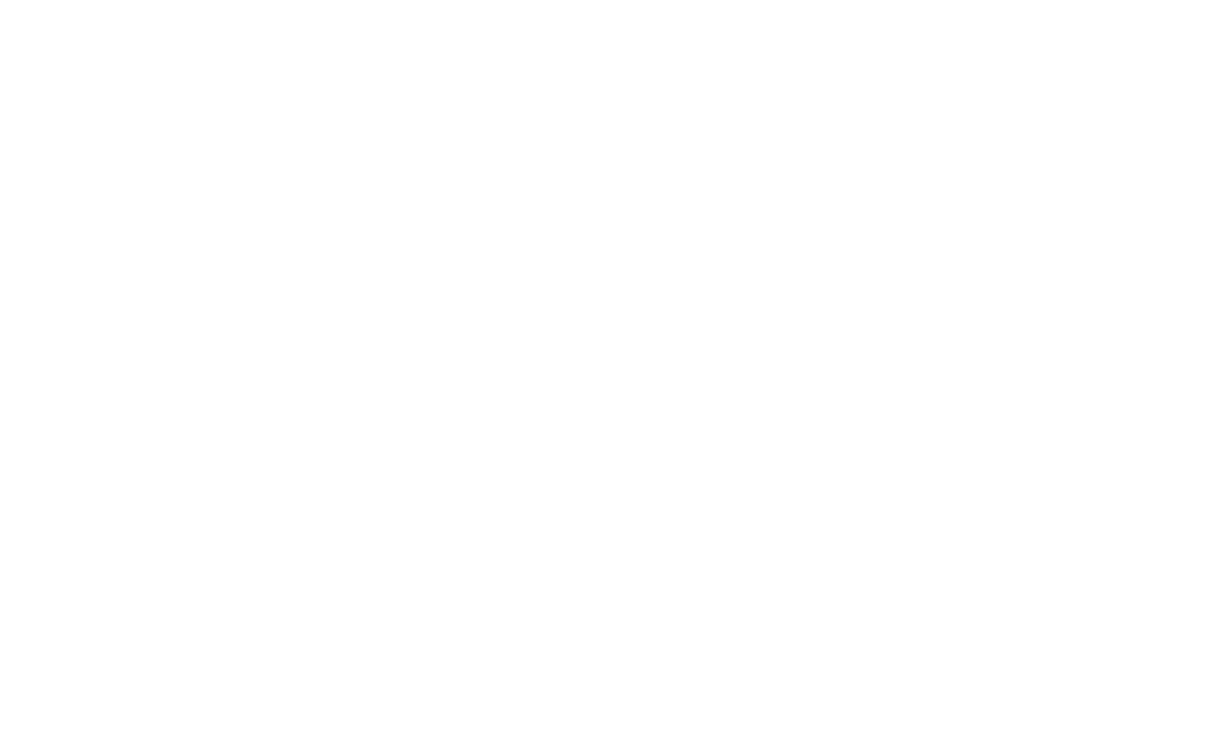 scroll, scrollTop: 0, scrollLeft: 0, axis: both 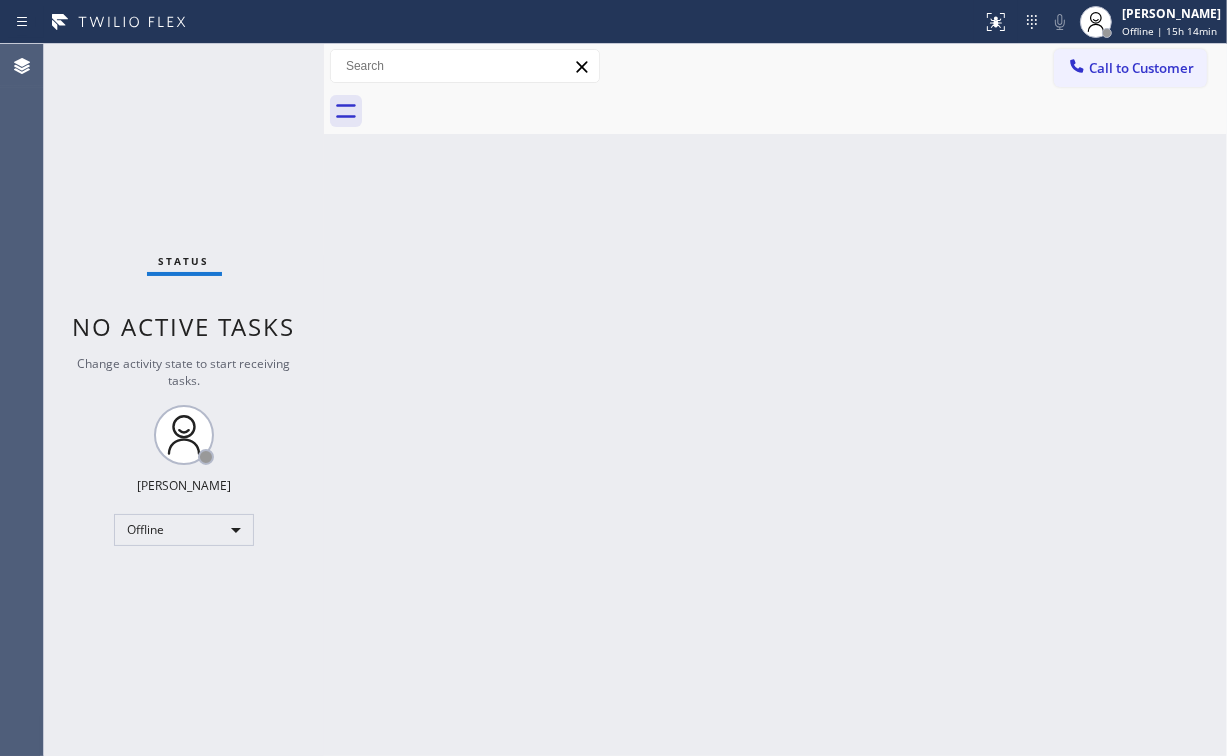 click on "Call to Customer" at bounding box center (1141, 68) 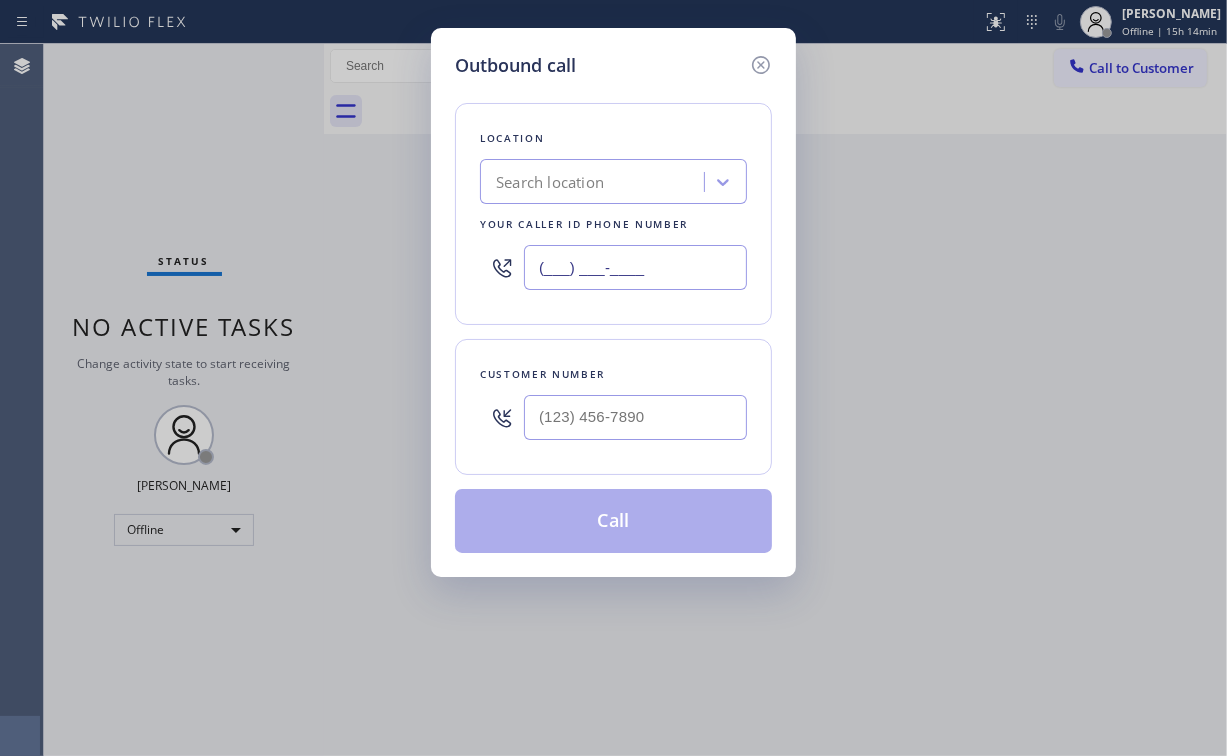 click on "(___) ___-____" at bounding box center [635, 267] 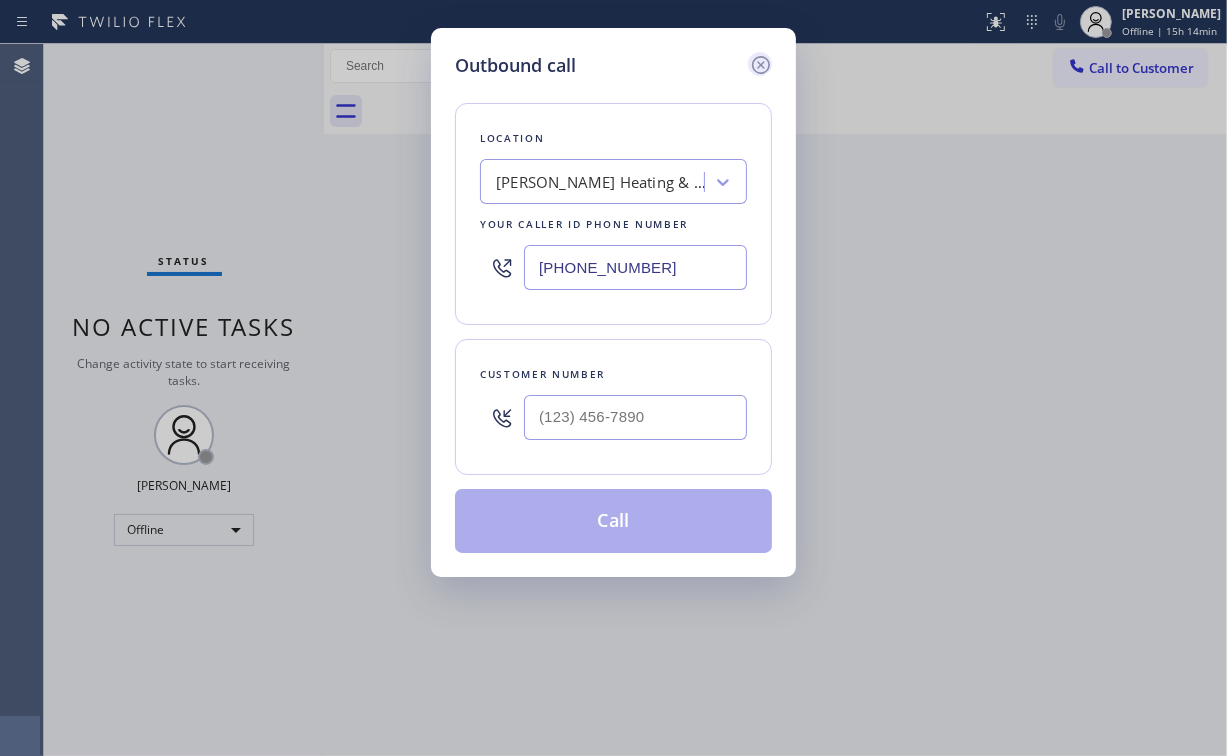 type on "(346) 336-5334" 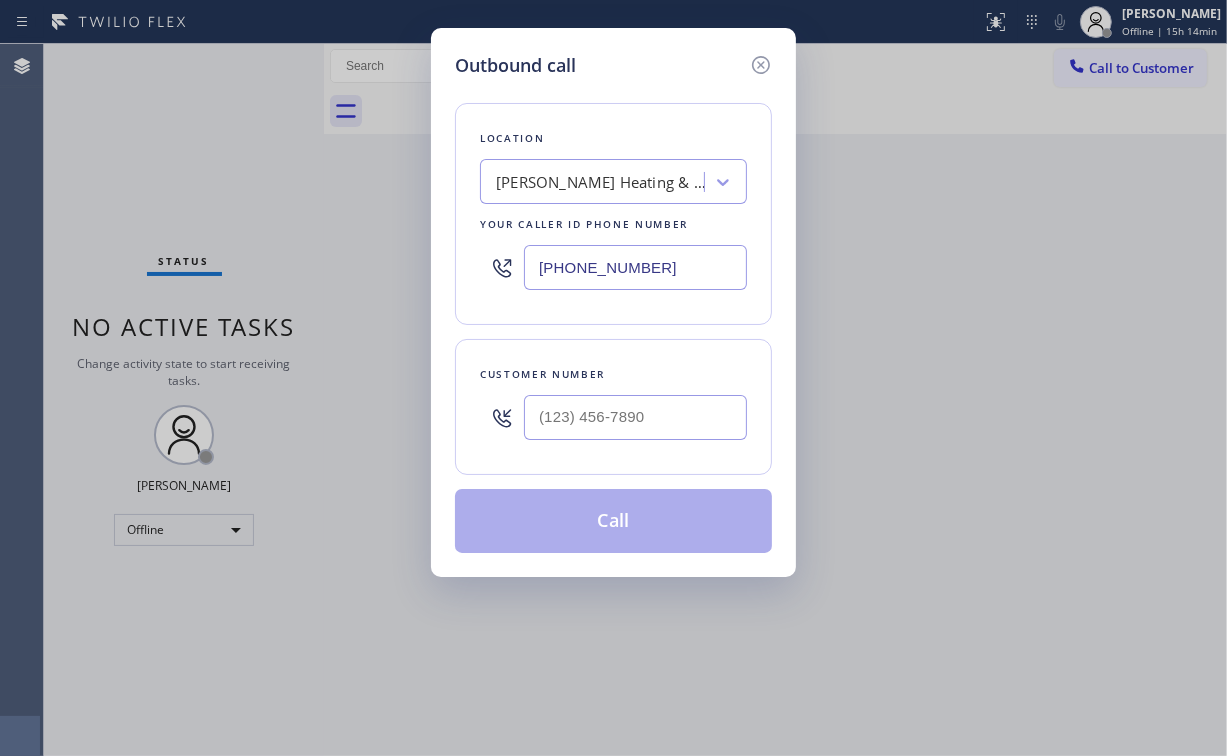 click 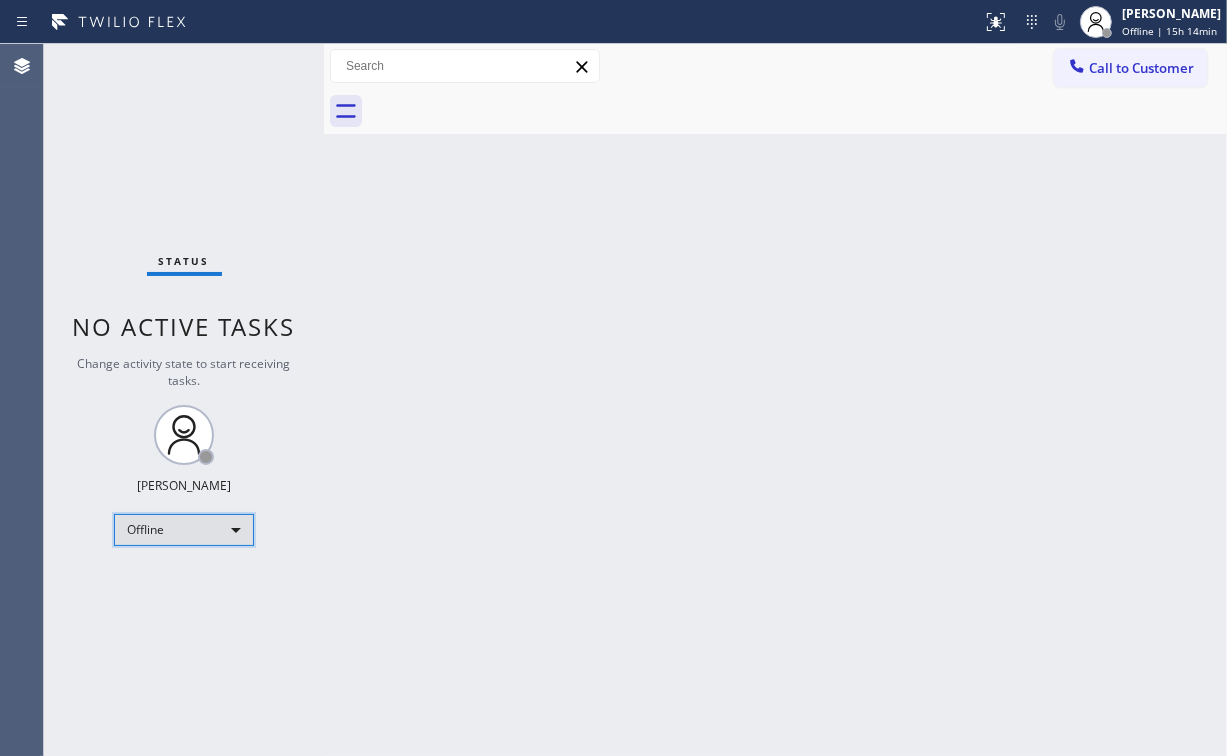 click on "Offline" at bounding box center (184, 530) 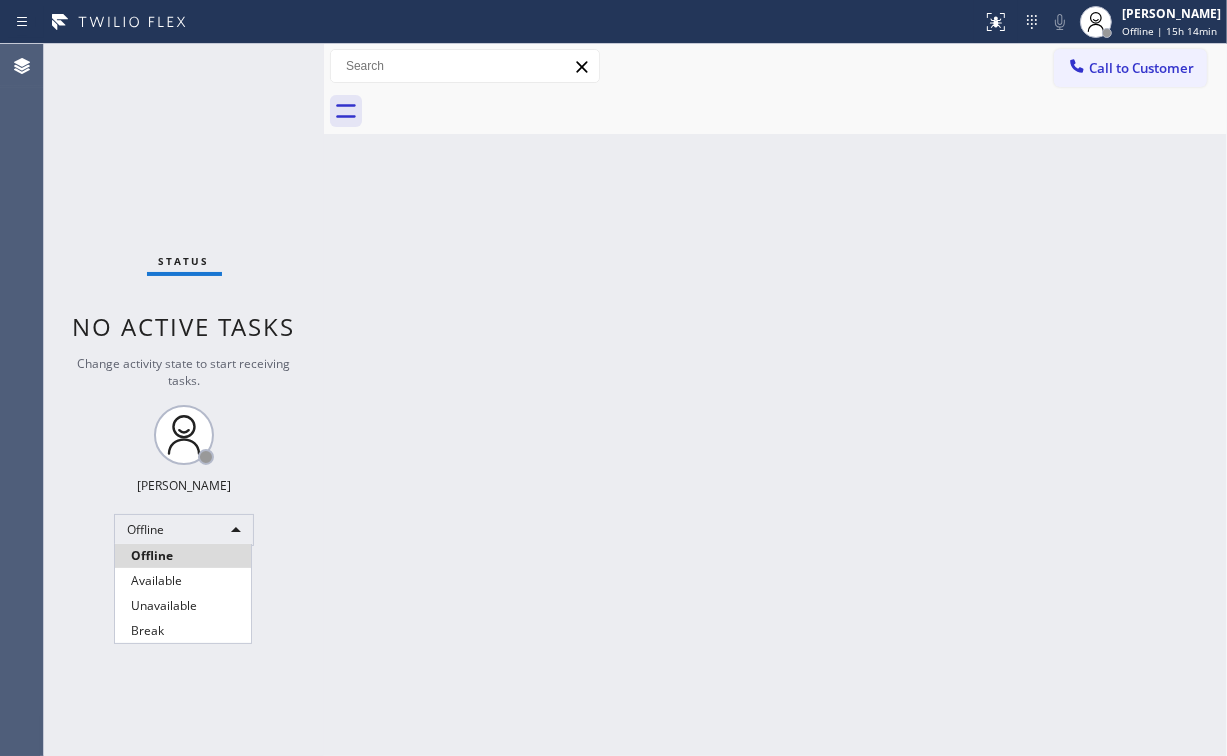 click on "Unavailable" at bounding box center [183, 606] 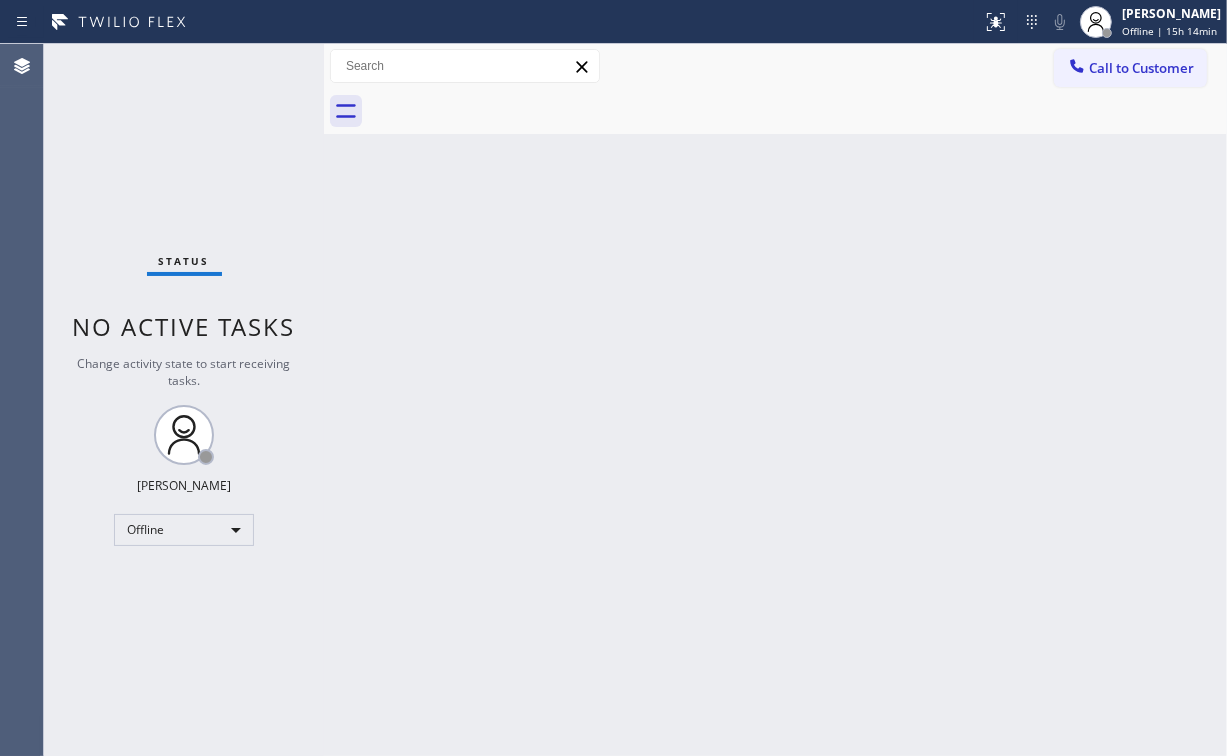 click on "Back to Dashboard Change Sender ID Customers Technicians Select a contact Outbound call Technician Search Technician Your caller id phone number Your caller id phone number Call Technician info Name   Phone none Address none Change Sender ID HVAC +18559994417 5 Star Appliance +18557314952 Appliance Repair +18554611149 Plumbing +18889090120 Air Duct Cleaning +18006865038  Electricians +18005688664 Cancel Change Check personal SMS Reset Change No tabs Call to Customer Outbound call Location Harrison Heating & Air Conditioning Your caller id phone number (346) 336-5334 Customer number Call Outbound call Technician Search Technician Your caller id phone number Your caller id phone number Call" at bounding box center (775, 400) 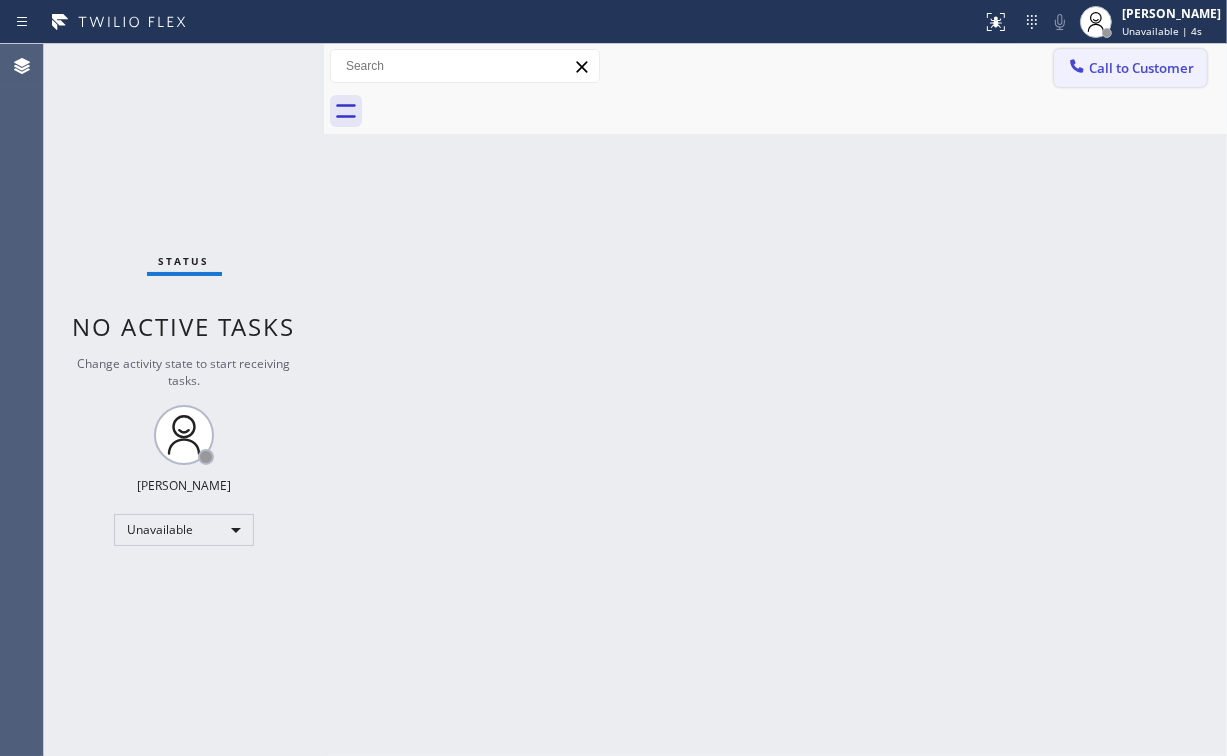 click on "Call to Customer" at bounding box center (1141, 68) 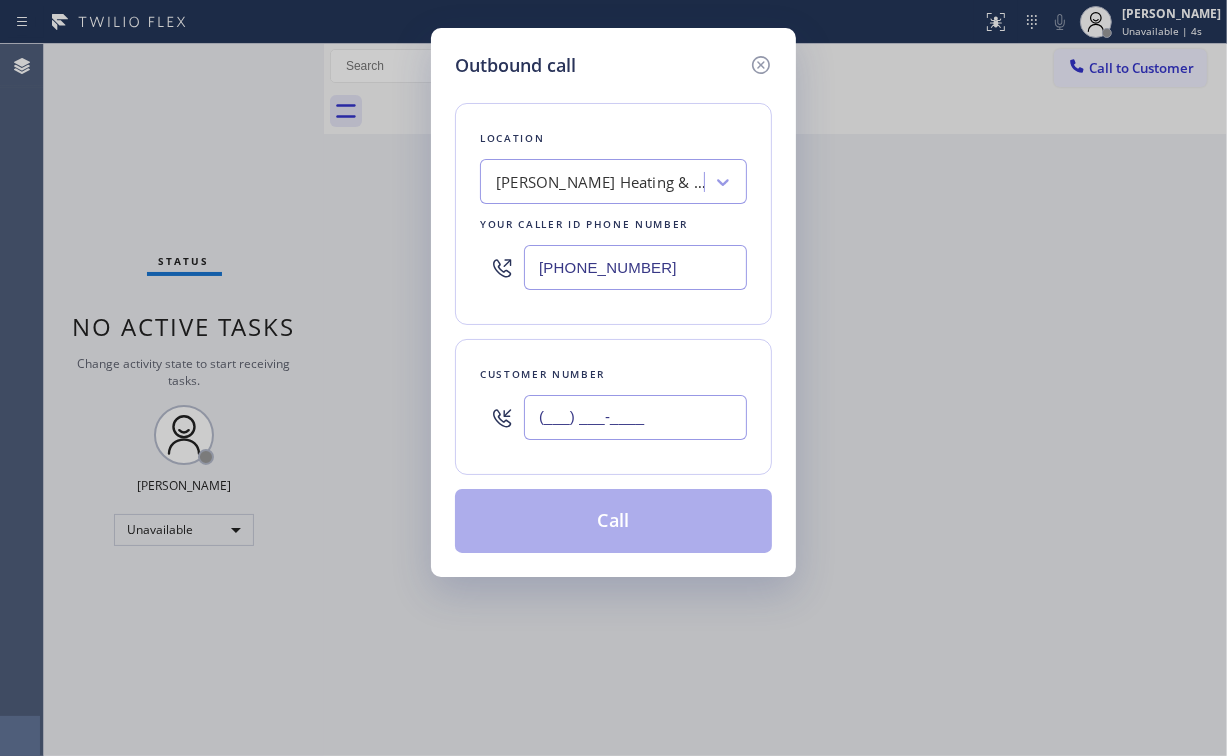 click on "(___) ___-____" at bounding box center (635, 417) 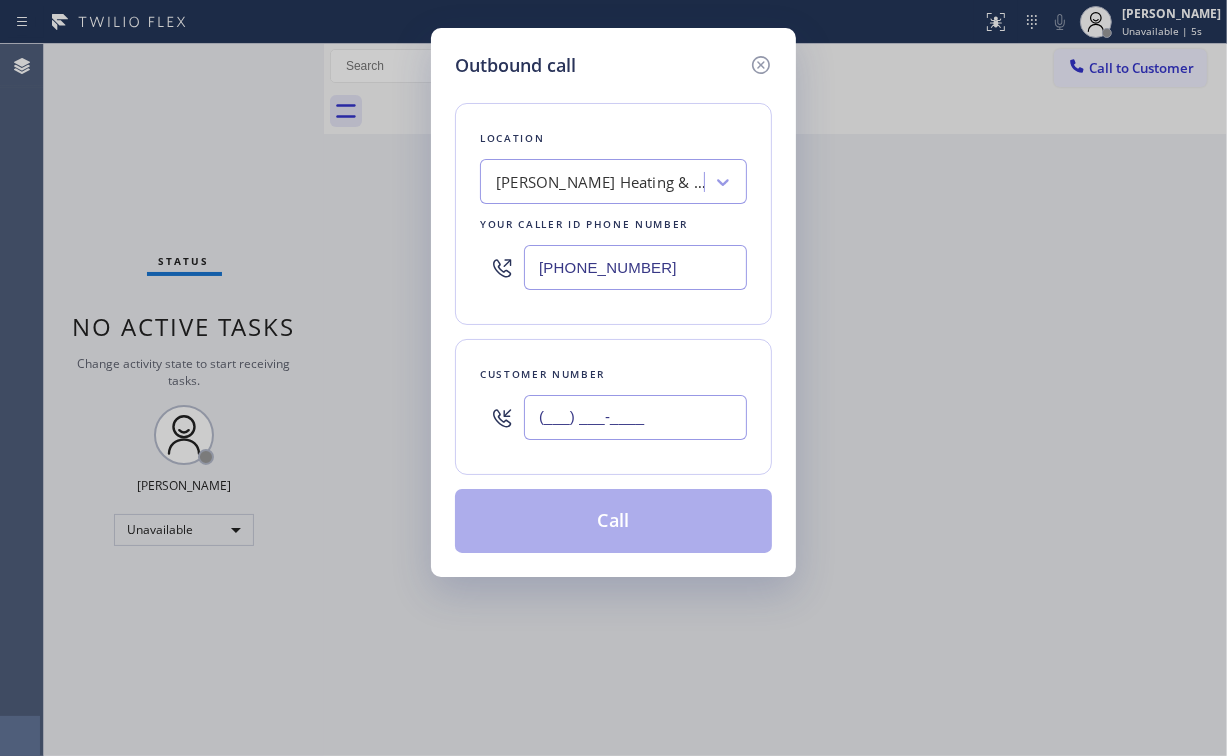 paste on "254) 356-0182" 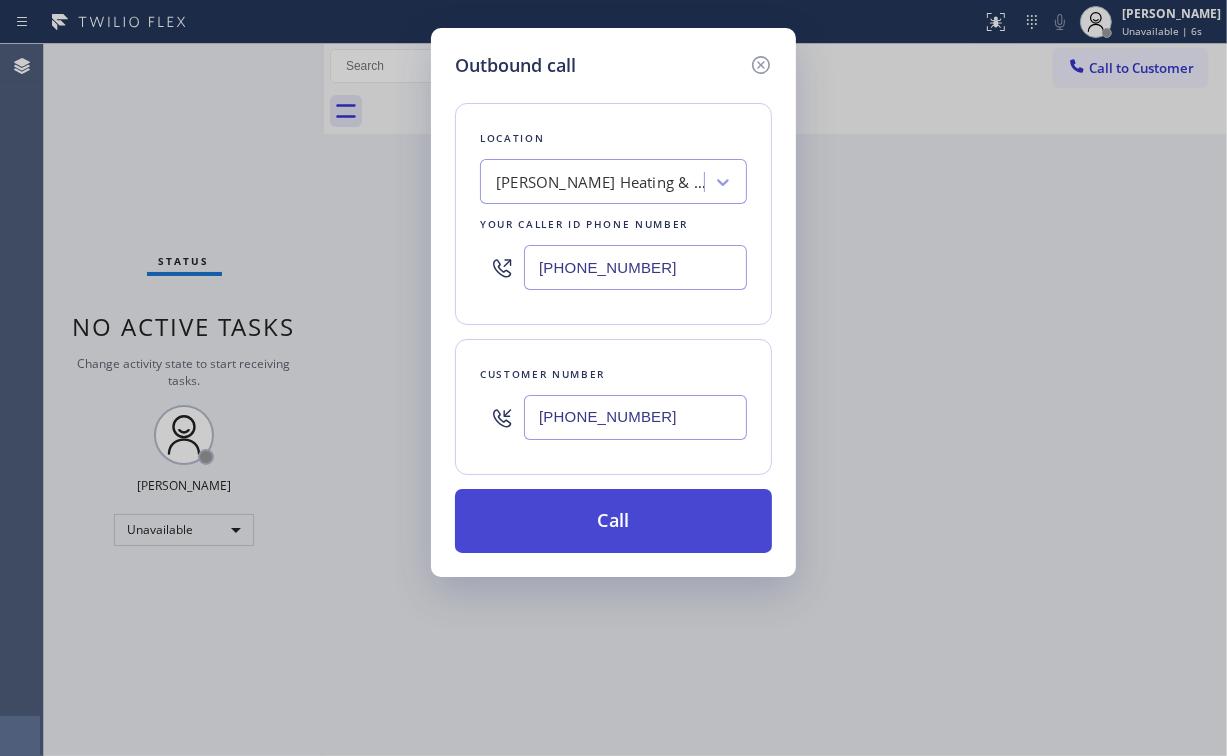 type on "(254) 356-0182" 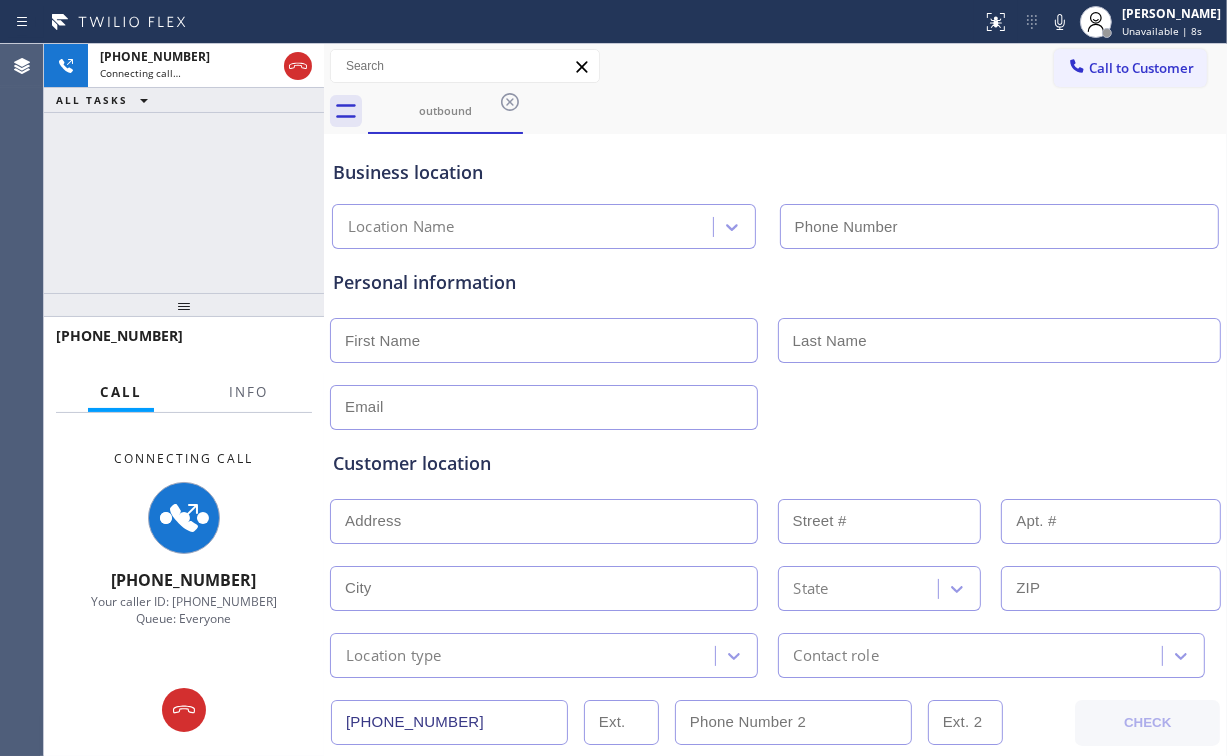 type on "(346) 336-5334" 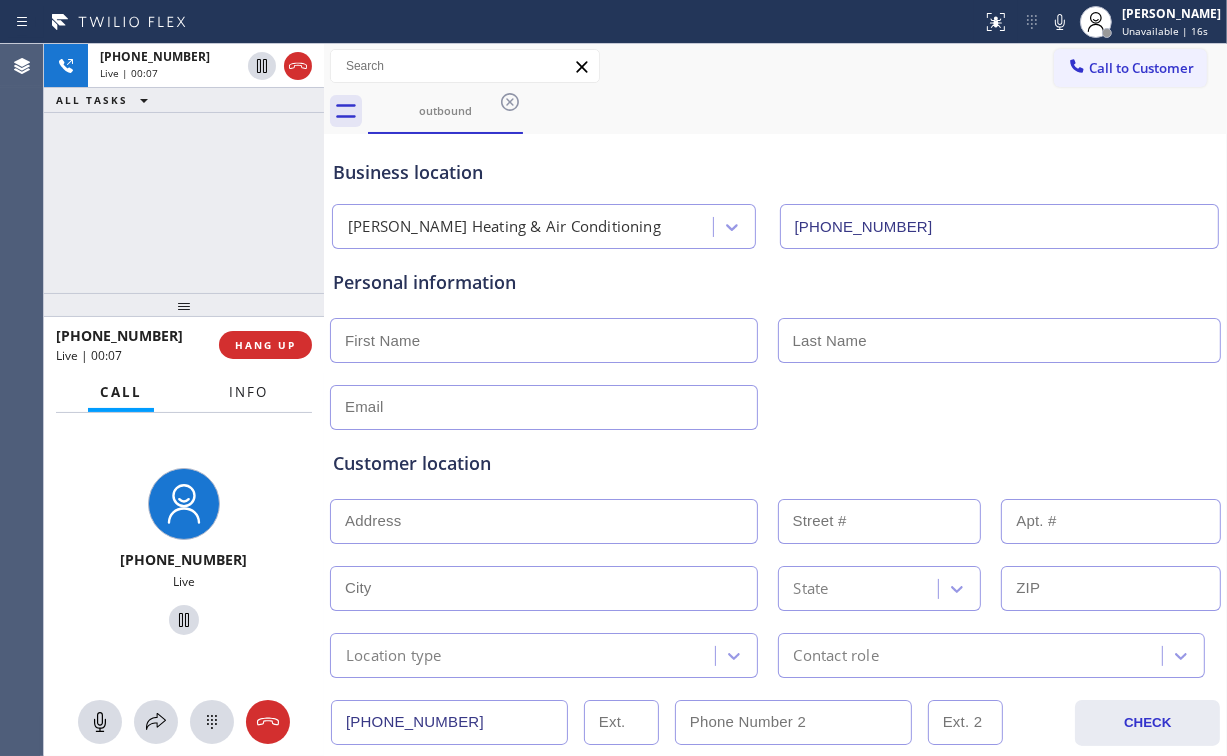 click on "Info" at bounding box center (248, 392) 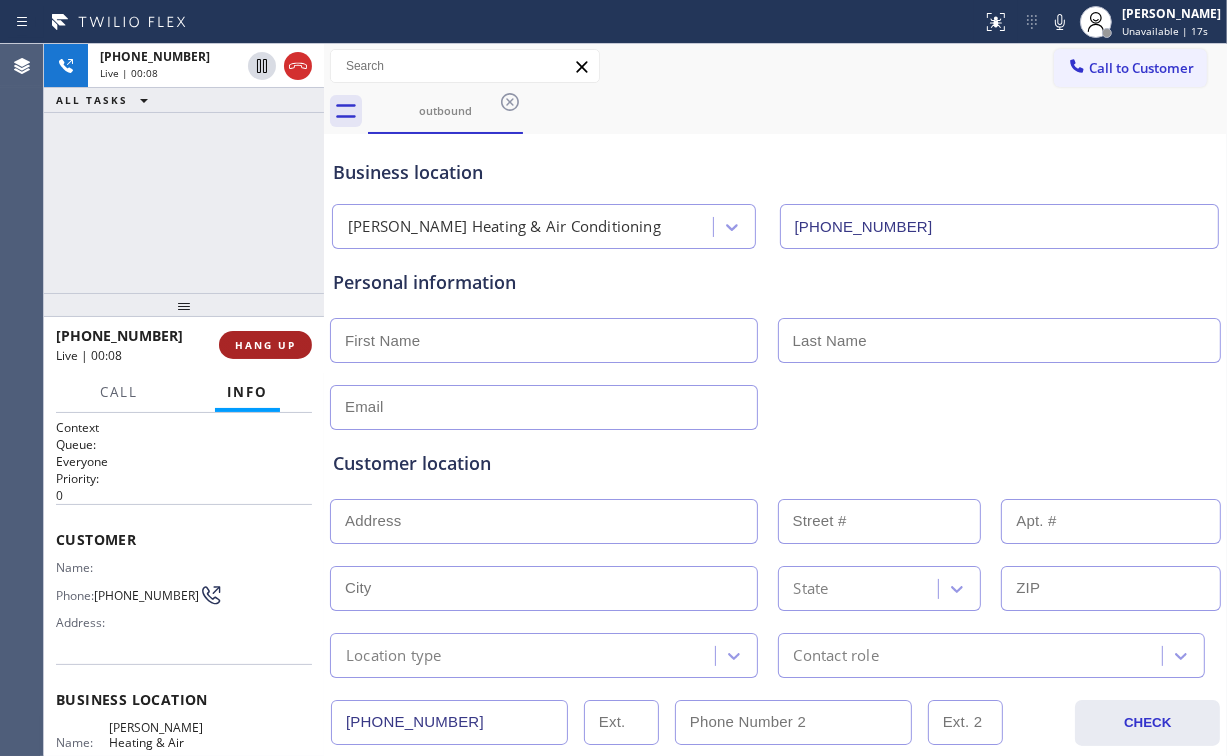 drag, startPoint x: 269, startPoint y: 353, endPoint x: 282, endPoint y: 356, distance: 13.341664 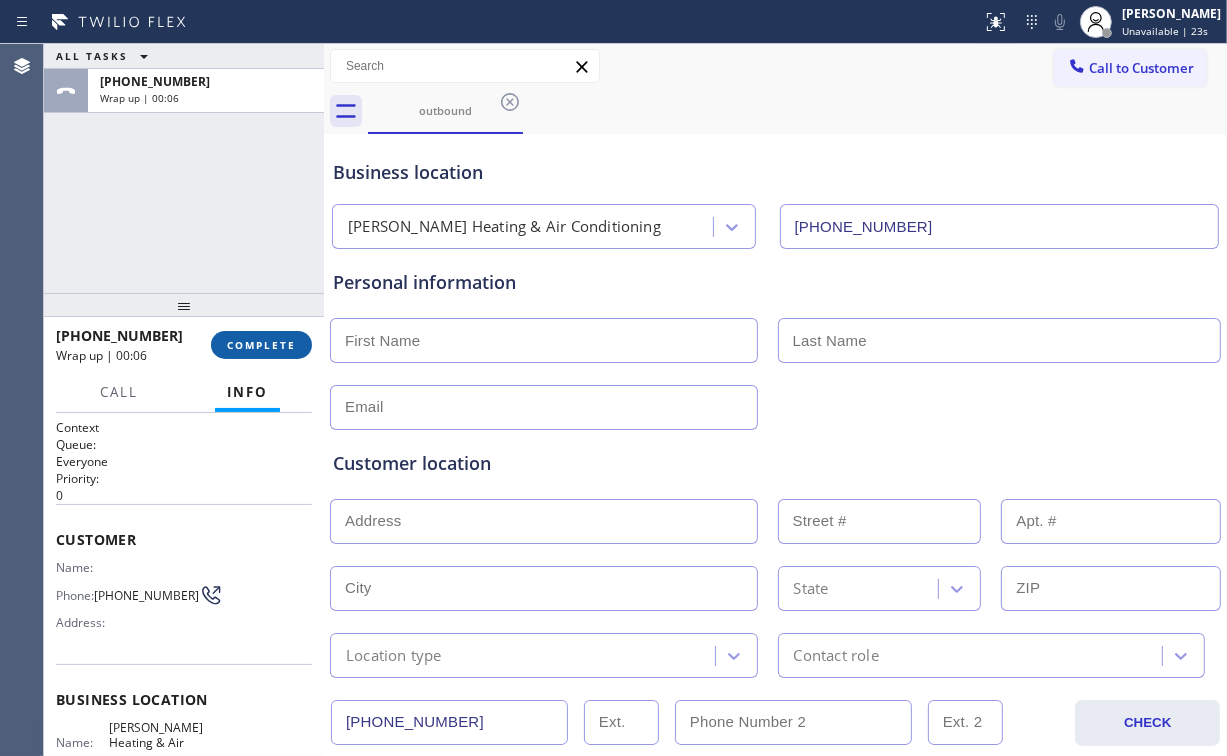 click on "COMPLETE" at bounding box center [261, 345] 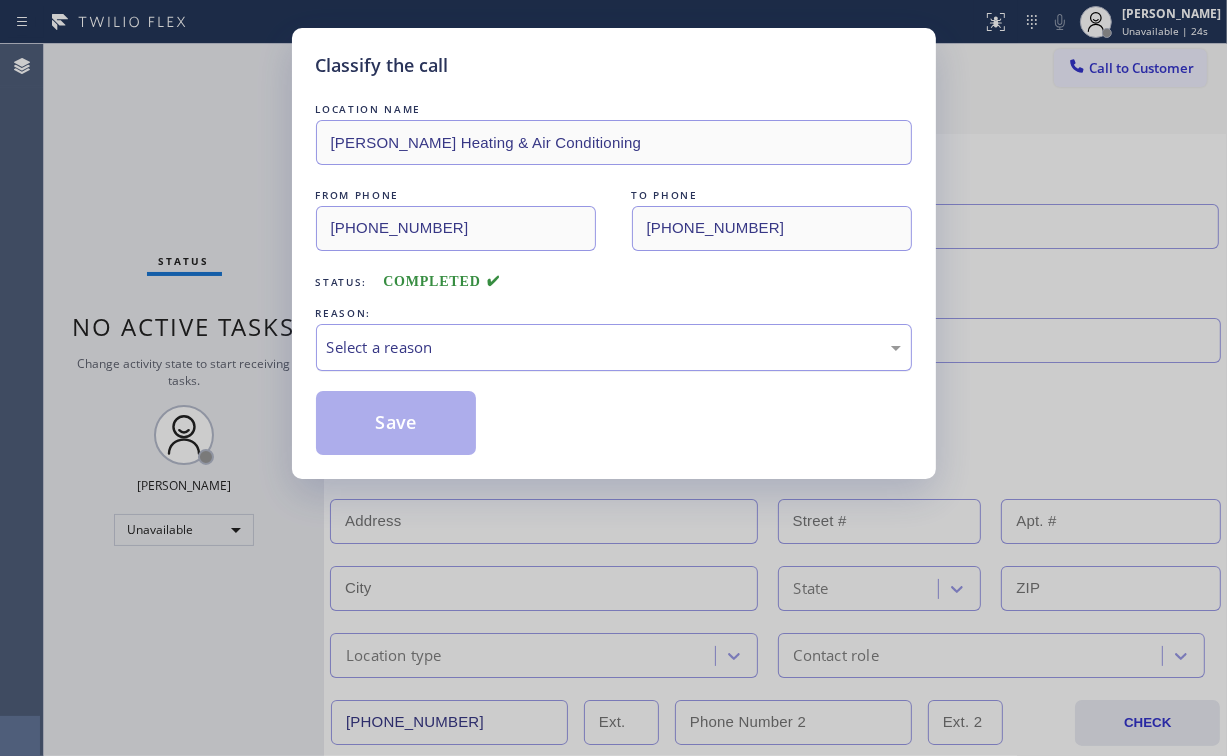 drag, startPoint x: 398, startPoint y: 316, endPoint x: 398, endPoint y: 330, distance: 14 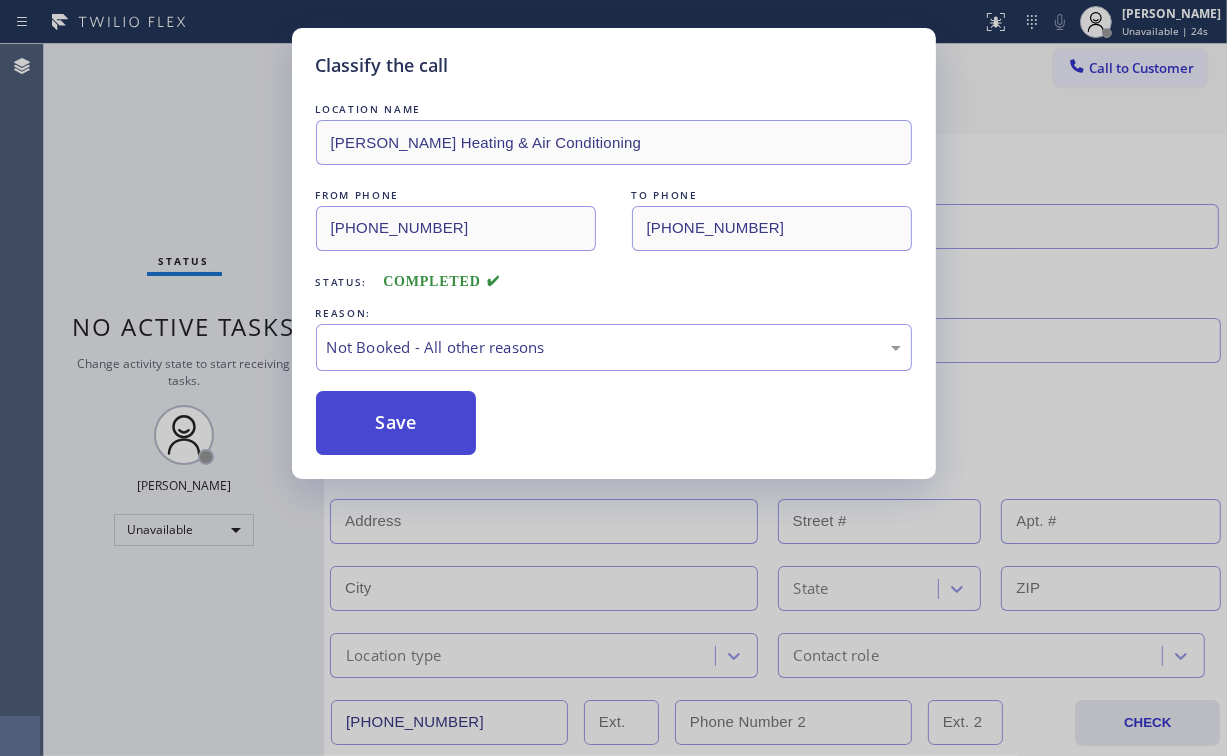 click on "Save" at bounding box center [396, 423] 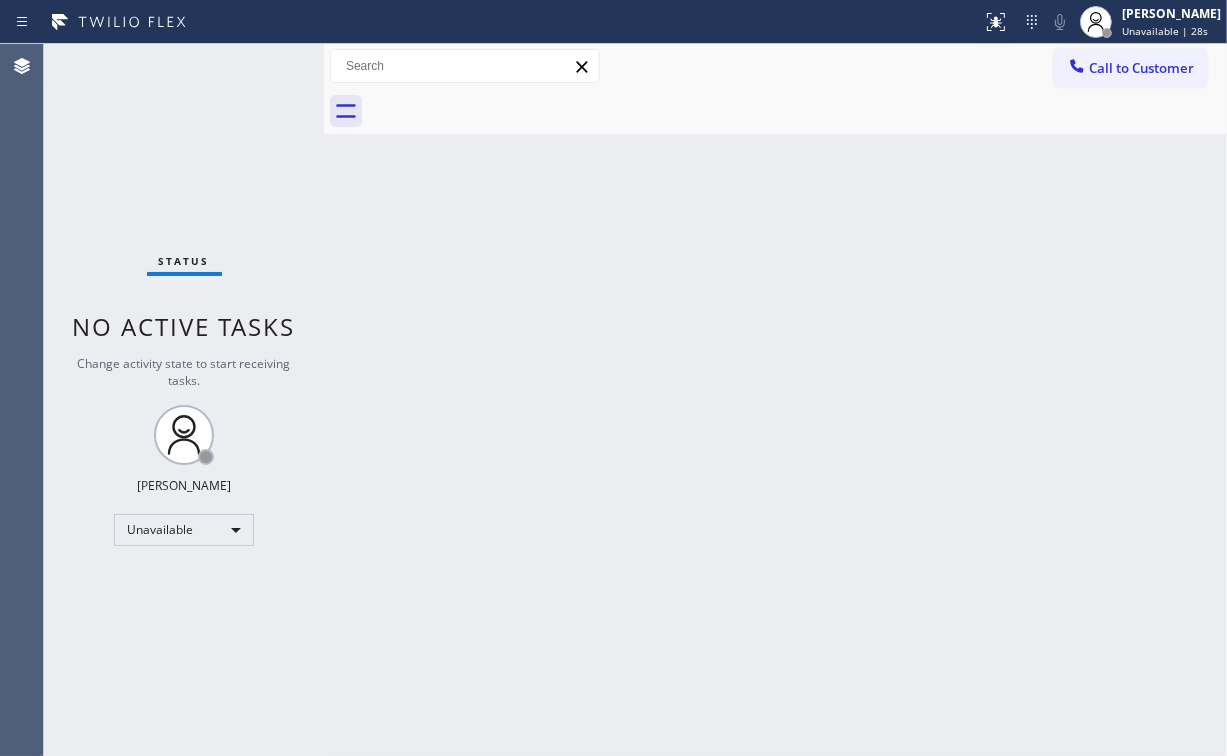 click on "Status   No active tasks     Change activity state to start receiving tasks.   [PERSON_NAME] Unavailable" at bounding box center (184, 400) 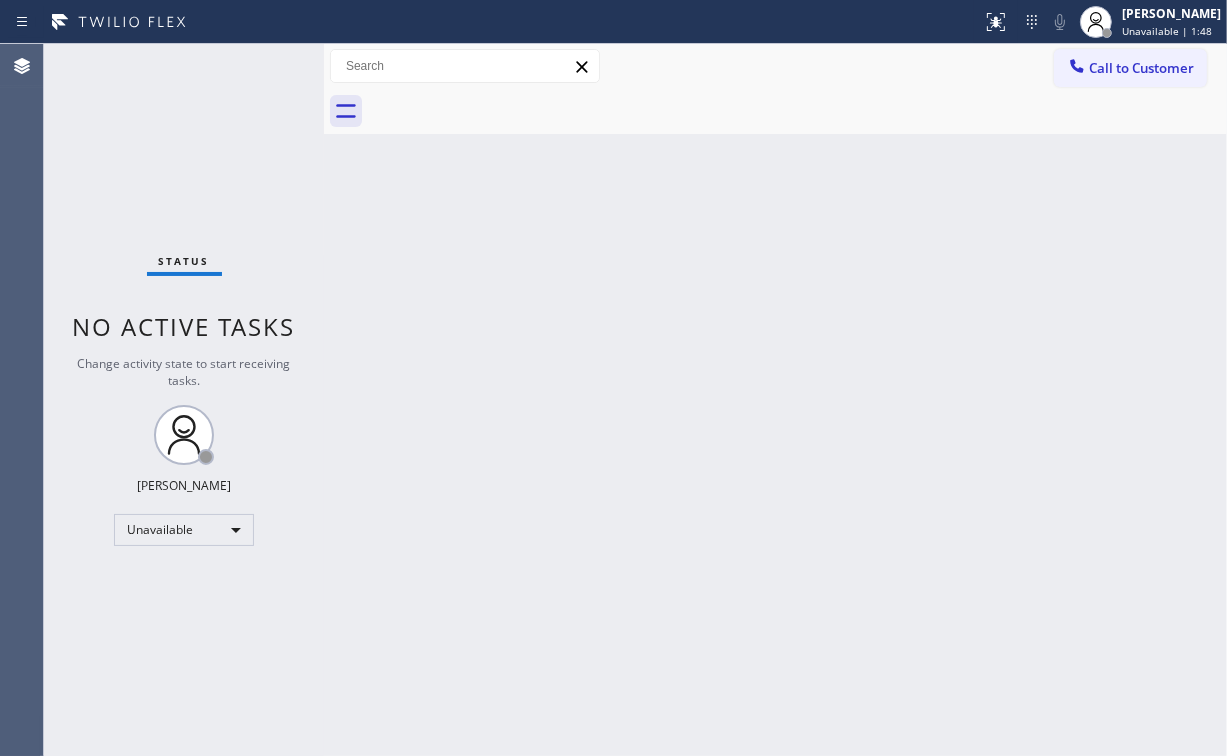 click 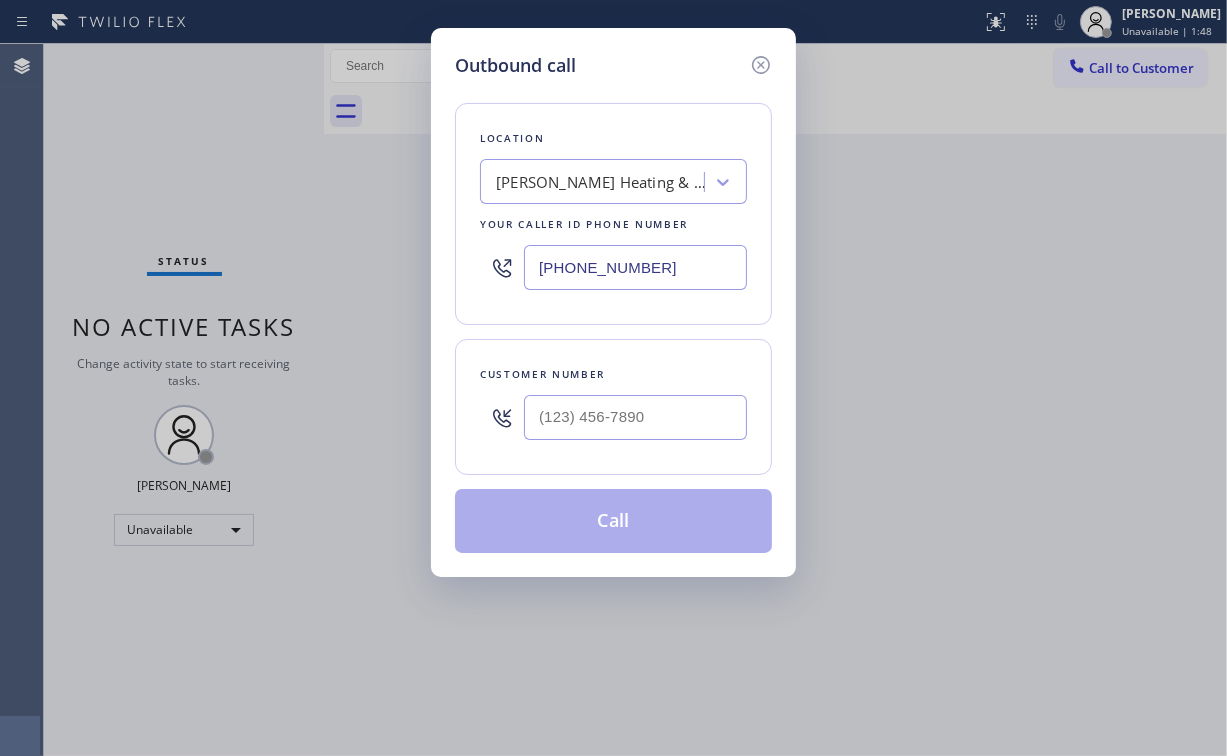 drag, startPoint x: 674, startPoint y: 267, endPoint x: 241, endPoint y: 264, distance: 433.0104 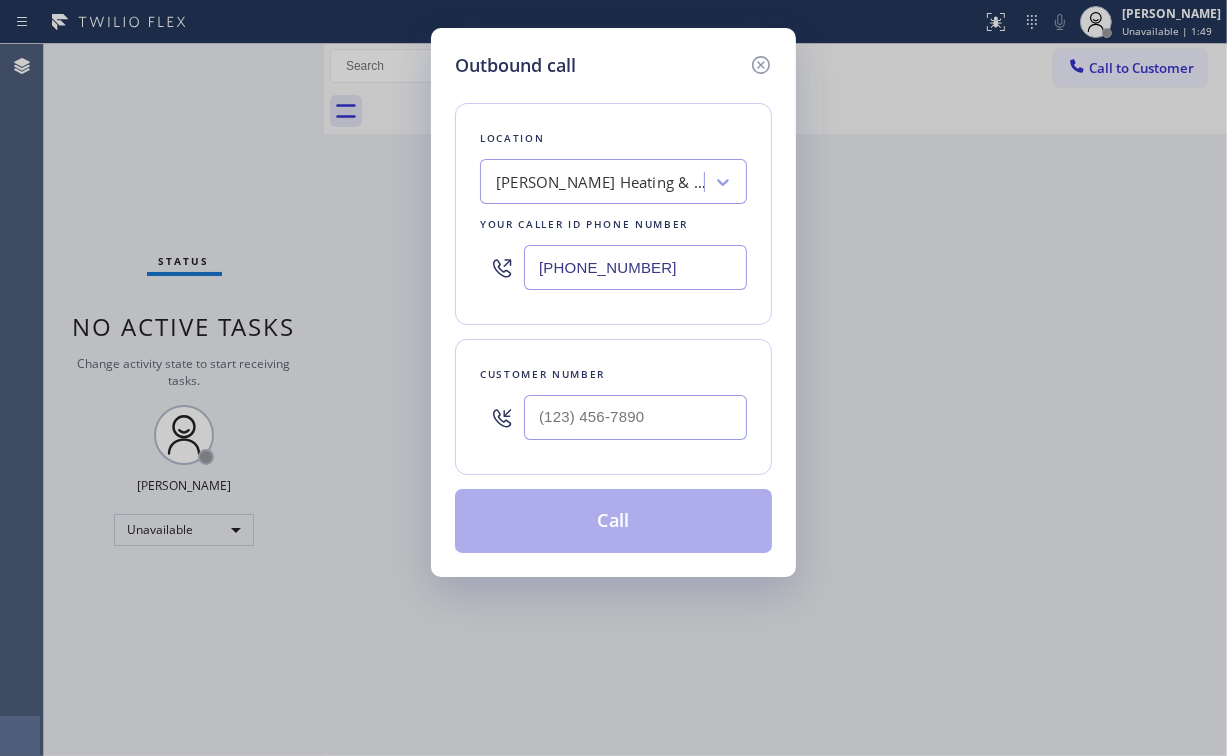 paste on "720) 807-4536" 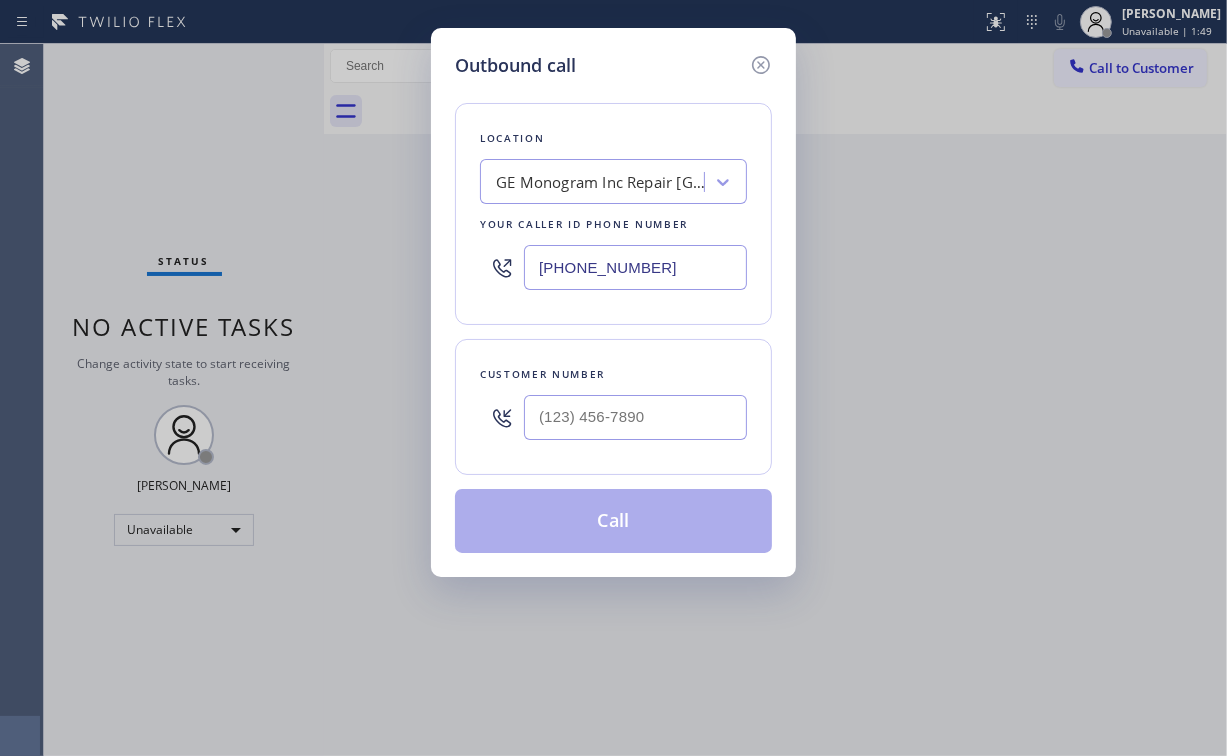 type on "(720) 807-4536" 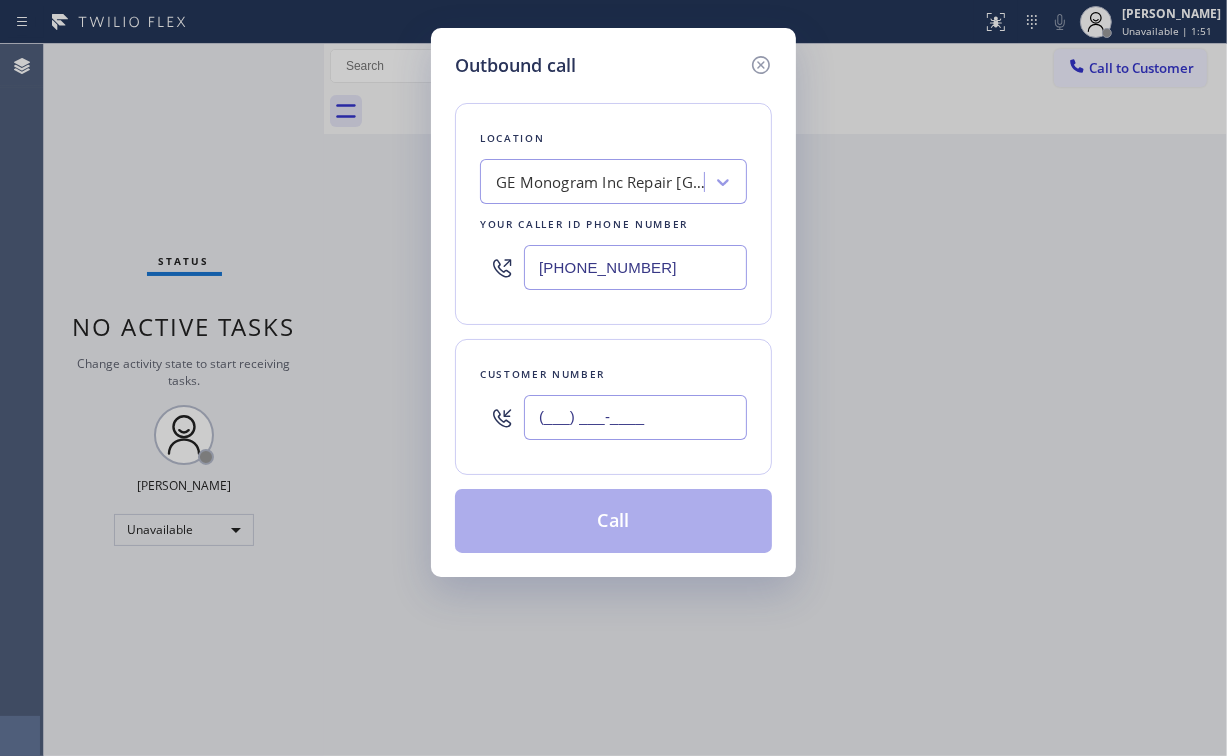 click on "(___) ___-____" at bounding box center [635, 417] 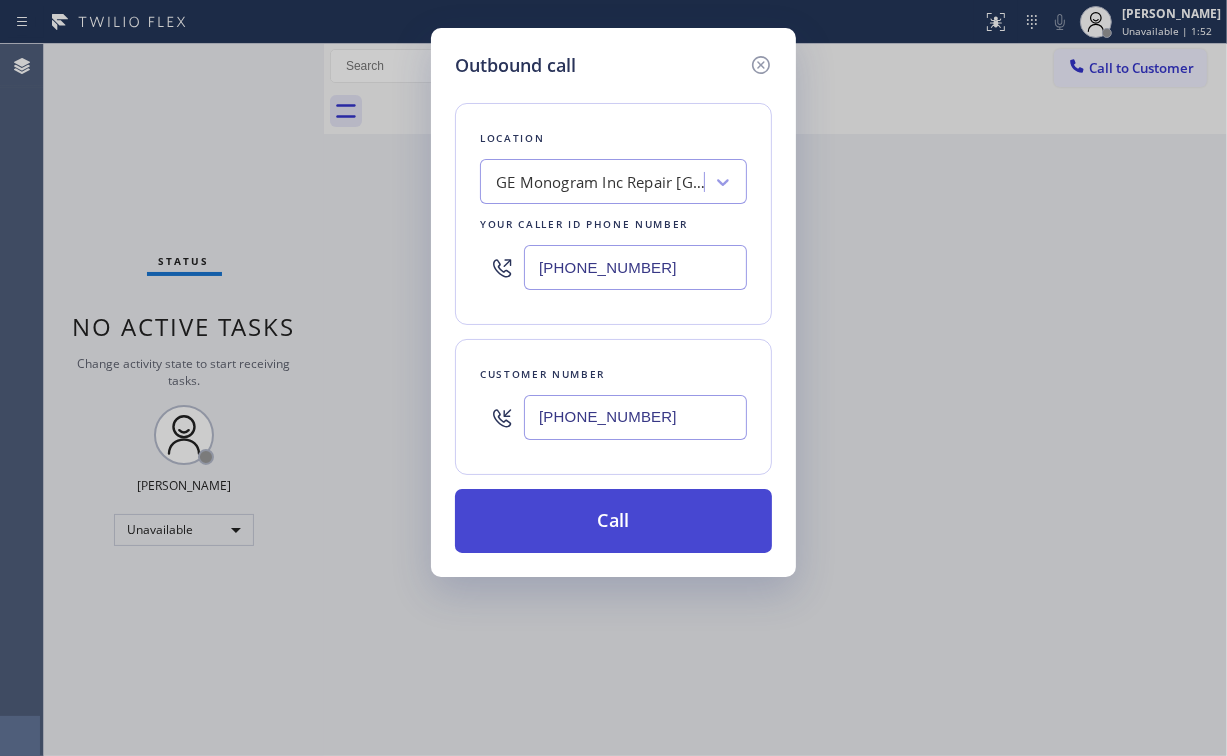 type on "(720) 817-3397" 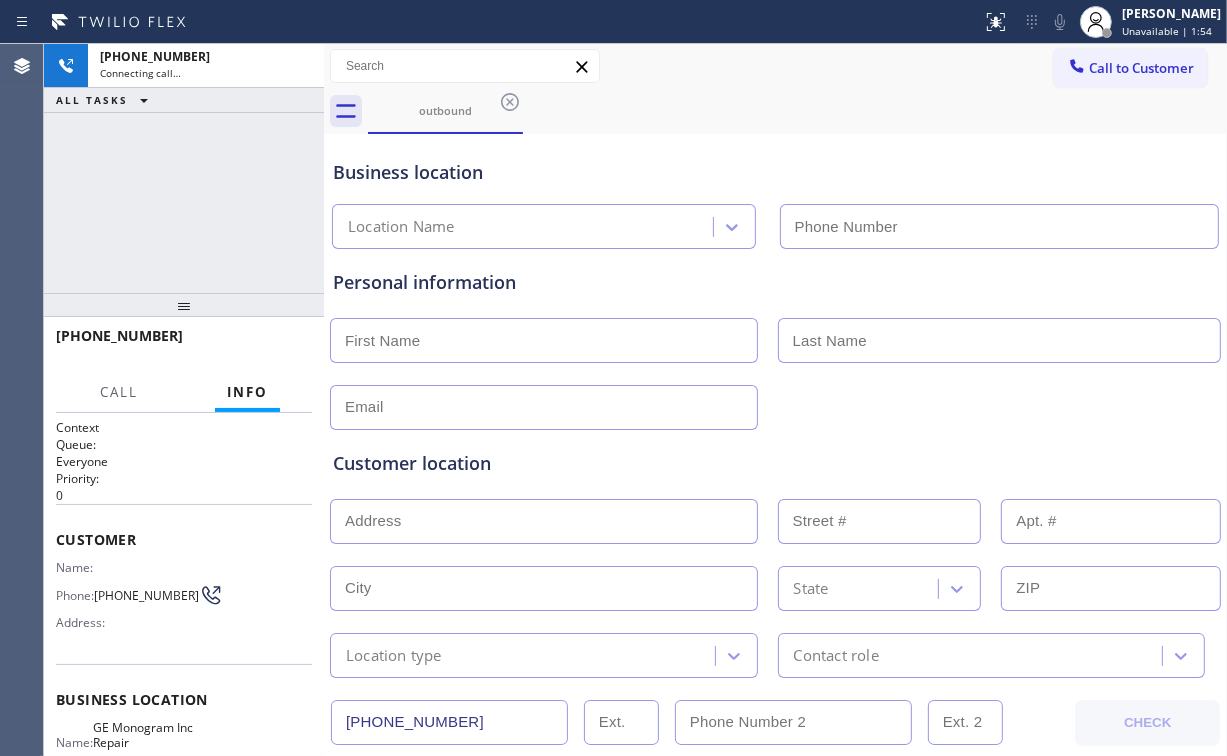 type on "(720) 807-4536" 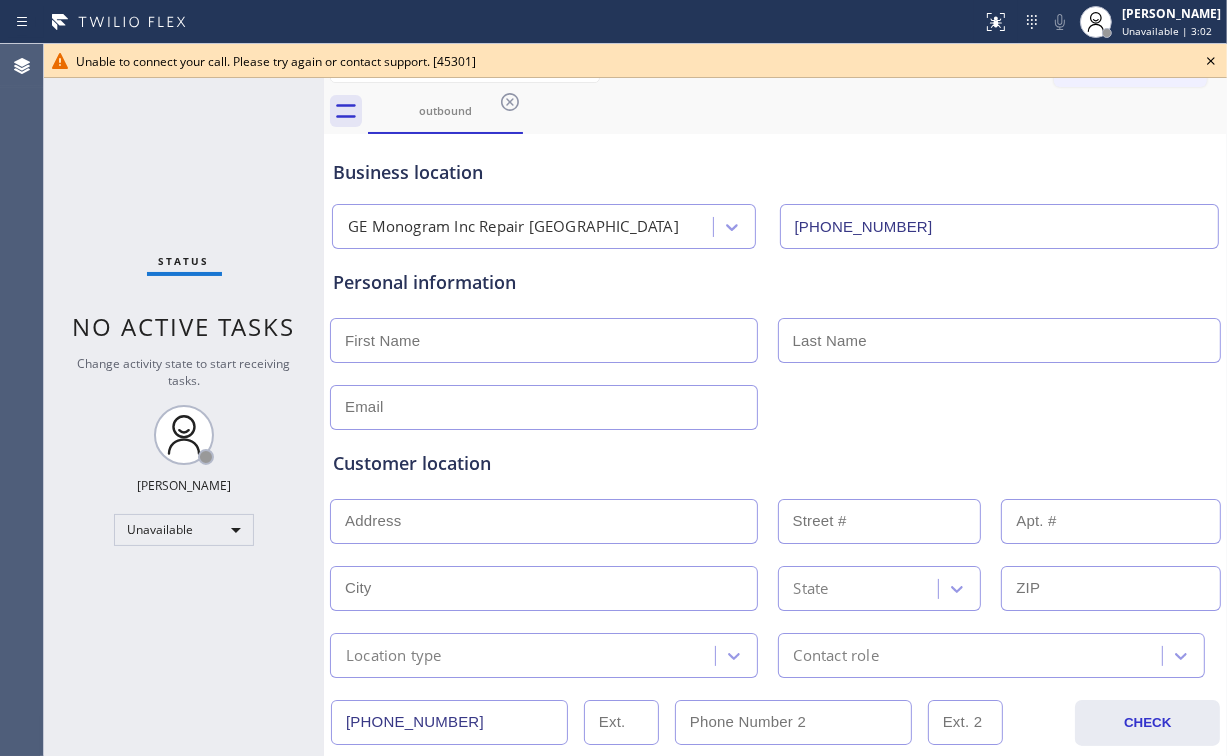 drag, startPoint x: 130, startPoint y: 144, endPoint x: 280, endPoint y: 172, distance: 152.59096 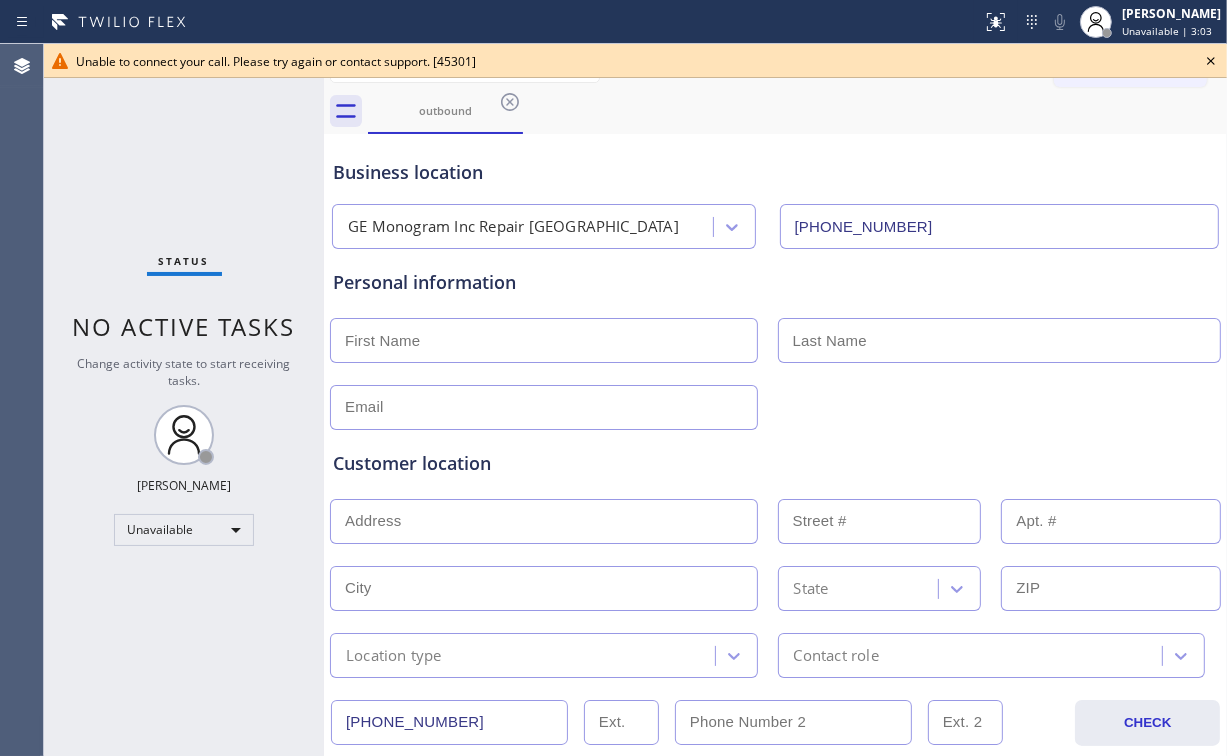 click 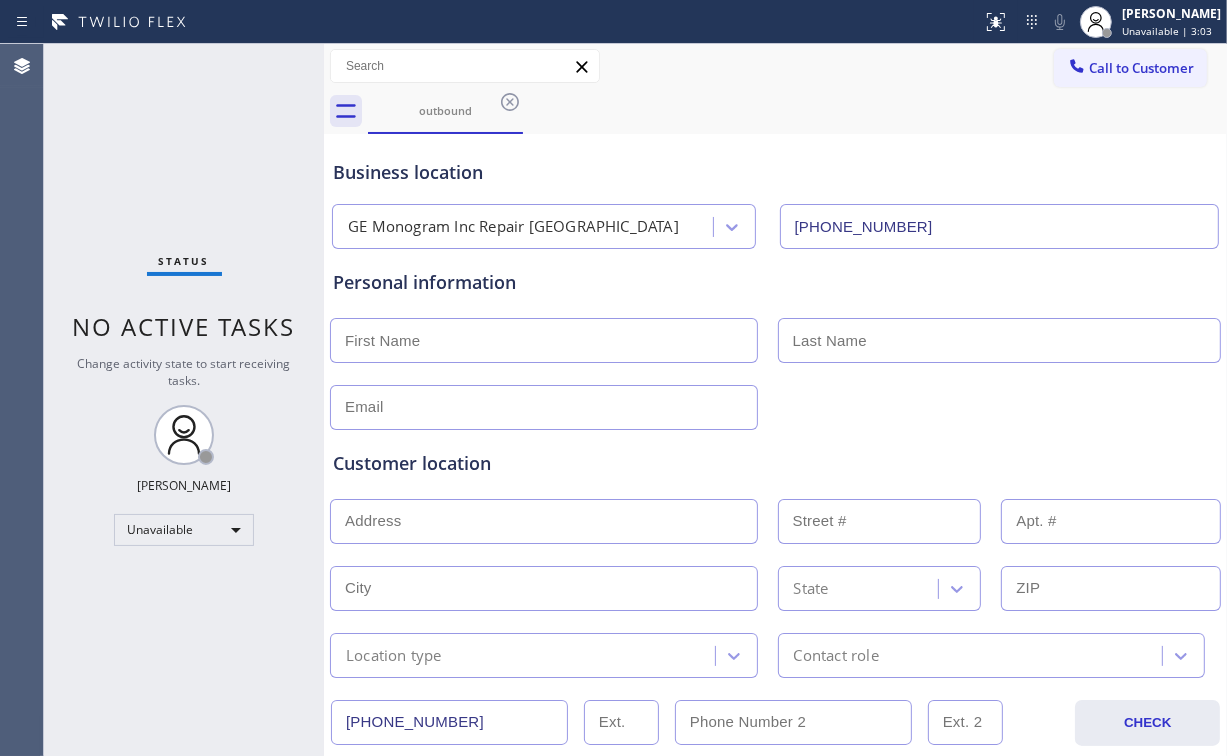drag, startPoint x: 1138, startPoint y: 64, endPoint x: 761, endPoint y: 234, distance: 413.55652 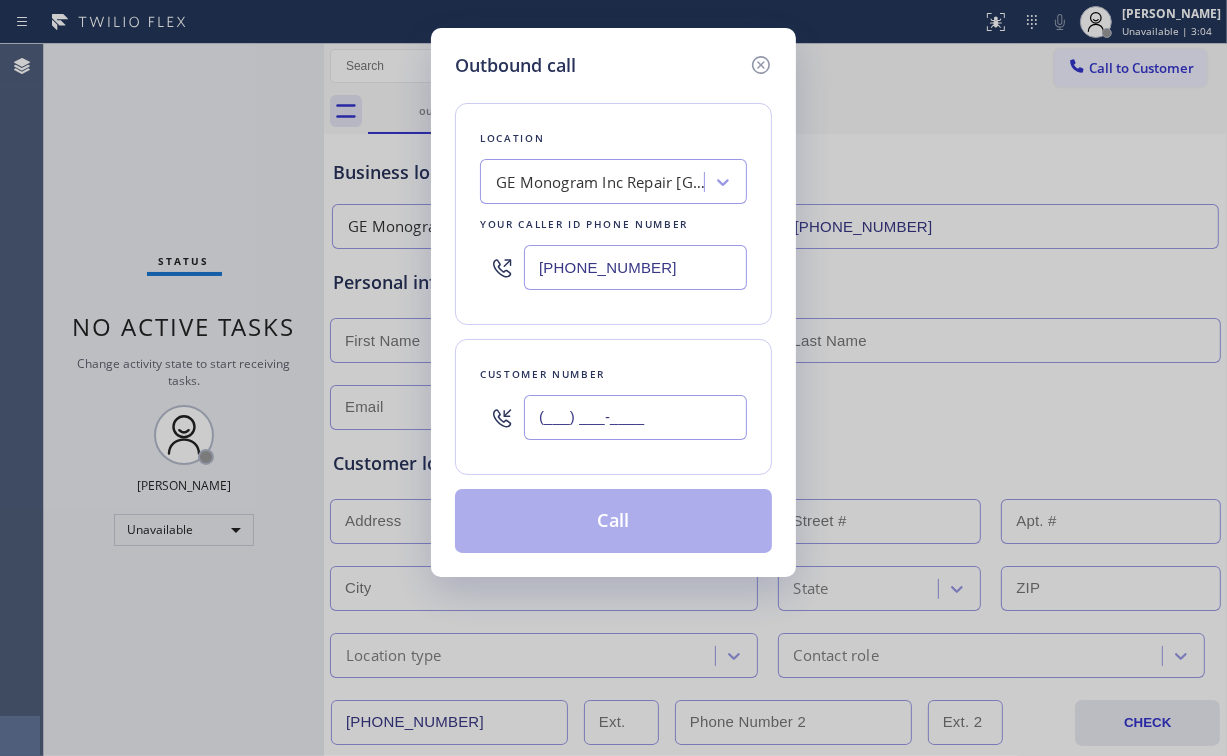 click on "(___) ___-____" at bounding box center (635, 417) 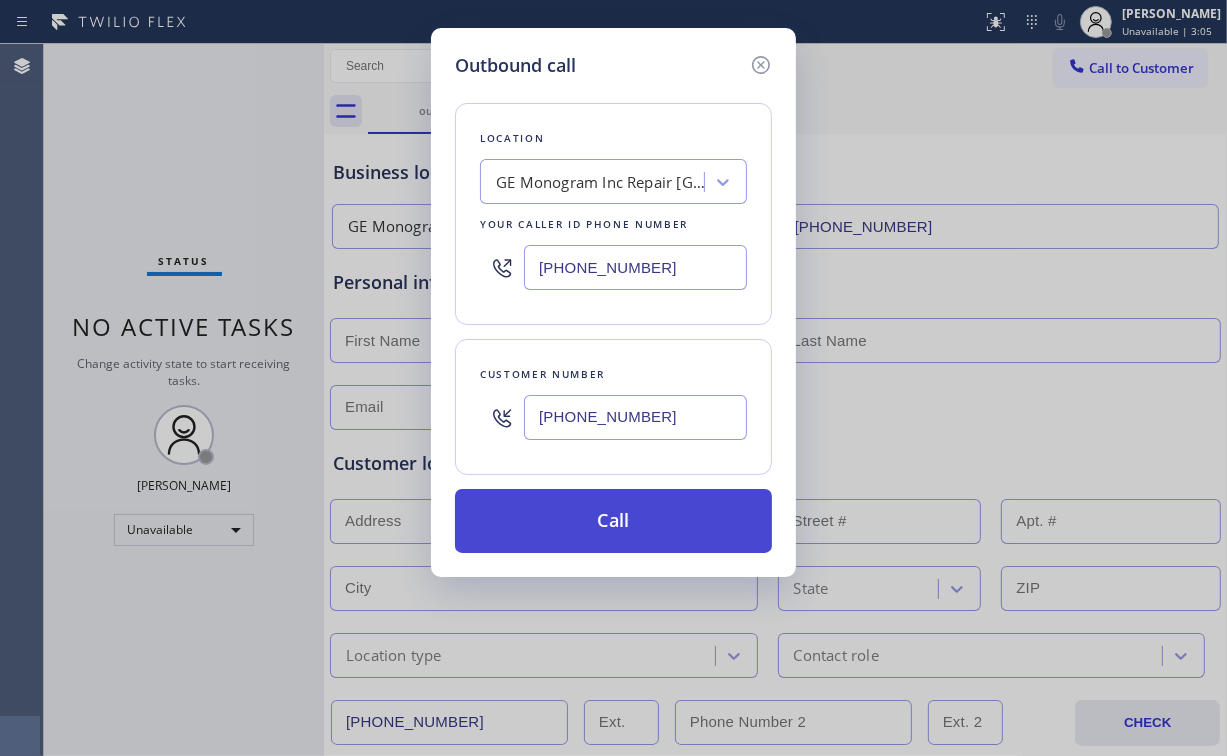 type on "(720) 817-3397" 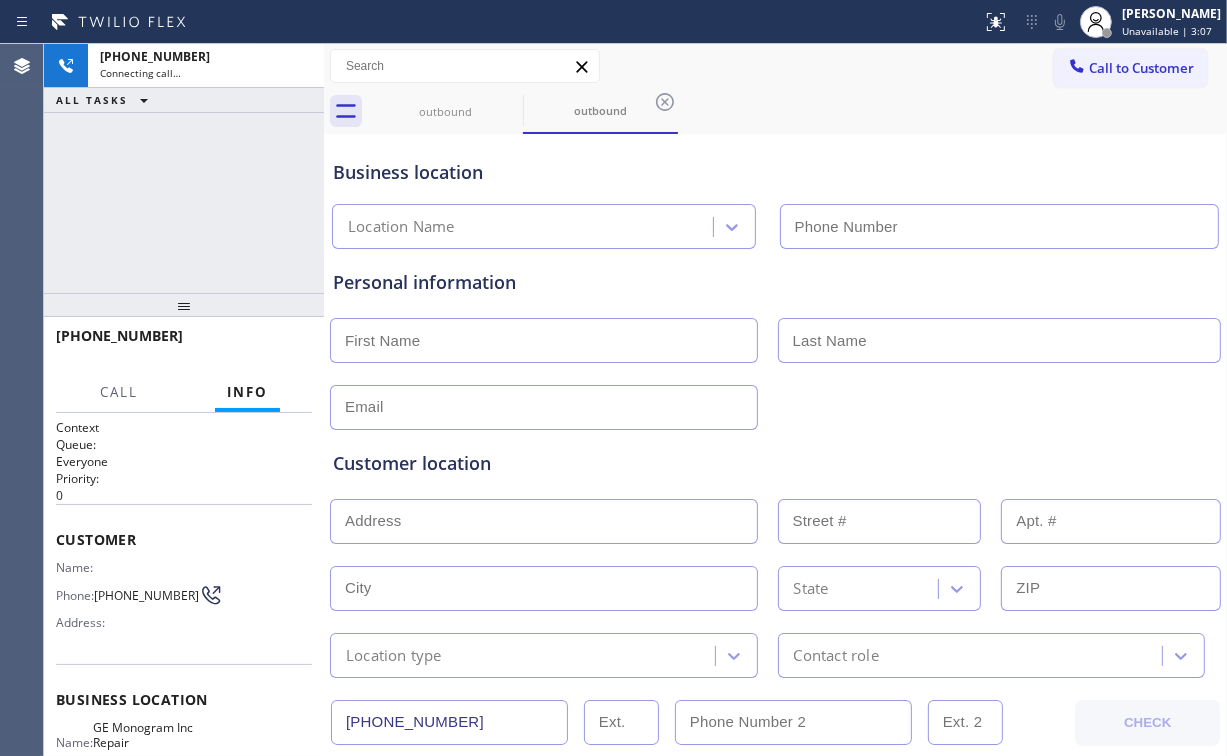 type on "(720) 807-4536" 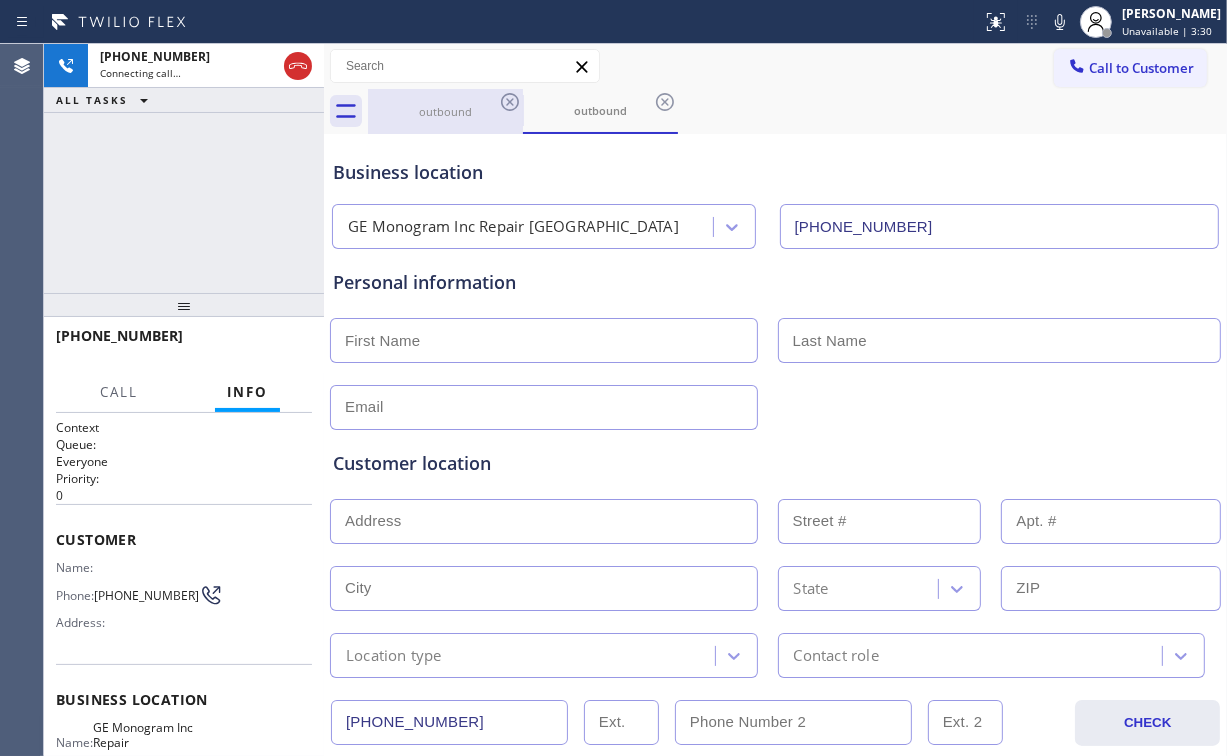 click on "outbound" at bounding box center [445, 111] 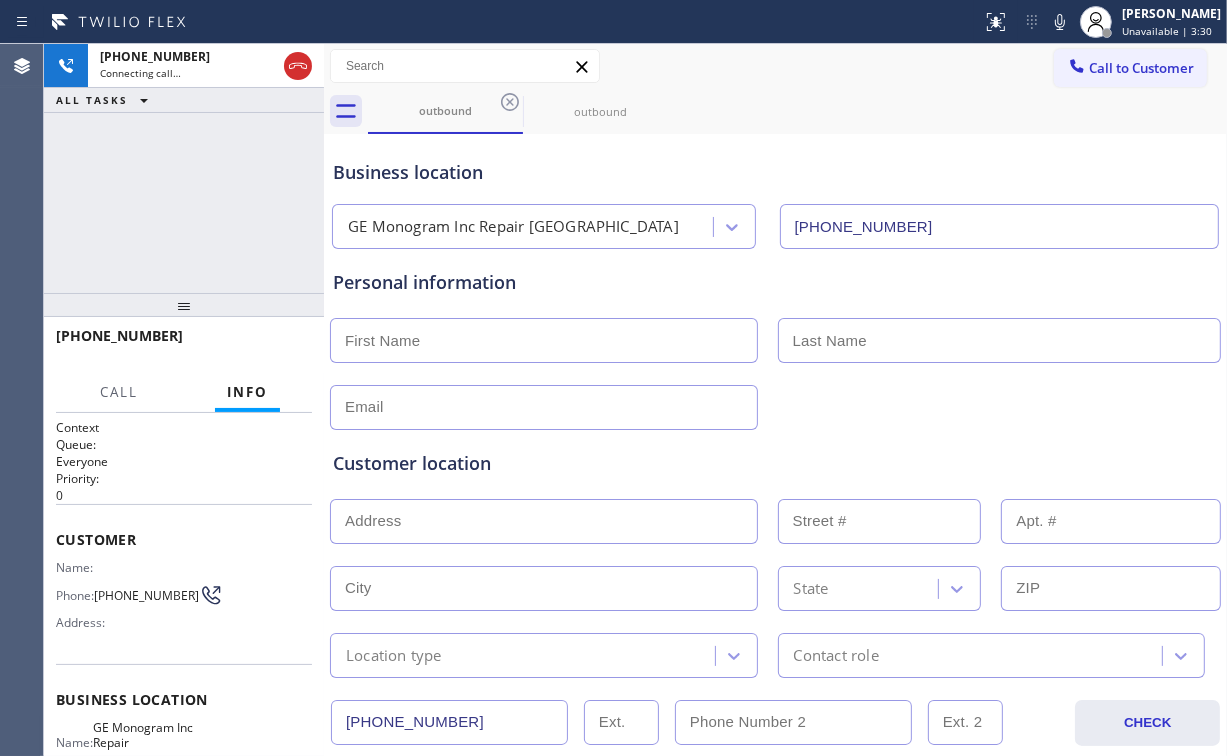 click on "+17208173397 Connecting call… ALL TASKS ALL TASKS ACTIVE TASKS TASKS IN WRAP UP" at bounding box center [184, 168] 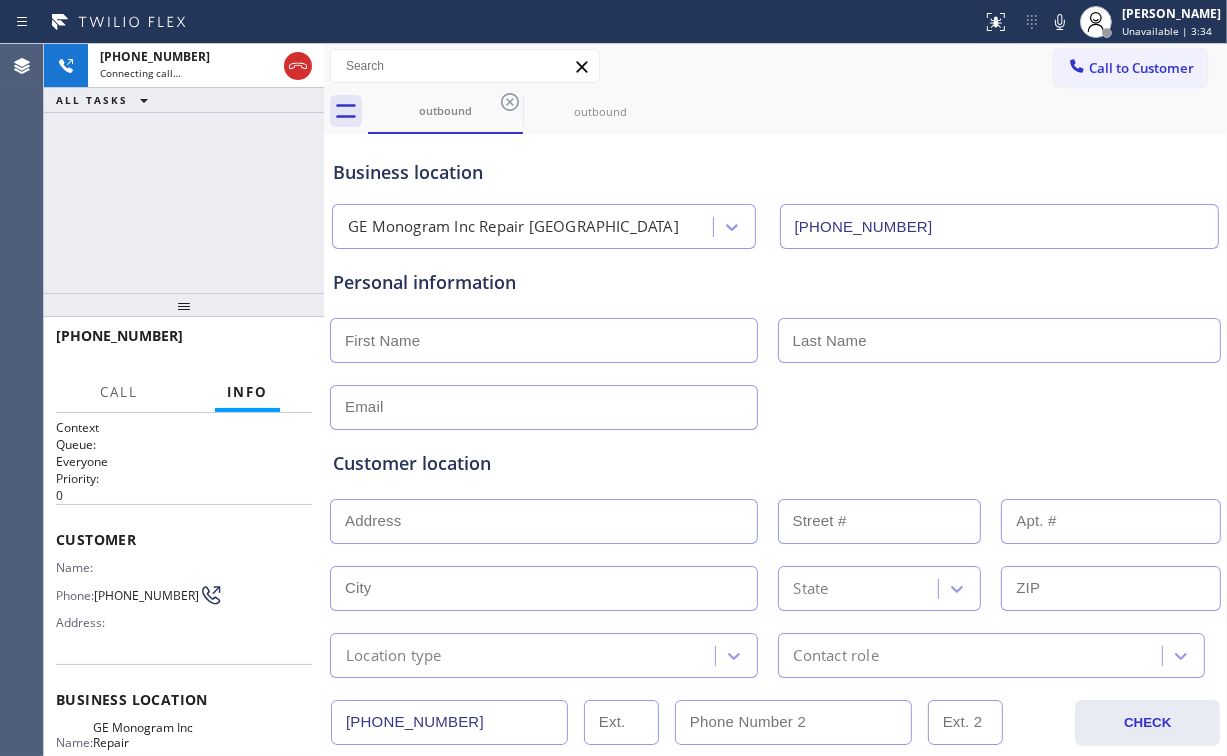 drag, startPoint x: 172, startPoint y: 237, endPoint x: 140, endPoint y: 5, distance: 234.1965 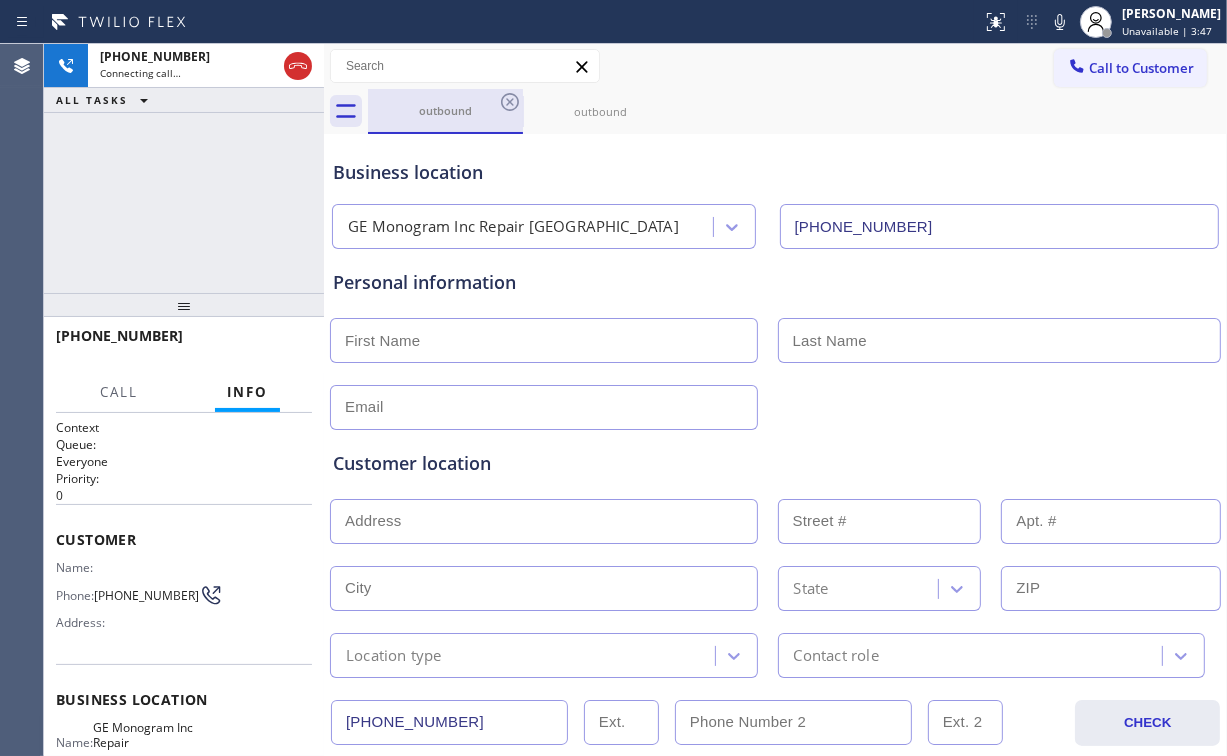 click on "outbound" at bounding box center (445, 110) 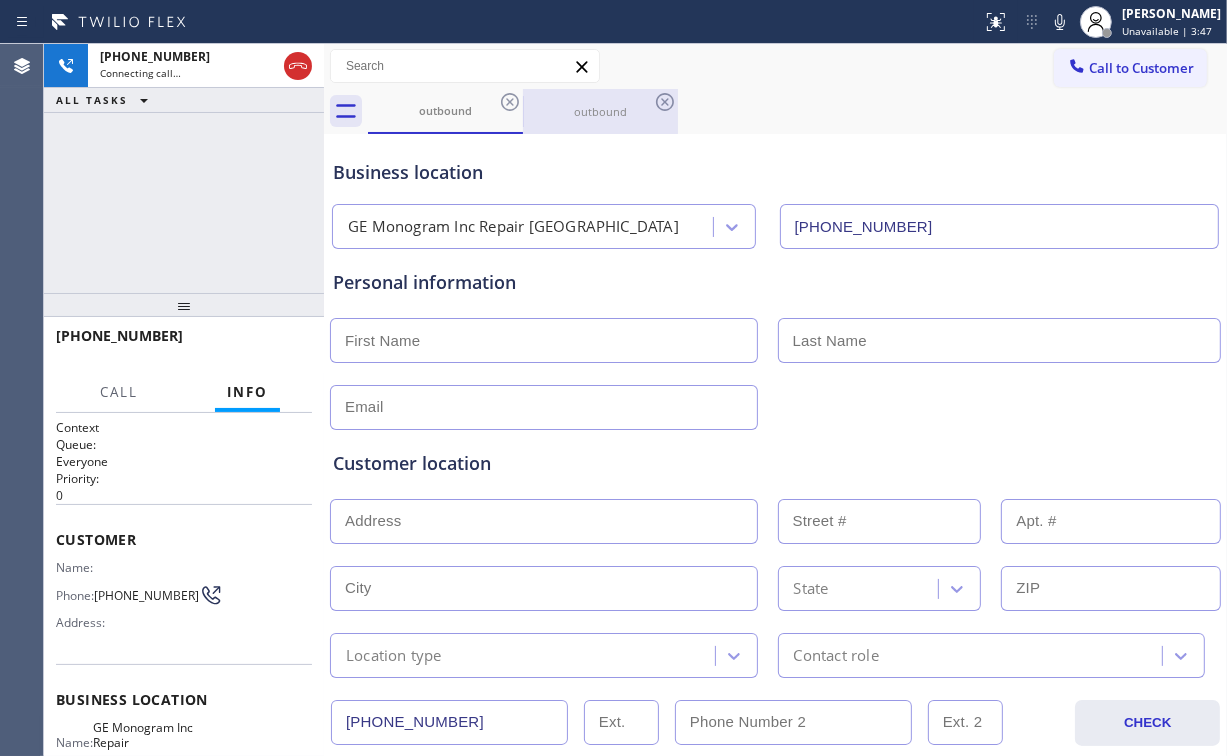 click on "outbound" at bounding box center (600, 111) 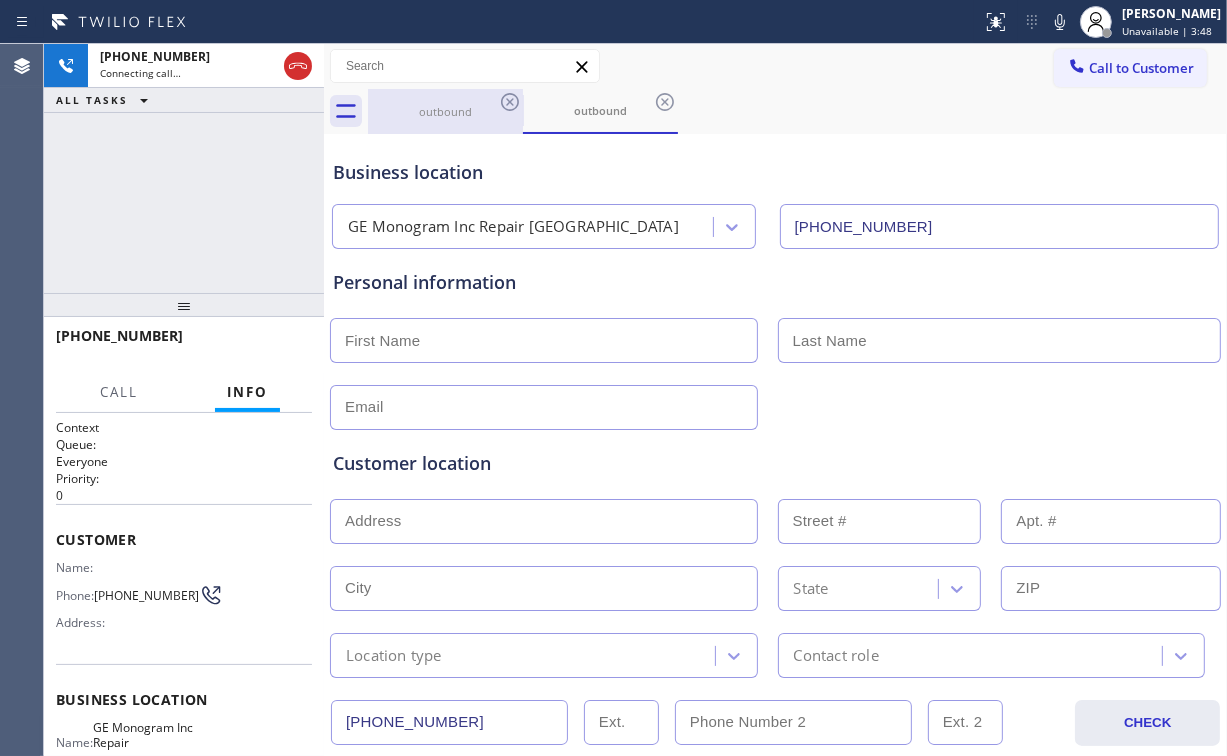 click on "outbound" at bounding box center [445, 111] 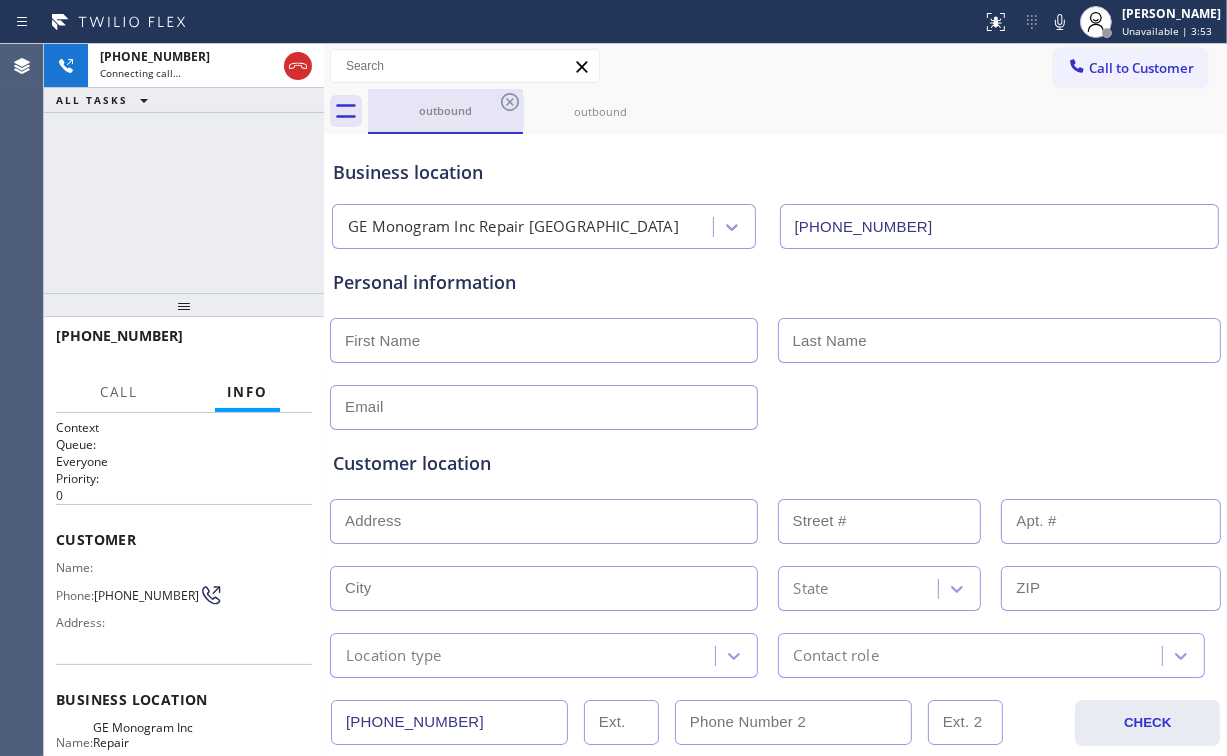 click on "outbound" at bounding box center [445, 110] 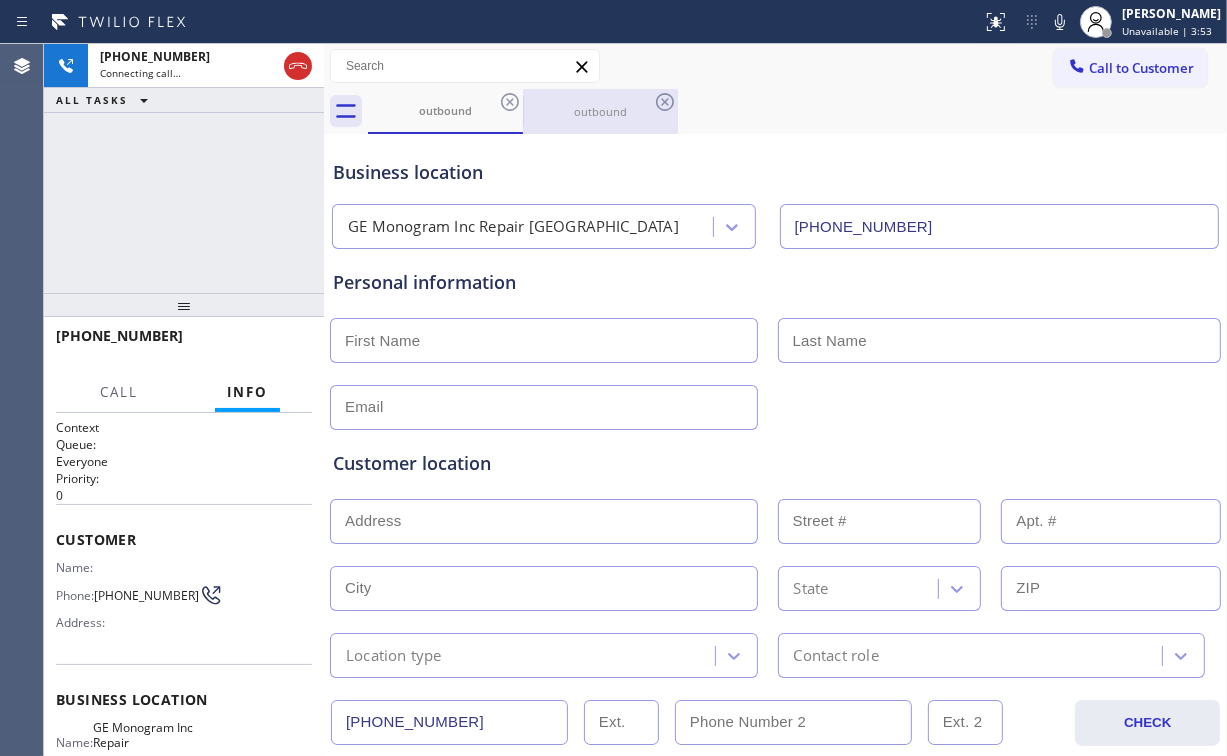 click on "outbound" at bounding box center [600, 111] 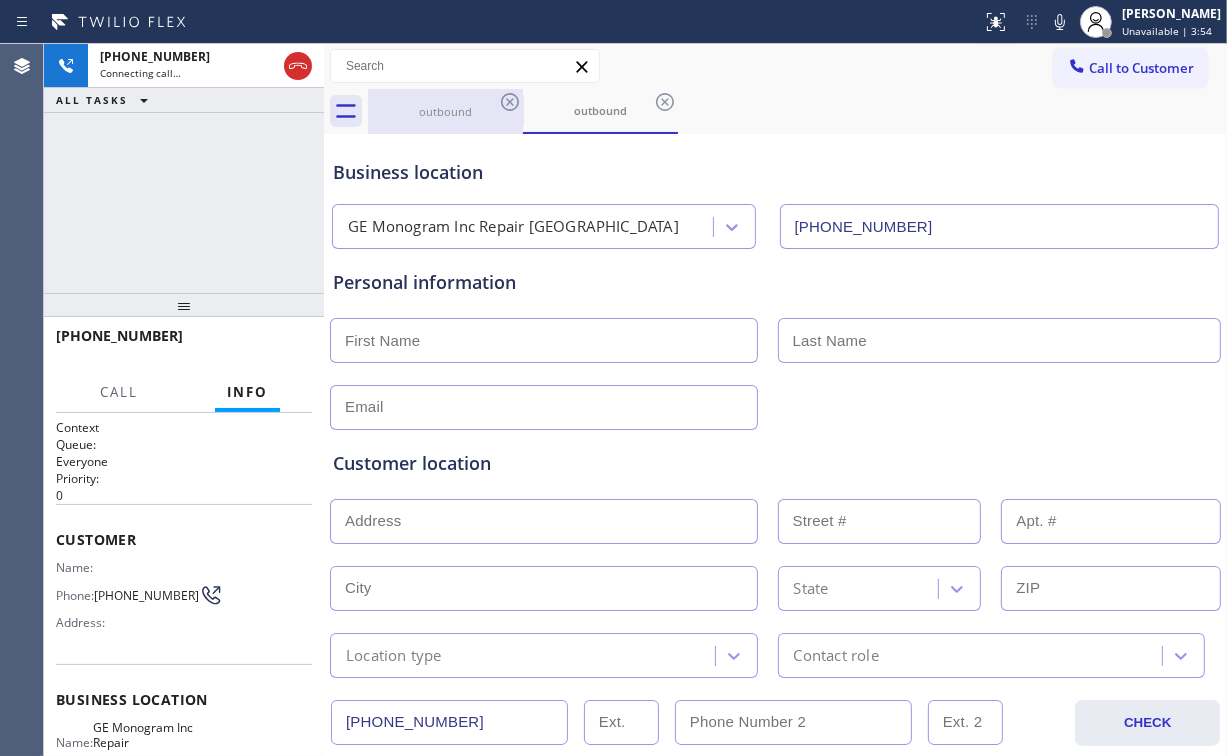 click on "outbound" at bounding box center [445, 111] 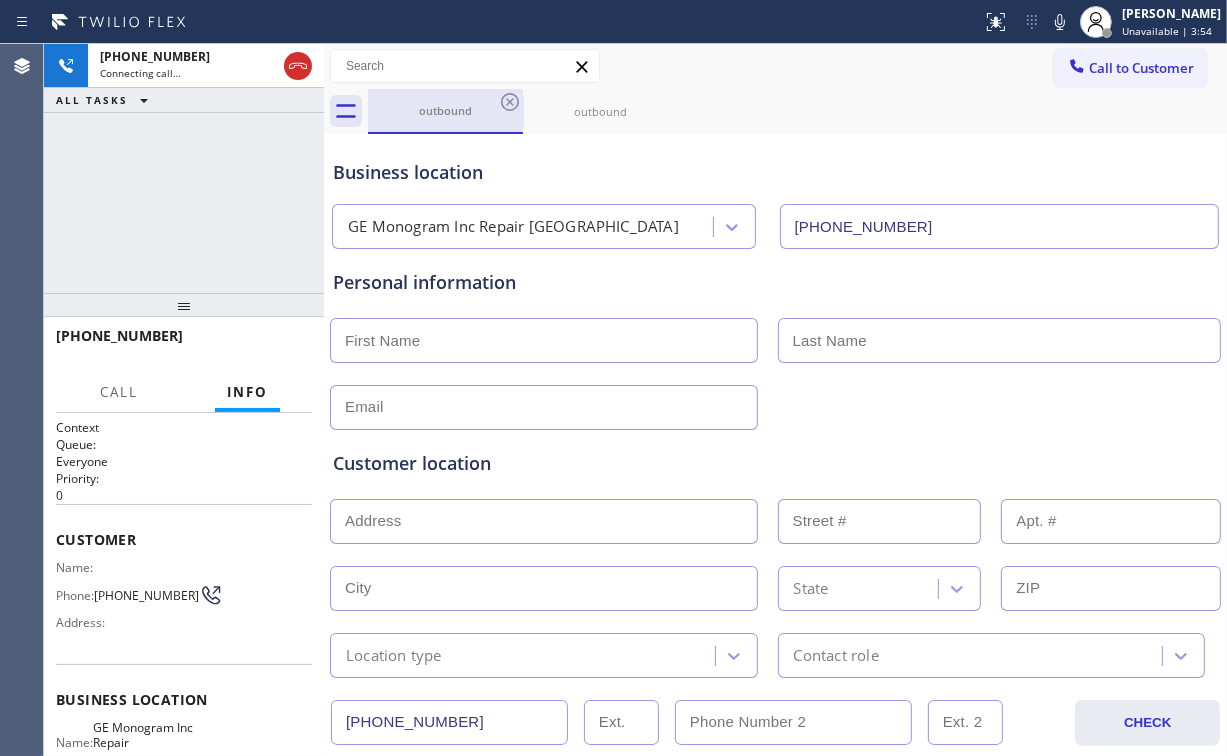 click on "outbound" at bounding box center [445, 110] 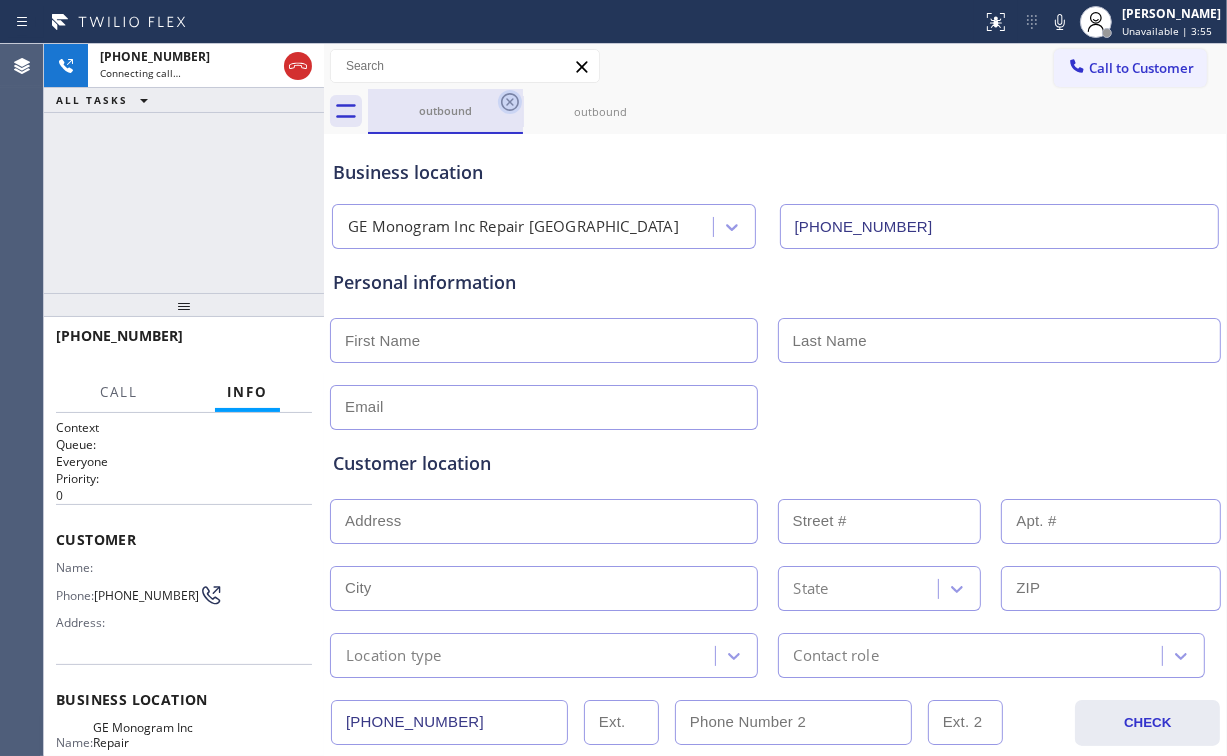 click 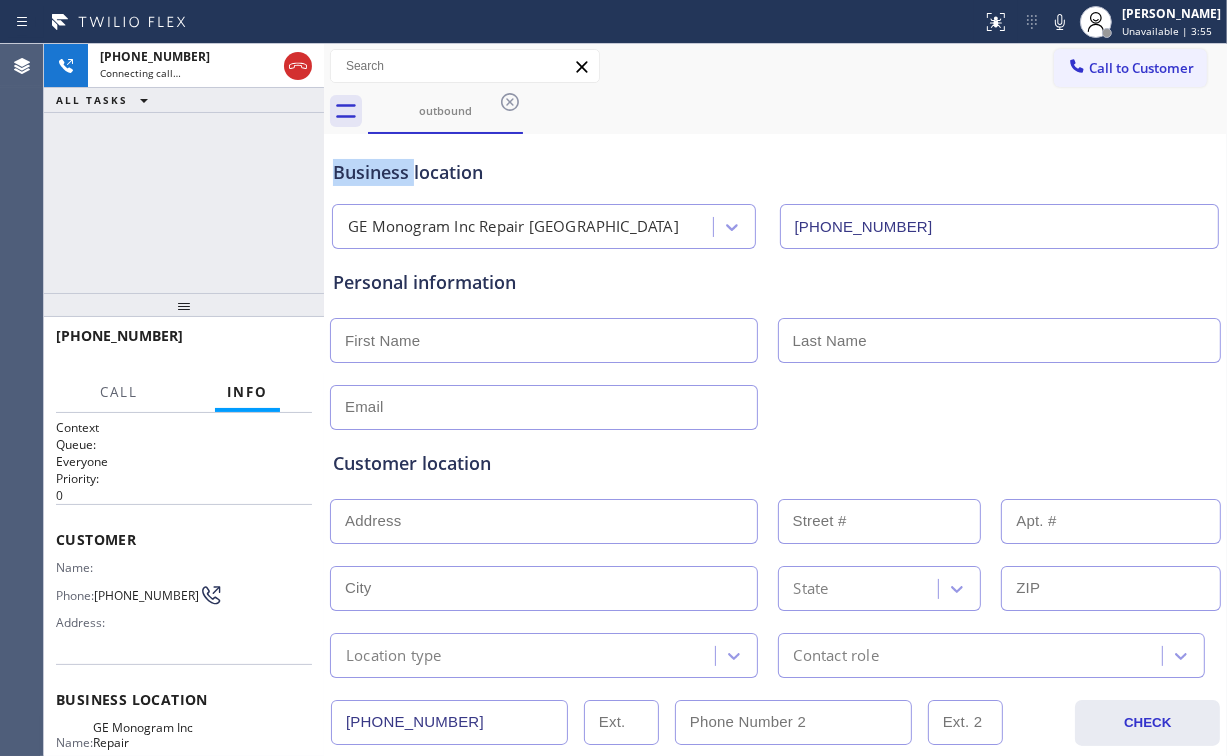 click 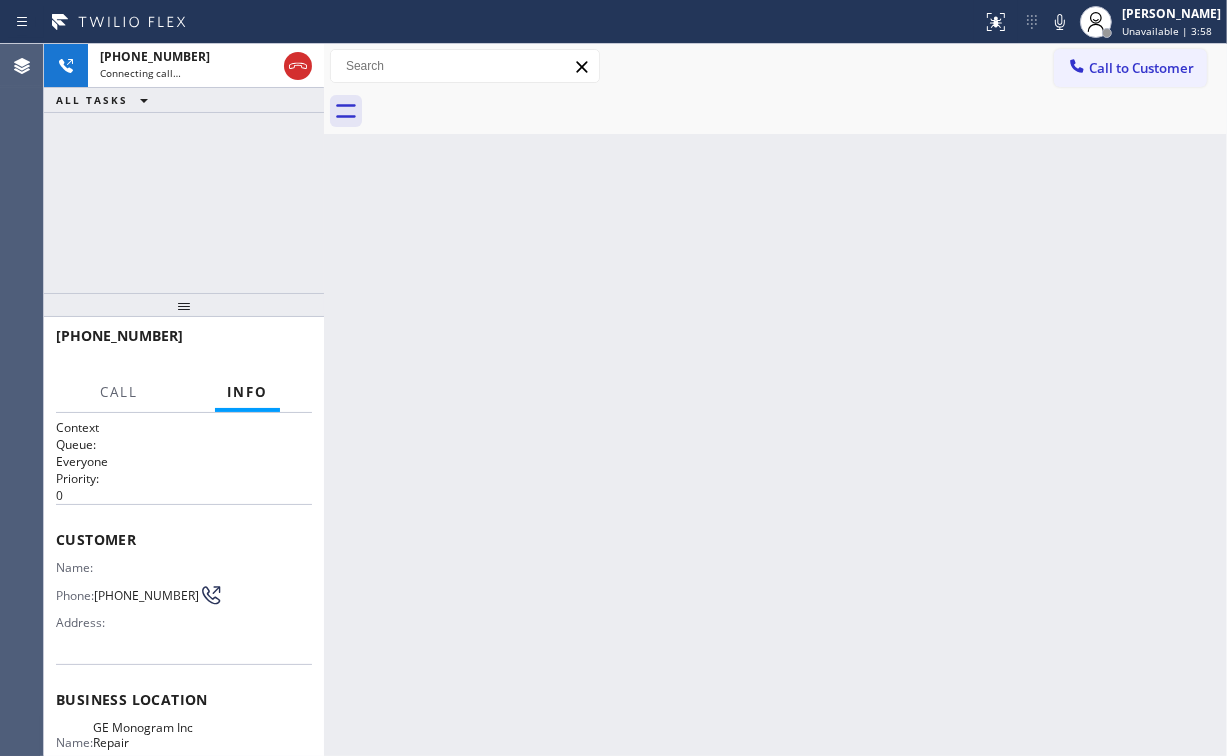 drag, startPoint x: 296, startPoint y: 71, endPoint x: 312, endPoint y: 88, distance: 23.345236 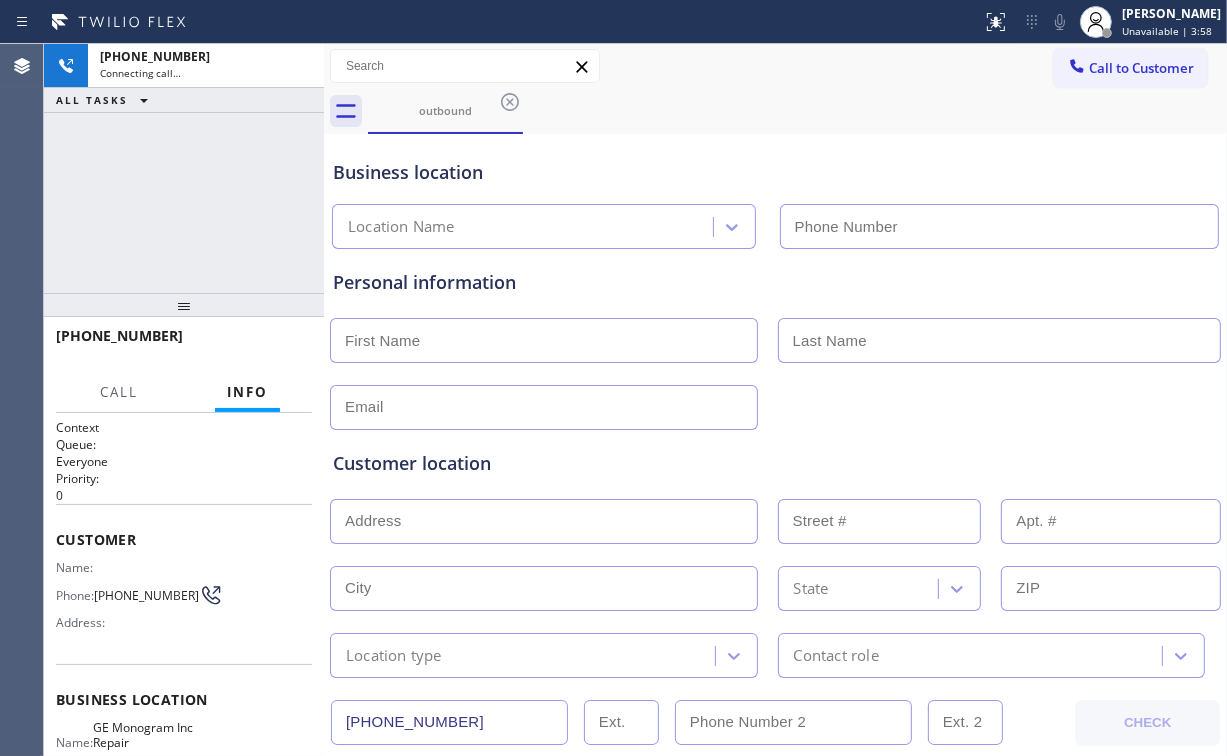 type on "(720) 807-4536" 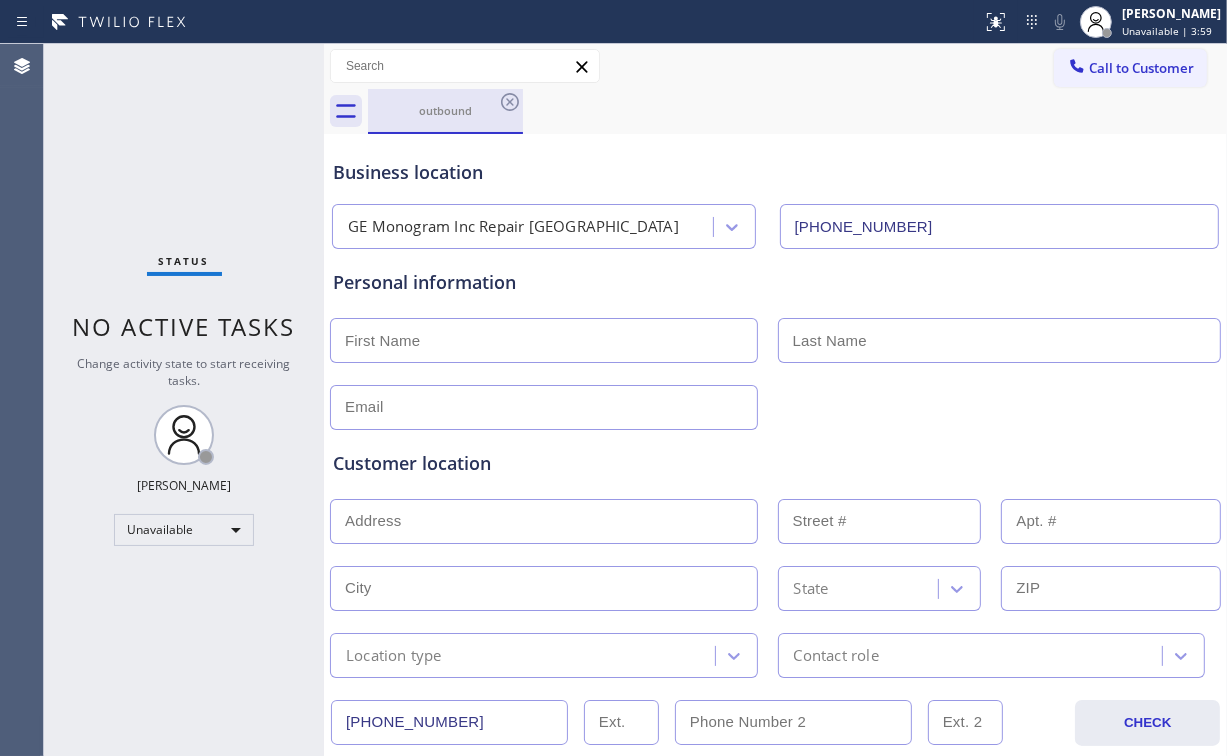 click on "outbound" at bounding box center [445, 110] 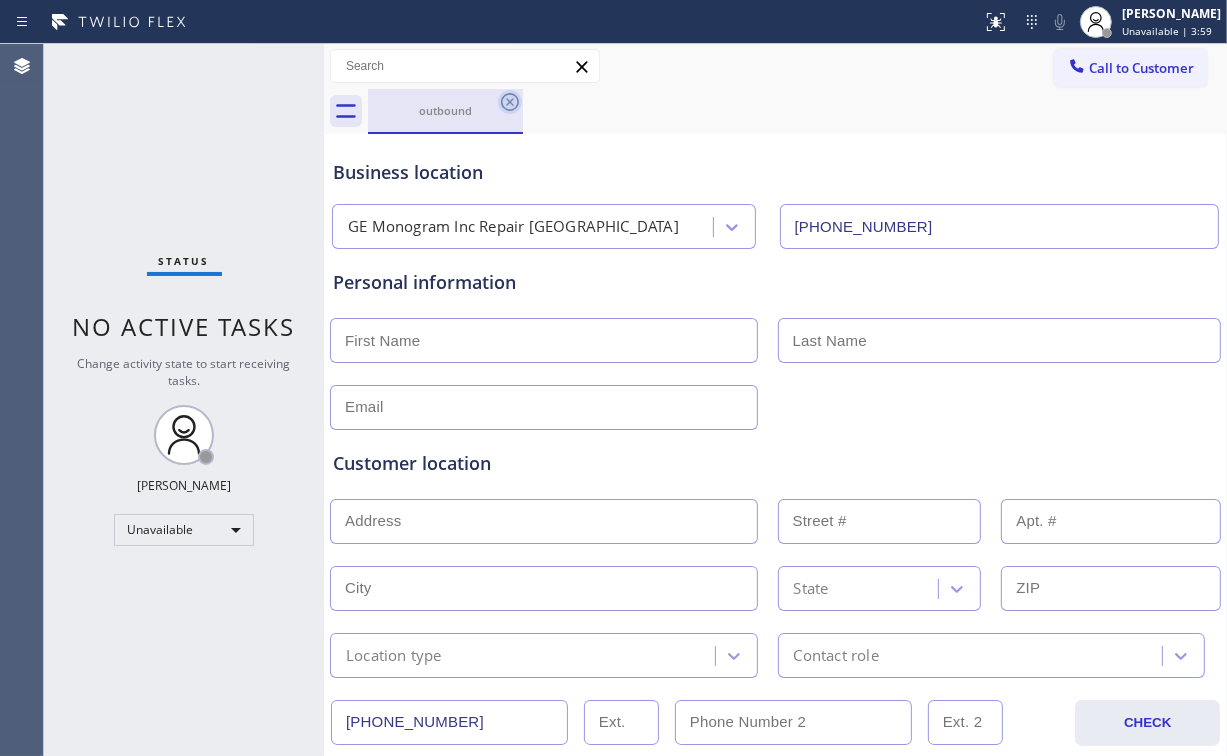 click 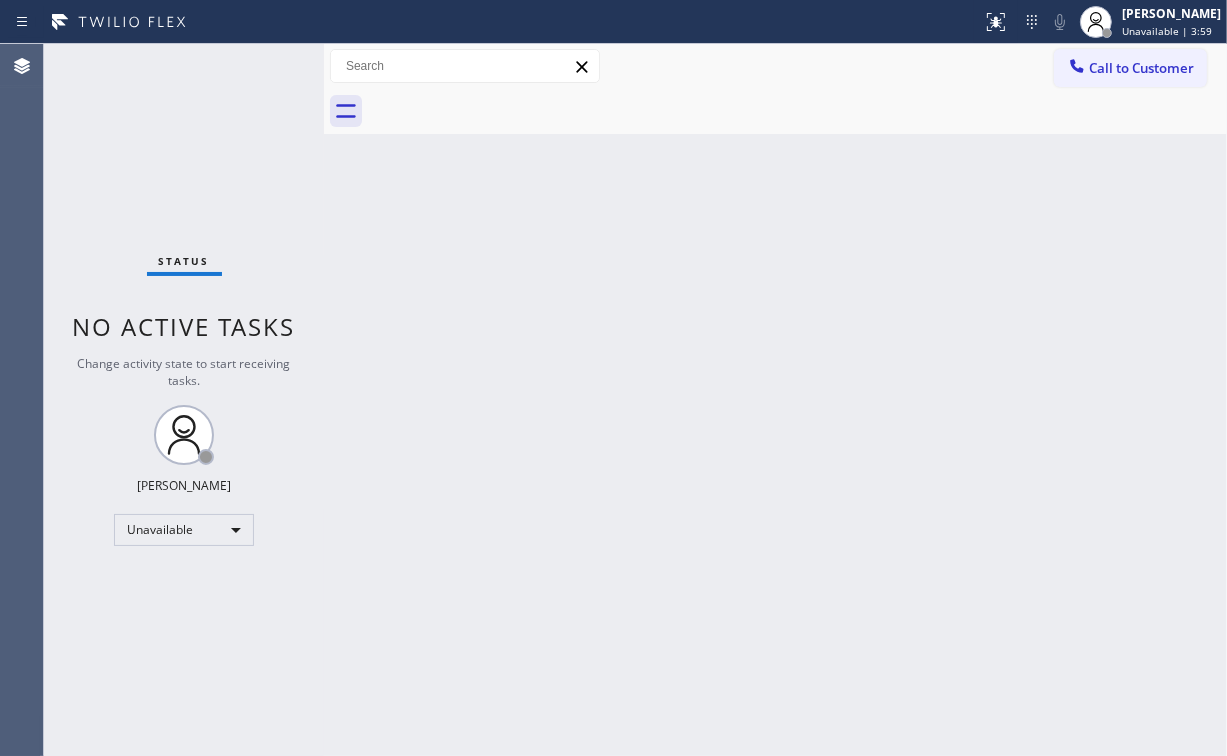 click on "Back to Dashboard Change Sender ID Customers Technicians Select a contact Outbound call Location Search location Your caller id phone number Customer number Call Customer info Name   Phone none Address none Change Sender ID HVAC +18559994417 5 Star Appliance +18557314952 Appliance Repair +18554611149 Plumbing +18889090120 Air Duct Cleaning +18006865038  Electricians +18005688664 Cancel Change Check personal SMS Reset Change No tabs Call to Customer Outbound call Location GE Monogram Inc Repair Denver Your caller id phone number (720) 807-4536 Customer number Call Outbound call Technician Search Technician Your caller id phone number Your caller id phone number Call" at bounding box center [775, 400] 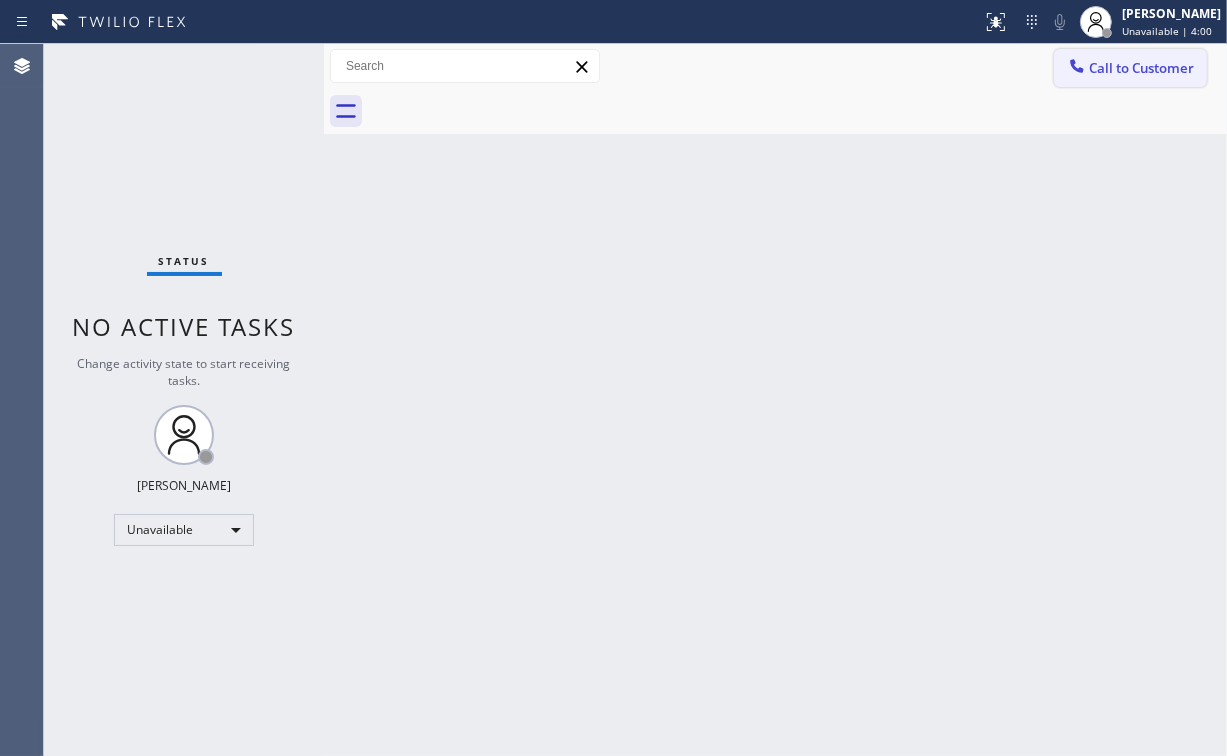 click on "Call to Customer" at bounding box center (1141, 68) 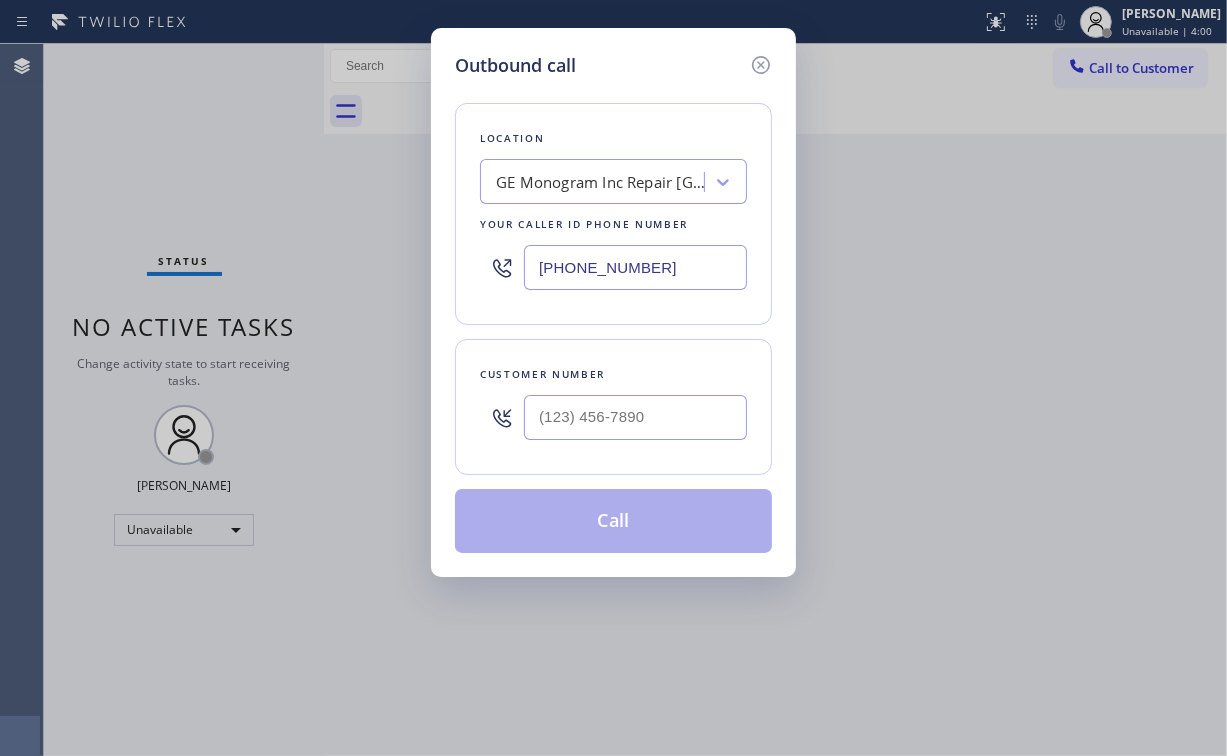 drag, startPoint x: 674, startPoint y: 272, endPoint x: 77, endPoint y: 288, distance: 597.21436 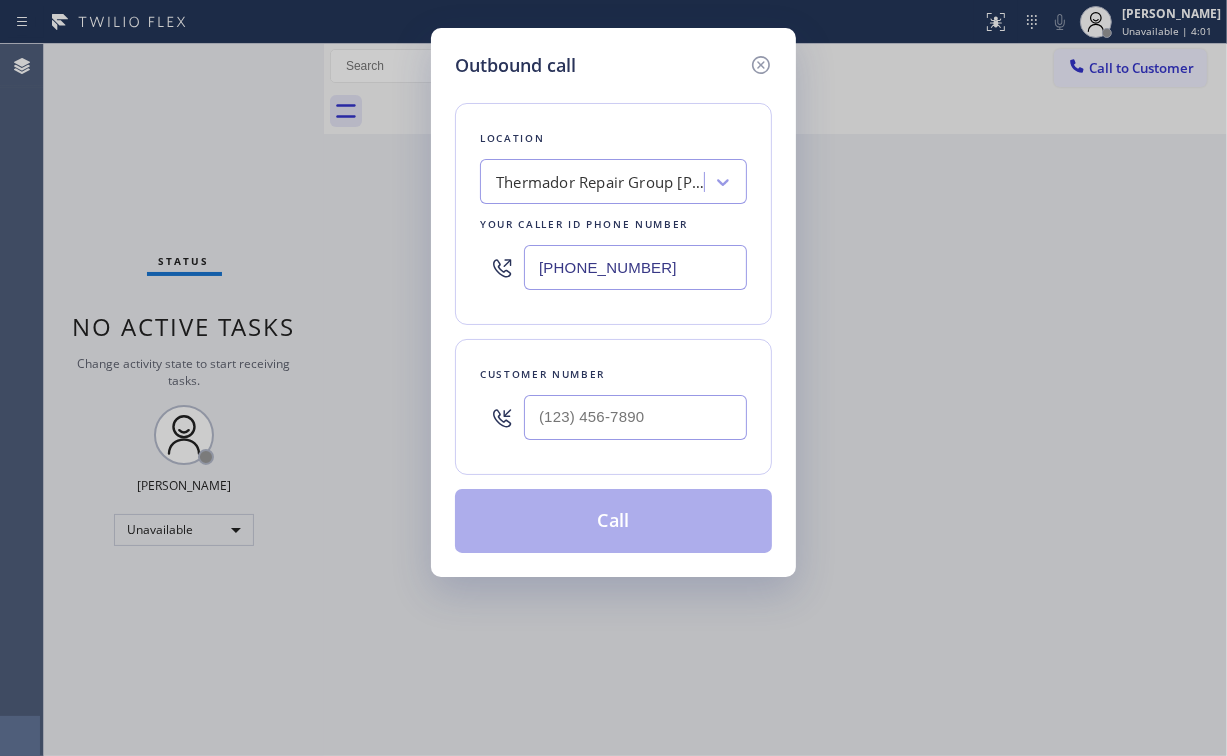 type on "(732) 800-9171" 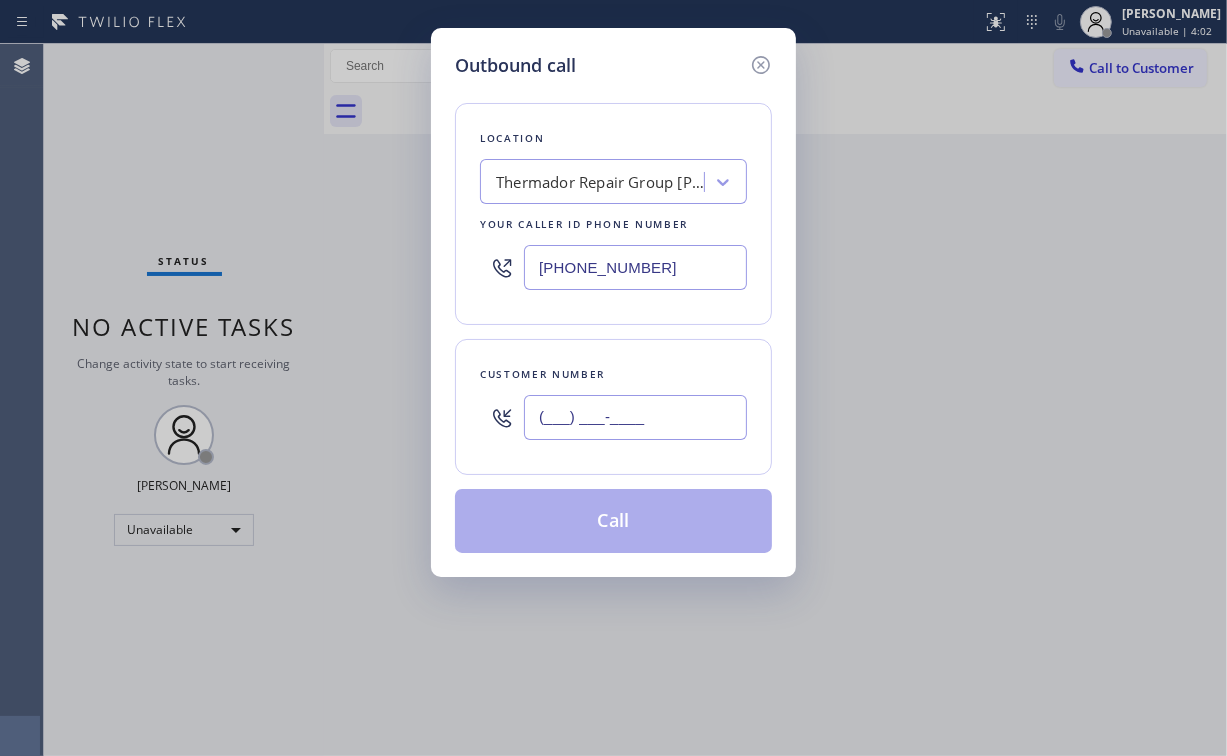 click on "(___) ___-____" at bounding box center (635, 417) 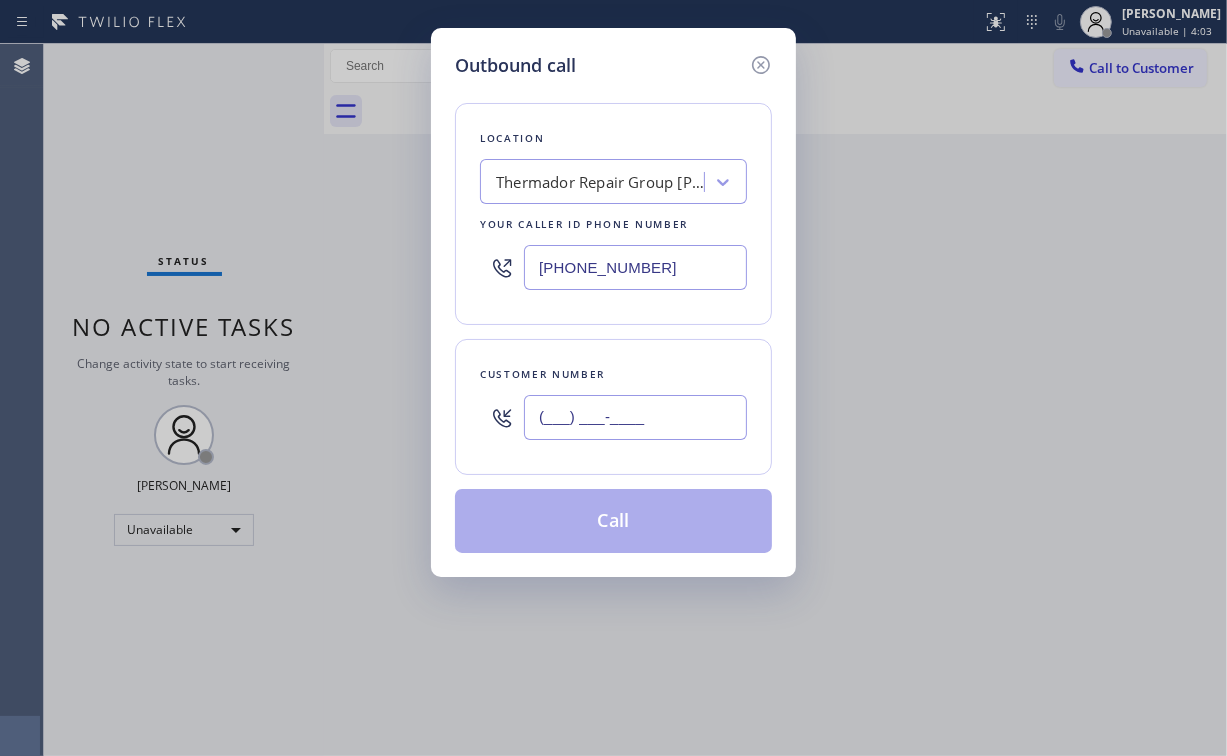 paste on "501) 287-4459" 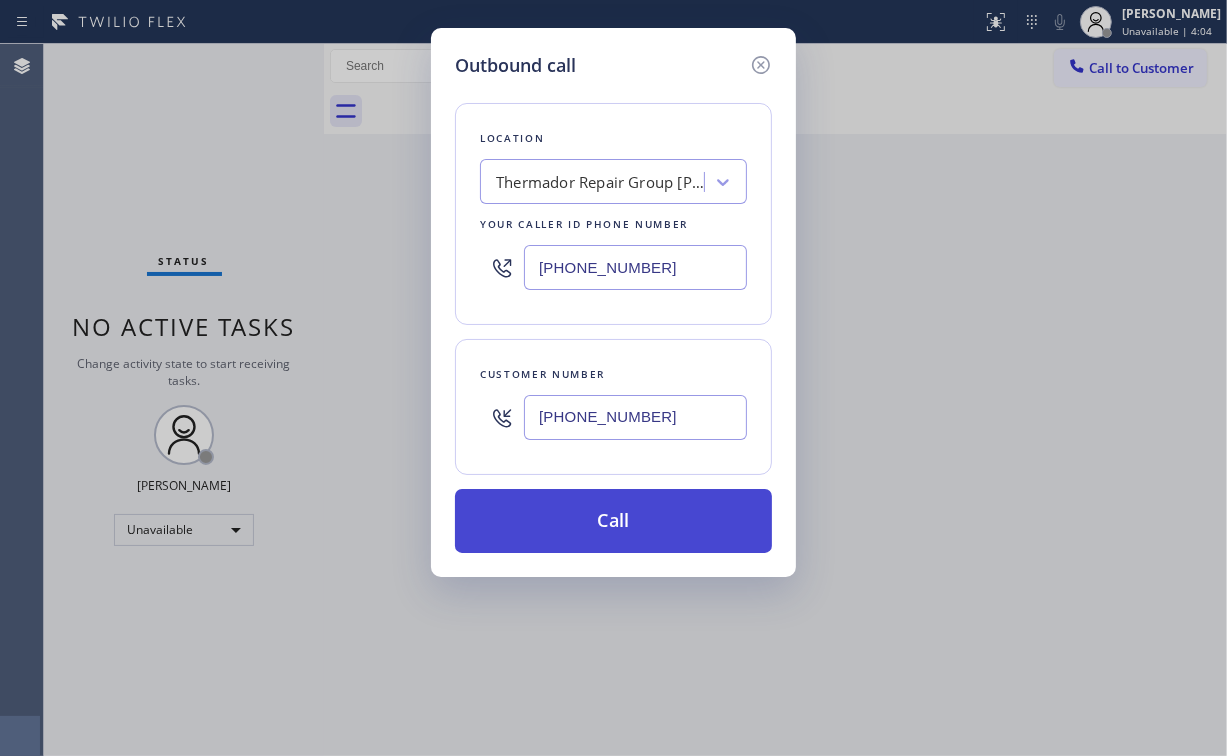 type on "(501) 287-4459" 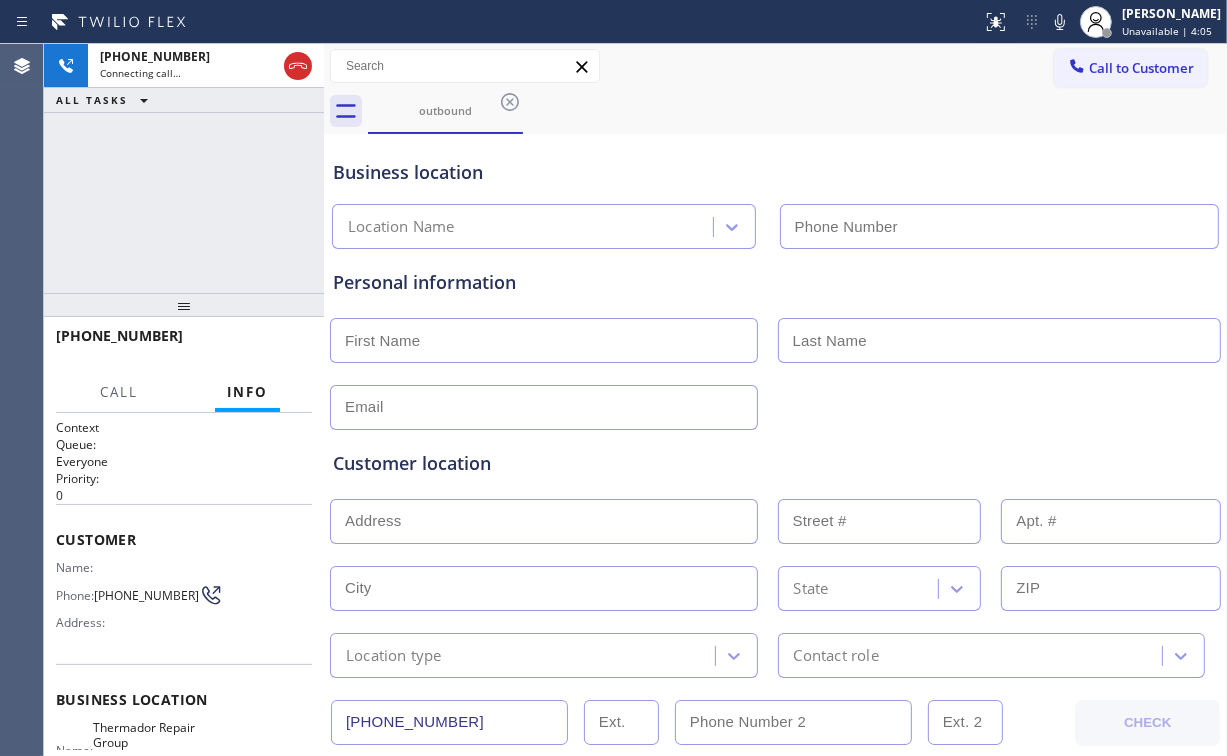 type on "(732) 800-9171" 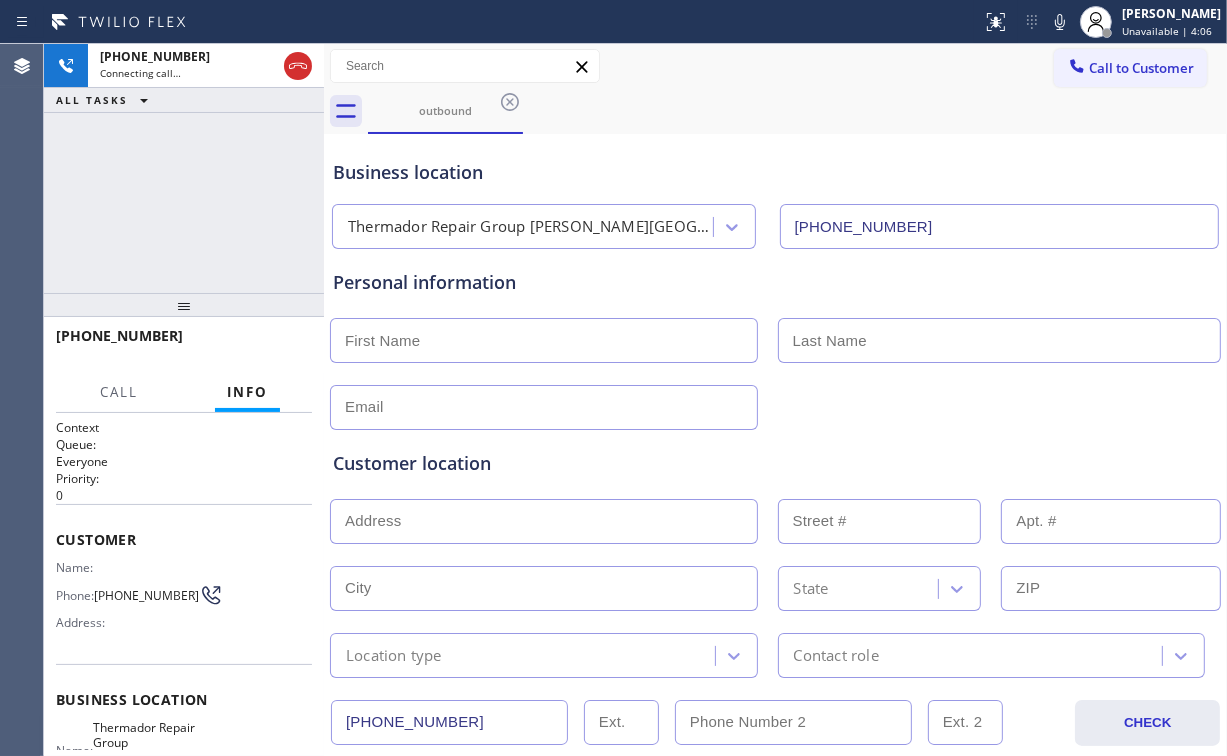 click on "+15012874459 Connecting call… ALL TASKS ALL TASKS ACTIVE TASKS TASKS IN WRAP UP" at bounding box center (184, 168) 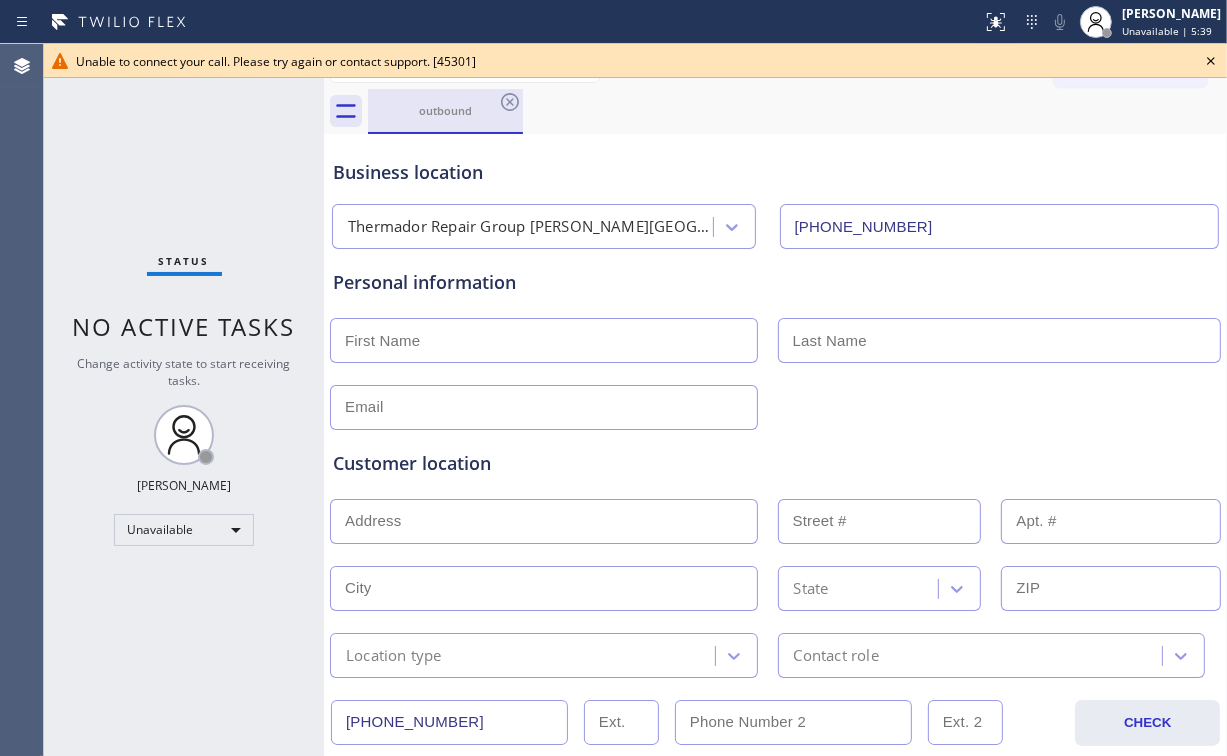 click on "outbound" at bounding box center [445, 110] 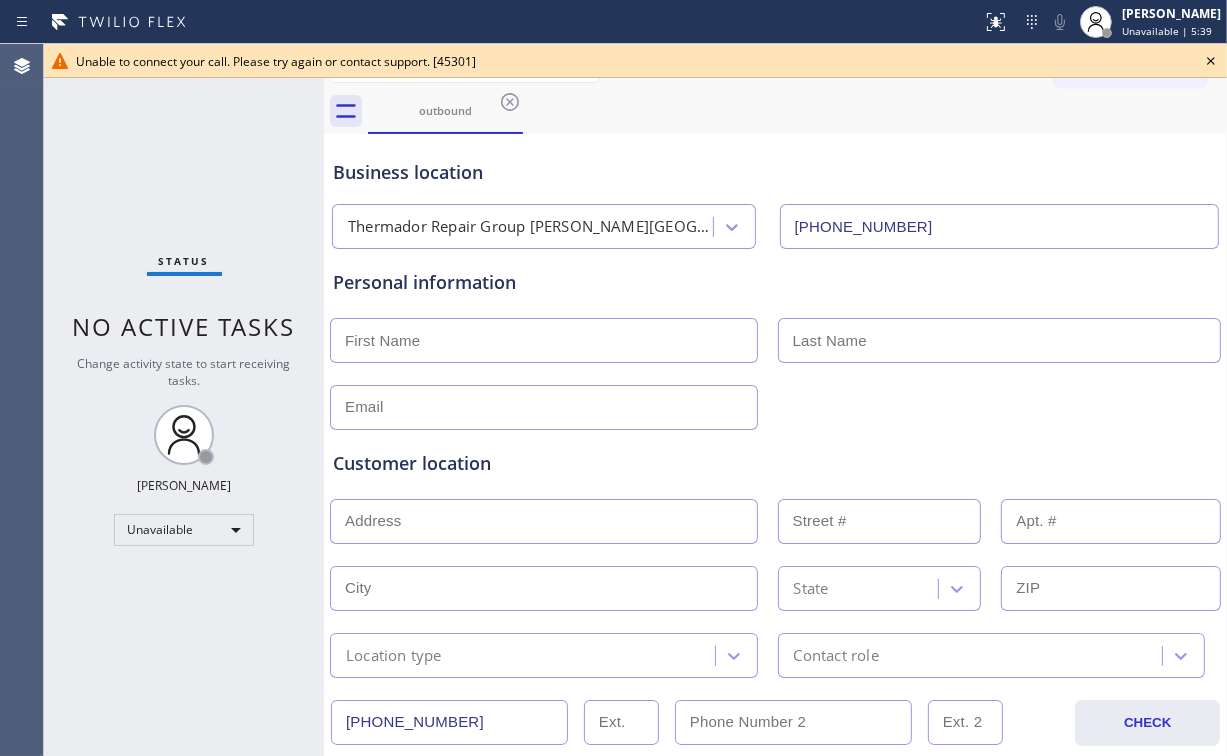 click 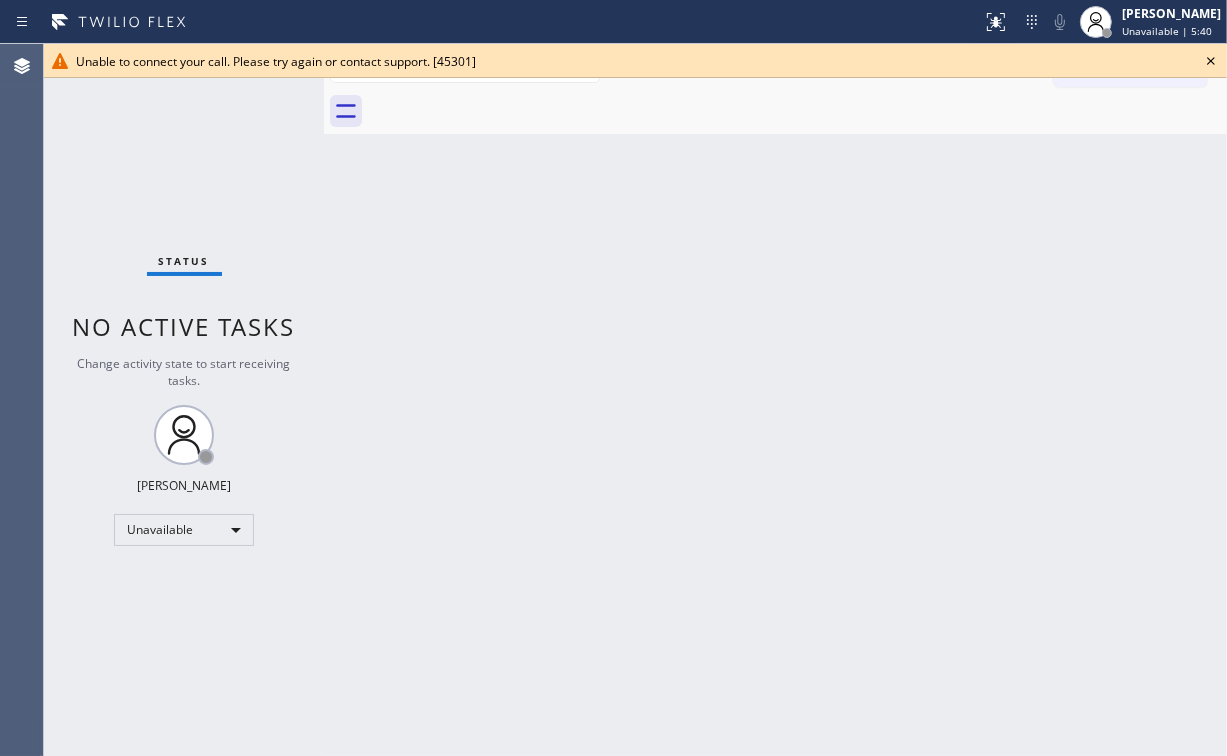 click 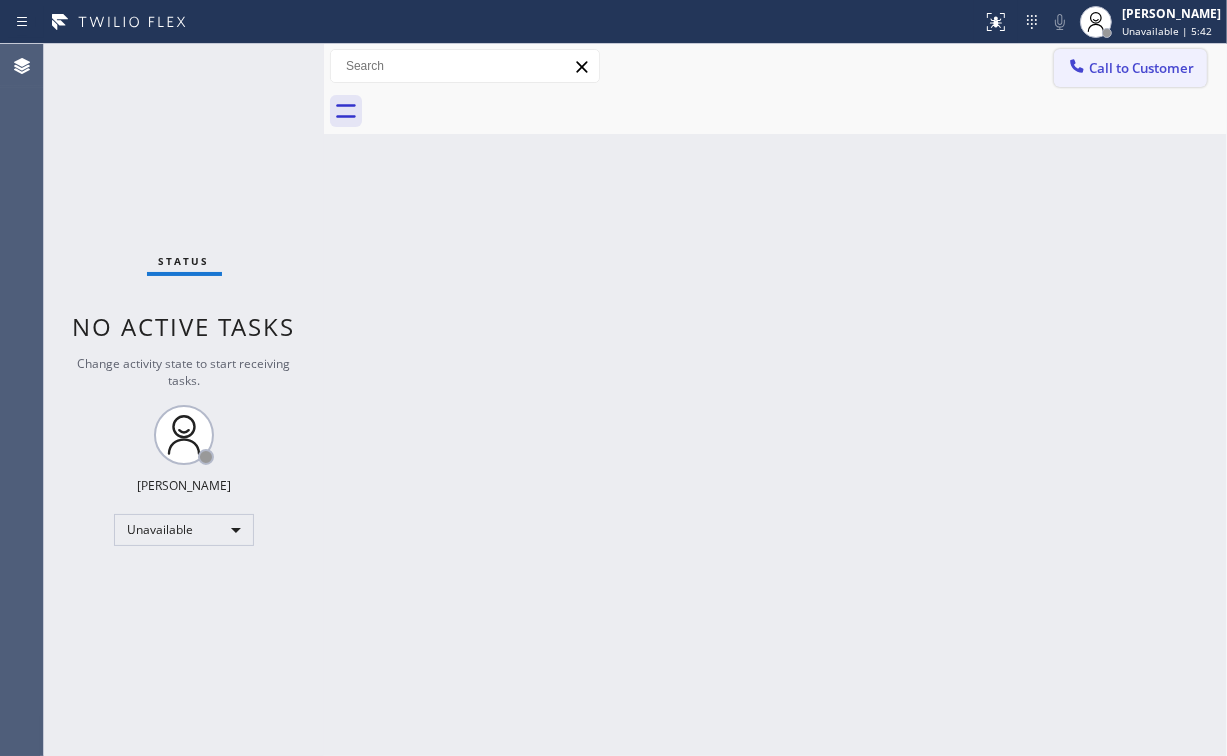 click on "Call to Customer" at bounding box center (1130, 68) 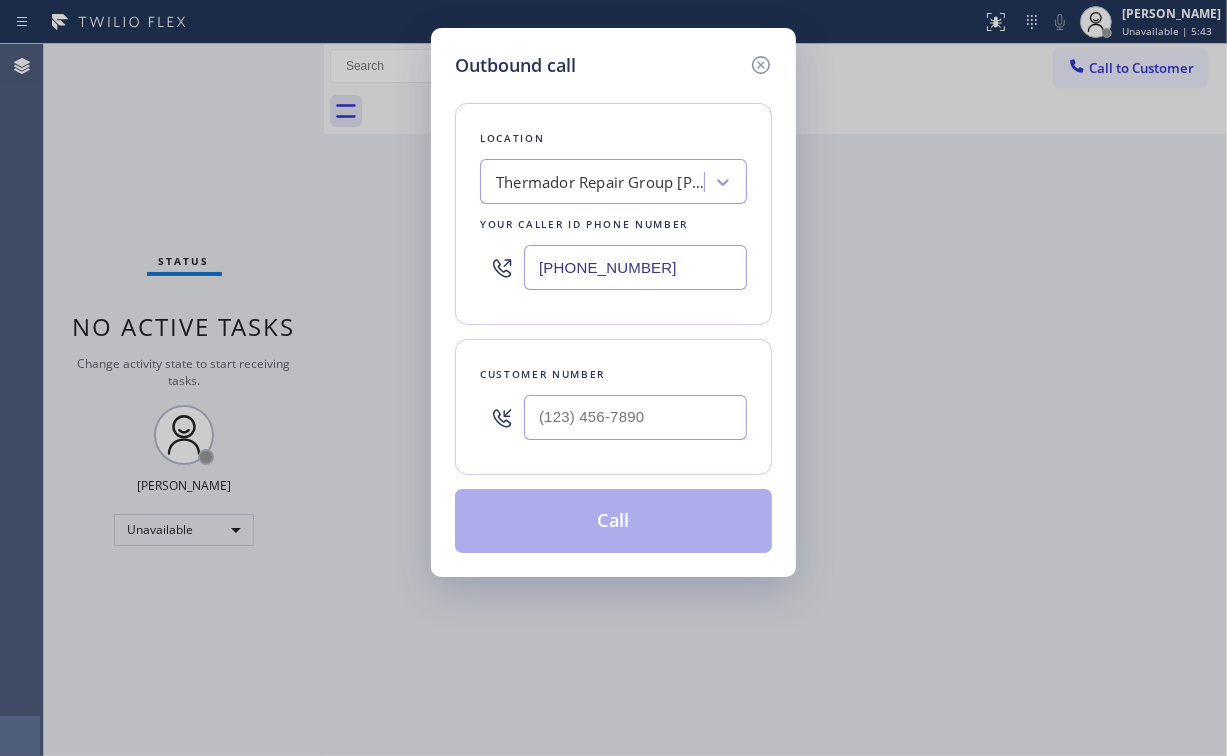 drag, startPoint x: 683, startPoint y: 259, endPoint x: 712, endPoint y: 288, distance: 41.01219 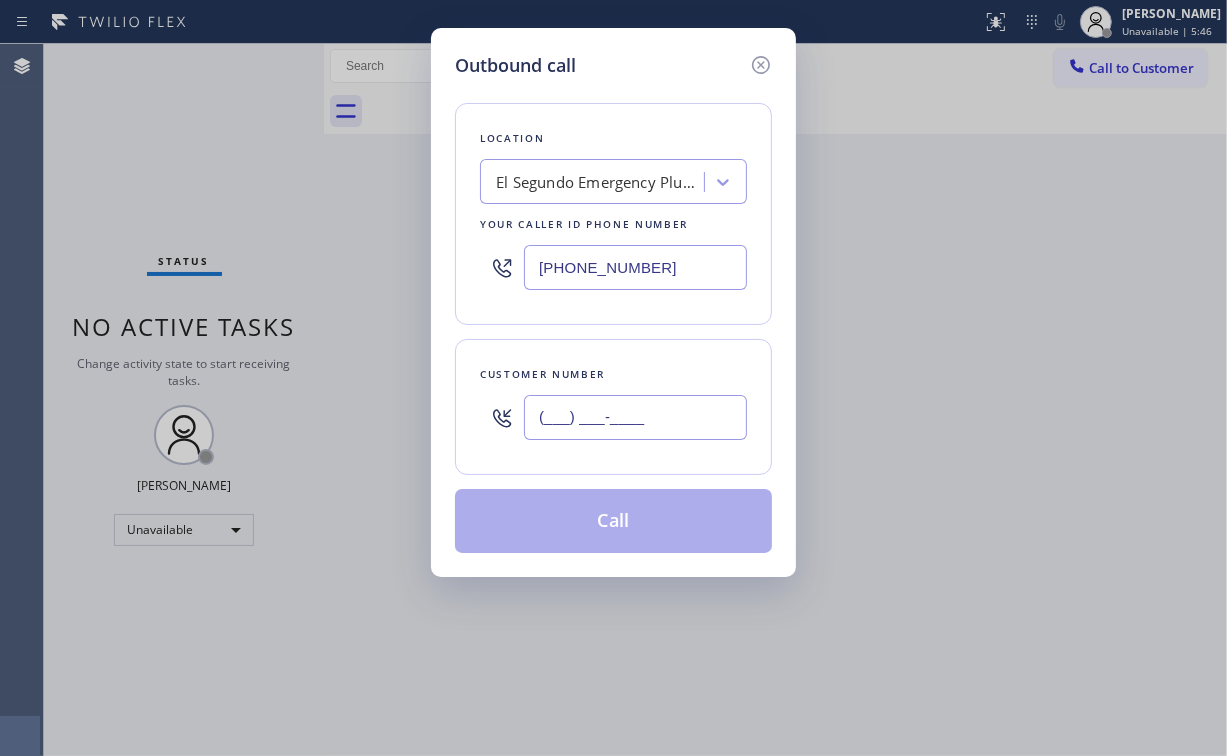 click on "(___) ___-____" at bounding box center (635, 417) 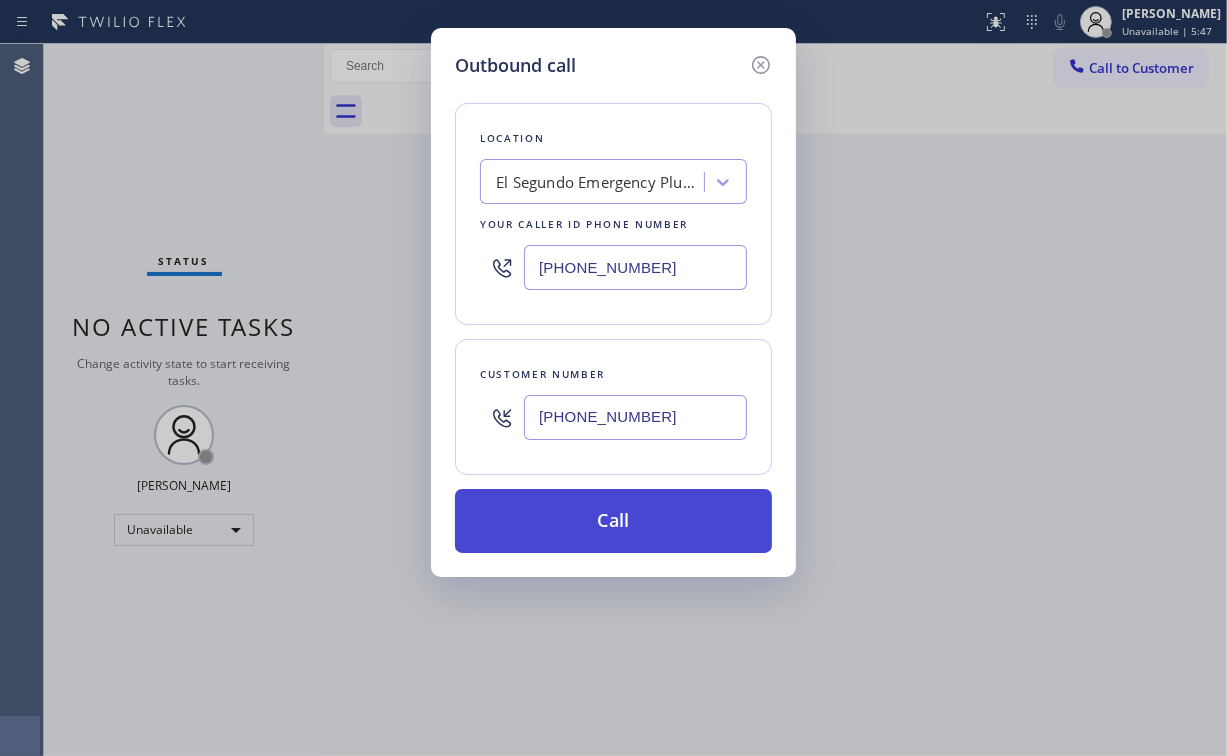 type on "[PHONE_NUMBER]" 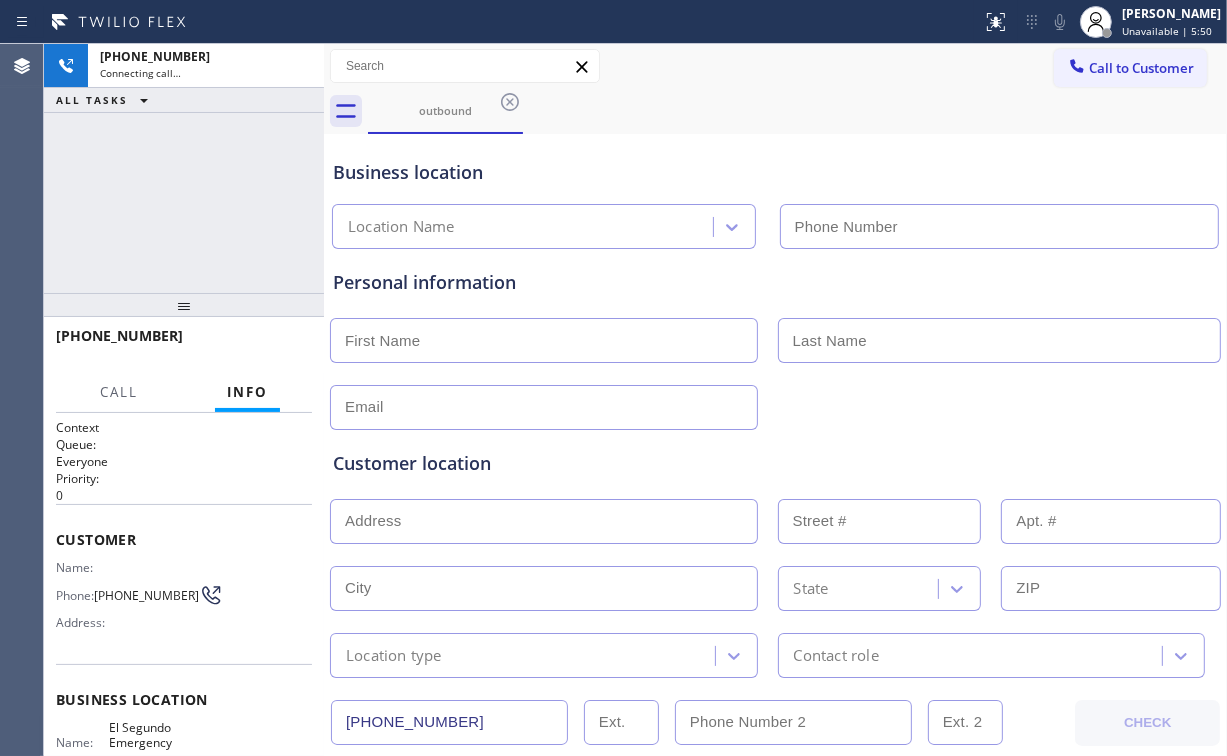type on "[PHONE_NUMBER]" 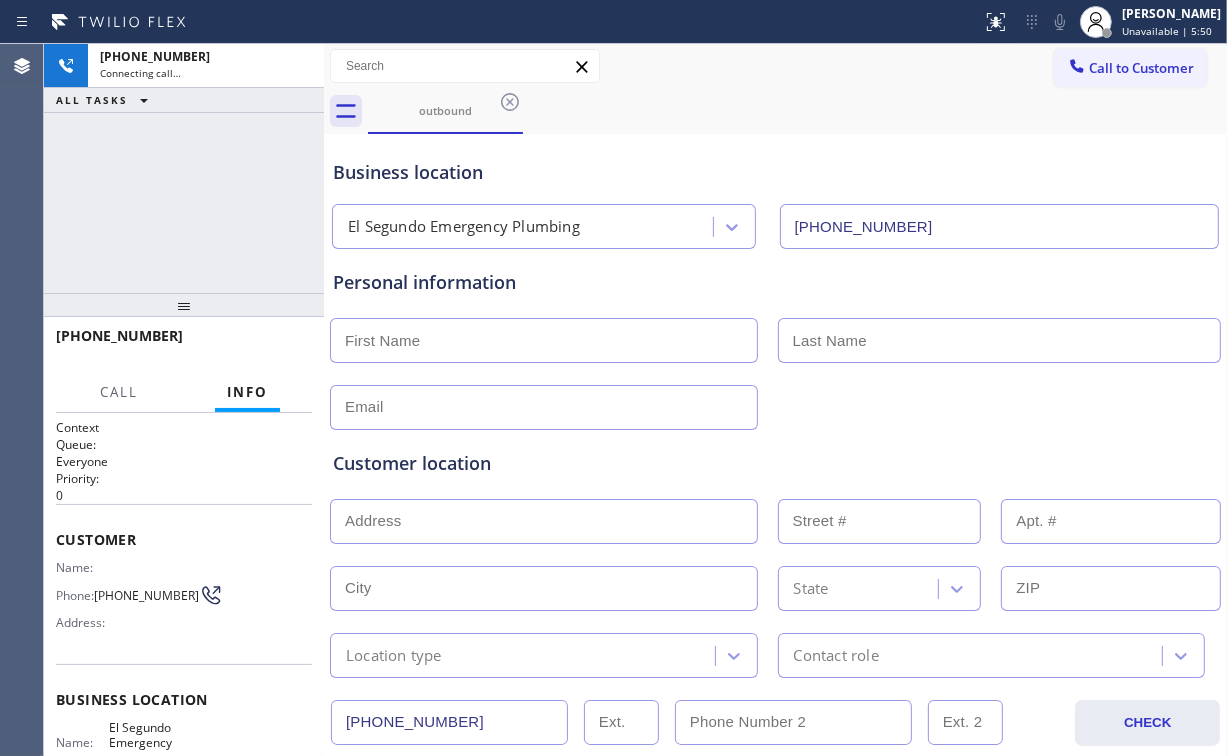 click on "[PHONE_NUMBER] Connecting call… ALL TASKS ALL TASKS ACTIVE TASKS TASKS IN WRAP UP" at bounding box center (184, 168) 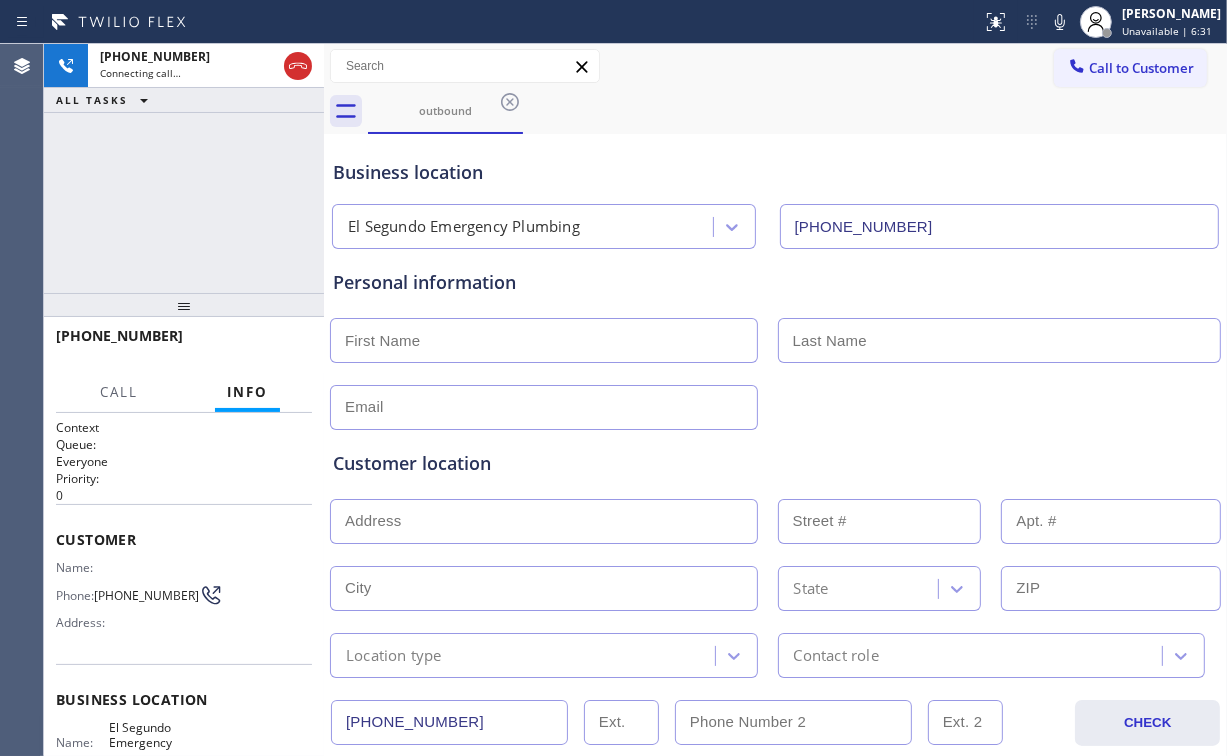 click on "[PHONE_NUMBER] Connecting call… ALL TASKS ALL TASKS ACTIVE TASKS TASKS IN WRAP UP" at bounding box center (184, 168) 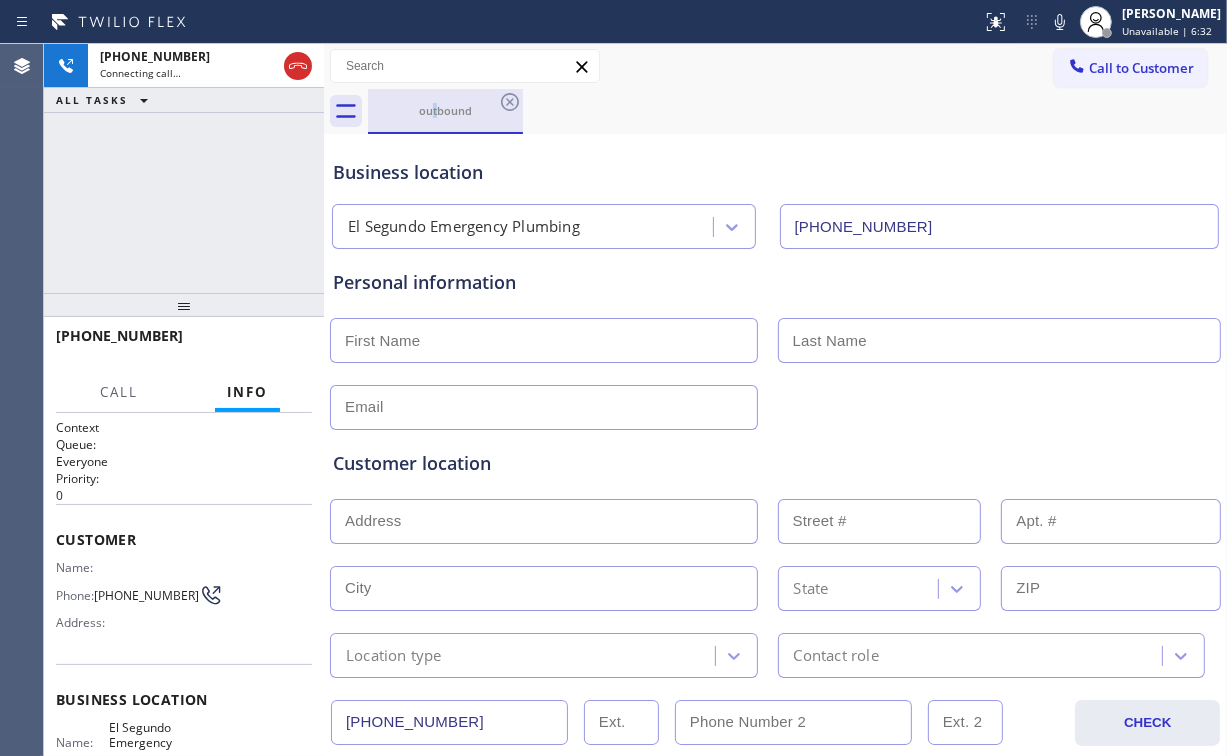 click on "outbound" at bounding box center [445, 110] 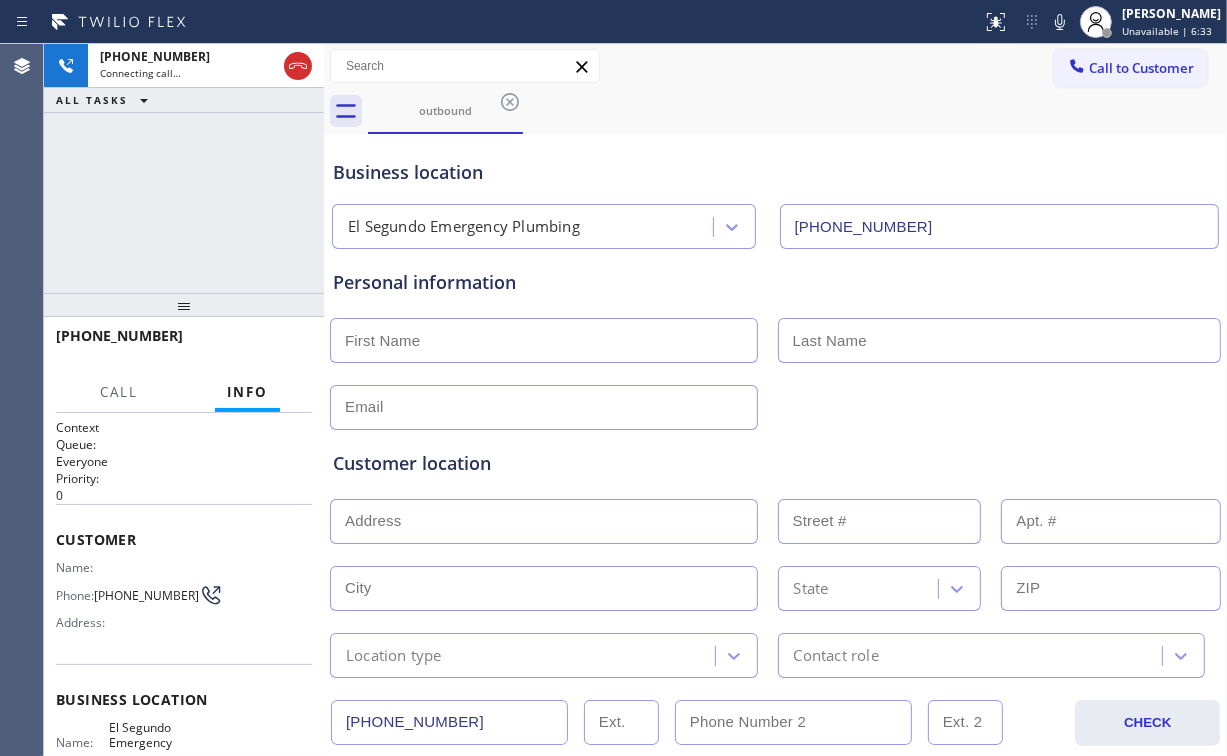click on "[PHONE_NUMBER] Connecting call… ALL TASKS ALL TASKS ACTIVE TASKS TASKS IN WRAP UP" at bounding box center [184, 168] 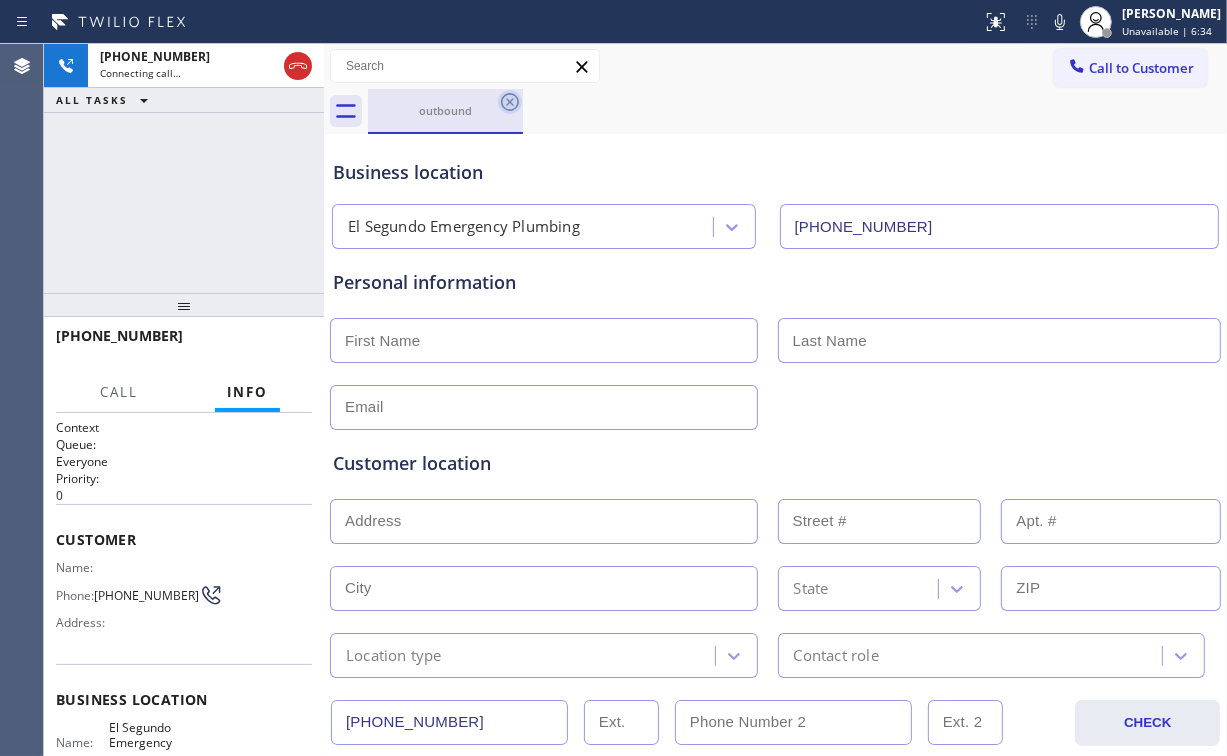 click 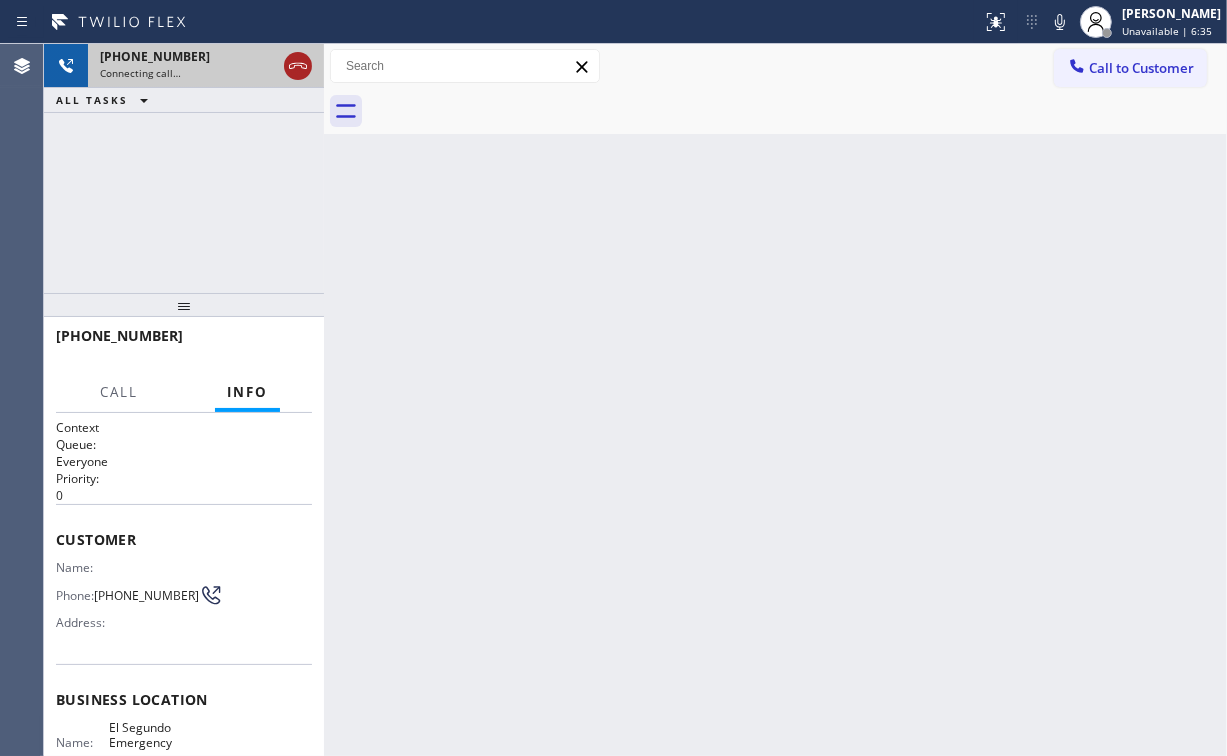 click 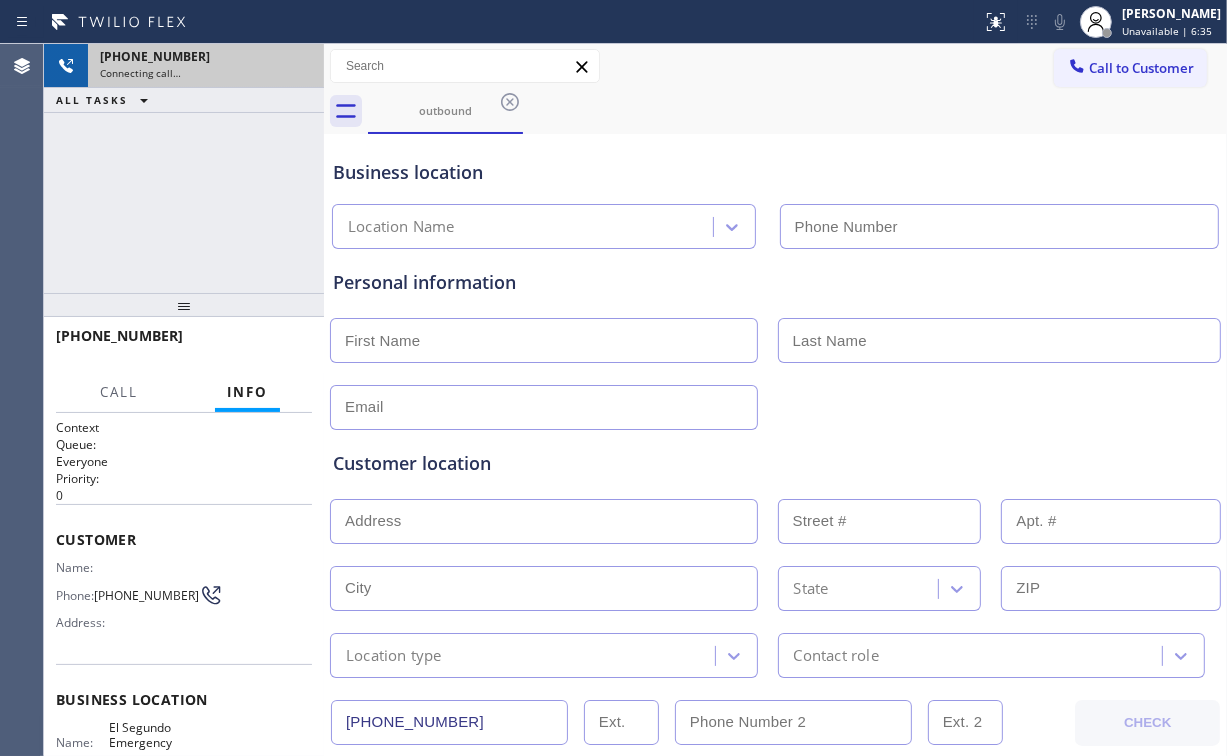 click on "Personal information" at bounding box center (775, 339) 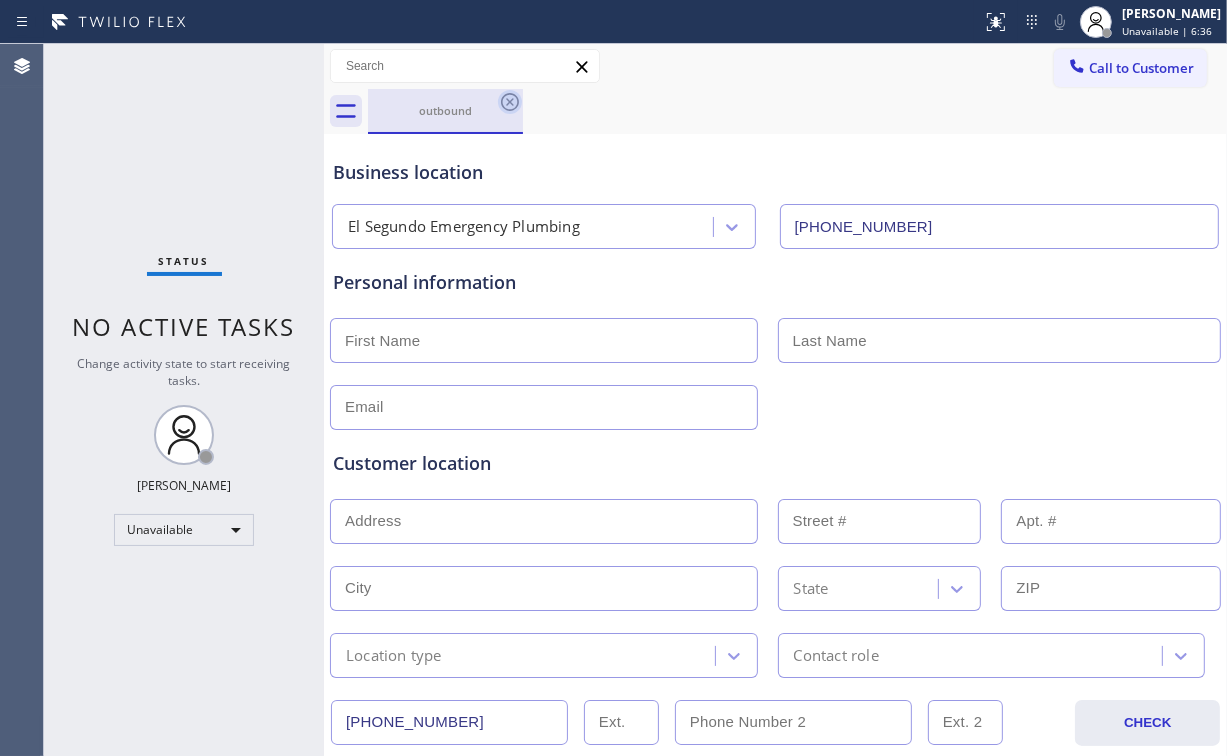 click on "outbound" at bounding box center (445, 110) 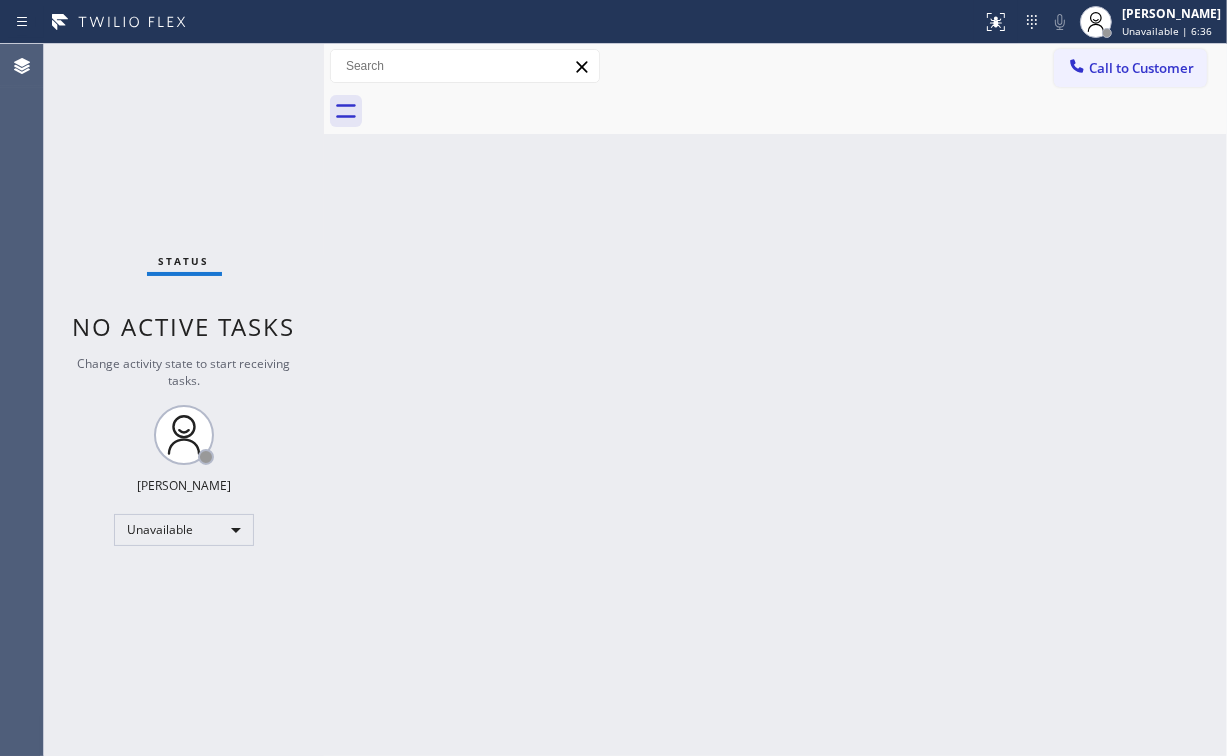 click on "Back to Dashboard Change Sender ID Customers Technicians Select a contact Outbound call Location Search location Your caller id phone number Customer number Call Customer info Name   Phone none Address none Change Sender ID HVAC +18559994417 5 Star Appliance +18557314952 Appliance Repair +18554611149 Plumbing +18889090120 Air Duct Cleaning +18006865038  Electricians +18005688664 Cancel Change Check personal SMS Reset Change No tabs Call to Customer Outbound call Location El Segundo Emergency Plumbing Your caller id phone number (213) 460-1641 Customer number Call Outbound call Technician Search Technician Your caller id phone number Your caller id phone number Call" at bounding box center (775, 400) 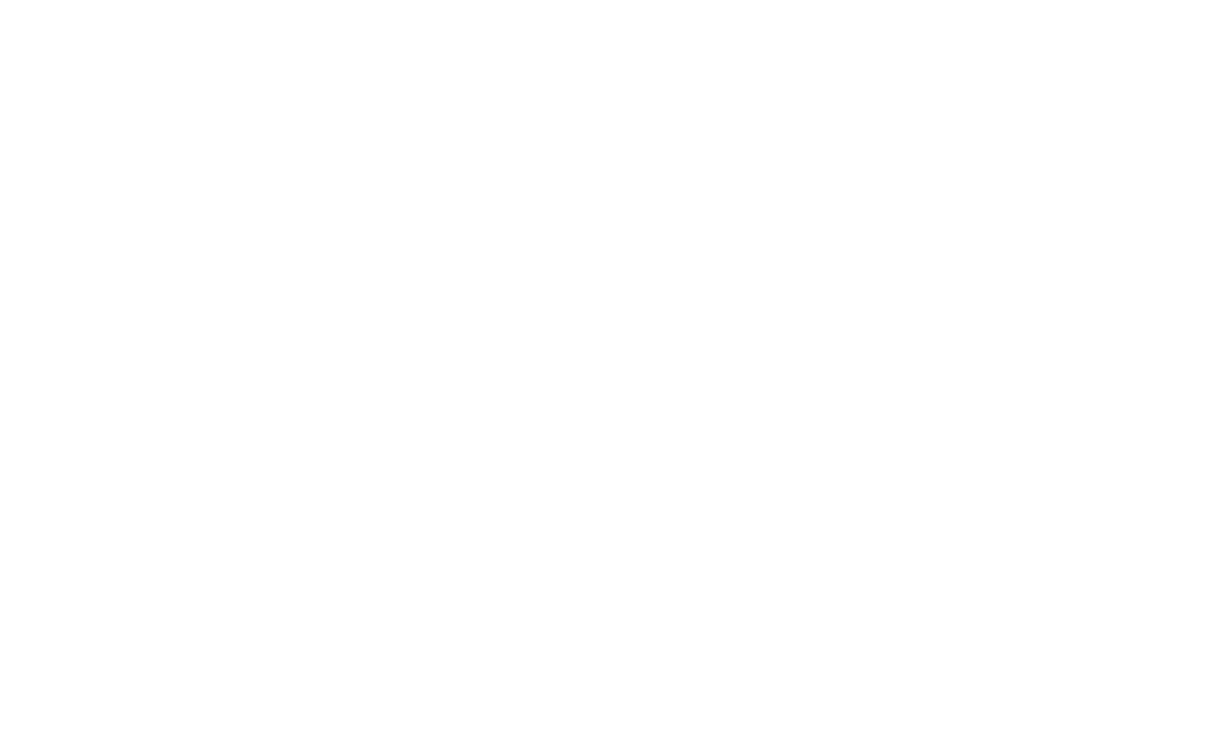 scroll, scrollTop: 0, scrollLeft: 0, axis: both 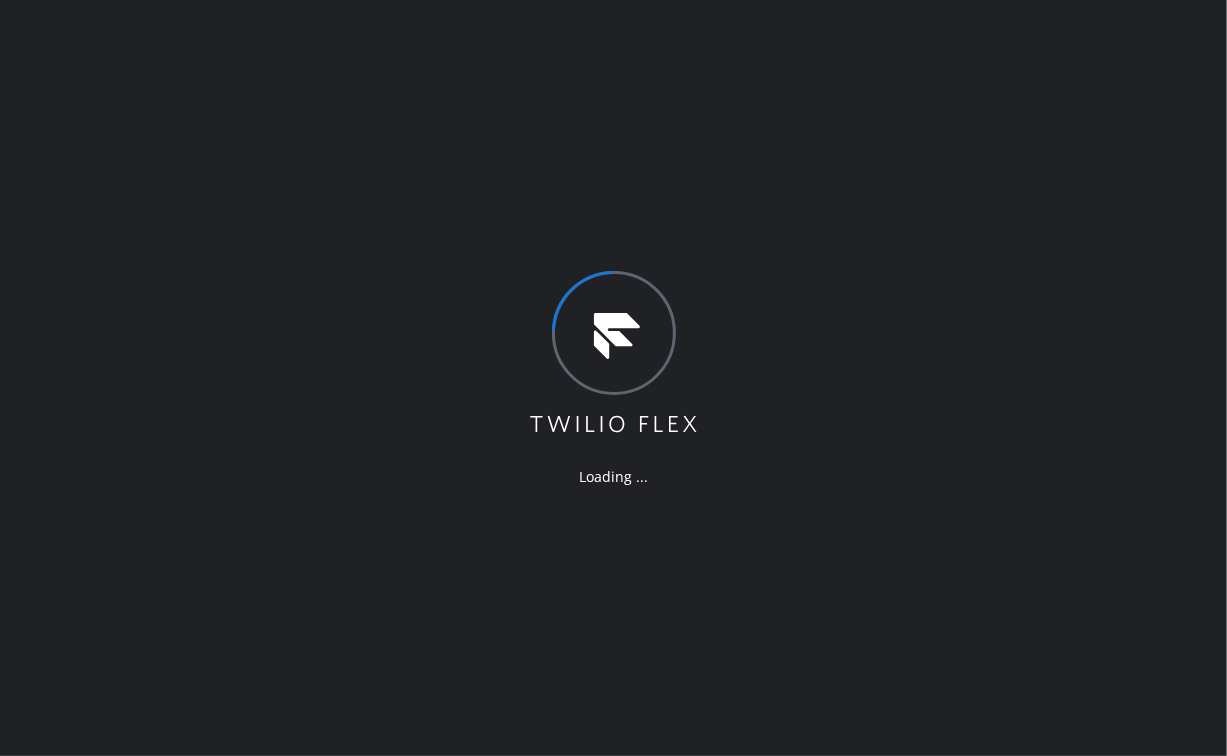 click on "Loading ..." at bounding box center [613, 378] 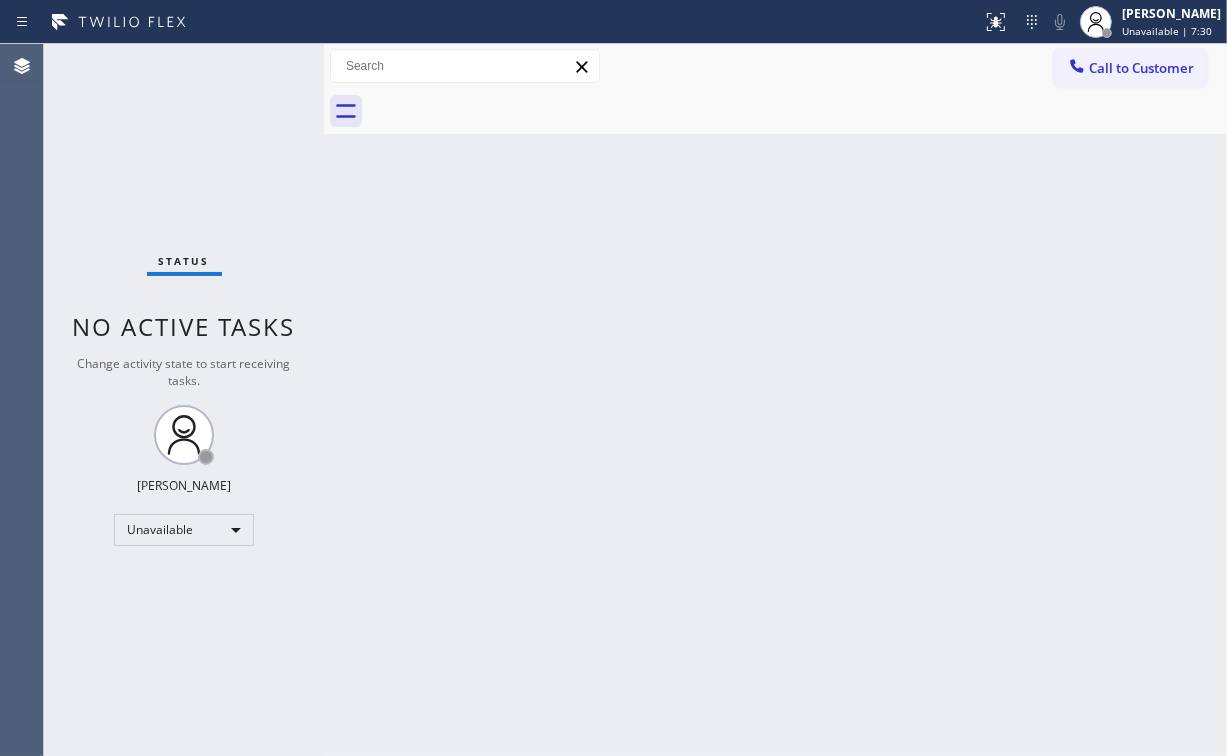 click on "Call to Customer" at bounding box center [1141, 68] 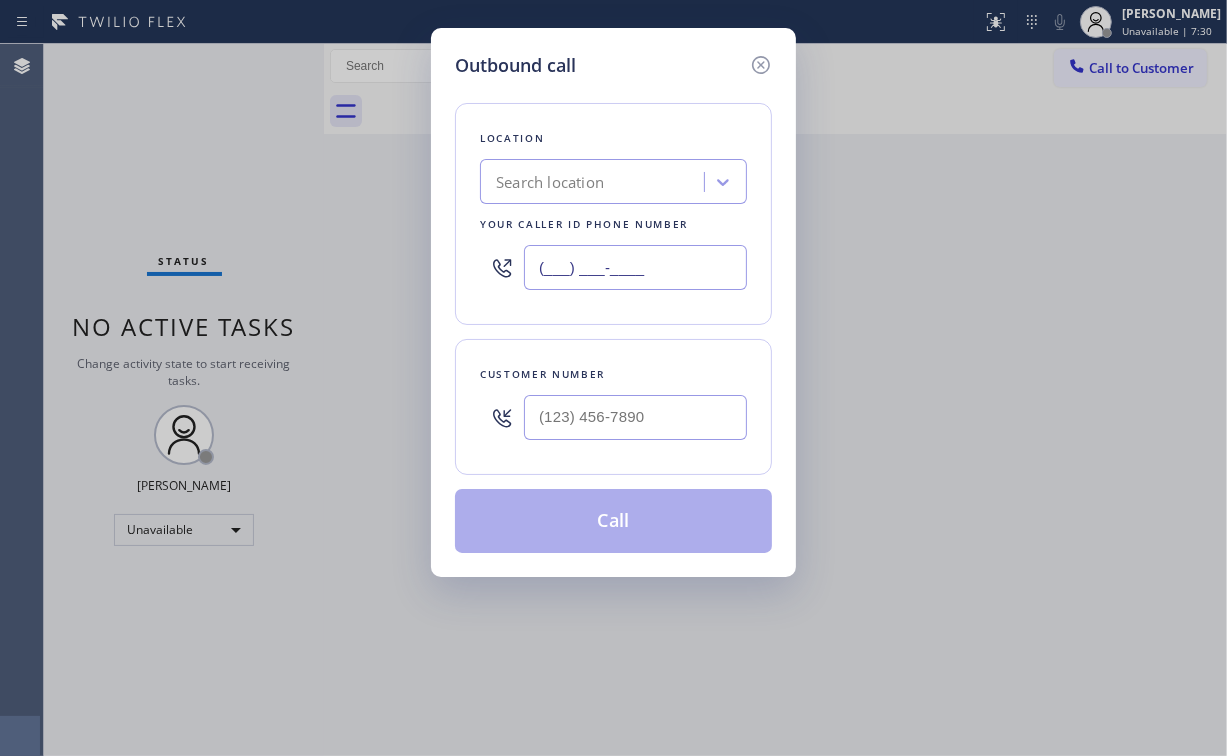 drag, startPoint x: 701, startPoint y: 276, endPoint x: 156, endPoint y: 267, distance: 545.0743 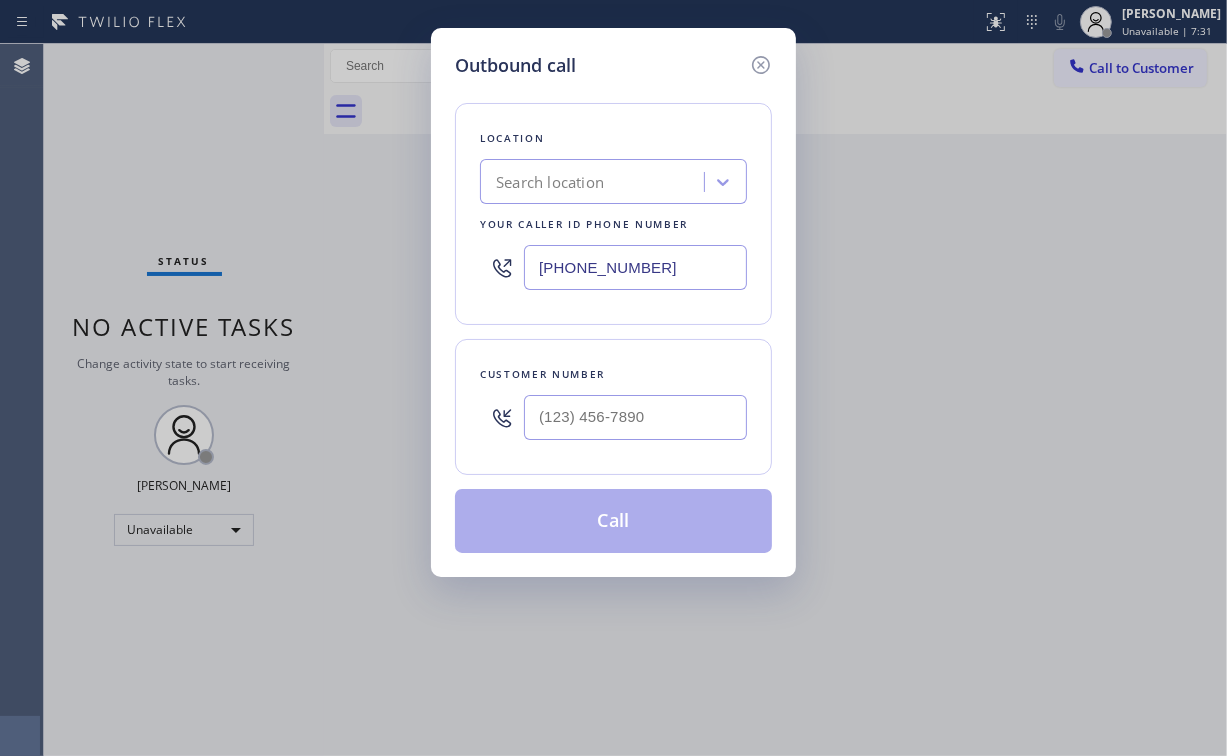 type on "[PHONE_NUMBER]" 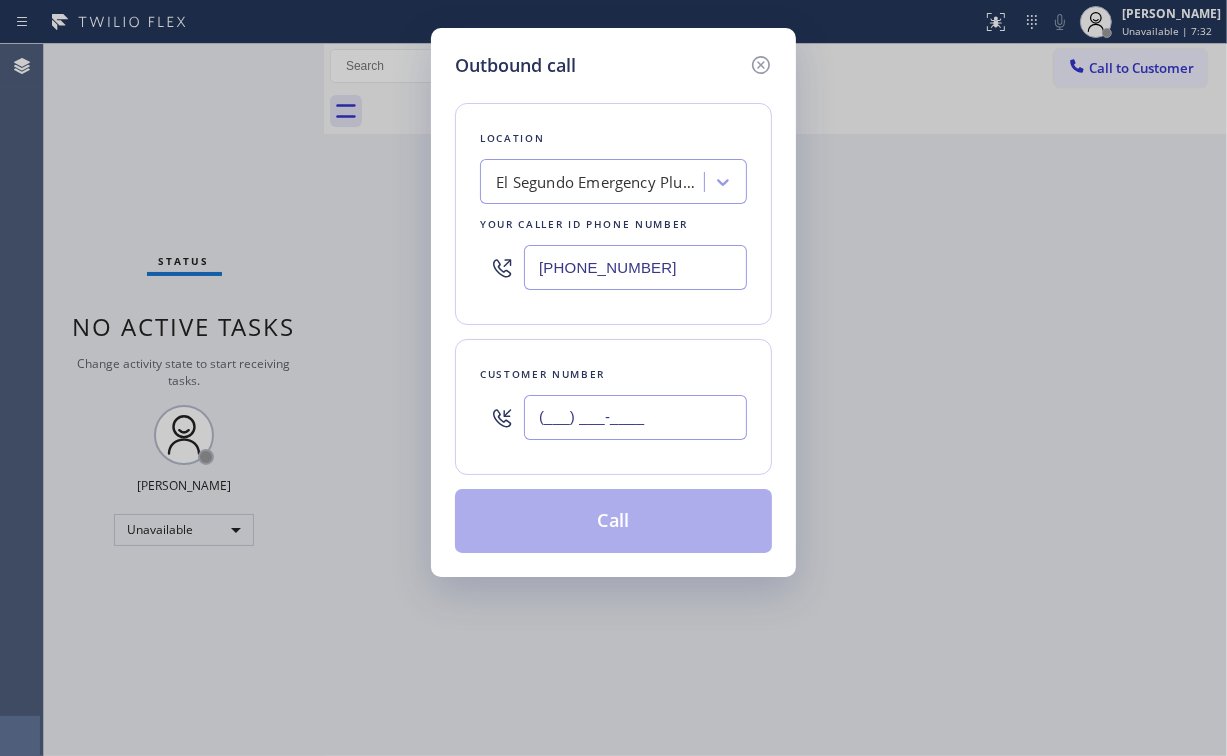 click on "(___) ___-____" at bounding box center [635, 417] 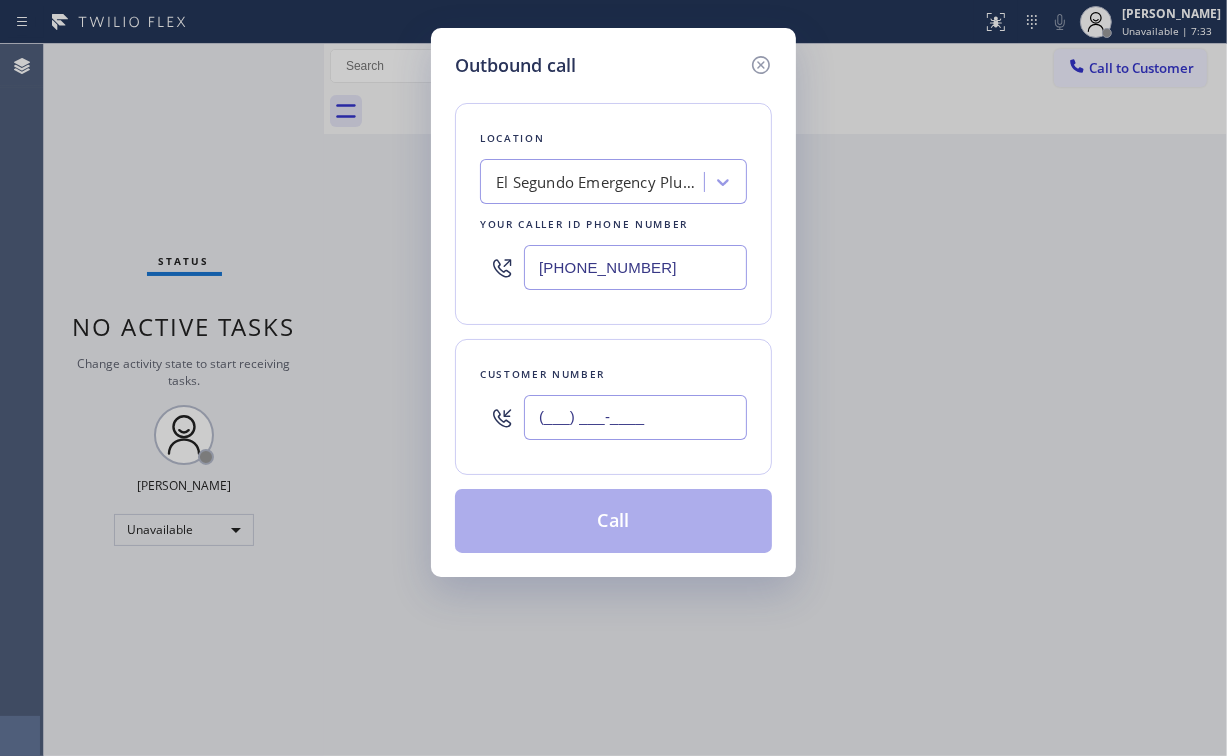 paste on "442) 542-0435" 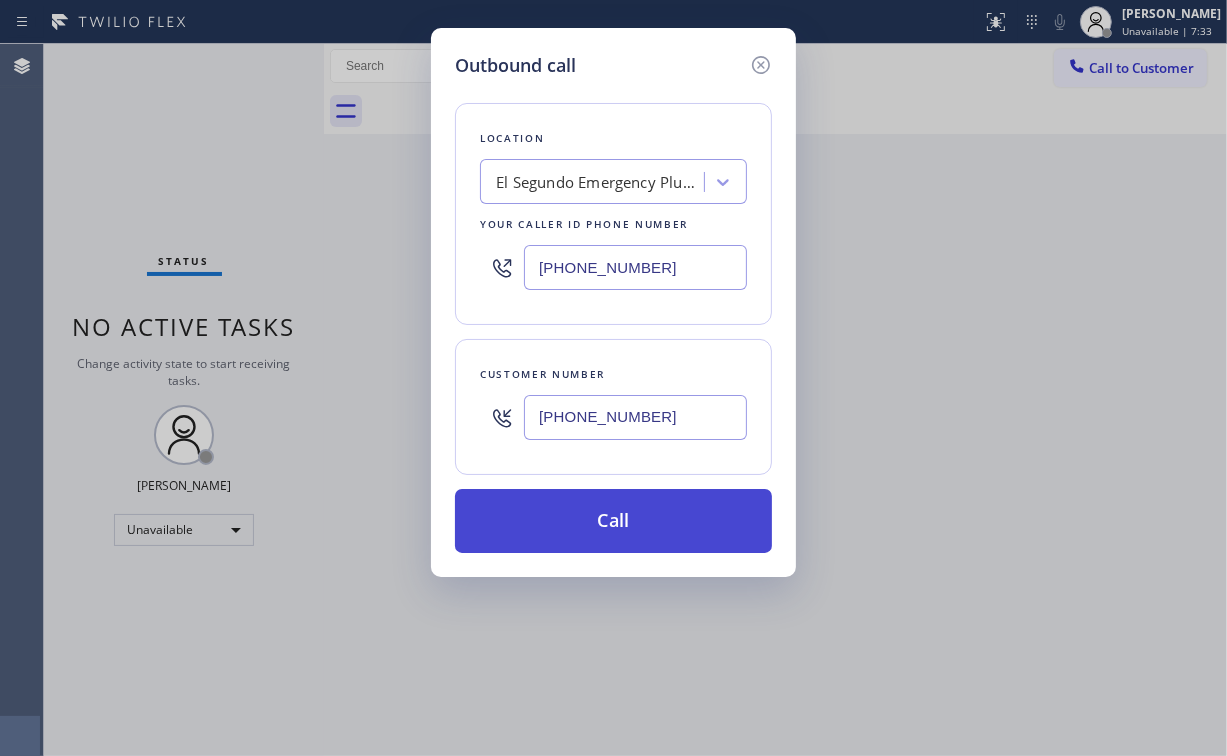 type on "[PHONE_NUMBER]" 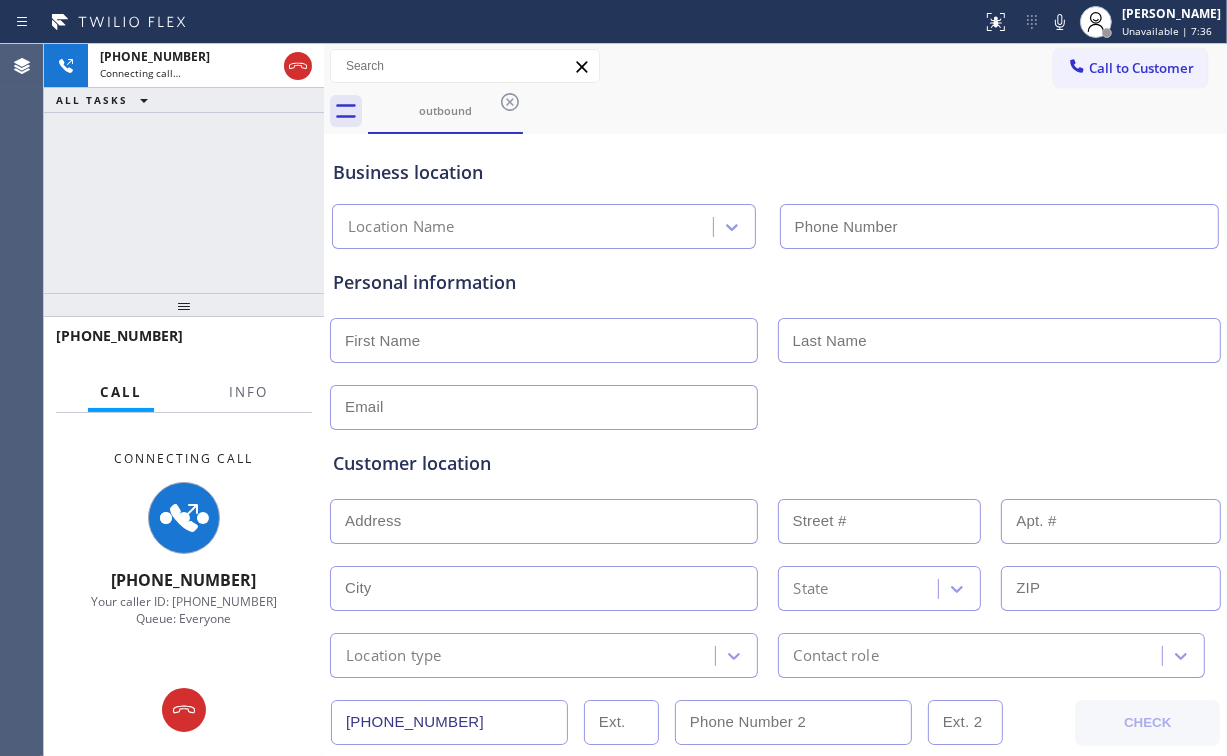 type on "[PHONE_NUMBER]" 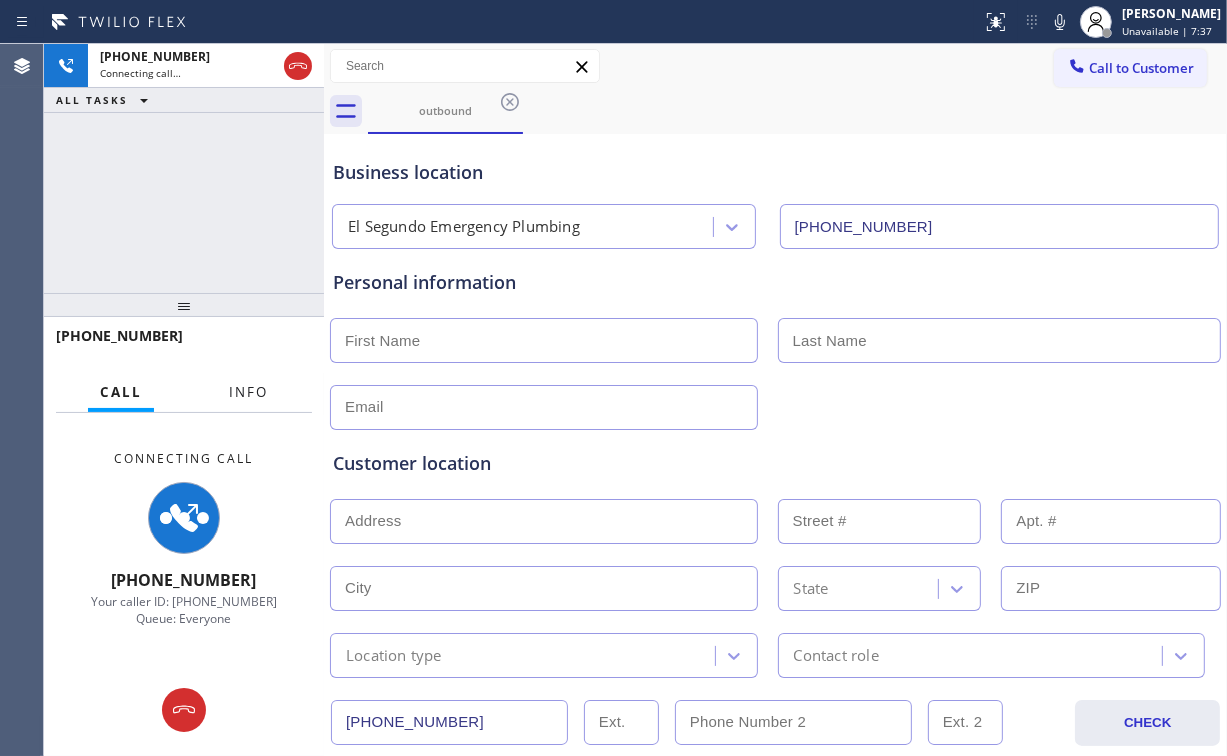 click on "Info" at bounding box center [248, 392] 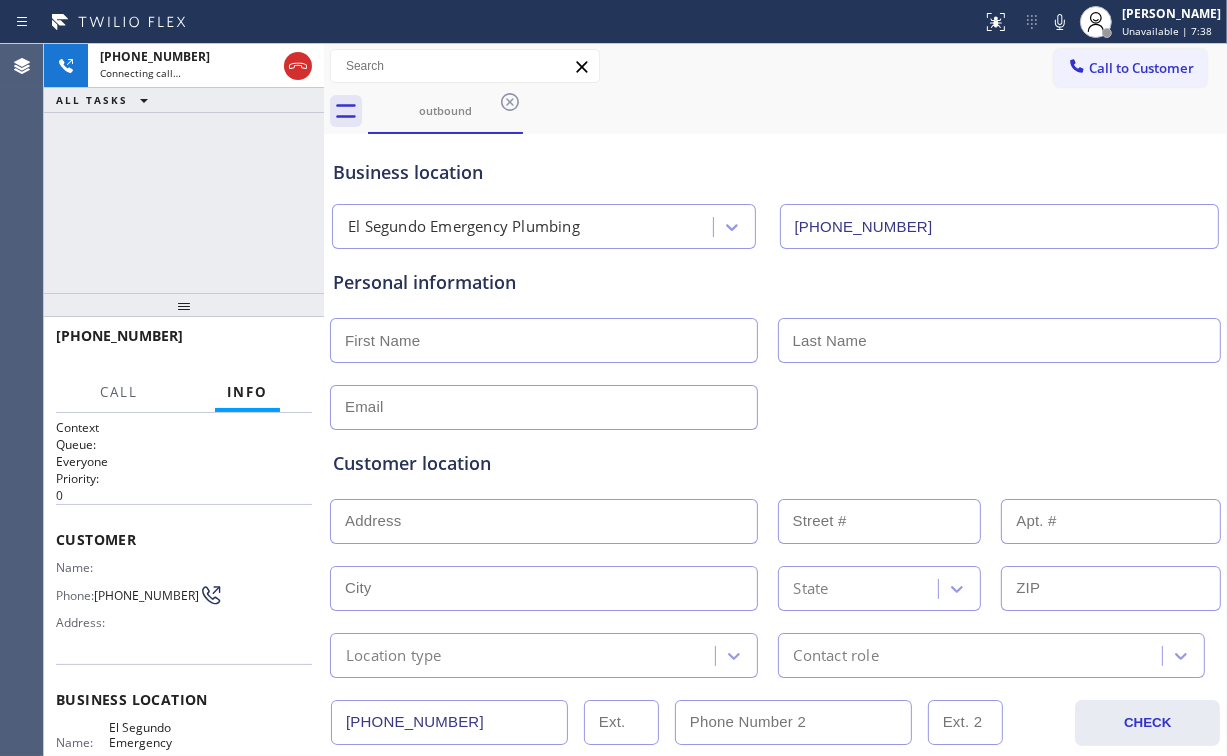 click on "[PHONE_NUMBER] Connecting call… ALL TASKS ALL TASKS ACTIVE TASKS TASKS IN WRAP UP" at bounding box center (184, 168) 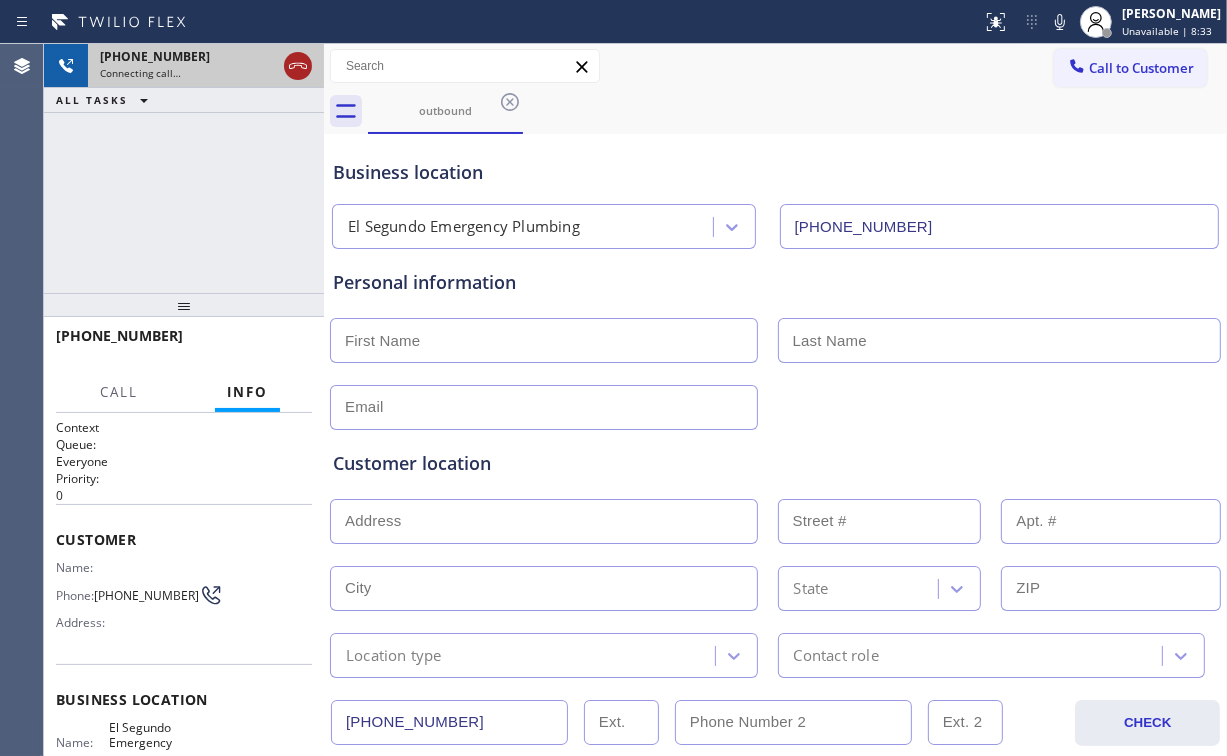 click 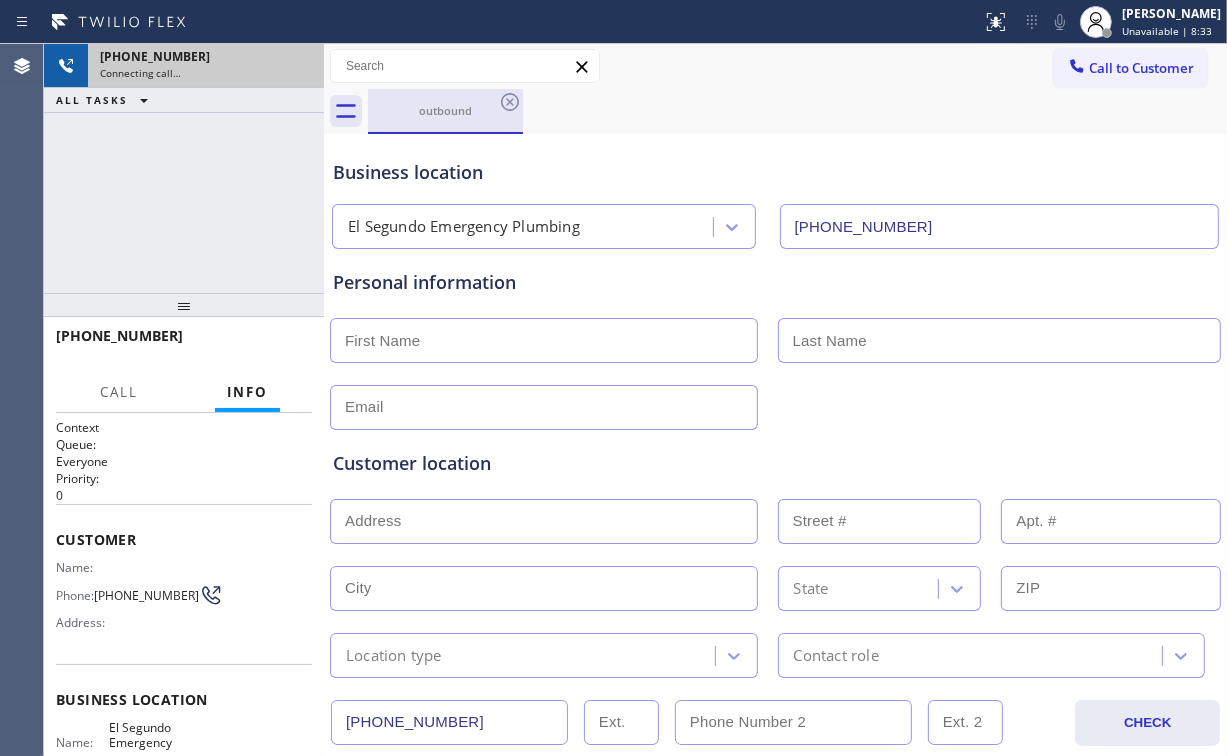 click on "outbound" at bounding box center [445, 110] 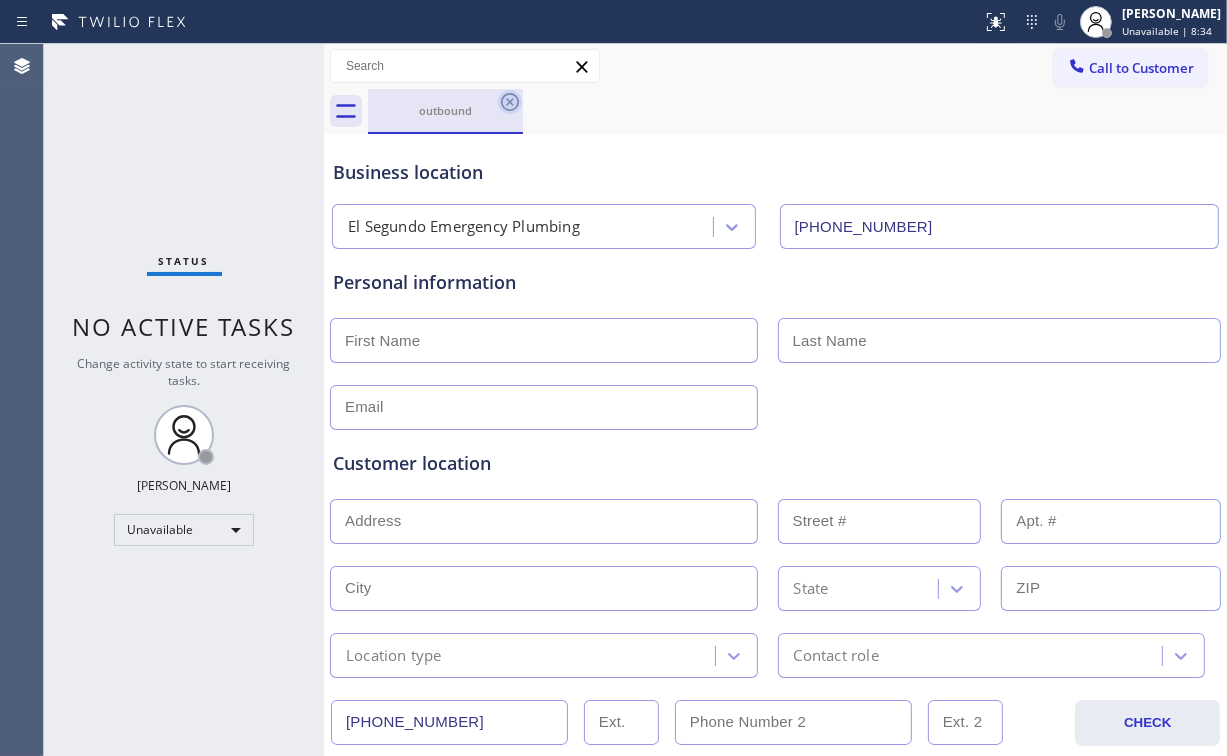click 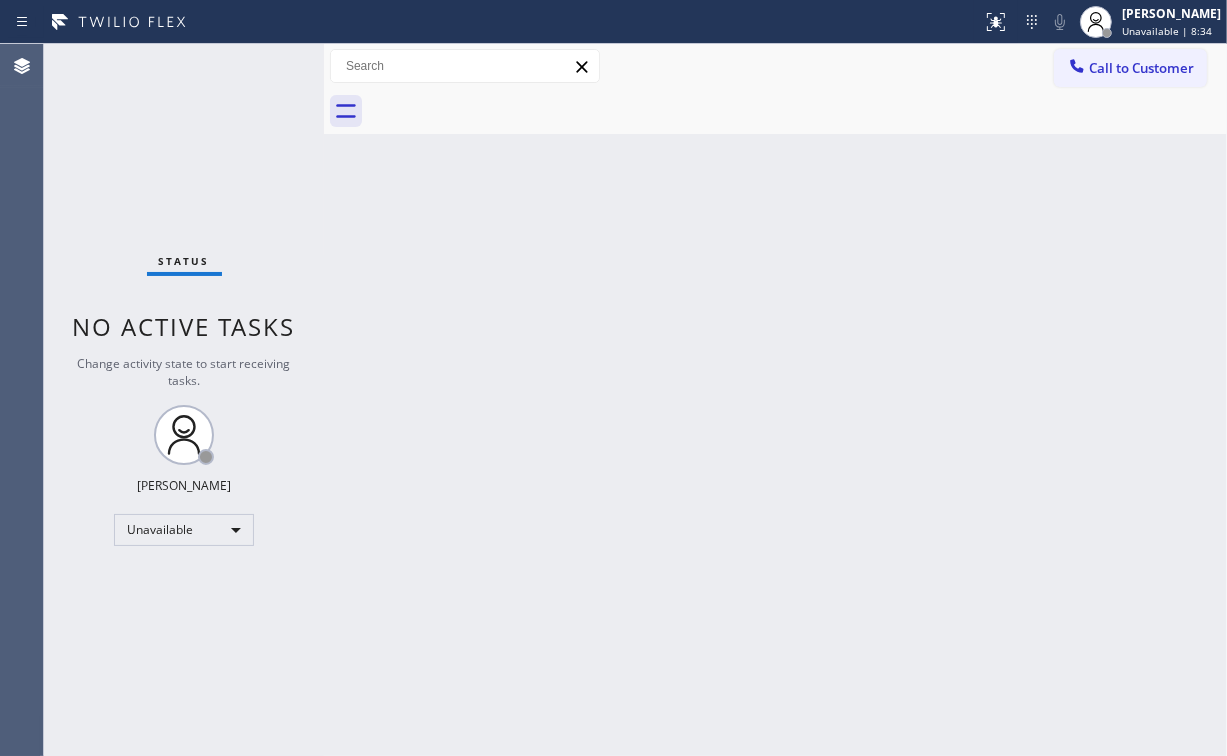 click on "Status   No active tasks     Change activity state to start receiving tasks.   [PERSON_NAME] Unavailable" at bounding box center (184, 400) 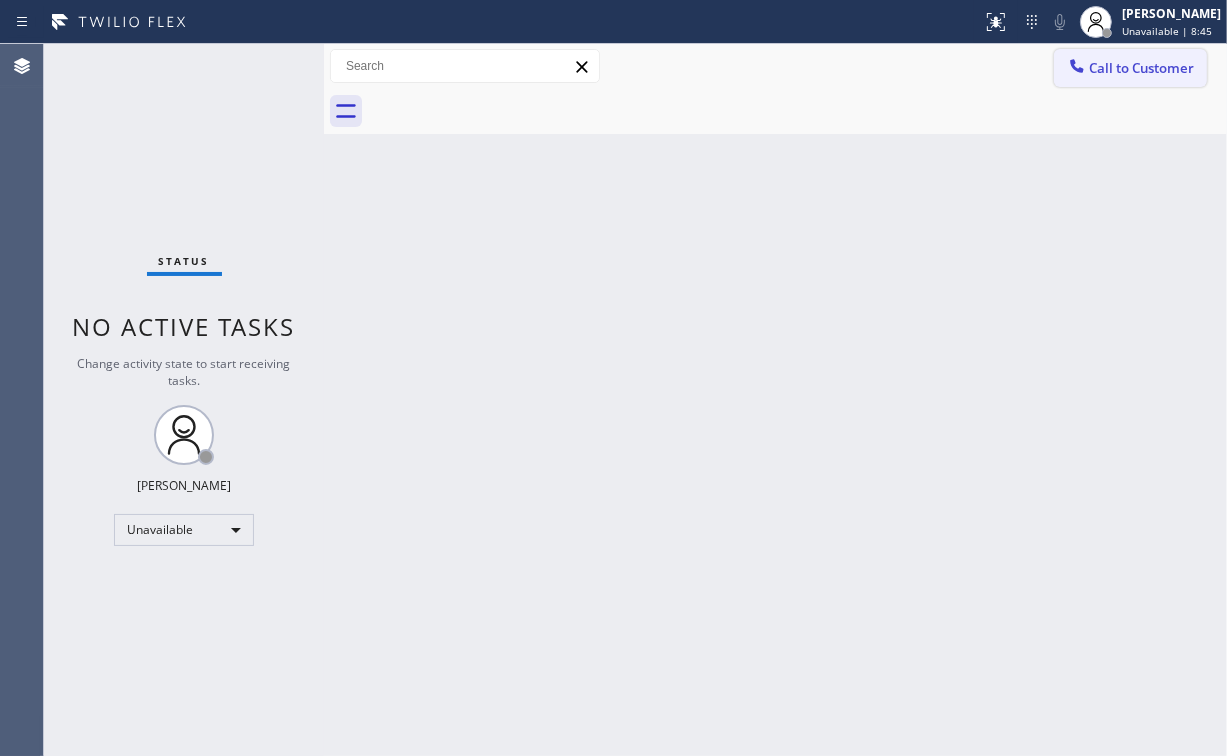 click on "Call to Customer" at bounding box center (1130, 68) 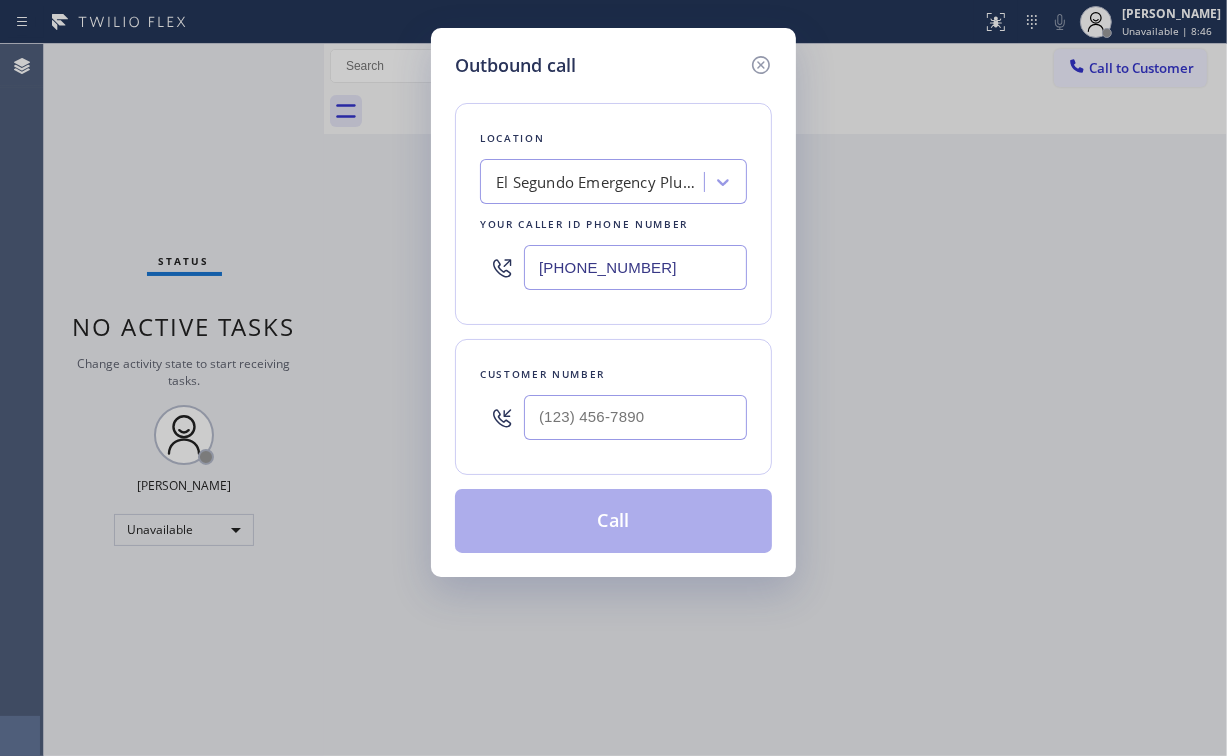 drag, startPoint x: 671, startPoint y: 247, endPoint x: 224, endPoint y: 243, distance: 447.01788 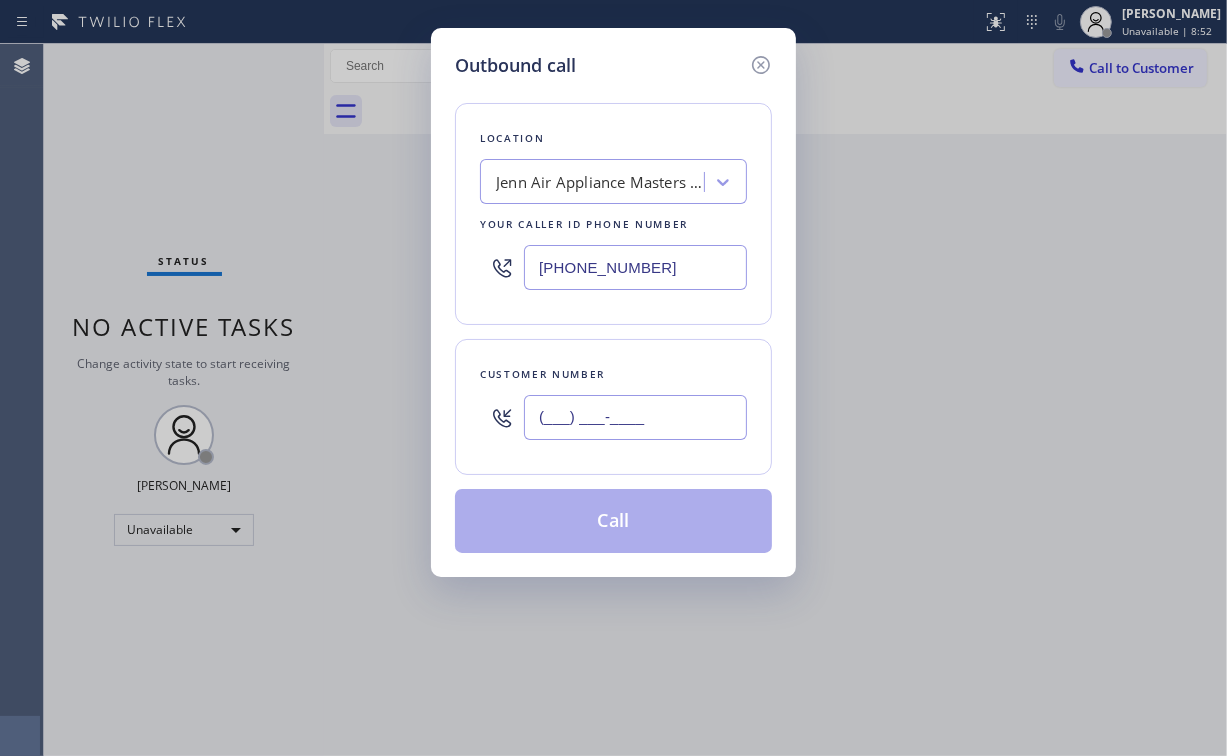 click on "(___) ___-____" at bounding box center (635, 417) 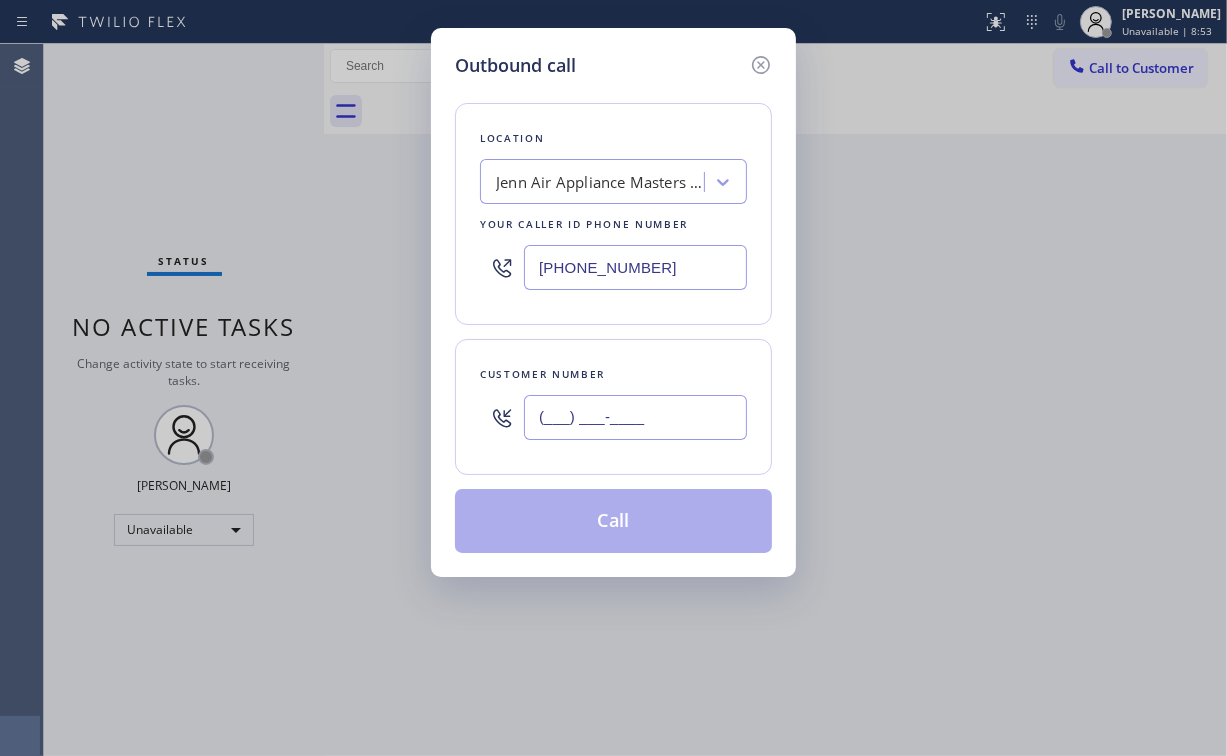 paste on "718) 255-1838" 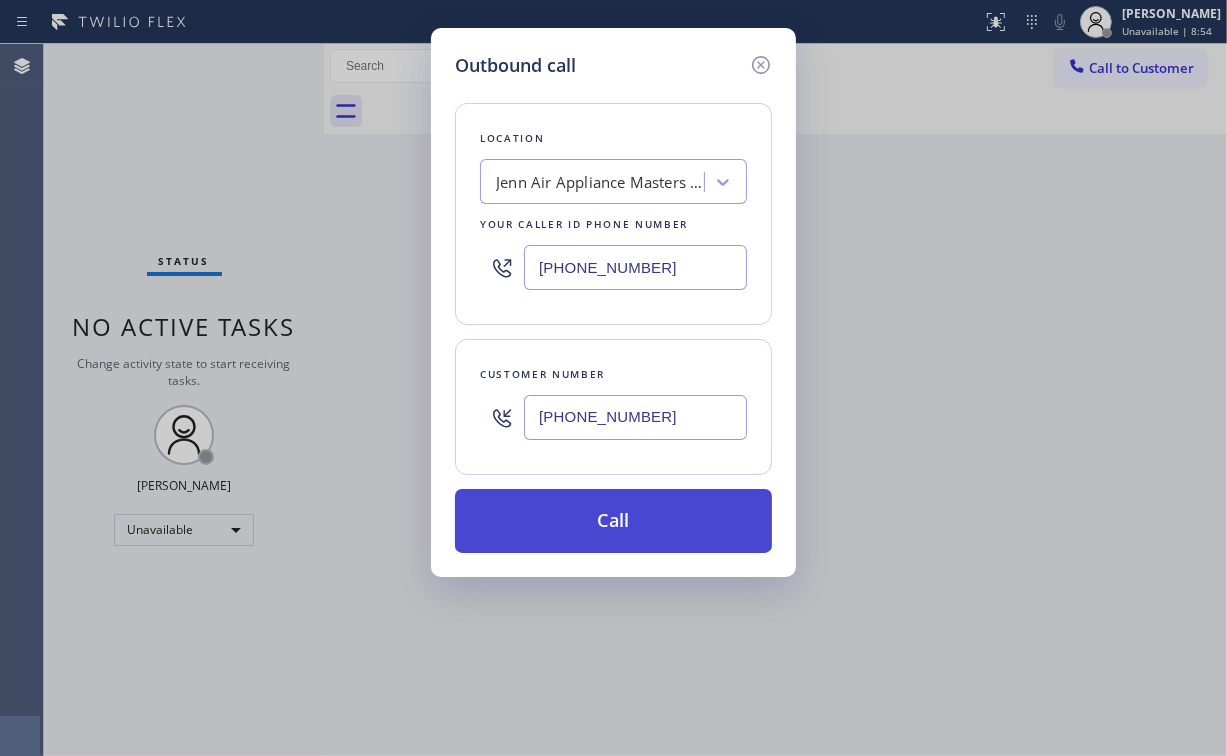 type on "[PHONE_NUMBER]" 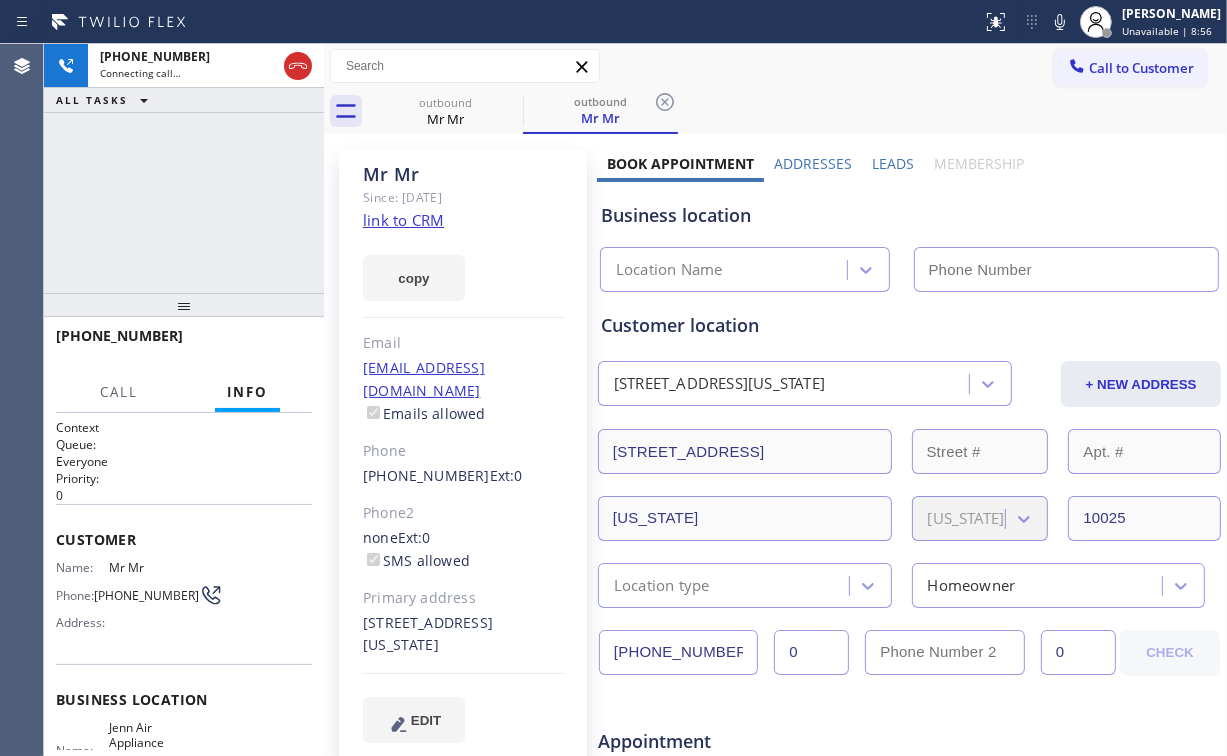 click on "[PHONE_NUMBER] Connecting call… ALL TASKS ALL TASKS ACTIVE TASKS TASKS IN WRAP UP" at bounding box center [184, 168] 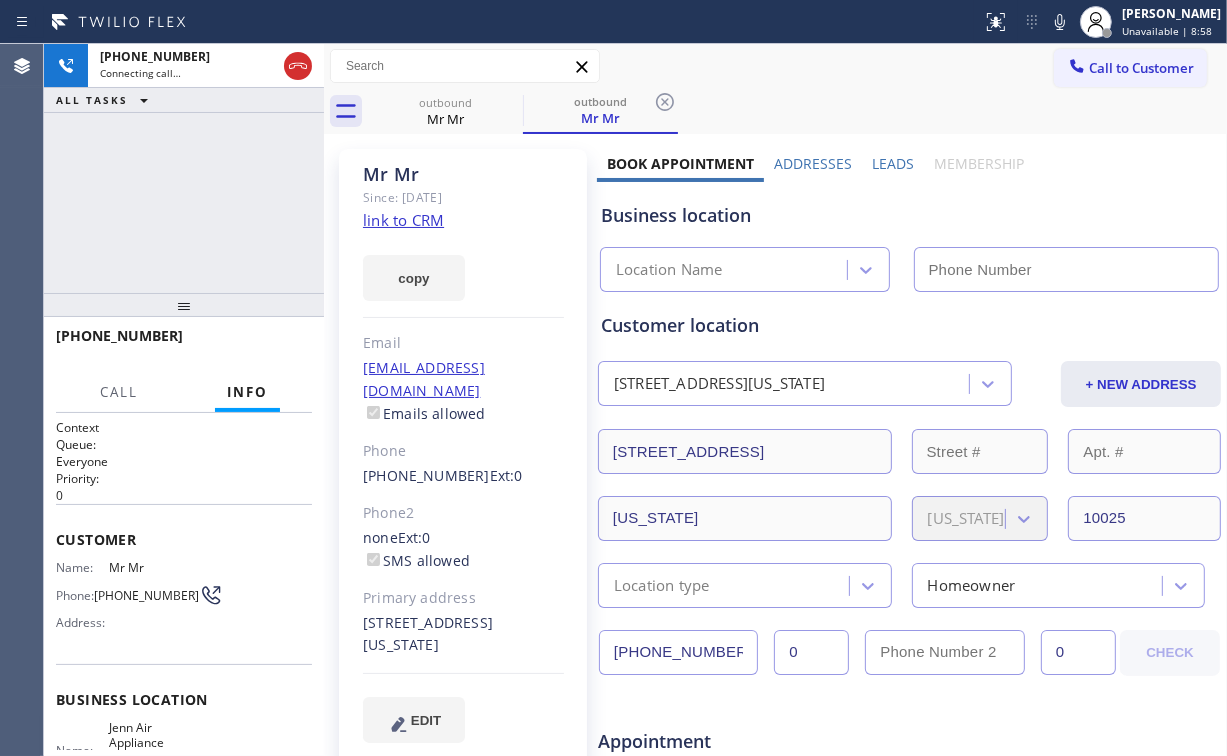 type on "[PHONE_NUMBER]" 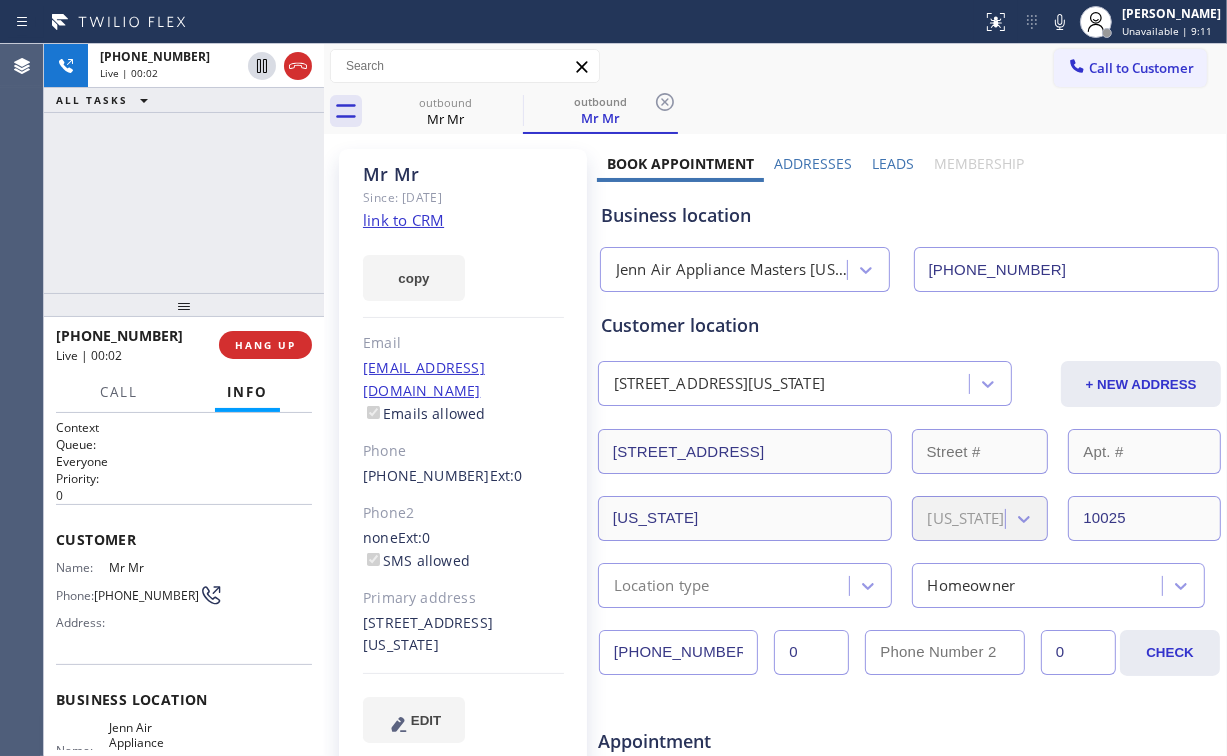 click on "[PHONE_NUMBER] Live | 00:02 ALL TASKS ALL TASKS ACTIVE TASKS TASKS IN WRAP UP" at bounding box center (184, 168) 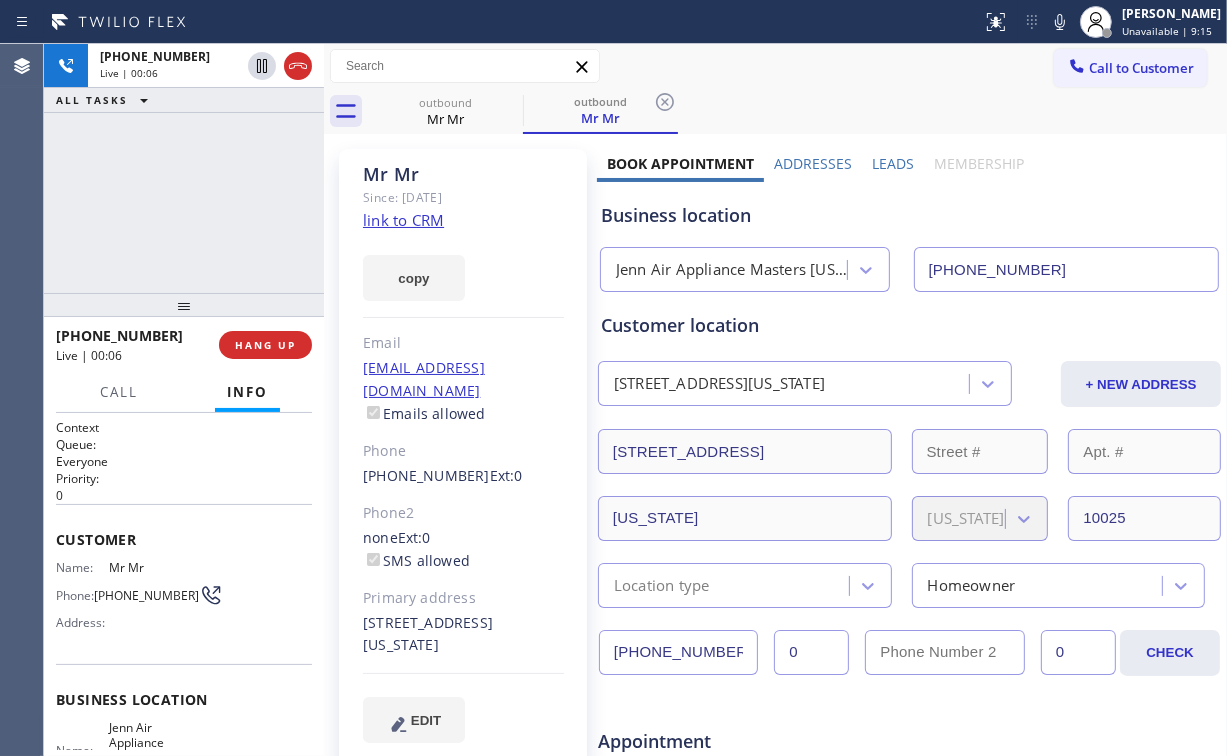click on "Jenn Air Appliance Masters [US_STATE]" at bounding box center [732, 270] 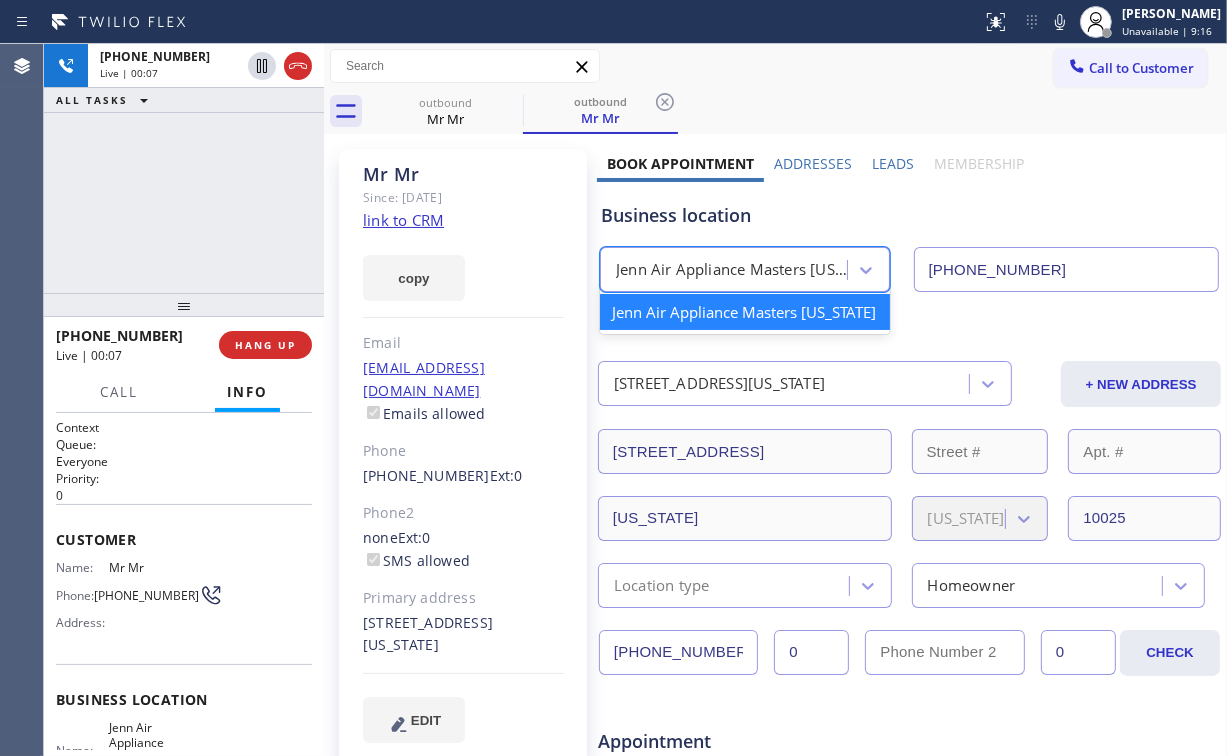 click on "[PHONE_NUMBER] Live | 00:07 ALL TASKS ALL TASKS ACTIVE TASKS TASKS IN WRAP UP" at bounding box center [184, 168] 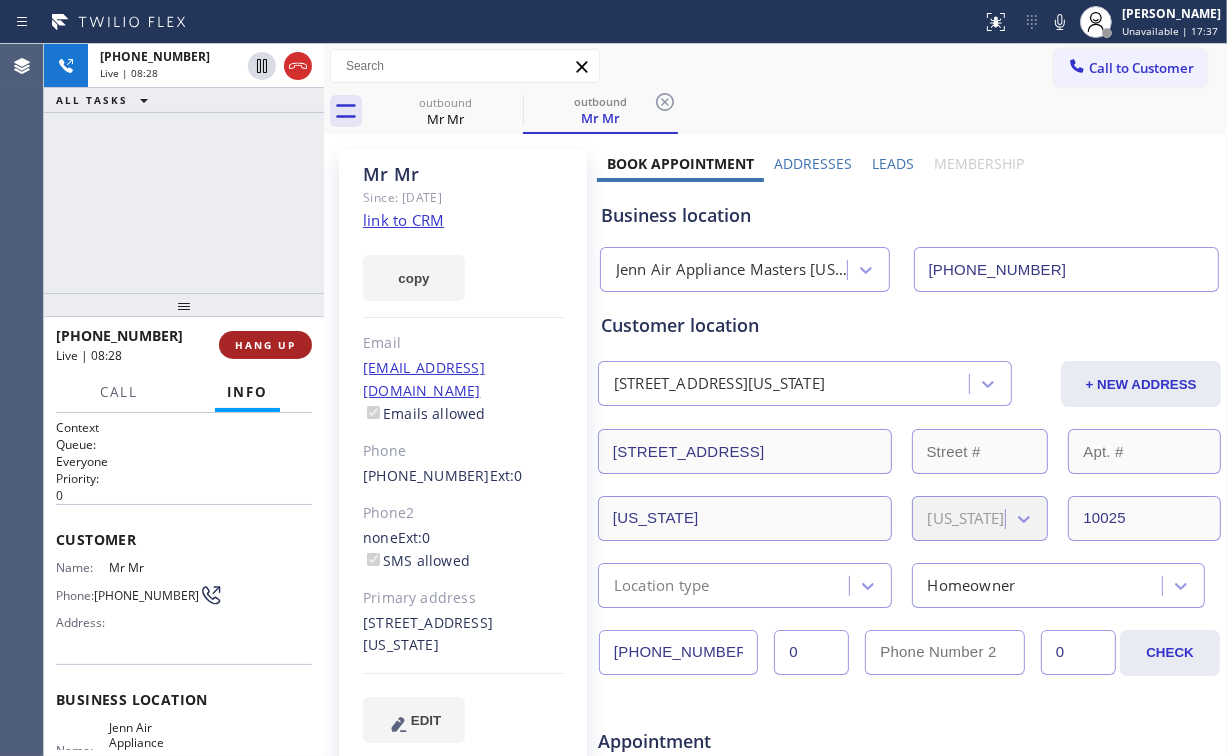 click on "HANG UP" at bounding box center [265, 345] 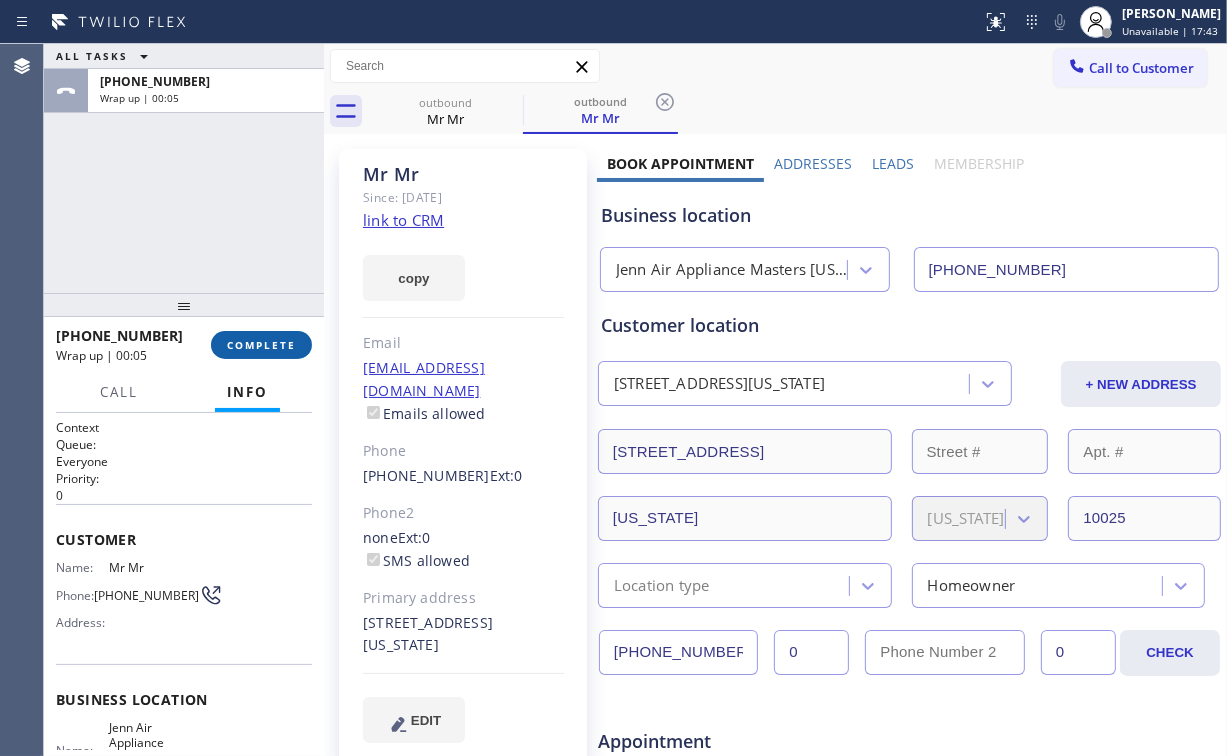 click on "COMPLETE" at bounding box center [261, 345] 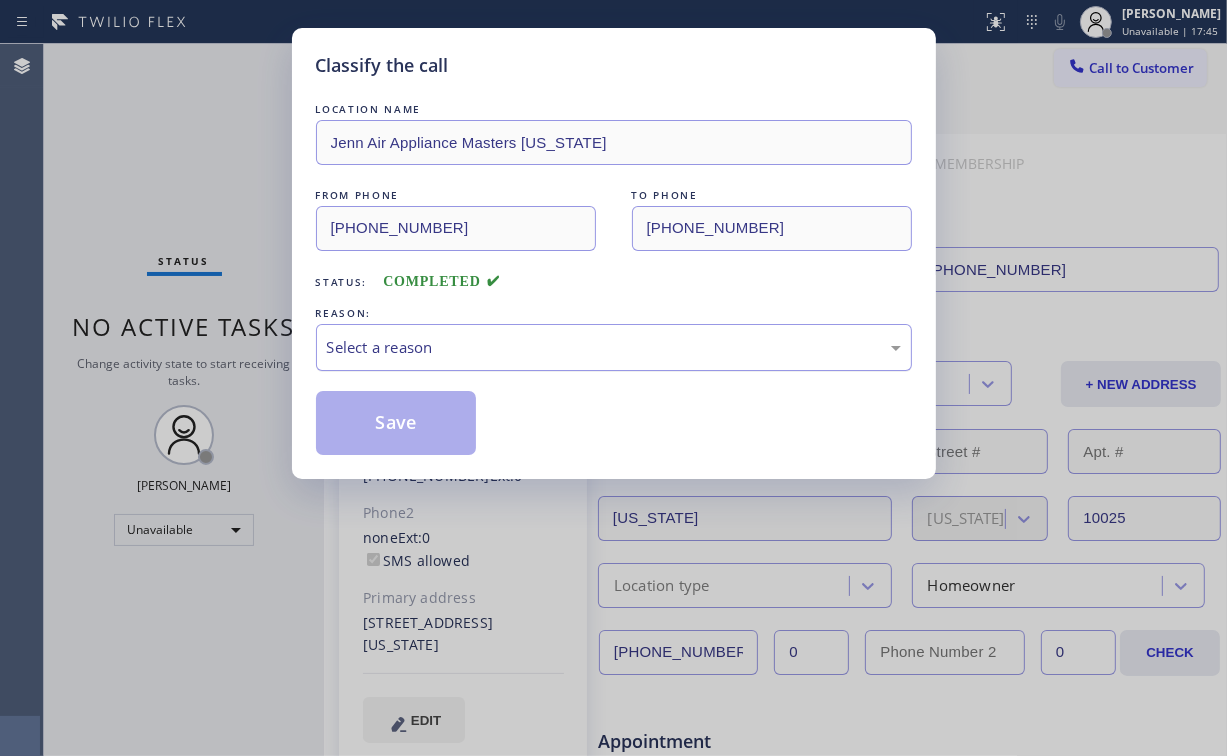 click on "Select a reason" at bounding box center (614, 347) 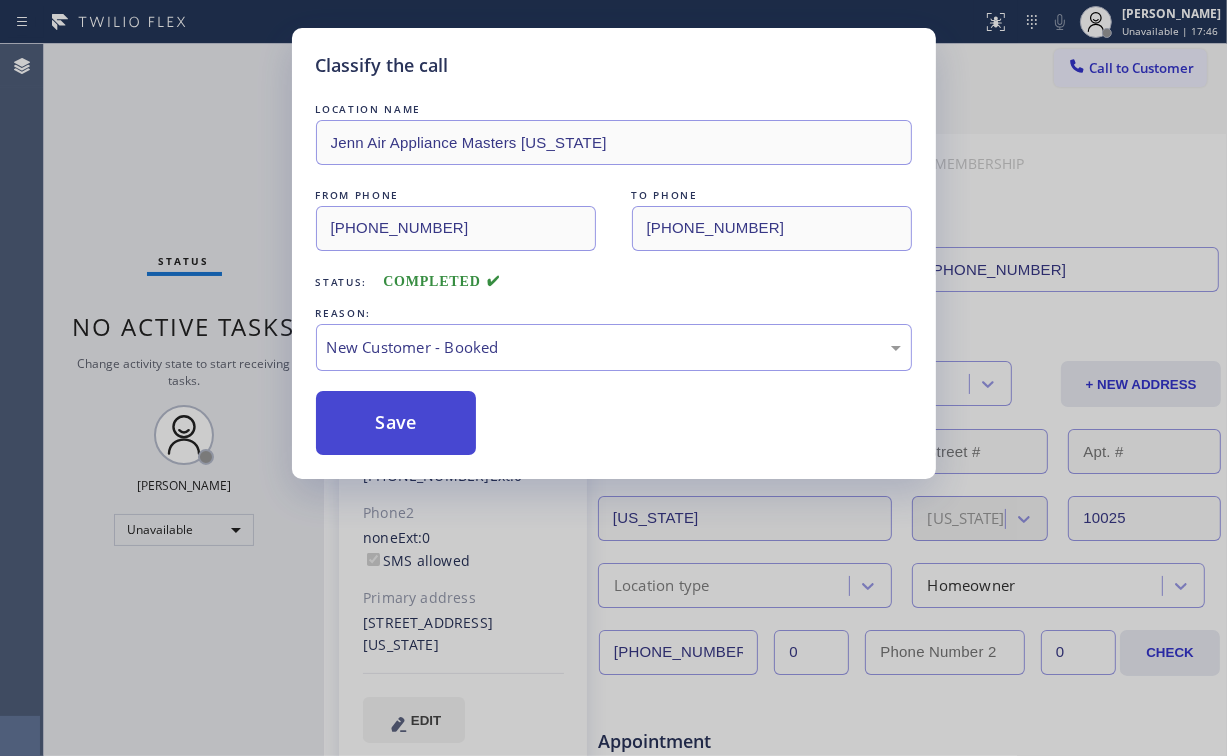 click on "Save" at bounding box center [396, 423] 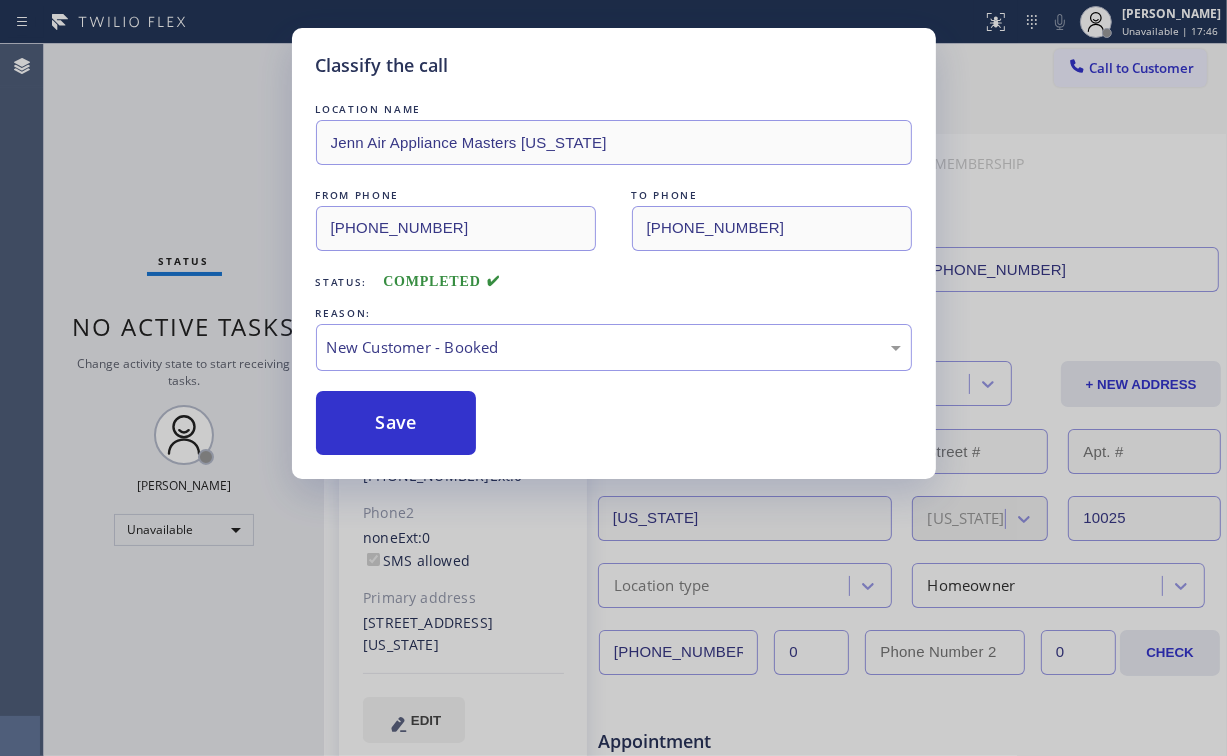 click on "Classify the call LOCATION NAME Jenn Air Appliance Masters [US_STATE] FROM PHONE [PHONE_NUMBER] TO PHONE [PHONE_NUMBER] Status: COMPLETED REASON: New Customer - Booked Save" at bounding box center (613, 378) 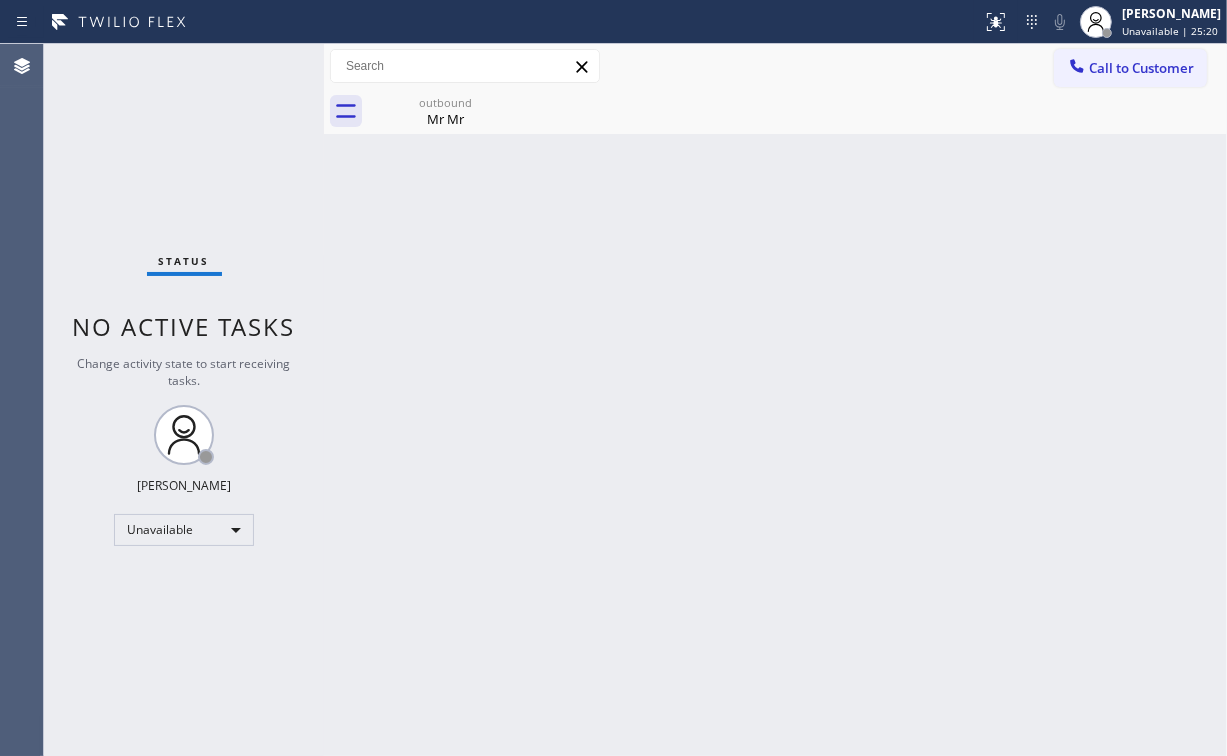 drag, startPoint x: 1156, startPoint y: 49, endPoint x: 1105, endPoint y: 88, distance: 64.202805 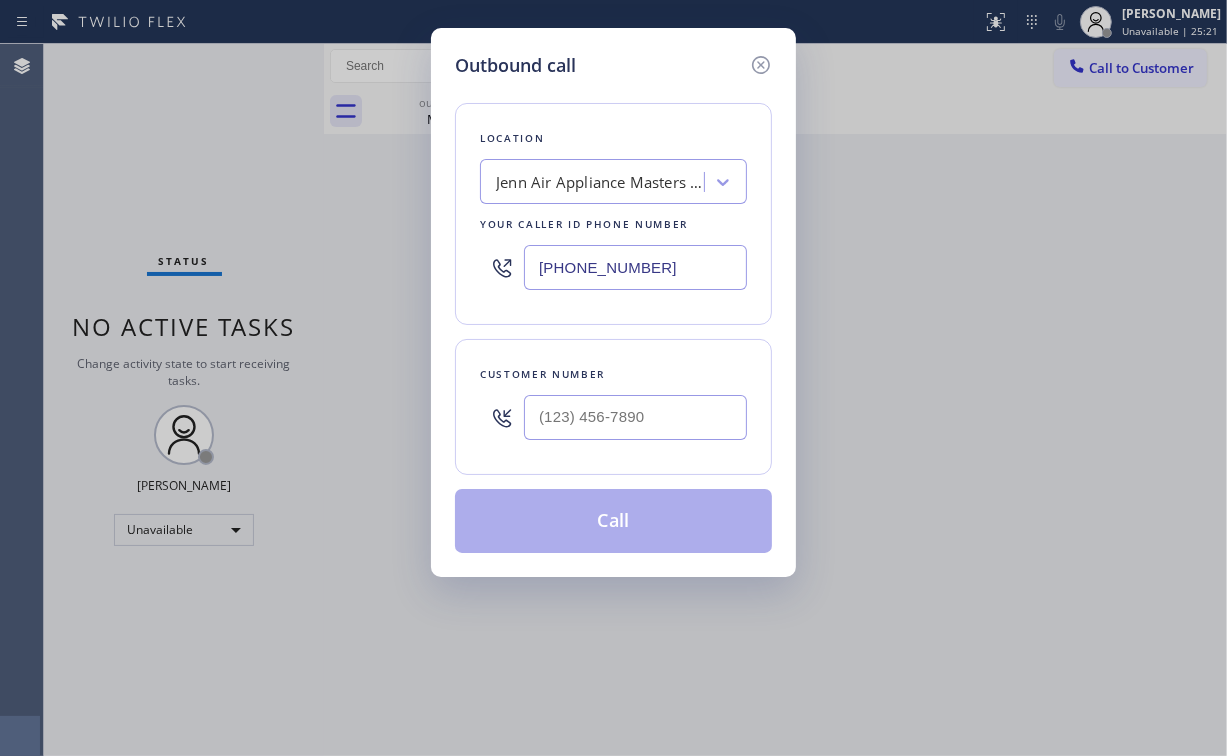 drag, startPoint x: 669, startPoint y: 256, endPoint x: 584, endPoint y: 293, distance: 92.70383 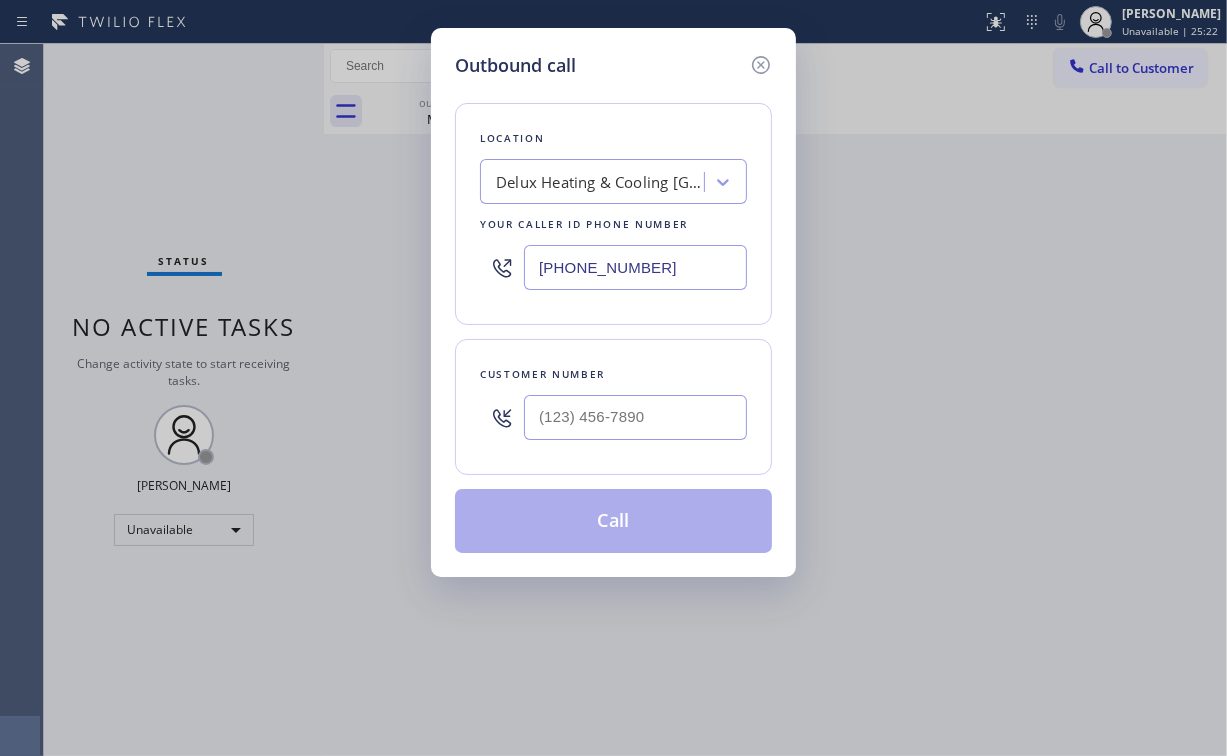 type on "[PHONE_NUMBER]" 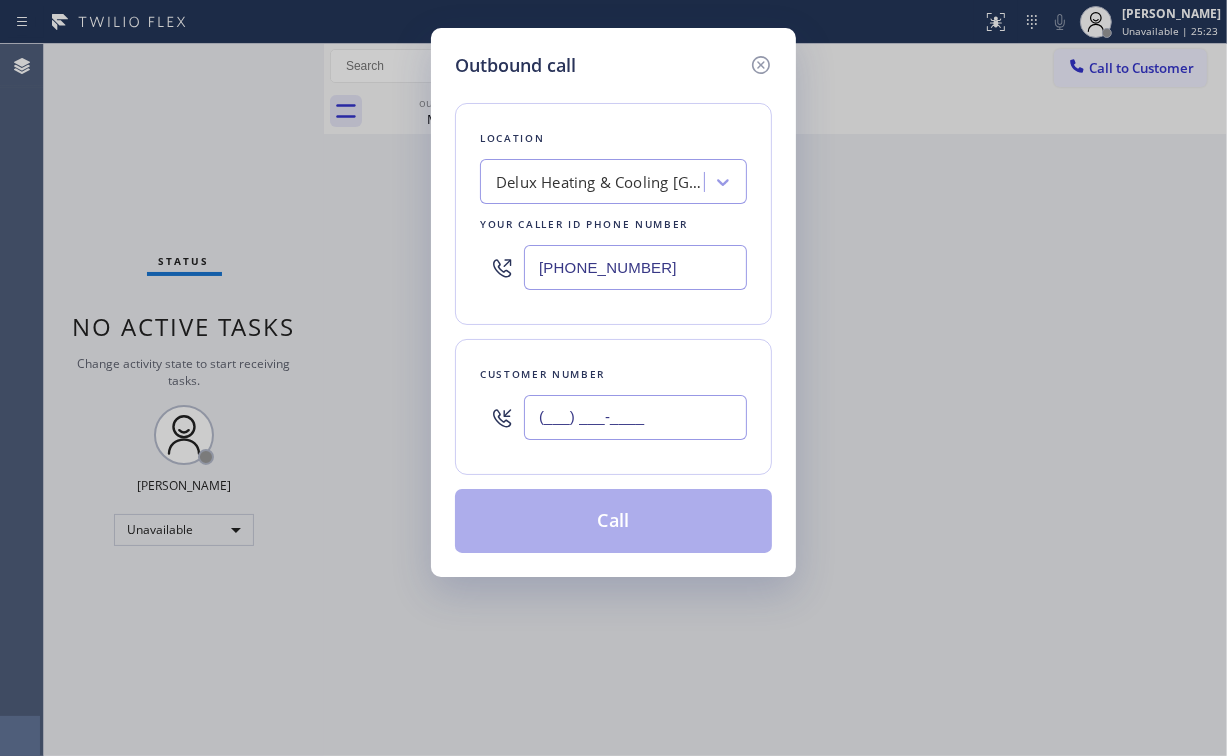 drag, startPoint x: 641, startPoint y: 423, endPoint x: 652, endPoint y: 424, distance: 11.045361 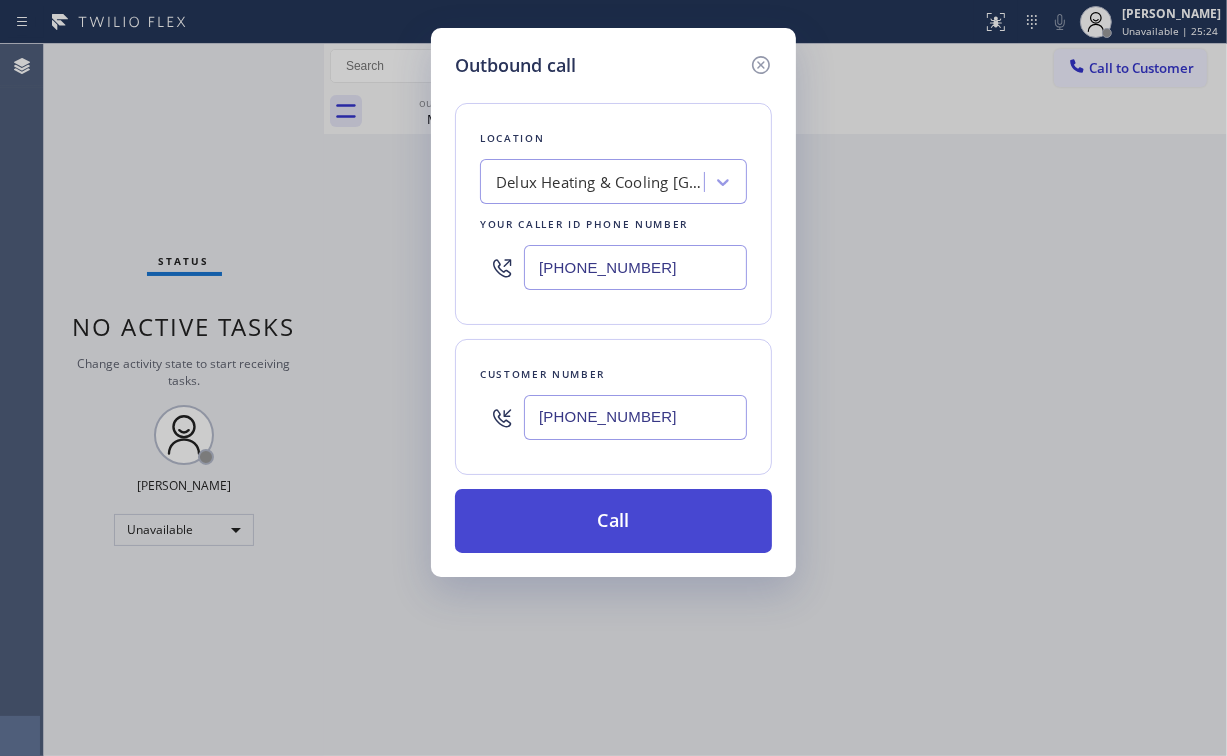 type on "[PHONE_NUMBER]" 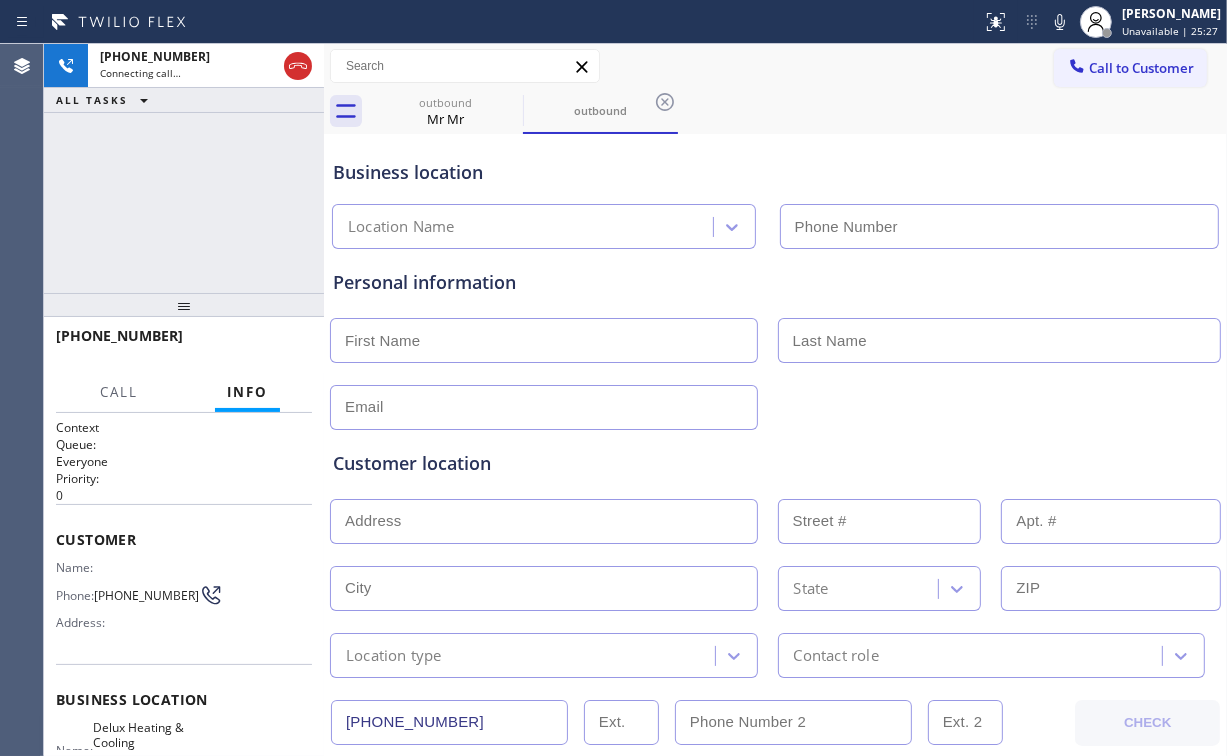 type on "[PHONE_NUMBER]" 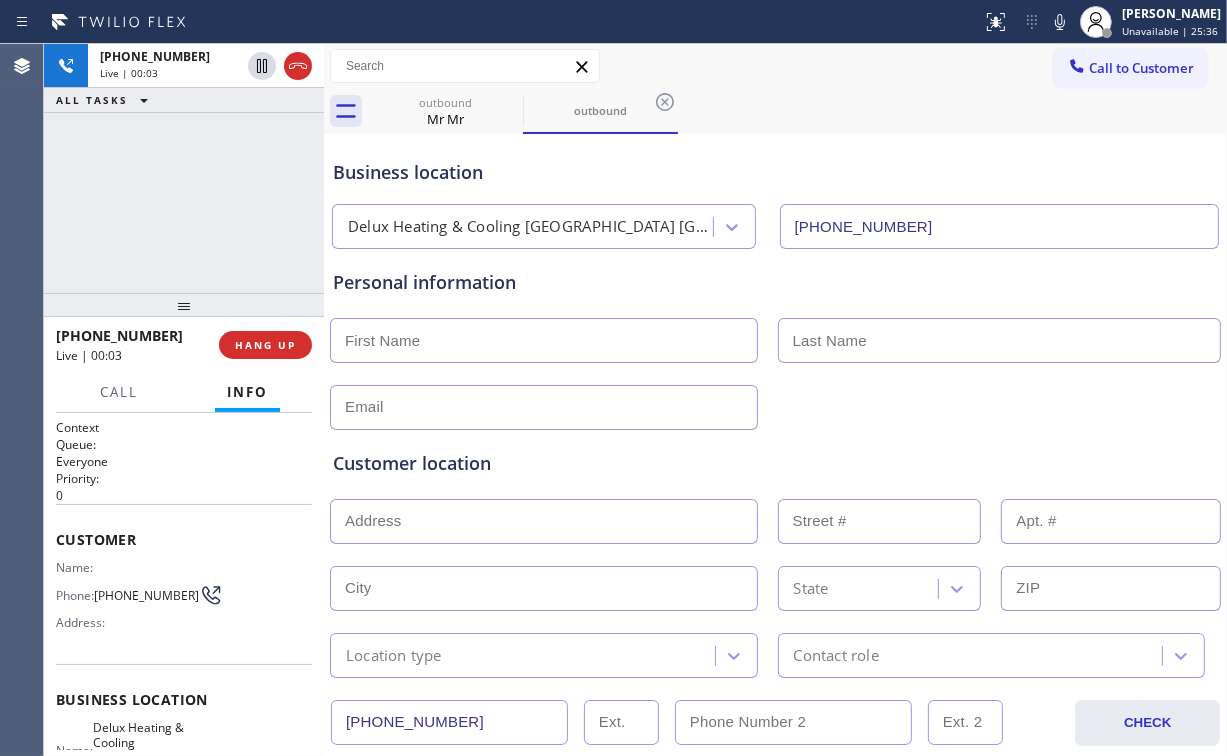 drag, startPoint x: 187, startPoint y: 191, endPoint x: 218, endPoint y: 254, distance: 70.21396 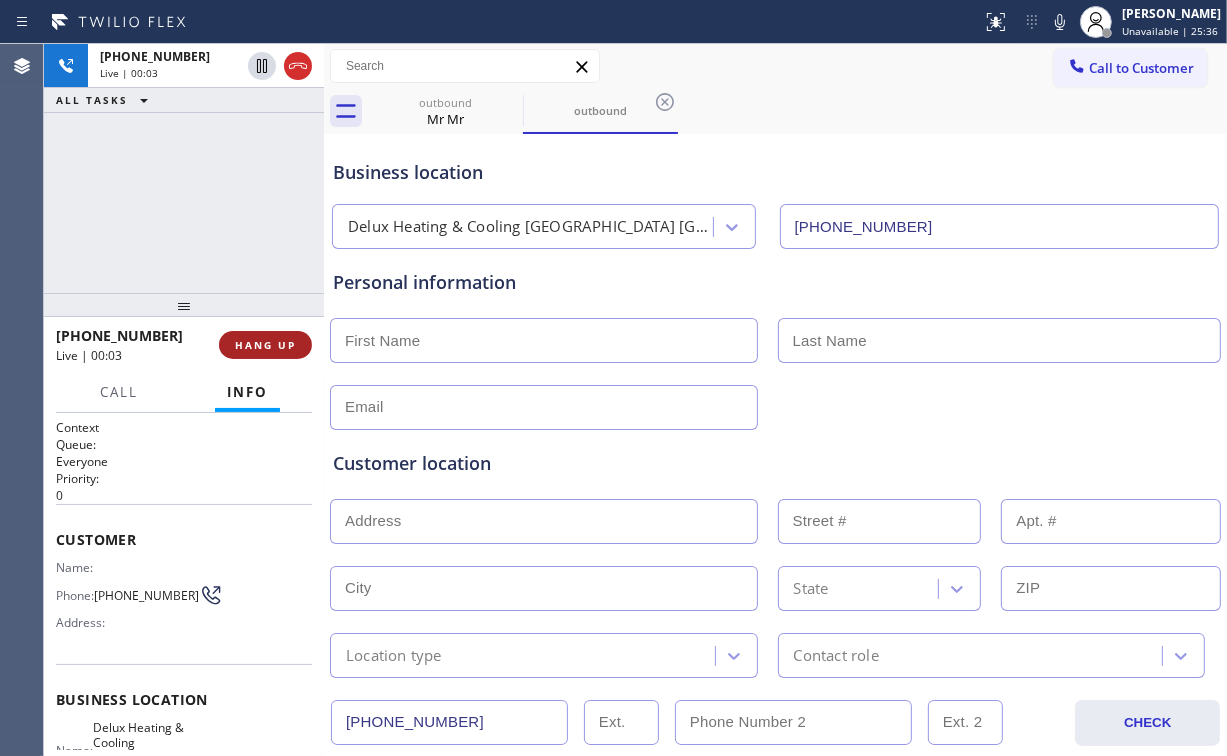 click on "HANG UP" at bounding box center [265, 345] 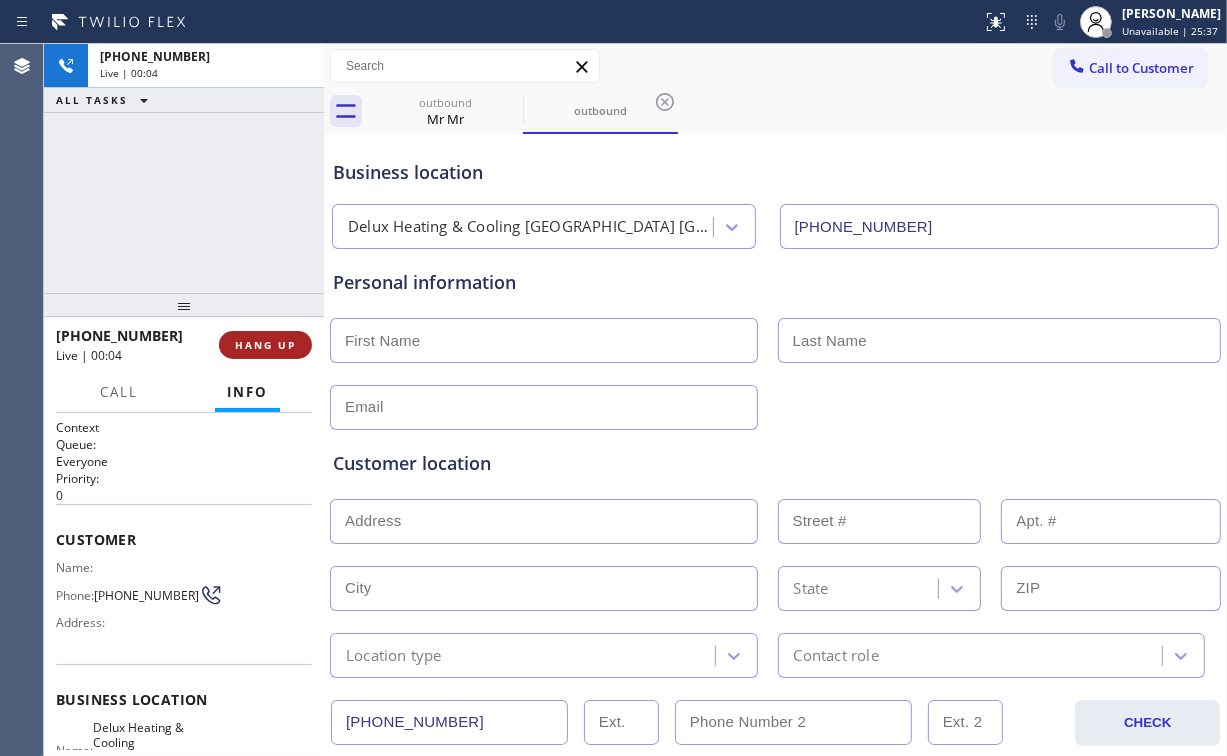click on "HANG UP" at bounding box center [265, 345] 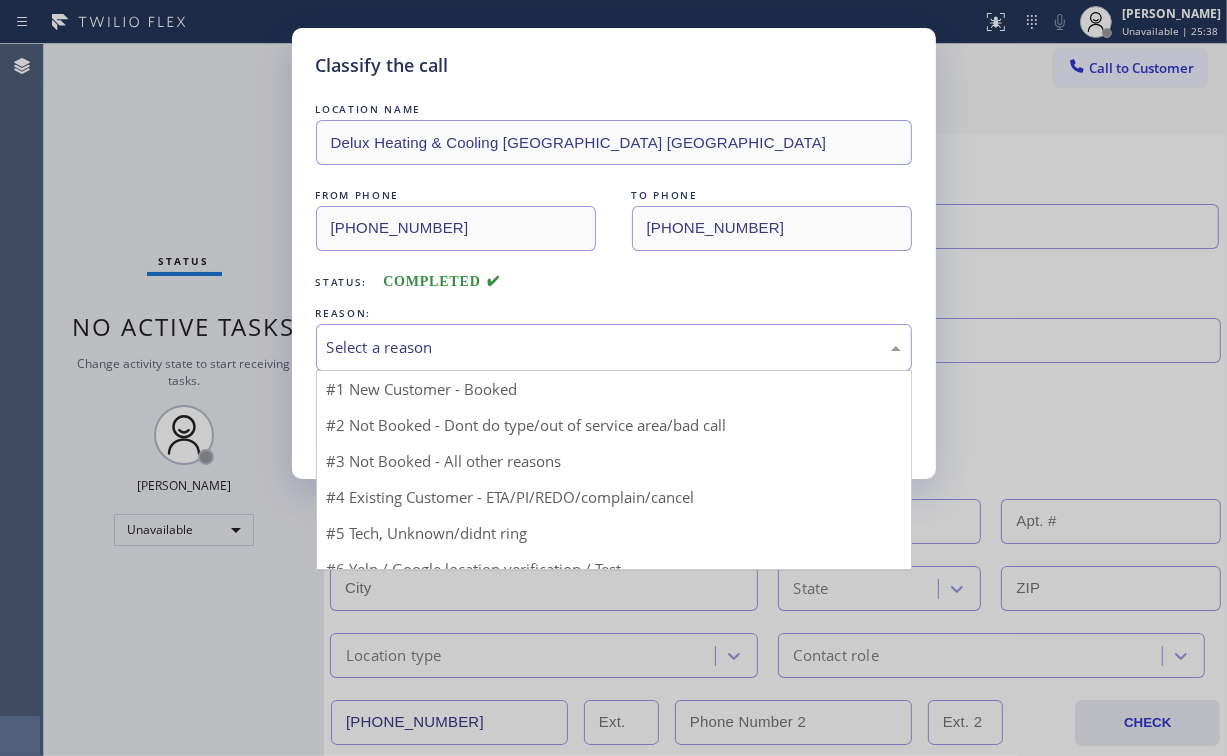 click on "Select a reason" at bounding box center (614, 347) 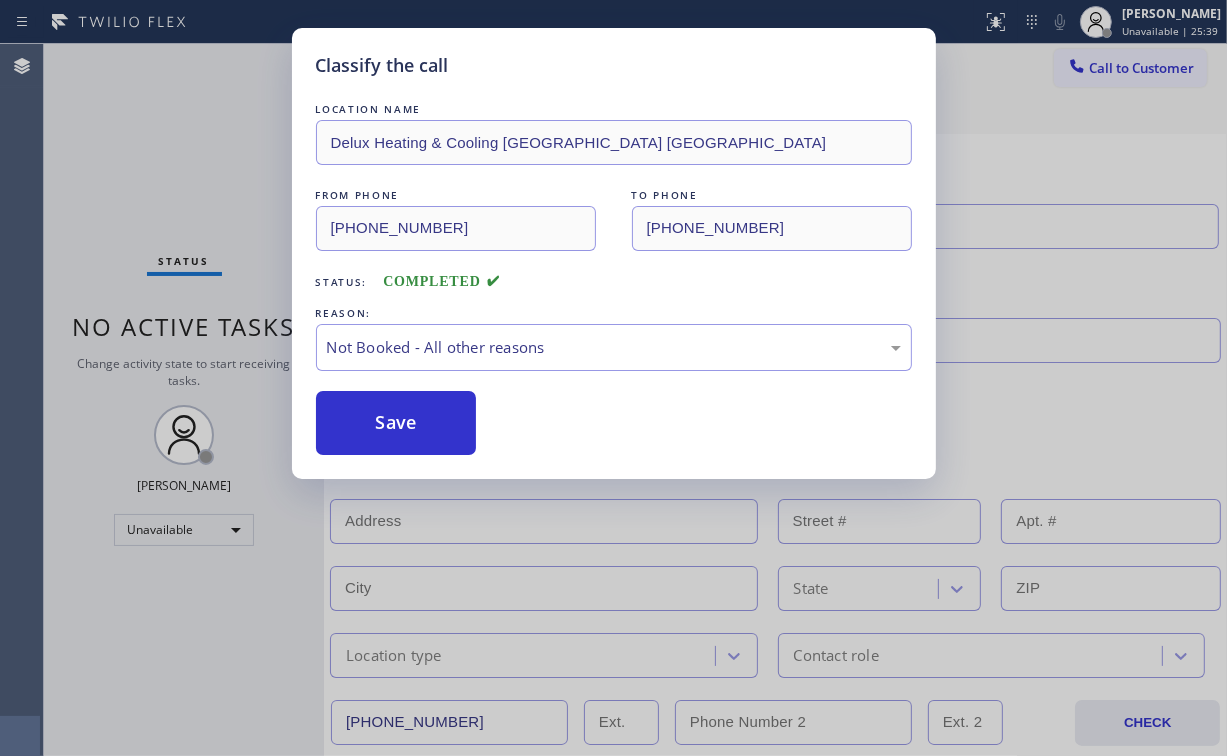 drag, startPoint x: 367, startPoint y: 424, endPoint x: 162, endPoint y: 204, distance: 300.7075 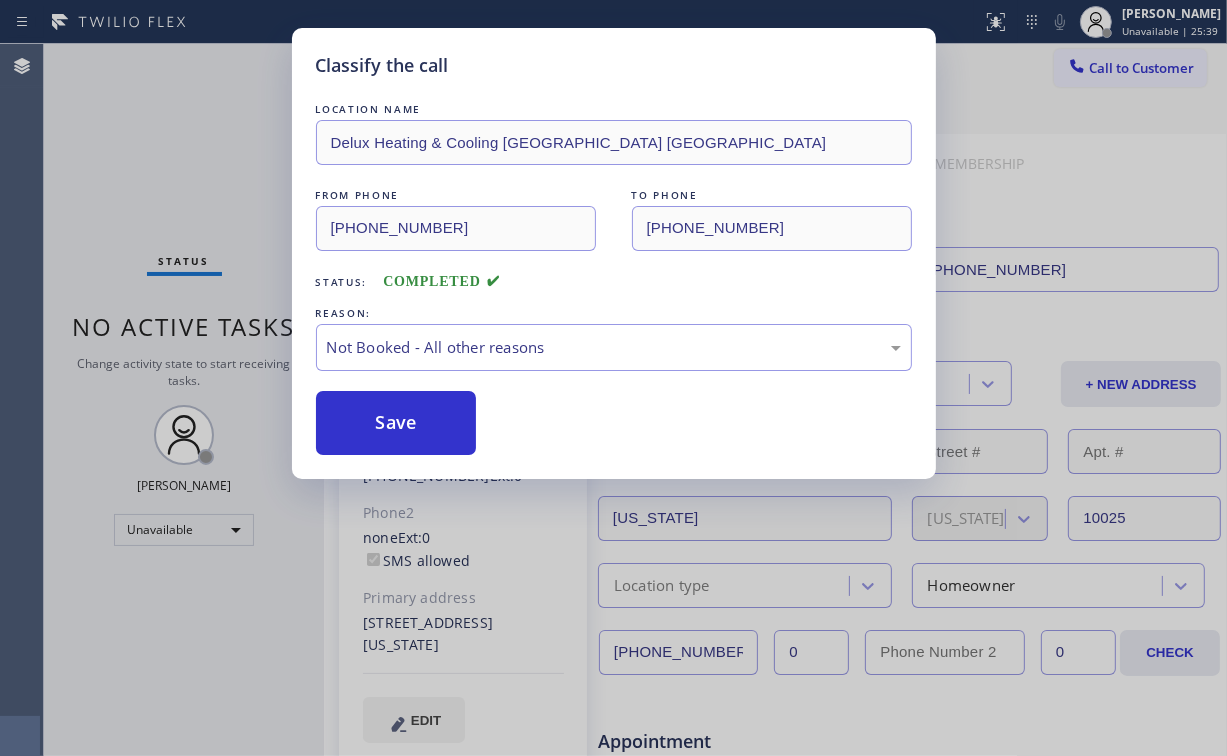 click on "Classify the call LOCATION NAME Delux Heating & Cooling [GEOGRAPHIC_DATA] [GEOGRAPHIC_DATA] FROM PHONE [PHONE_NUMBER] TO PHONE [PHONE_NUMBER] Status: COMPLETED REASON: Not Booked - All other reasons Save" at bounding box center [613, 378] 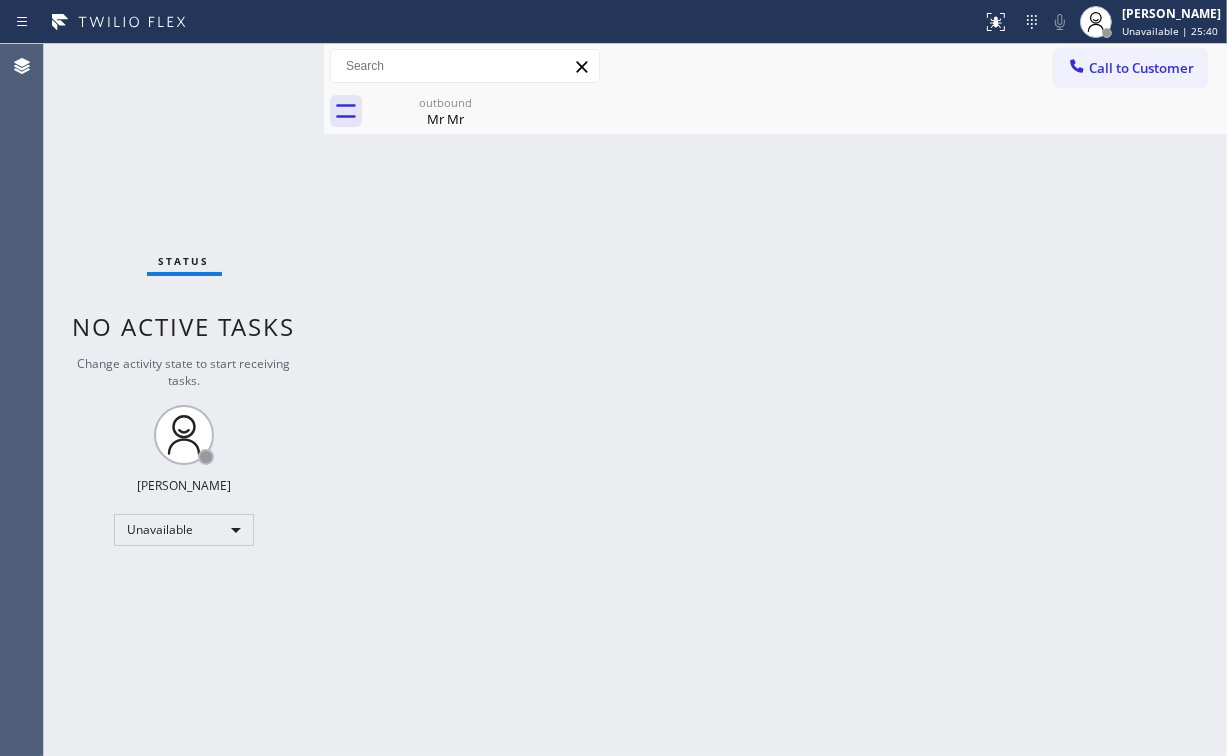 drag, startPoint x: 946, startPoint y: 231, endPoint x: 540, endPoint y: 150, distance: 414.00122 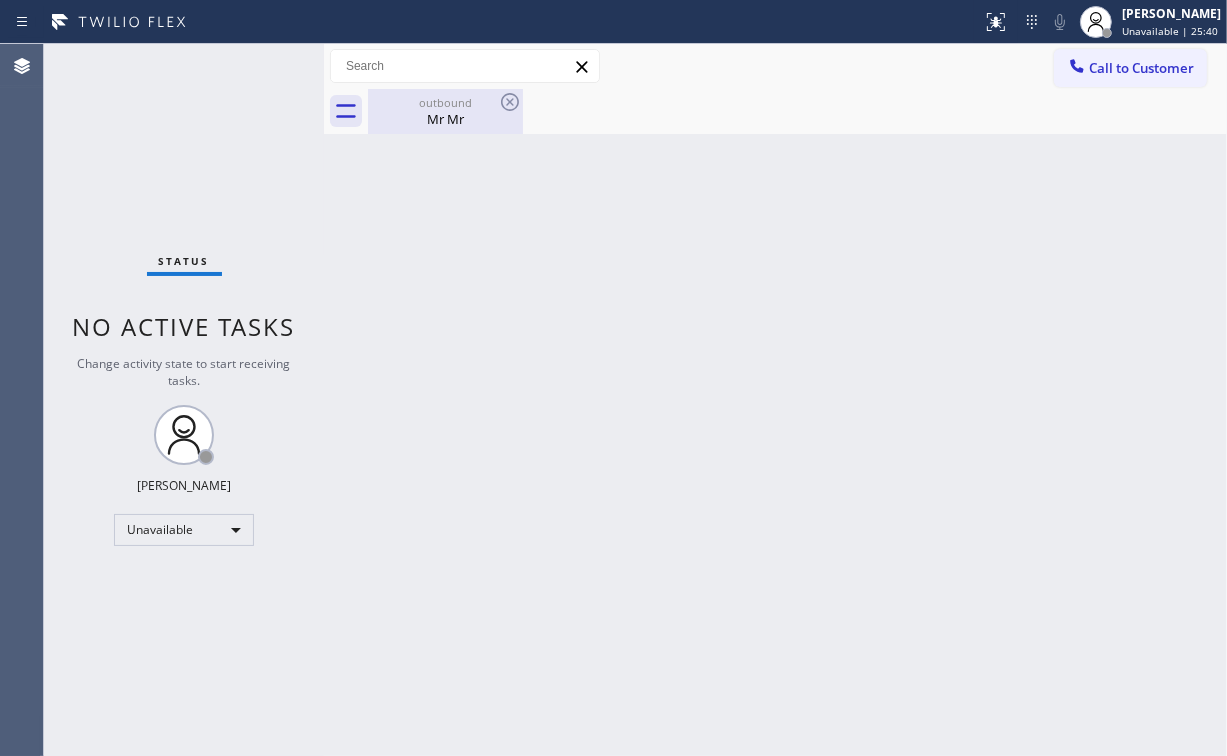 drag, startPoint x: 437, startPoint y: 108, endPoint x: 468, endPoint y: 109, distance: 31.016125 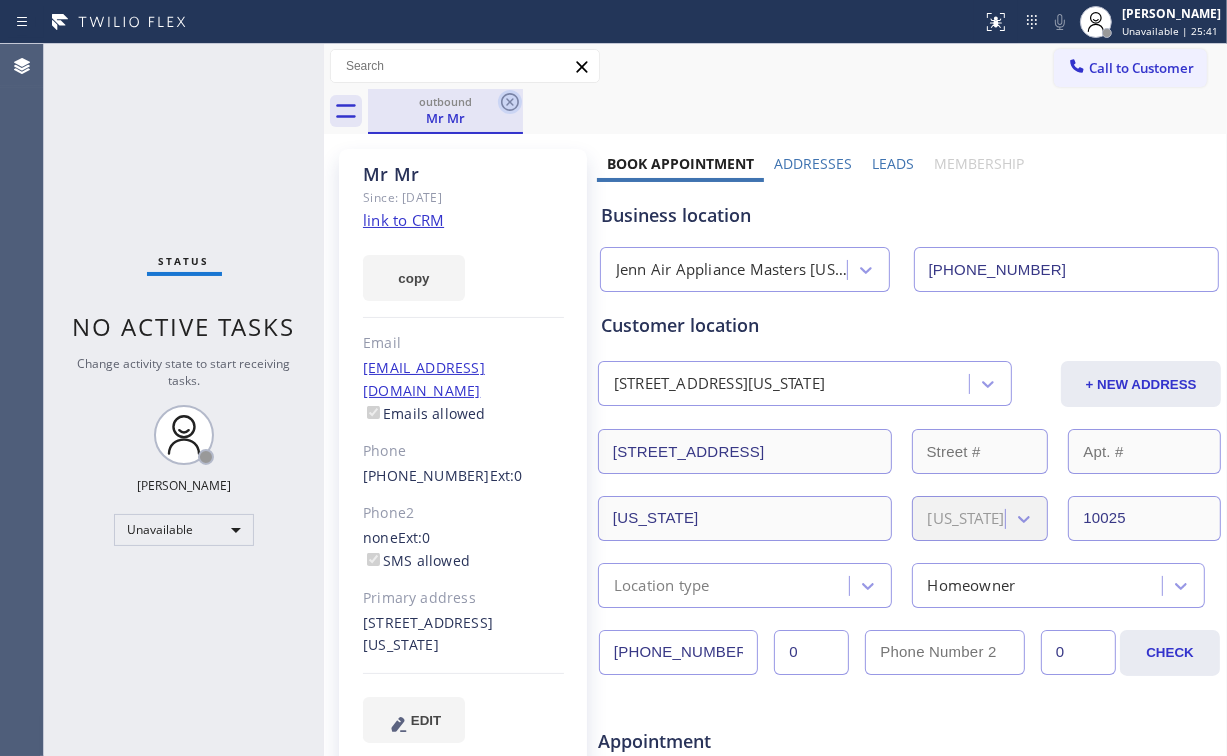 click 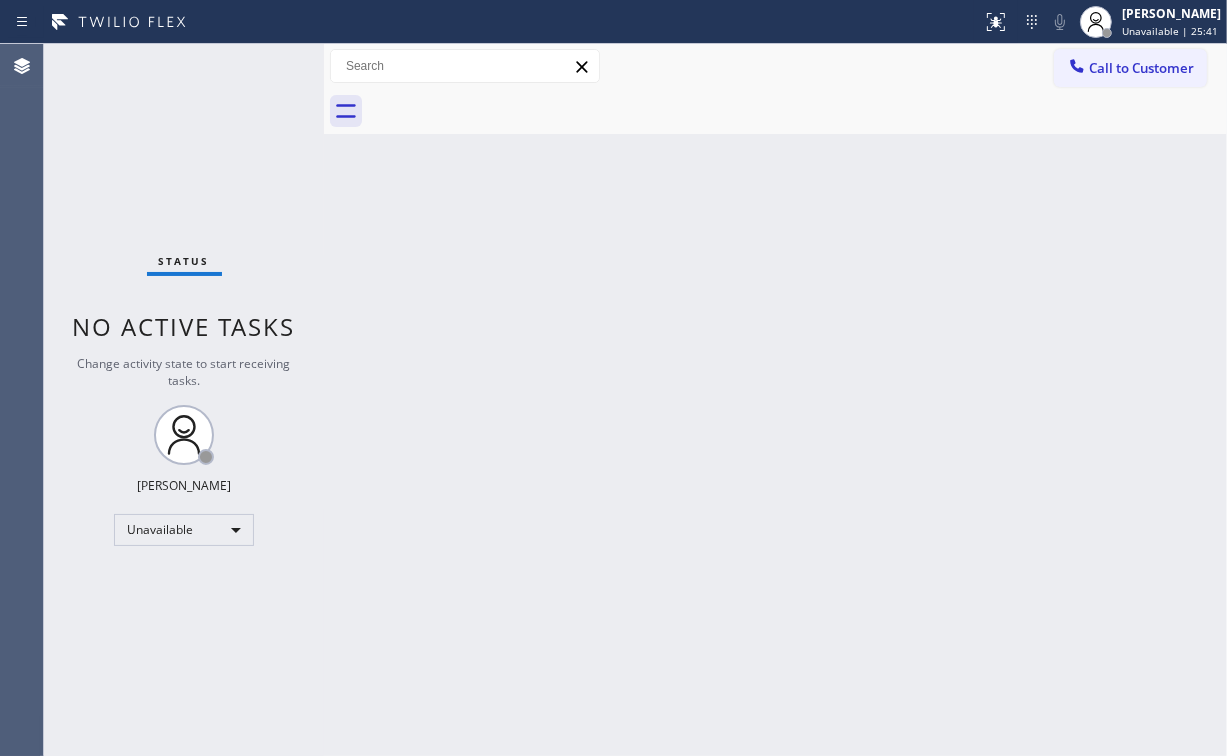 click on "Status   No active tasks     Change activity state to start receiving tasks.   [PERSON_NAME] Unavailable" at bounding box center [184, 400] 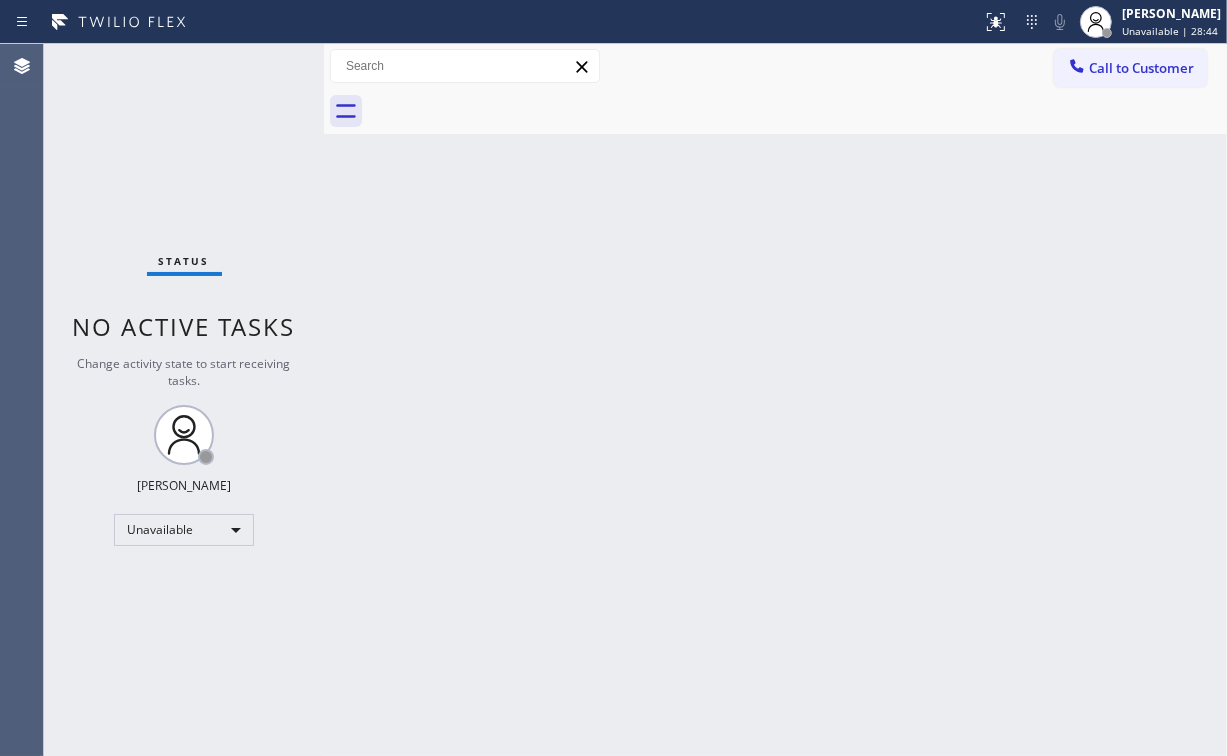 click on "Call to Customer" at bounding box center (1141, 68) 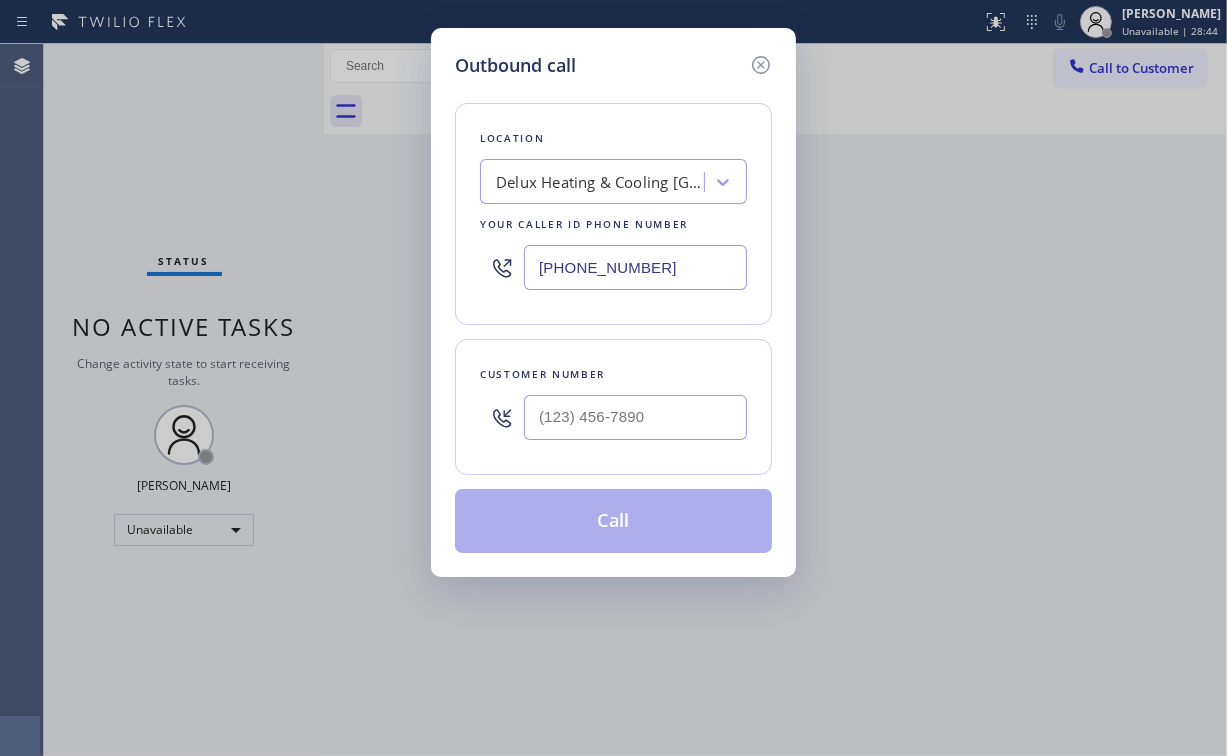 drag, startPoint x: 652, startPoint y: 262, endPoint x: 234, endPoint y: 276, distance: 418.23438 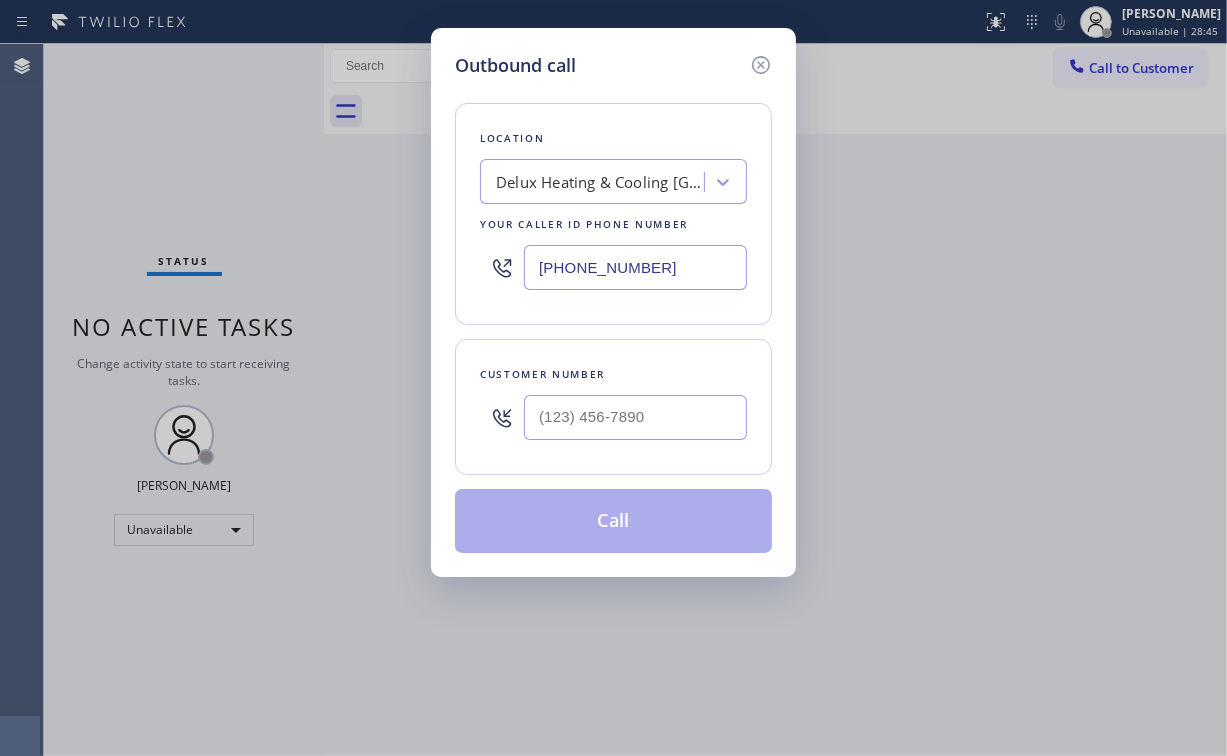paste on "510) 781-9664" 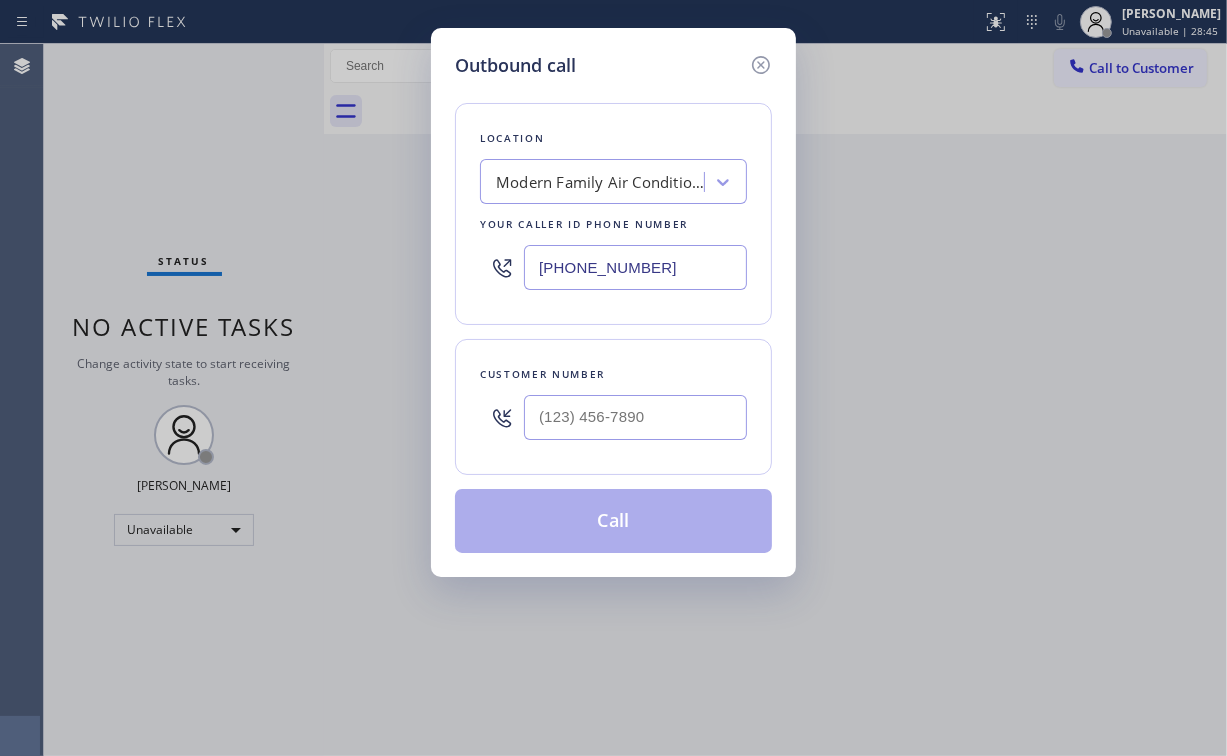 type on "[PHONE_NUMBER]" 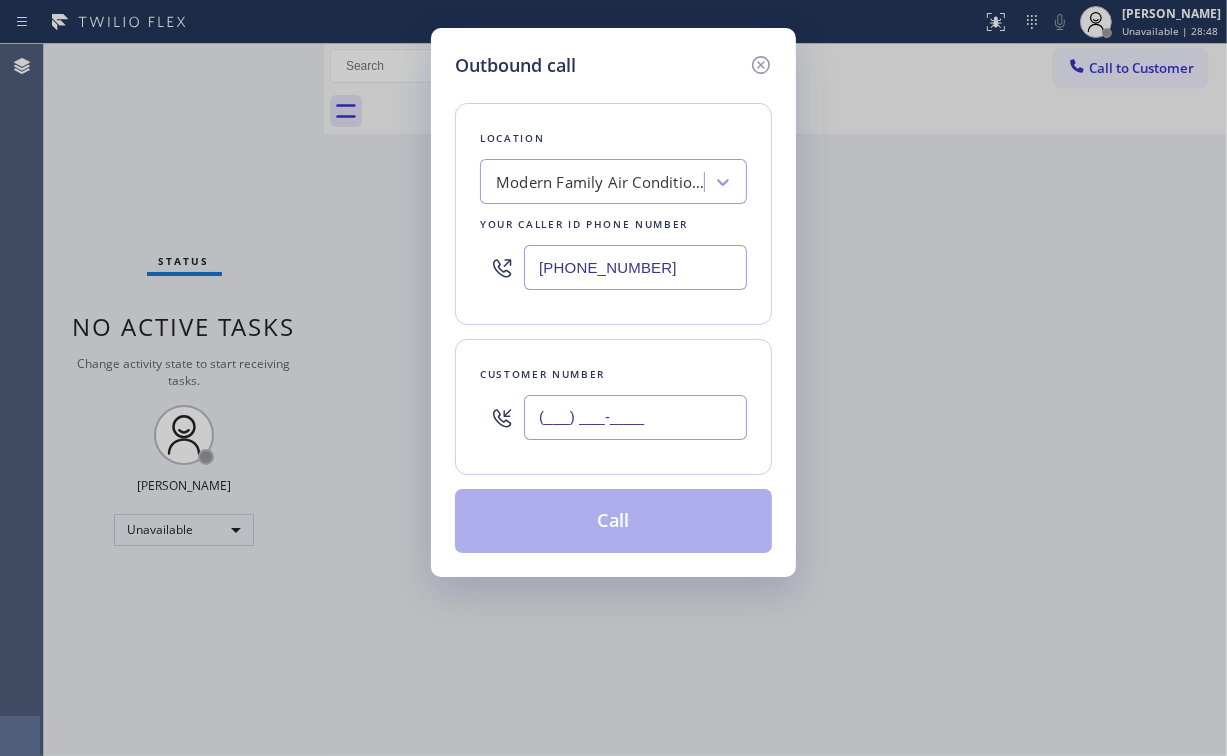 click on "(___) ___-____" at bounding box center [635, 417] 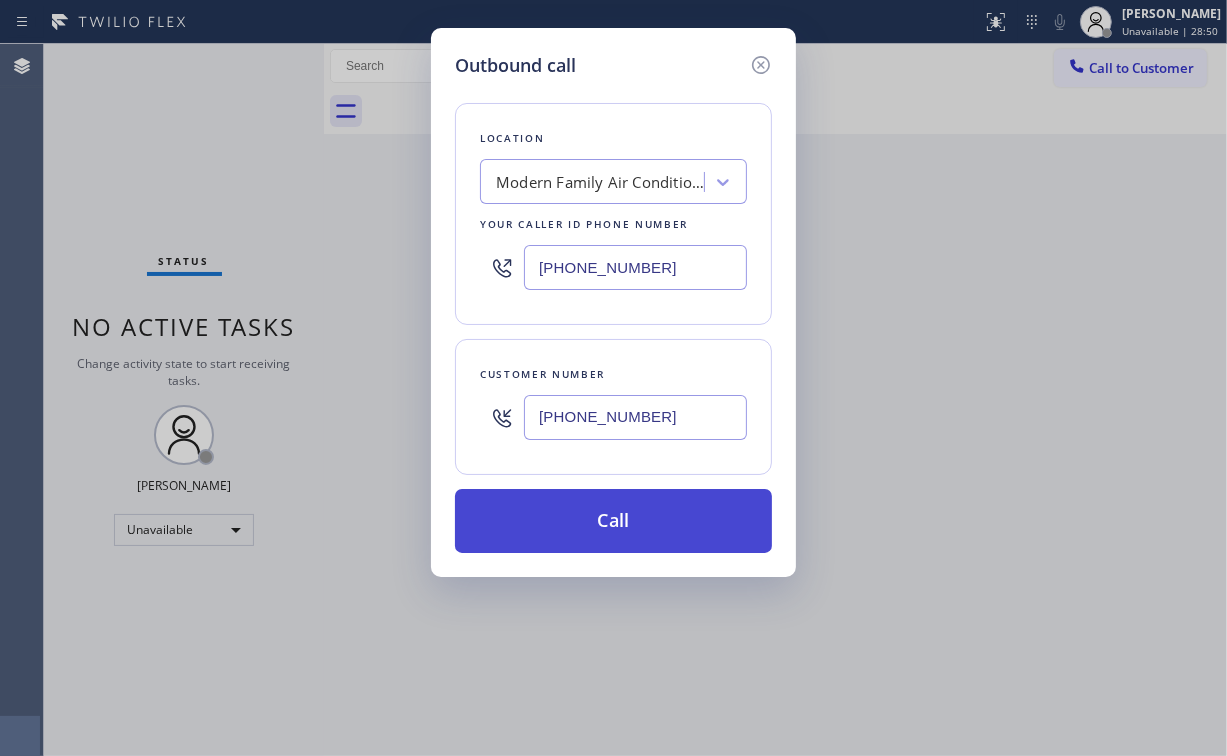 type on "[PHONE_NUMBER]" 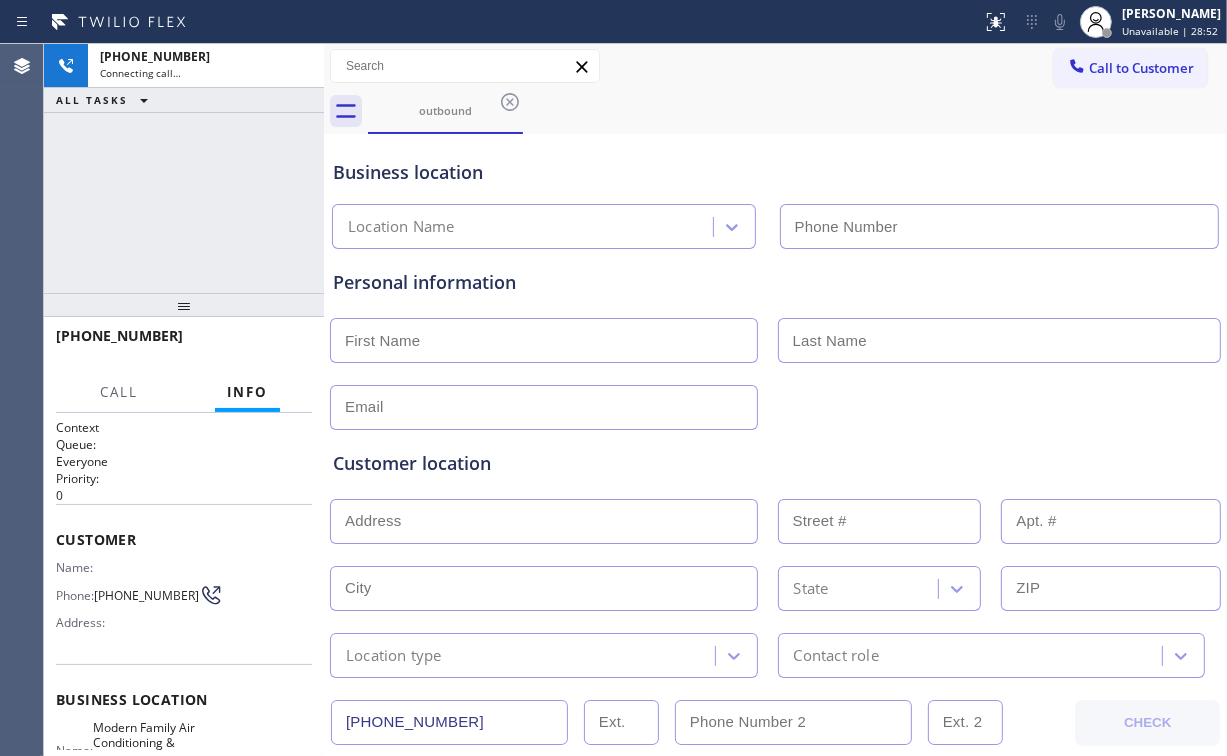 type on "[PHONE_NUMBER]" 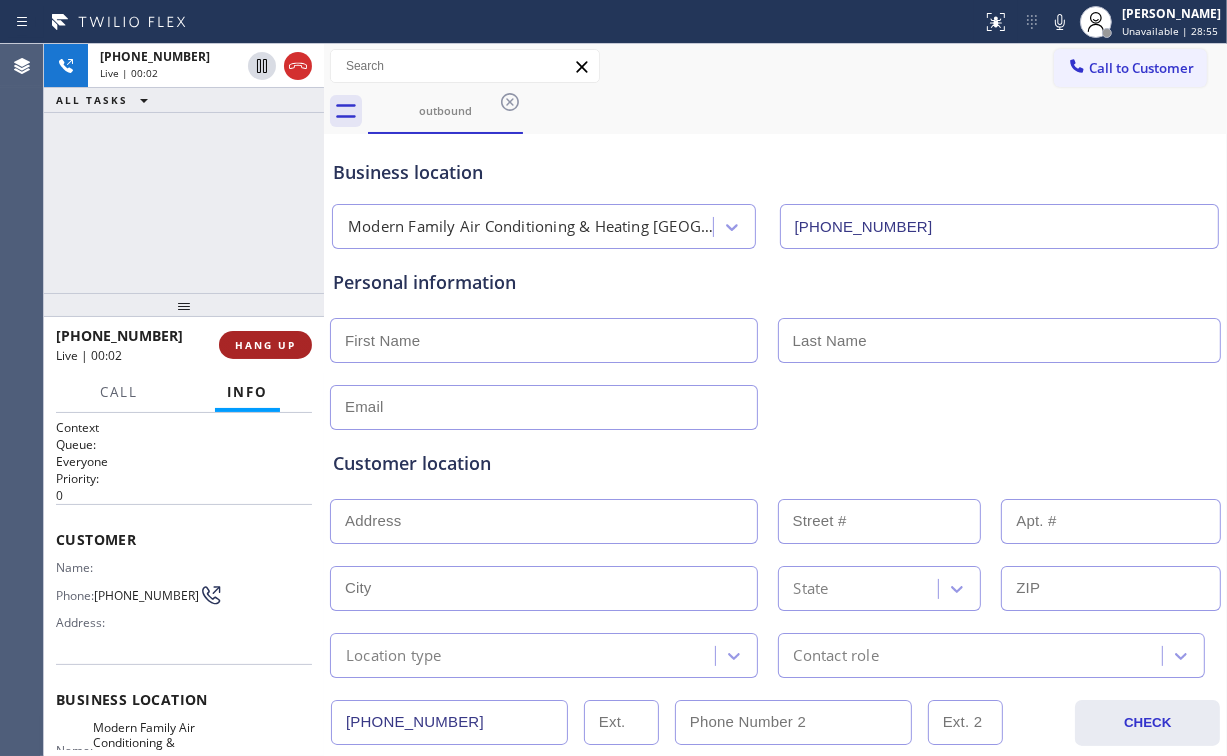 click on "HANG UP" at bounding box center [265, 345] 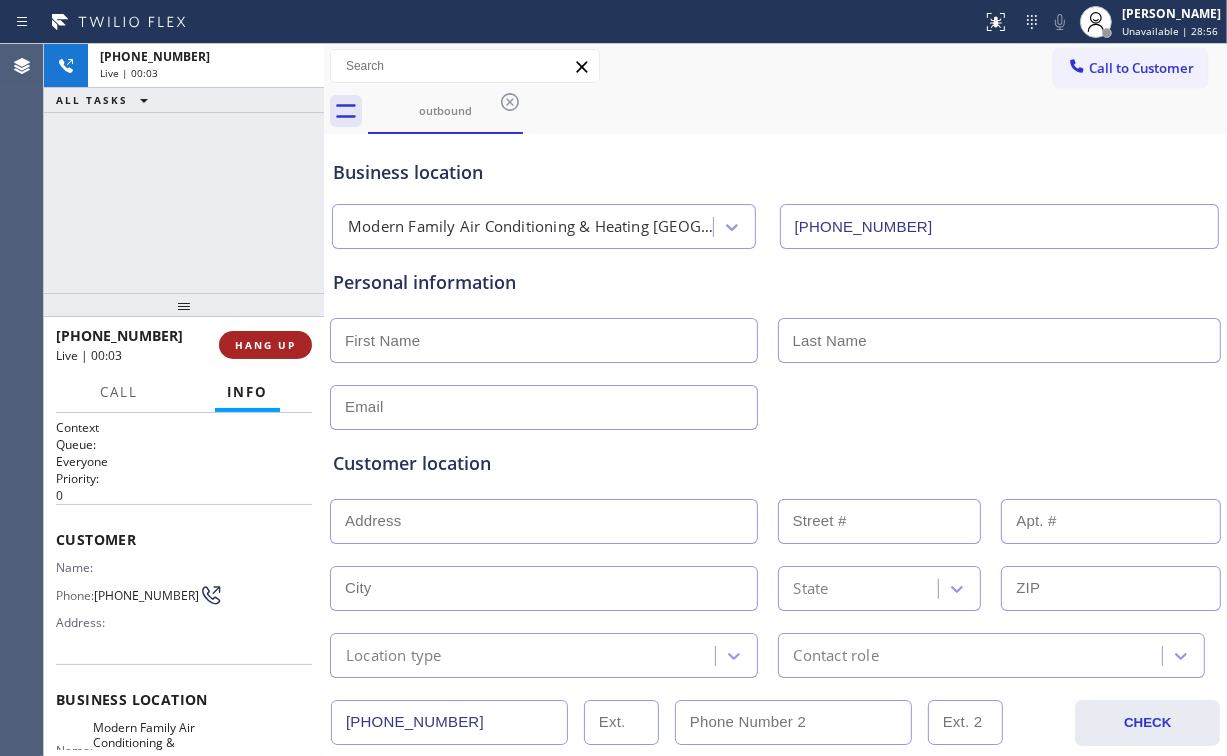 click on "HANG UP" at bounding box center (265, 345) 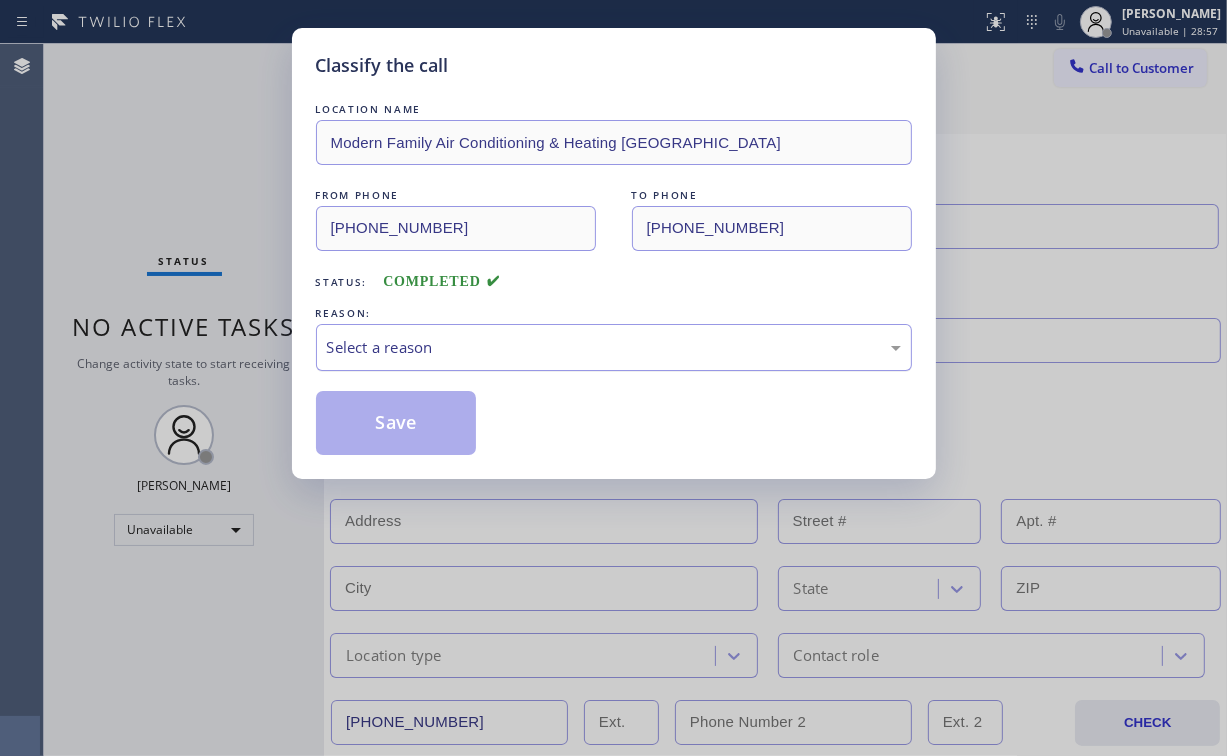 click on "Select a reason" at bounding box center (614, 347) 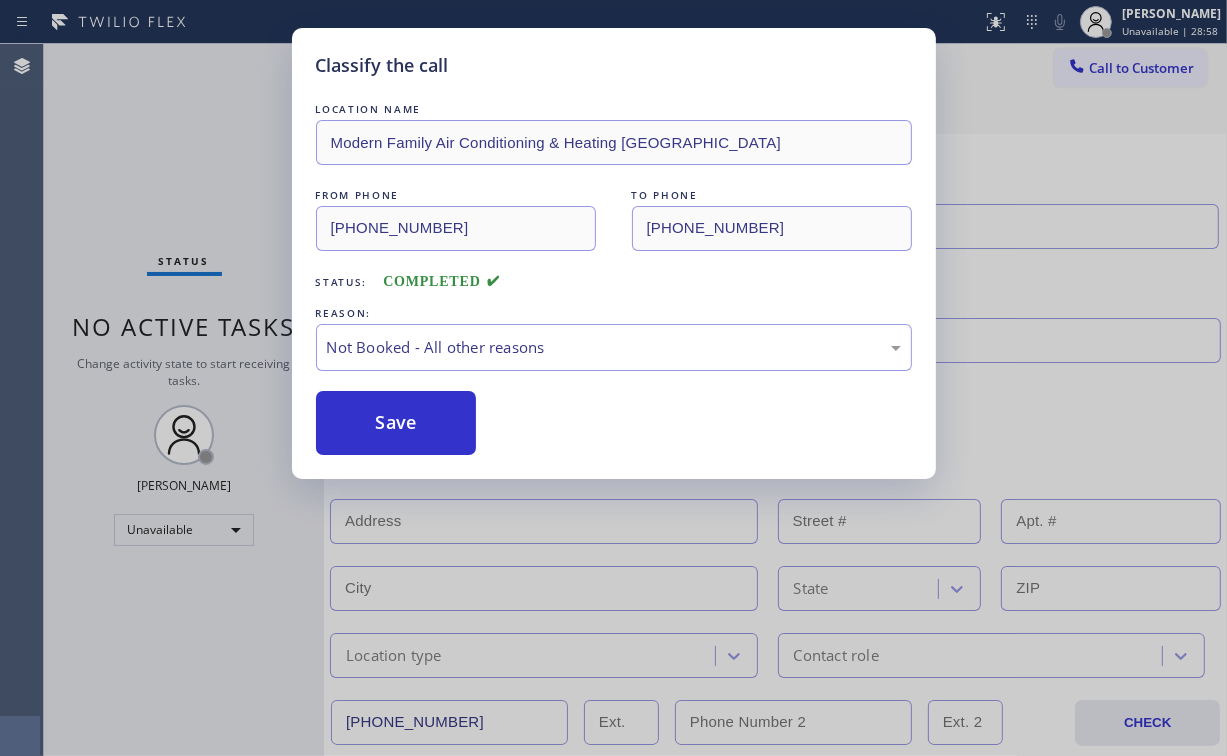 drag, startPoint x: 403, startPoint y: 430, endPoint x: 168, endPoint y: 176, distance: 346.03613 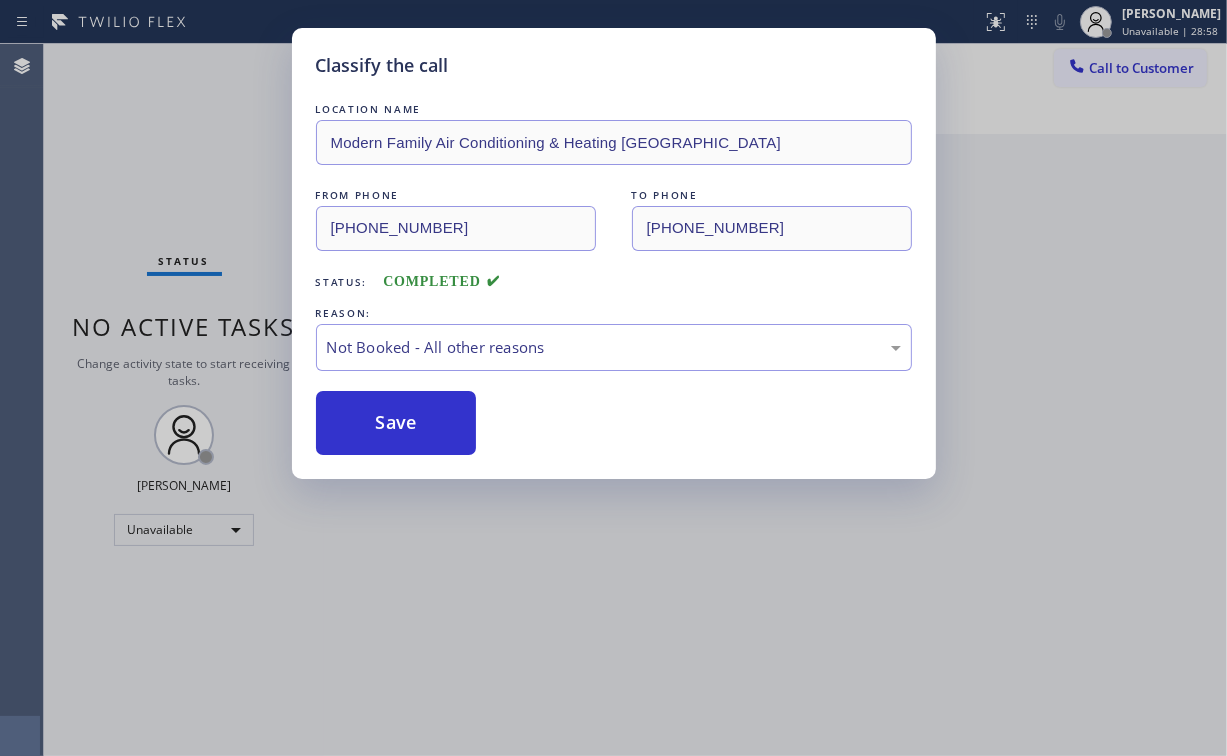 click on "Classify the call LOCATION NAME Modern Family Air Conditioning & Heating [GEOGRAPHIC_DATA] FROM PHONE [PHONE_NUMBER] TO PHONE [PHONE_NUMBER] Status: COMPLETED REASON: Not Booked - All other reasons Save" at bounding box center [613, 378] 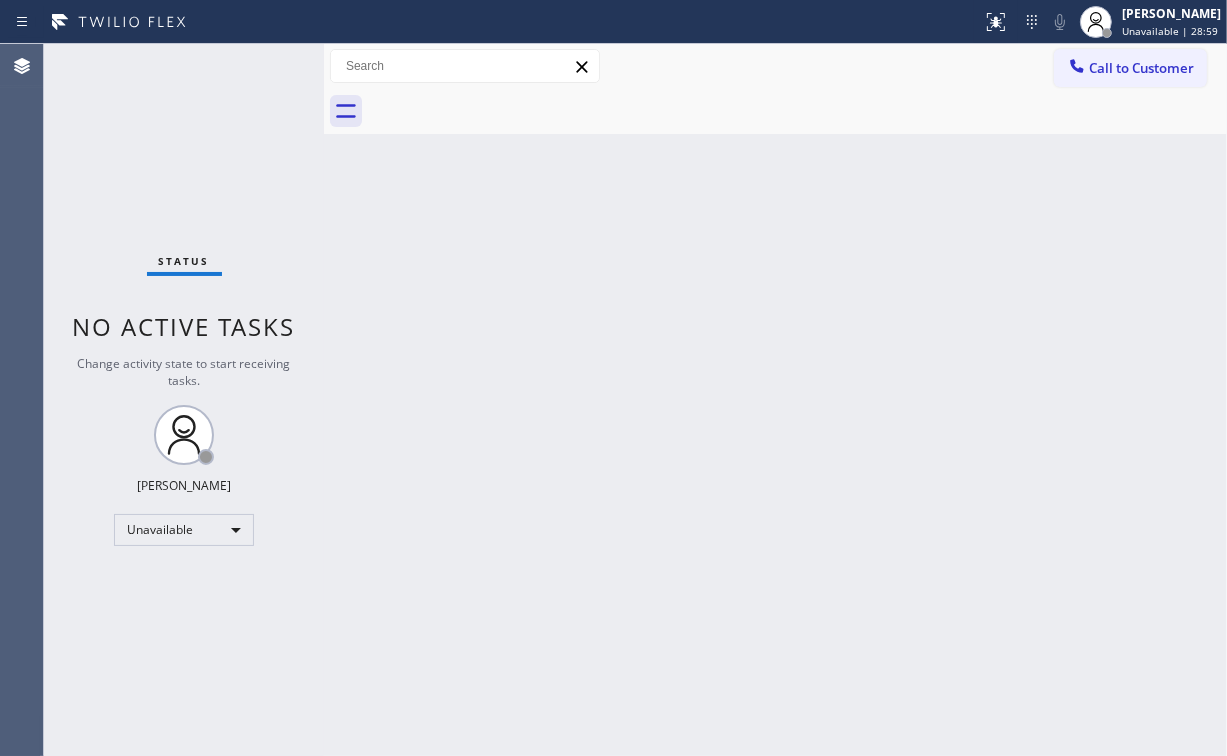 drag, startPoint x: 545, startPoint y: 246, endPoint x: 561, endPoint y: 236, distance: 18.867962 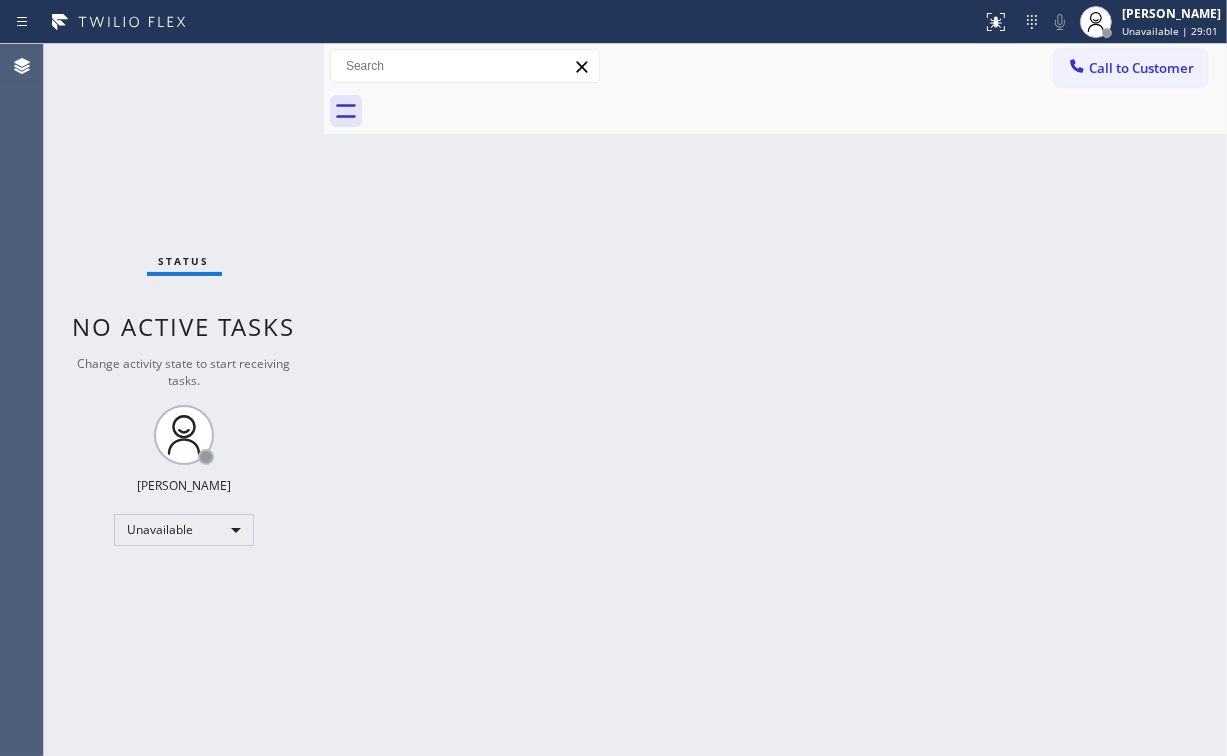 click on "Back to Dashboard Change Sender ID Customers Technicians Select a contact Outbound call Location Search location Your caller id phone number Customer number Call Customer info Name   Phone none Address none Change Sender ID HVAC [PHONE_NUMBER] 5 Star Appliance [PHONE_NUMBER] Appliance Repair [PHONE_NUMBER] Plumbing [PHONE_NUMBER] Air Duct Cleaning [PHONE_NUMBER]  Electricians [PHONE_NUMBER] Cancel Change Check personal SMS Reset Change No tabs Call to Customer Outbound call Location Modern Family Air Conditioning & Heating [GEOGRAPHIC_DATA] Your caller id phone number [PHONE_NUMBER] Customer number Call Outbound call Technician Search Technician Your caller id phone number Your caller id phone number Call" at bounding box center (775, 400) 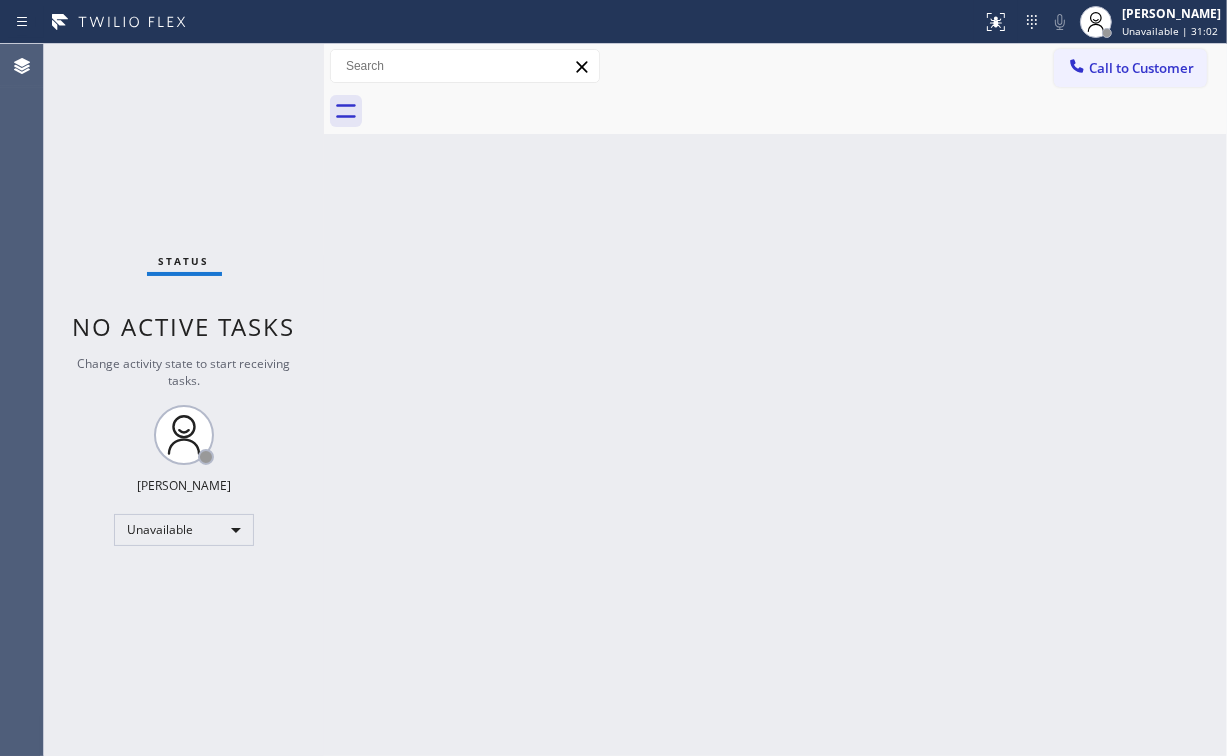 drag, startPoint x: 1104, startPoint y: 73, endPoint x: 602, endPoint y: 261, distance: 536.0485 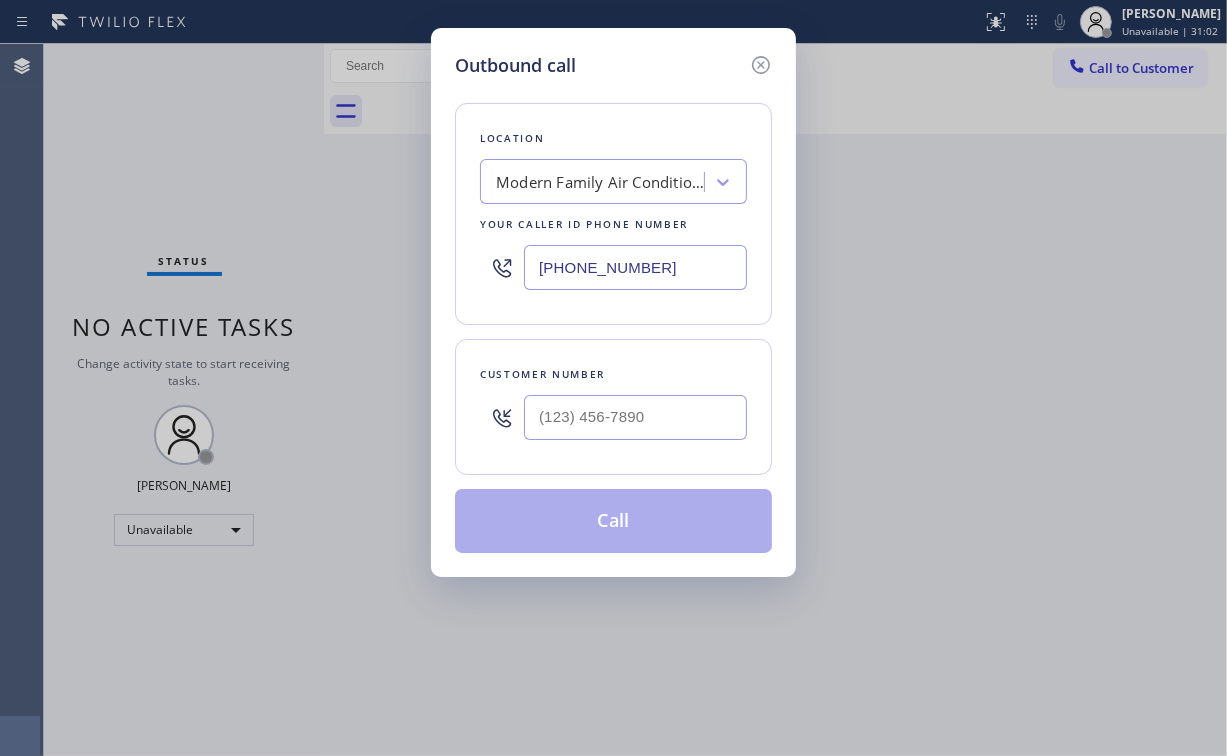 drag, startPoint x: 558, startPoint y: 261, endPoint x: 231, endPoint y: 288, distance: 328.1128 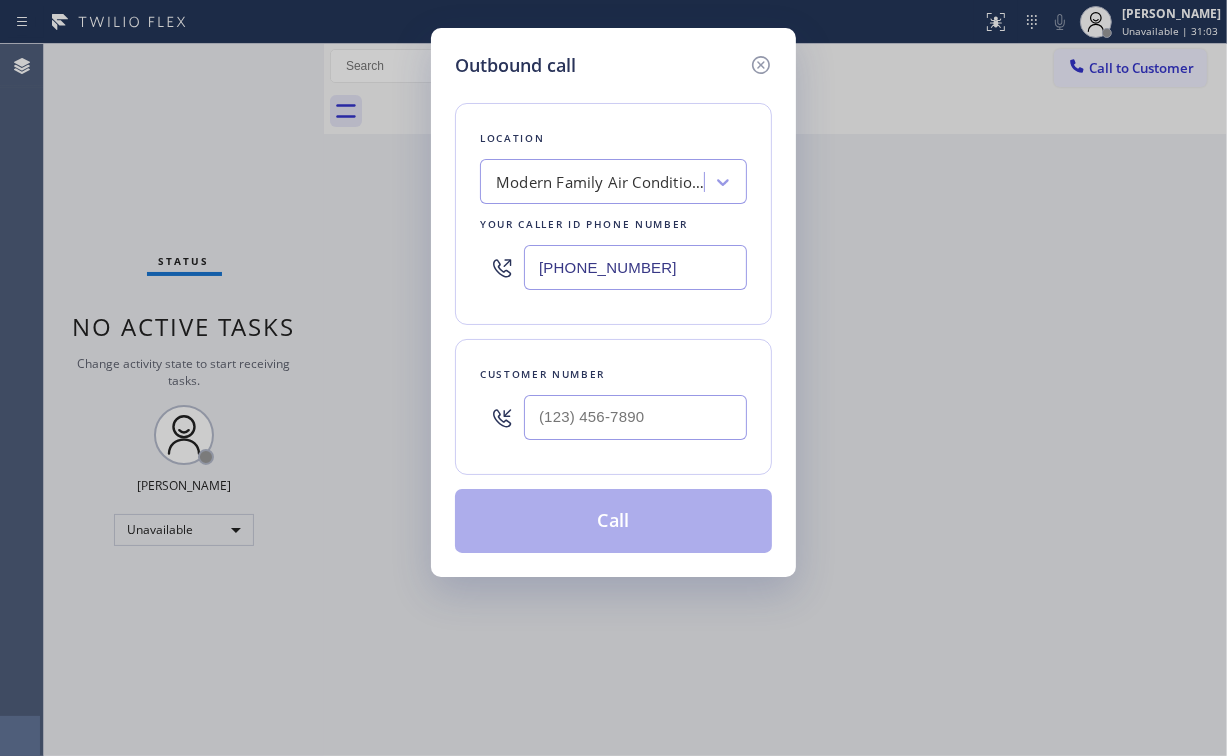 paste on "650) 900-8692" 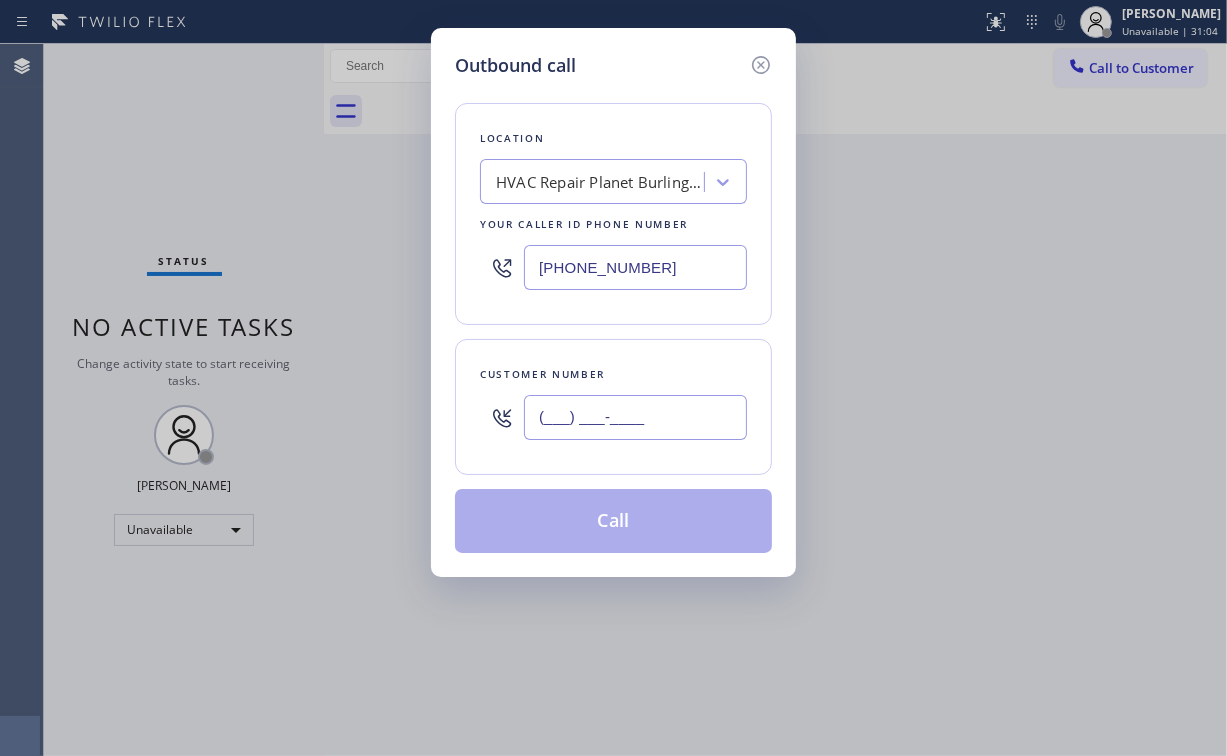 click on "(___) ___-____" at bounding box center [635, 417] 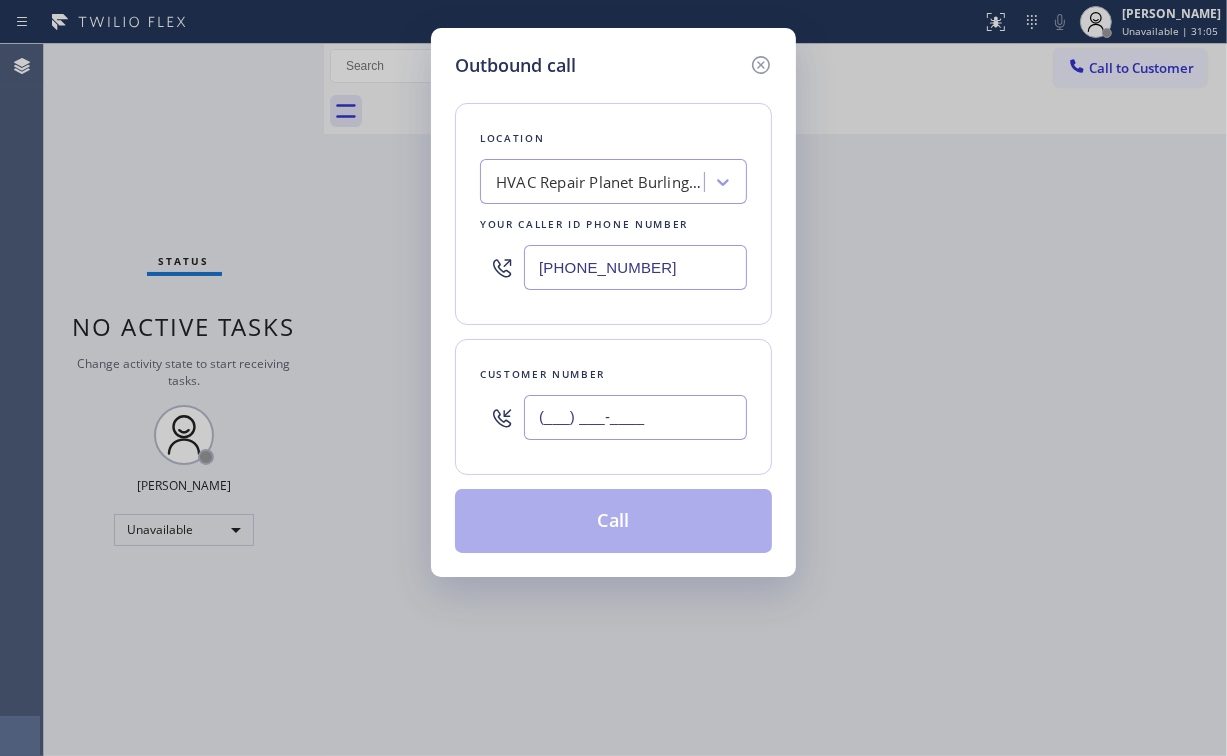 paste on "626) 768-9548" 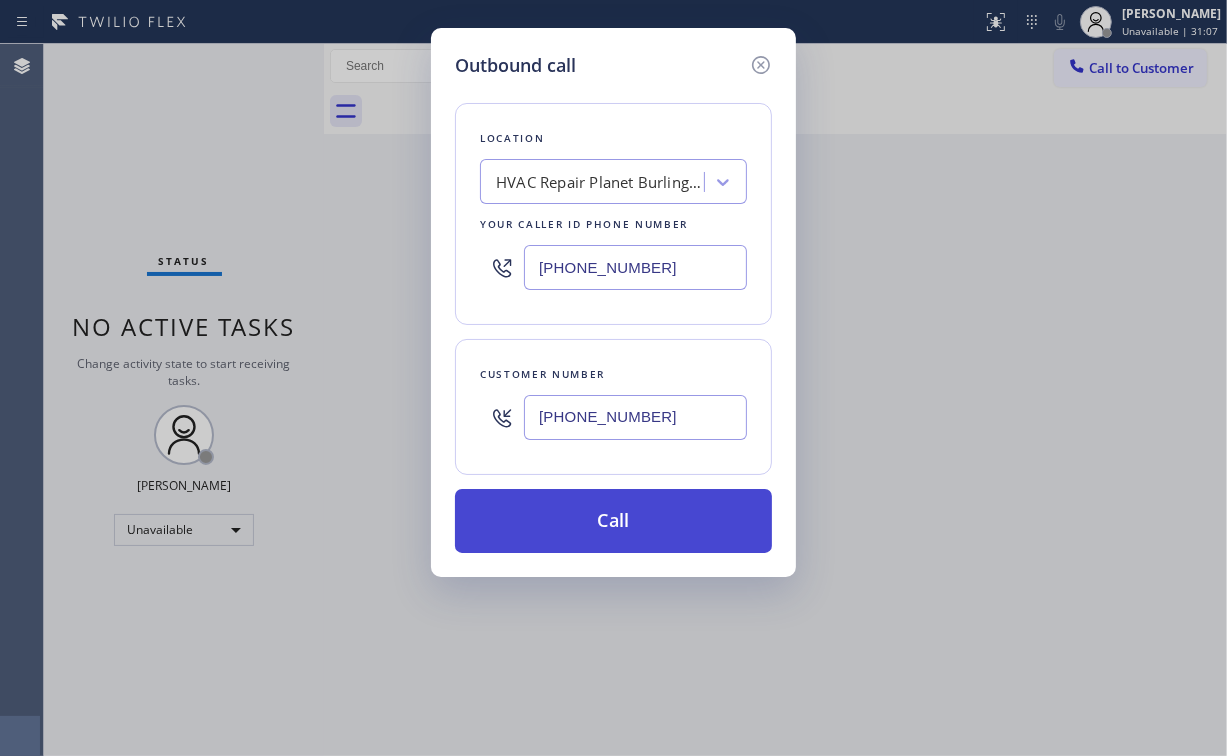 type on "[PHONE_NUMBER]" 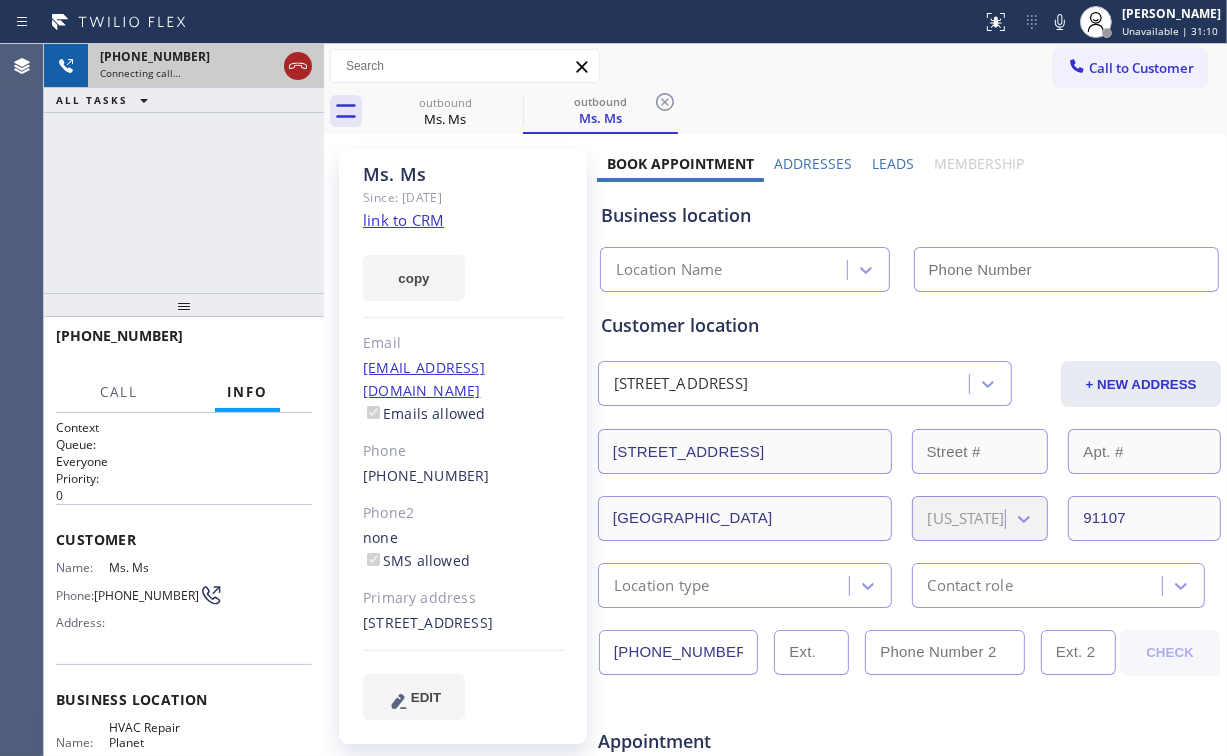 click 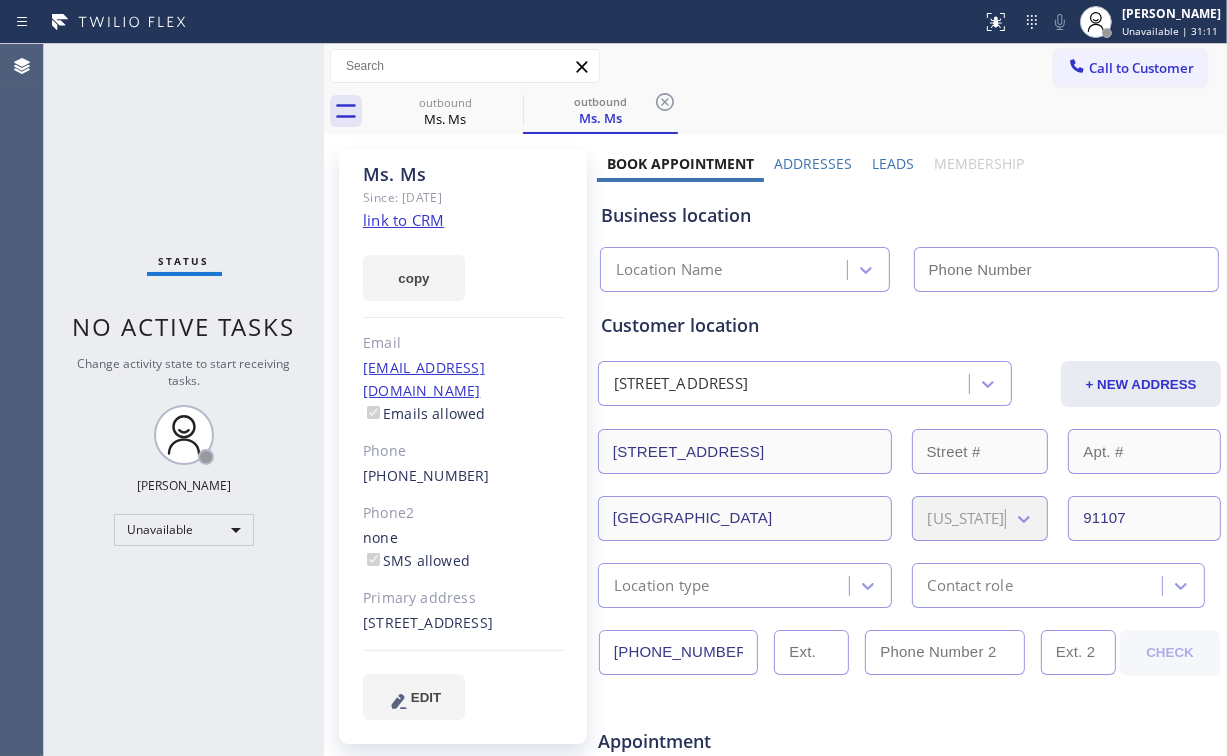 click on "link to CRM" 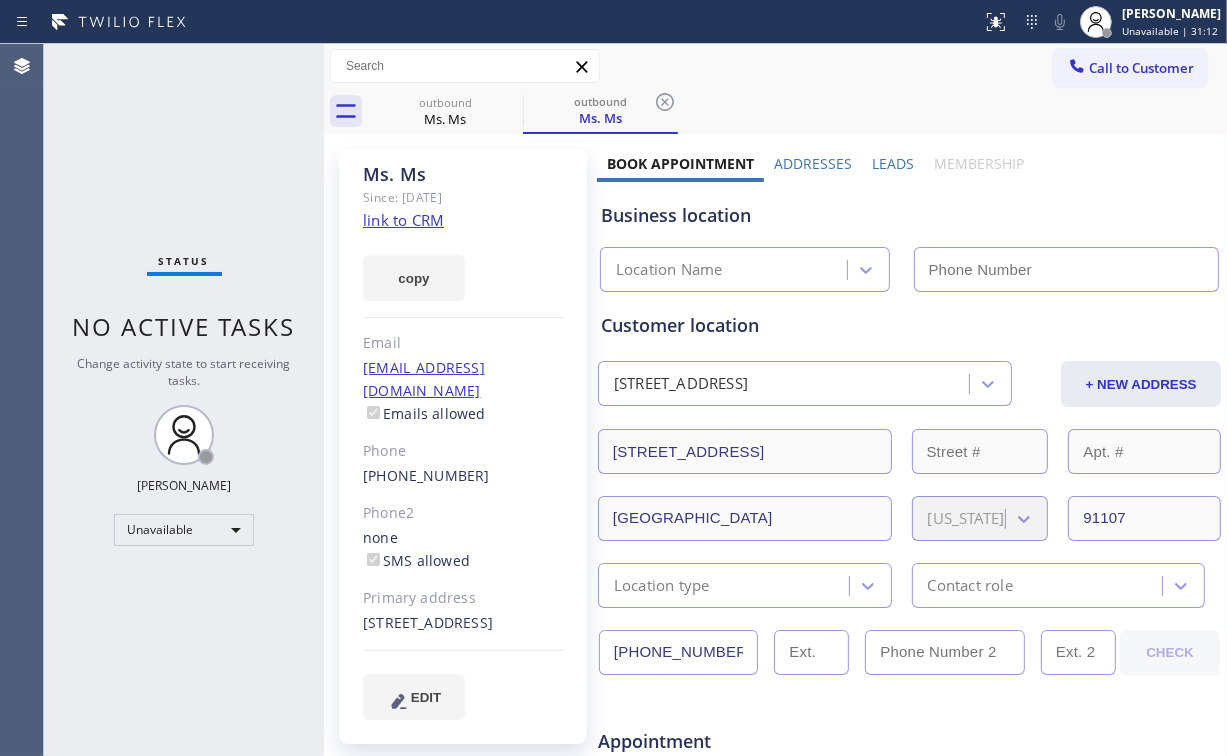 type on "[PHONE_NUMBER]" 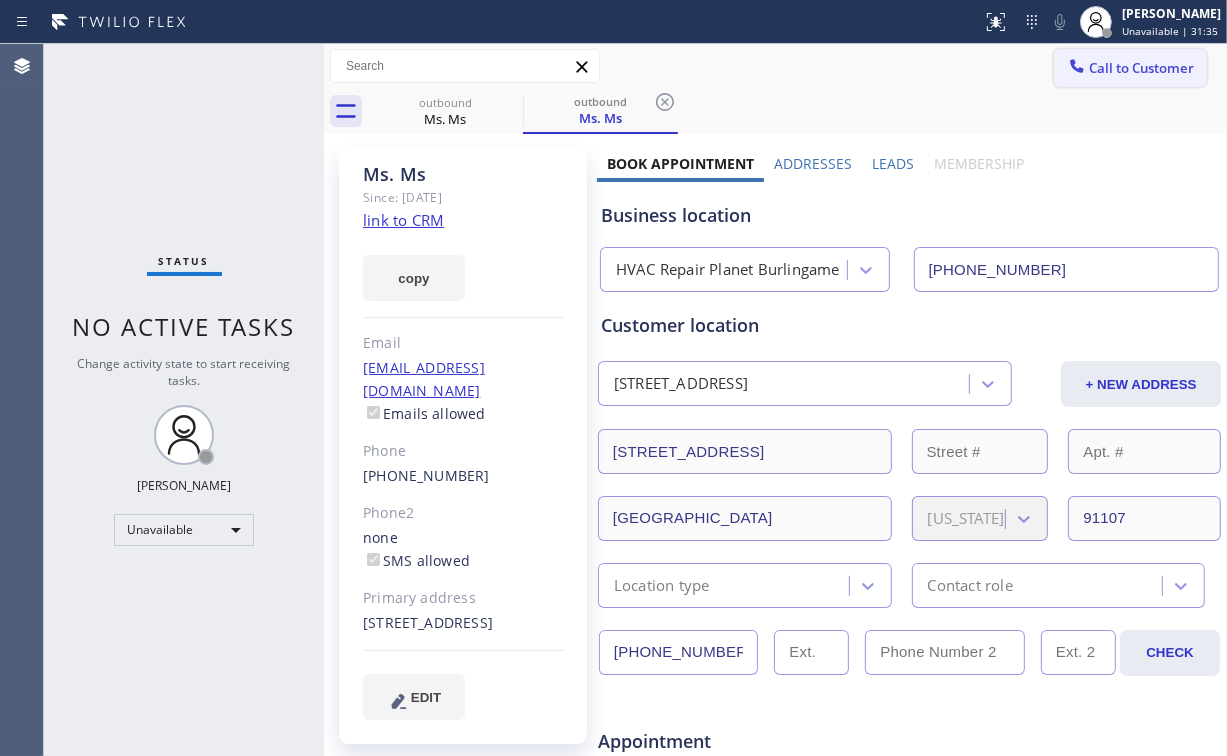 click on "Call to Customer" at bounding box center [1141, 68] 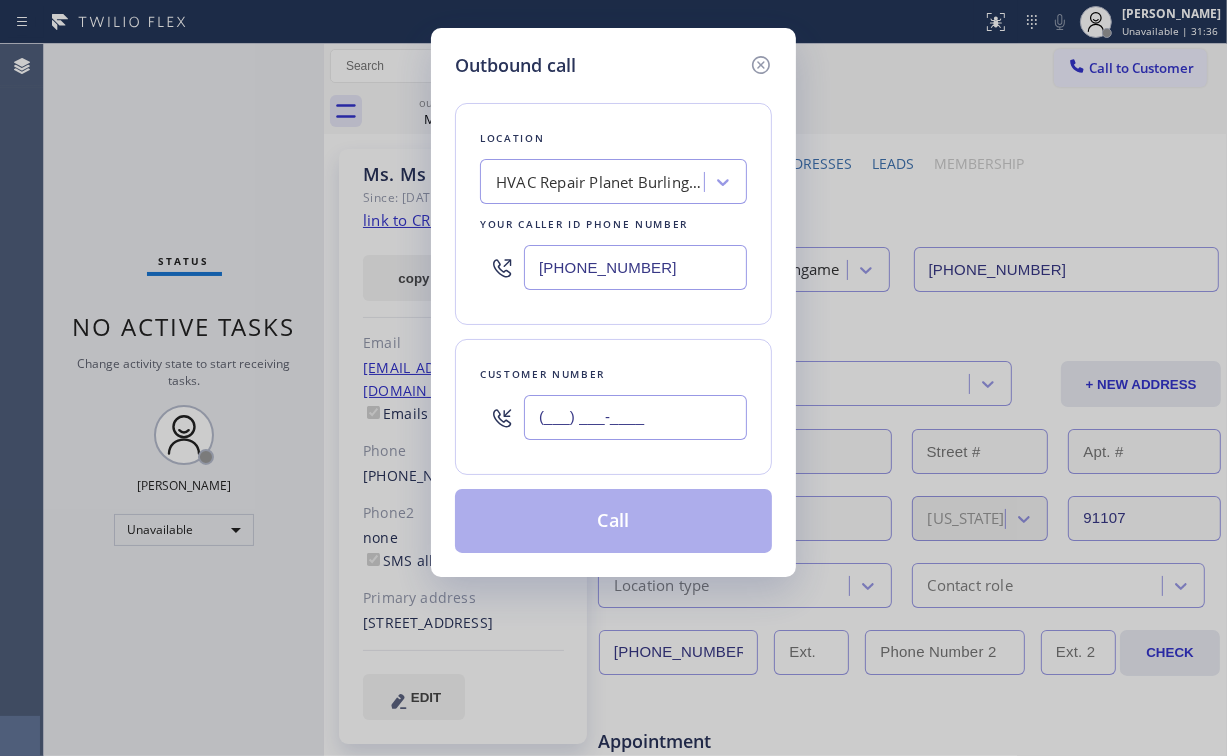 click on "(___) ___-____" at bounding box center (635, 417) 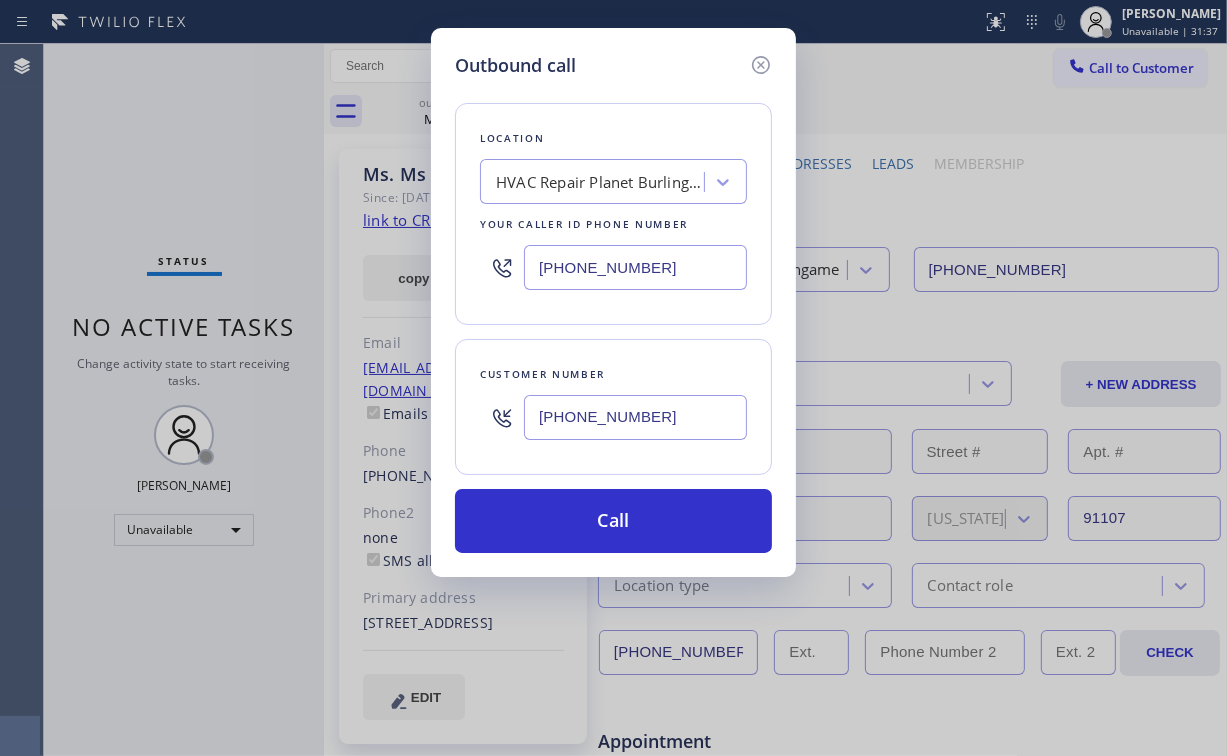 type on "[PHONE_NUMBER]" 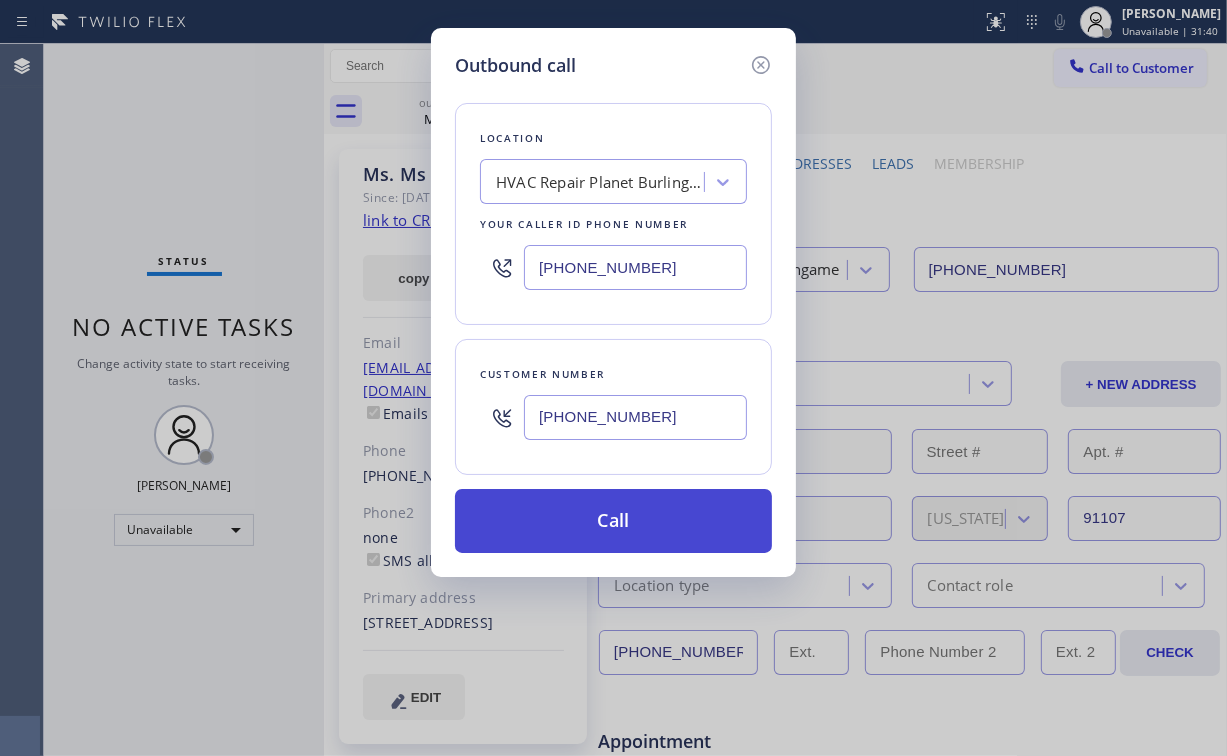 click on "Call" at bounding box center (613, 521) 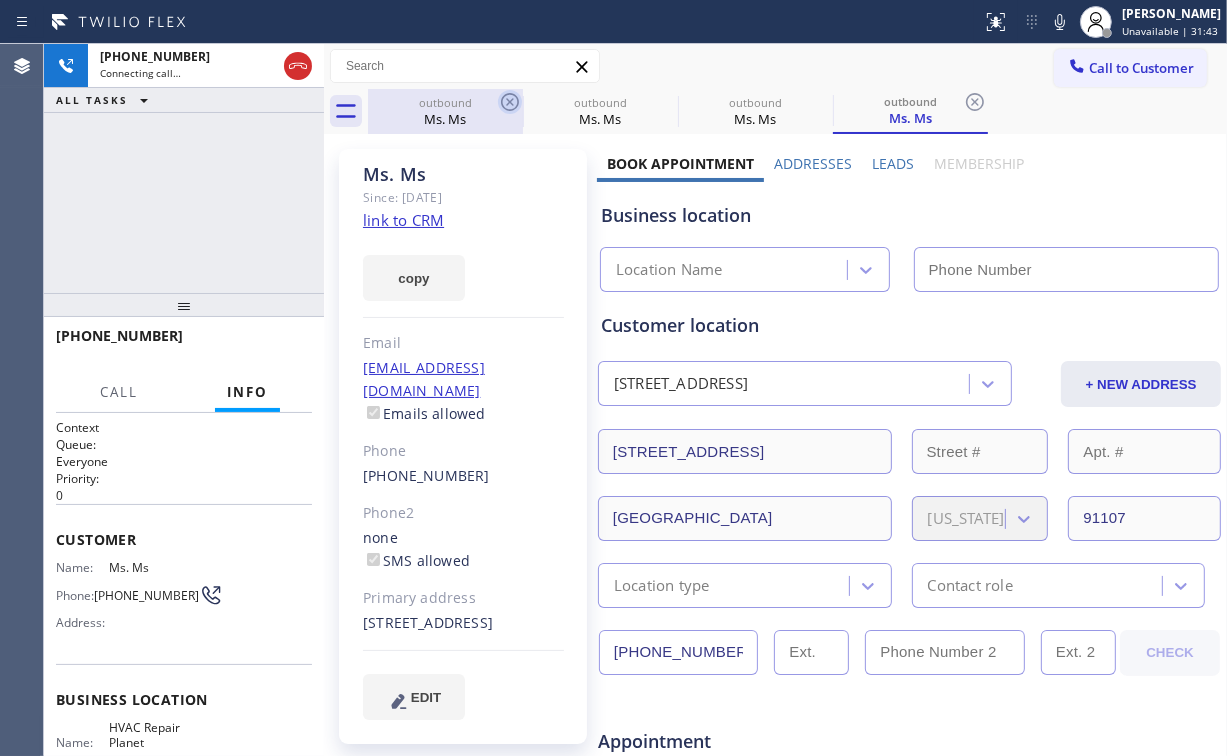 drag, startPoint x: 434, startPoint y: 98, endPoint x: 508, endPoint y: 100, distance: 74.02702 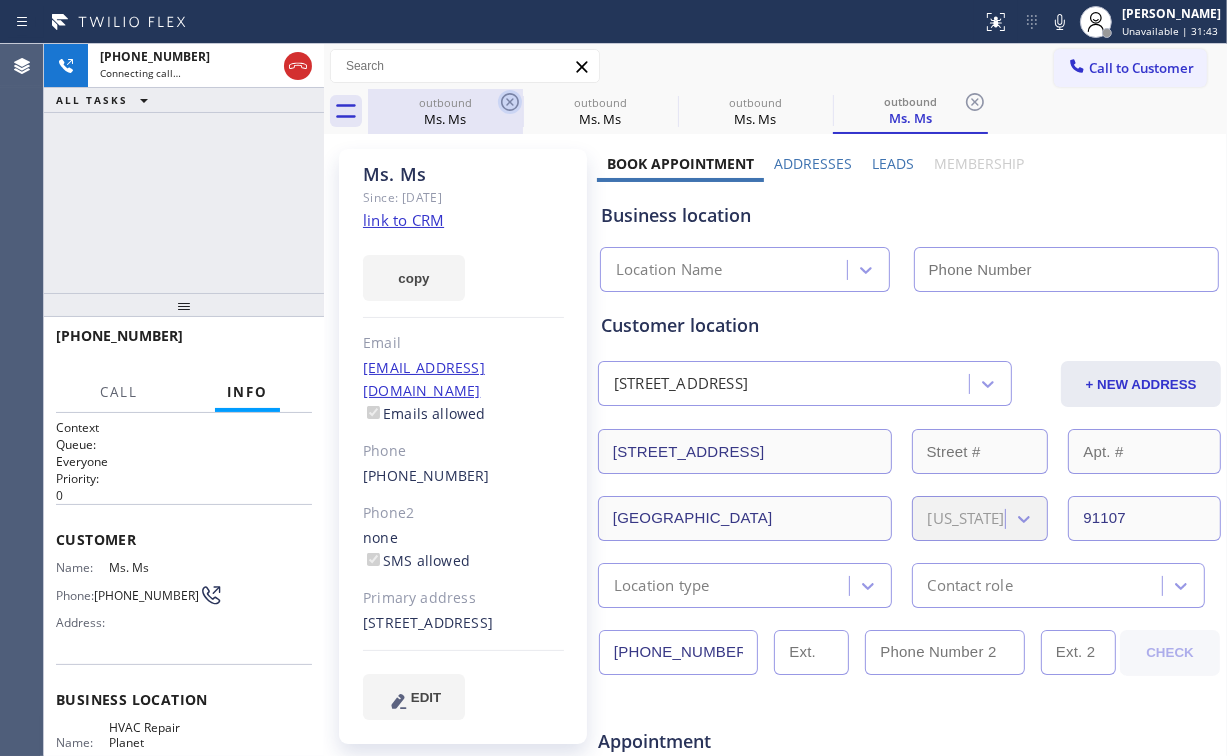 click on "outbound" at bounding box center (445, 102) 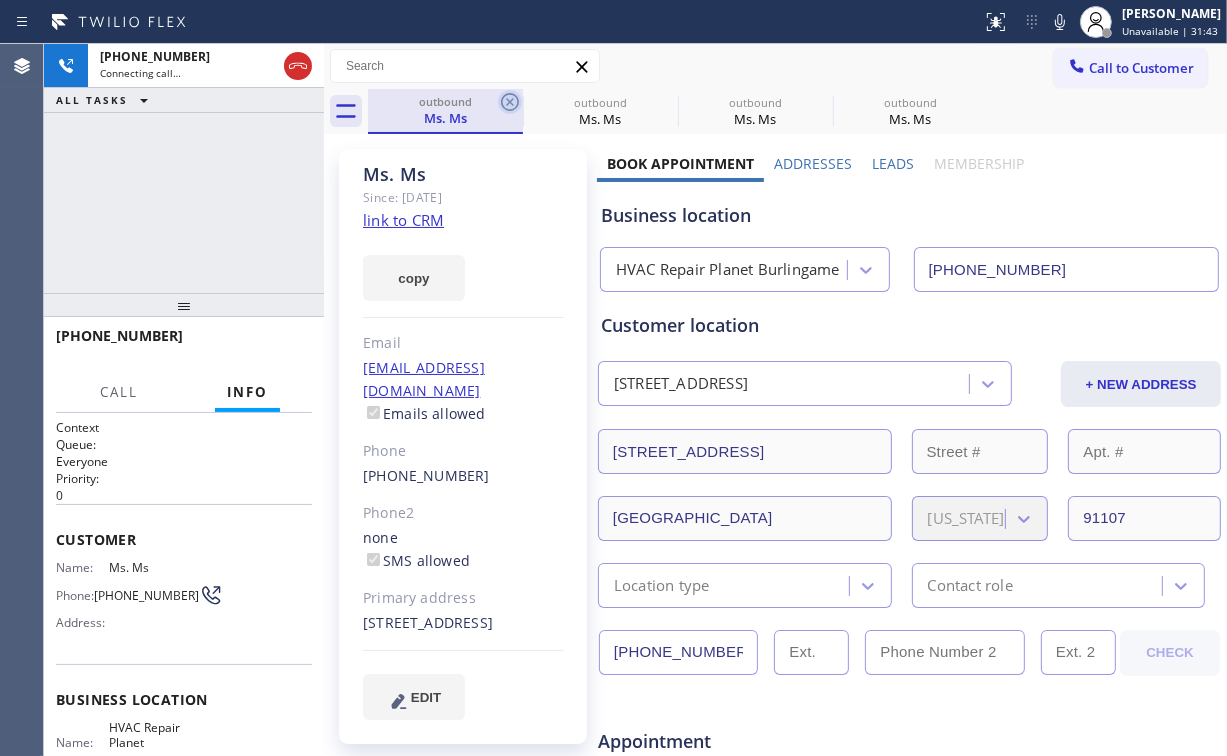 click 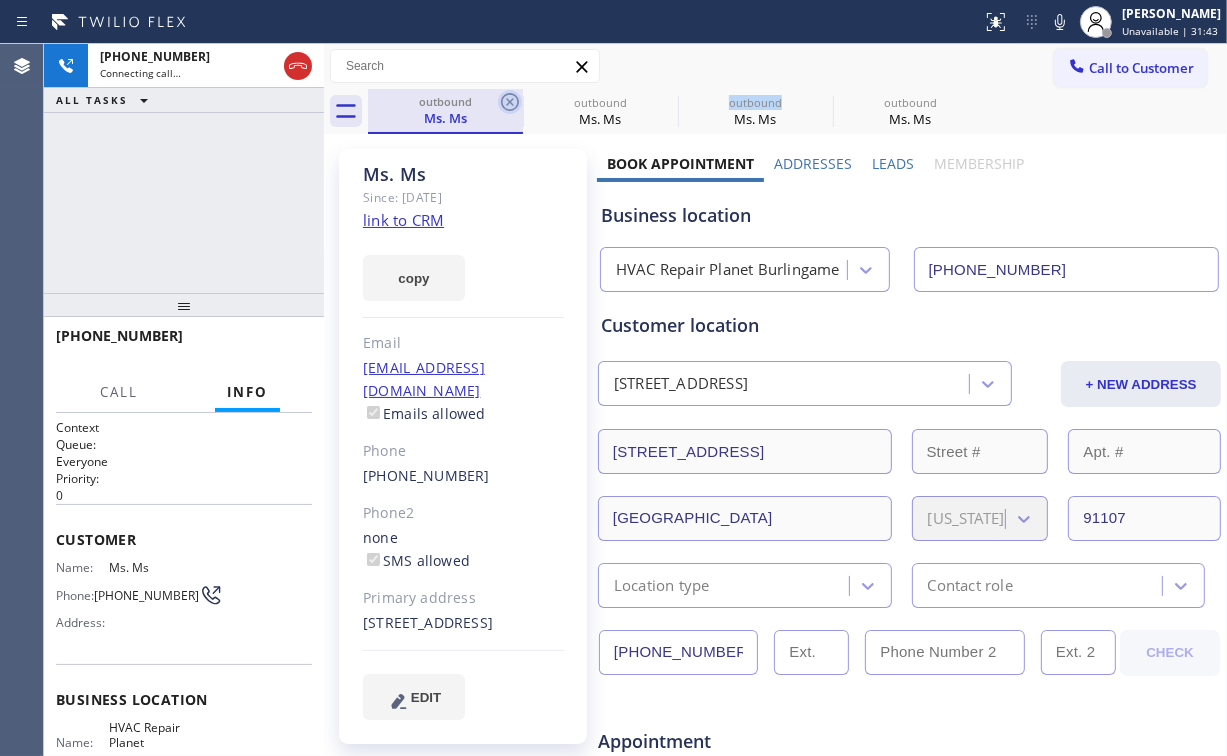 click 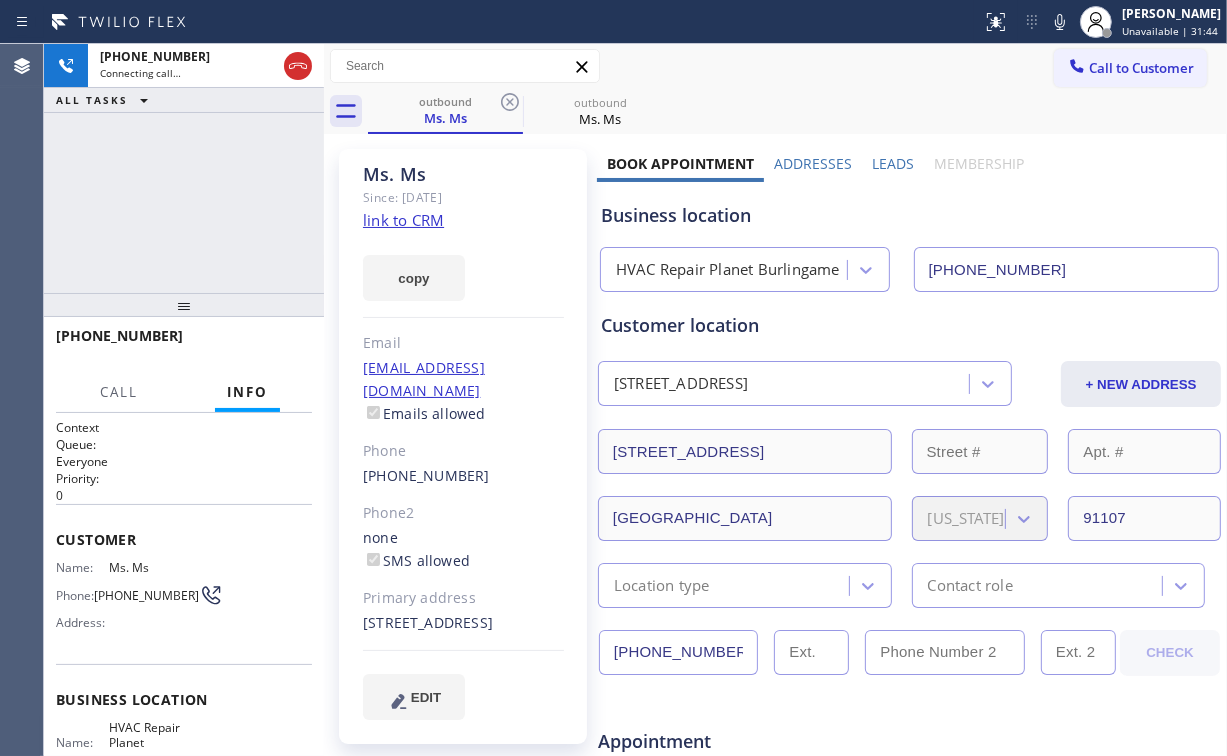 drag, startPoint x: 192, startPoint y: 172, endPoint x: 340, endPoint y: 219, distance: 155.28362 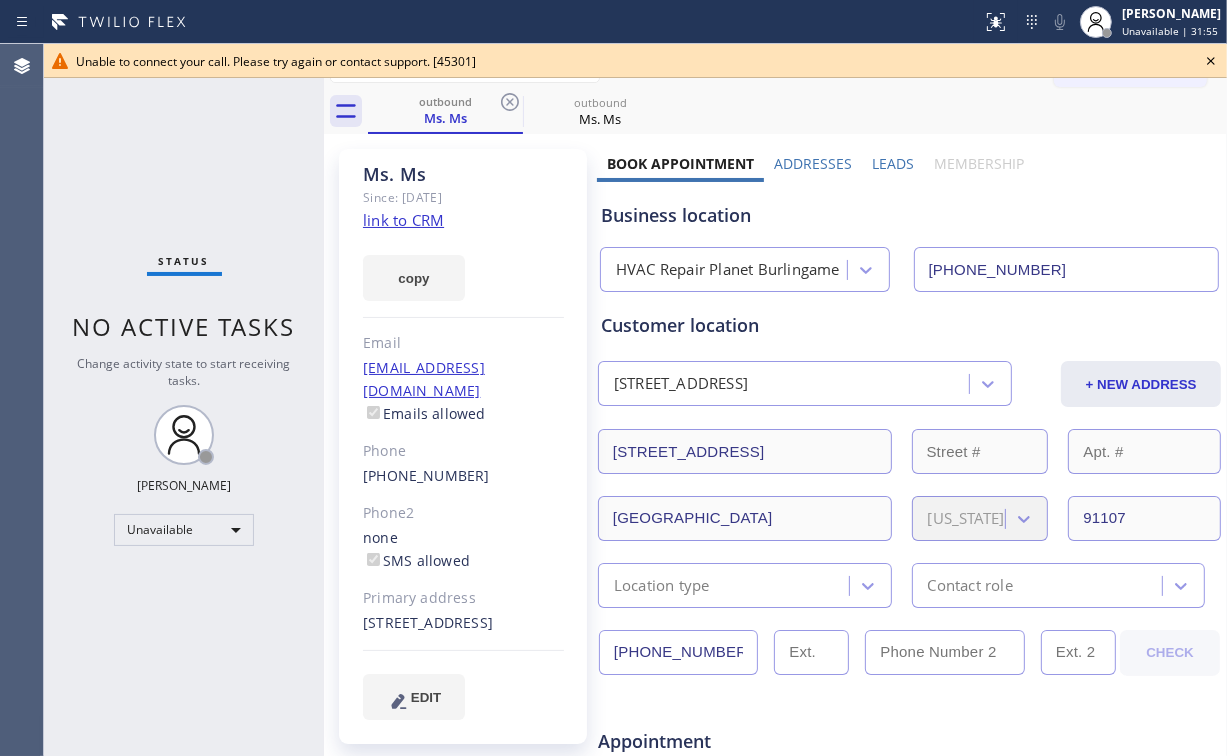 click 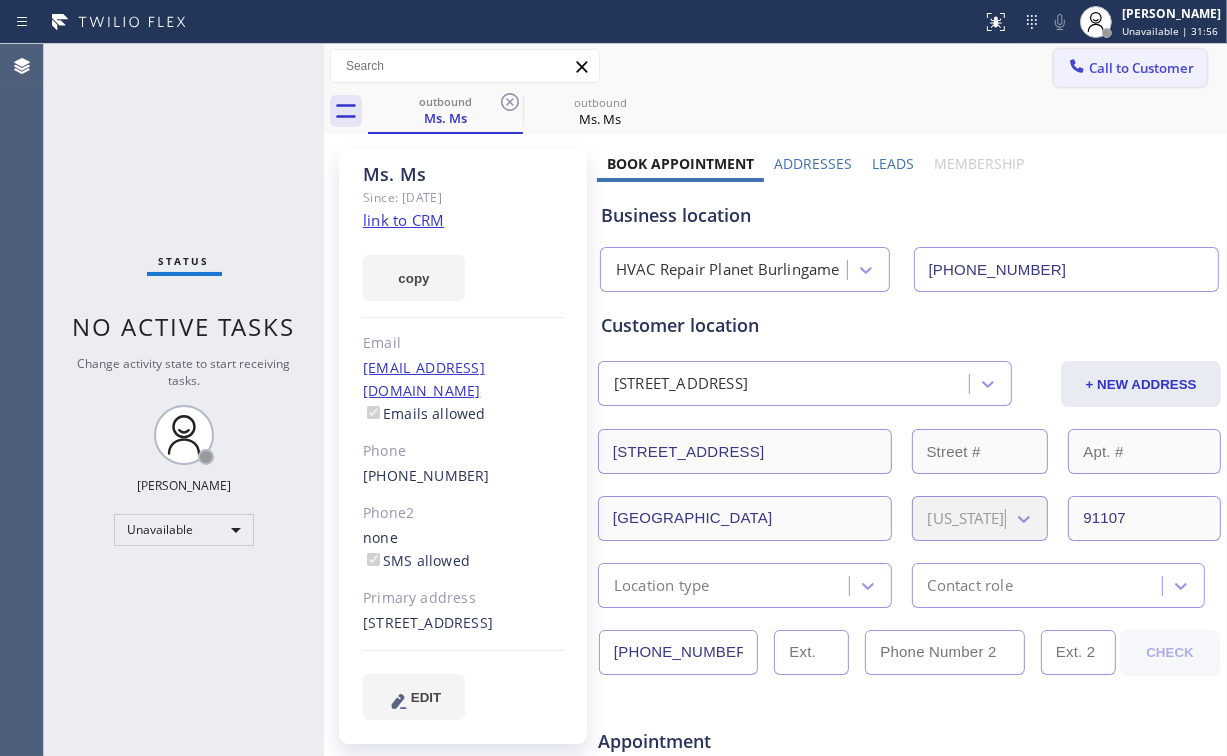 click on "Call to Customer" at bounding box center [1141, 68] 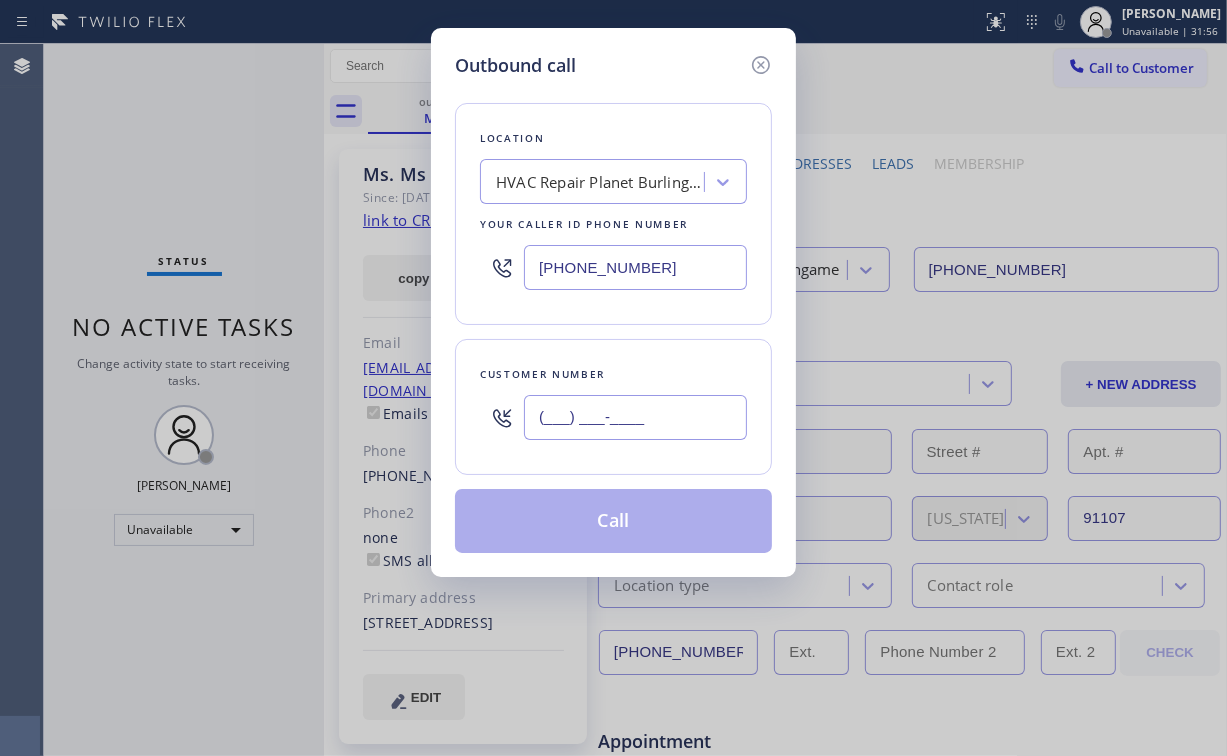 click on "(___) ___-____" at bounding box center (635, 417) 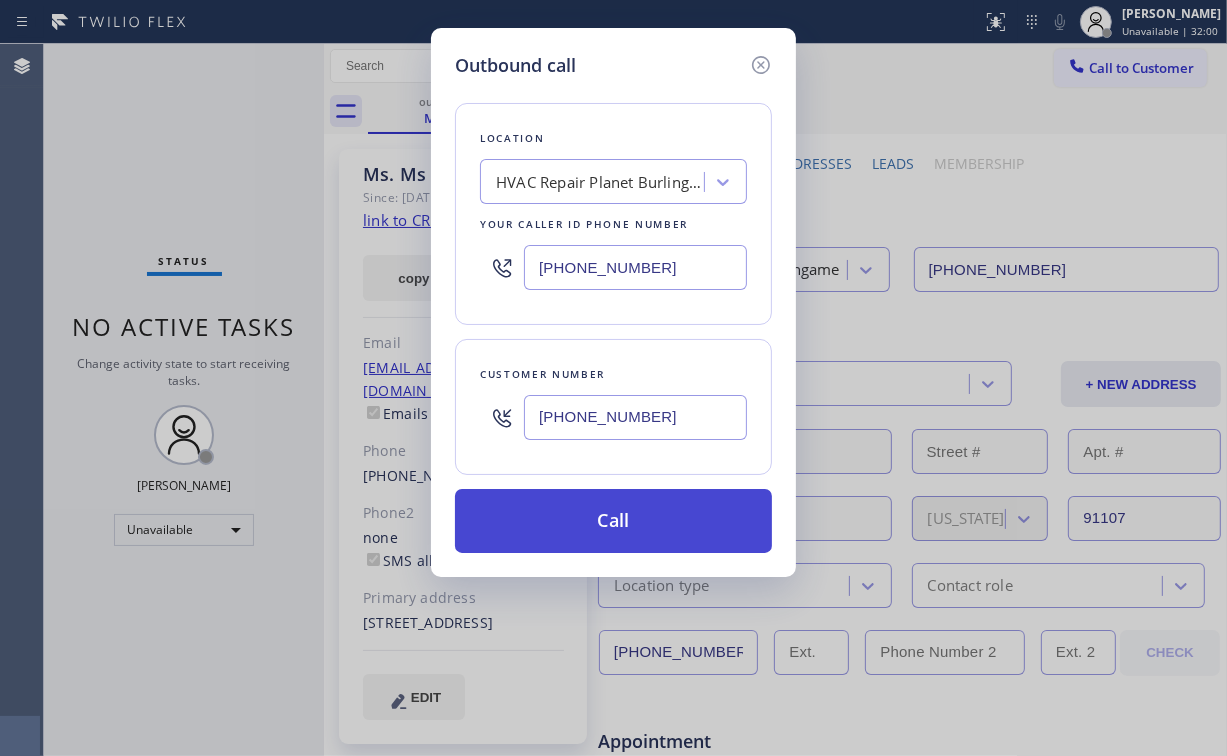 type on "[PHONE_NUMBER]" 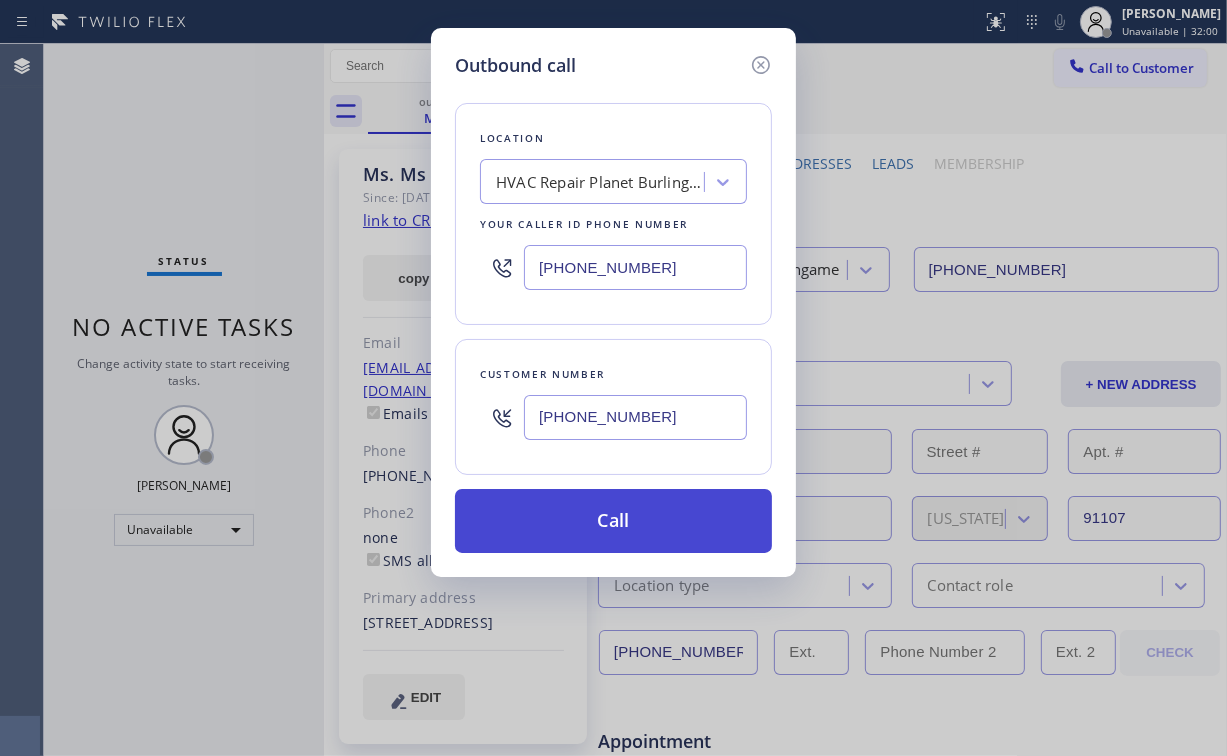 click on "Call" at bounding box center [613, 521] 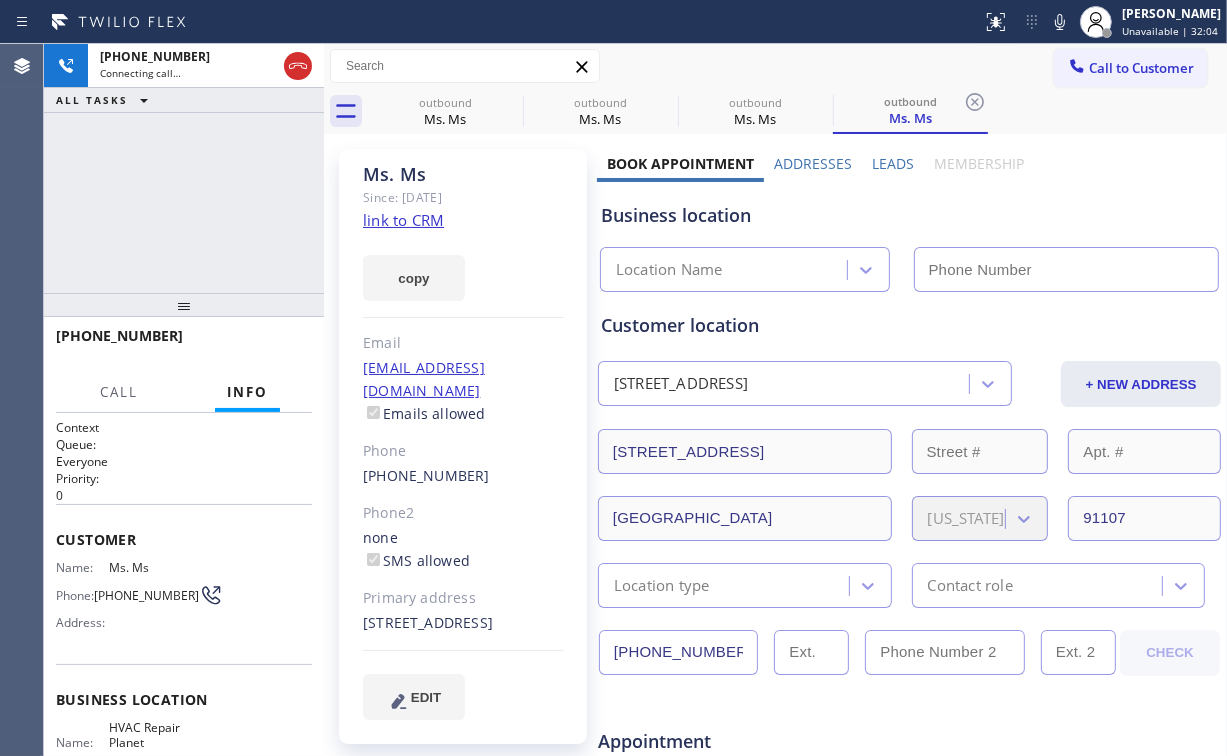 type on "[PHONE_NUMBER]" 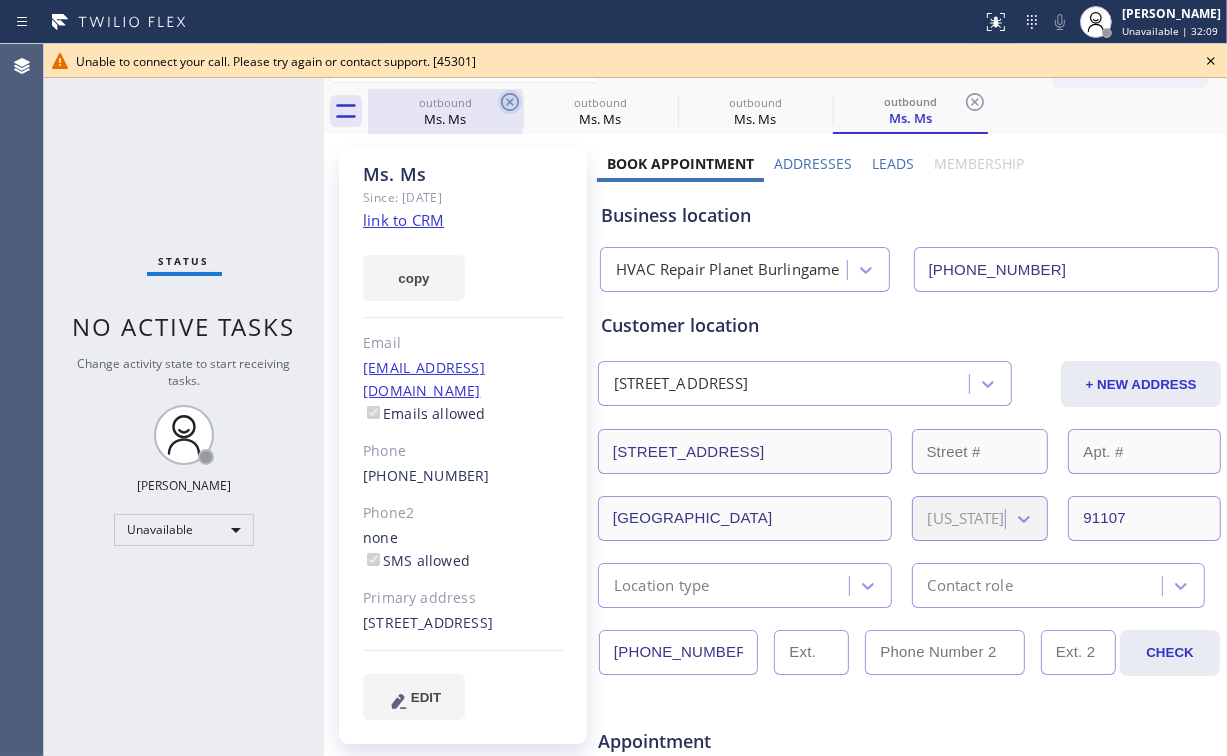 drag, startPoint x: 170, startPoint y: 189, endPoint x: 505, endPoint y: 107, distance: 344.88983 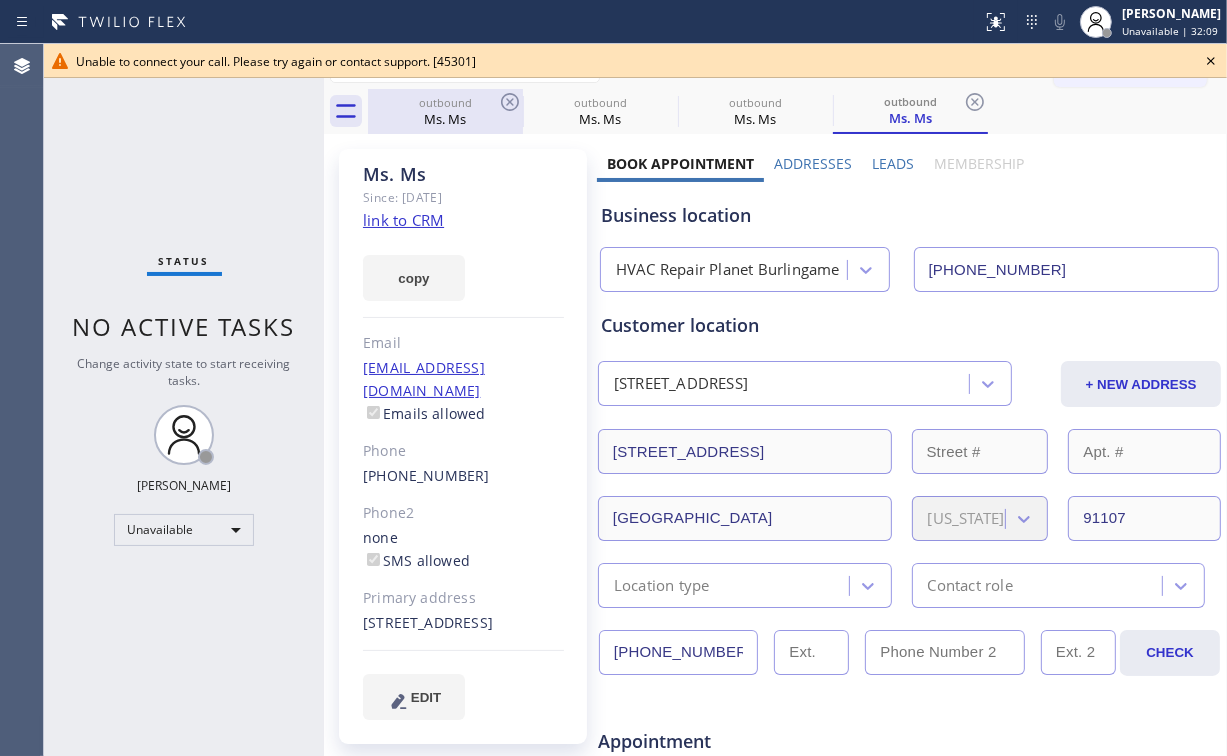 click on "Ms. Ms" at bounding box center [445, 119] 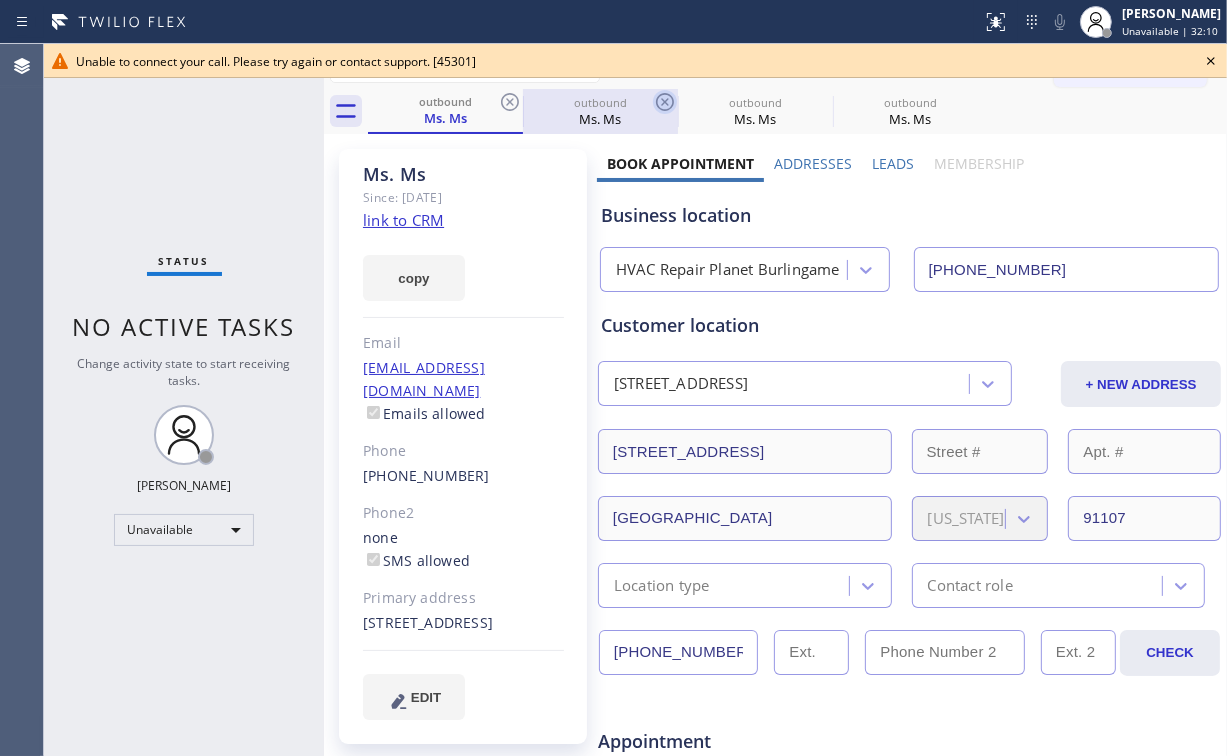 click 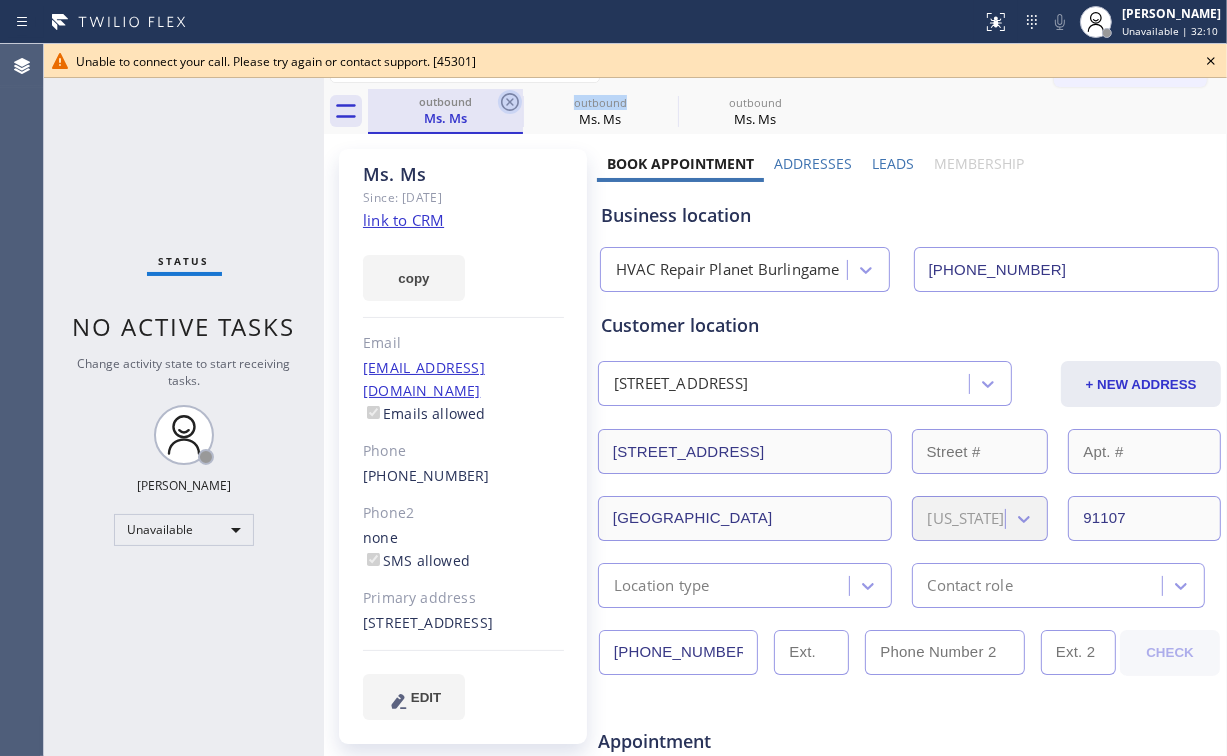 click 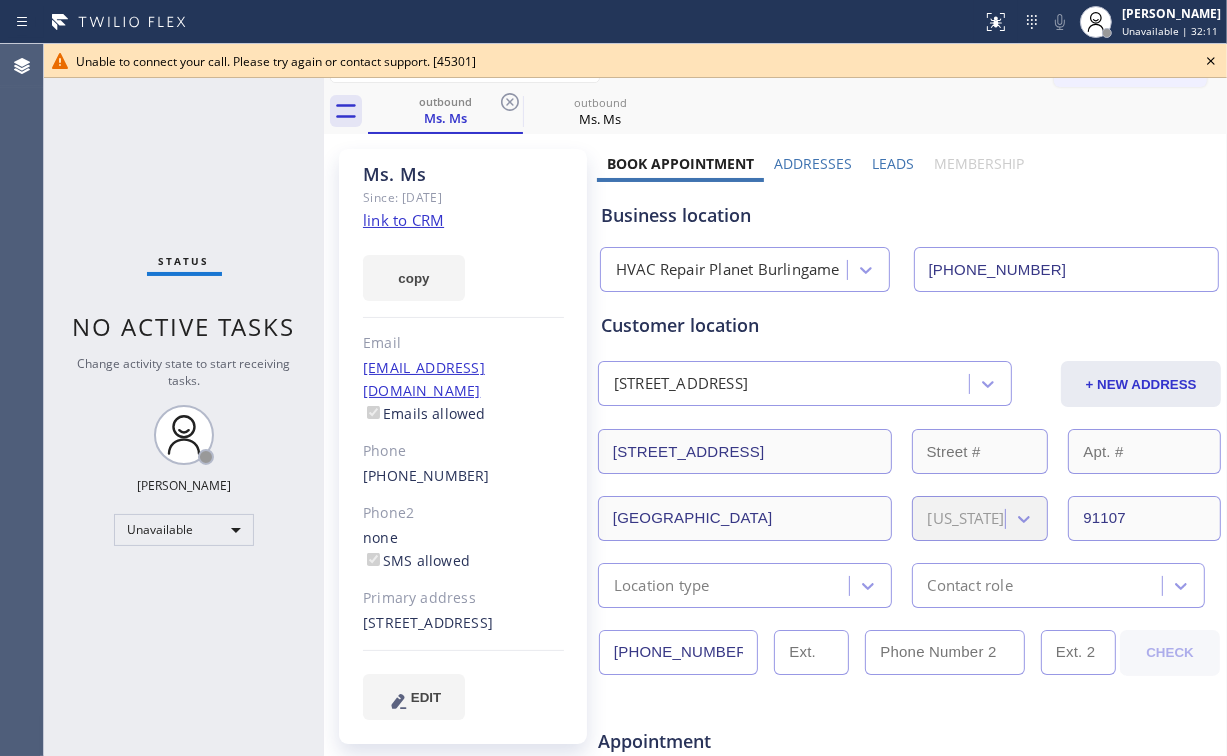 click on "Status   No active tasks     Change activity state to start receiving tasks.   [PERSON_NAME] Unavailable" at bounding box center (184, 400) 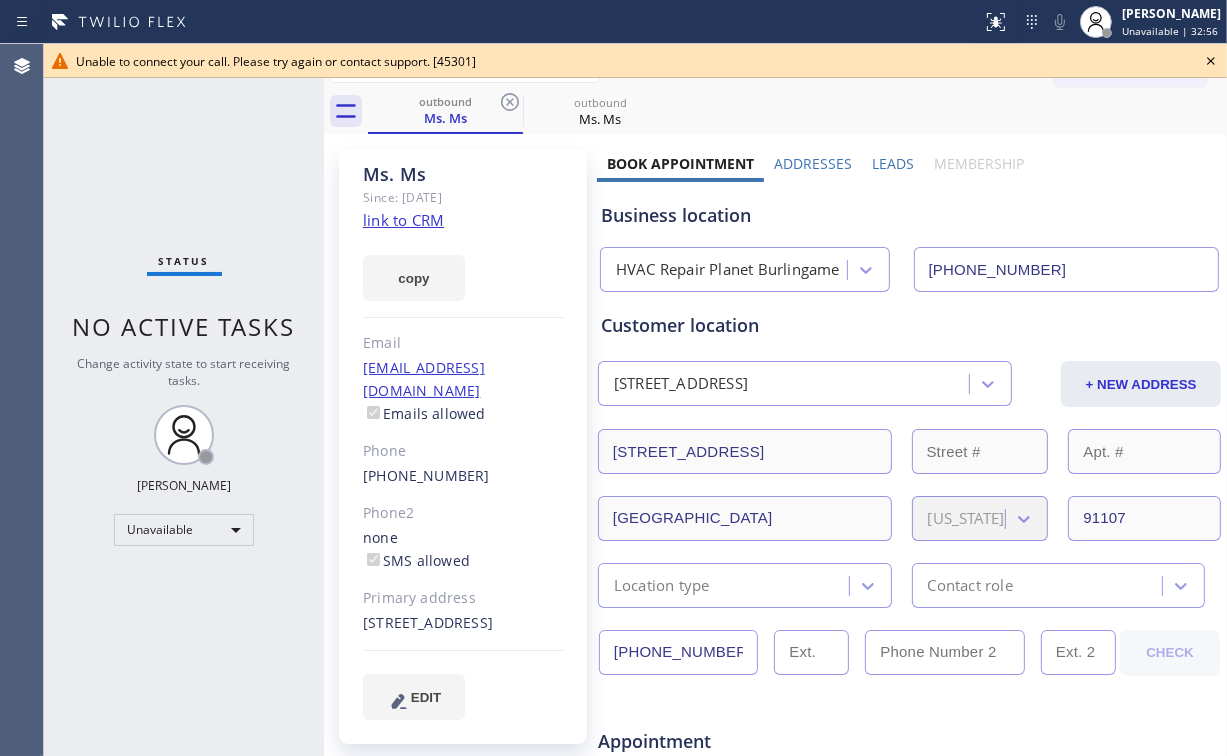 click 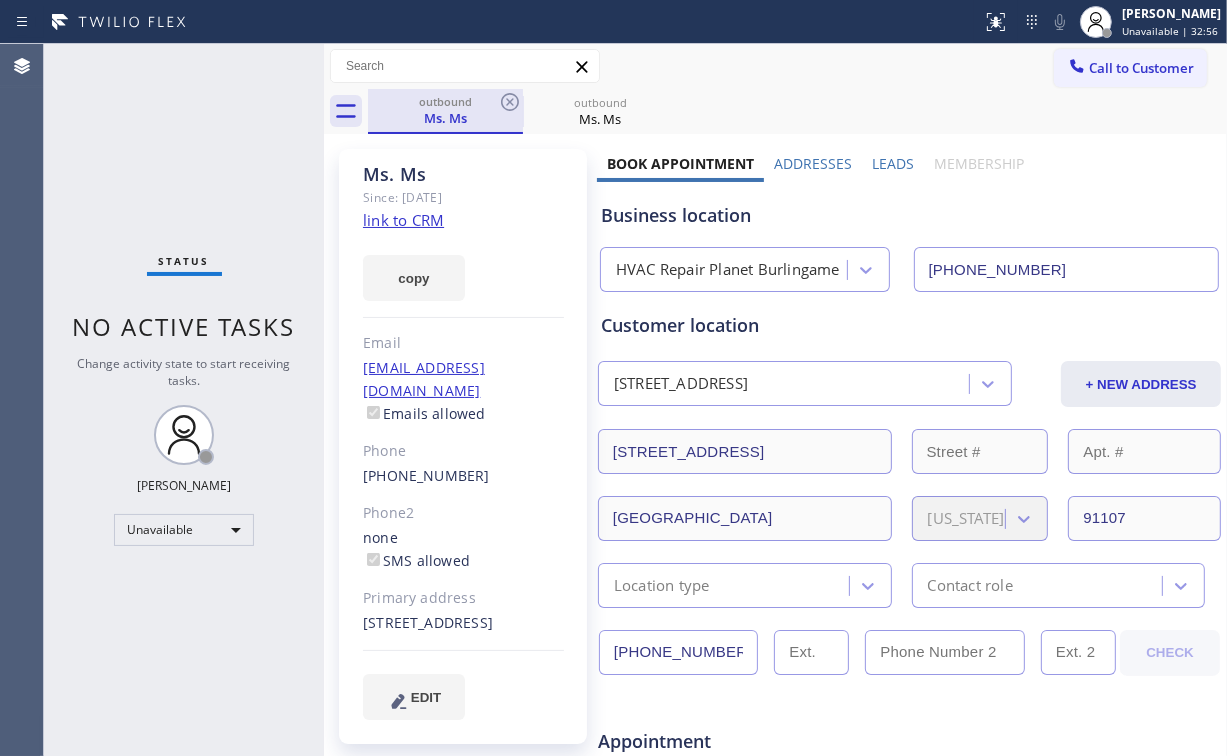 drag, startPoint x: 446, startPoint y: 113, endPoint x: 486, endPoint y: 112, distance: 40.012497 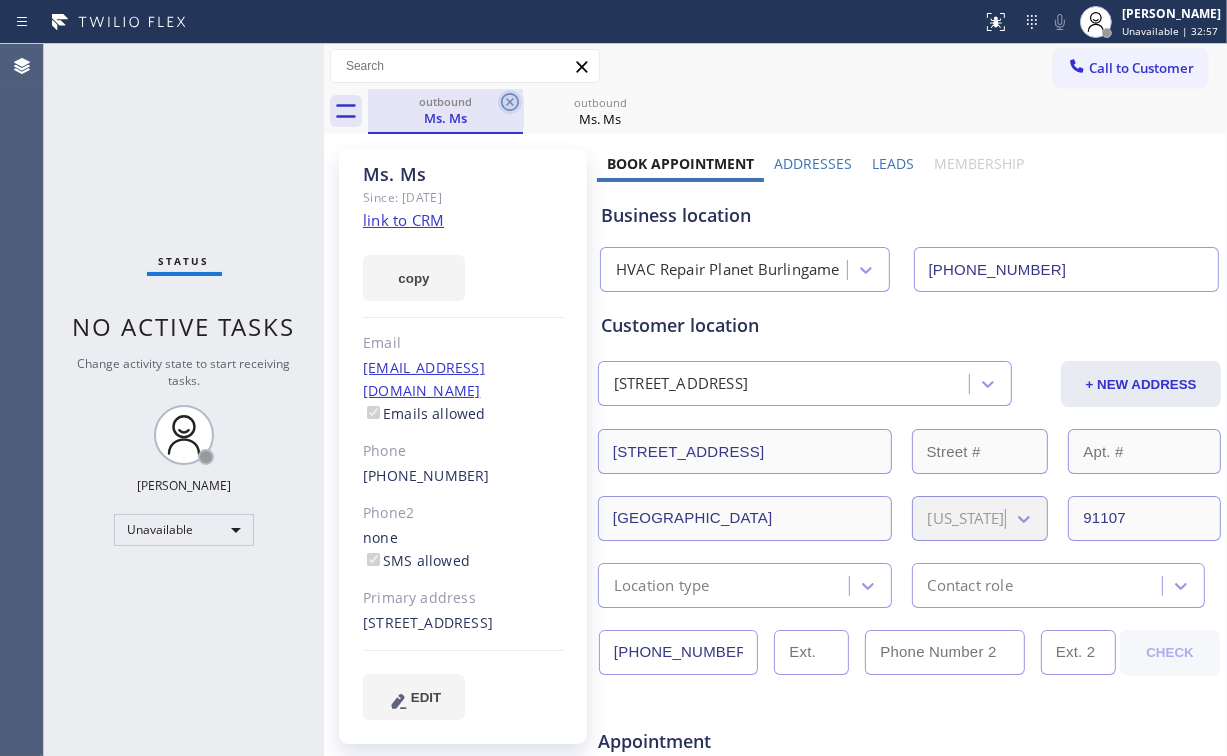 click 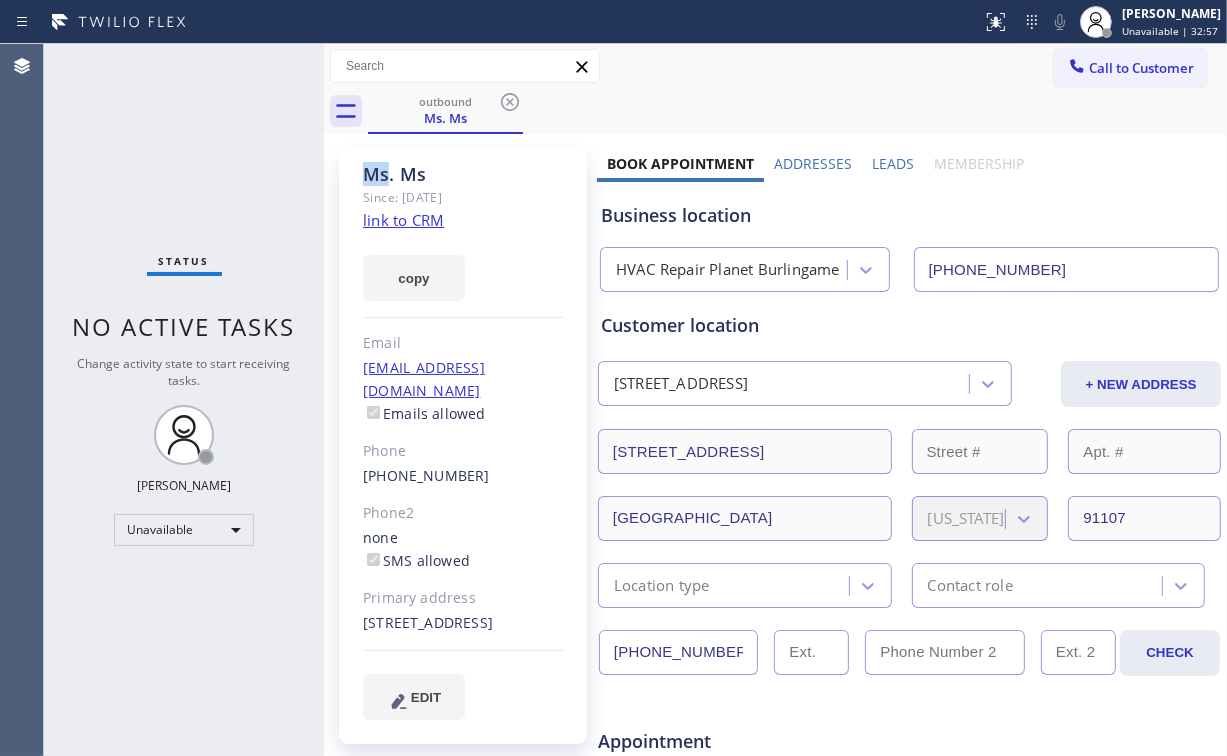 drag, startPoint x: 513, startPoint y: 100, endPoint x: 540, endPoint y: 111, distance: 29.15476 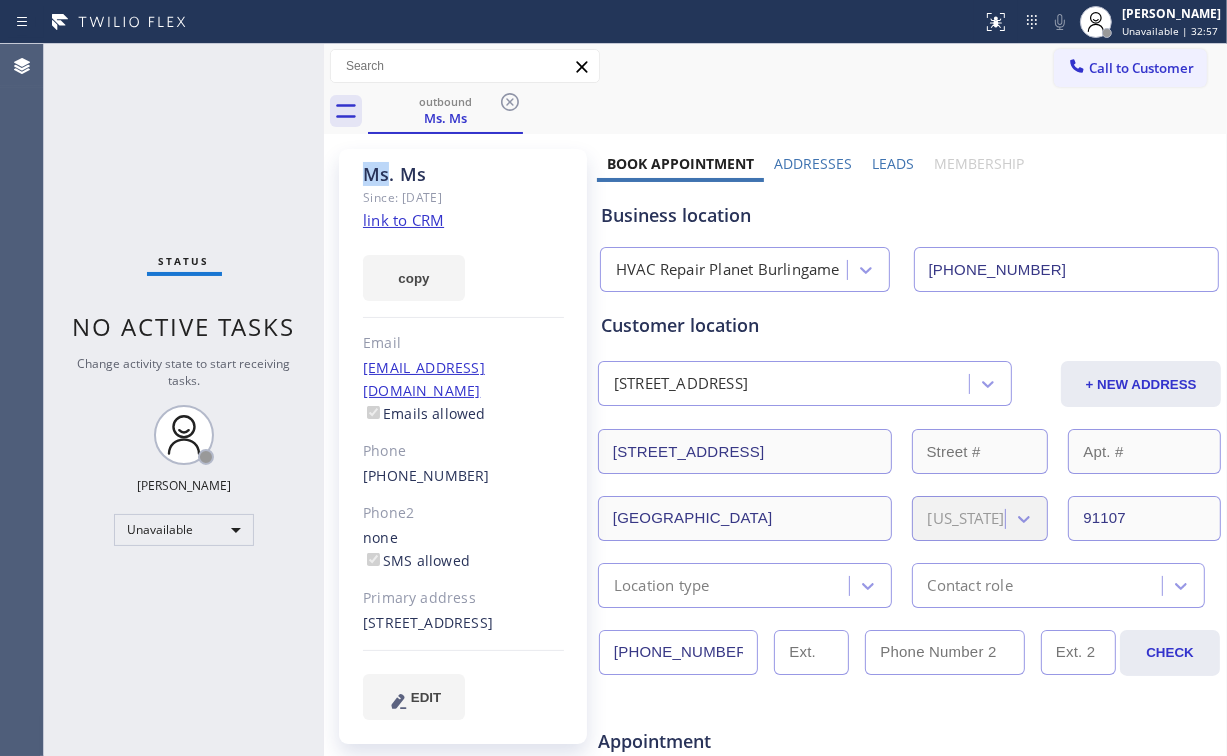 click 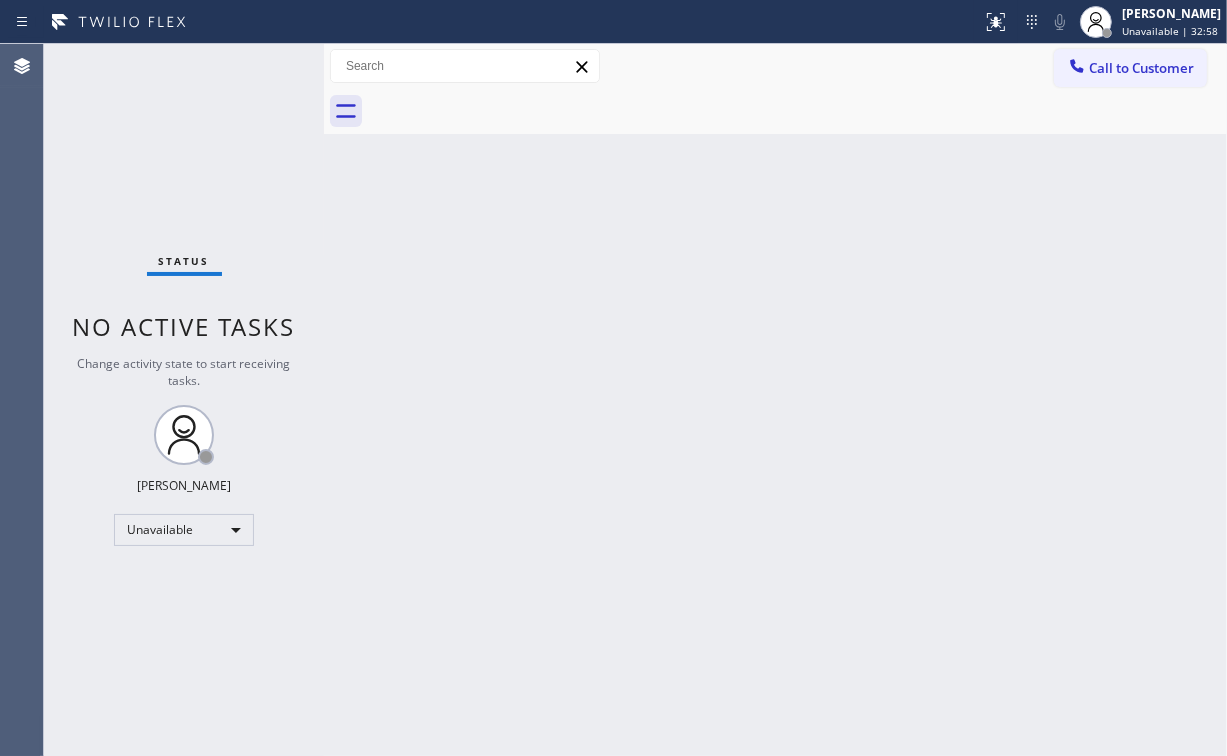 click on "Call to Customer" at bounding box center (1141, 68) 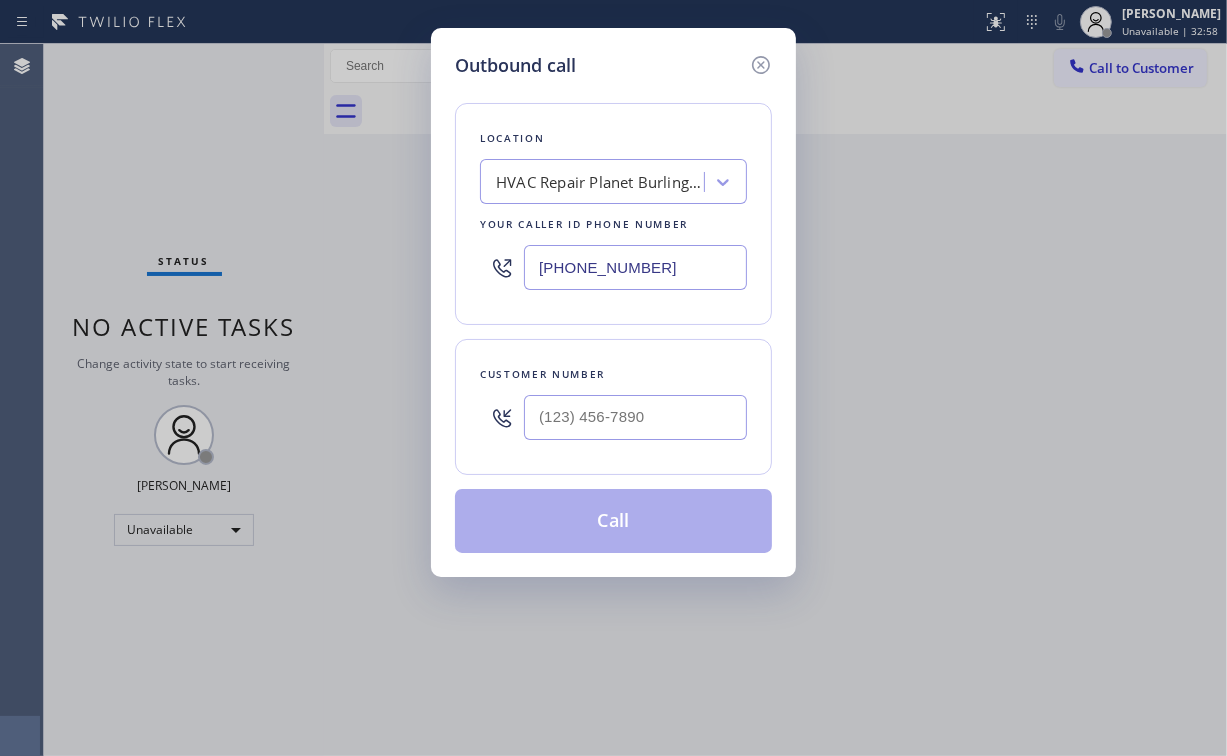 drag, startPoint x: 668, startPoint y: 256, endPoint x: 504, endPoint y: 267, distance: 164.36848 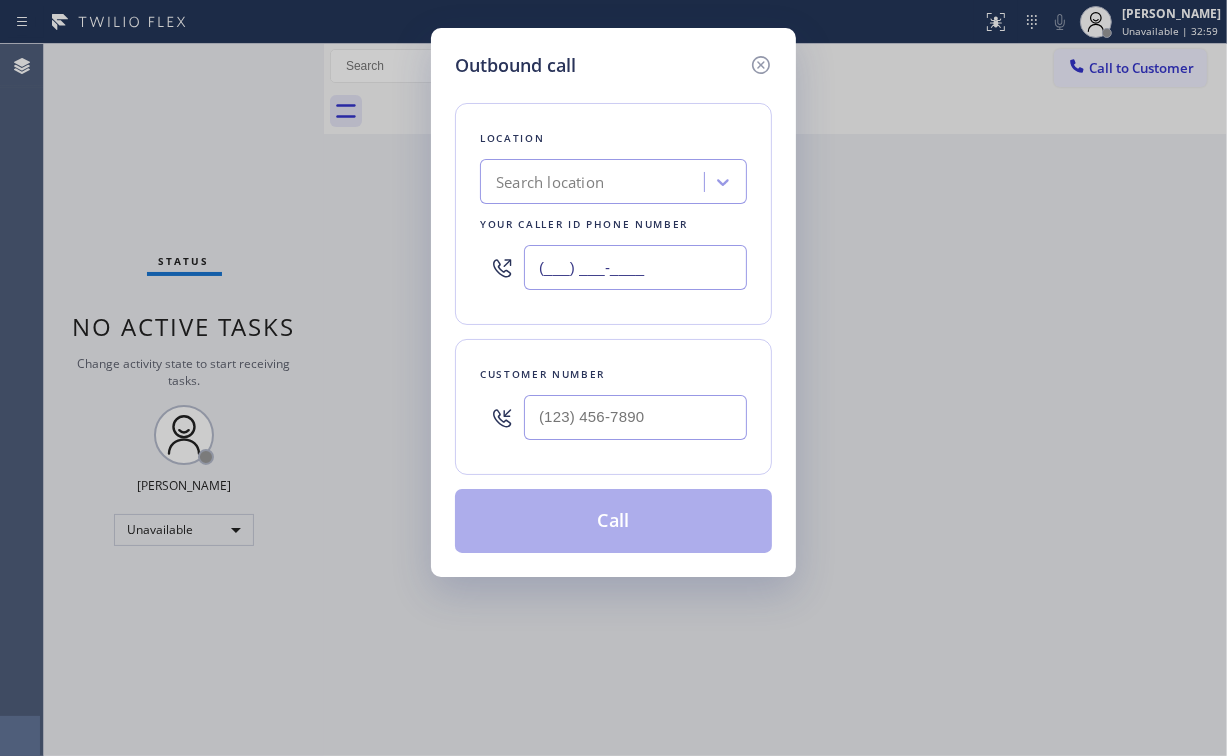 type on "(___) ___-____" 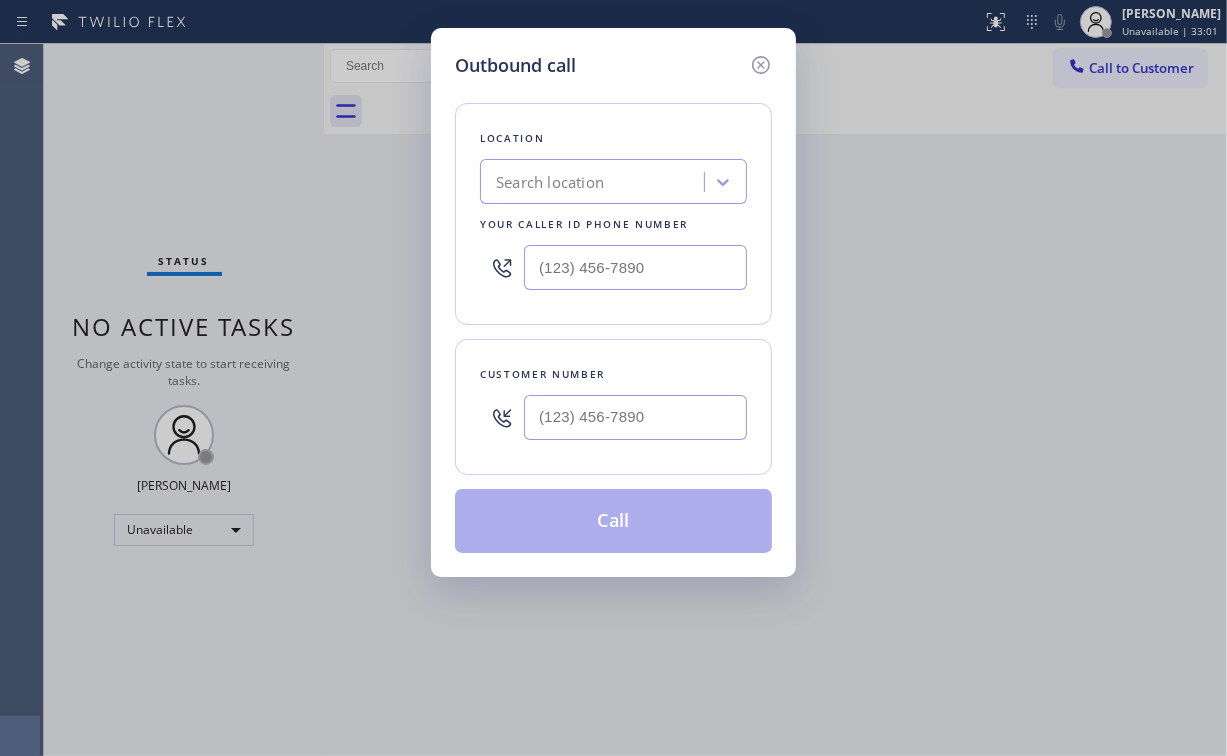 click on "Location Search location Your caller id phone number" at bounding box center (613, 214) 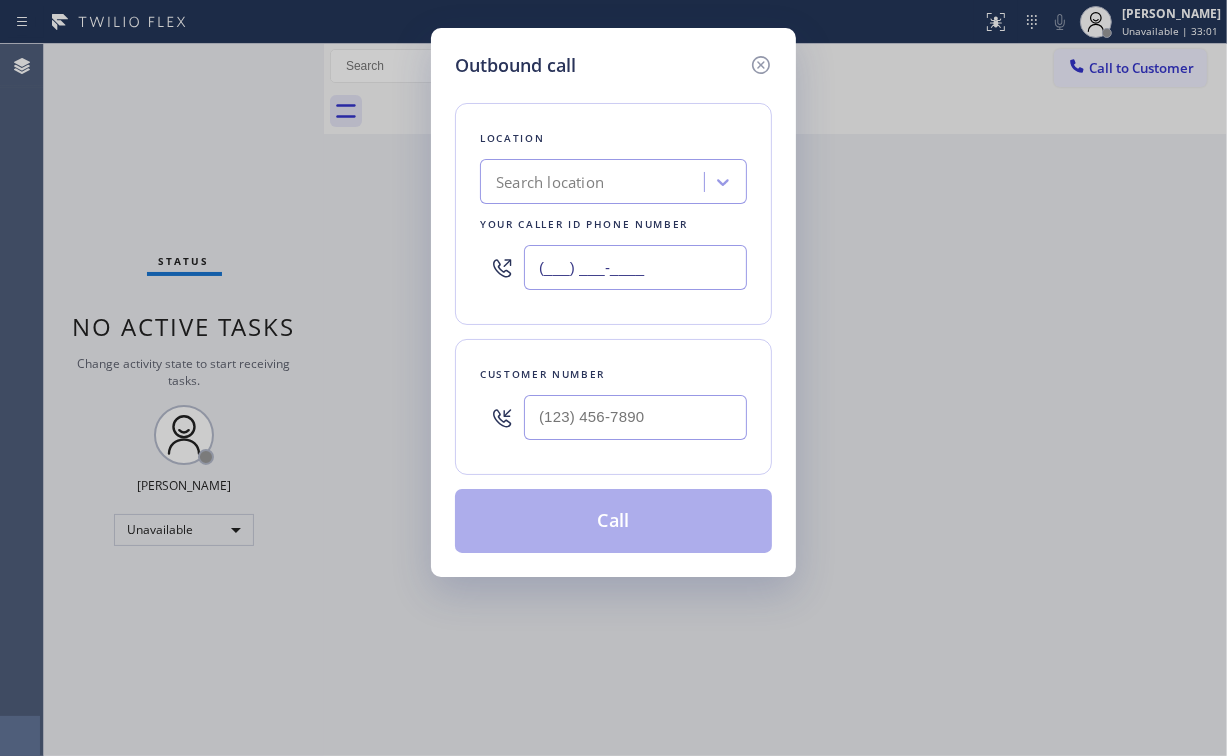 click on "(___) ___-____" at bounding box center [635, 267] 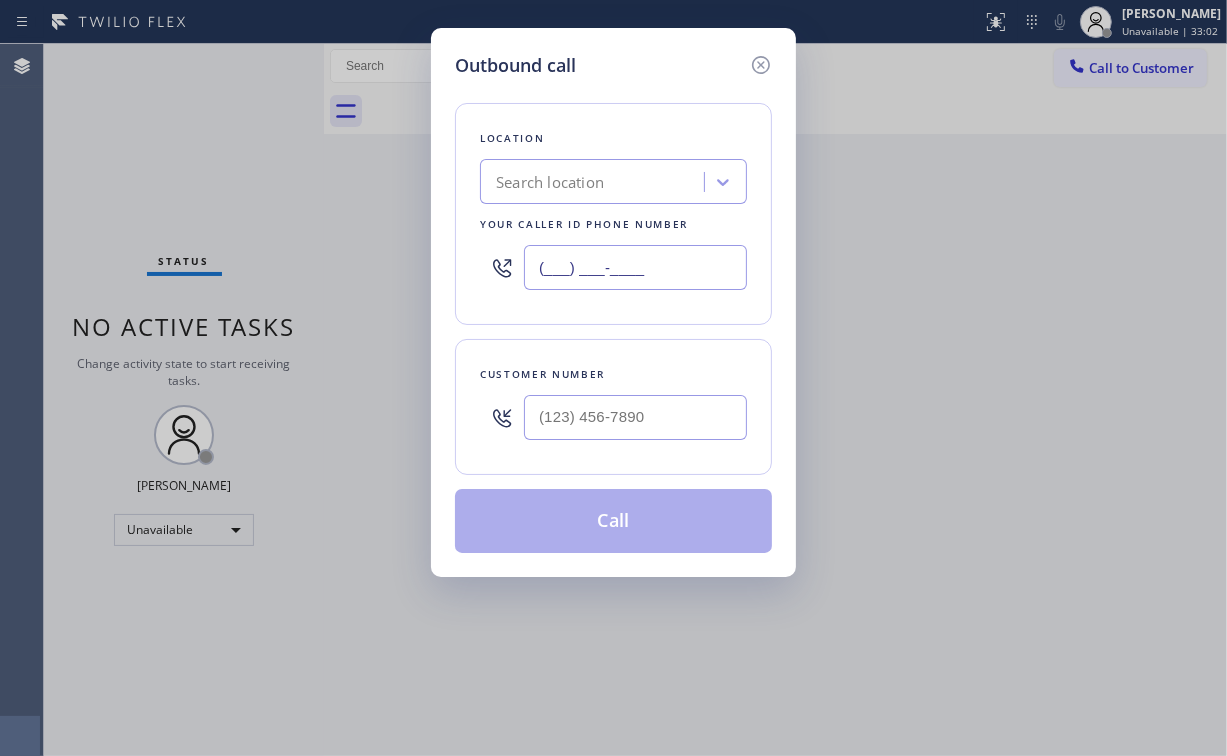 paste on "855) 731-4952" 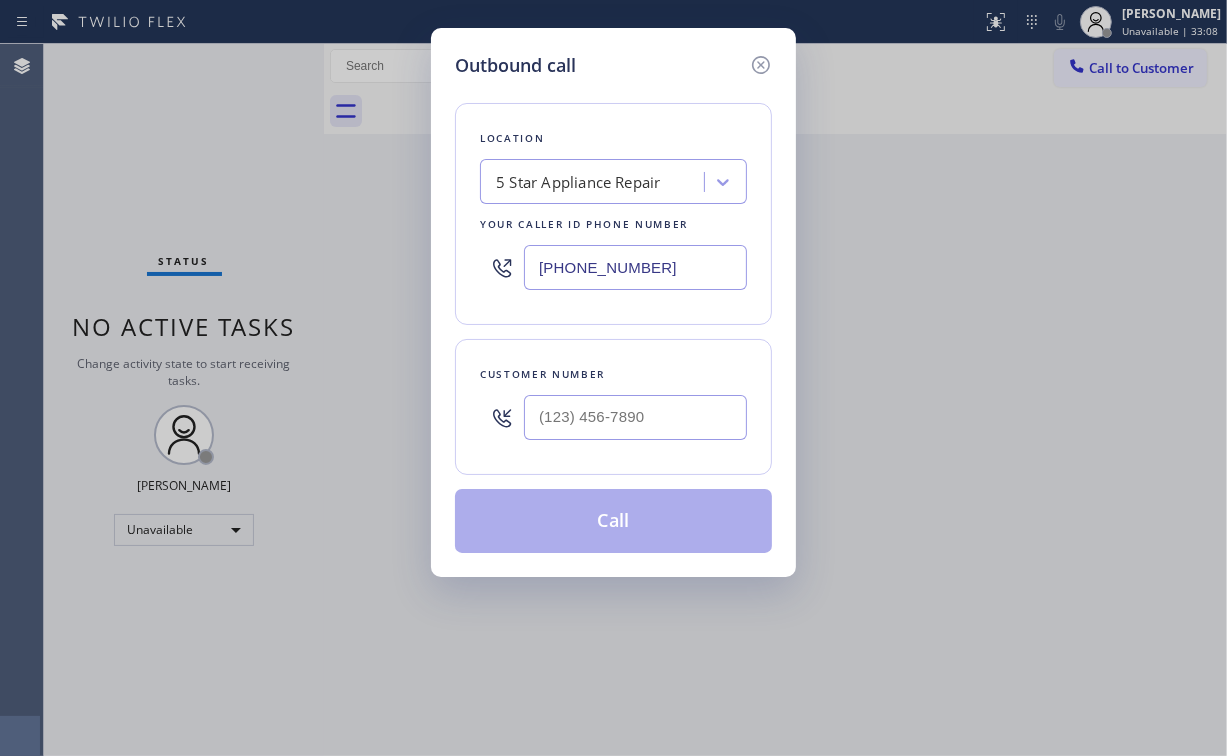 type on "[PHONE_NUMBER]" 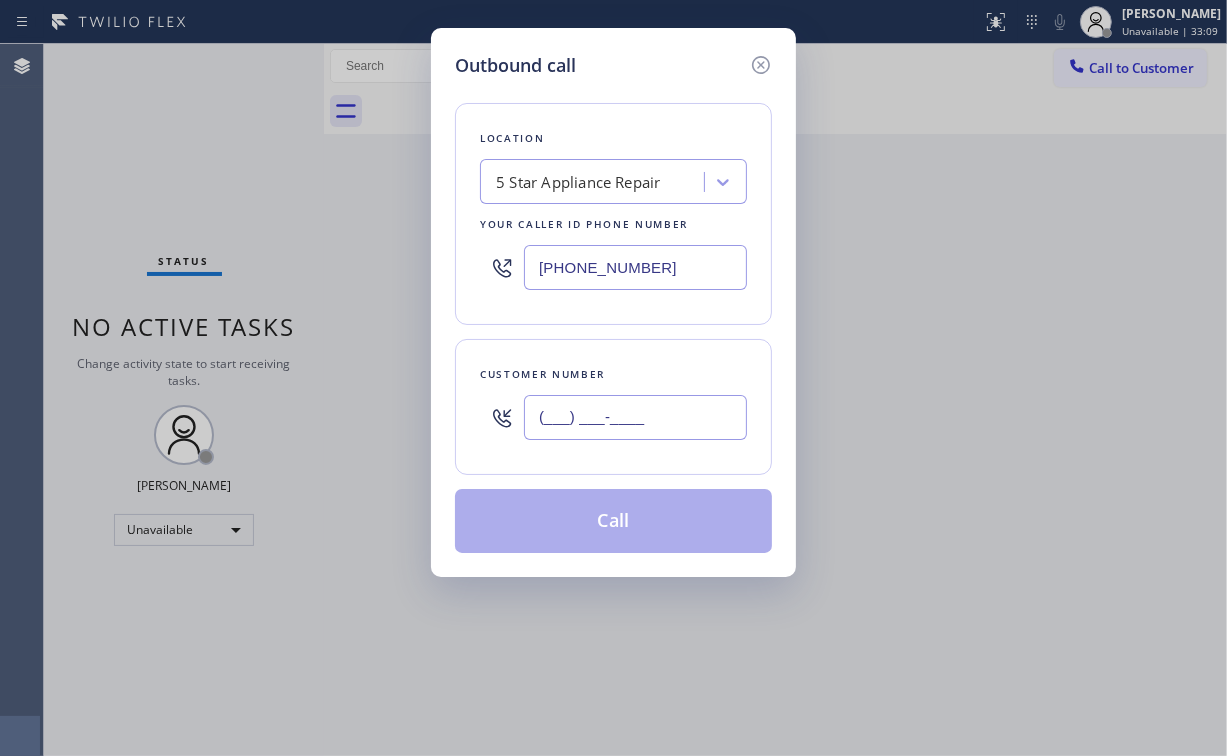 click on "(___) ___-____" at bounding box center [635, 417] 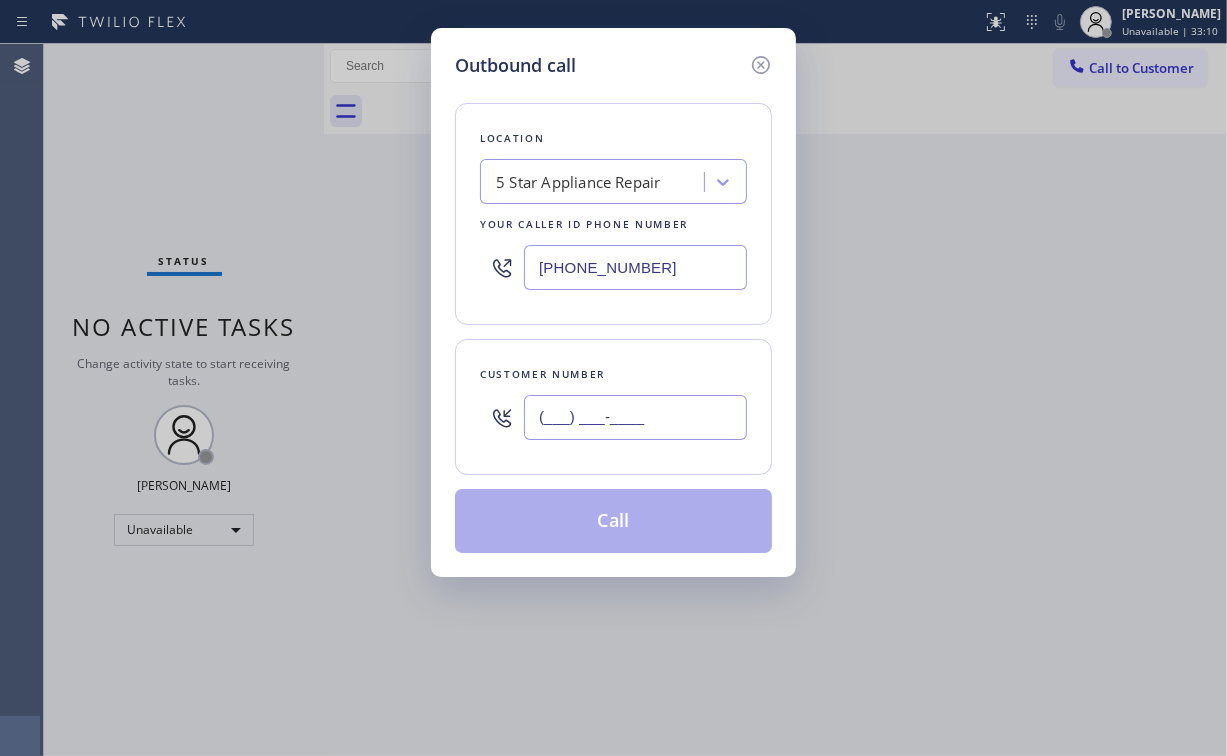 paste on "626) 768-9548" 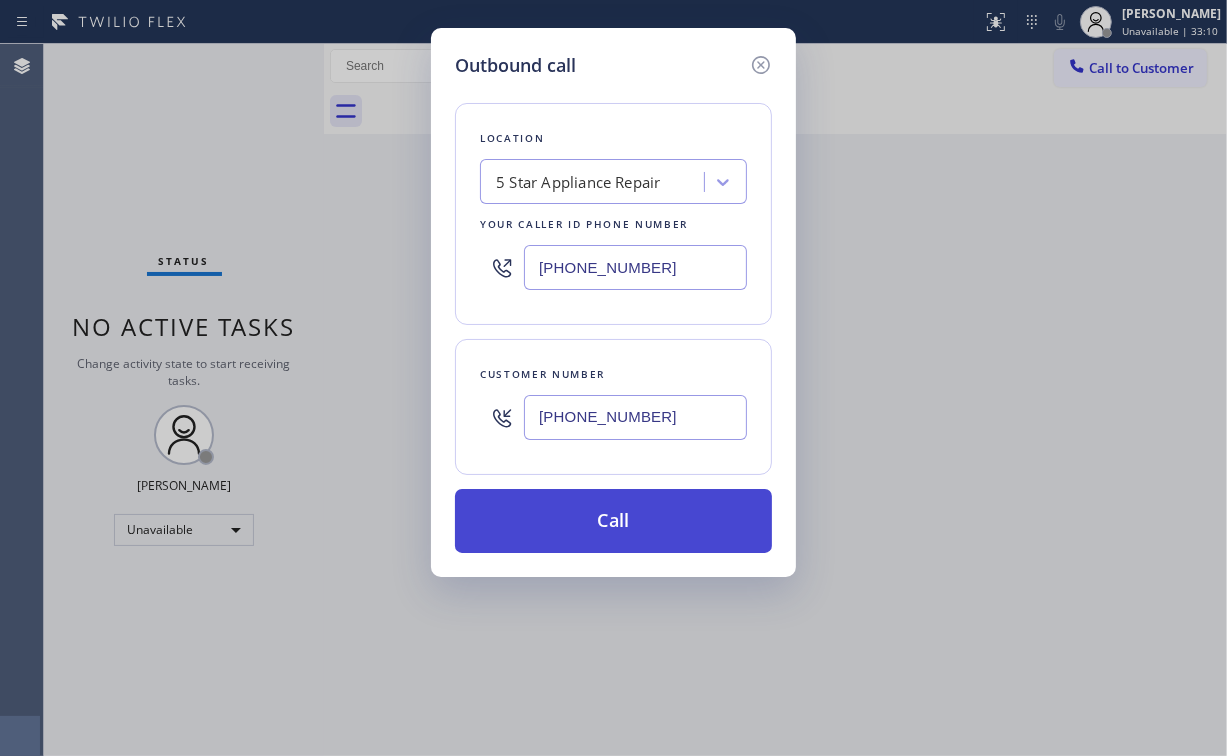 type on "[PHONE_NUMBER]" 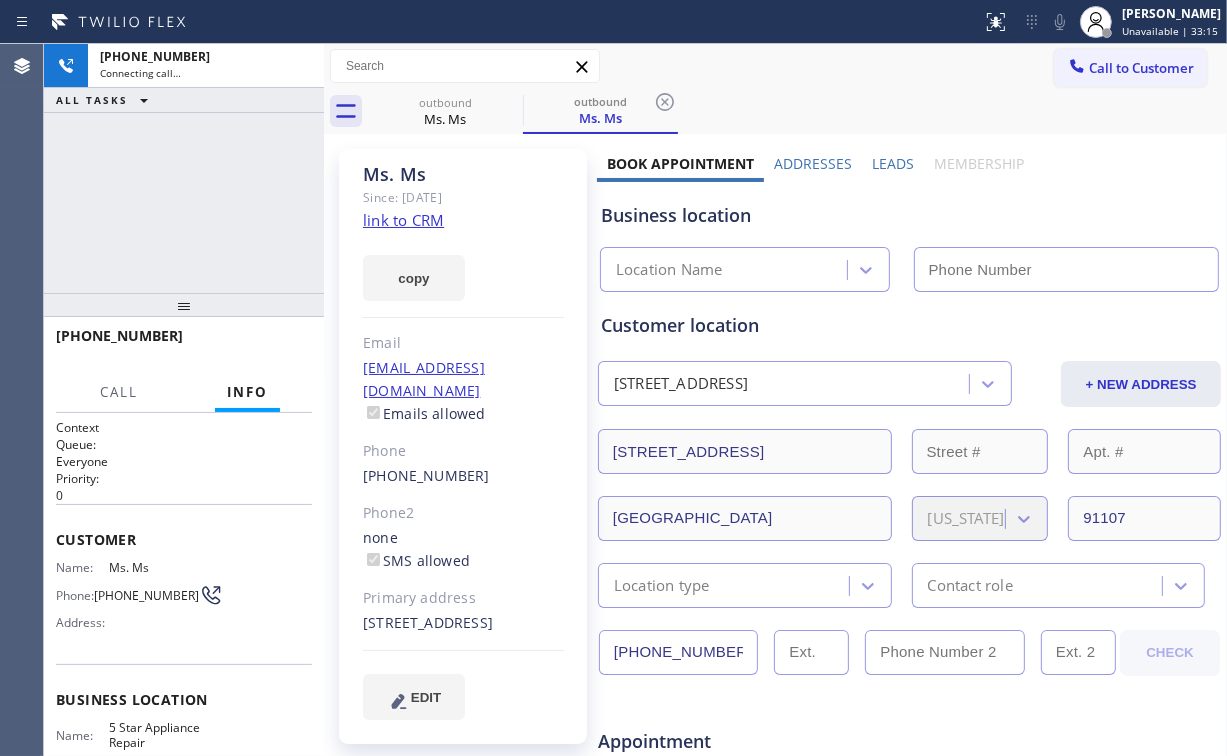 type on "[PHONE_NUMBER]" 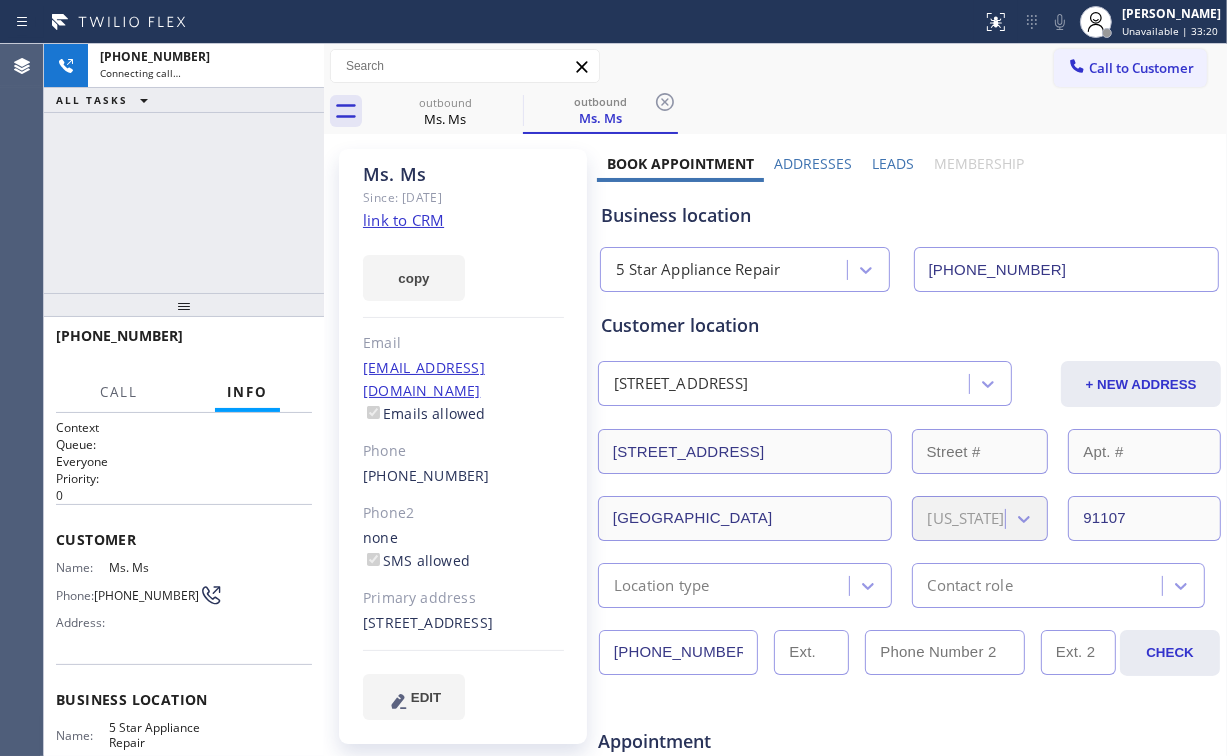 drag, startPoint x: 232, startPoint y: 204, endPoint x: 217, endPoint y: 96, distance: 109.03669 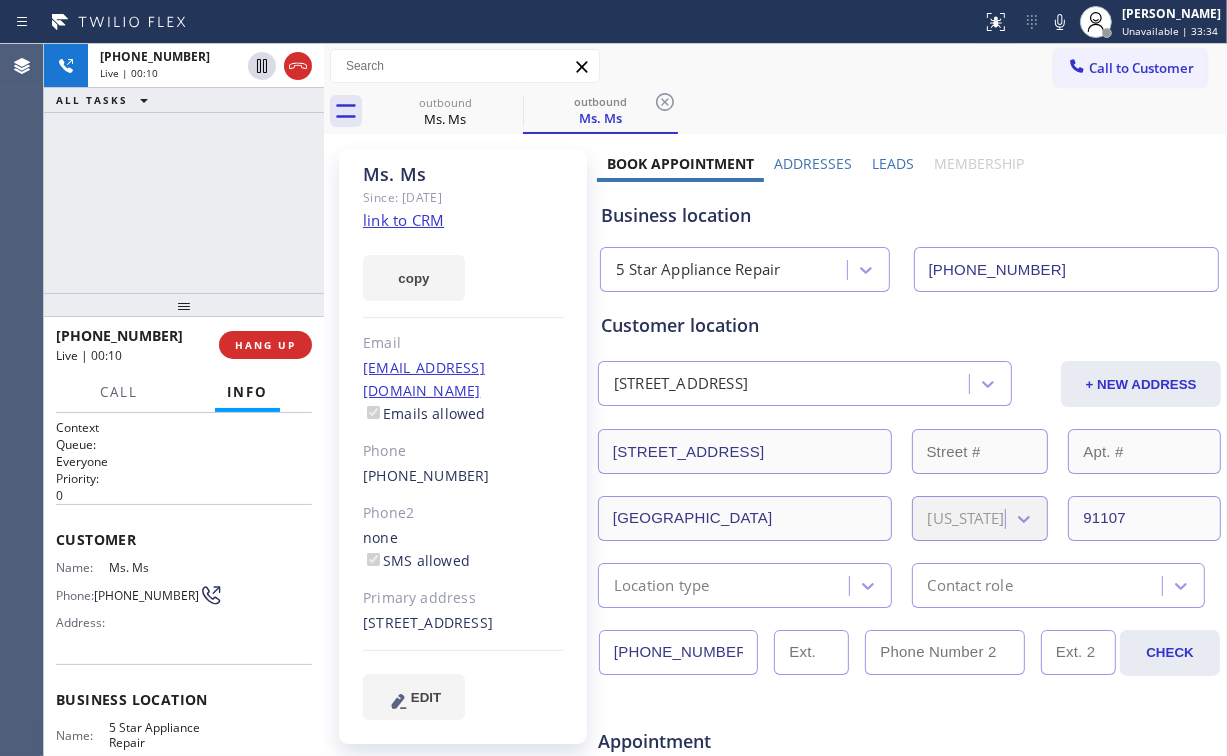 click on "[PHONE_NUMBER] Live | 00:10 ALL TASKS ALL TASKS ACTIVE TASKS TASKS IN WRAP UP" at bounding box center (184, 168) 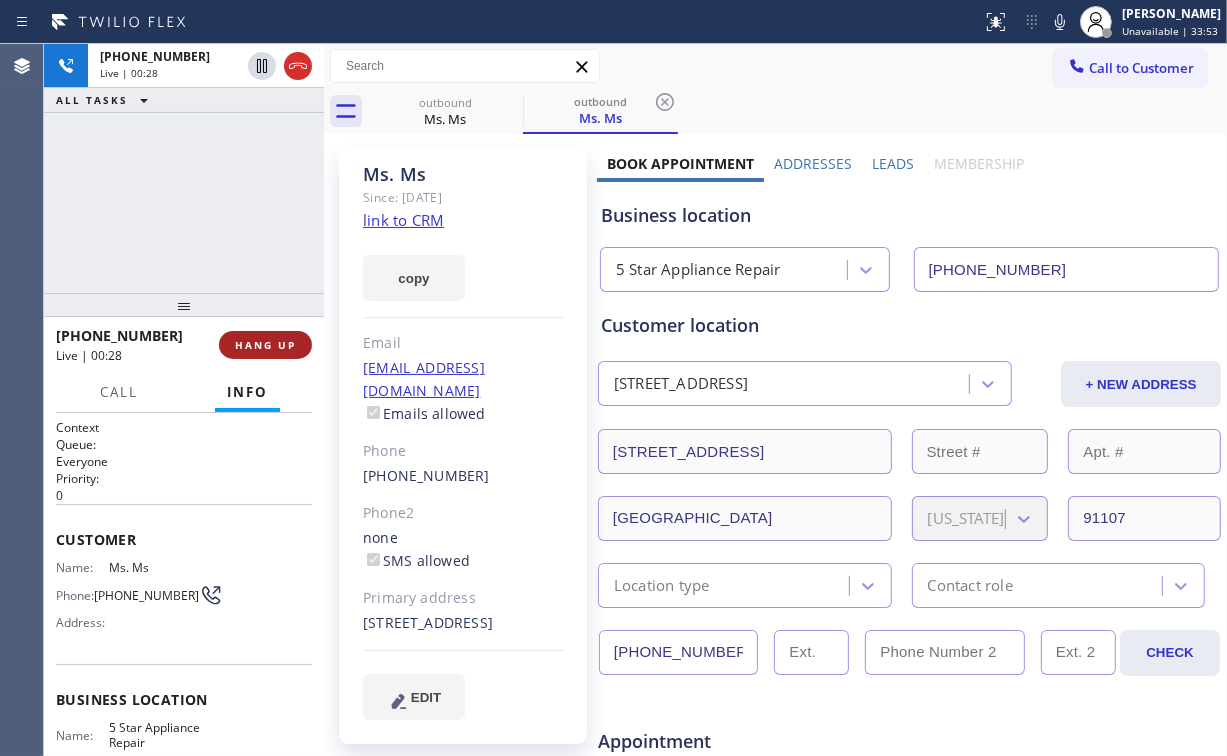 click on "HANG UP" at bounding box center (265, 345) 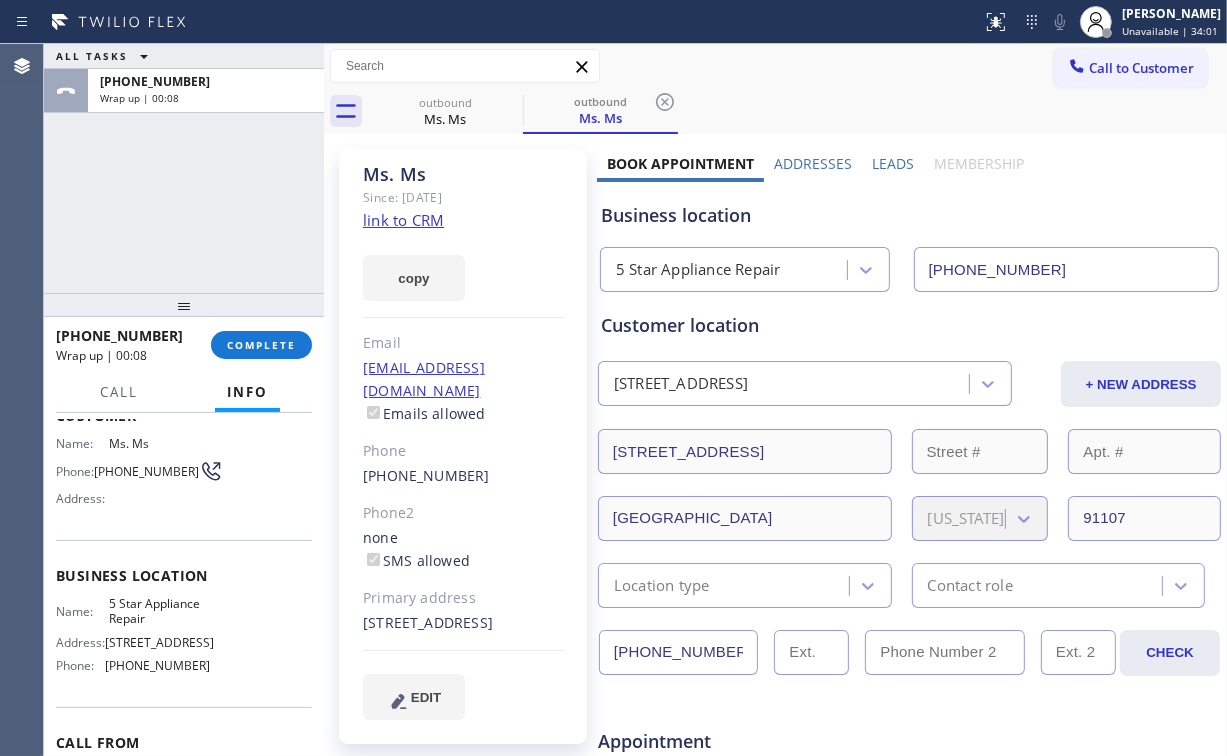 scroll, scrollTop: 80, scrollLeft: 0, axis: vertical 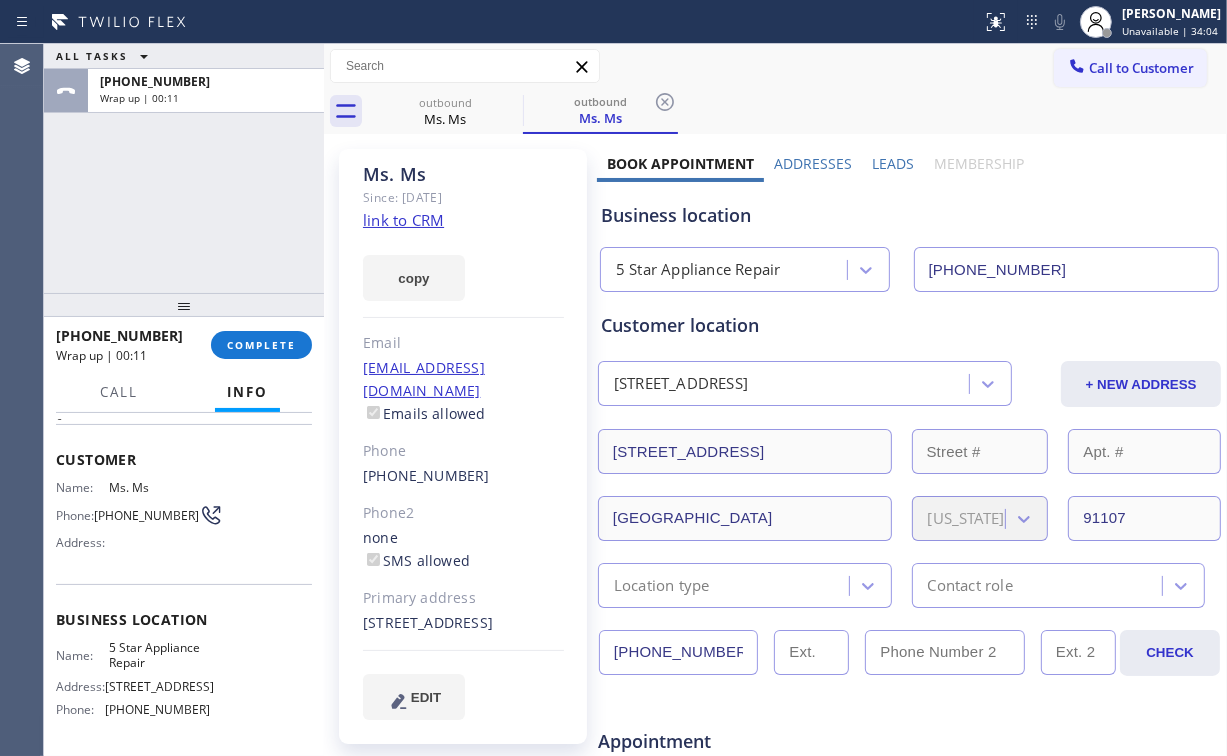 click on "ALL TASKS ALL TASKS ACTIVE TASKS TASKS IN WRAP UP [PHONE_NUMBER] Wrap up | 00:11" at bounding box center [184, 168] 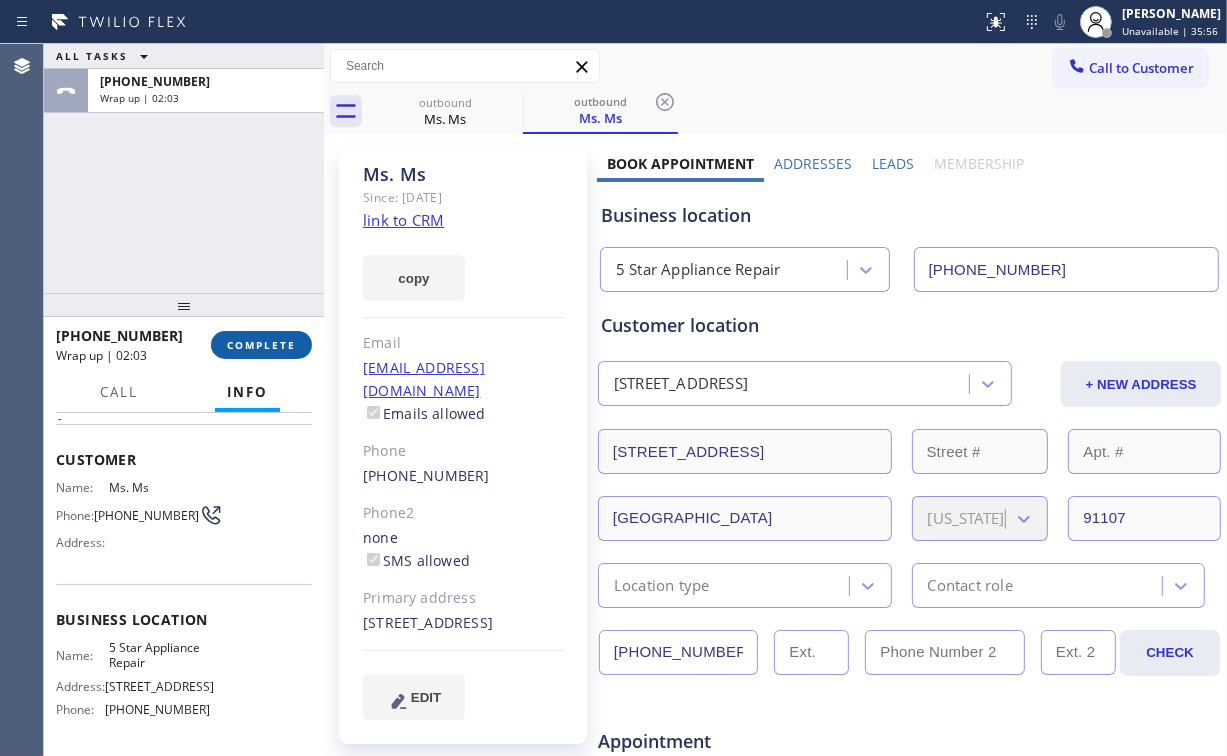 click on "COMPLETE" at bounding box center (261, 345) 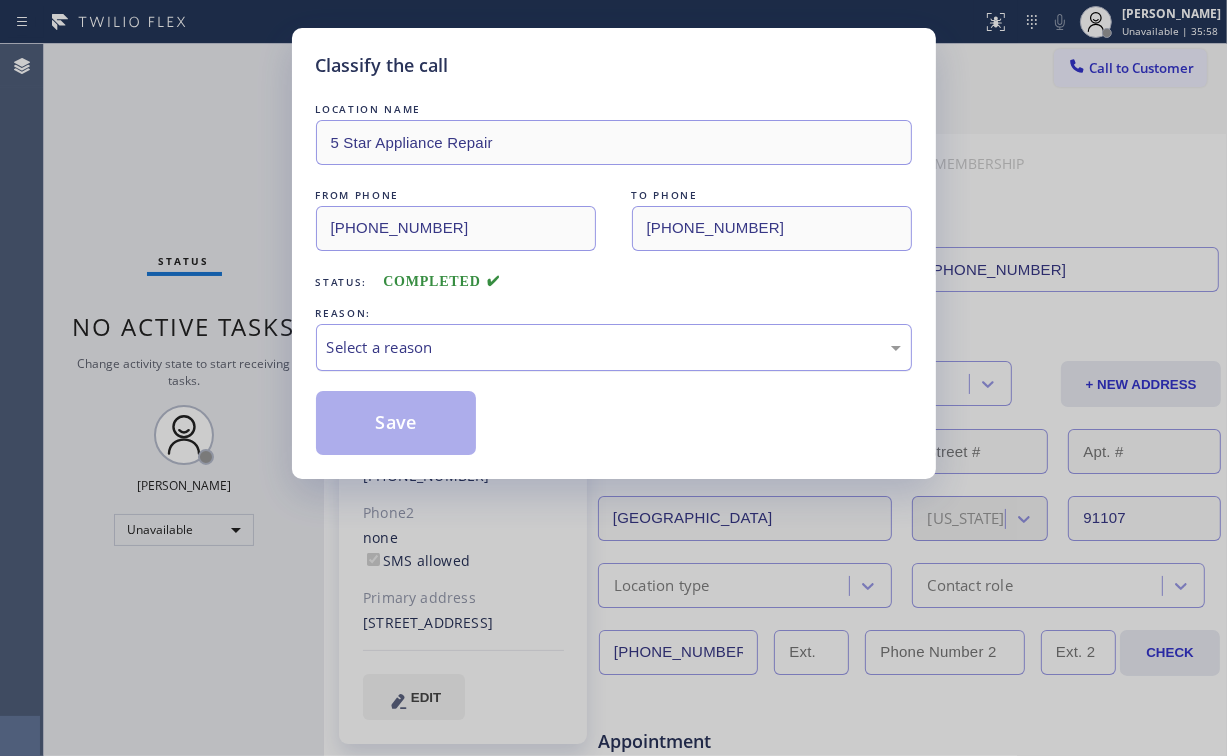 click on "Select a reason" at bounding box center (614, 347) 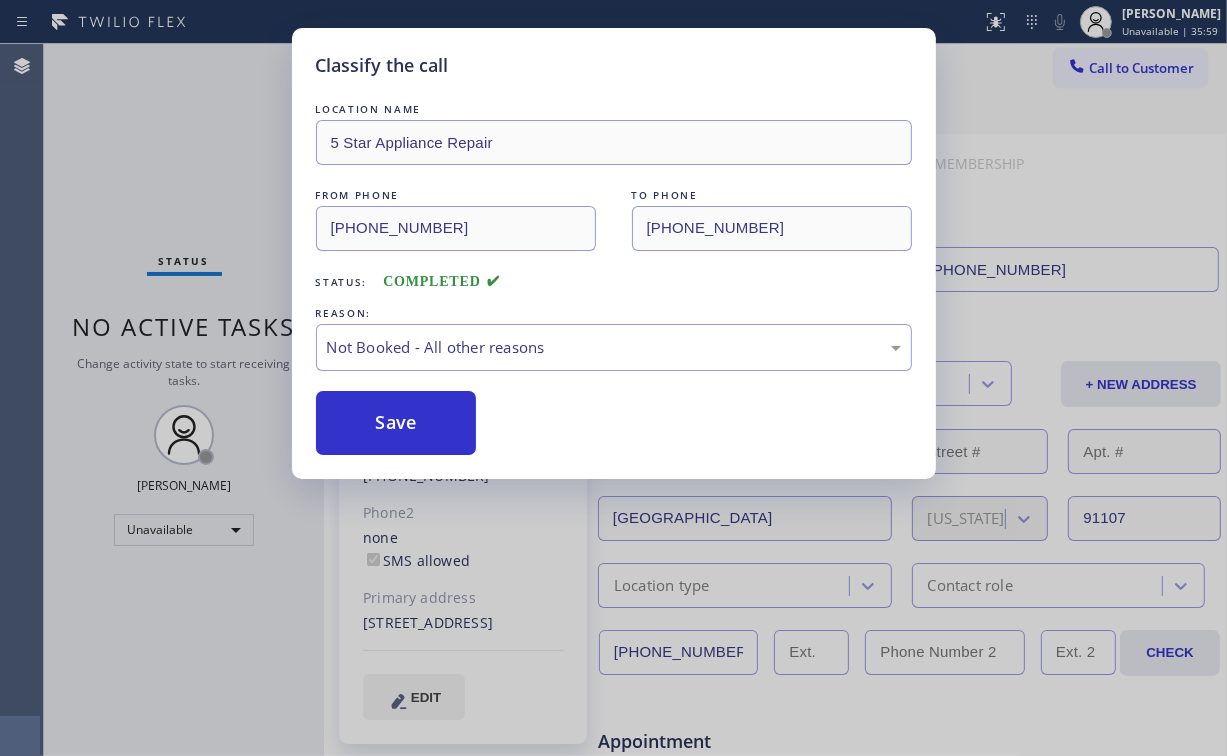 drag, startPoint x: 412, startPoint y: 419, endPoint x: 300, endPoint y: 272, distance: 184.8053 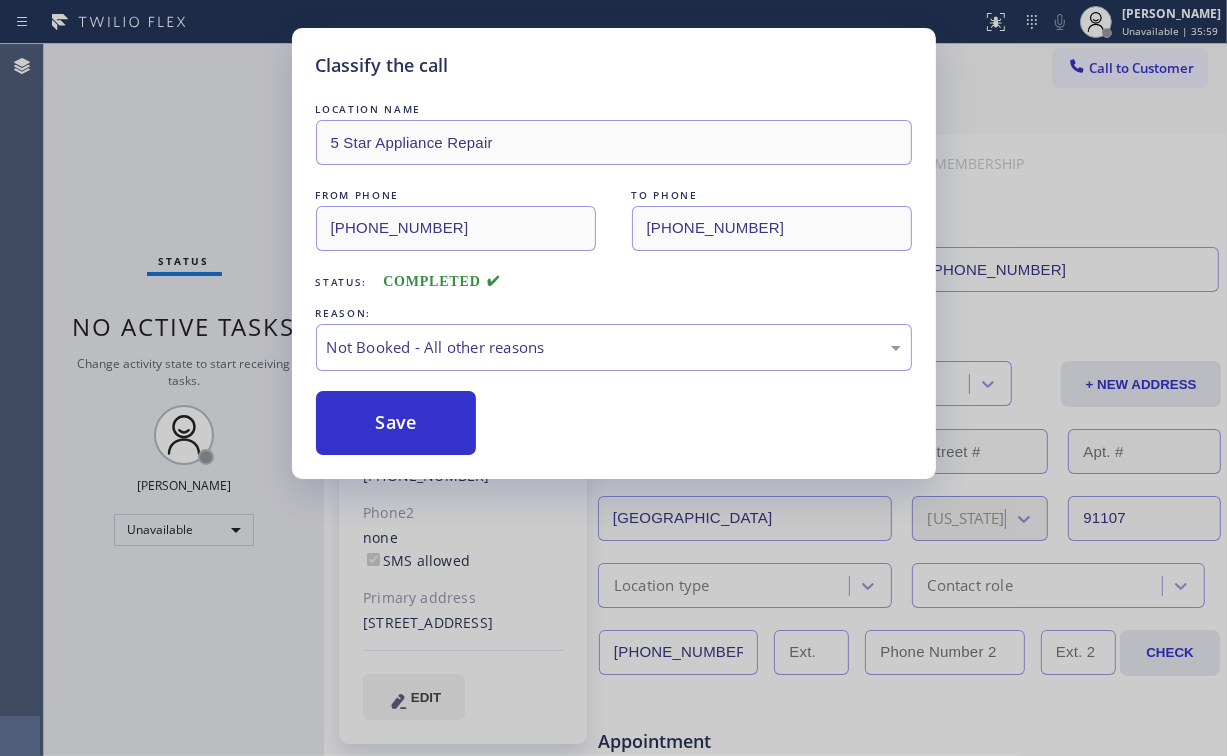 click on "Save" at bounding box center [396, 423] 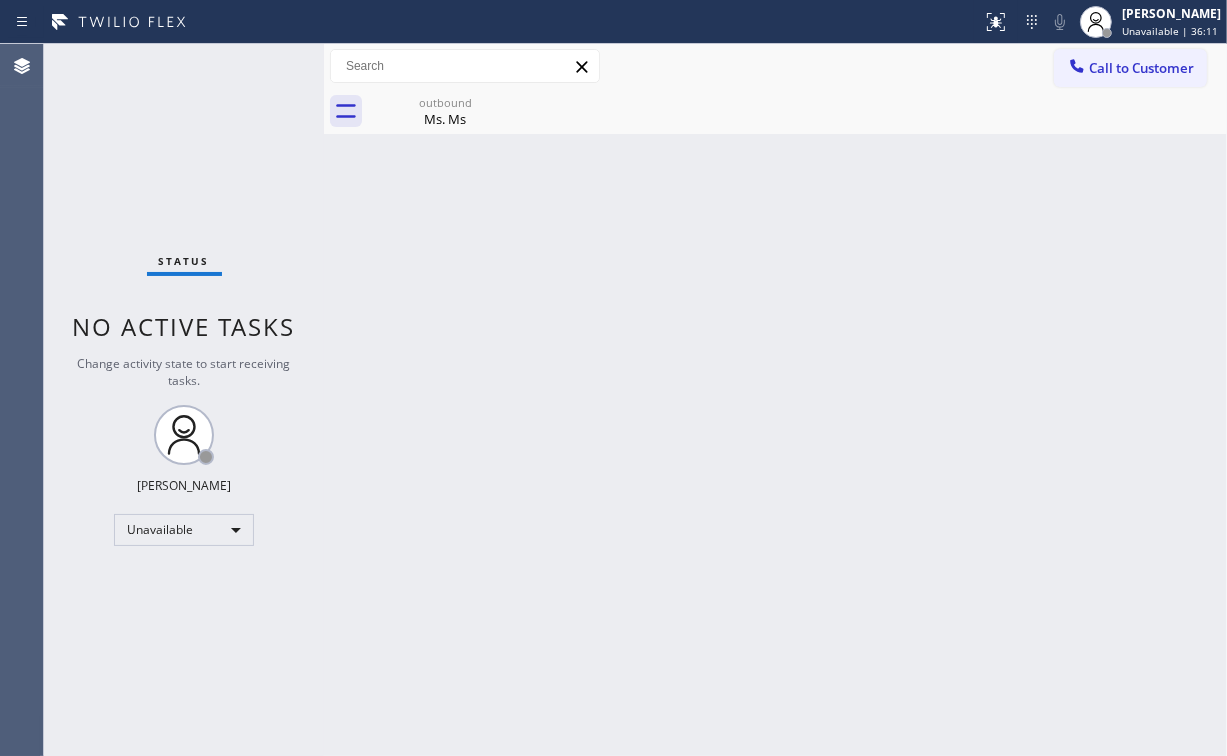 click on "Back to Dashboard Change Sender ID Customers Technicians Select a contact Outbound call Location Search location Your caller id phone number Customer number Call Customer info Name   Phone none Address none Change Sender ID HVAC [PHONE_NUMBER] 5 Star Appliance [PHONE_NUMBER] Appliance Repair [PHONE_NUMBER] Plumbing [PHONE_NUMBER] Air Duct Cleaning [PHONE_NUMBER]  Electricians [PHONE_NUMBER] Cancel Change Check personal SMS Reset Change outbound Ms. Ms Call to Customer Outbound call Location 5 Star Appliance Repair Your caller id phone number [PHONE_NUMBER] Customer number Call Outbound call Technician Search Technician Your caller id phone number Your caller id phone number Call outbound Ms. Ms Ms.   Ms Since: [DATE] link to CRM copy Email [EMAIL_ADDRESS][DOMAIN_NAME]  Emails allowed Phone [PHONE_NUMBER] Phone2 none  SMS allowed Primary address  [STREET_ADDRESS] EDIT Outbound call Location 5 Star Appliance Repair Your caller id phone number [PHONE_NUMBER] Customer number Call Benefits  Book Appointment Leads Ms" at bounding box center (775, 400) 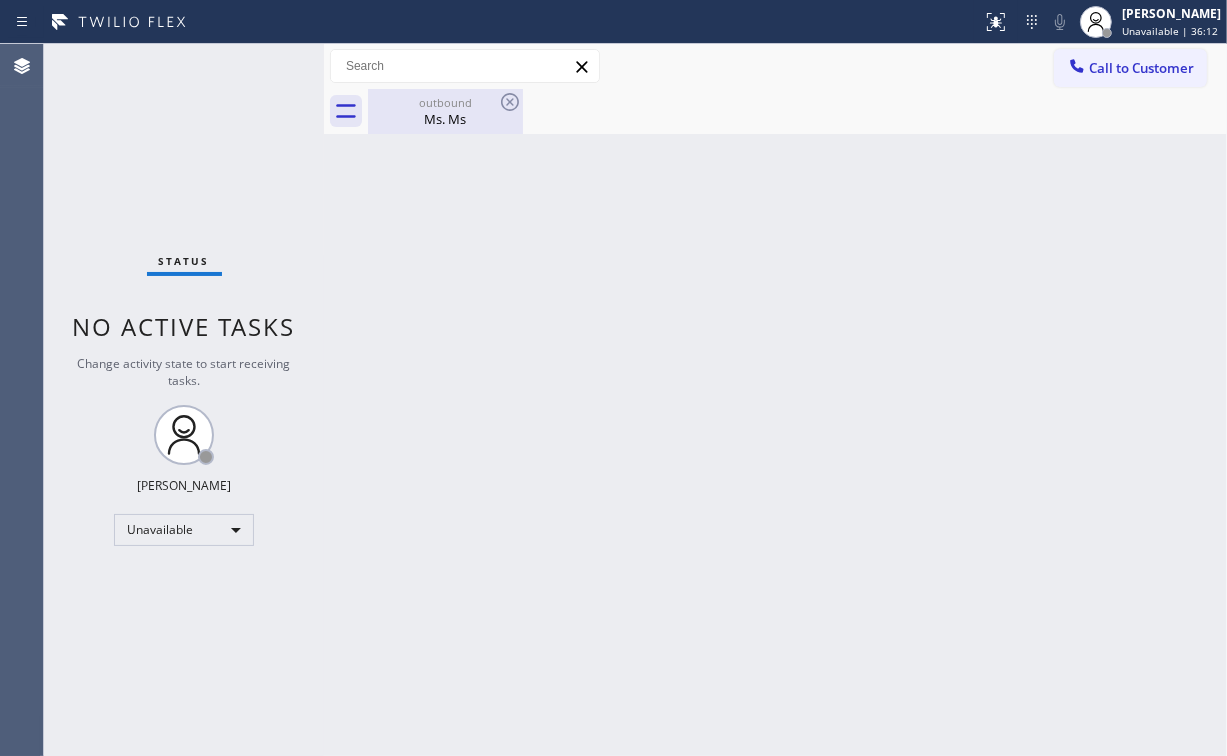 click on "Ms. Ms" at bounding box center [445, 119] 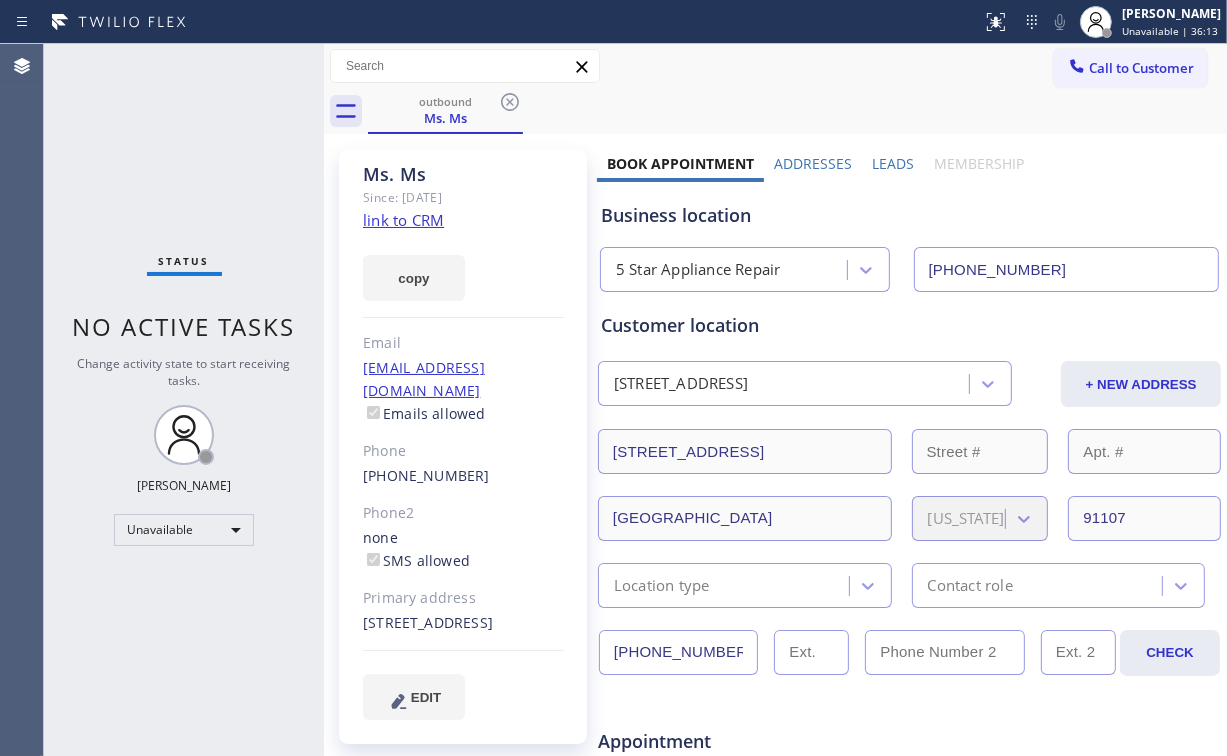 click 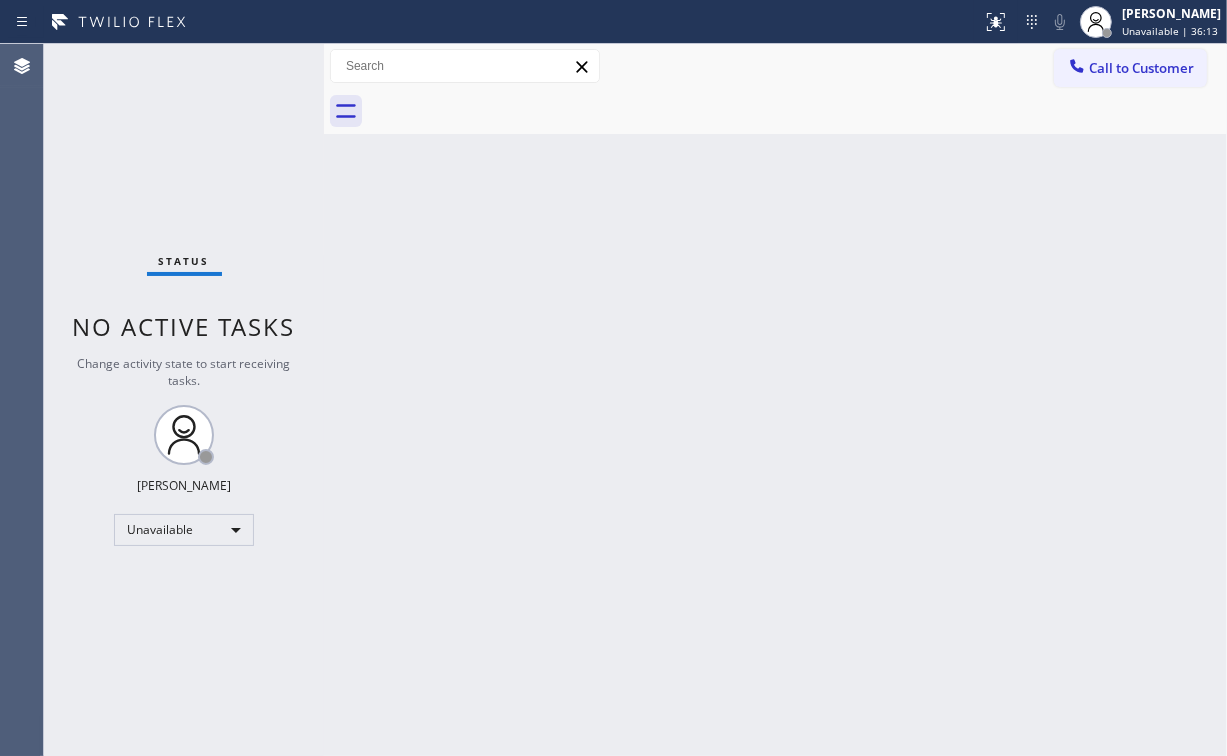 drag, startPoint x: 699, startPoint y: 327, endPoint x: 780, endPoint y: 379, distance: 96.25487 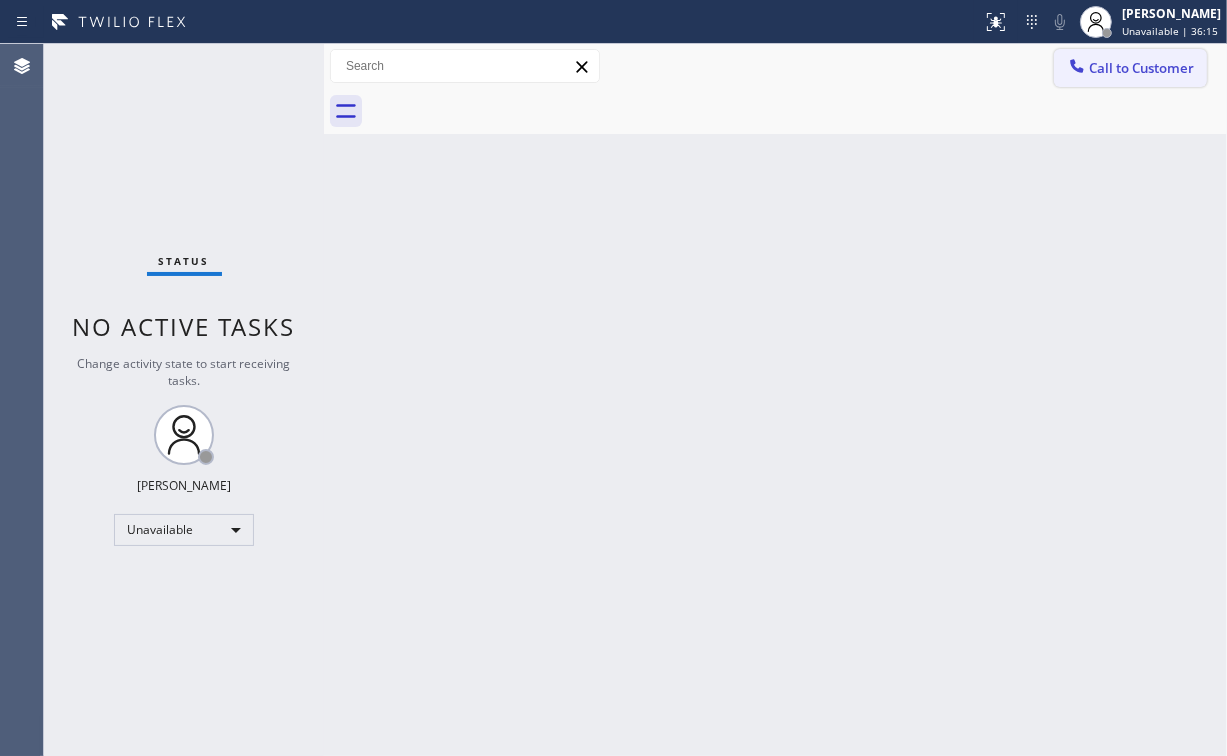 click on "Call to Customer" at bounding box center [1141, 68] 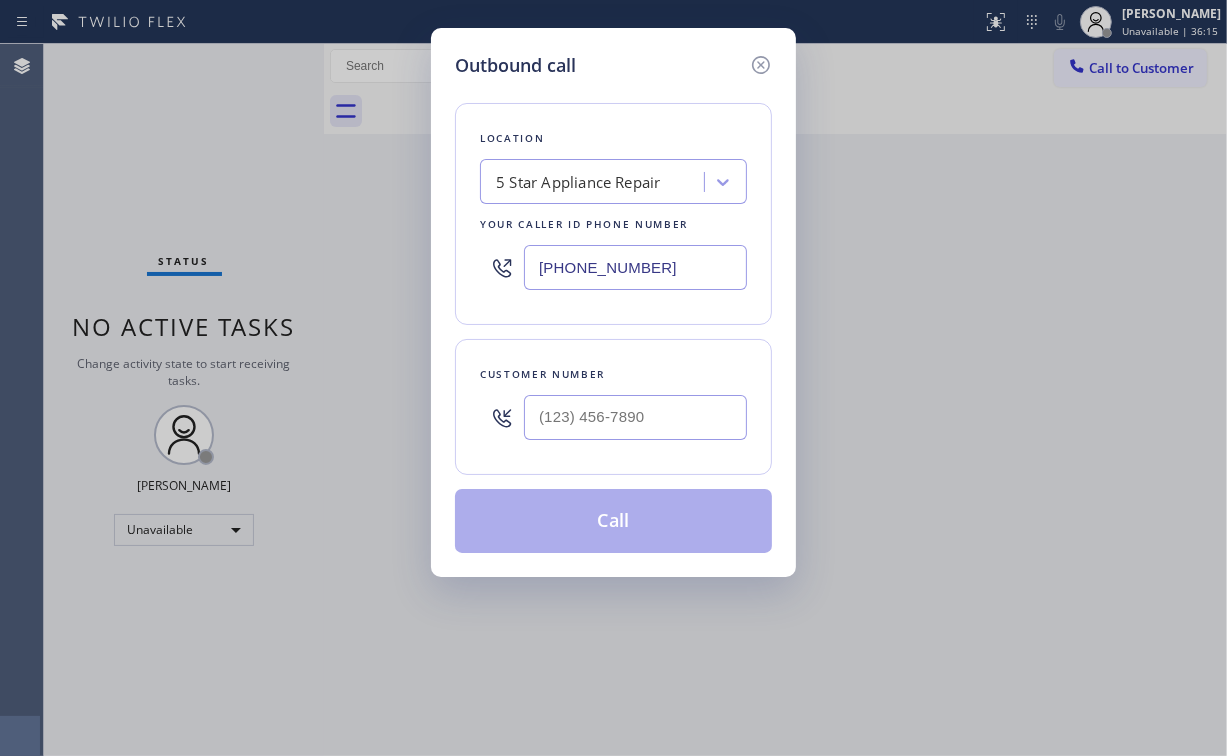 drag, startPoint x: 709, startPoint y: 256, endPoint x: 242, endPoint y: 295, distance: 468.62564 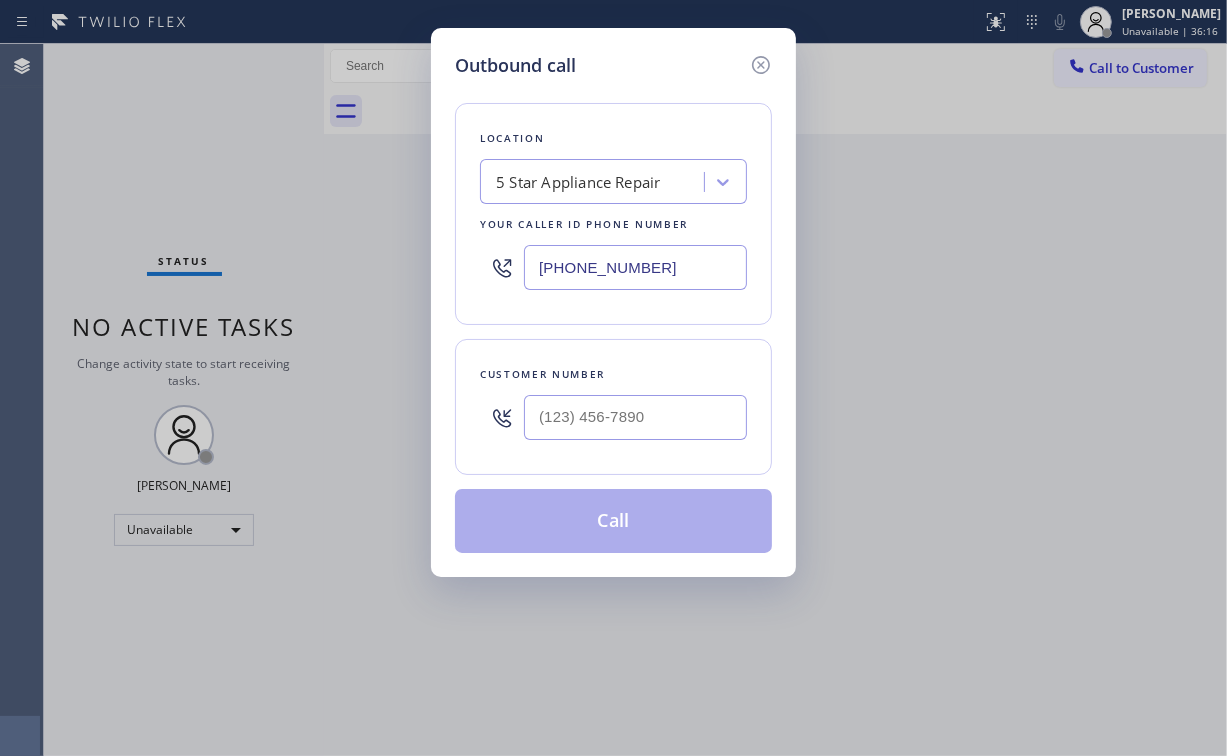 paste on "602) 693-0127" 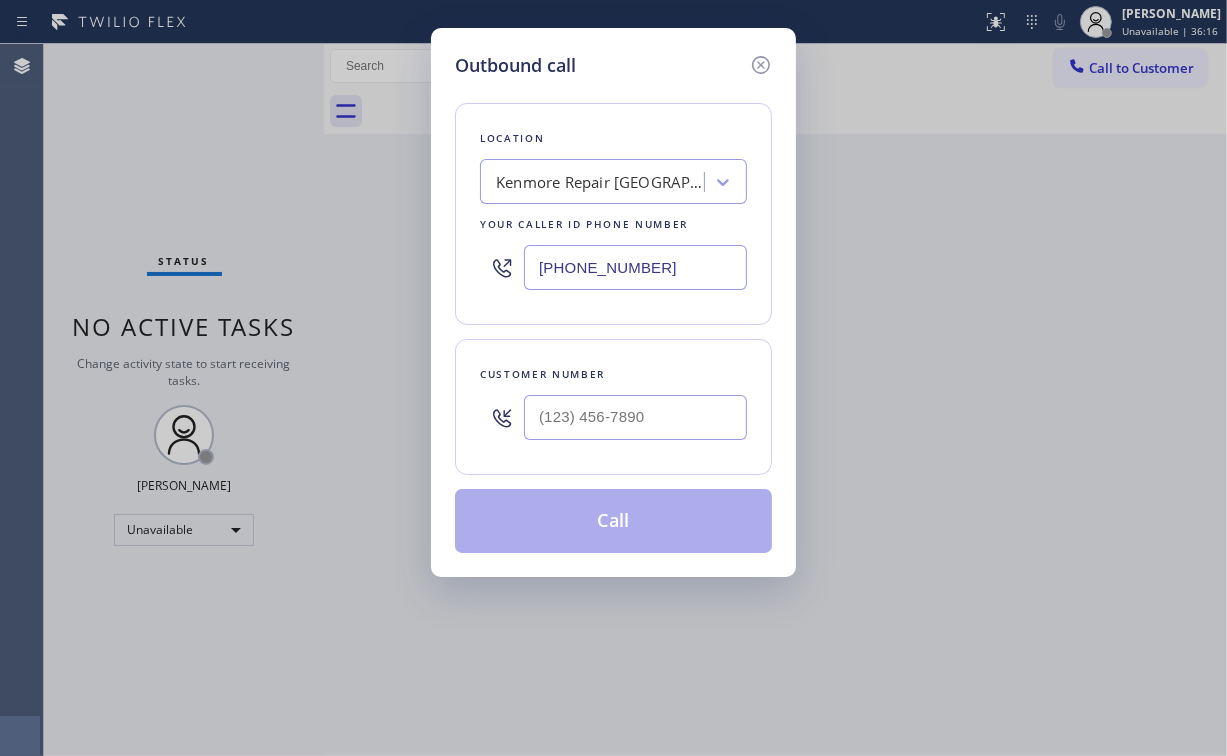 type on "[PHONE_NUMBER]" 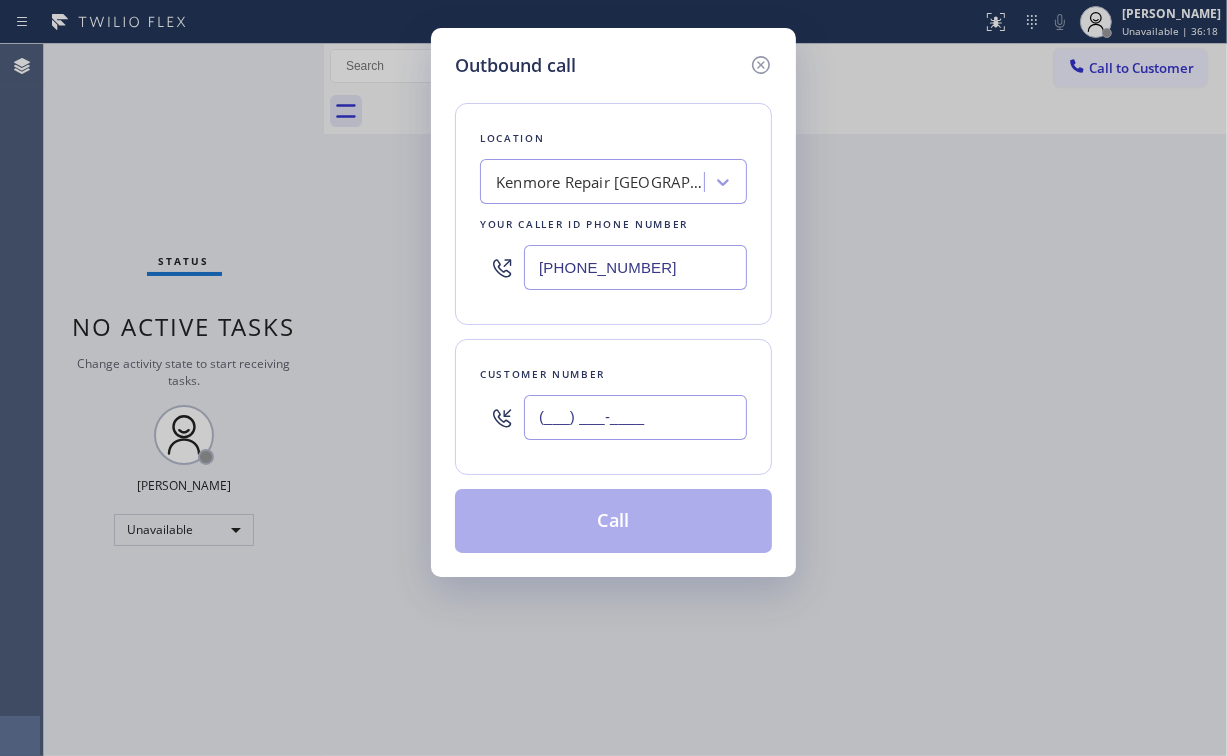 click on "(___) ___-____" at bounding box center (635, 417) 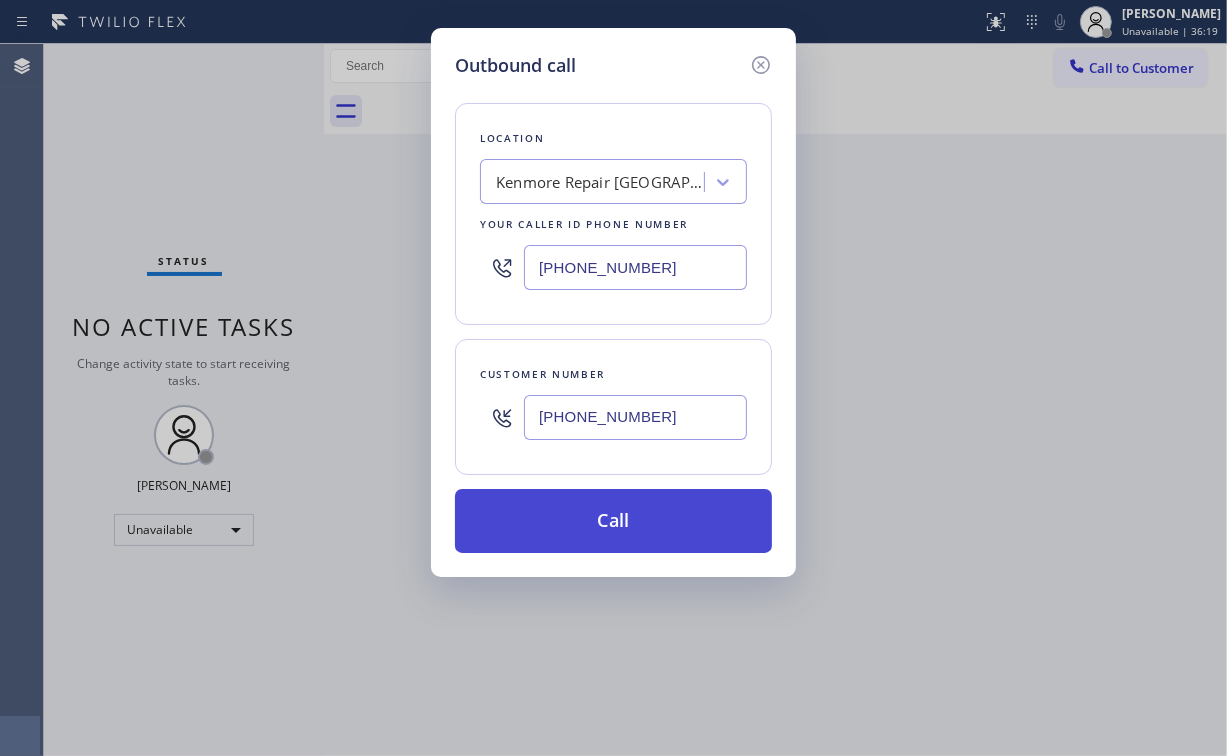 type on "[PHONE_NUMBER]" 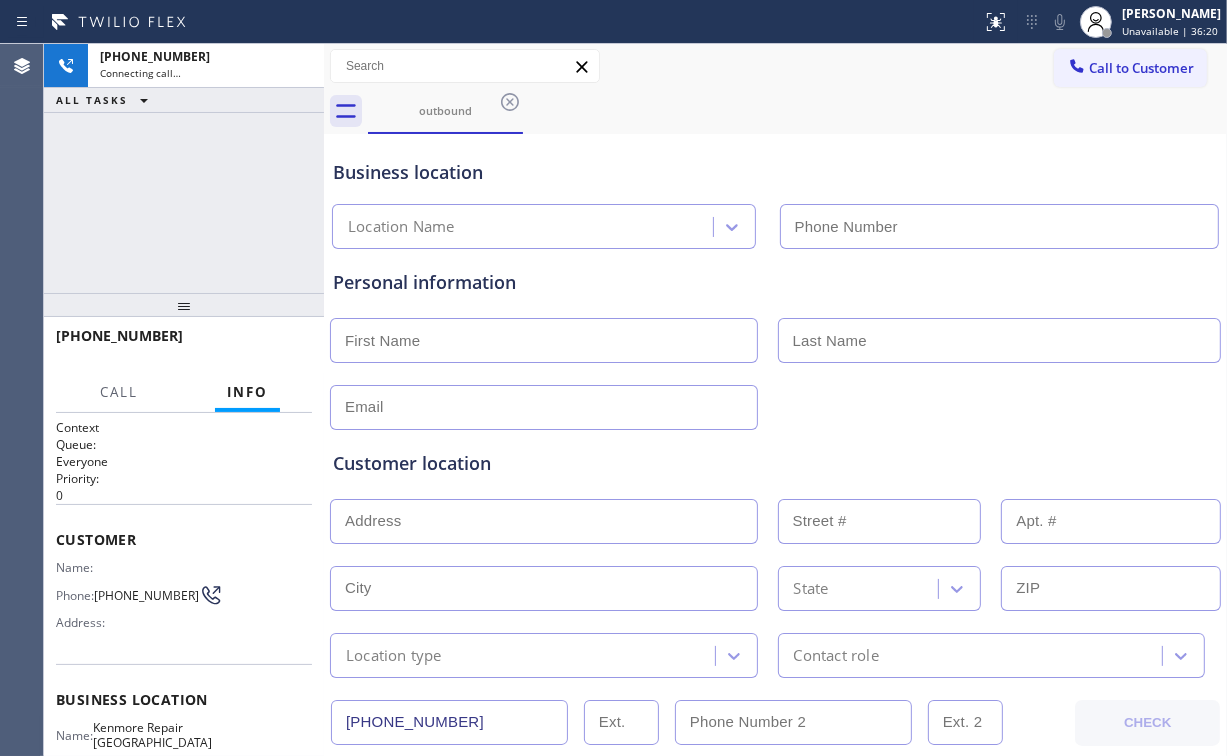 type on "[PHONE_NUMBER]" 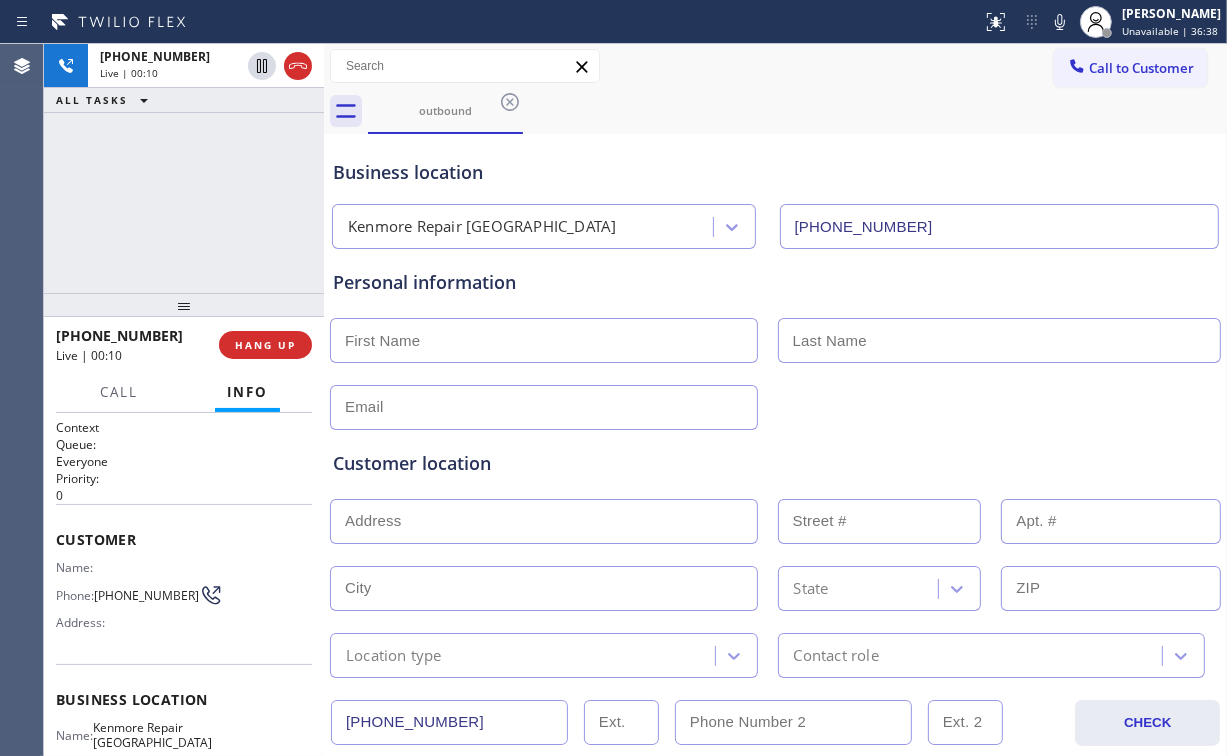 click on "[PHONE_NUMBER] Live | 00:10 ALL TASKS ALL TASKS ACTIVE TASKS TASKS IN WRAP UP" at bounding box center [184, 168] 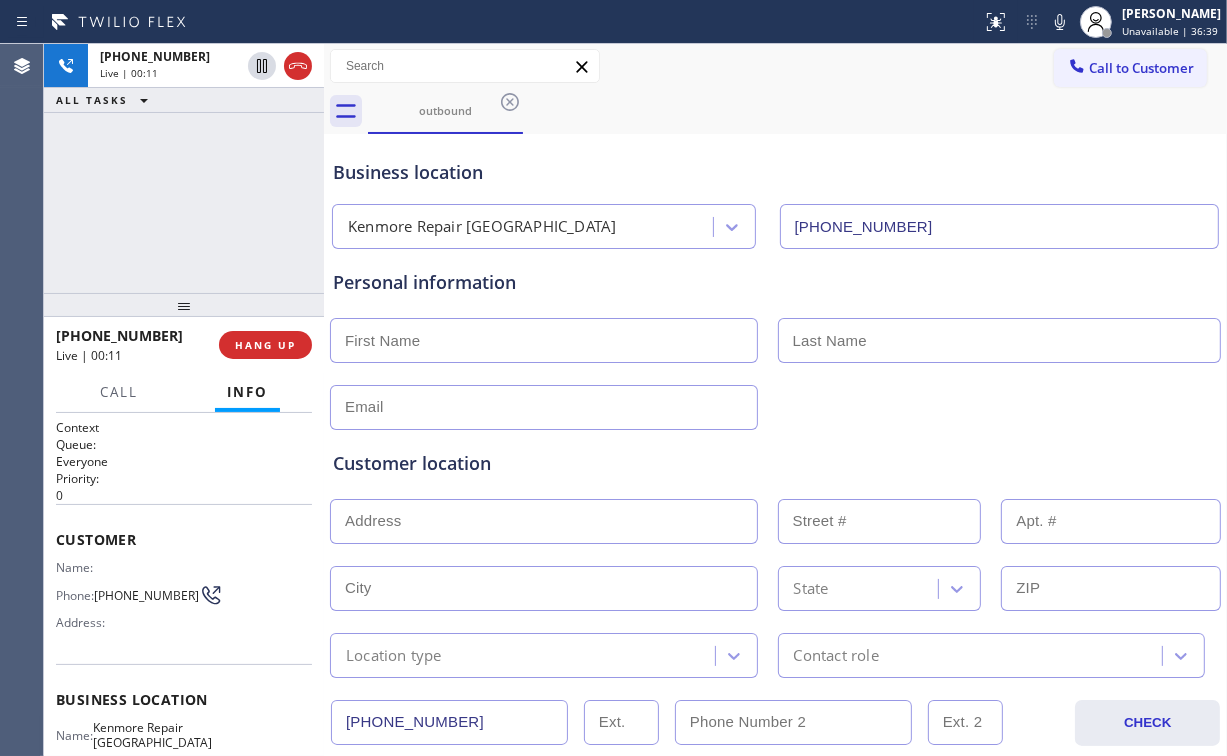 click on "[PHONE_NUMBER] Live | 00:11 ALL TASKS ALL TASKS ACTIVE TASKS TASKS IN WRAP UP" at bounding box center (184, 168) 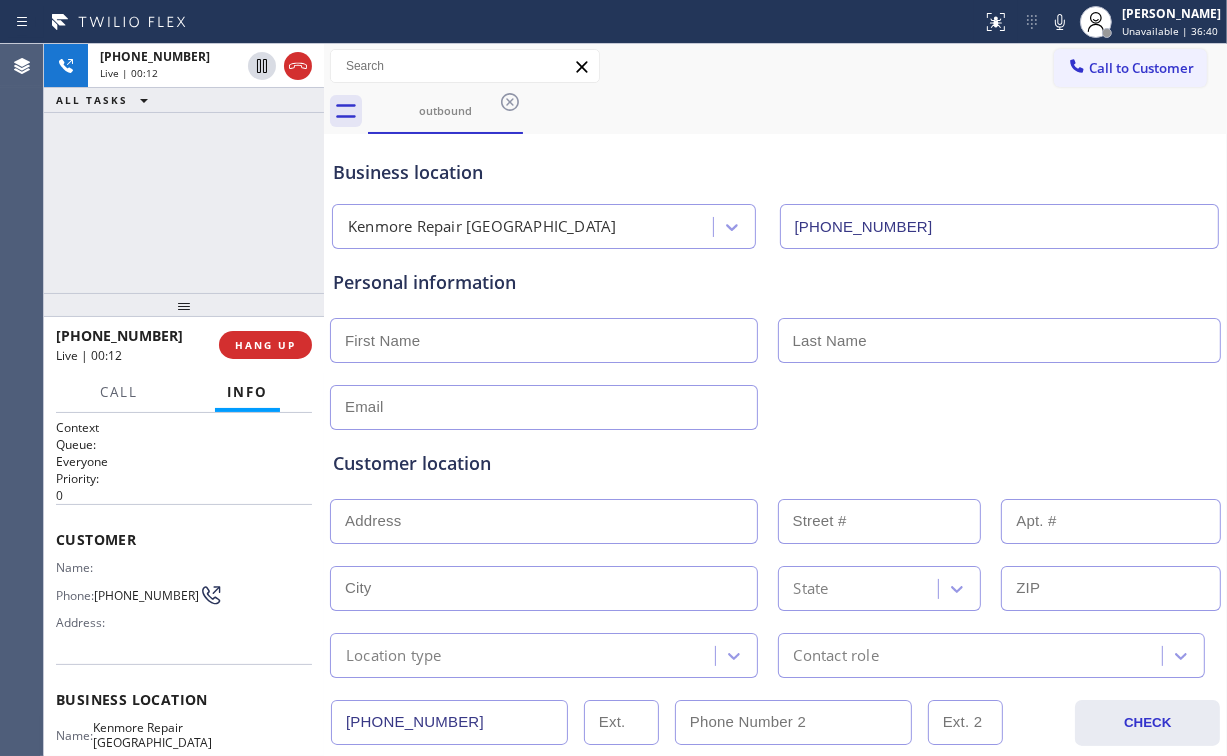 click on "[PHONE_NUMBER] Live | 00:12 ALL TASKS ALL TASKS ACTIVE TASKS TASKS IN WRAP UP" at bounding box center (184, 168) 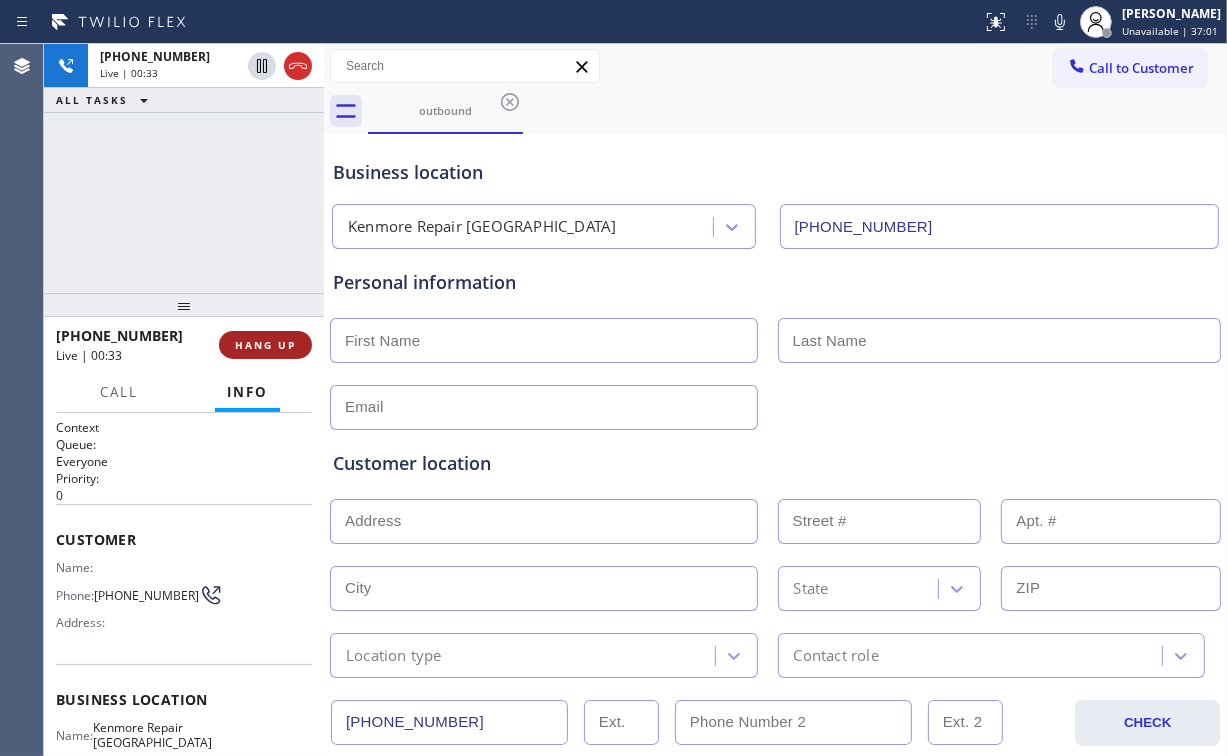 click on "HANG UP" at bounding box center (265, 345) 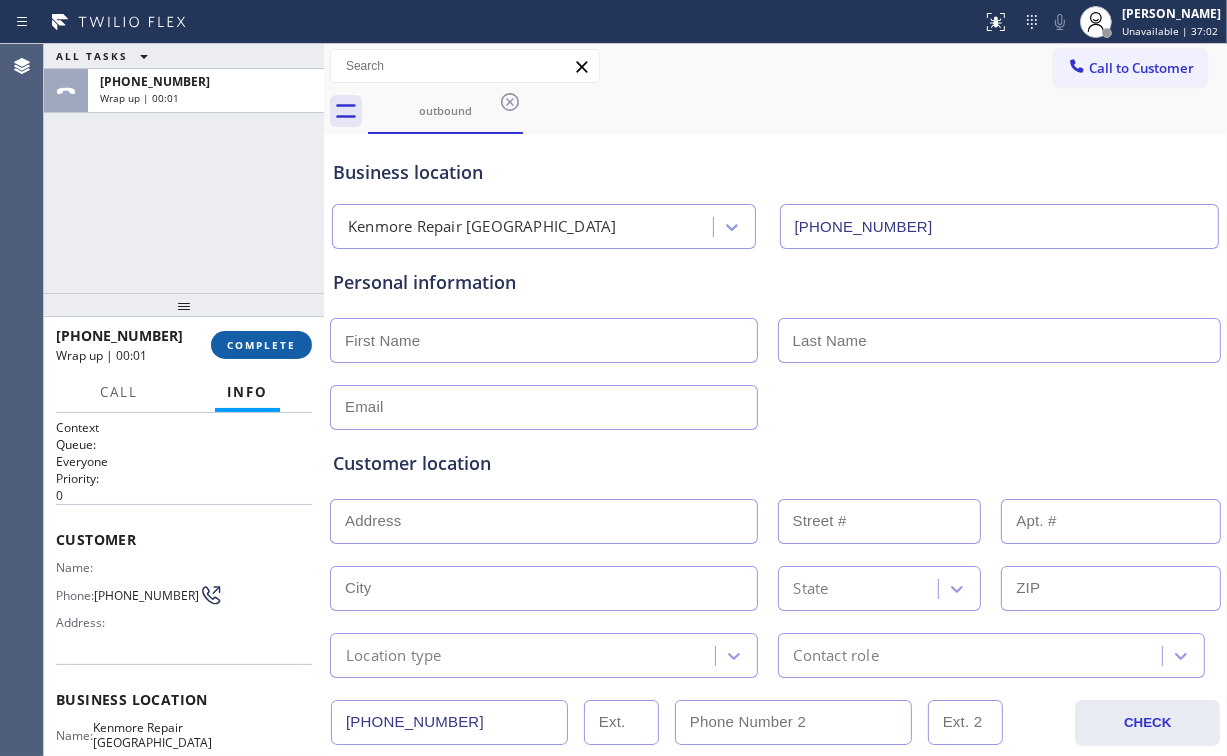 click on "COMPLETE" at bounding box center (261, 345) 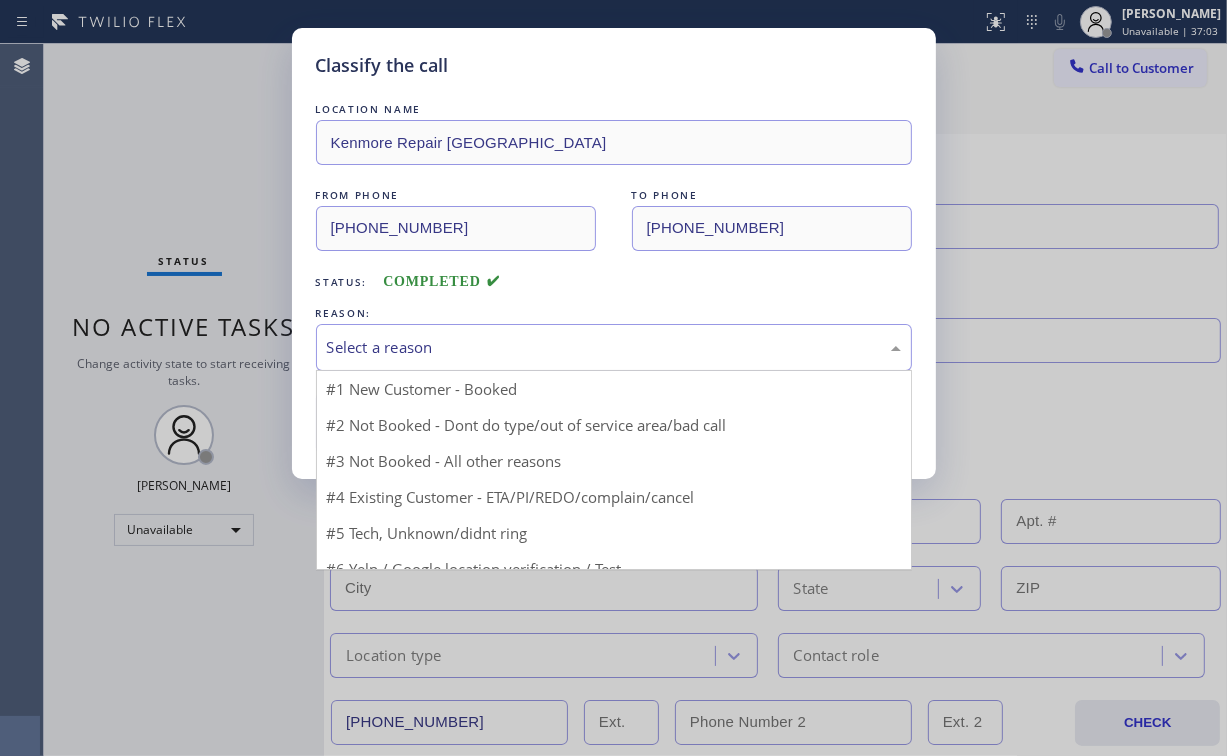 click on "Select a reason" at bounding box center [614, 347] 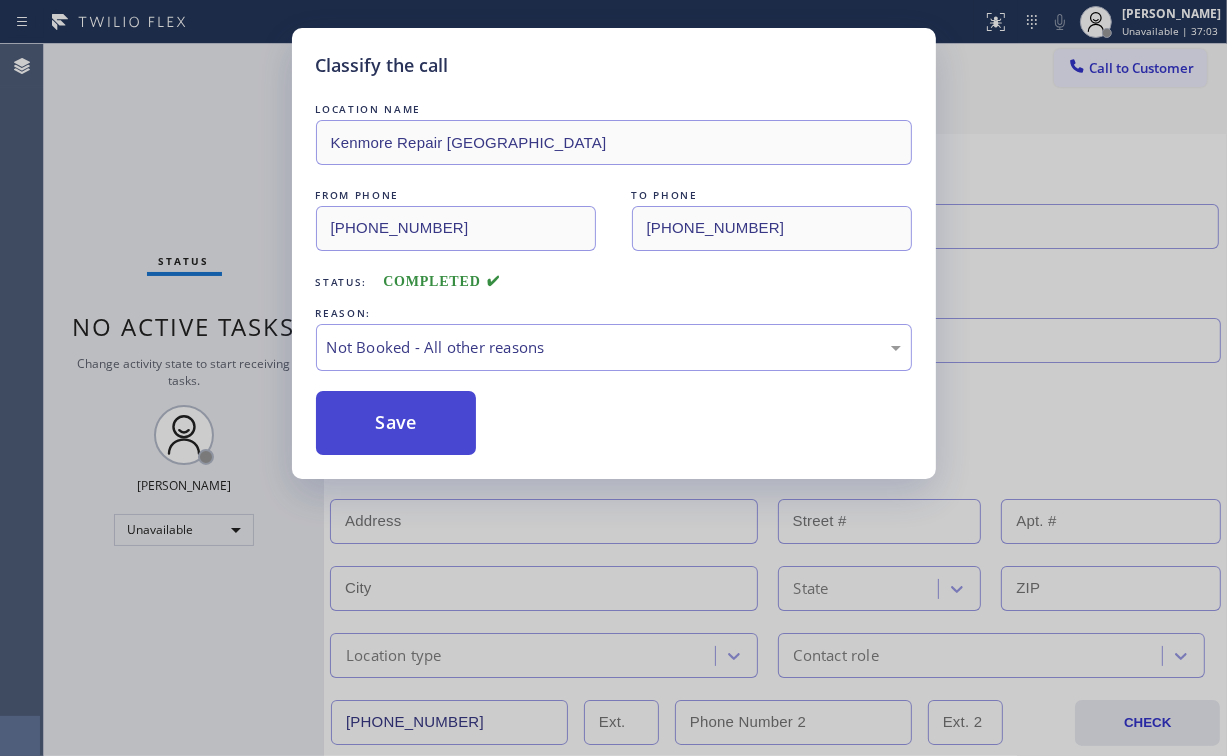 click on "Save" at bounding box center [396, 423] 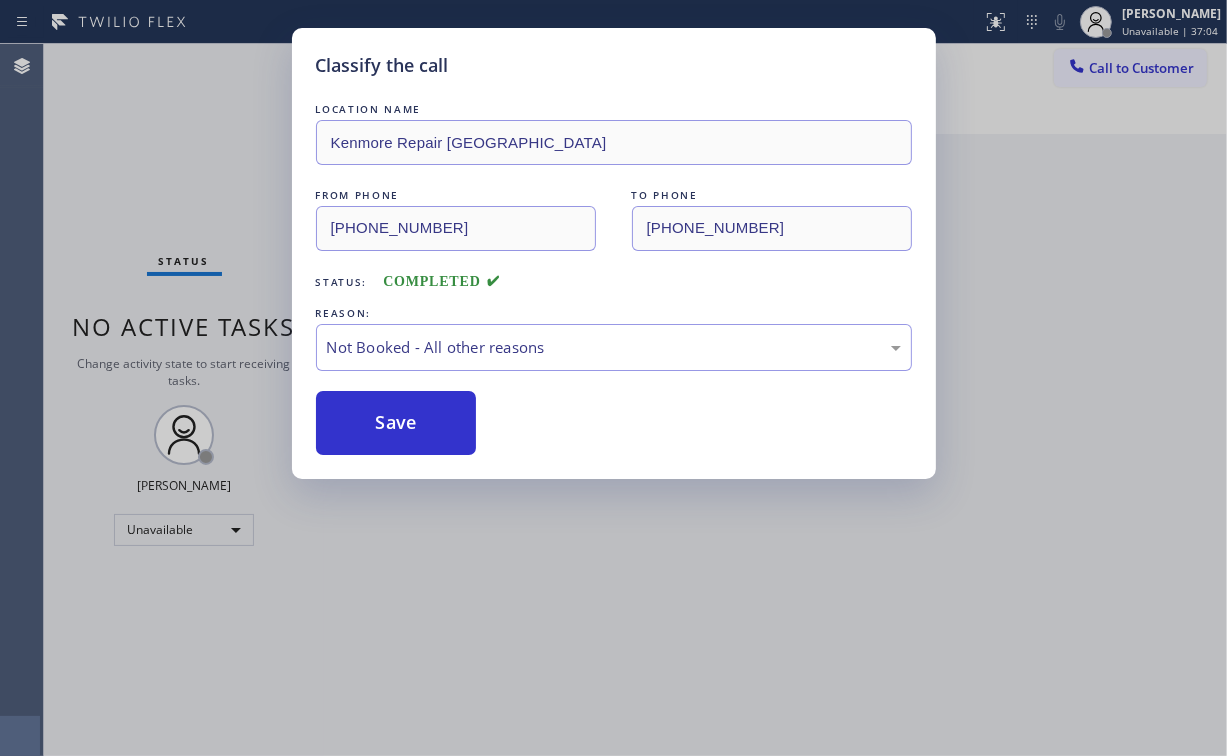 click on "Classify the call LOCATION NAME Kenmore Repair [GEOGRAPHIC_DATA] FROM PHONE [PHONE_NUMBER] TO PHONE [PHONE_NUMBER] Status: COMPLETED REASON: Not Booked - All other reasons Save" at bounding box center [613, 378] 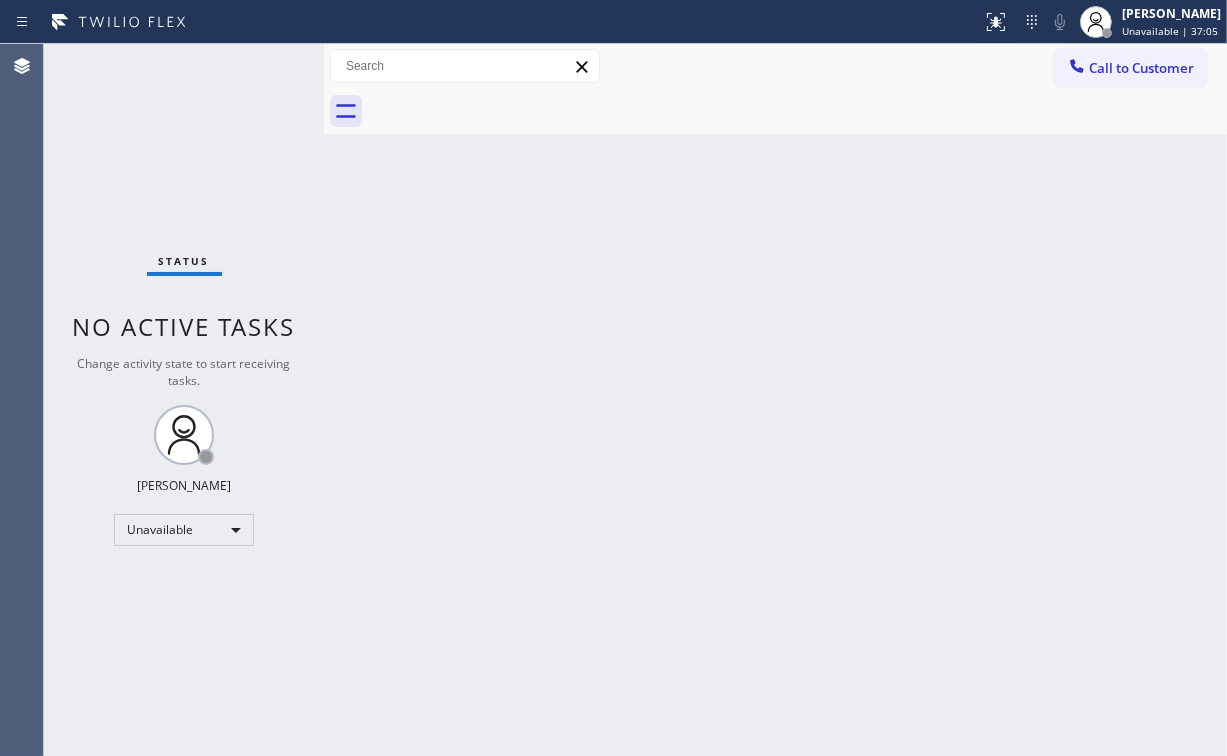 click on "Back to Dashboard Change Sender ID Customers Technicians Select a contact Outbound call Location Search location Your caller id phone number Customer number Call Customer info Name   Phone none Address none Change Sender ID HVAC [PHONE_NUMBER] 5 Star Appliance [PHONE_NUMBER] Appliance Repair [PHONE_NUMBER] Plumbing [PHONE_NUMBER] Air Duct Cleaning [PHONE_NUMBER]  Electricians [PHONE_NUMBER] Cancel Change Check personal SMS Reset Change No tabs Call to Customer Outbound call Location [GEOGRAPHIC_DATA] Repair [GEOGRAPHIC_DATA] Your caller id phone number [PHONE_NUMBER] Customer number Call Outbound call Technician Search Technician Your caller id phone number Your caller id phone number Call" at bounding box center (775, 400) 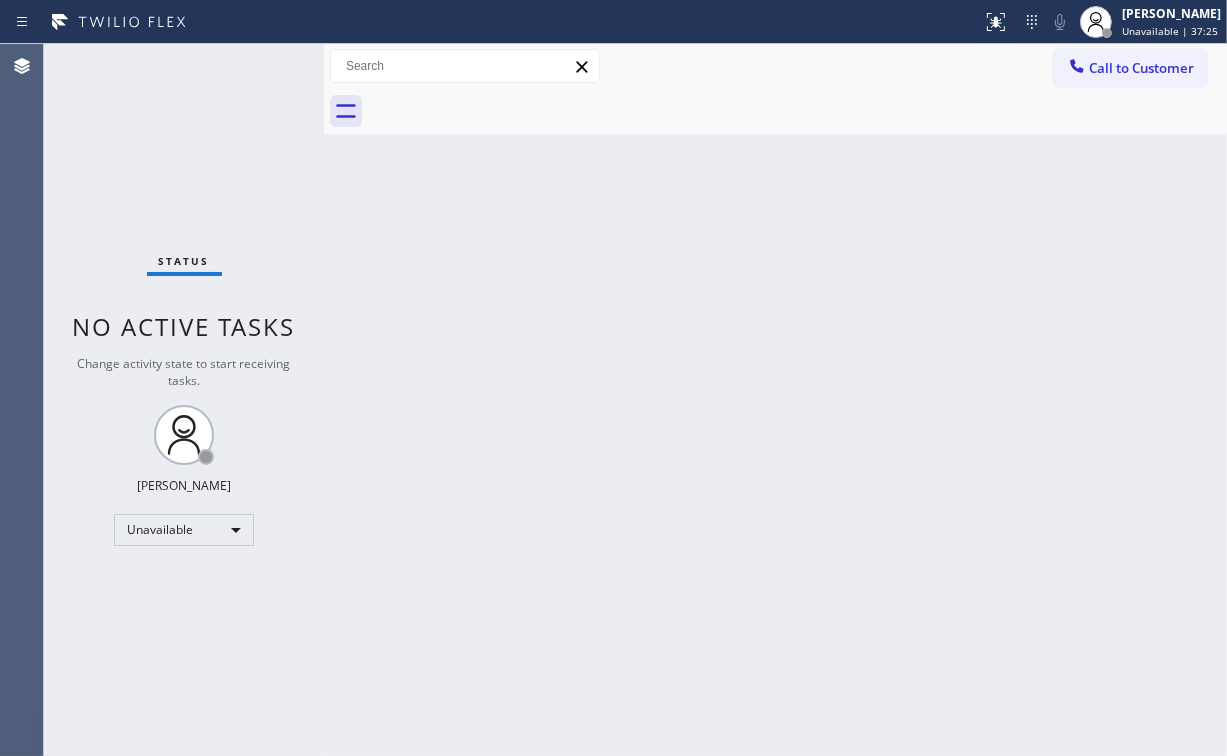 click on "Call to Customer" at bounding box center (1141, 68) 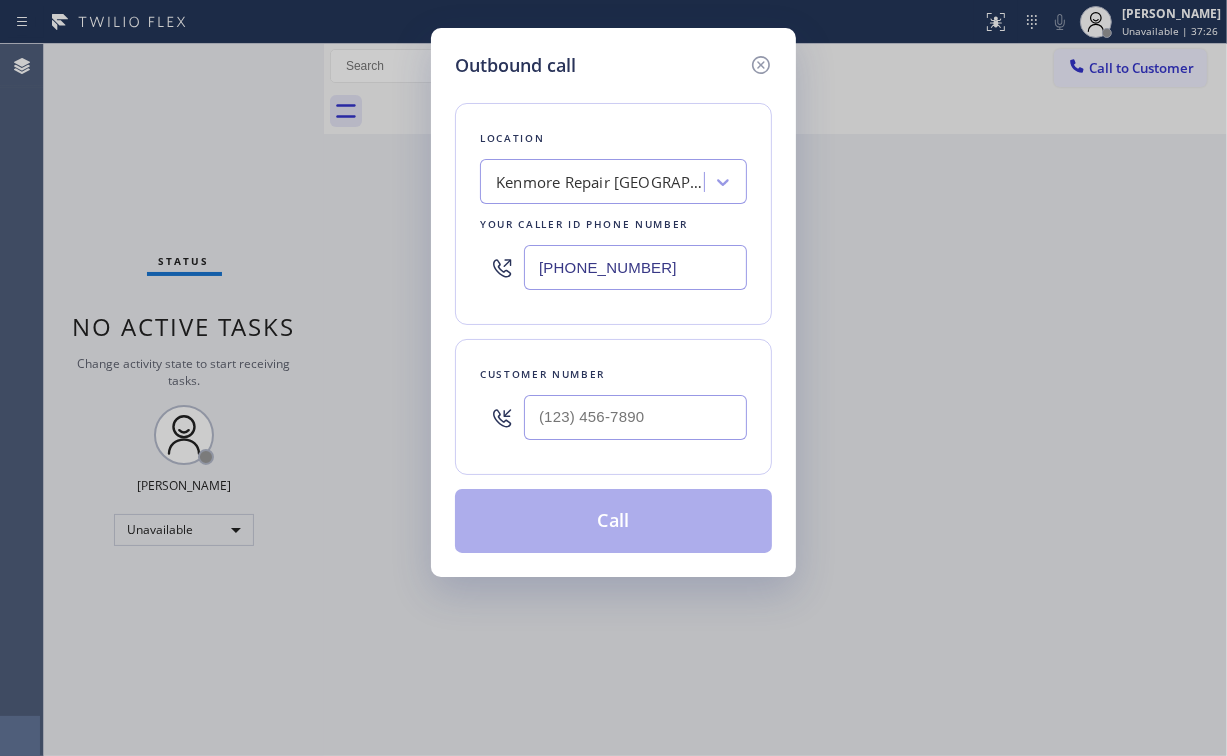 click at bounding box center (635, 417) 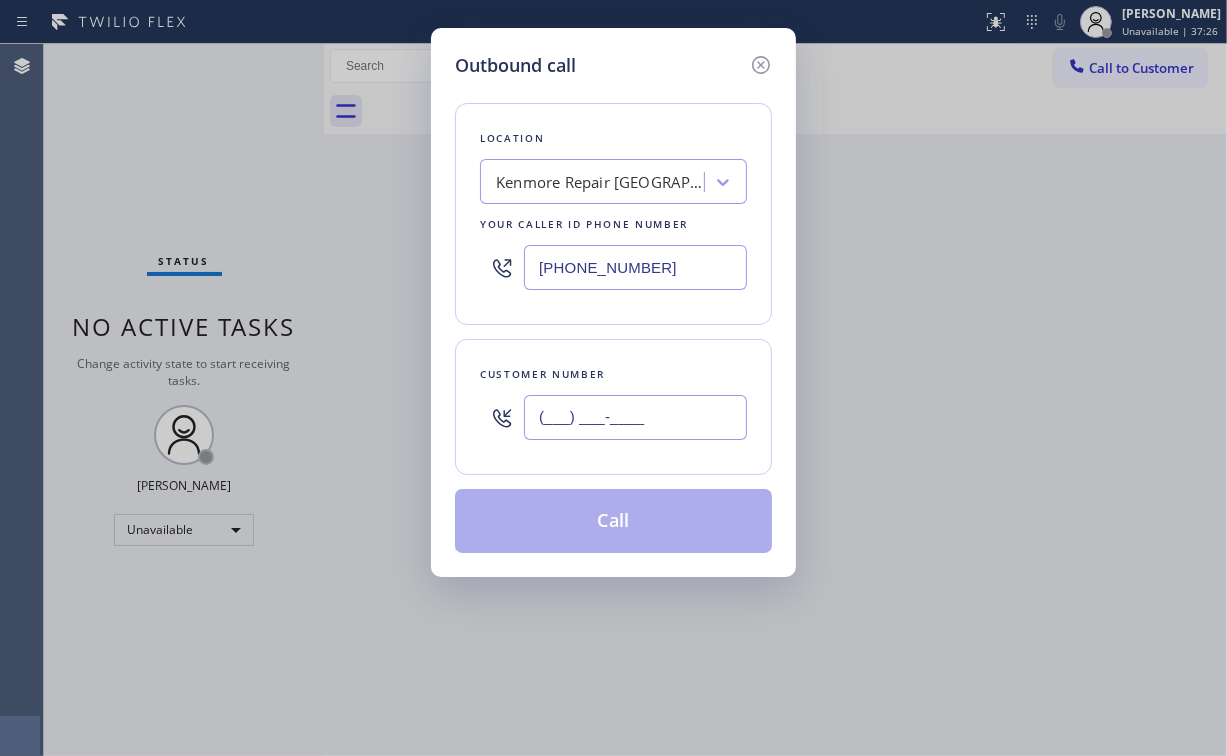 click on "(___) ___-____" at bounding box center (635, 417) 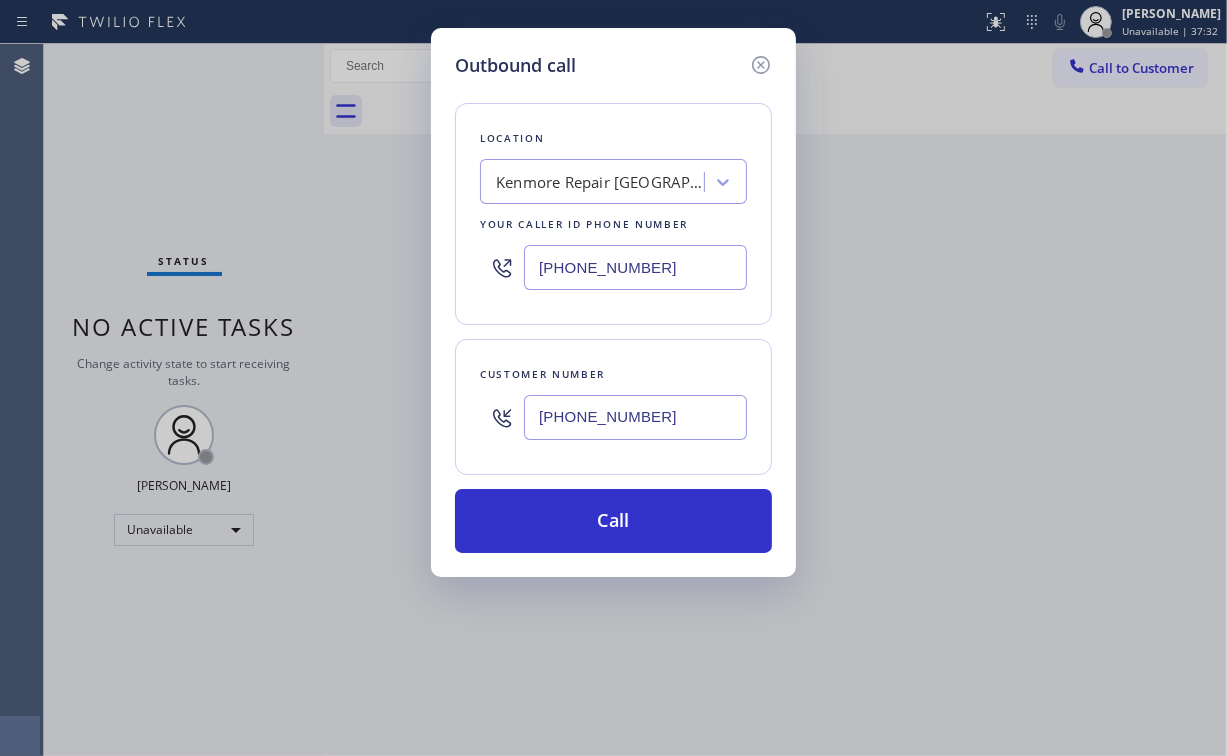 type on "[PHONE_NUMBER]" 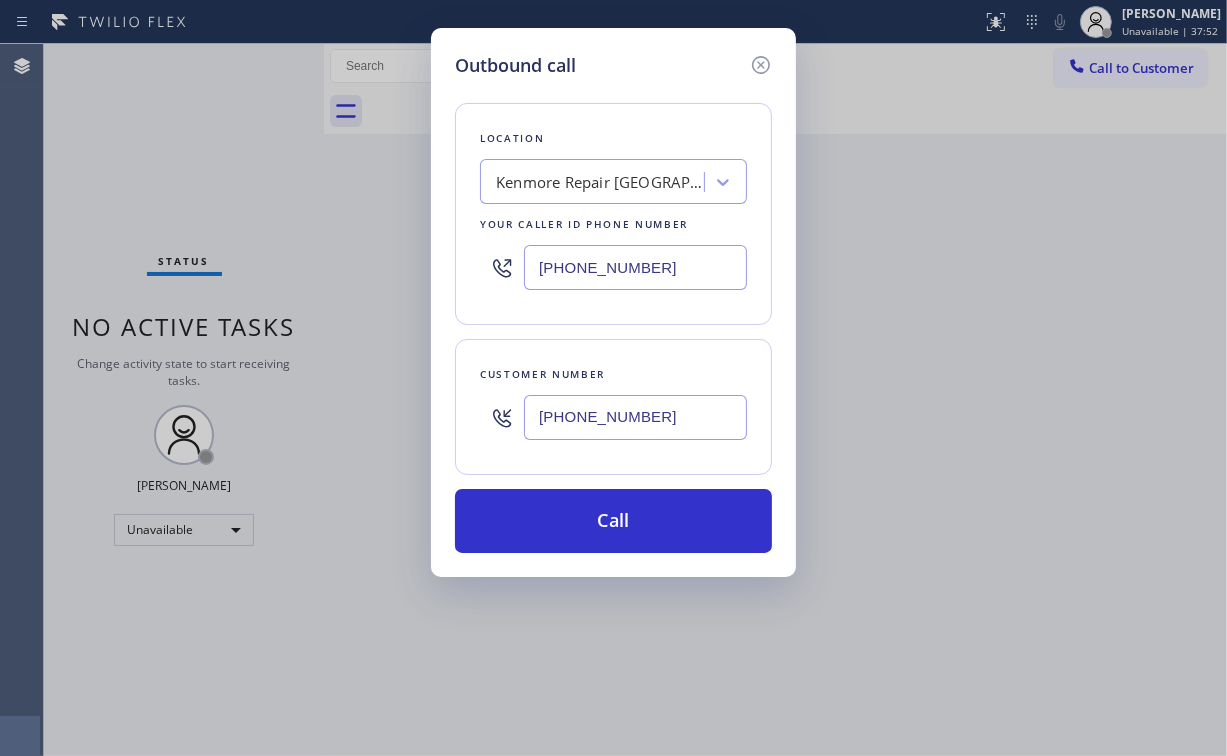 drag, startPoint x: 672, startPoint y: 251, endPoint x: 203, endPoint y: 256, distance: 469.02664 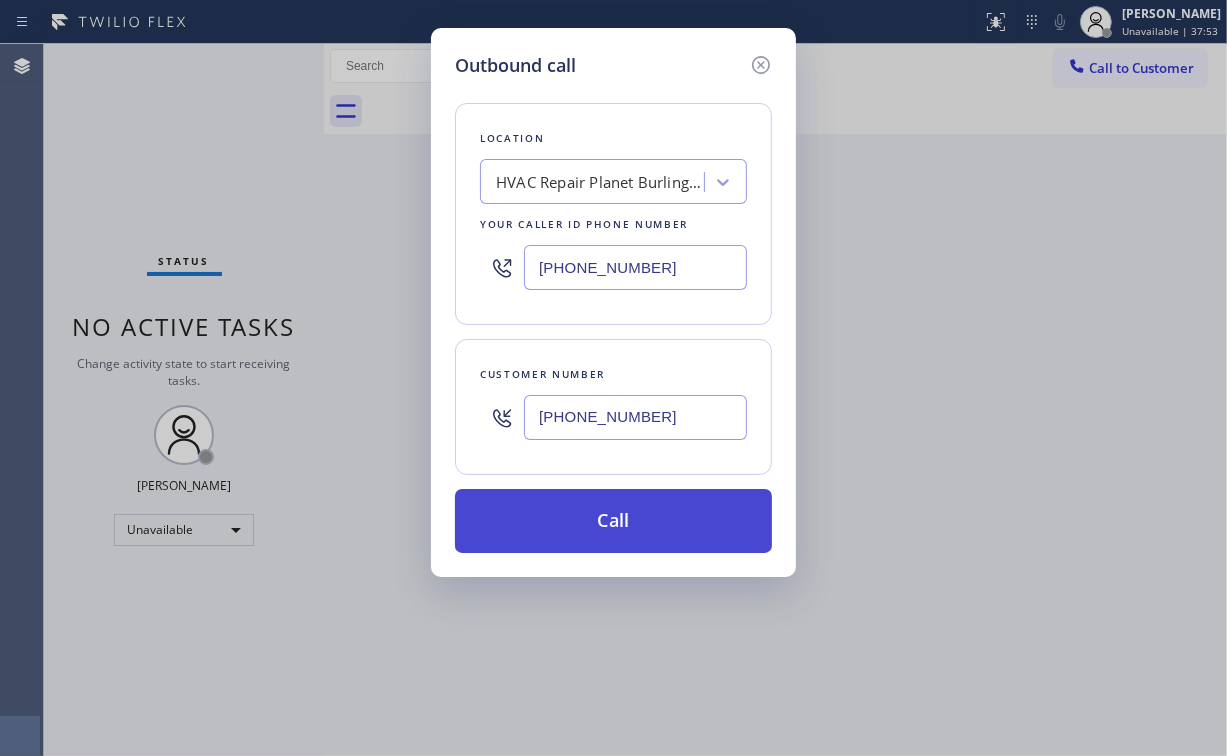 type on "[PHONE_NUMBER]" 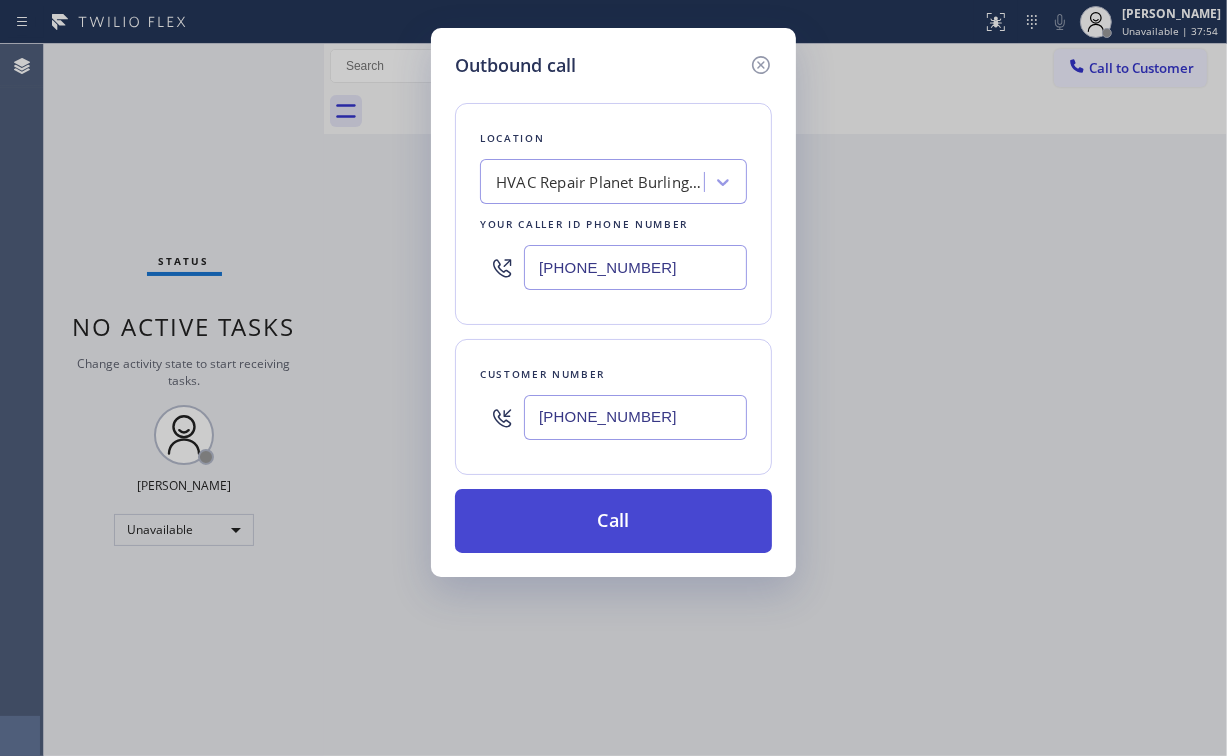 click on "Call" at bounding box center [613, 521] 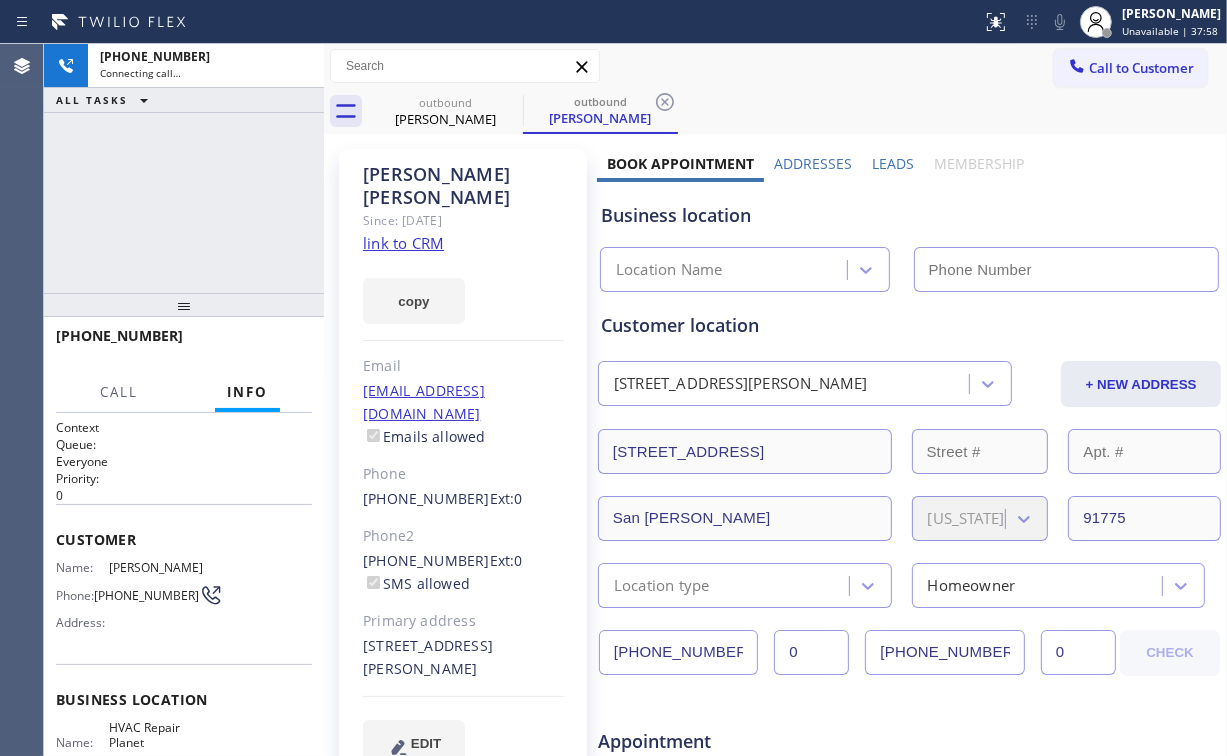 type on "[PHONE_NUMBER]" 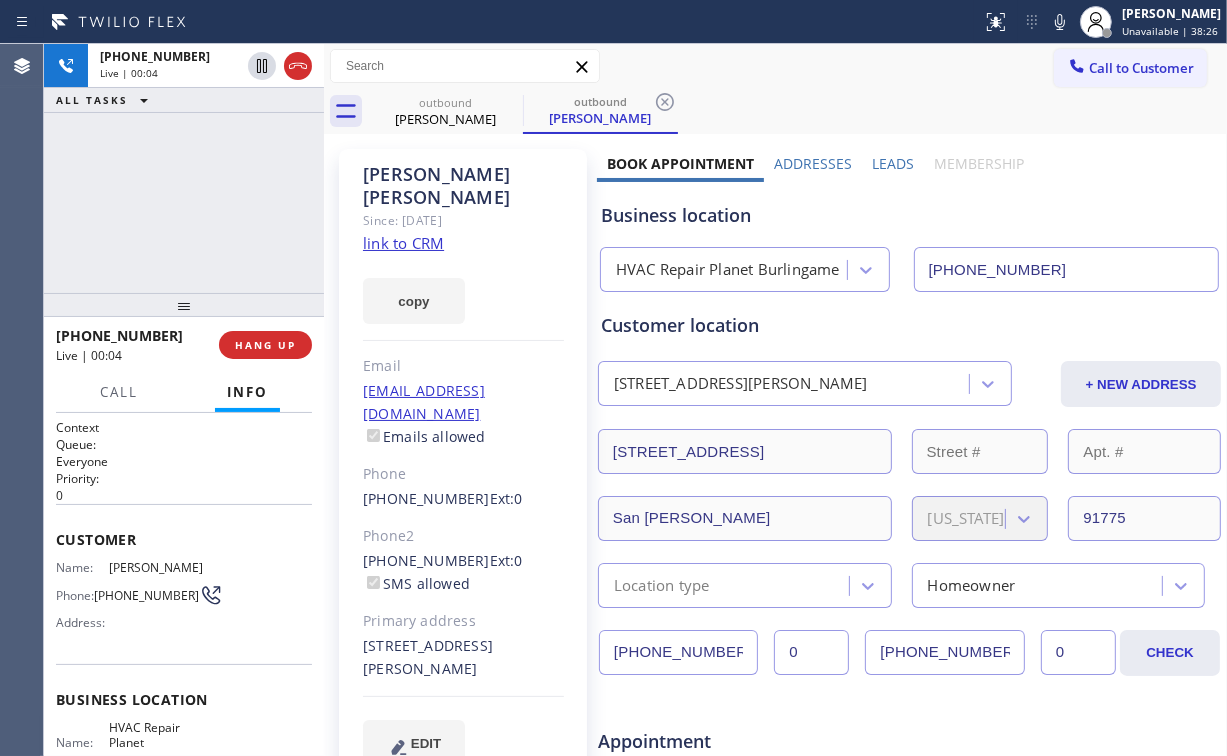 click on "[PHONE_NUMBER] Live | 00:04 ALL TASKS ALL TASKS ACTIVE TASKS TASKS IN WRAP UP" at bounding box center [184, 168] 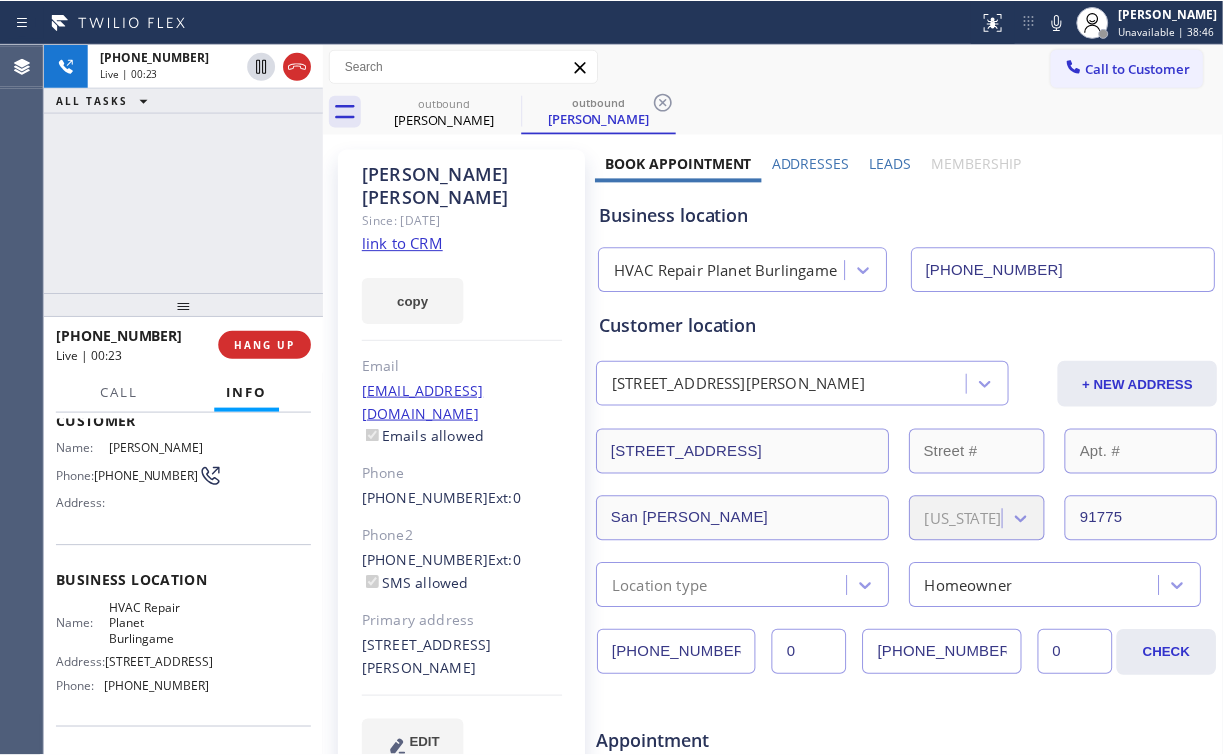 scroll, scrollTop: 160, scrollLeft: 0, axis: vertical 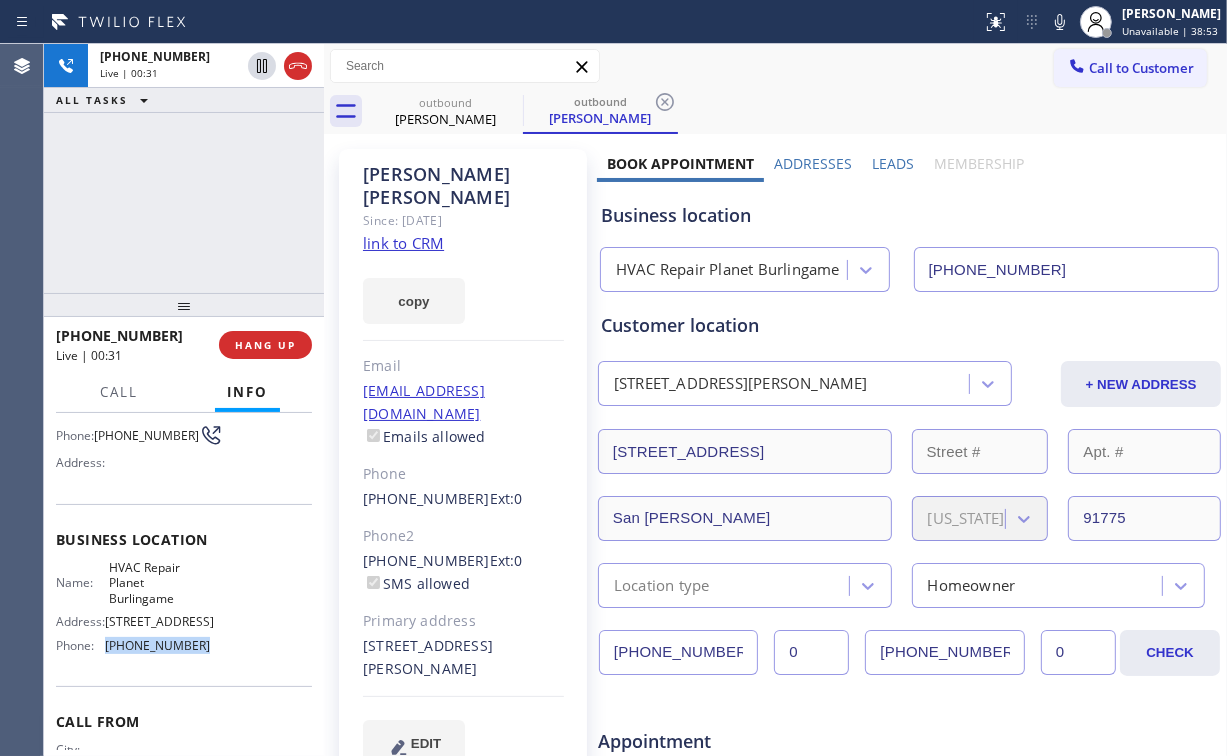 drag, startPoint x: 108, startPoint y: 677, endPoint x: 195, endPoint y: 682, distance: 87.14356 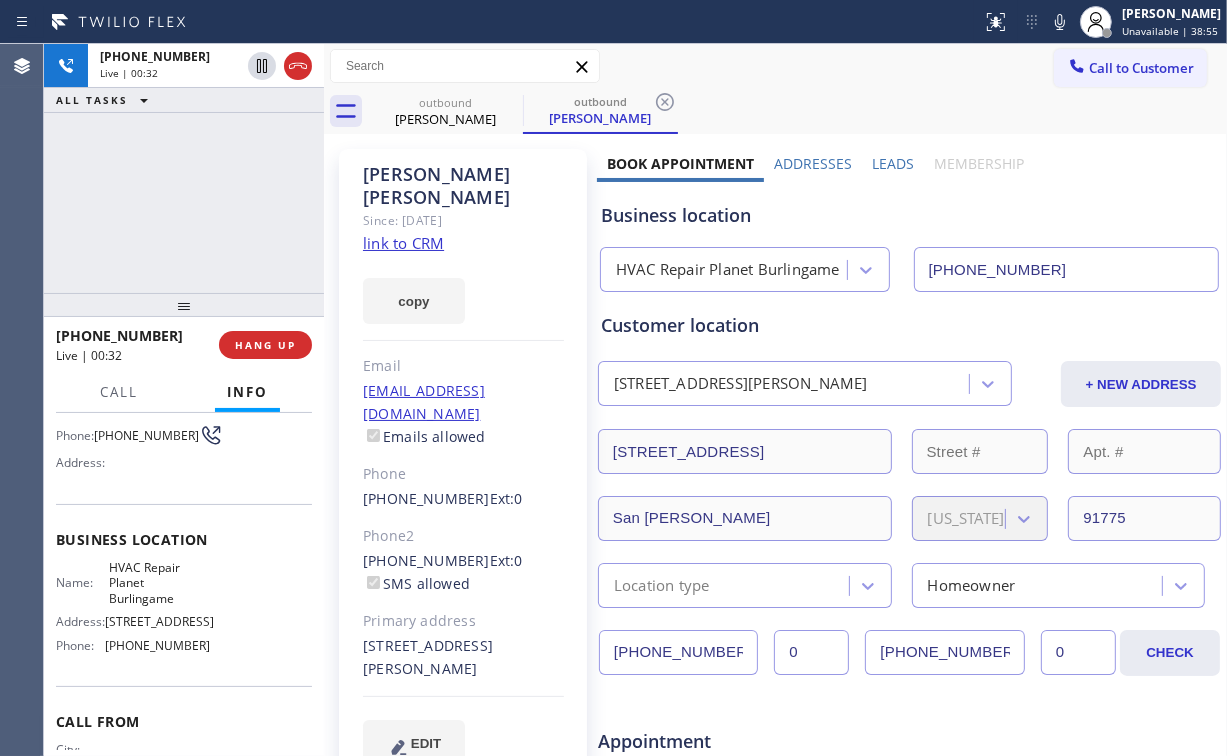 drag, startPoint x: 238, startPoint y: 364, endPoint x: 250, endPoint y: 365, distance: 12.0415945 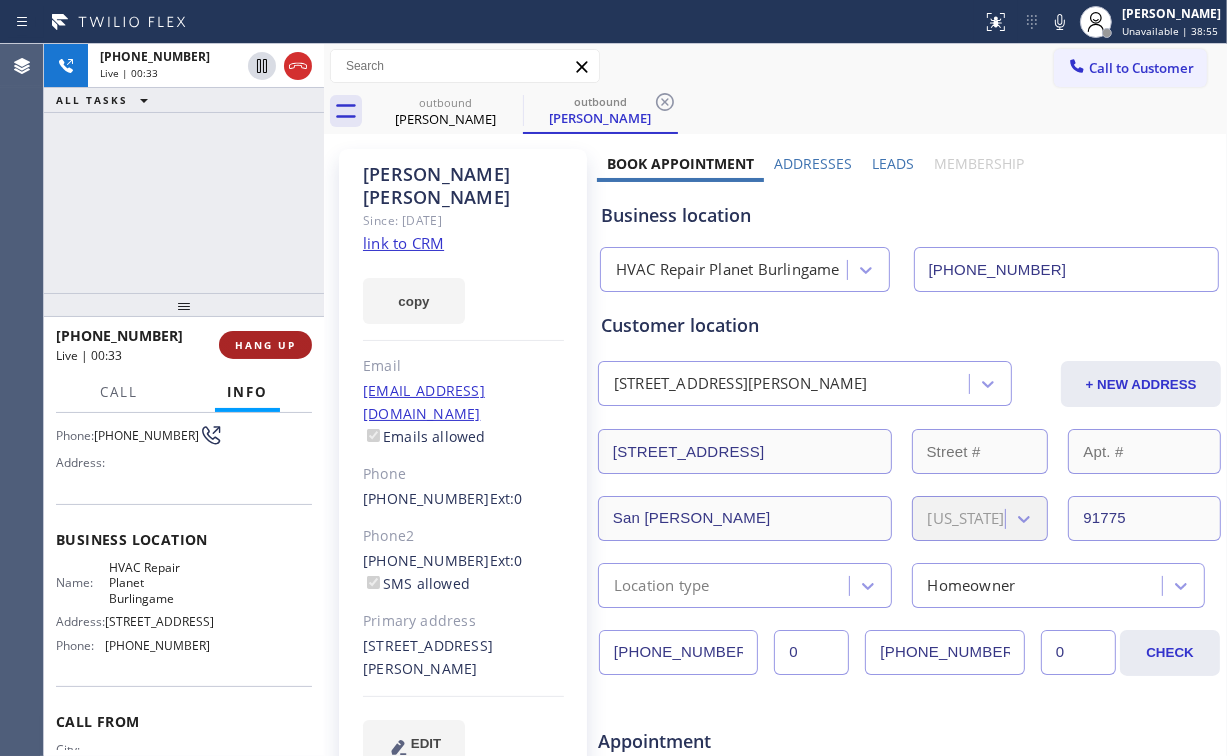 click on "HANG UP" at bounding box center [265, 345] 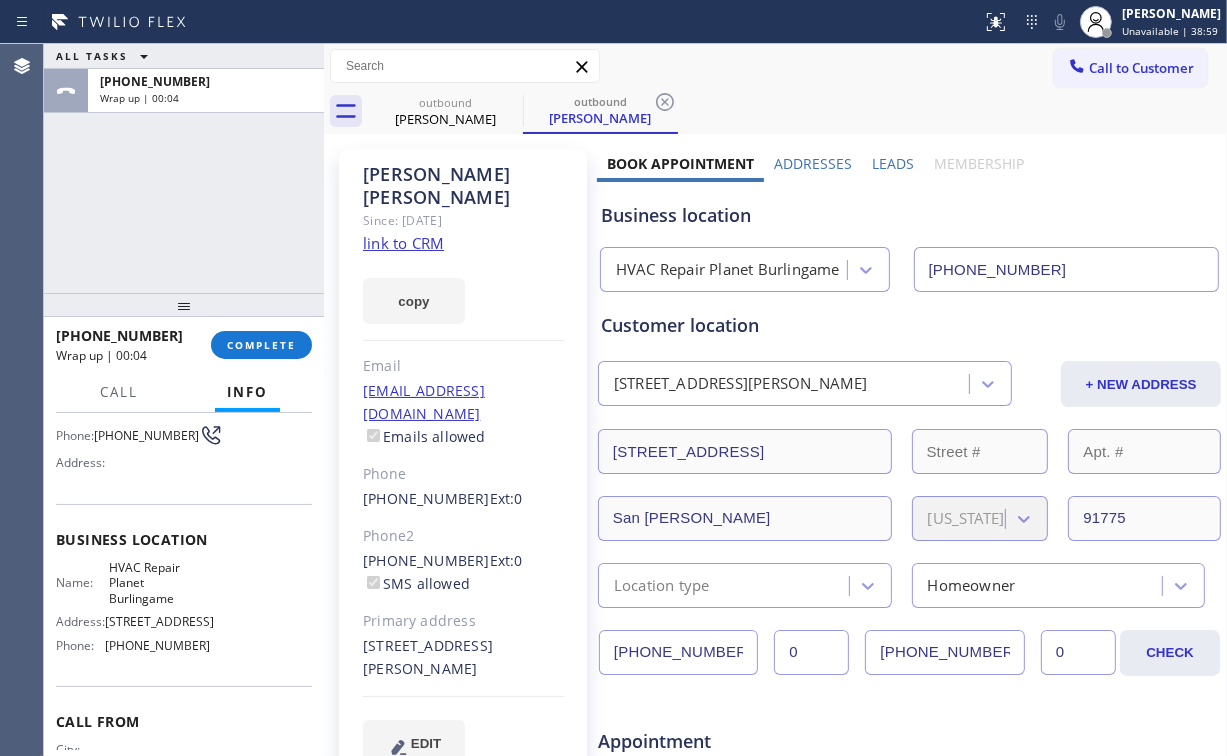 drag, startPoint x: 204, startPoint y: 219, endPoint x: 252, endPoint y: 316, distance: 108.226616 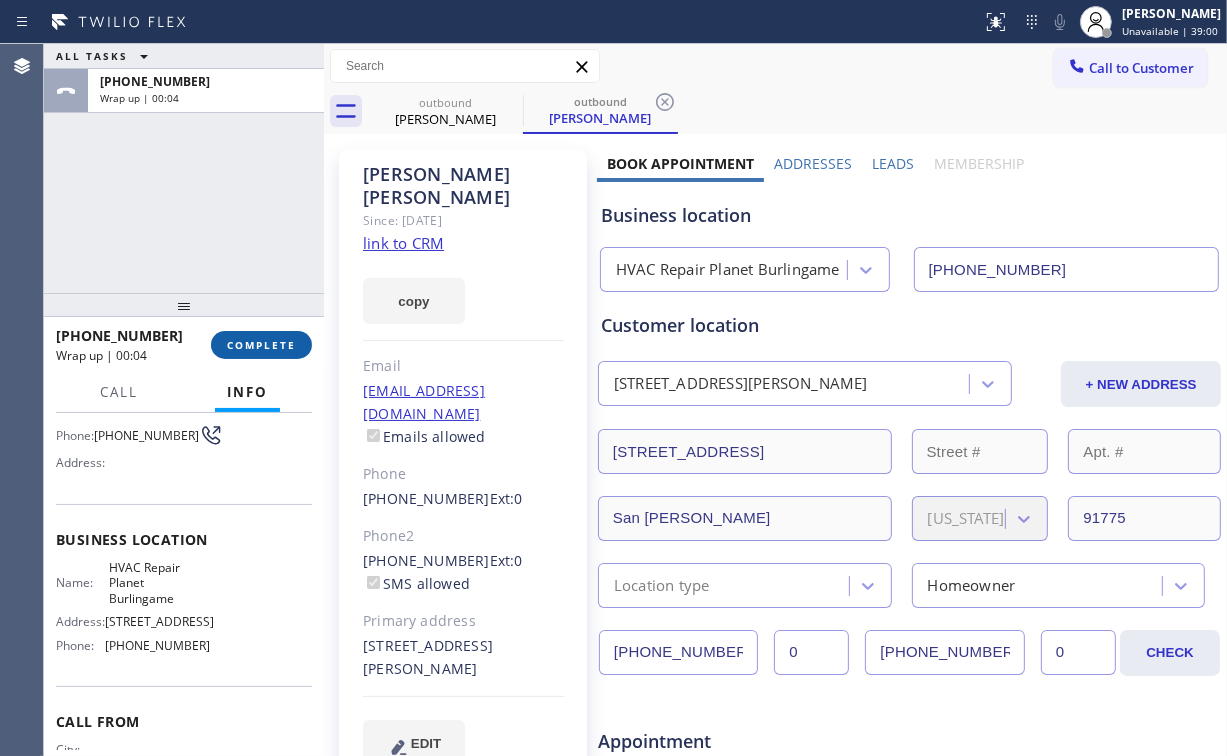 click on "COMPLETE" at bounding box center (261, 345) 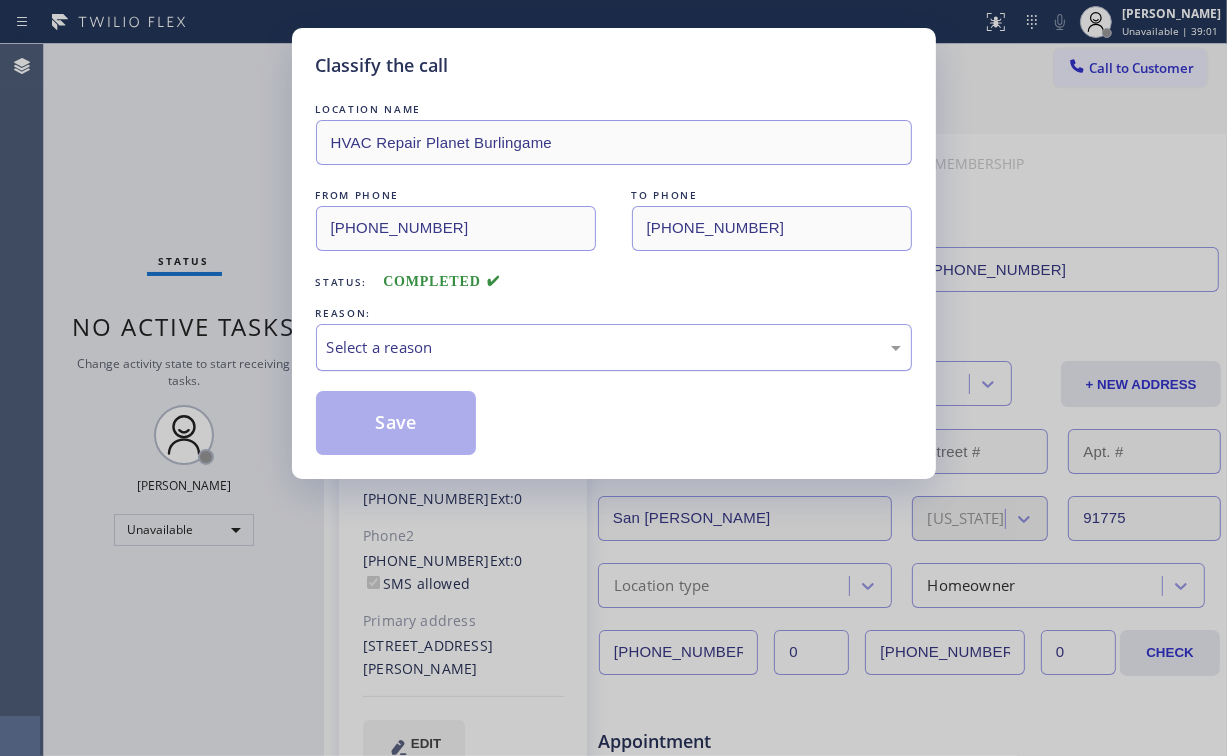 drag, startPoint x: 387, startPoint y: 356, endPoint x: 394, endPoint y: 366, distance: 12.206555 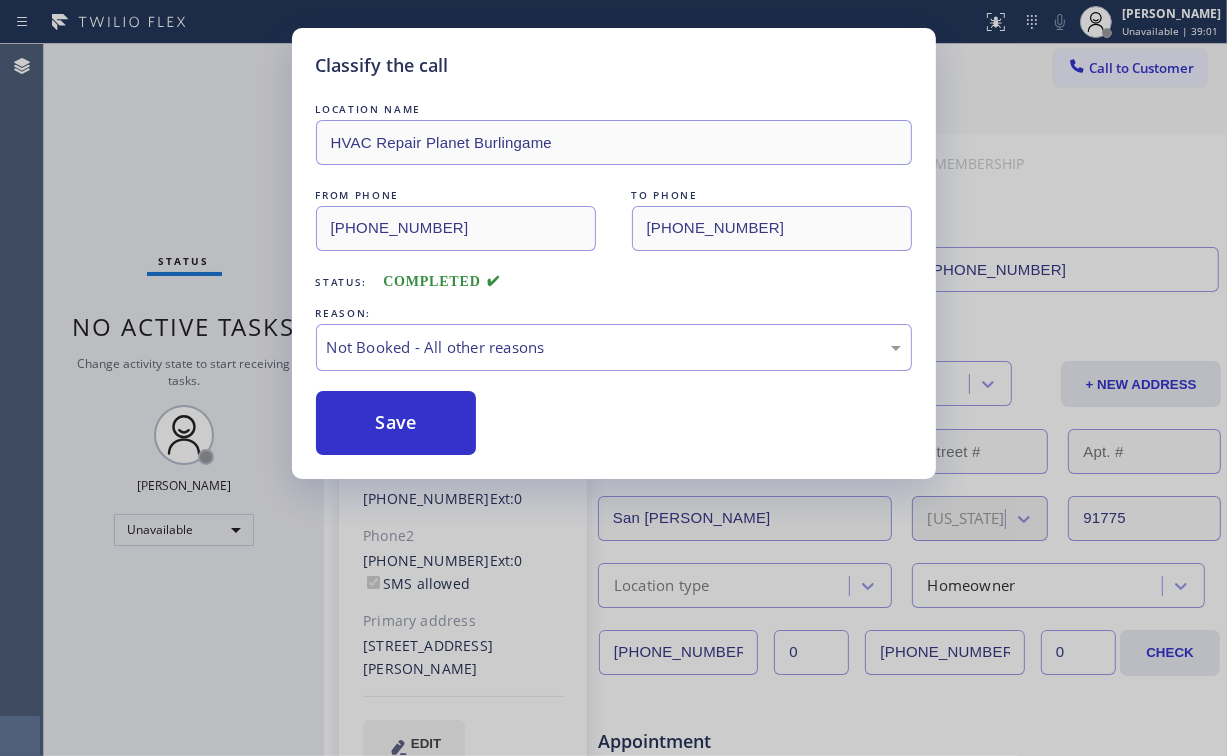 drag, startPoint x: 376, startPoint y: 432, endPoint x: 328, endPoint y: 302, distance: 138.57849 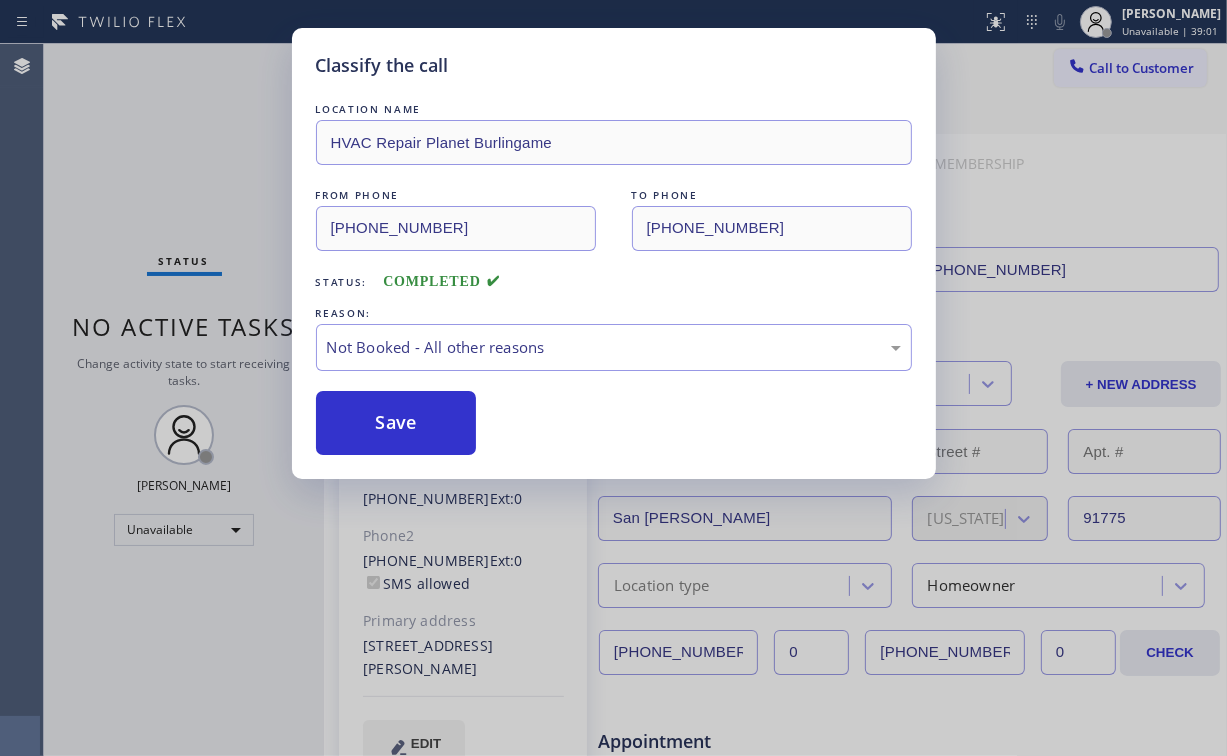 click on "Save" at bounding box center (396, 423) 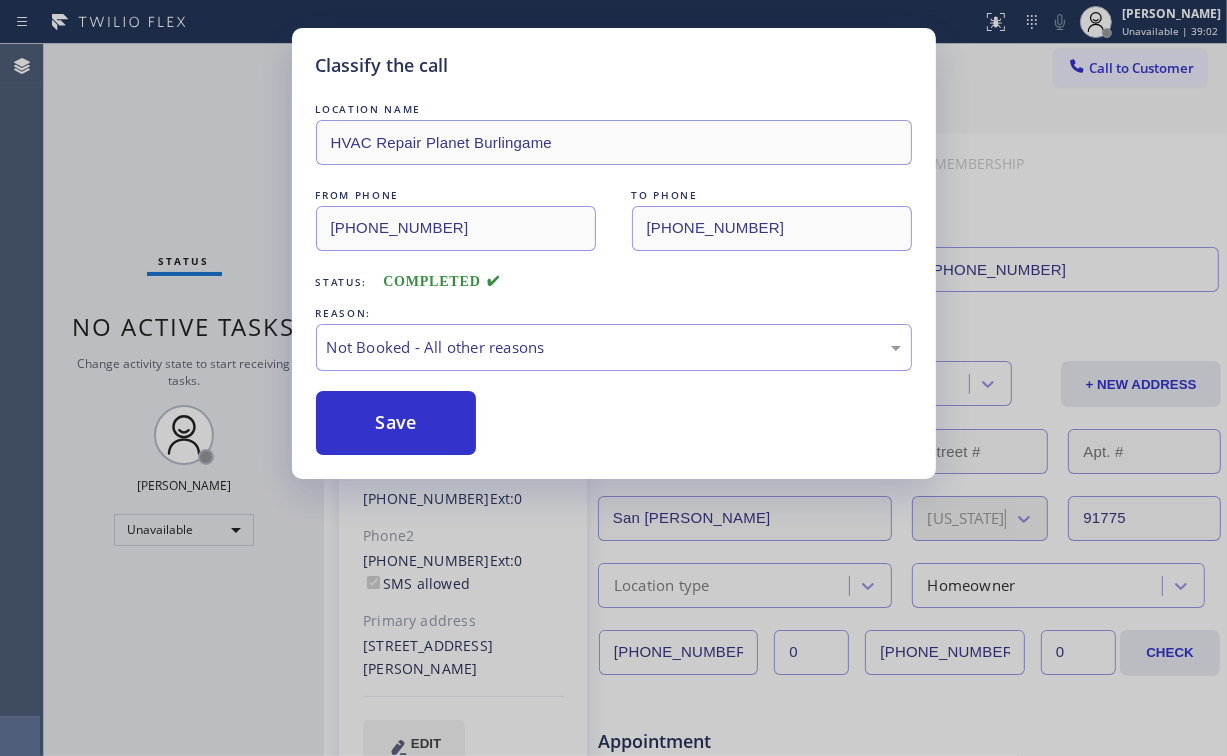 click on "Classify the call LOCATION NAME HVAC Repair Planet Burlingame FROM PHONE [PHONE_NUMBER] TO PHONE [PHONE_NUMBER] Status: COMPLETED REASON: Not Booked - All other reasons Save" at bounding box center (613, 378) 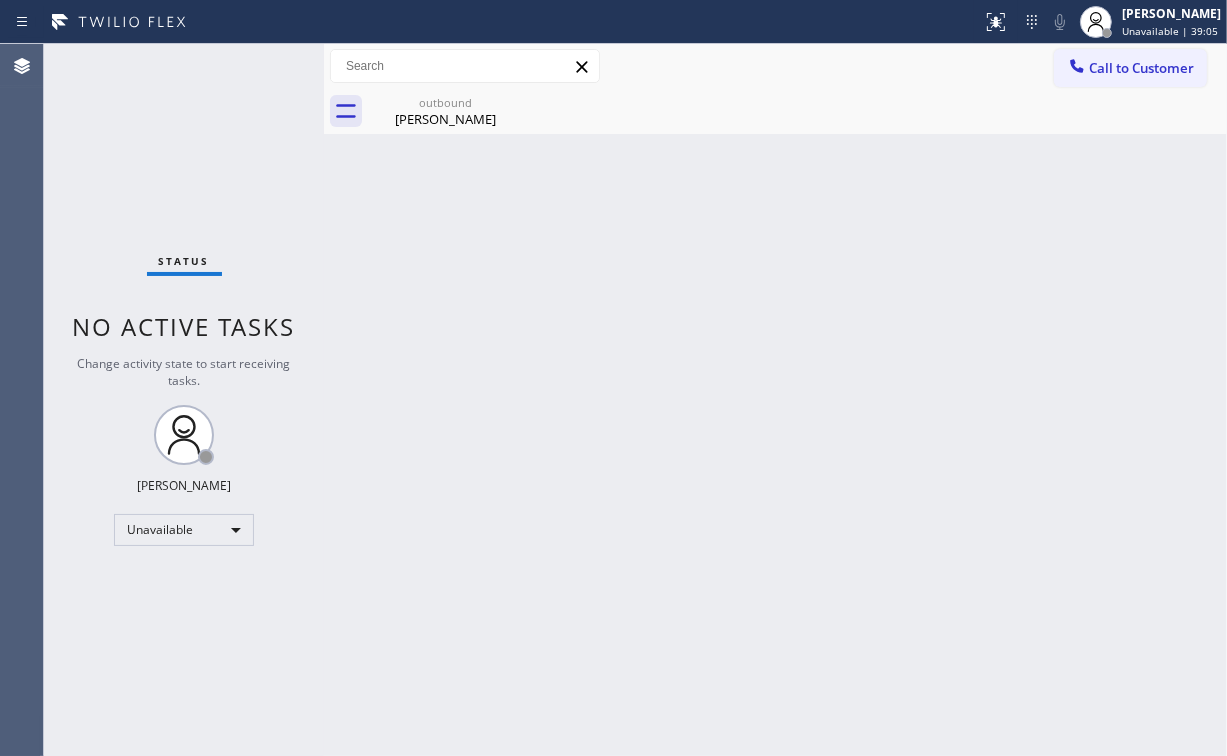 click on "Status   No active tasks     Change activity state to start receiving tasks.   [PERSON_NAME] Unavailable" at bounding box center [184, 400] 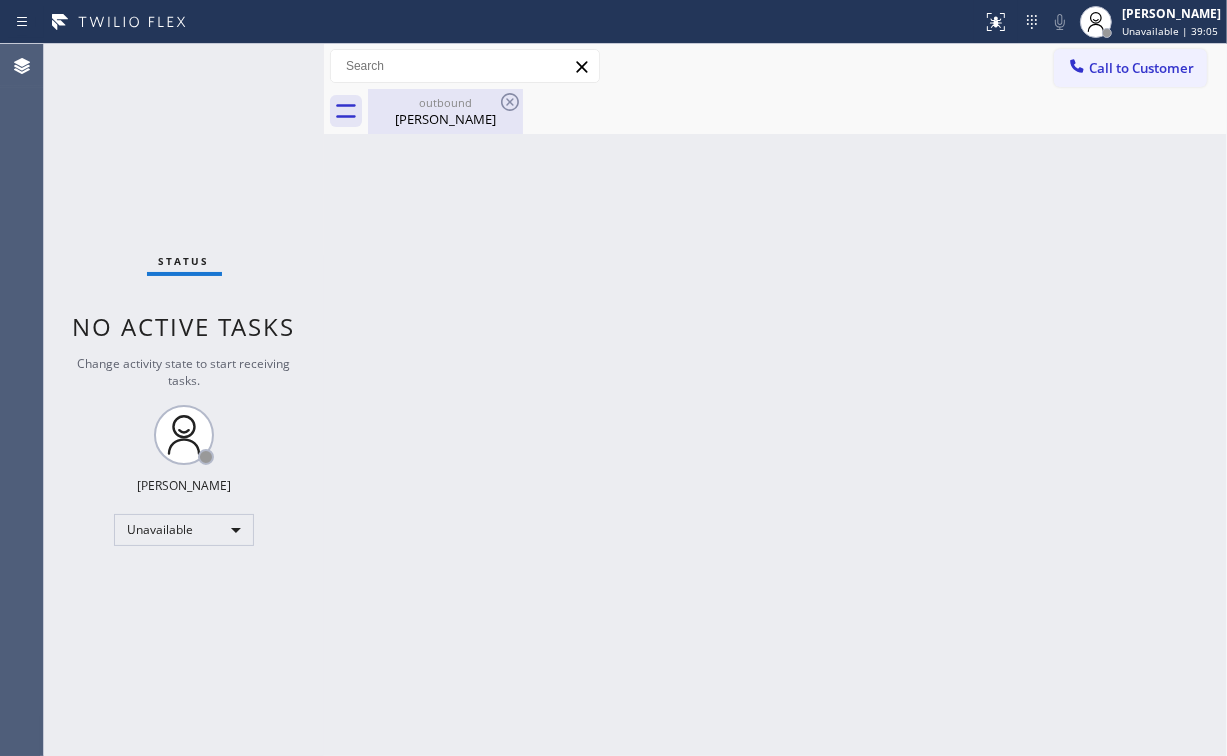 drag, startPoint x: 440, startPoint y: 117, endPoint x: 516, endPoint y: 107, distance: 76.655075 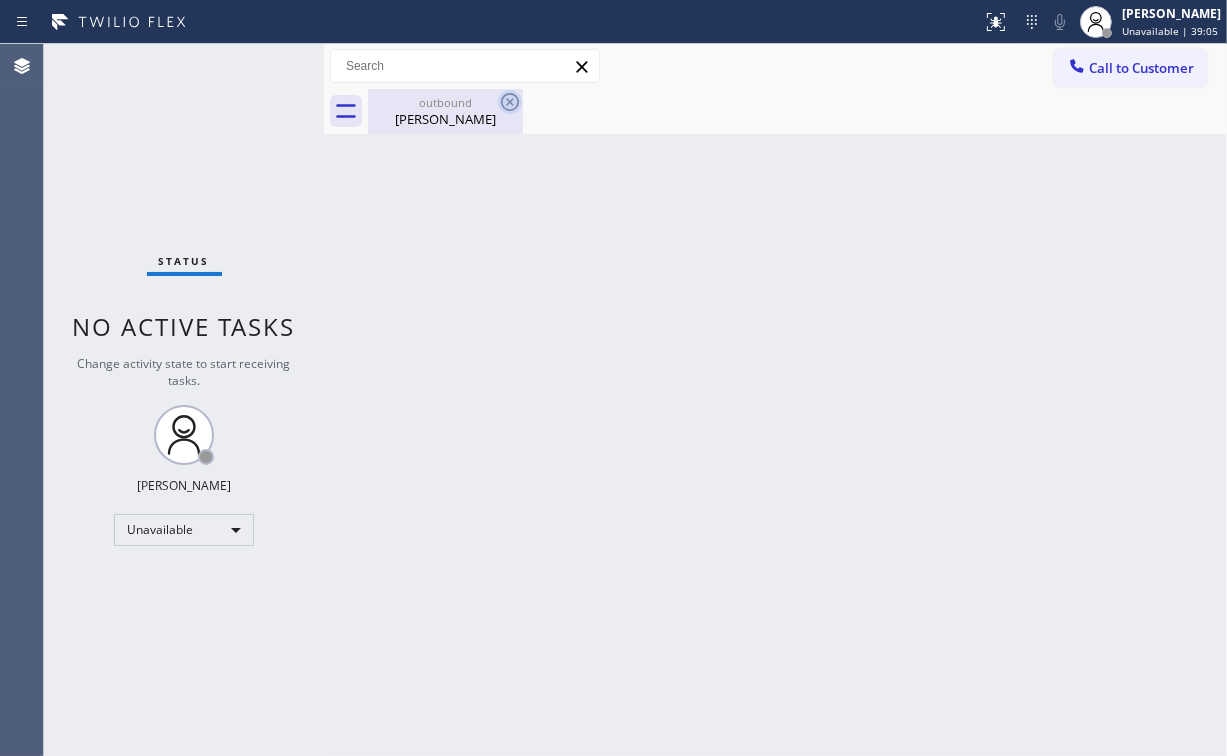 click on "[PERSON_NAME]" at bounding box center [445, 119] 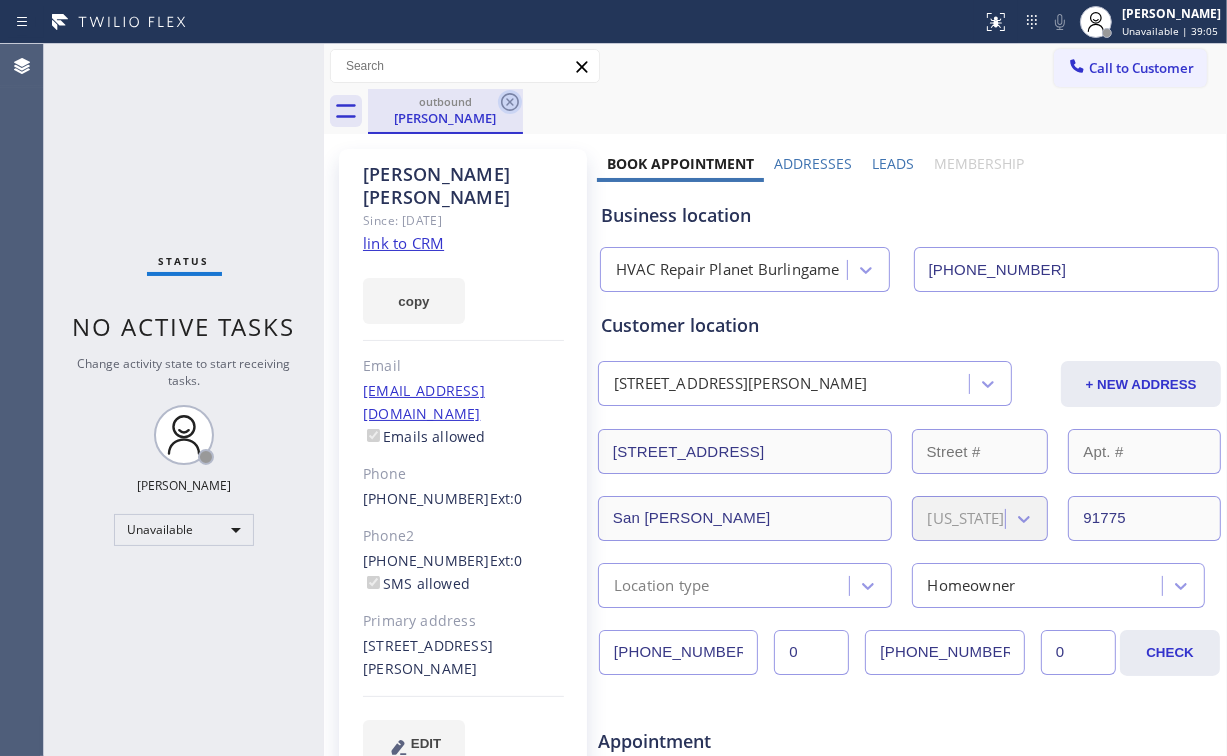 click 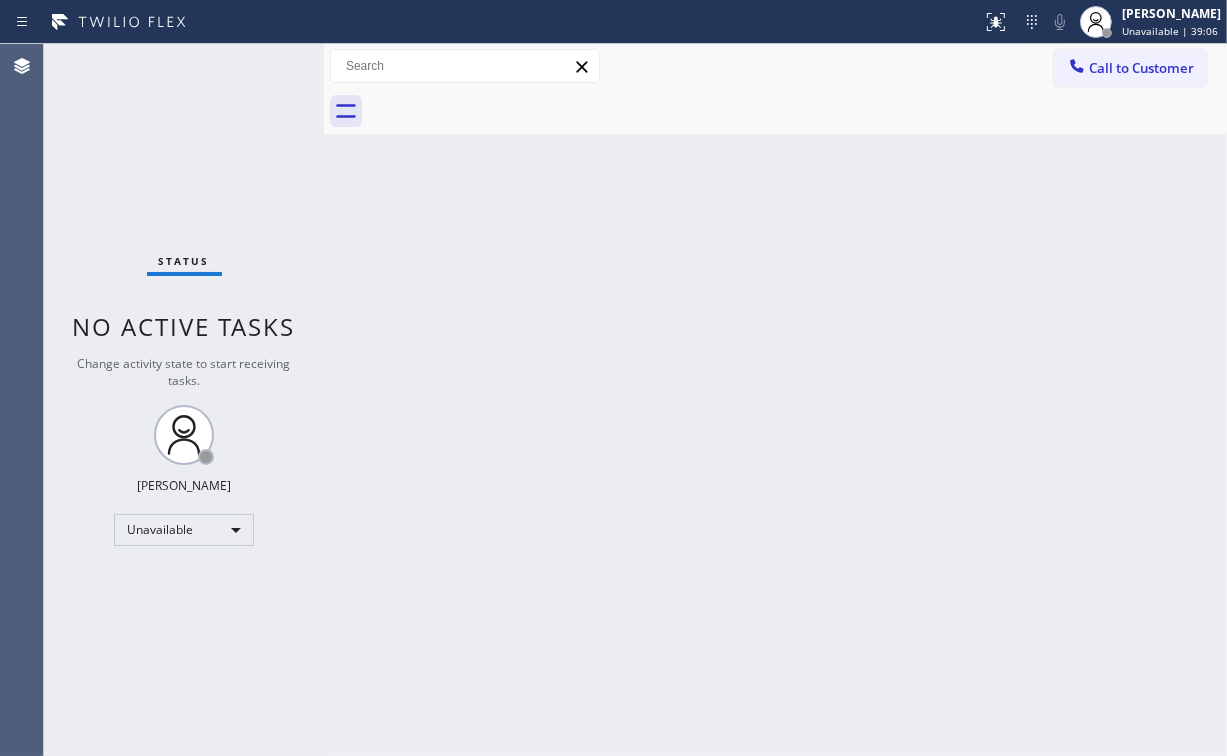 click on "Status   No active tasks     Change activity state to start receiving tasks.   [PERSON_NAME] Unavailable" at bounding box center [184, 400] 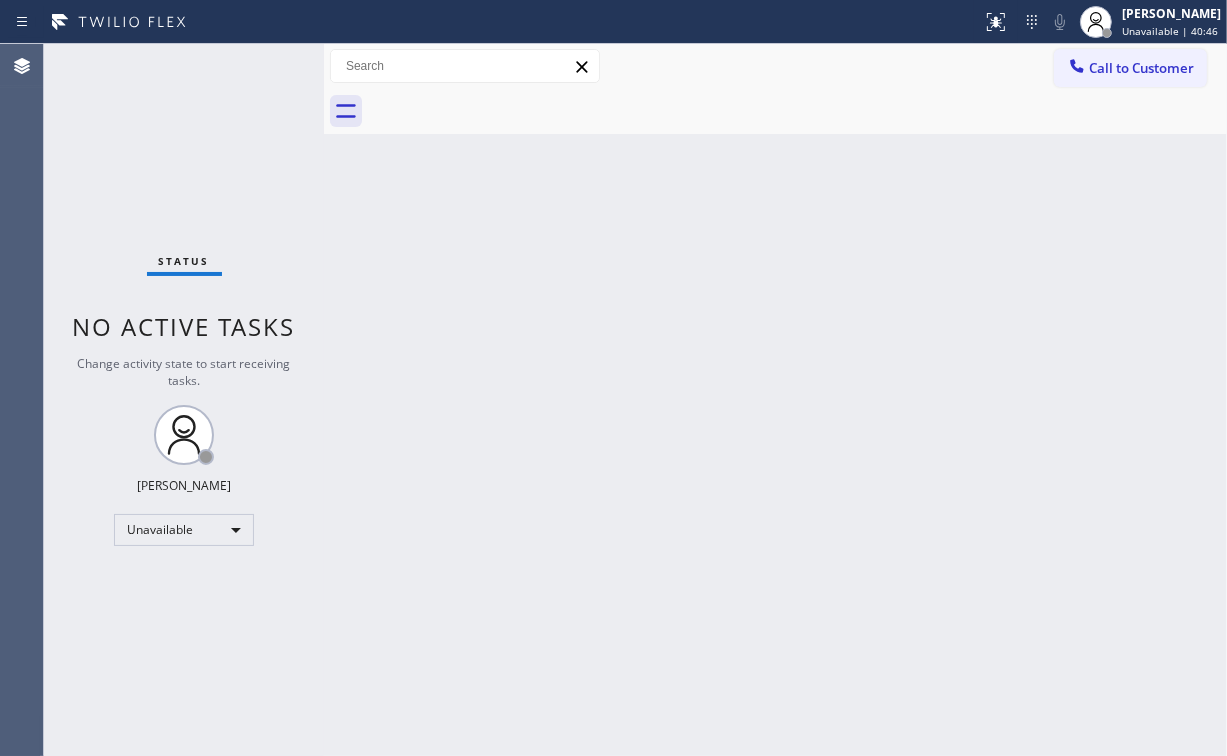 click on "Call to Customer" at bounding box center (1141, 68) 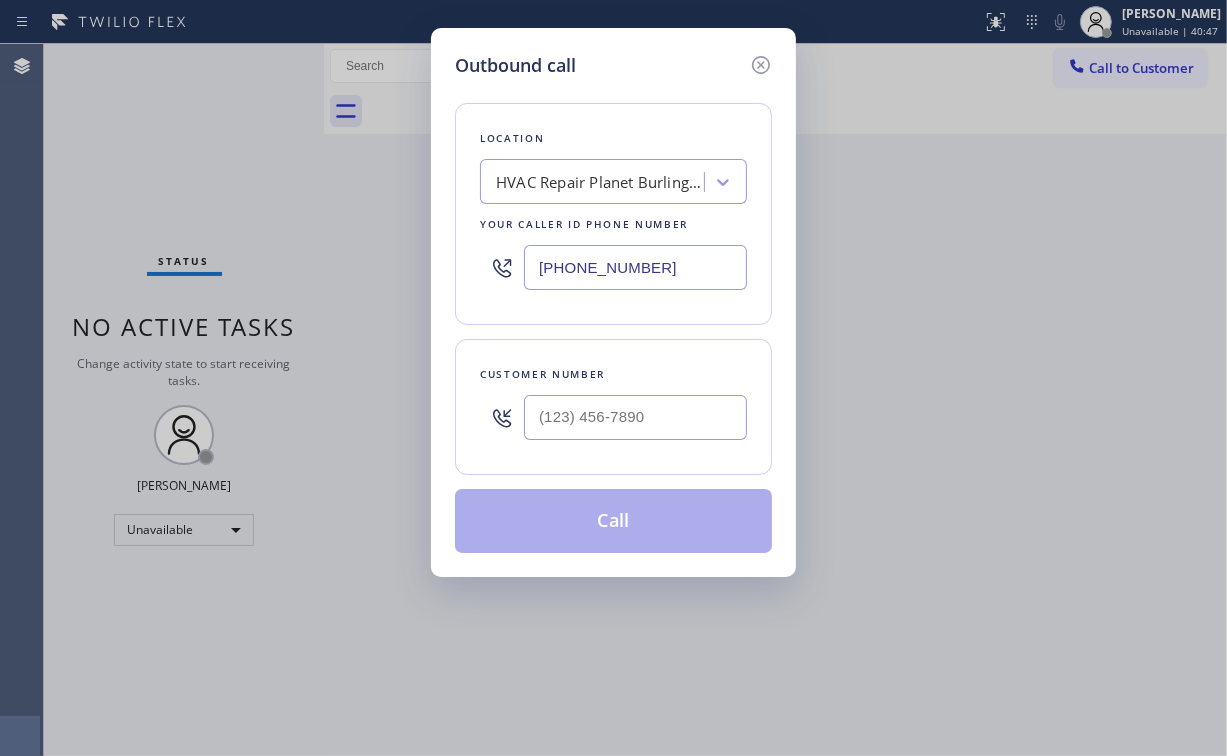 drag, startPoint x: 668, startPoint y: 268, endPoint x: 254, endPoint y: 214, distance: 417.5069 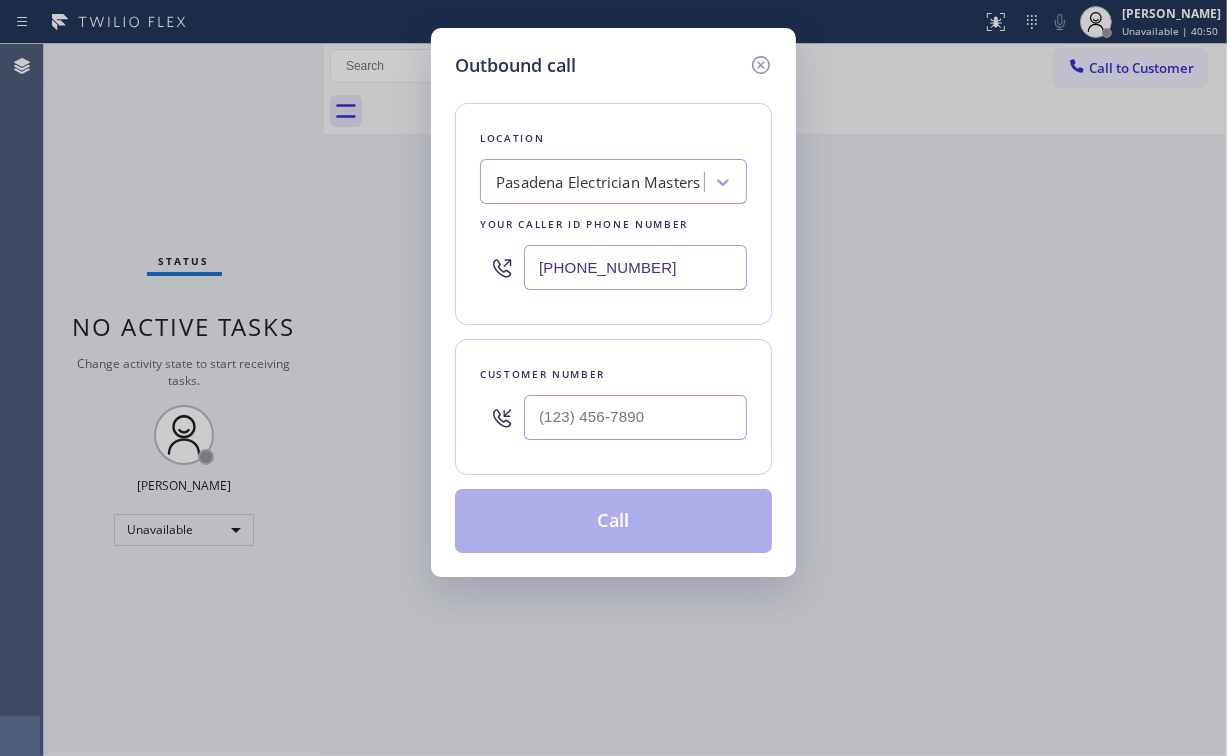 type on "[PHONE_NUMBER]" 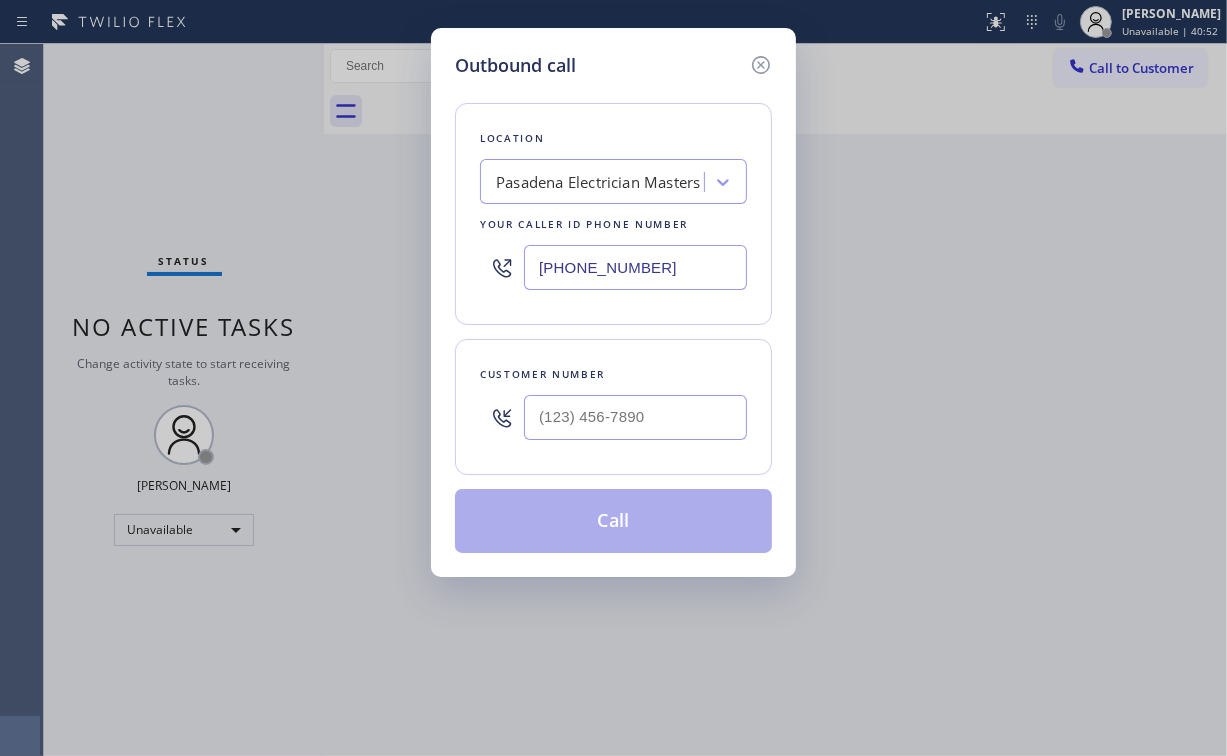 drag, startPoint x: 626, startPoint y: 327, endPoint x: 616, endPoint y: 328, distance: 10.049875 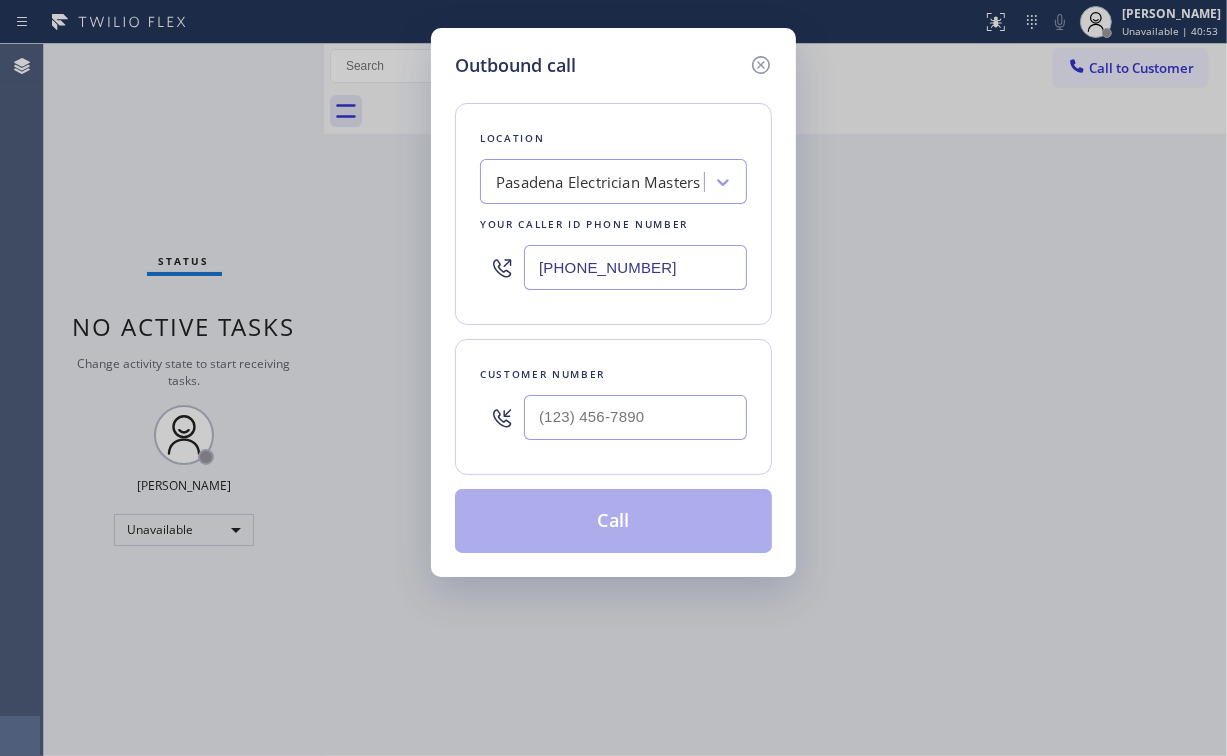 click on "Location [GEOGRAPHIC_DATA] Electrician Masters Your caller id phone number [PHONE_NUMBER] Customer number Call" at bounding box center [613, 316] 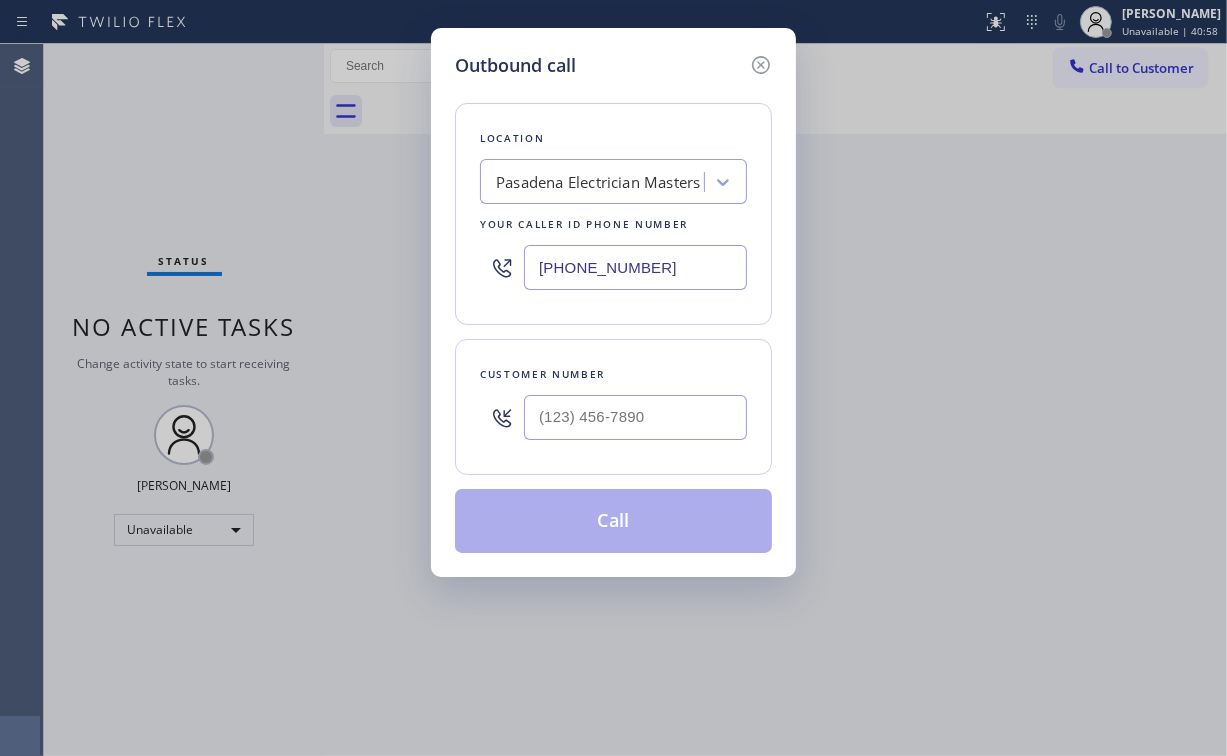 click on "Location [GEOGRAPHIC_DATA] Electrician Masters Your caller id phone number [PHONE_NUMBER] Customer number Call" at bounding box center (613, 316) 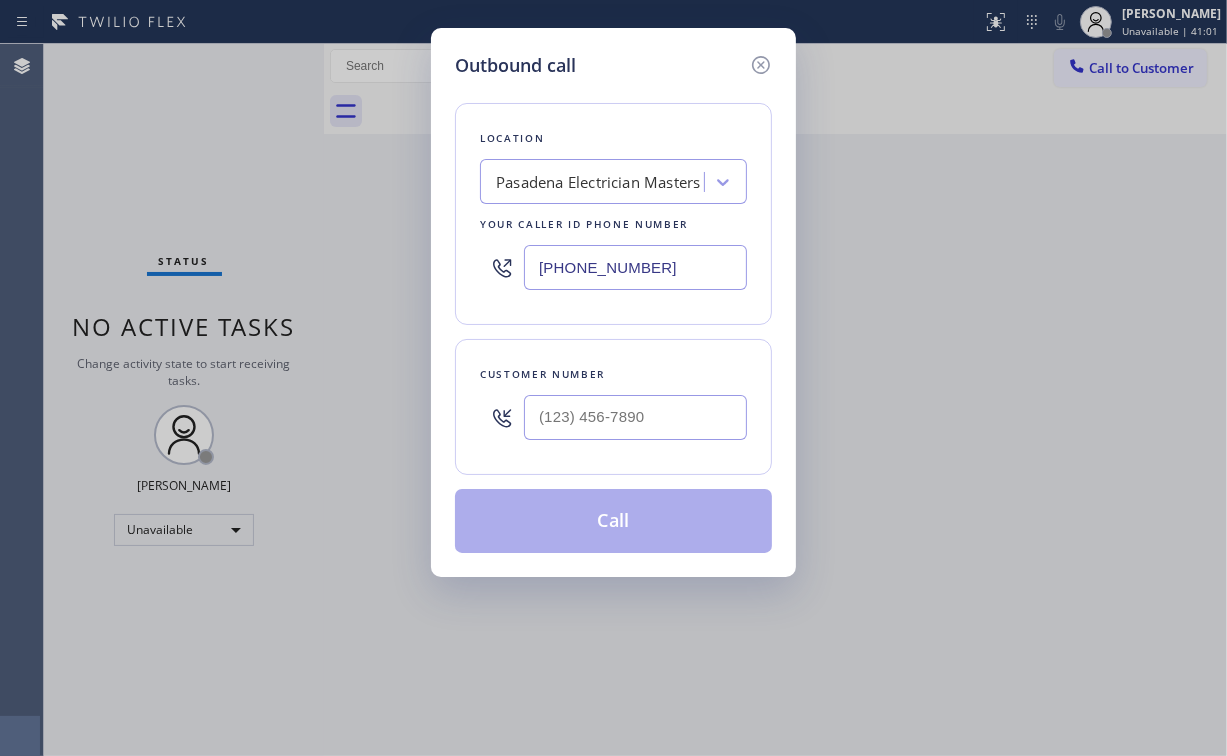 click on "Outbound call Location [GEOGRAPHIC_DATA] Electrician Masters Your caller id phone number [PHONE_NUMBER] Customer number Call" at bounding box center (613, 302) 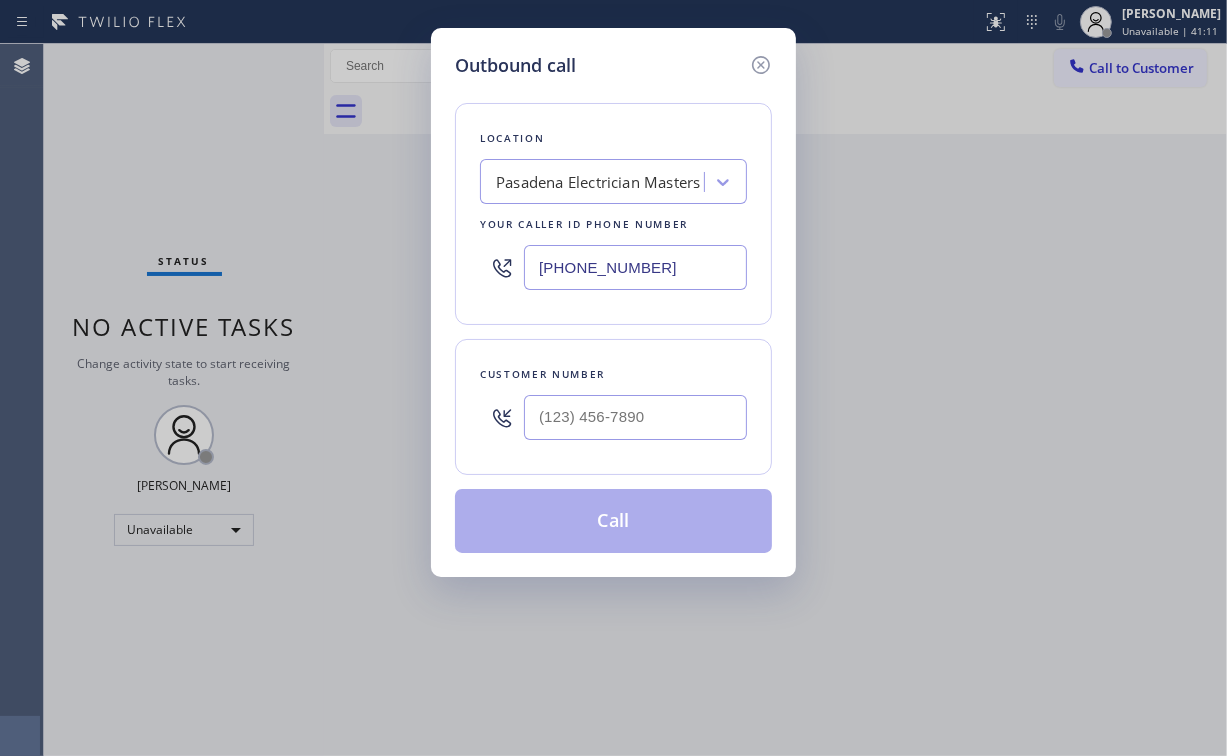 drag, startPoint x: 690, startPoint y: 101, endPoint x: 699, endPoint y: 1, distance: 100.40418 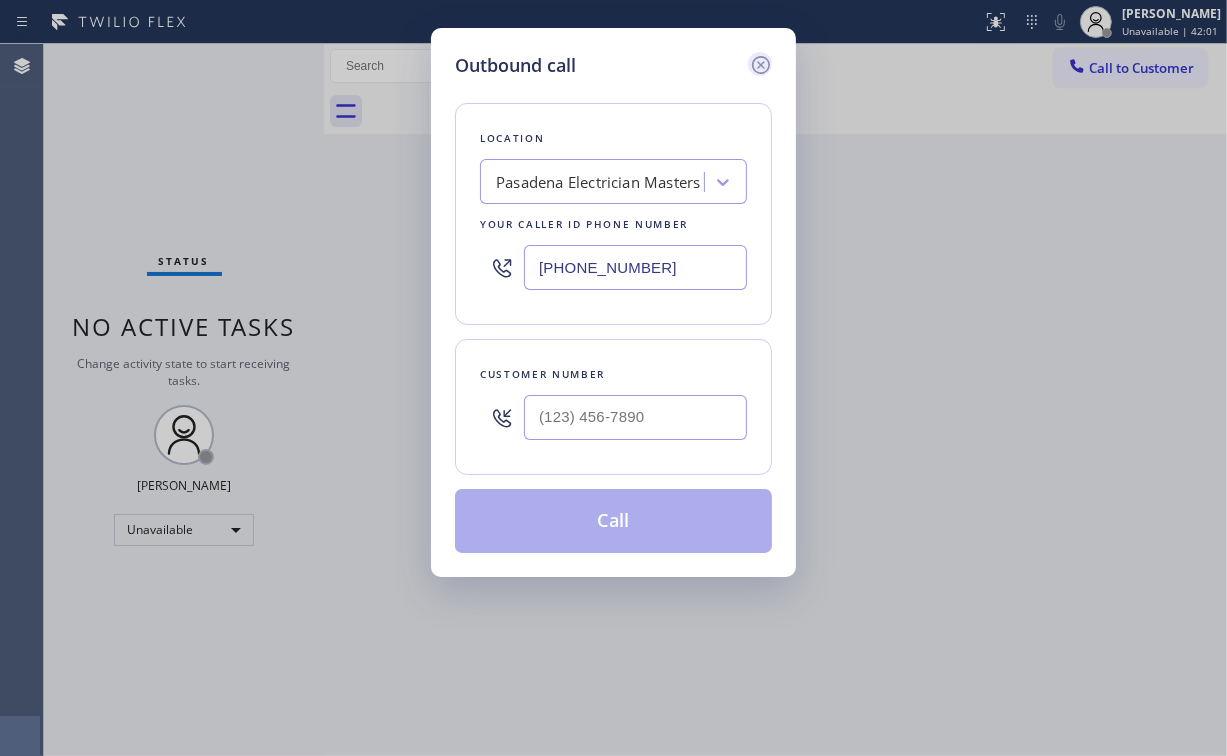 click 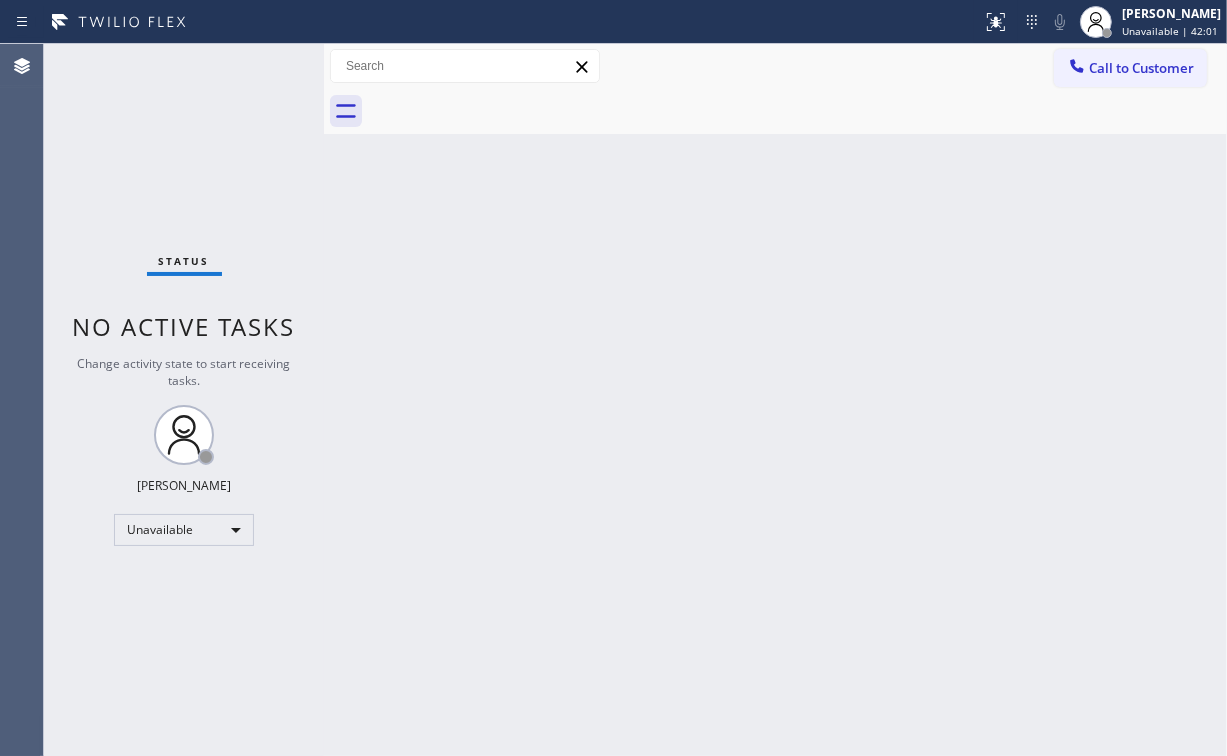 click on "Back to Dashboard Change Sender ID Customers Technicians Select a contact Outbound call Location Search location Your caller id phone number Customer number Call Customer info Name   Phone none Address none Change Sender ID HVAC [PHONE_NUMBER] 5 Star Appliance [PHONE_NUMBER] Appliance Repair [PHONE_NUMBER] Plumbing [PHONE_NUMBER] Air Duct Cleaning [PHONE_NUMBER]  Electricians [PHONE_NUMBER] Cancel Change Check personal SMS Reset Change No tabs Call to Customer Outbound call Location Search location Your caller id phone number Customer number Call Outbound call Technician Search Technician Your caller id phone number Your caller id phone number Call" at bounding box center (775, 400) 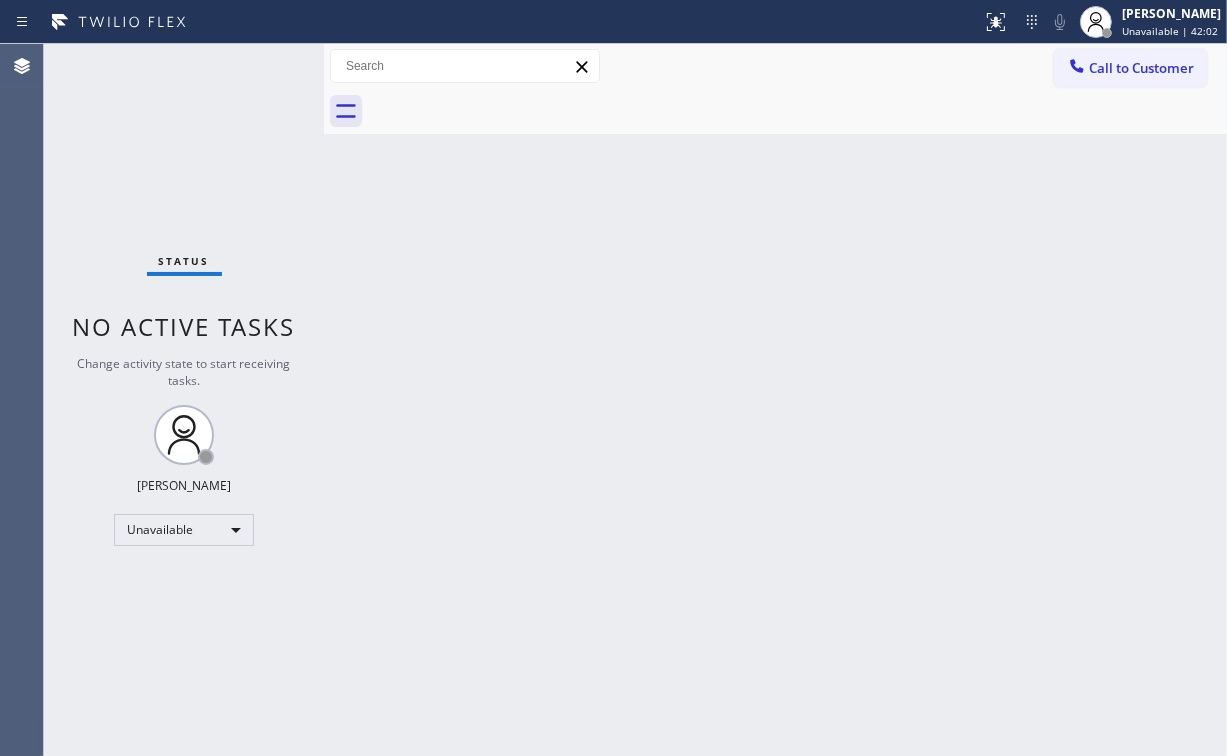 click on "Back to Dashboard Change Sender ID Customers Technicians Select a contact Outbound call Location Search location Your caller id phone number Customer number Call Customer info Name   Phone none Address none Change Sender ID HVAC [PHONE_NUMBER] 5 Star Appliance [PHONE_NUMBER] Appliance Repair [PHONE_NUMBER] Plumbing [PHONE_NUMBER] Air Duct Cleaning [PHONE_NUMBER]  Electricians [PHONE_NUMBER] Cancel Change Check personal SMS Reset Change No tabs Call to Customer Outbound call Location [GEOGRAPHIC_DATA] Electrician Masters Your caller id phone number [PHONE_NUMBER] Customer number Call Outbound call Technician Search Technician Your caller id phone number Your caller id phone number Call" at bounding box center [775, 400] 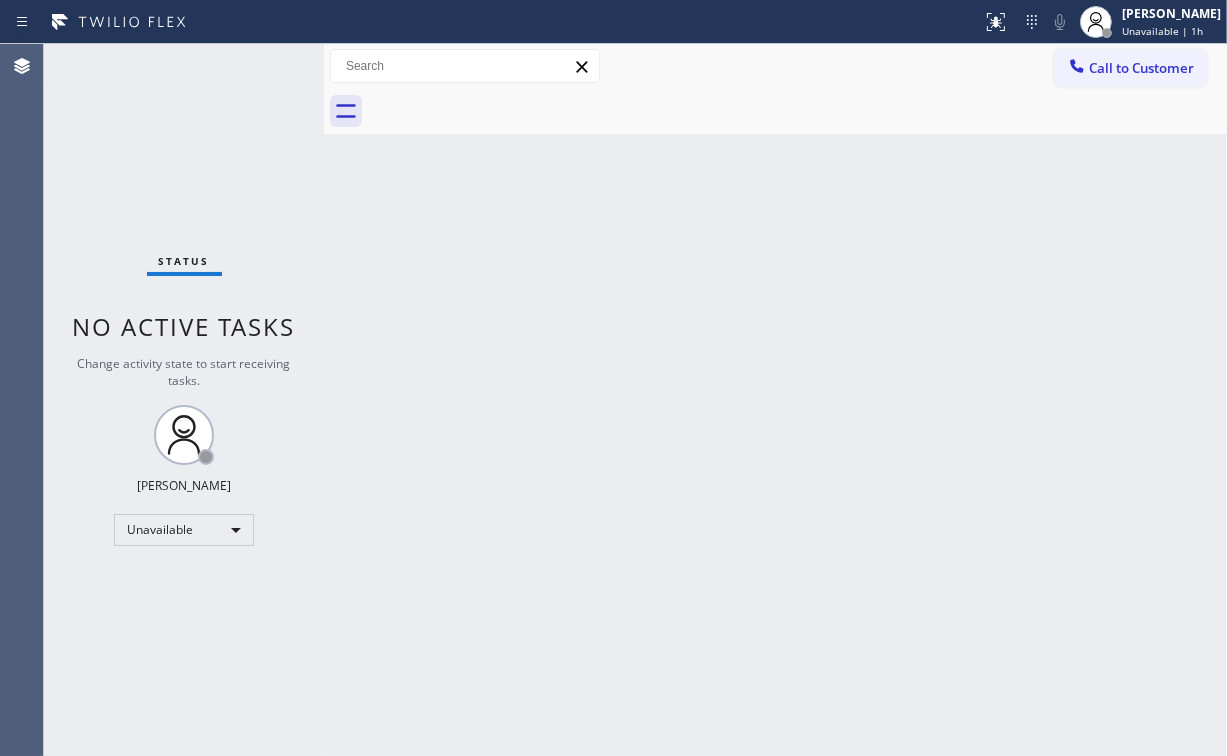 click on "Back to Dashboard Change Sender ID Customers Technicians Select a contact Outbound call Location Search location Your caller id phone number Customer number Call Customer info Name   Phone none Address none Change Sender ID HVAC [PHONE_NUMBER] 5 Star Appliance [PHONE_NUMBER] Appliance Repair [PHONE_NUMBER] Plumbing [PHONE_NUMBER] Air Duct Cleaning [PHONE_NUMBER]  Electricians [PHONE_NUMBER] Cancel Change Check personal SMS Reset Change No tabs Call to Customer Outbound call Location [GEOGRAPHIC_DATA] Electrician Masters Your caller id phone number [PHONE_NUMBER] Customer number Call Outbound call Technician Search Technician Your caller id phone number Your caller id phone number Call" at bounding box center [775, 400] 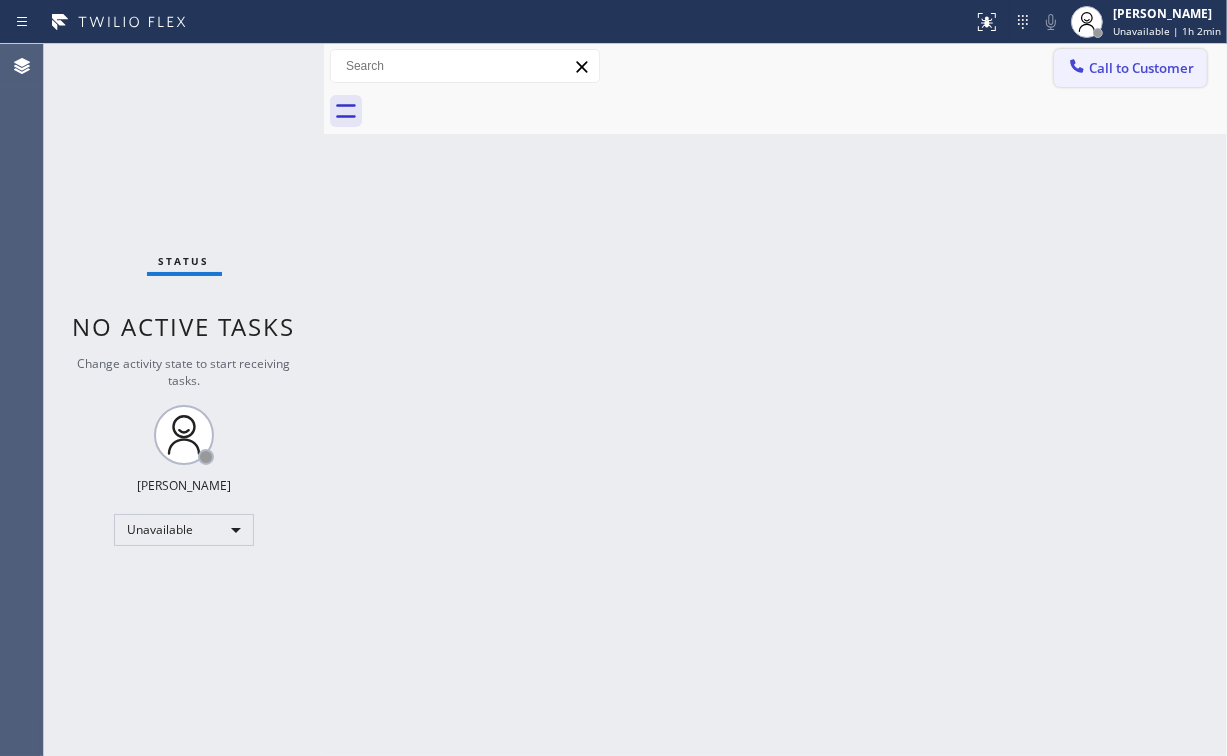 drag, startPoint x: 1095, startPoint y: 72, endPoint x: 876, endPoint y: 156, distance: 234.55702 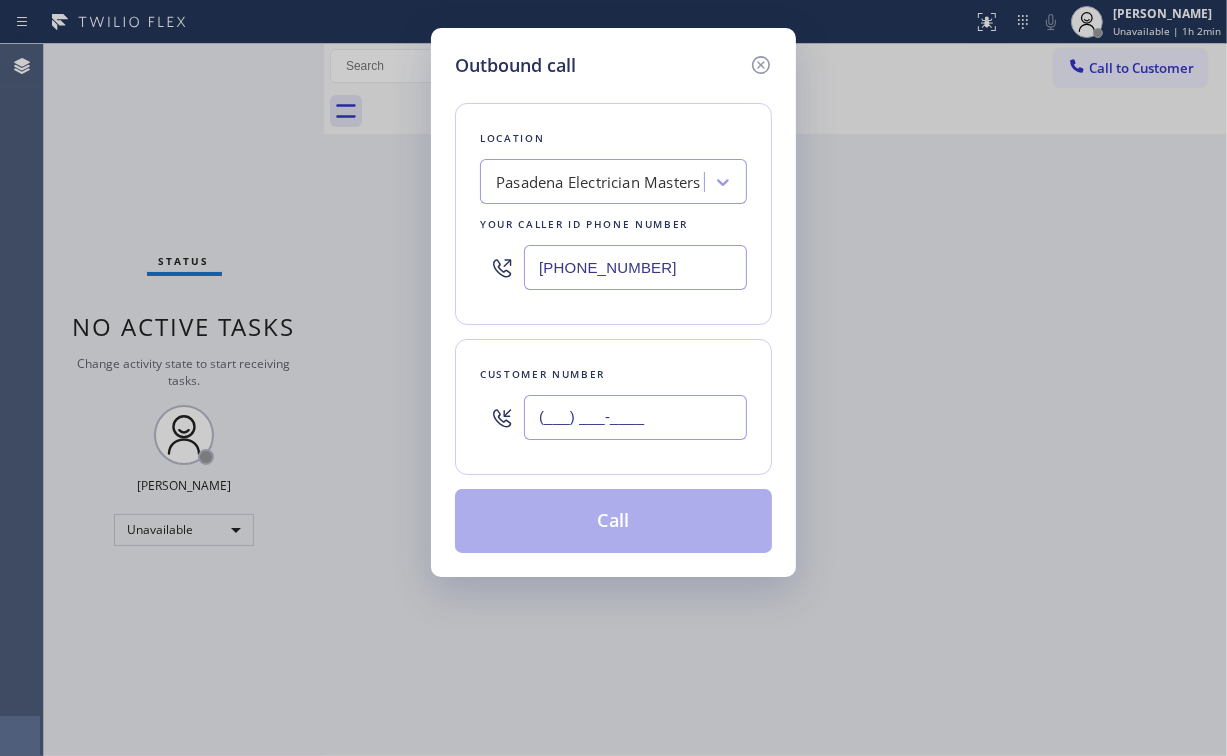 click on "(___) ___-____" at bounding box center (635, 417) 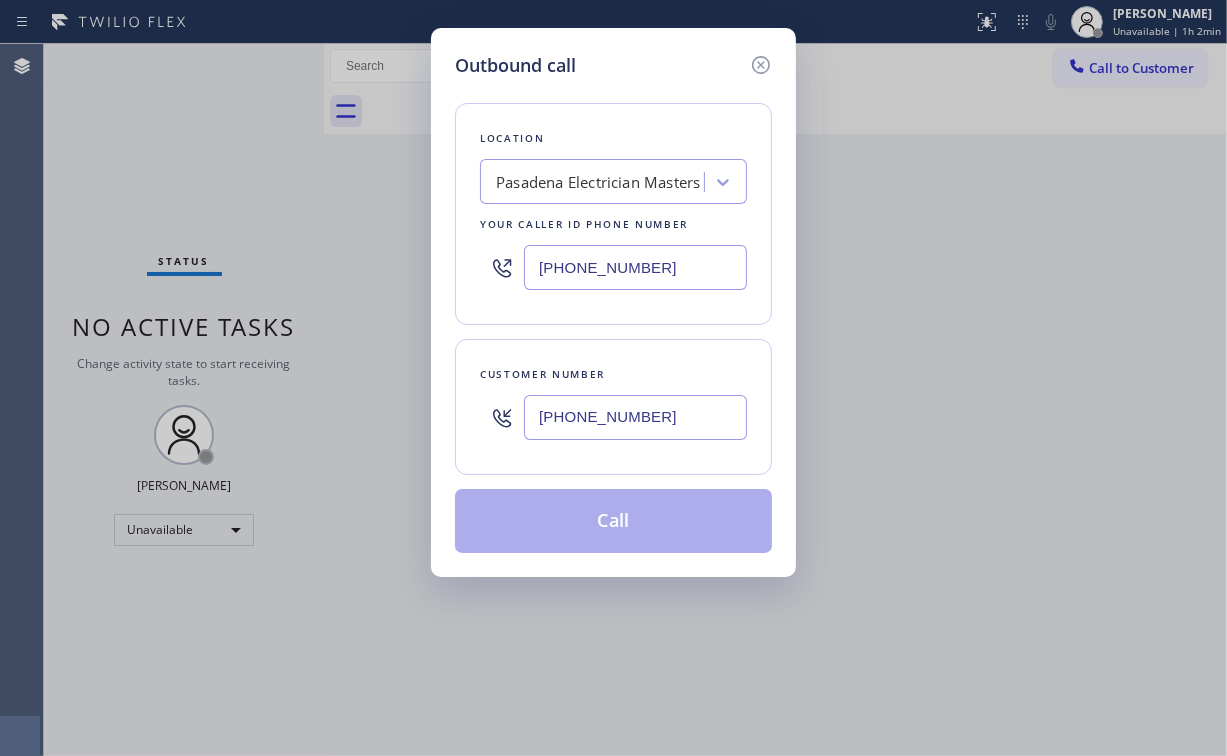 type on "[PHONE_NUMBER]" 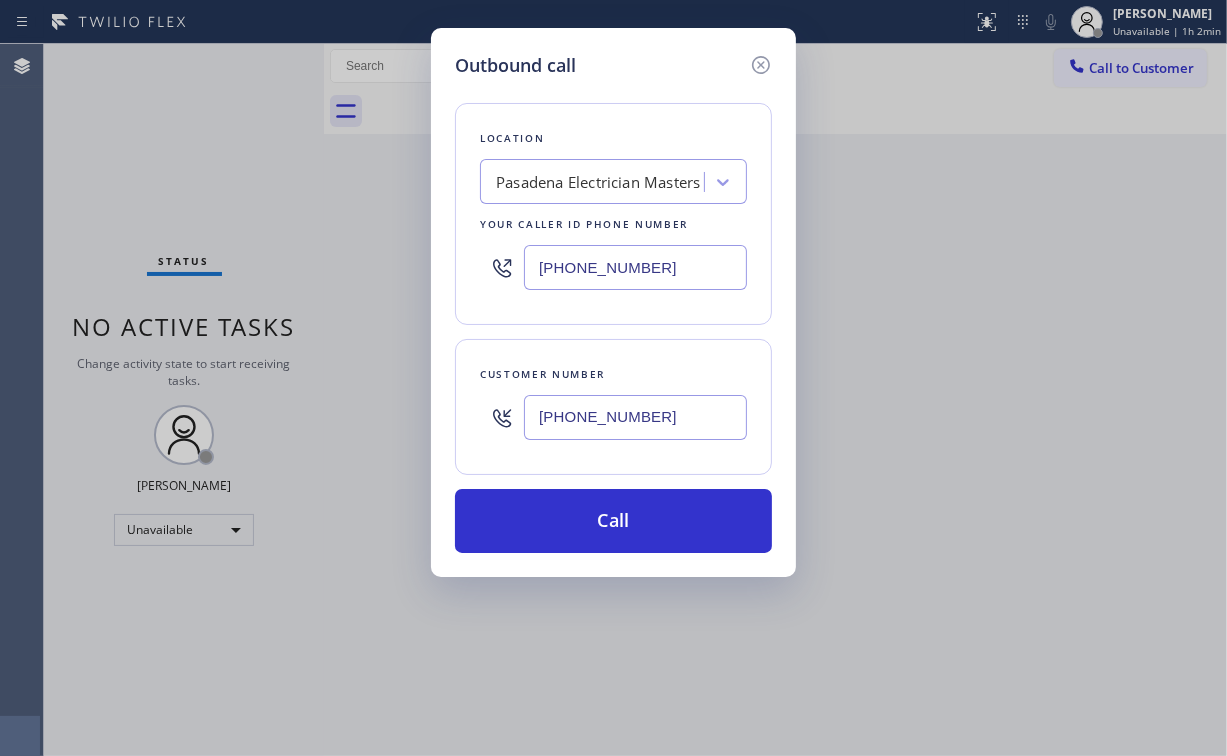drag, startPoint x: 500, startPoint y: 275, endPoint x: 444, endPoint y: 276, distance: 56.008926 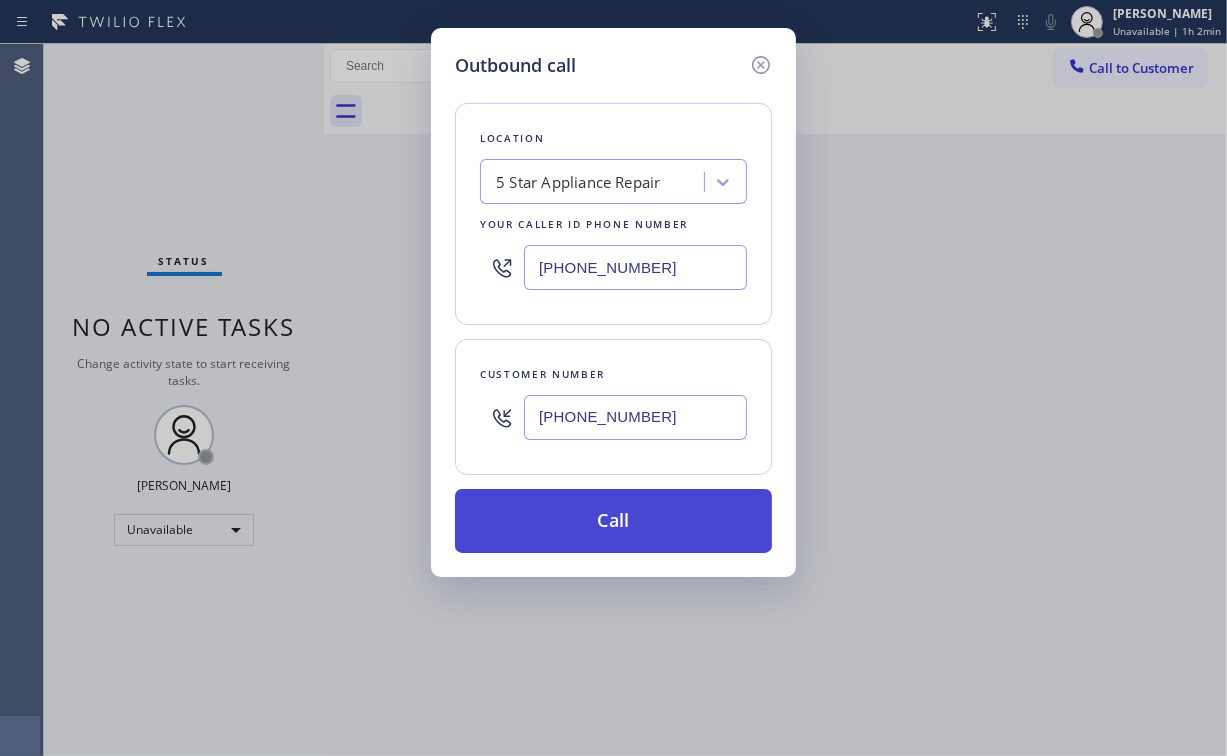 type on "[PHONE_NUMBER]" 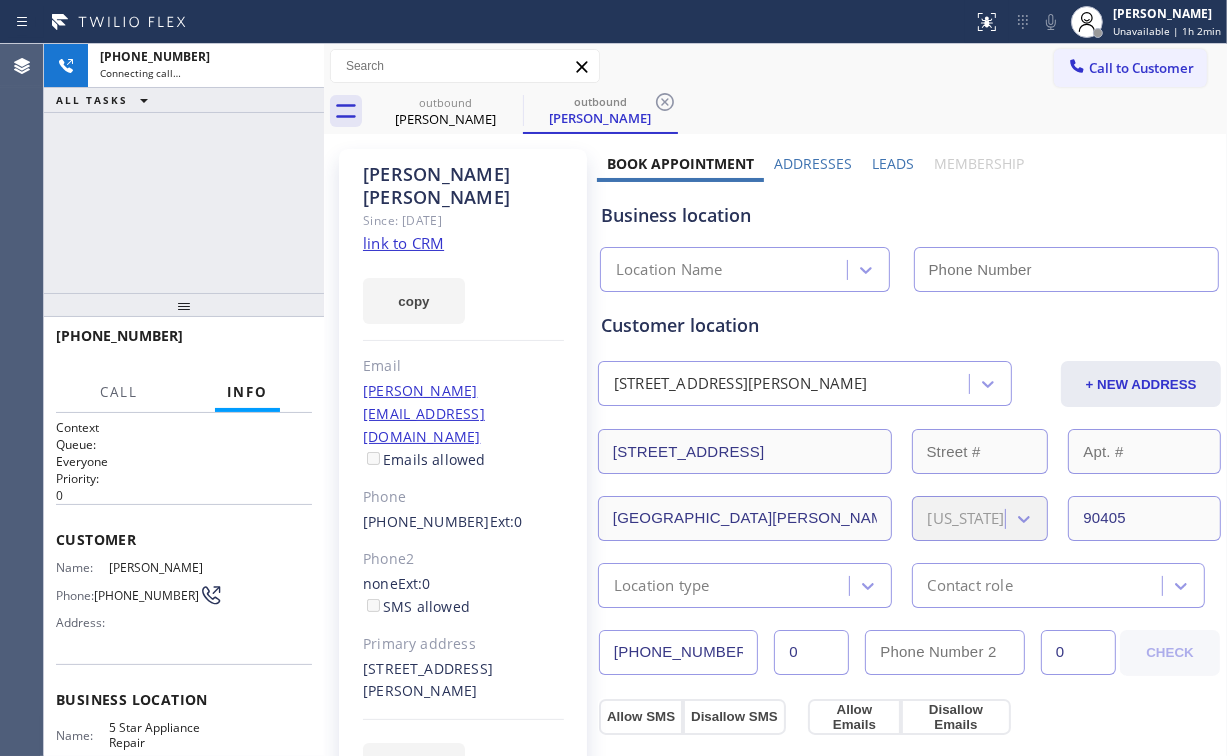 type on "[PHONE_NUMBER]" 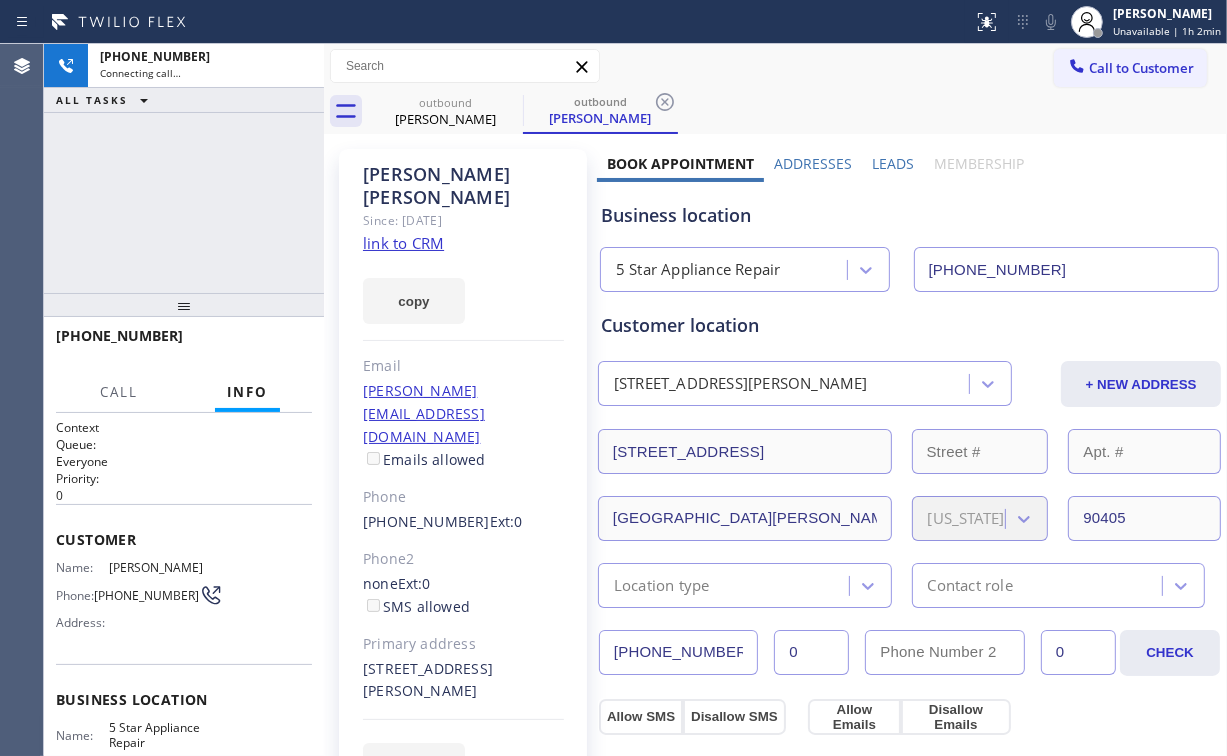 click on "[PHONE_NUMBER] Connecting call… ALL TASKS ALL TASKS ACTIVE TASKS TASKS IN WRAP UP" at bounding box center (184, 168) 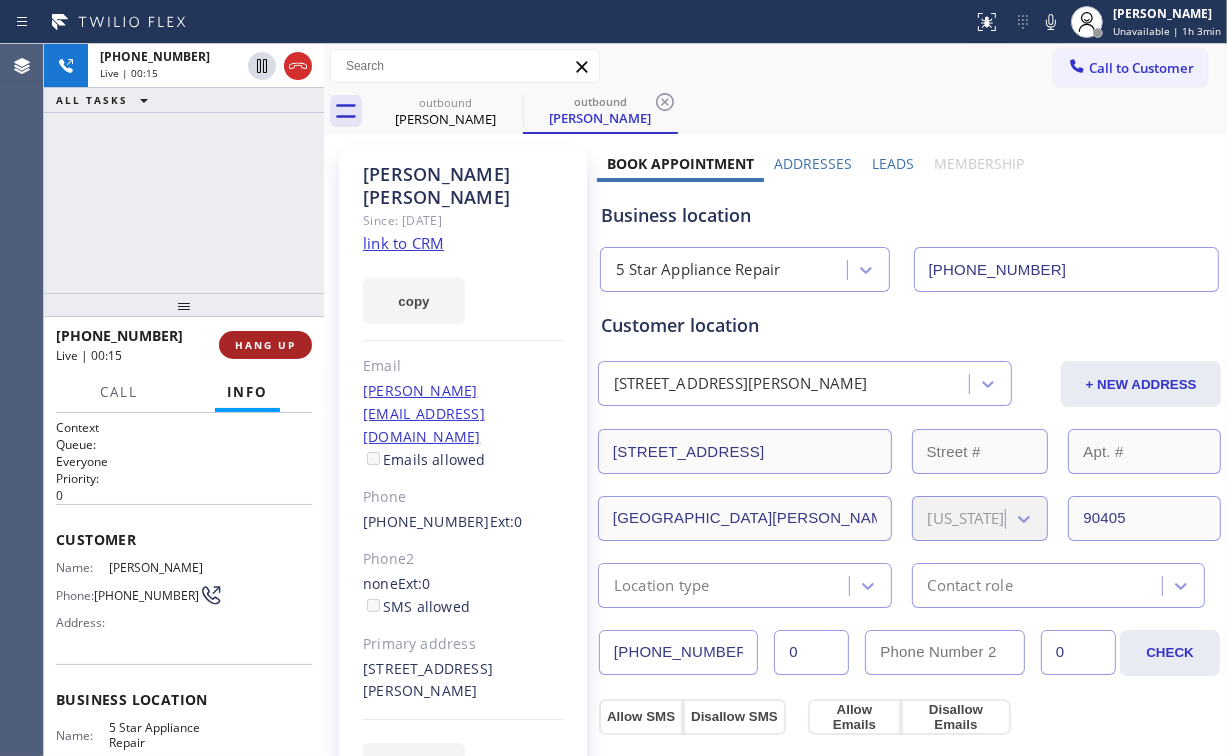 click on "HANG UP" at bounding box center (265, 345) 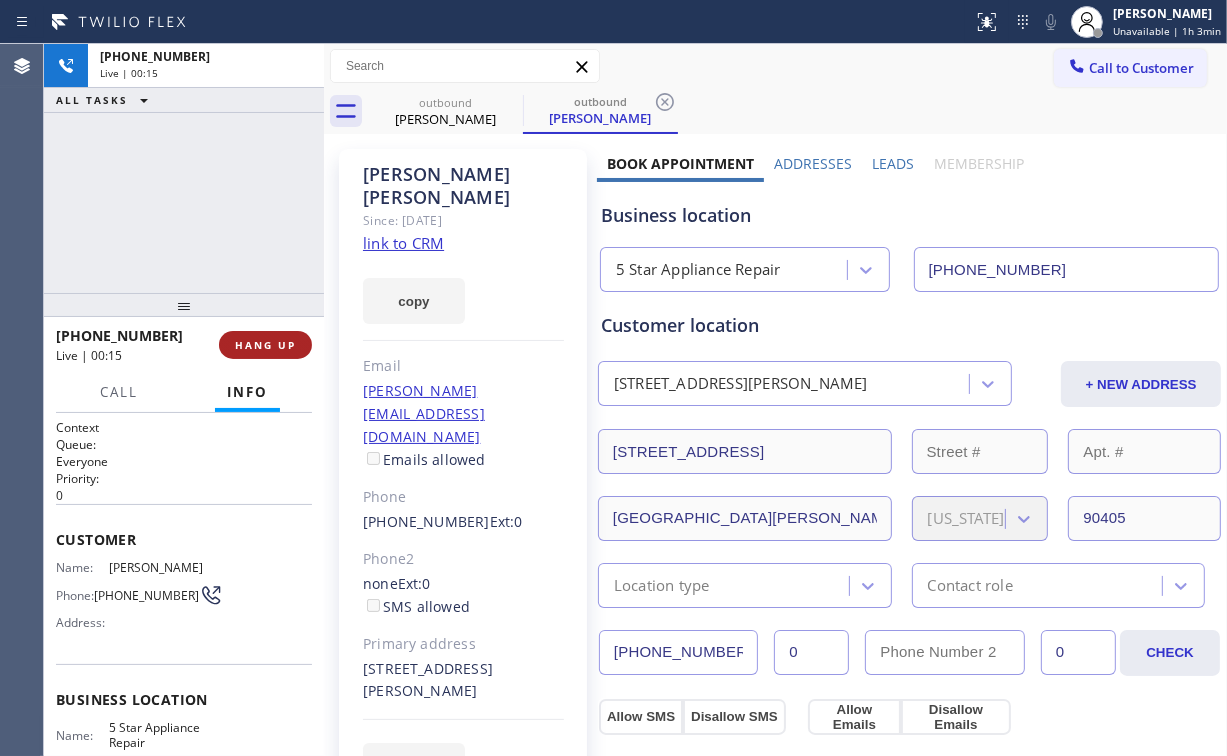 click on "HANG UP" at bounding box center [265, 345] 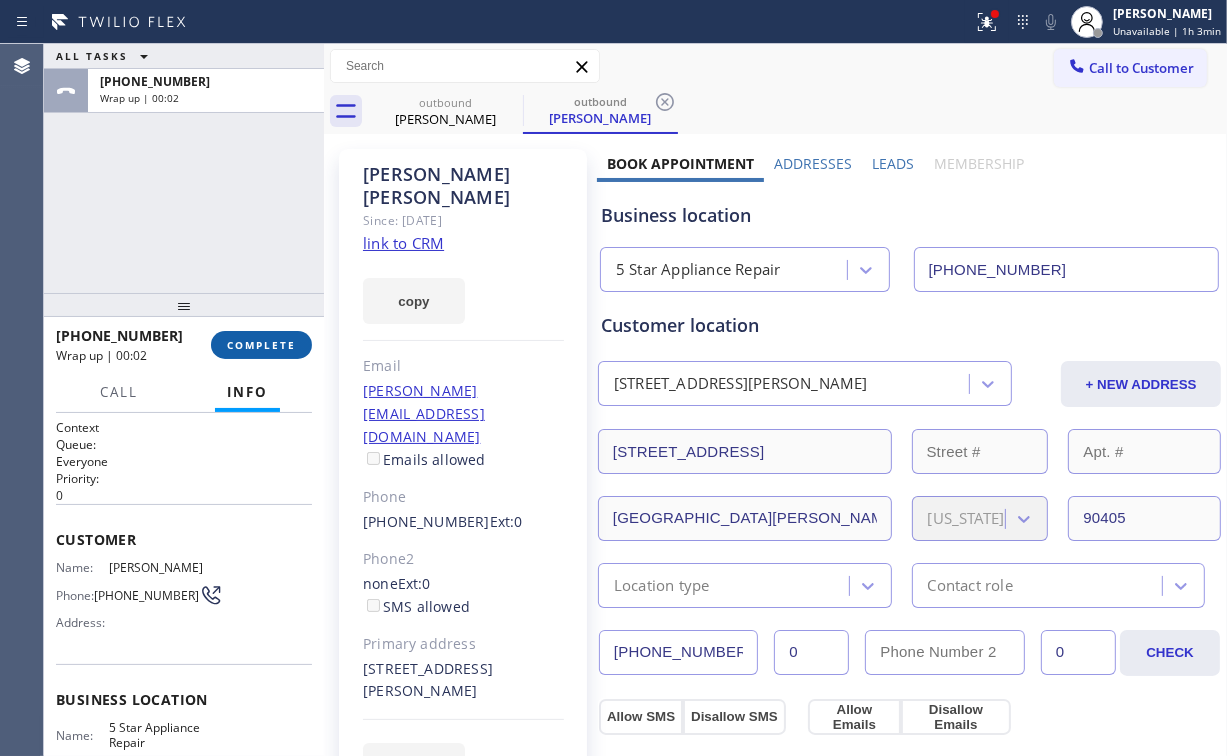 click on "COMPLETE" at bounding box center (261, 345) 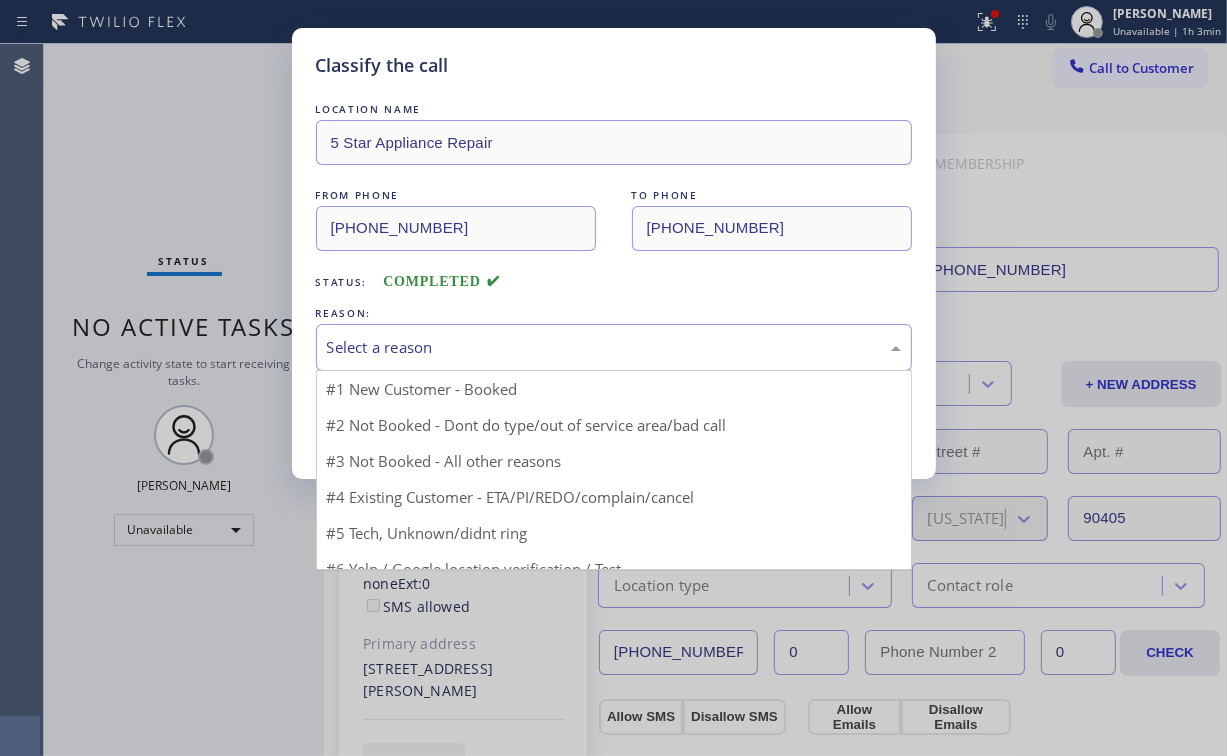 click on "Select a reason" at bounding box center (614, 347) 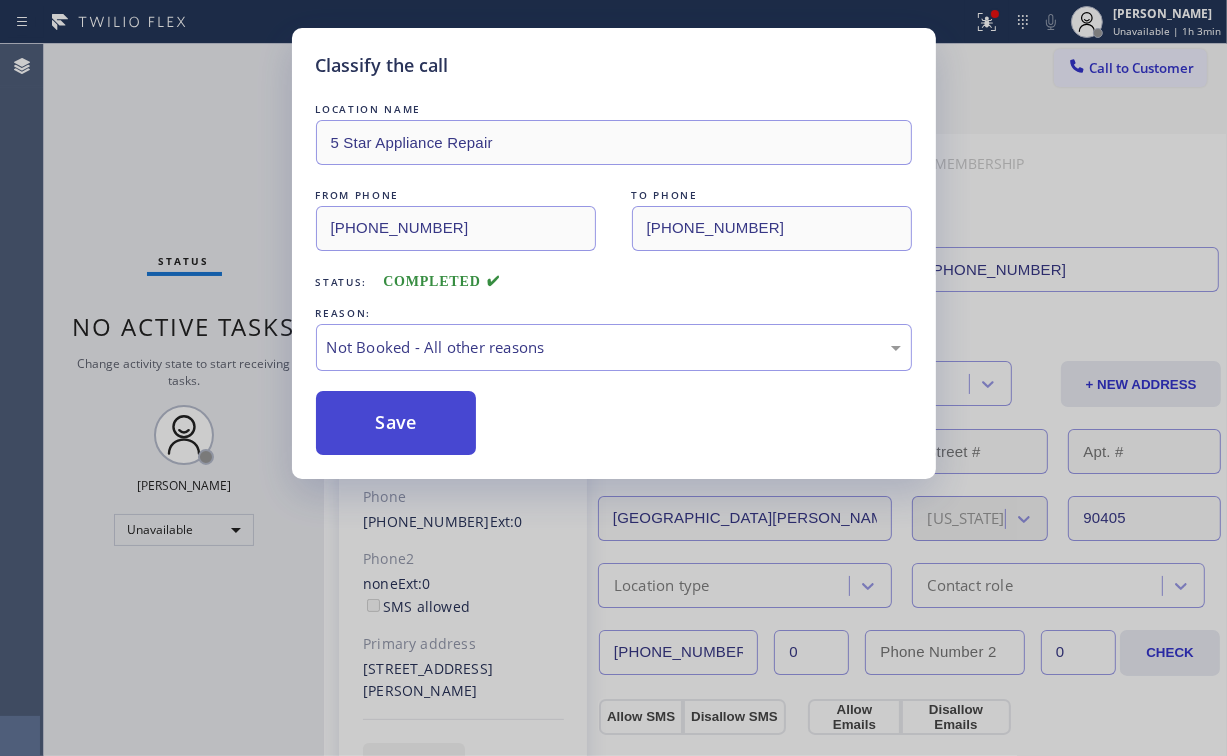 click on "Save" at bounding box center (396, 423) 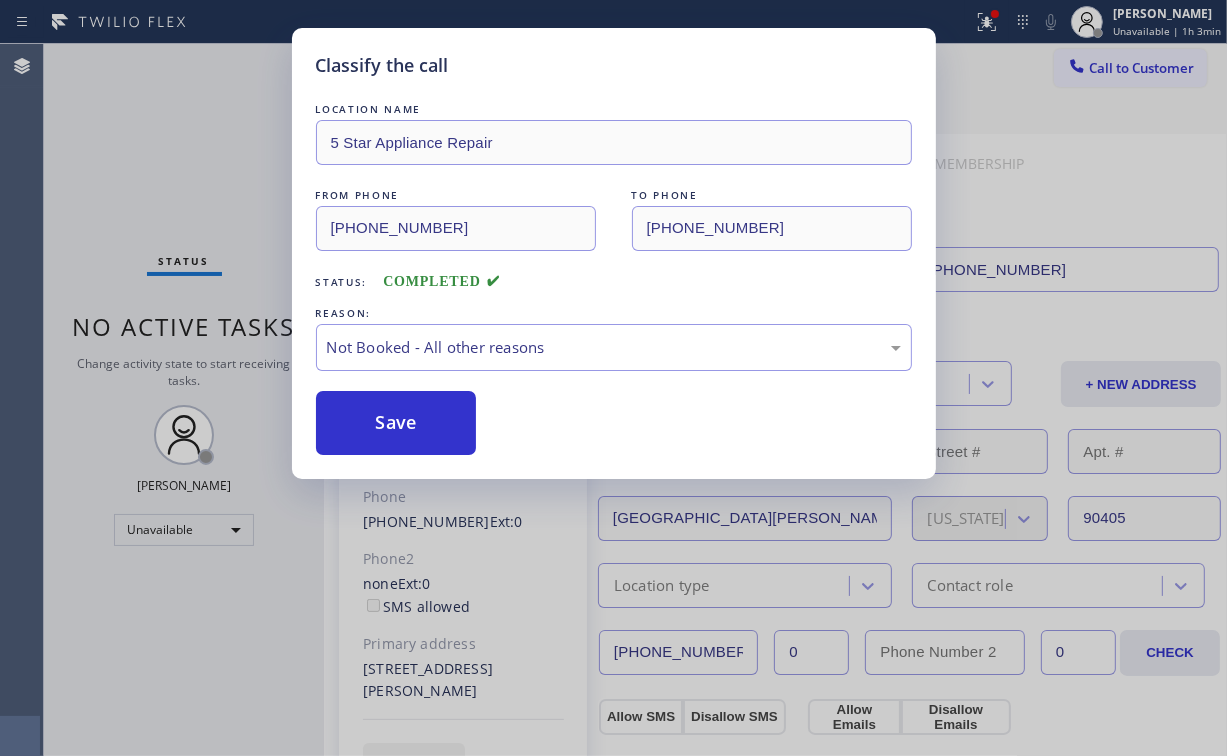 click on "Classify the call LOCATION NAME 5 Star Appliance Repair FROM PHONE [PHONE_NUMBER] TO PHONE [PHONE_NUMBER] Status: COMPLETED REASON: Not Booked - All other reasons Save" at bounding box center [613, 378] 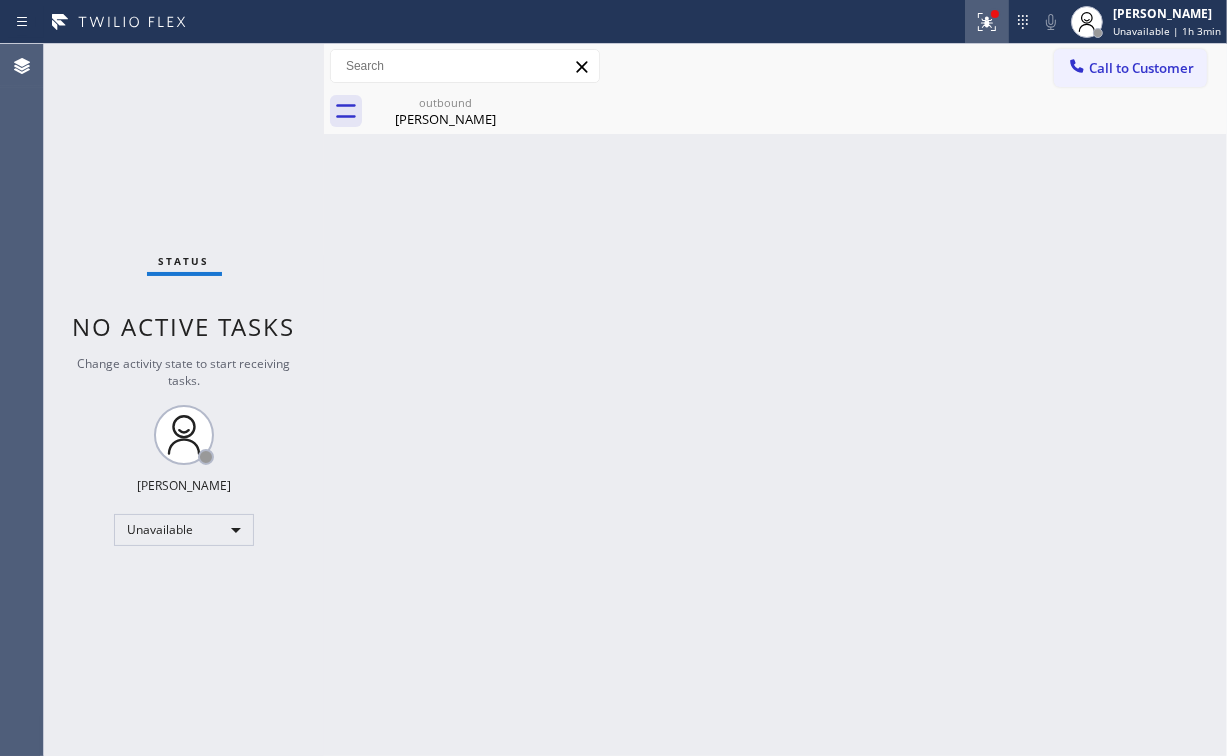 click 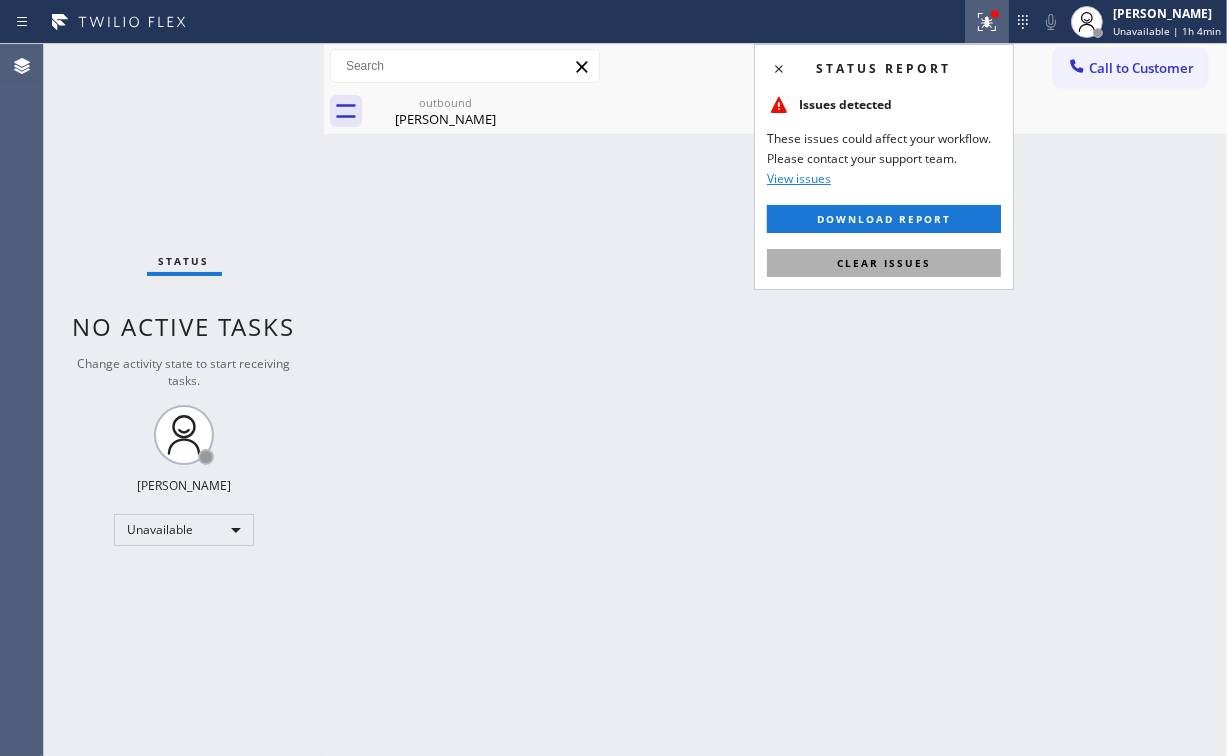 click on "Clear issues" at bounding box center [884, 263] 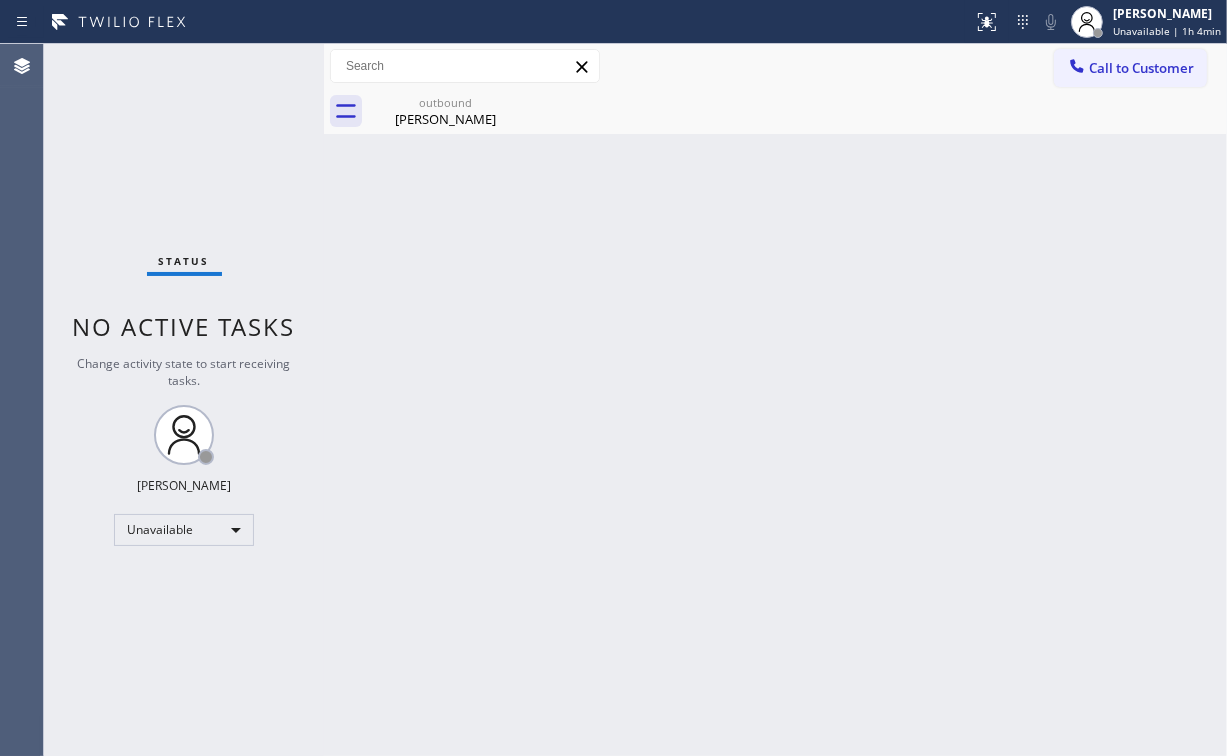 click on "Back to Dashboard Change Sender ID Customers Technicians Select a contact Outbound call Location Search location Your caller id phone number Customer number Call Customer info Name   Phone none Address none Change Sender ID HVAC [PHONE_NUMBER] 5 Star Appliance [PHONE_NUMBER] Appliance Repair [PHONE_NUMBER] Plumbing [PHONE_NUMBER] Air Duct Cleaning [PHONE_NUMBER]  Electricians [PHONE_NUMBER] Cancel Change Check personal SMS Reset Change outbound [PERSON_NAME] Call to Customer Outbound call Location 5 Star Appliance Repair Your caller id phone number [PHONE_NUMBER] Customer number Call Outbound call Technician Search Technician Your caller id phone number Your caller id phone number Call outbound [PERSON_NAME] [PERSON_NAME] Since: [DATE] link to CRM copy Email [PERSON_NAME][EMAIL_ADDRESS][DOMAIN_NAME]  Emails allowed Phone [PHONE_NUMBER]  Ext:  0 Phone2 none  Ext:  0  SMS allowed Primary address  [STREET_ADDRESS][PERSON_NAME] EDIT Outbound call Location 5 Star Appliance Repair Your caller id phone number [PHONE_NUMBER] Customer number" at bounding box center (775, 400) 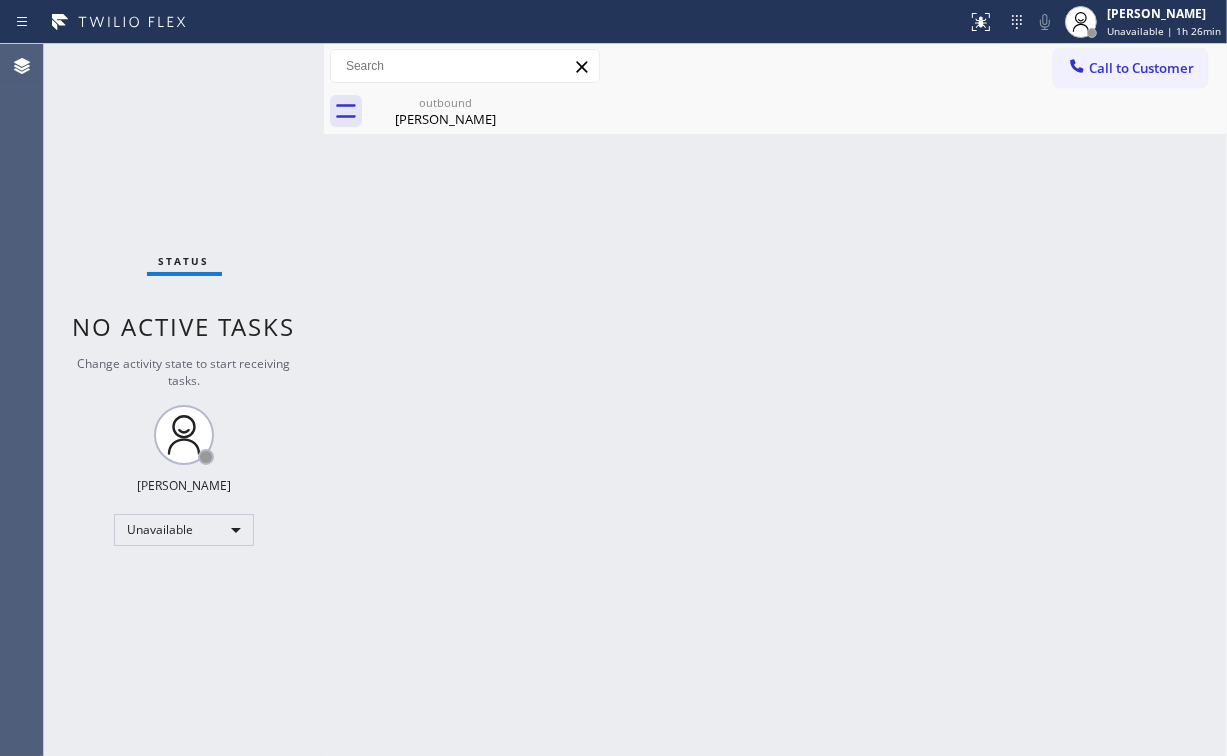 click on "Call to Customer" at bounding box center [1130, 68] 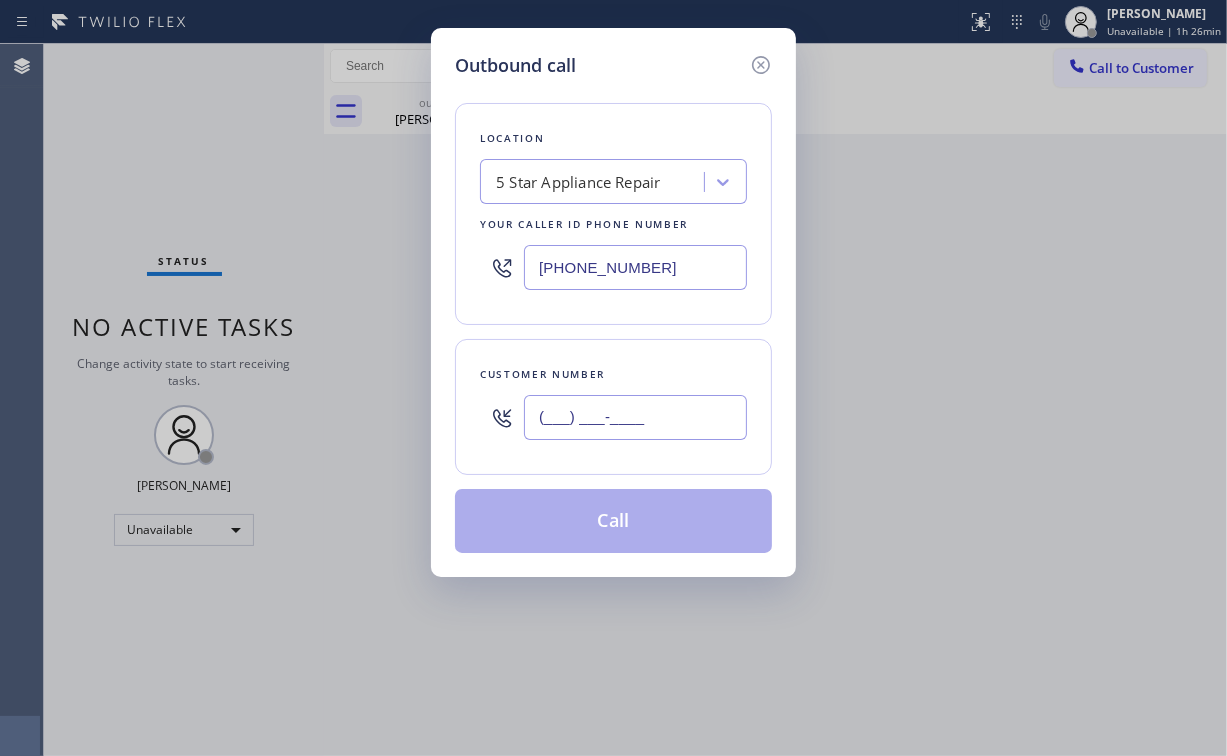 click on "(___) ___-____" at bounding box center [635, 417] 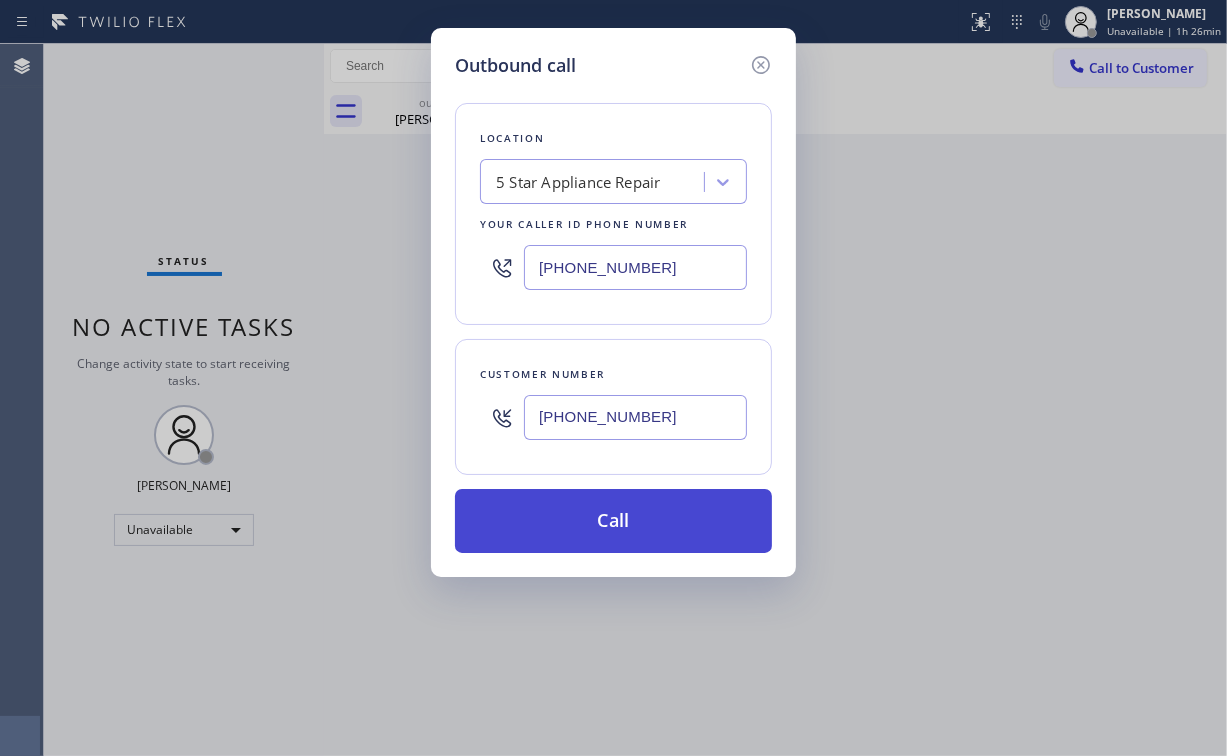 type on "[PHONE_NUMBER]" 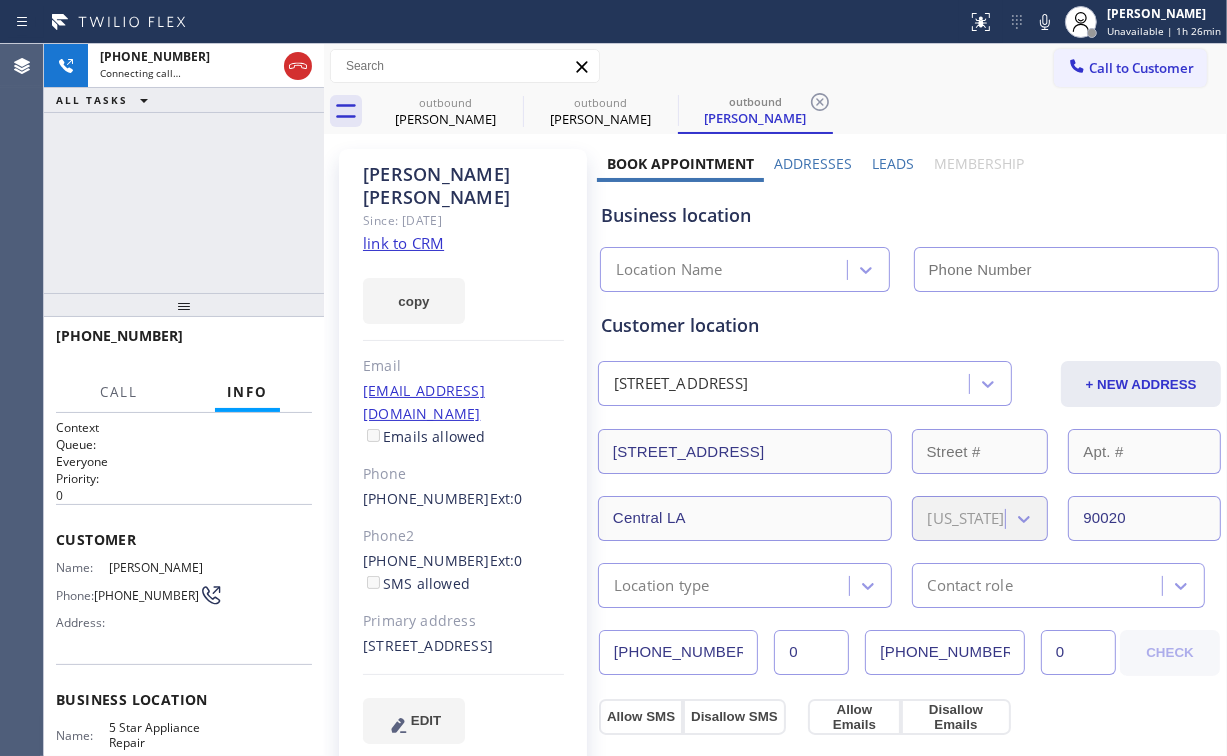 type on "[PHONE_NUMBER]" 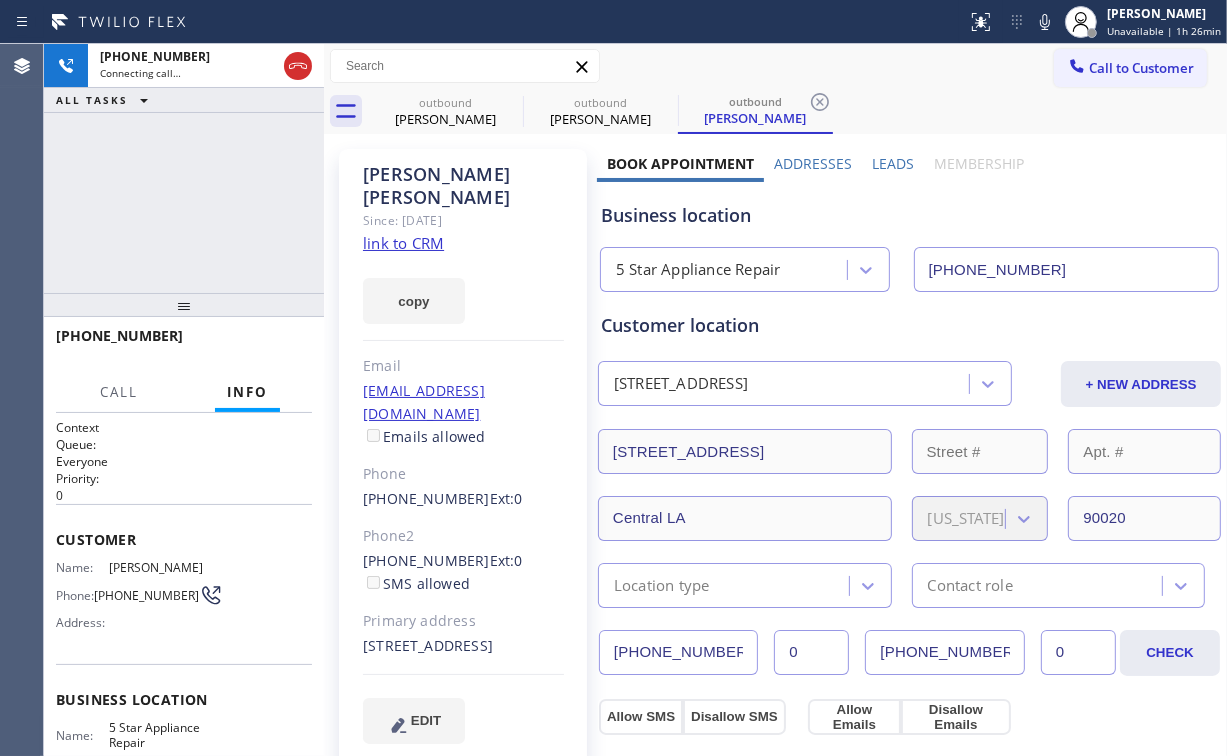 click on "[PHONE_NUMBER] Connecting call… ALL TASKS ALL TASKS ACTIVE TASKS TASKS IN WRAP UP" at bounding box center [184, 168] 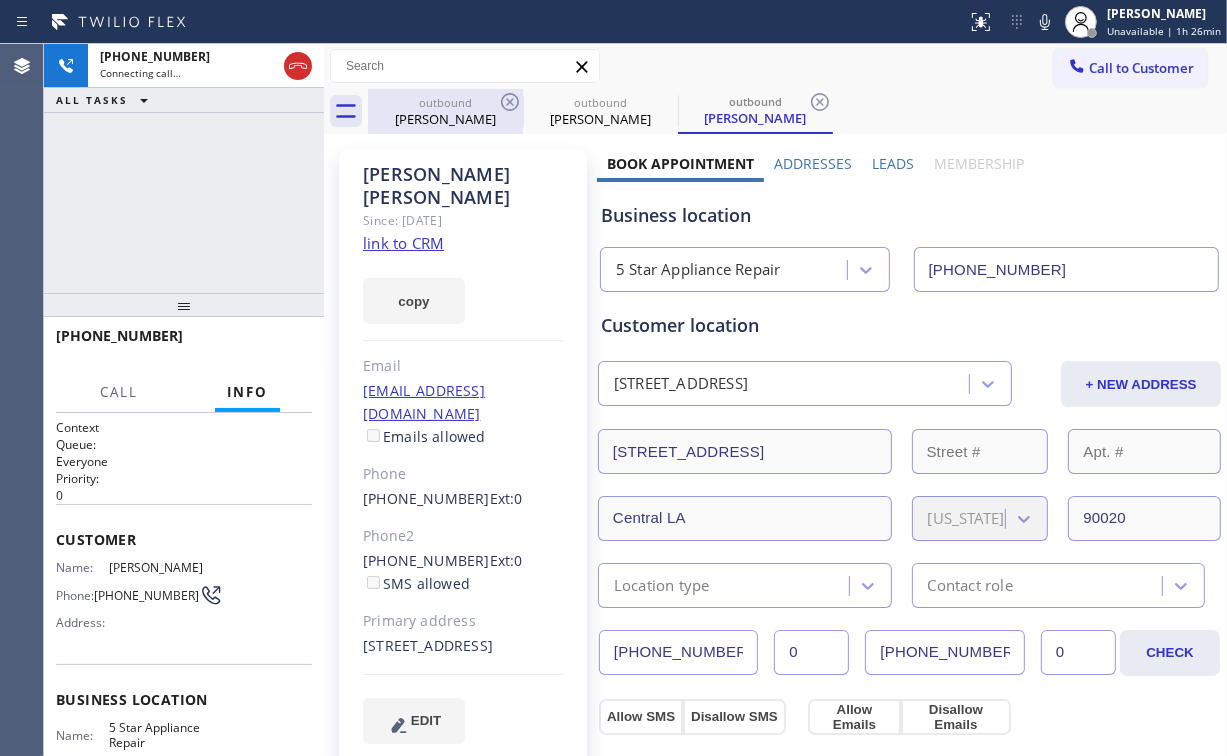 drag, startPoint x: 442, startPoint y: 97, endPoint x: 492, endPoint y: 106, distance: 50.803543 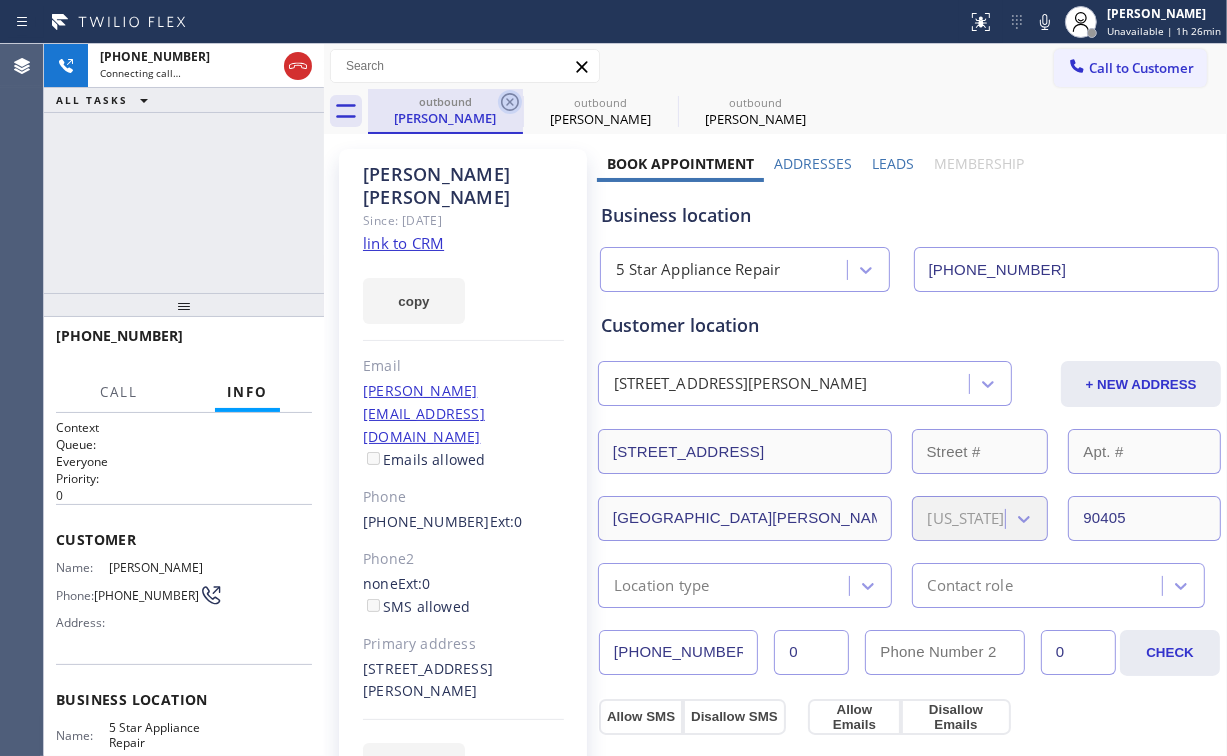 click 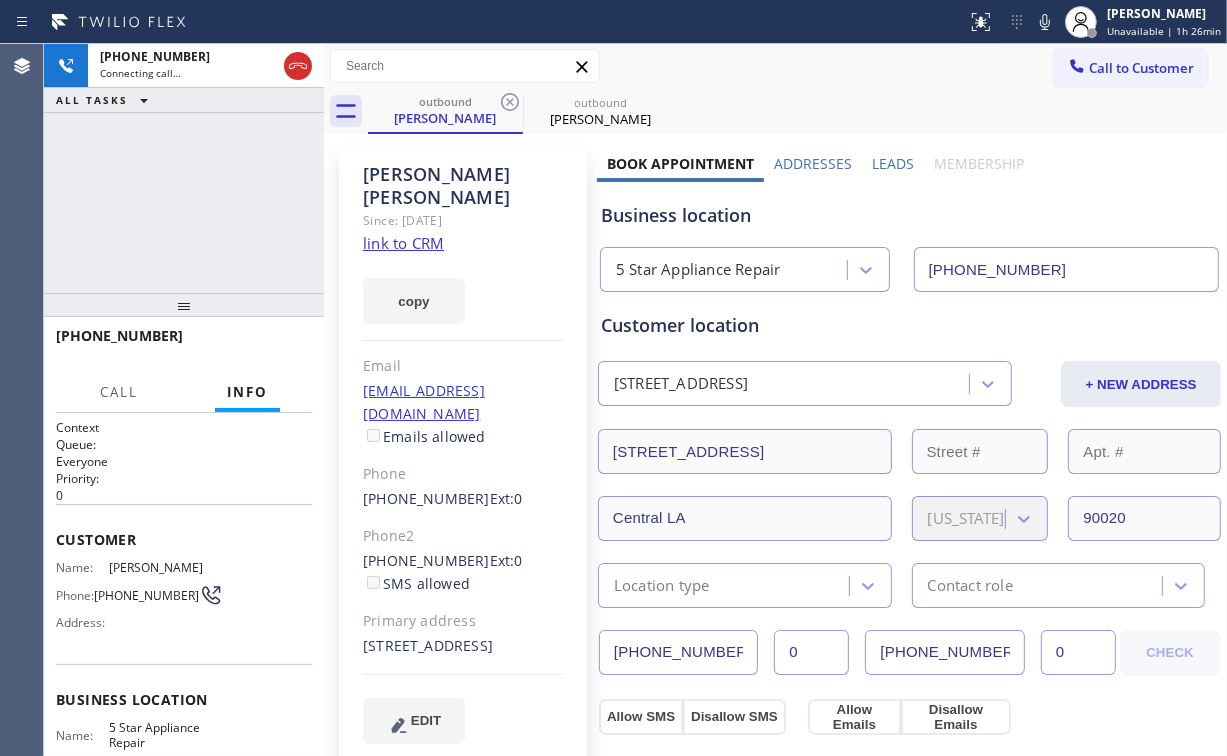 click on "[PHONE_NUMBER] Connecting call… ALL TASKS ALL TASKS ACTIVE TASKS TASKS IN WRAP UP" at bounding box center (184, 168) 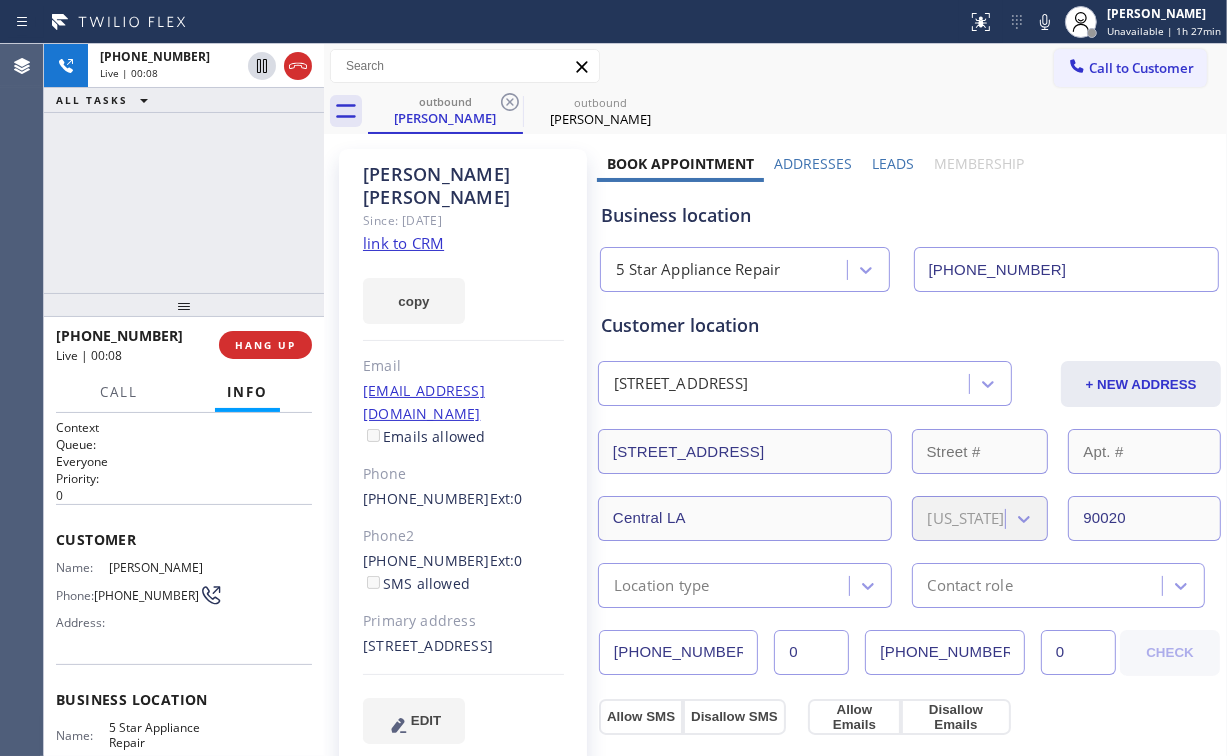 drag, startPoint x: 152, startPoint y: 176, endPoint x: 231, endPoint y: 293, distance: 141.17365 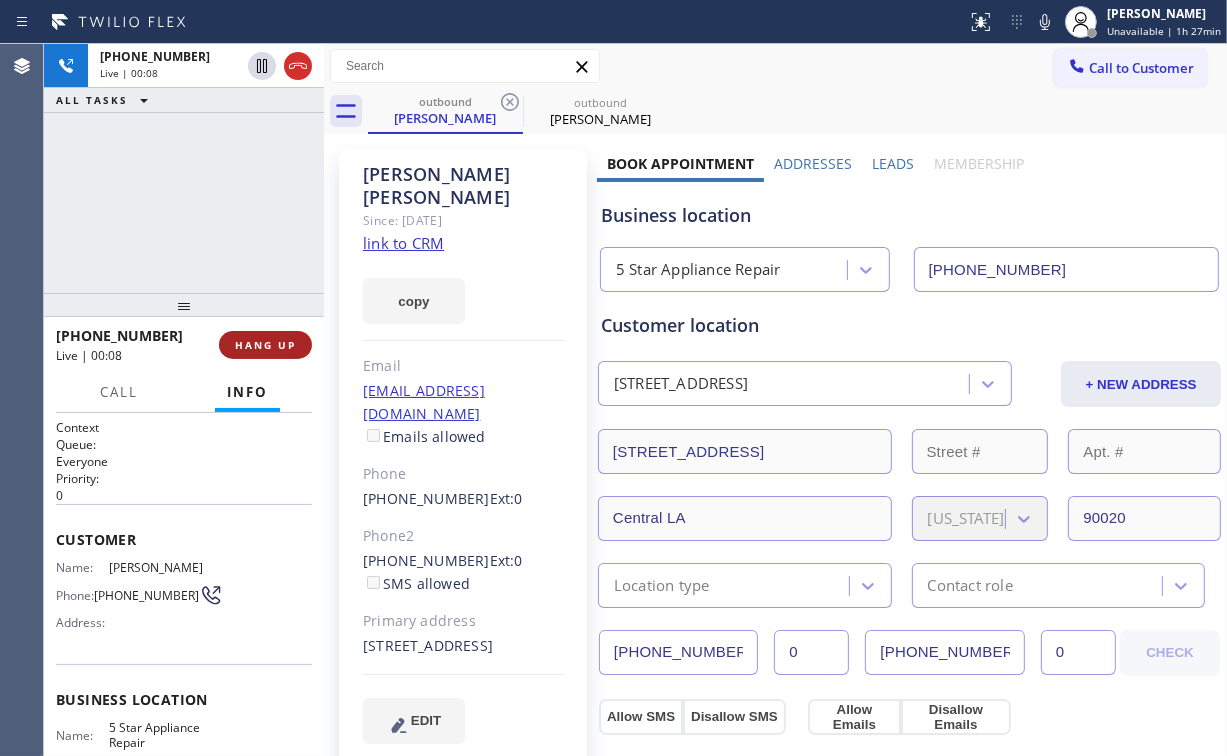 click on "HANG UP" at bounding box center (265, 345) 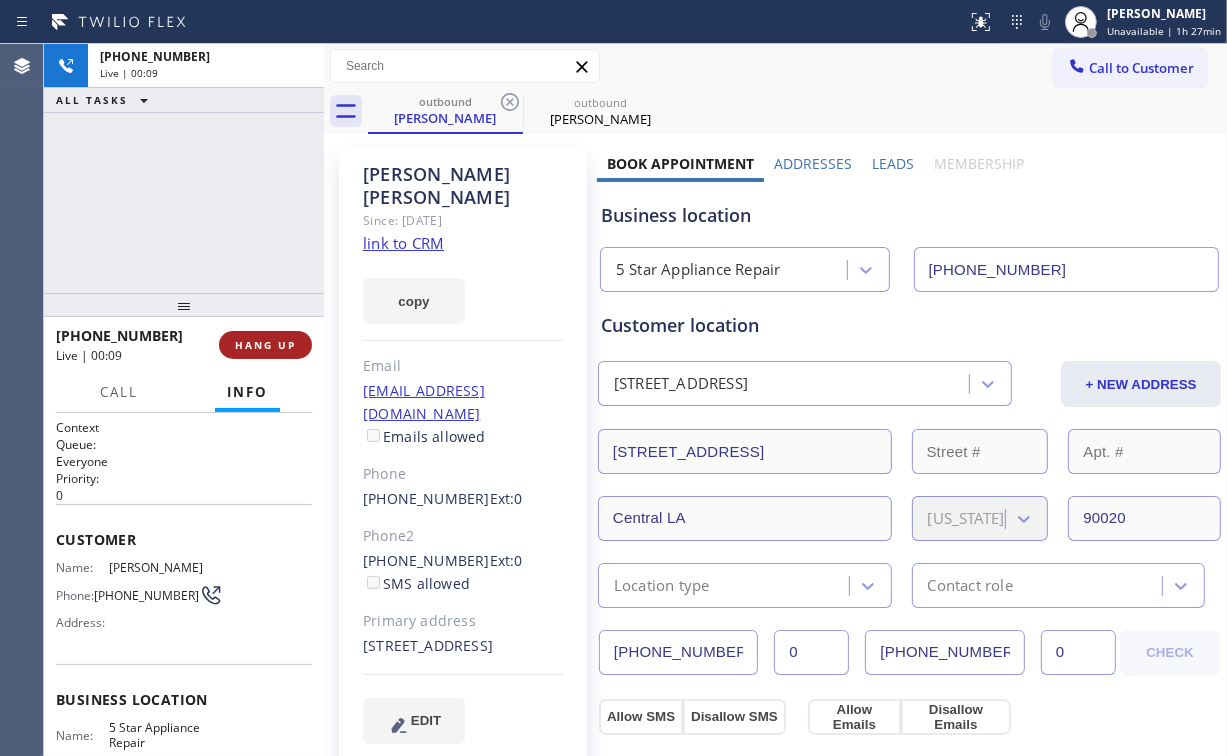 click on "HANG UP" at bounding box center (265, 345) 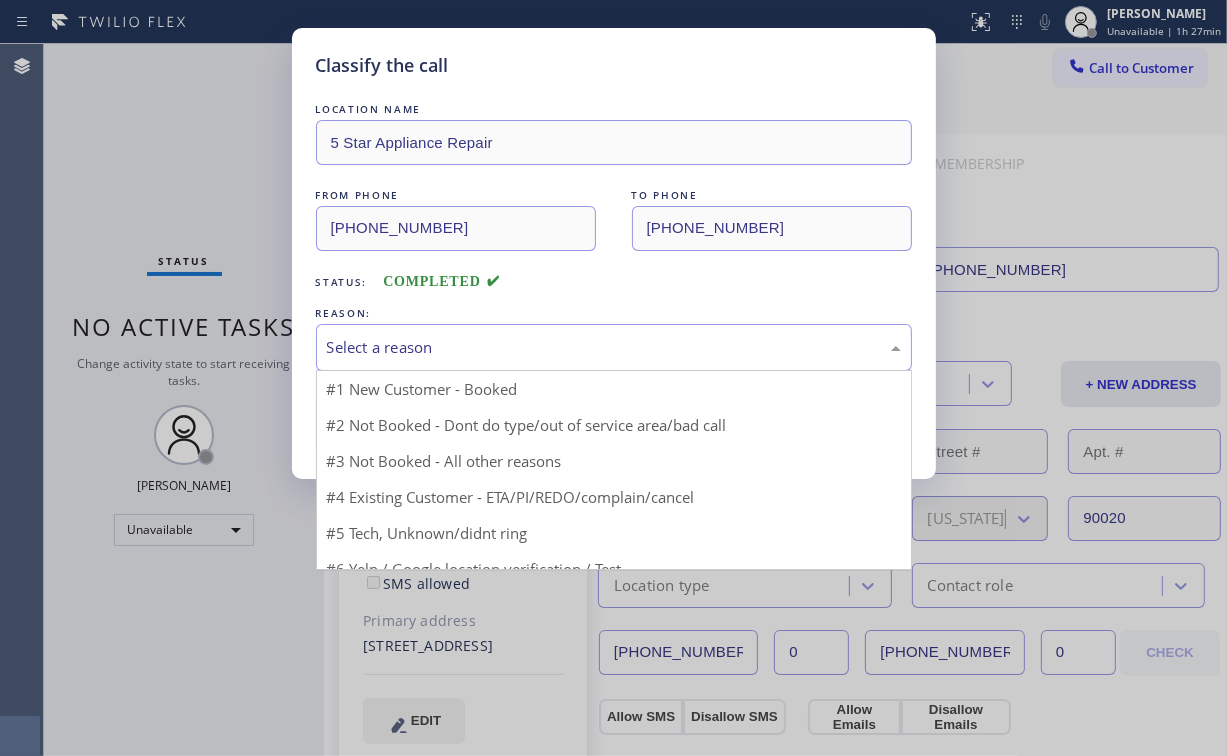 click on "Select a reason" at bounding box center (614, 347) 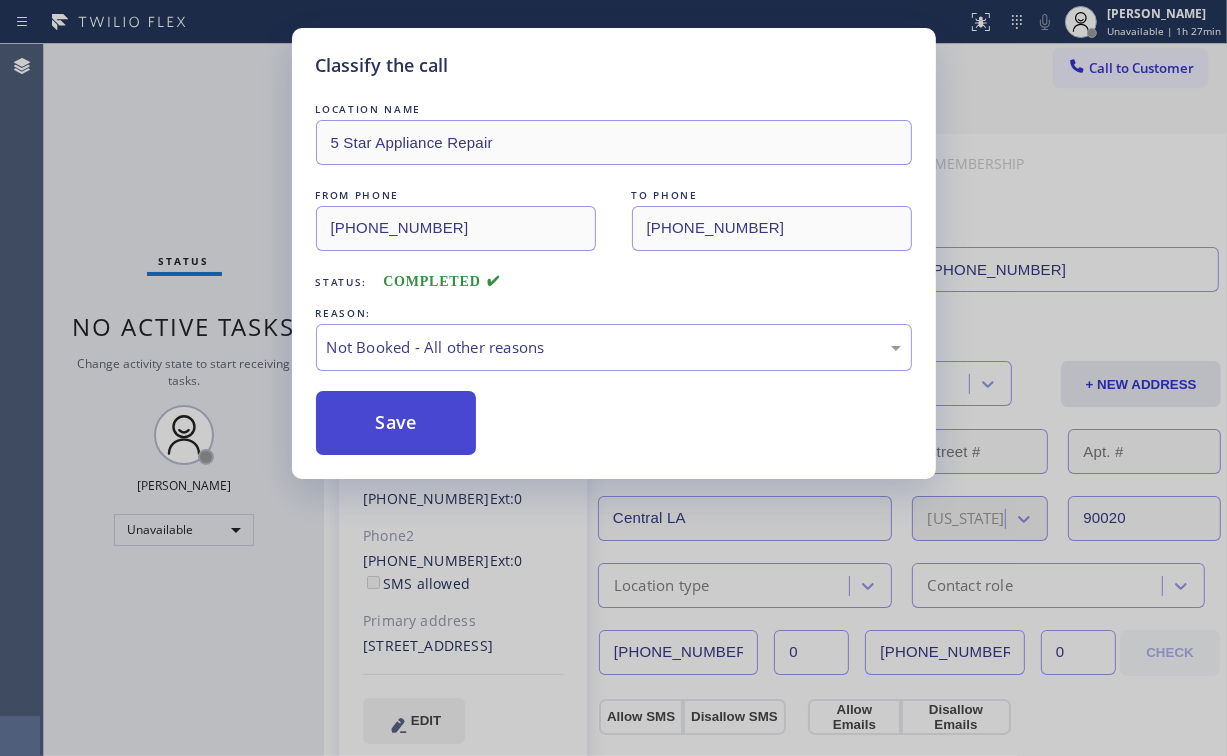 click on "Save" at bounding box center (396, 423) 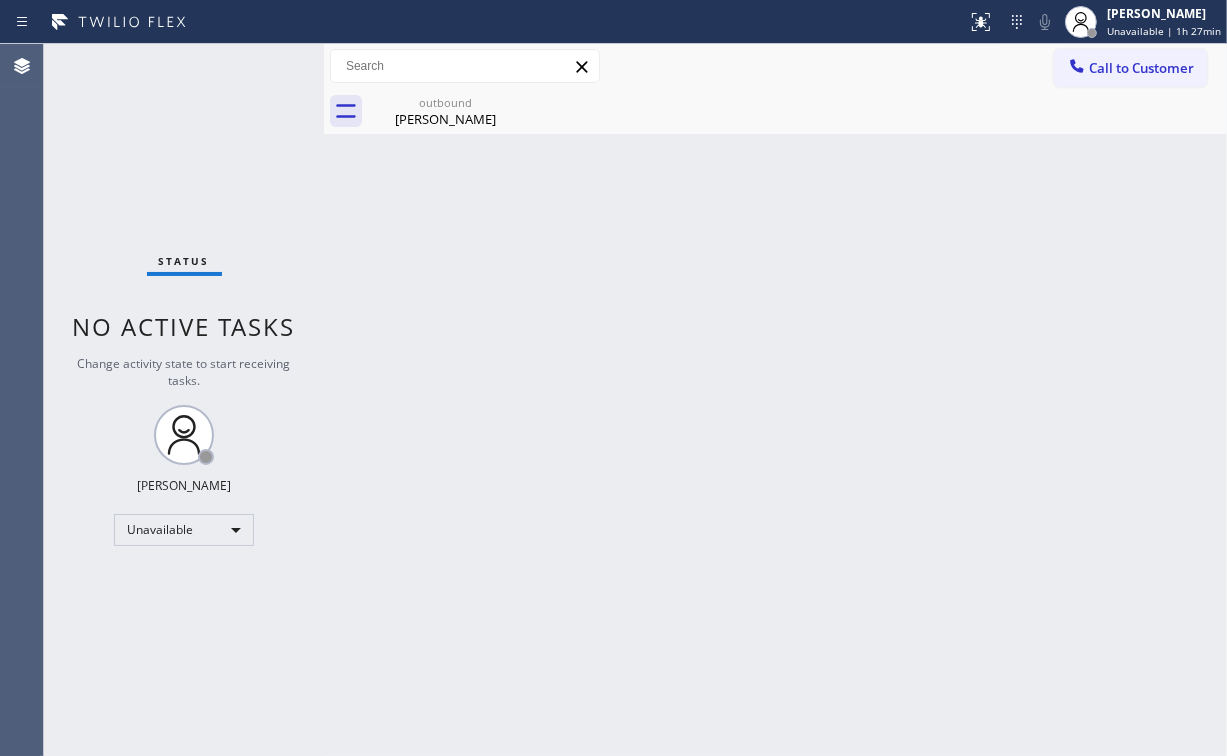 drag, startPoint x: 248, startPoint y: 250, endPoint x: 453, endPoint y: 146, distance: 229.8717 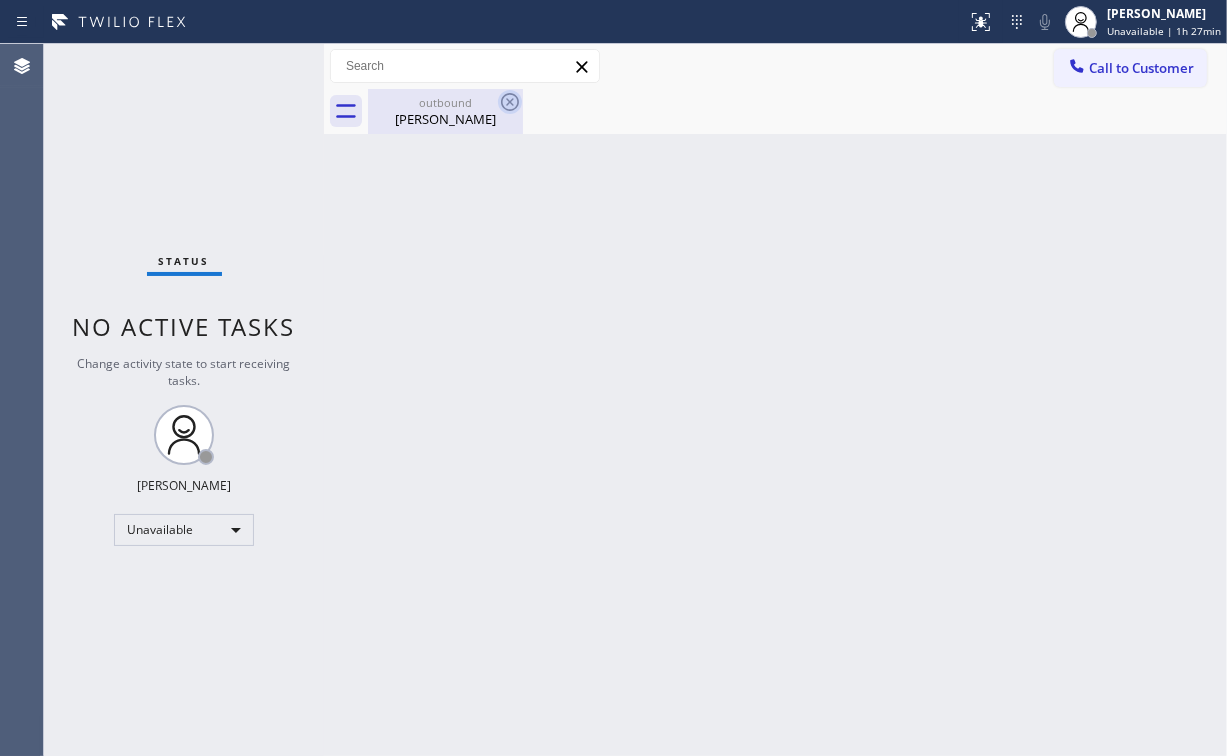 drag, startPoint x: 482, startPoint y: 102, endPoint x: 505, endPoint y: 101, distance: 23.021729 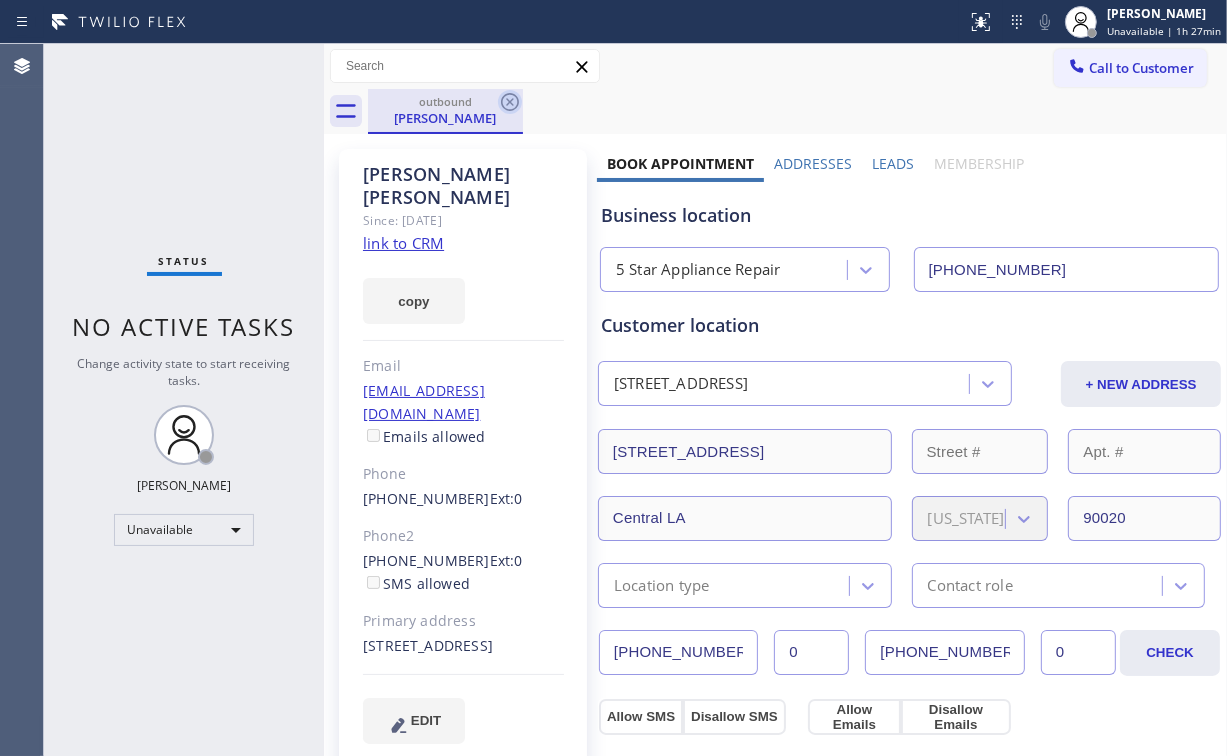 click 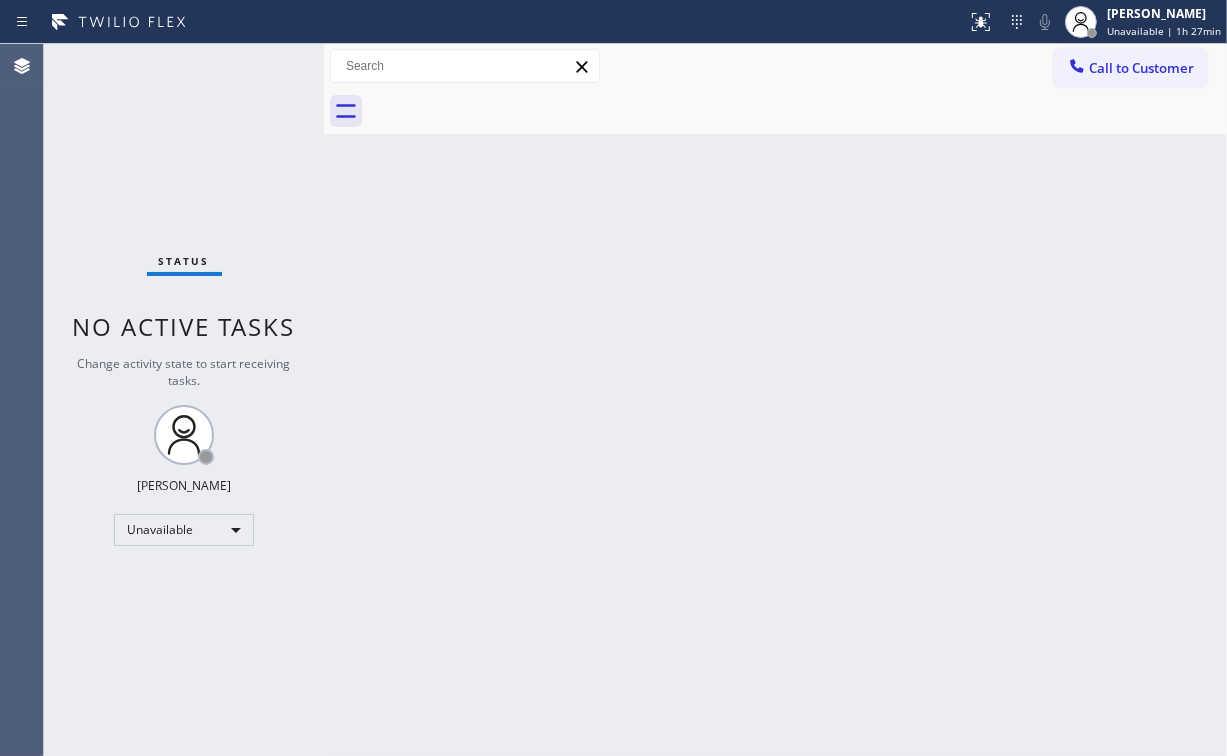 click on "Status   No active tasks     Change activity state to start receiving tasks.   [PERSON_NAME] Unavailable" at bounding box center [184, 400] 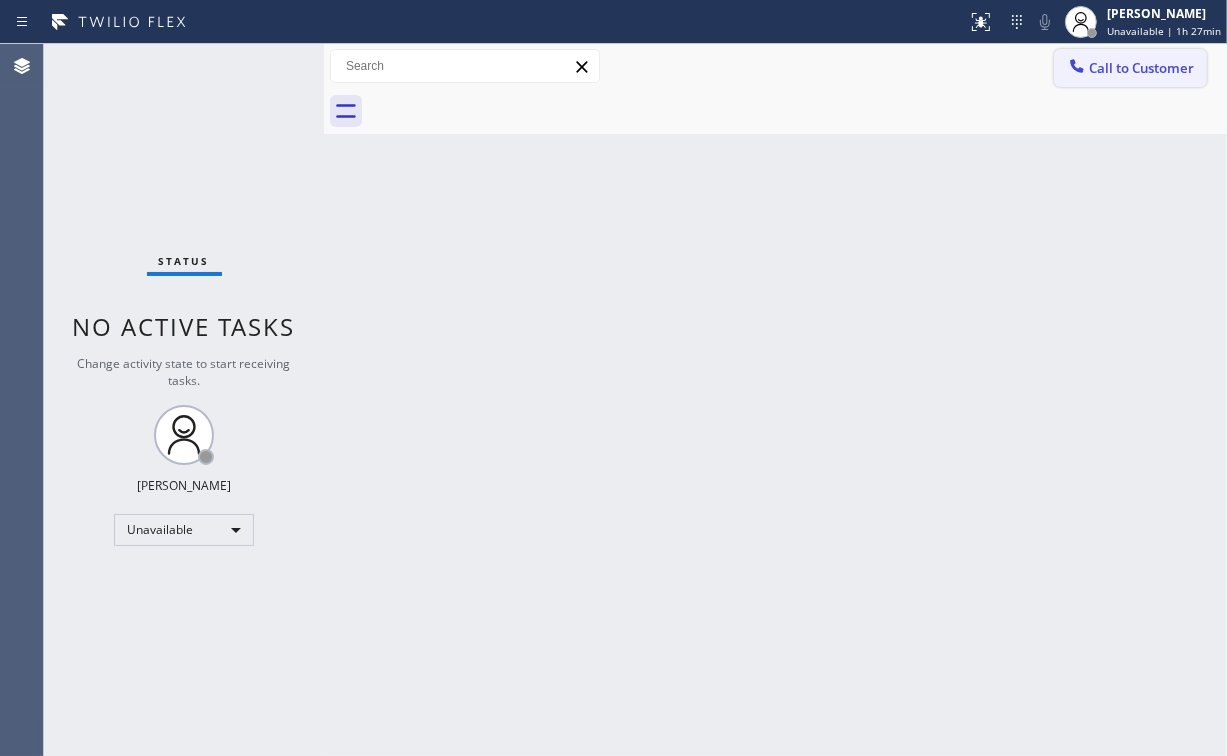 click on "Call to Customer" at bounding box center [1141, 68] 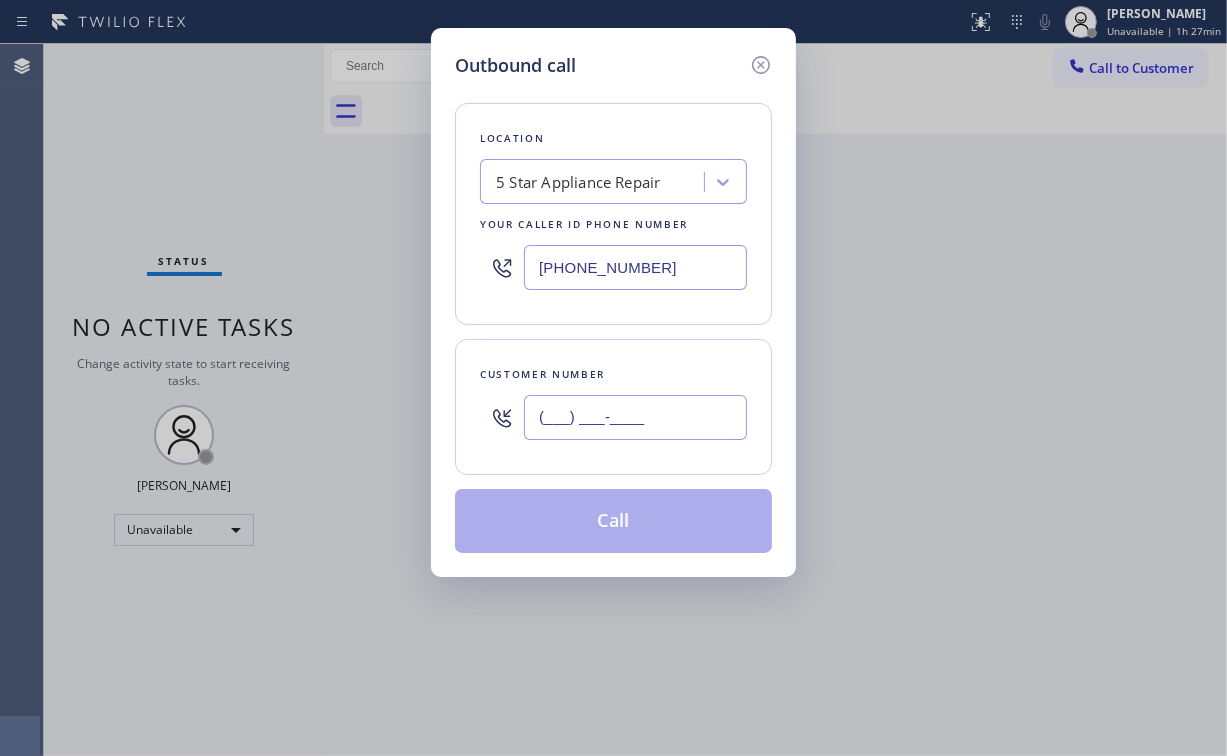 click on "(___) ___-____" at bounding box center [635, 417] 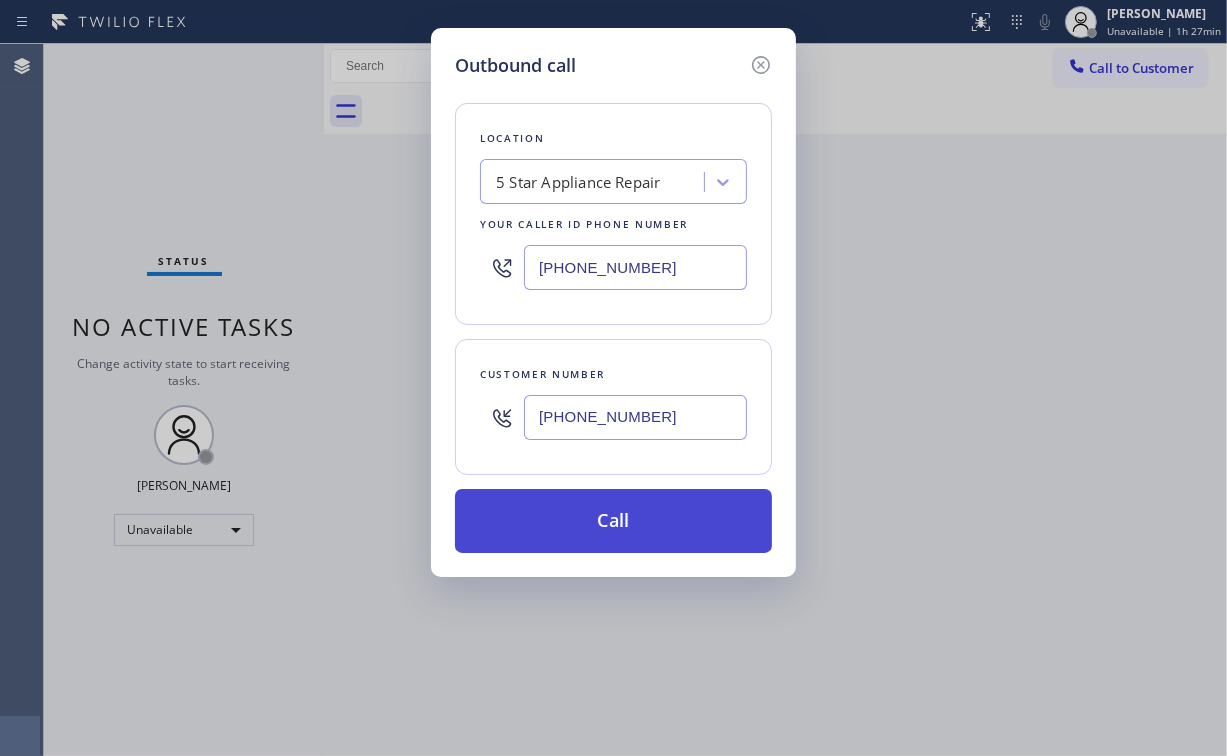 type on "[PHONE_NUMBER]" 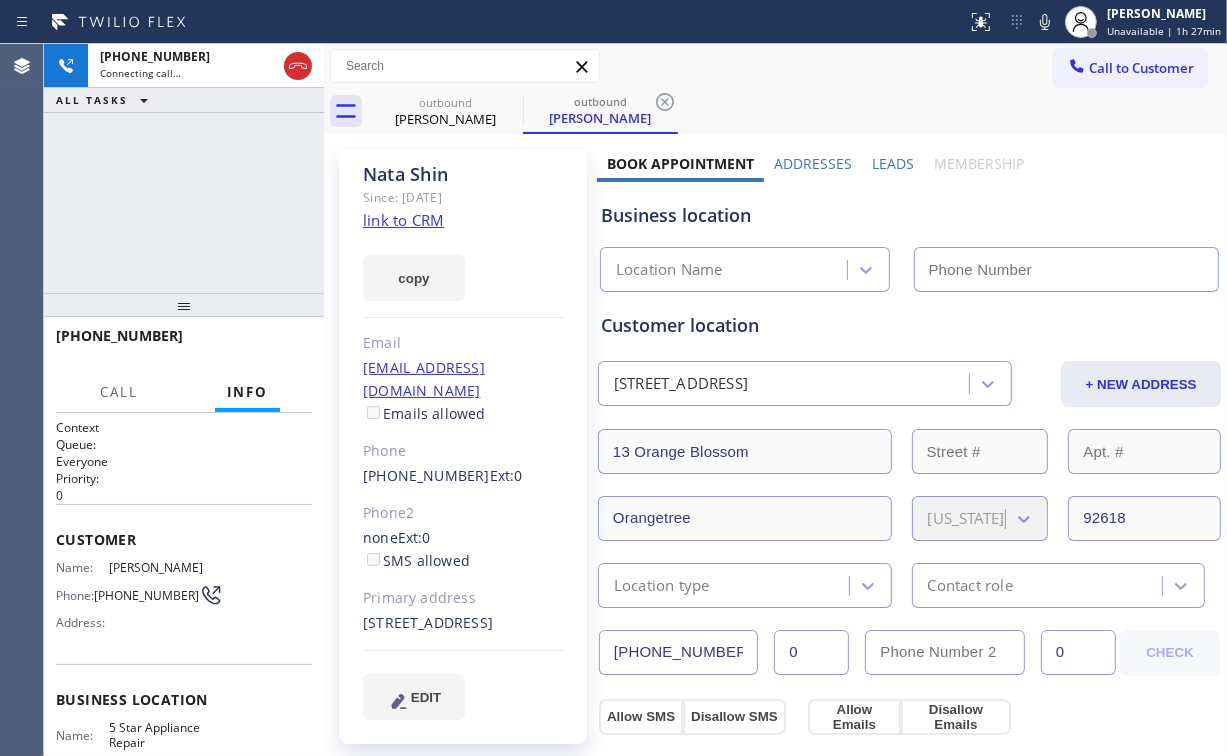 type on "[PHONE_NUMBER]" 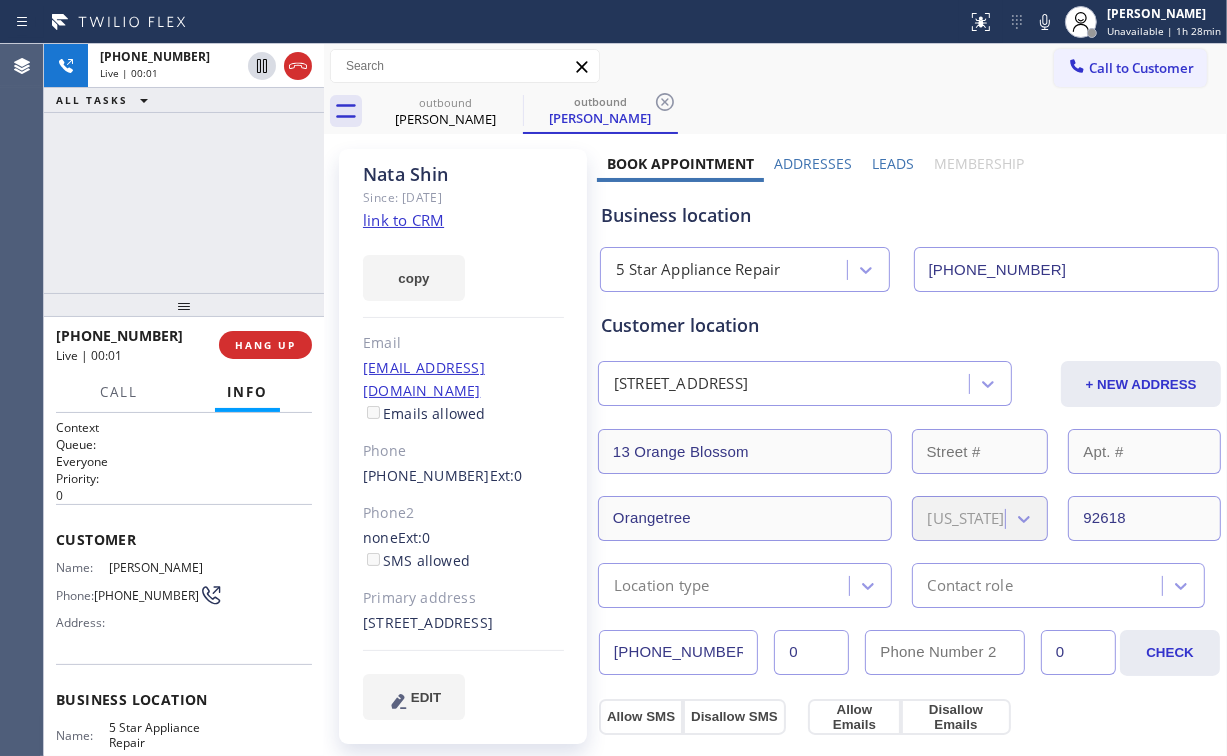 drag, startPoint x: 152, startPoint y: 221, endPoint x: 207, endPoint y: 267, distance: 71.70077 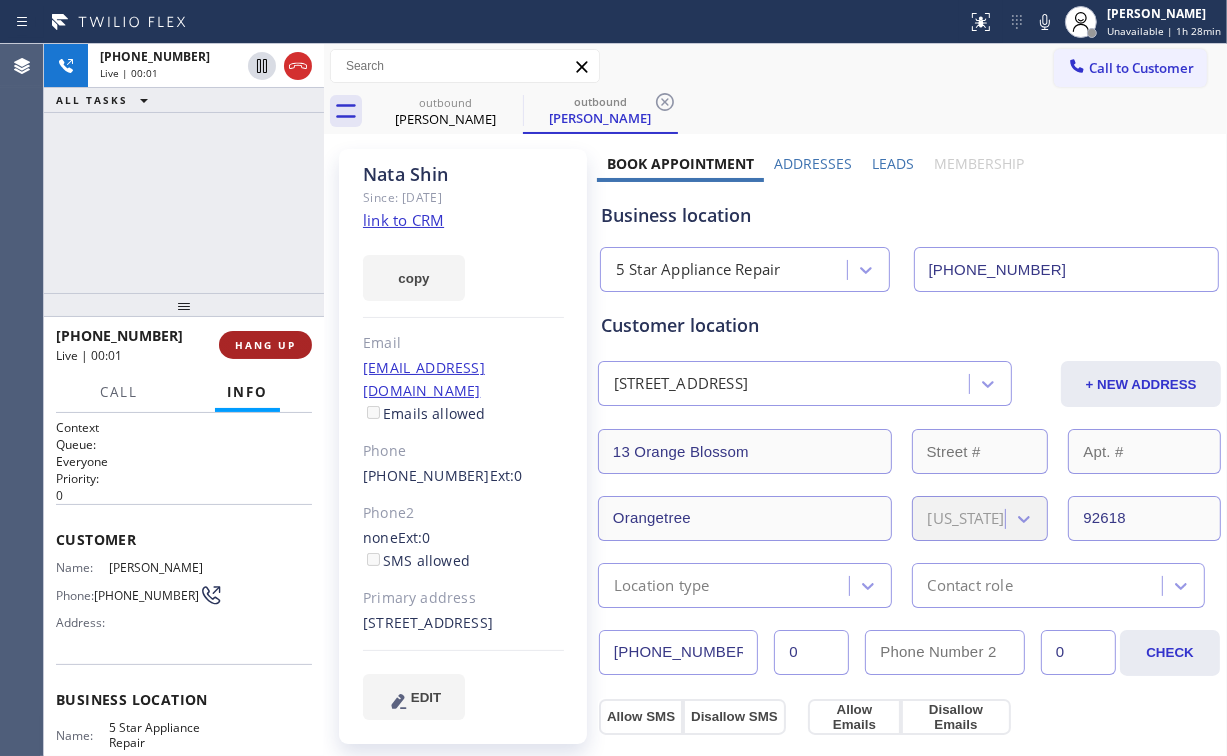 click on "HANG UP" at bounding box center [265, 345] 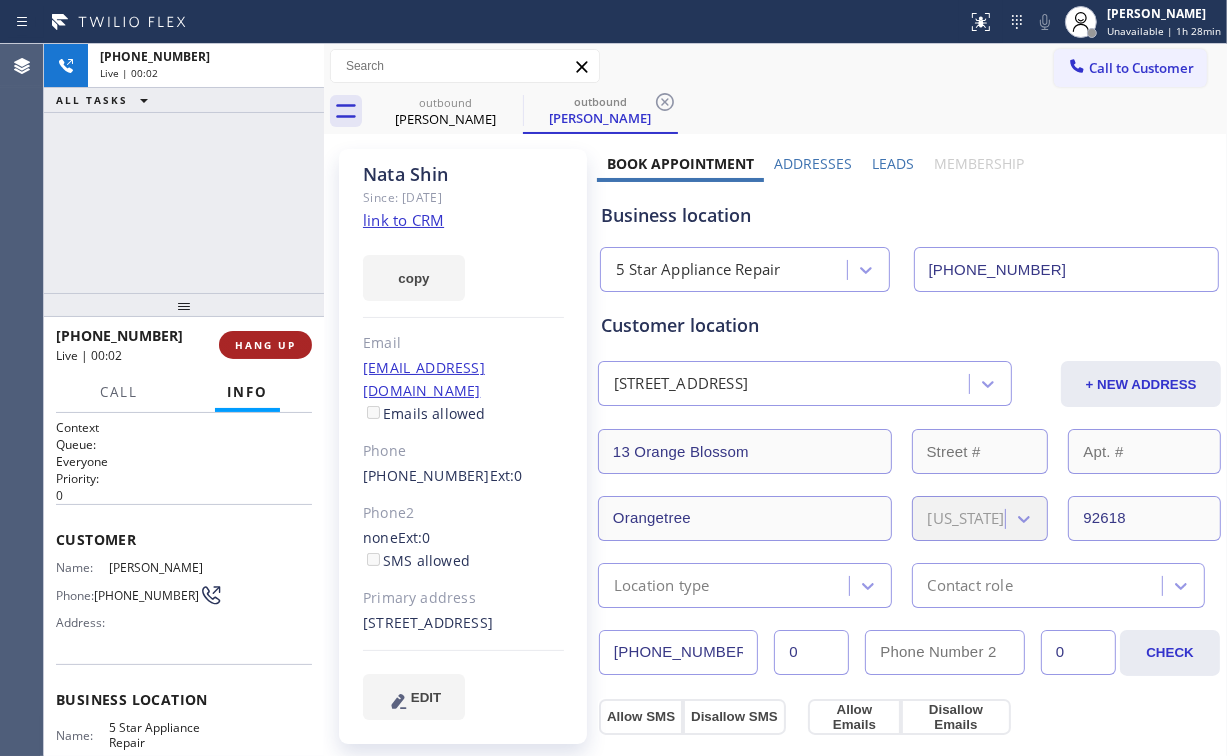 click on "HANG UP" at bounding box center [265, 345] 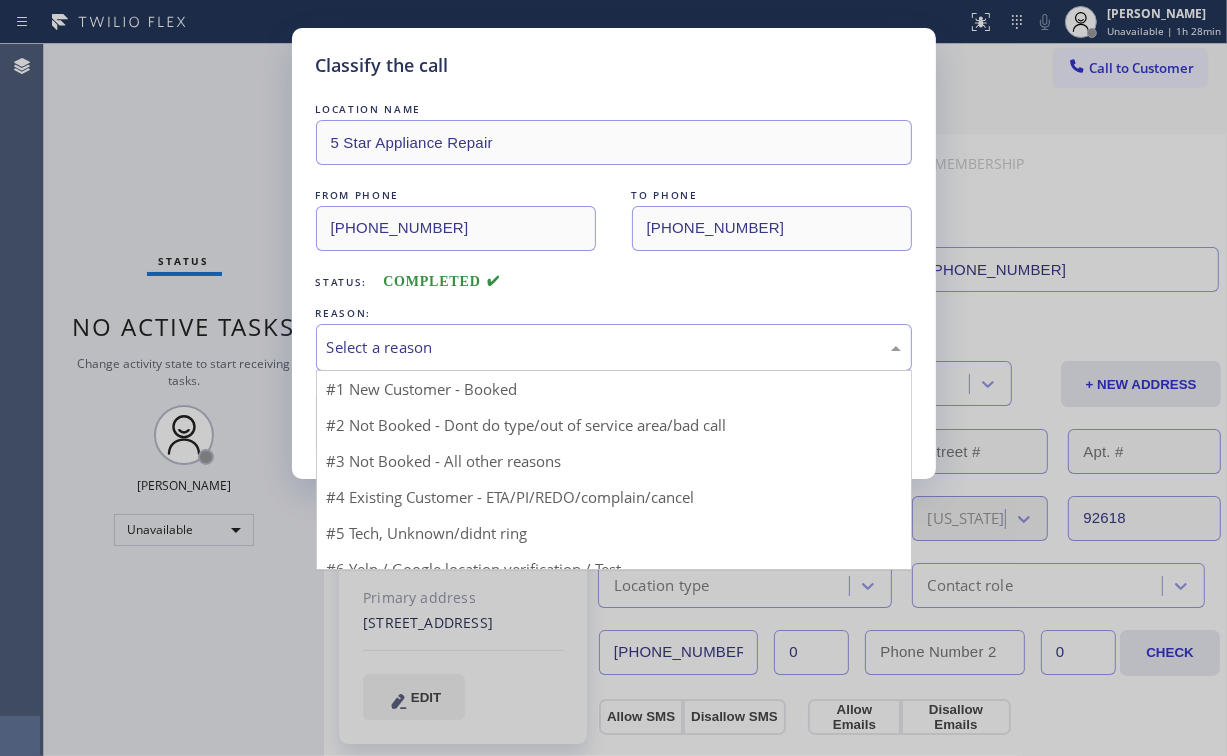 click on "Select a reason" at bounding box center (614, 347) 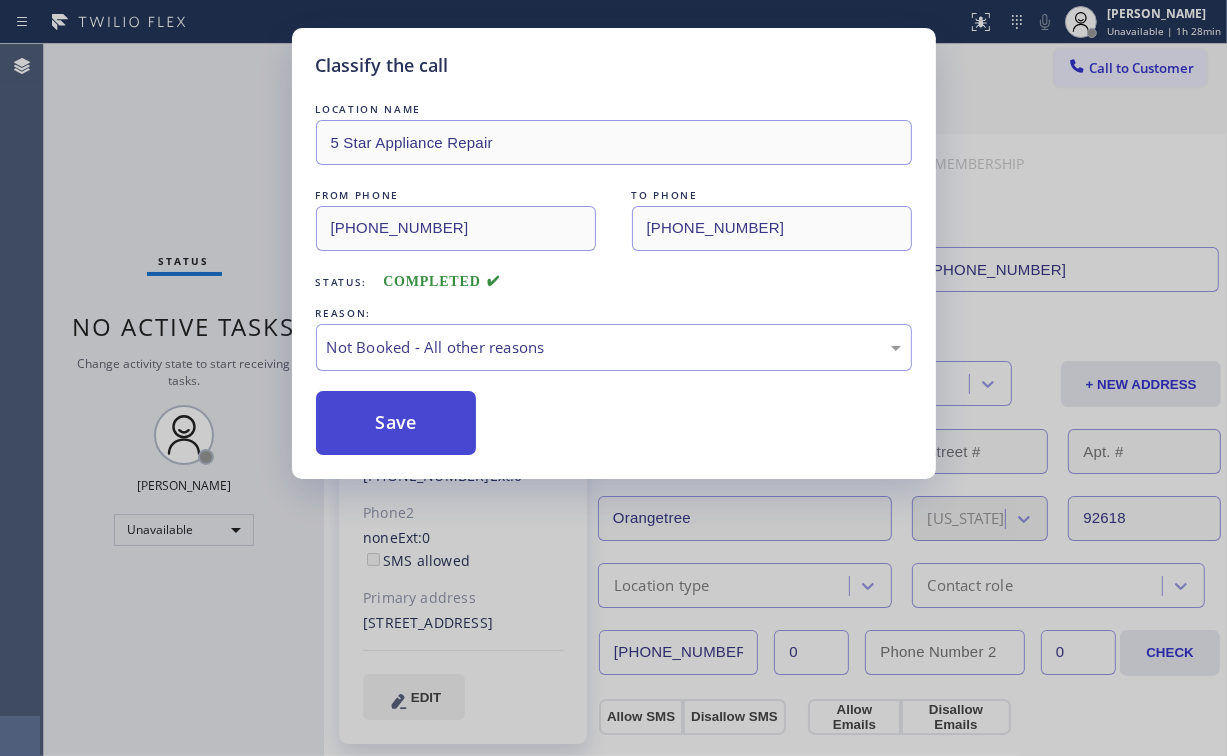 click on "Save" at bounding box center [396, 423] 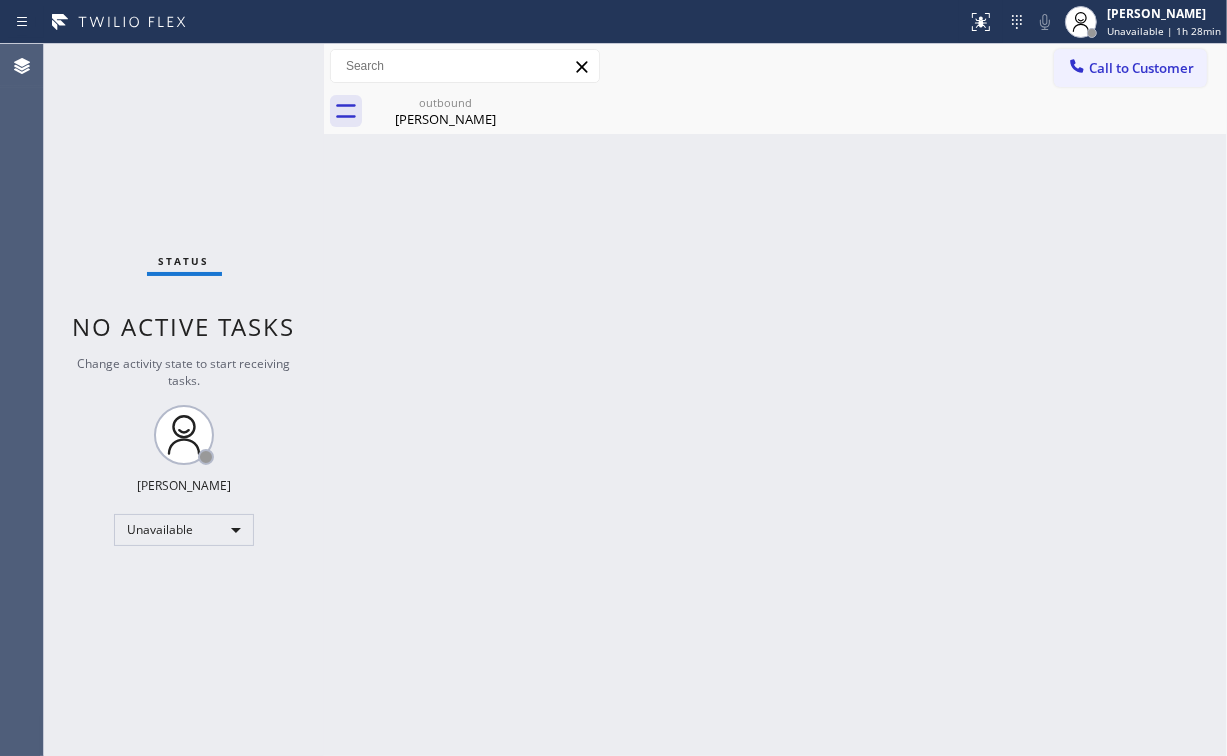 click on "Status   No active tasks     Change activity state to start receiving tasks.   [PERSON_NAME] Unavailable" at bounding box center [184, 400] 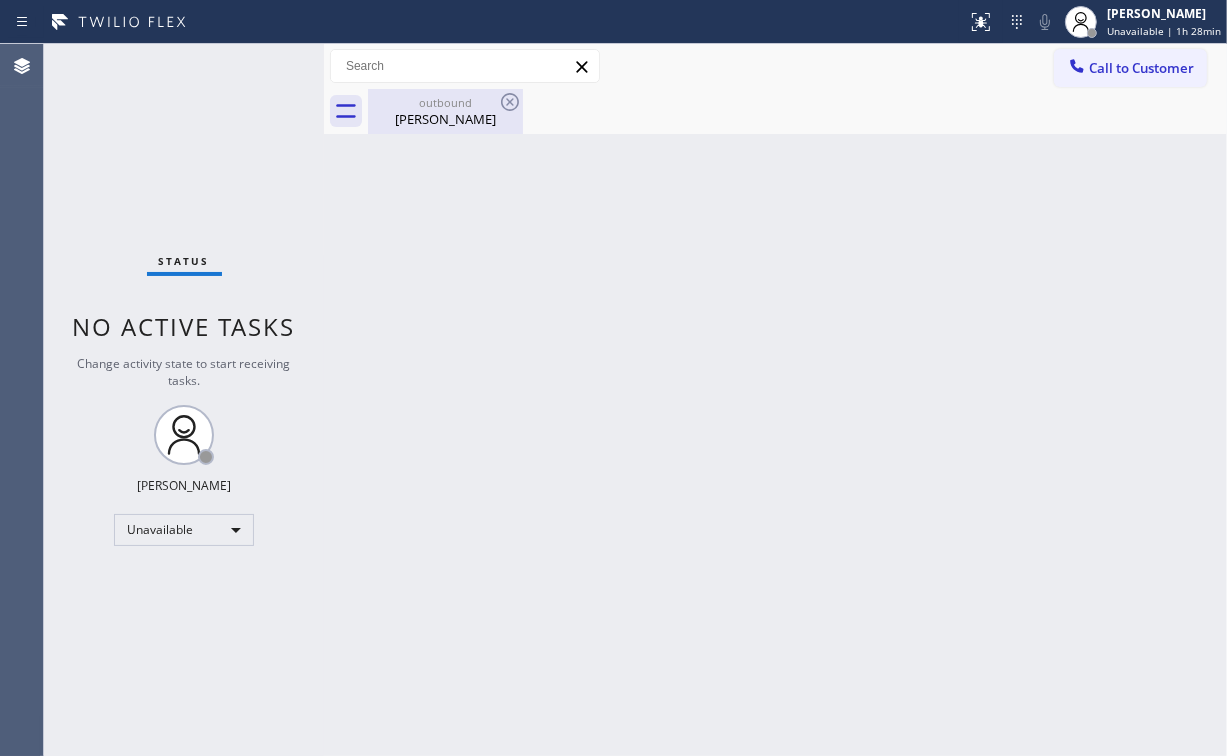 click on "outbound" at bounding box center (445, 102) 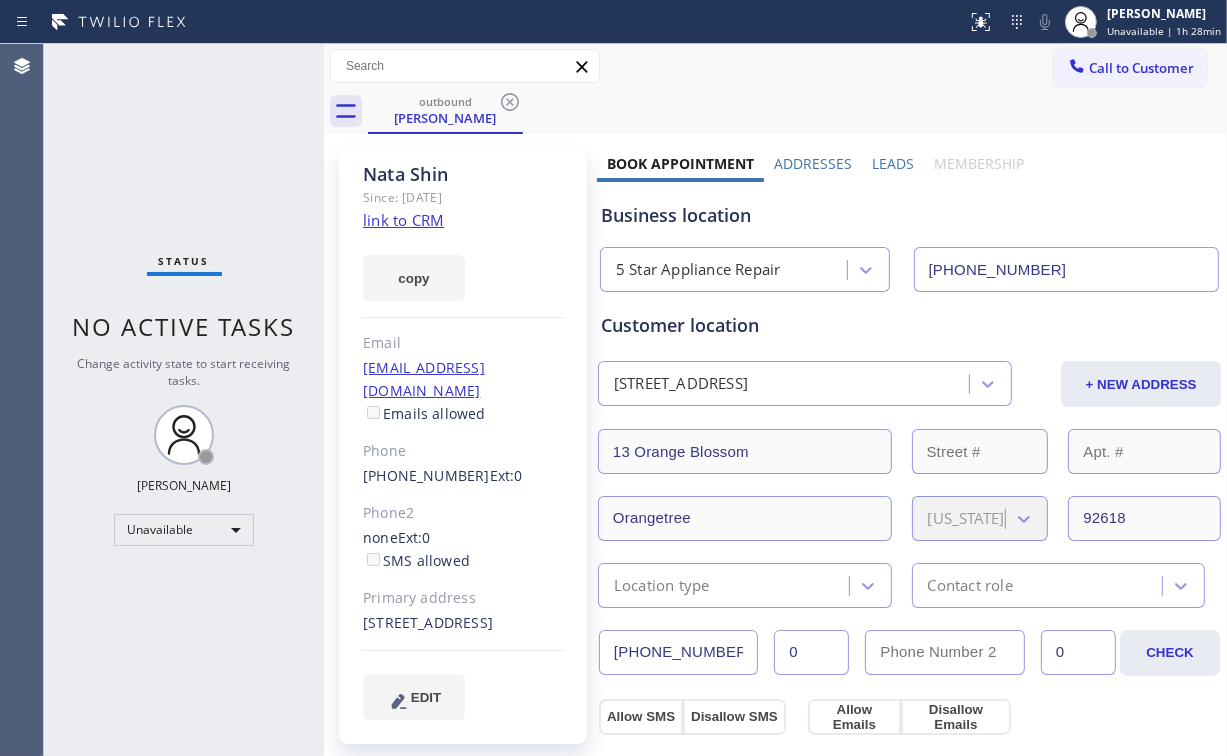 click on "outbound [PERSON_NAME]" at bounding box center [797, 111] 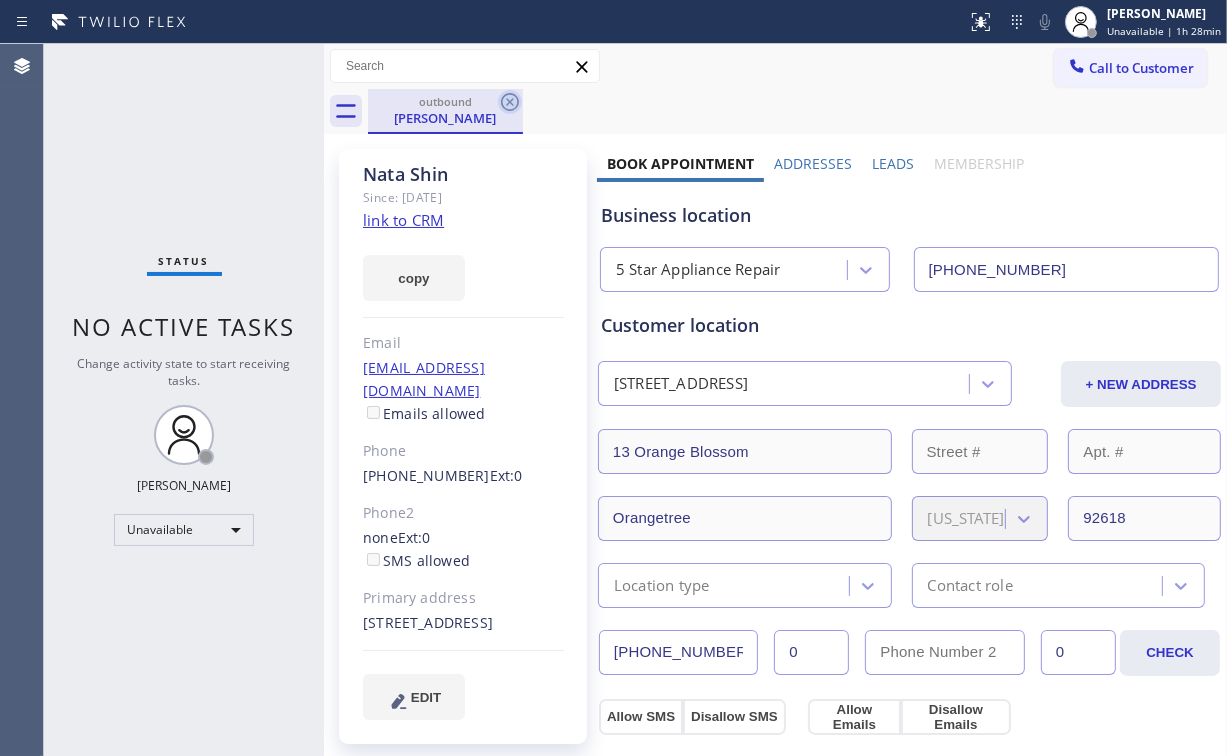 click 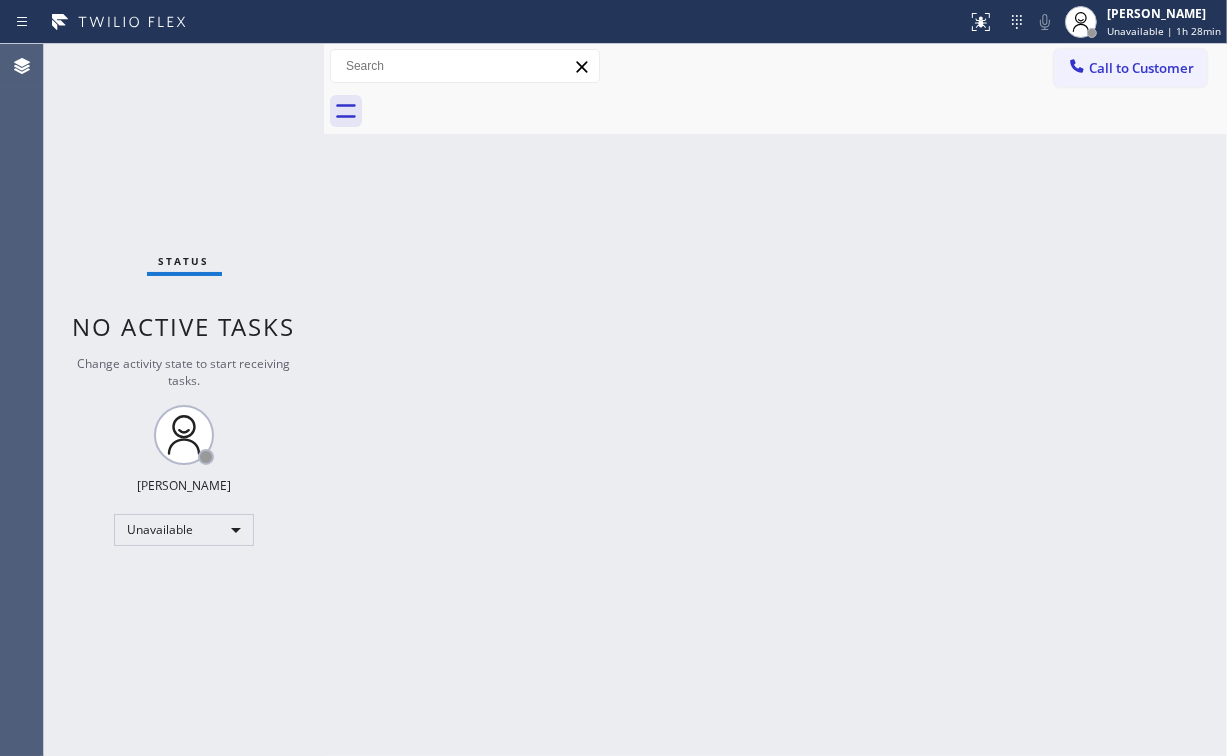 drag, startPoint x: 164, startPoint y: 134, endPoint x: 163, endPoint y: 2, distance: 132.00378 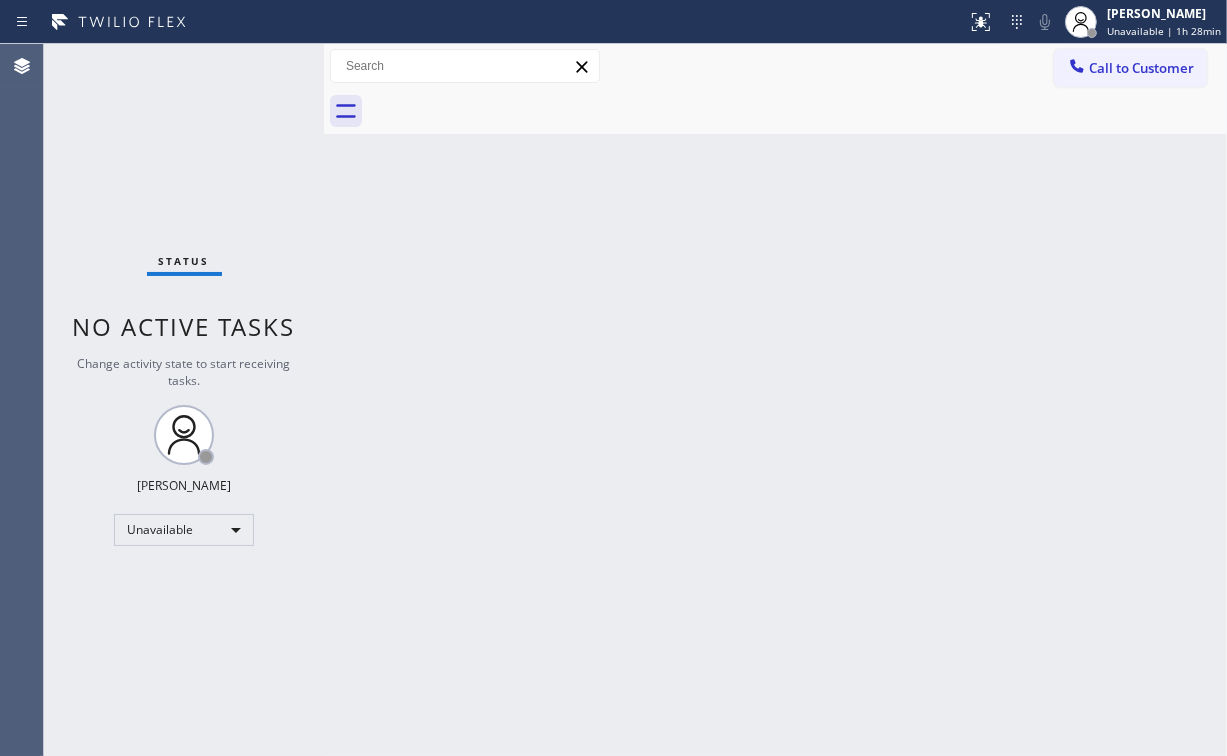drag, startPoint x: 1116, startPoint y: 59, endPoint x: 1102, endPoint y: 80, distance: 25.23886 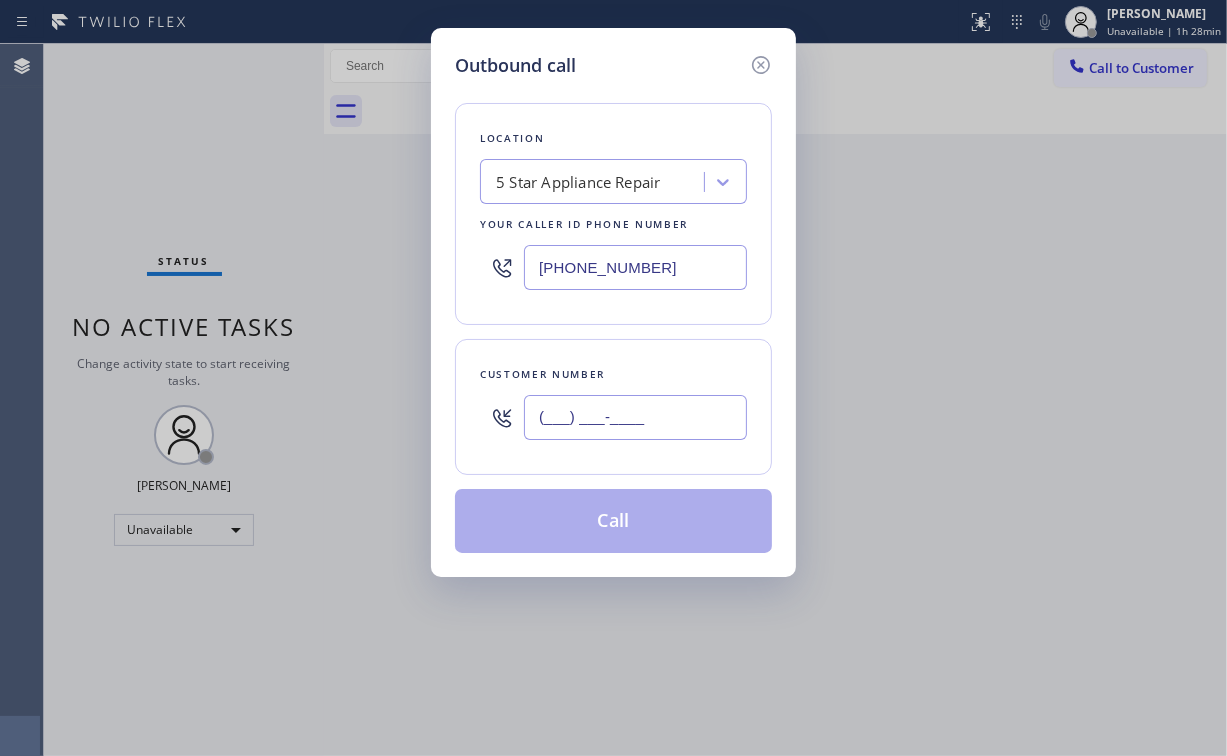 click on "(___) ___-____" at bounding box center (635, 417) 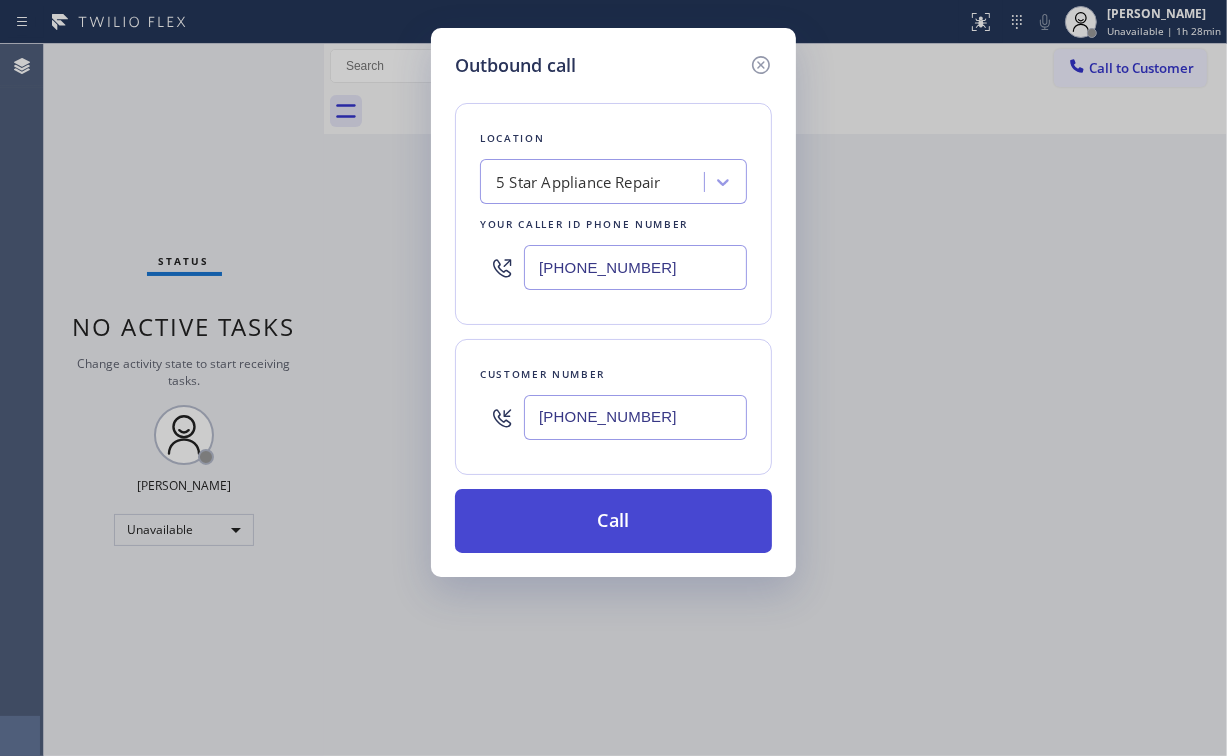 type on "[PHONE_NUMBER]" 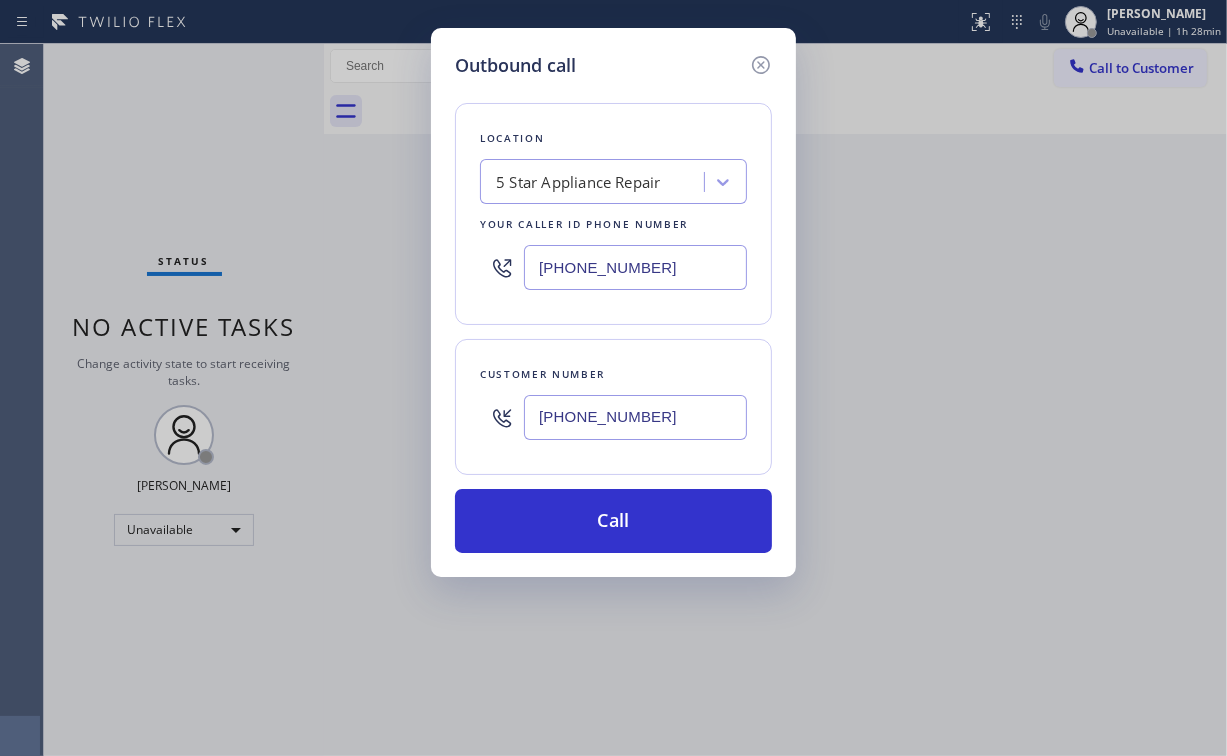 drag, startPoint x: 610, startPoint y: 508, endPoint x: 559, endPoint y: 628, distance: 130.38788 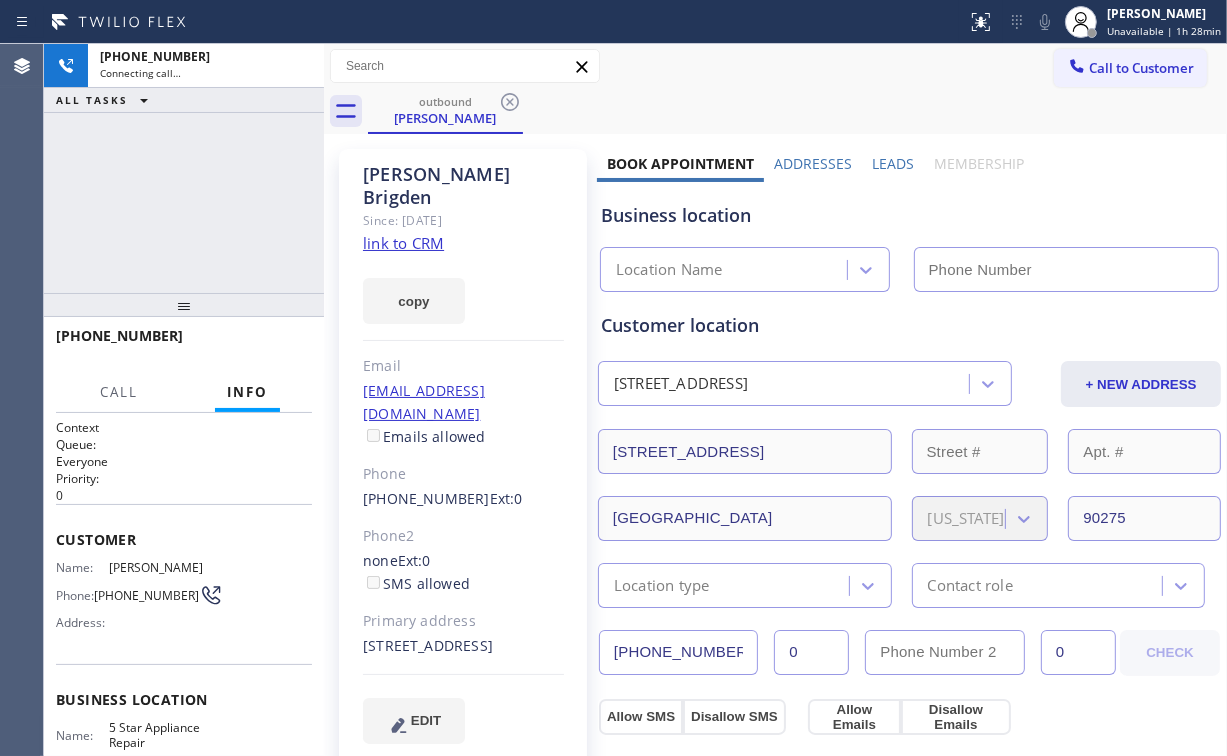 drag, startPoint x: 172, startPoint y: 177, endPoint x: 252, endPoint y: 267, distance: 120.41595 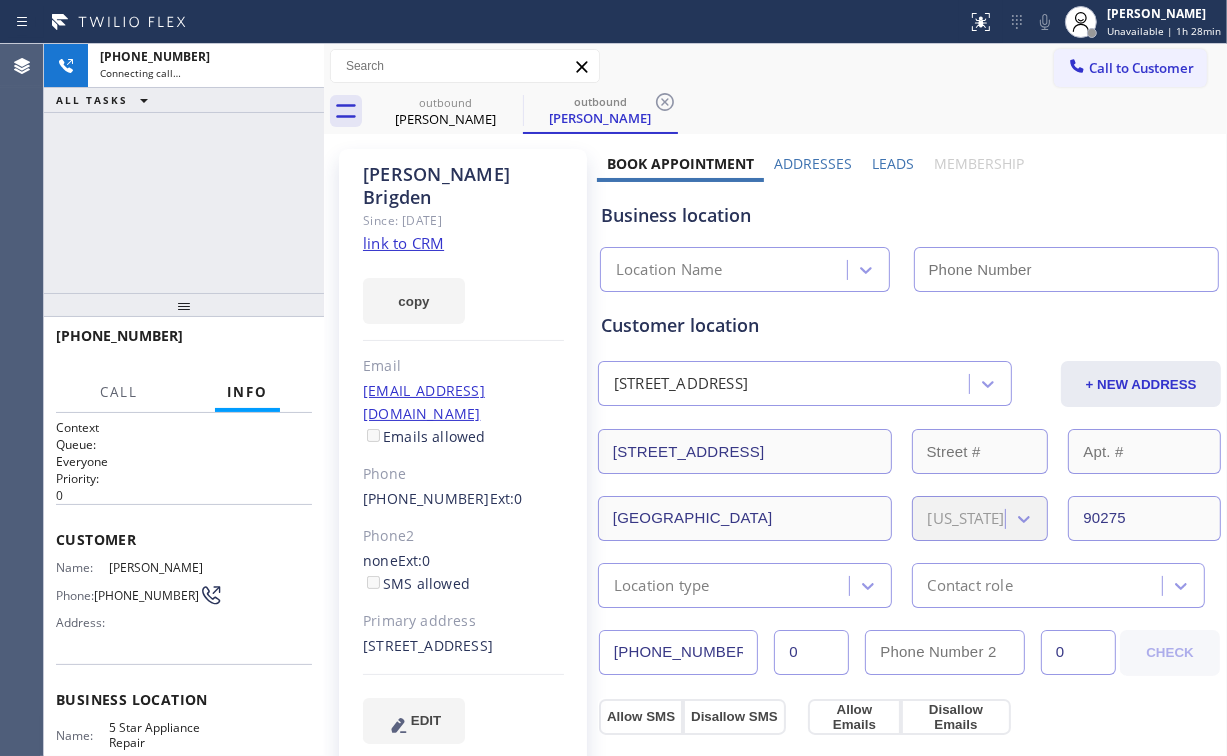 type on "[PHONE_NUMBER]" 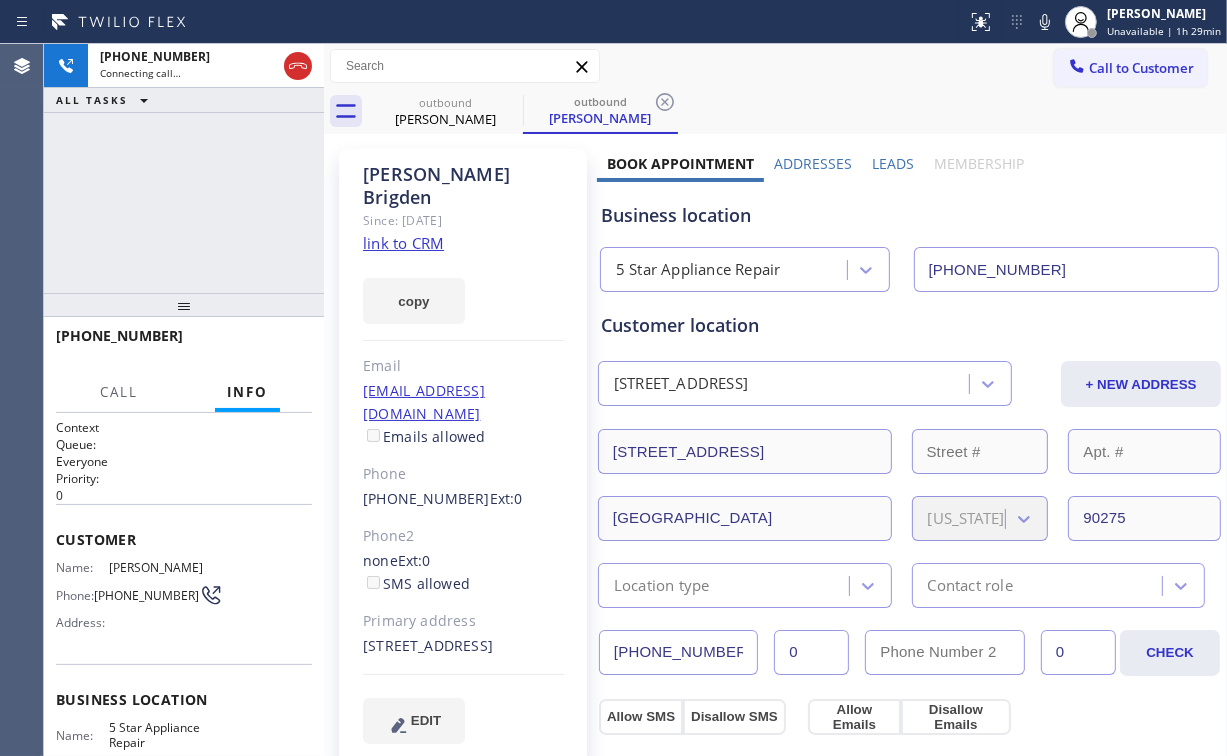 click on "[PHONE_NUMBER] Connecting call… ALL TASKS ALL TASKS ACTIVE TASKS TASKS IN WRAP UP" at bounding box center (184, 168) 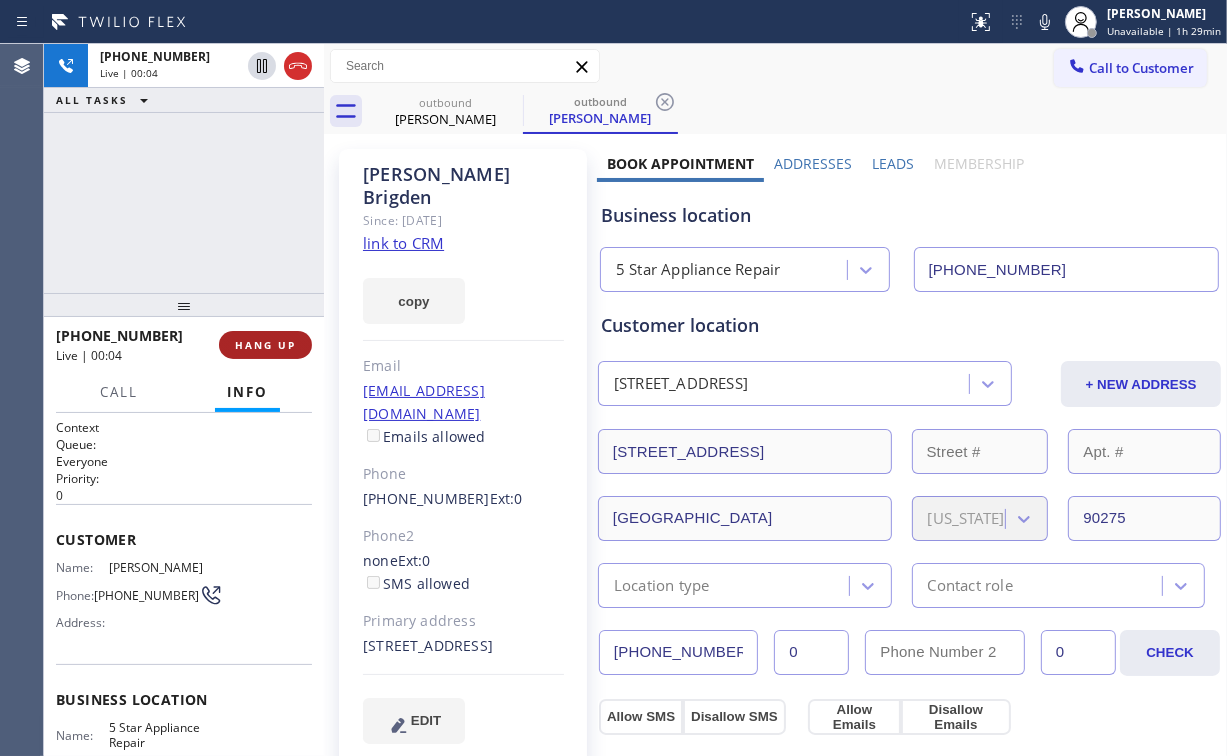 click on "HANG UP" at bounding box center [265, 345] 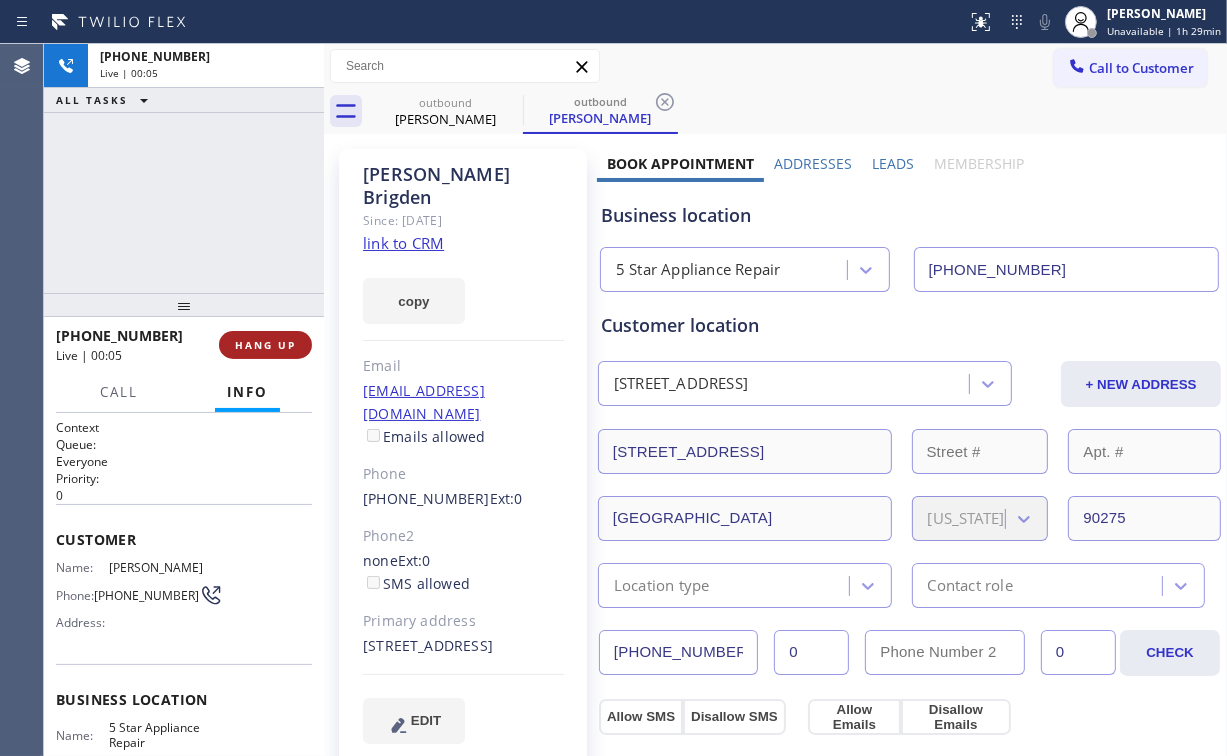 click on "HANG UP" at bounding box center (265, 345) 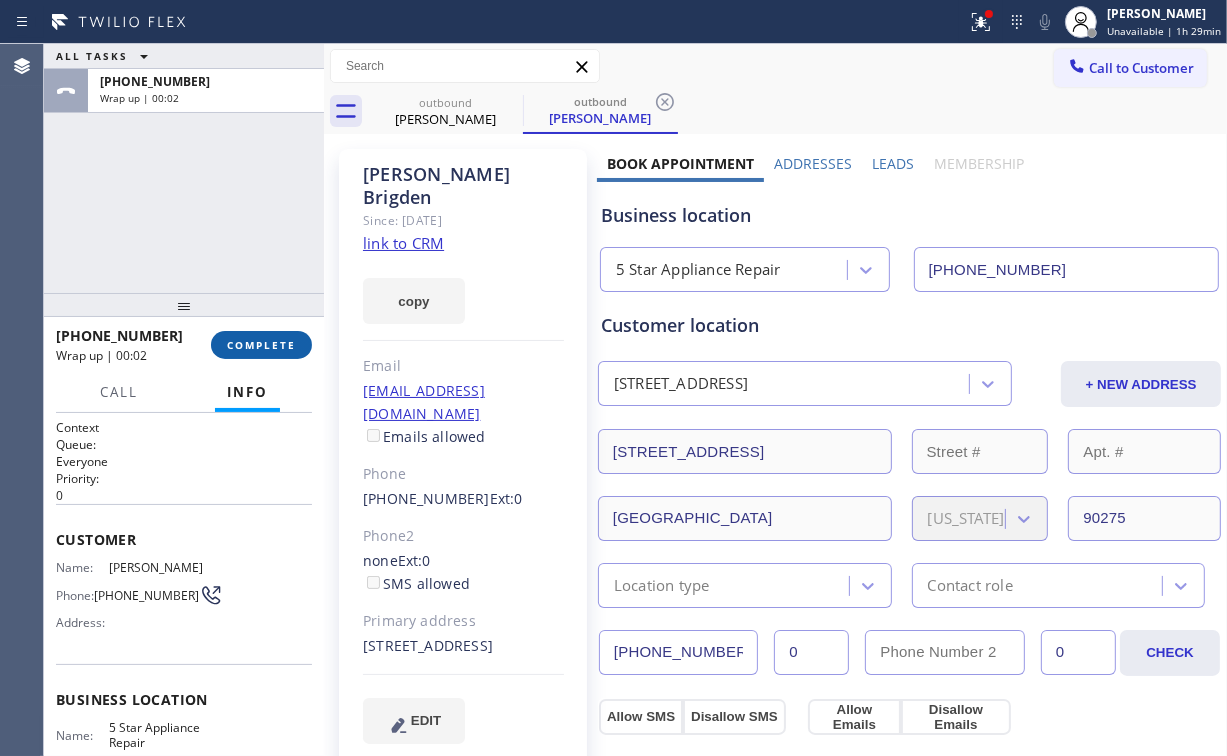 click on "COMPLETE" at bounding box center (261, 345) 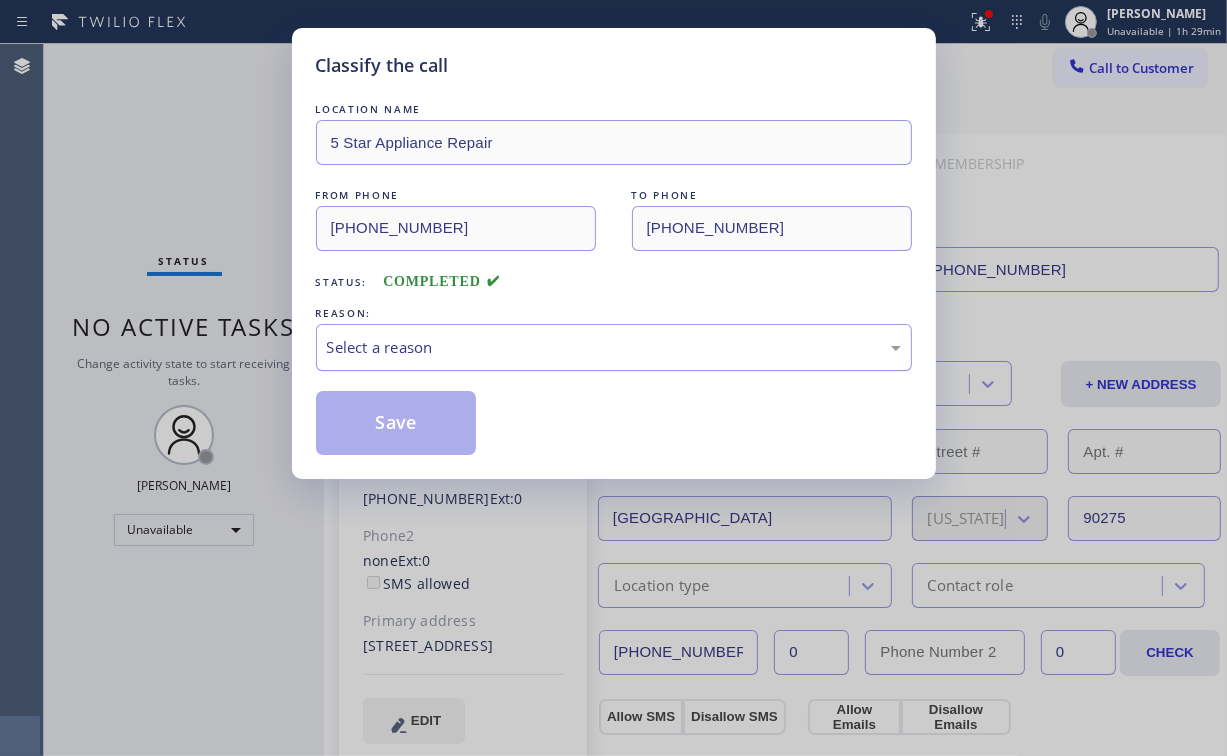 click on "Select a reason" at bounding box center (614, 347) 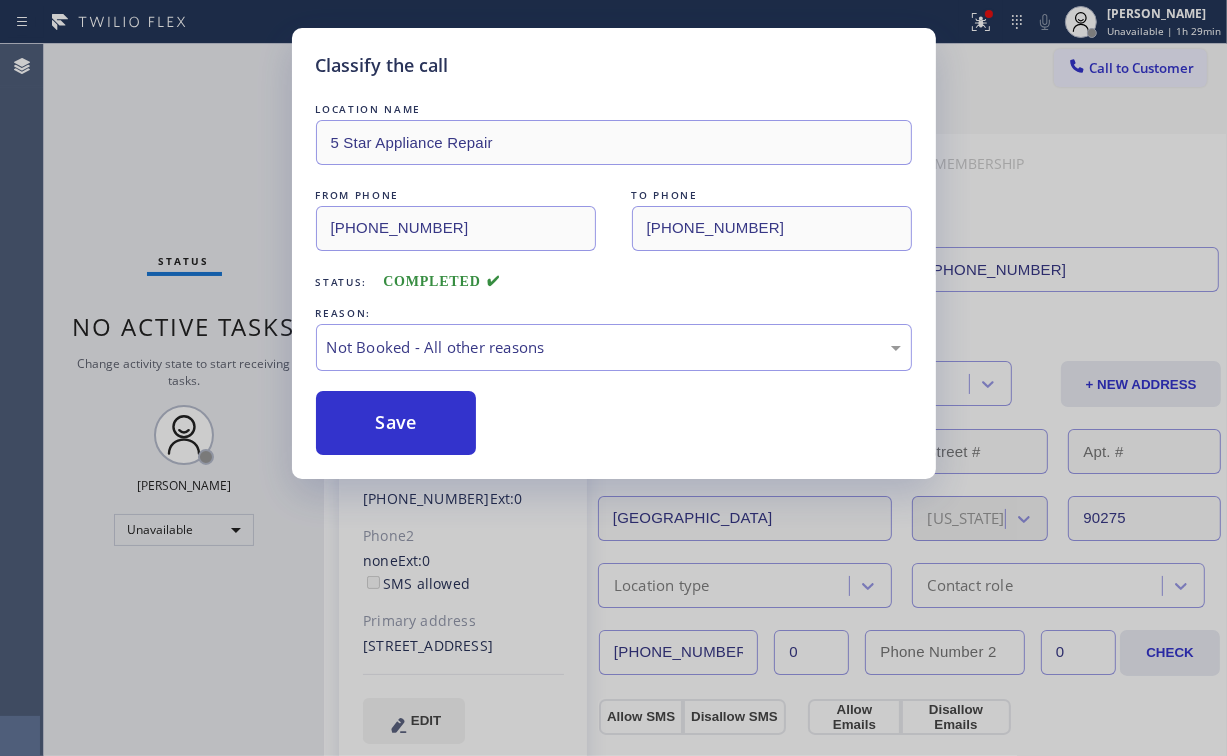 drag, startPoint x: 405, startPoint y: 416, endPoint x: 296, endPoint y: 276, distance: 177.42886 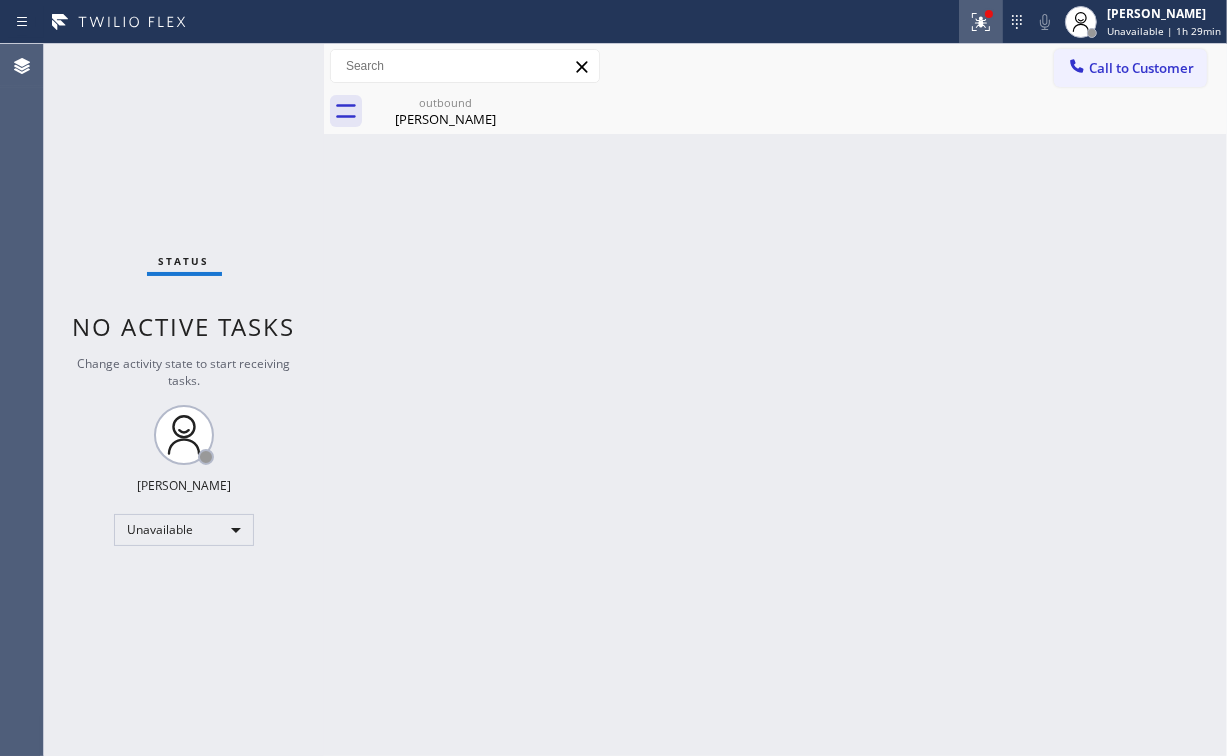 click 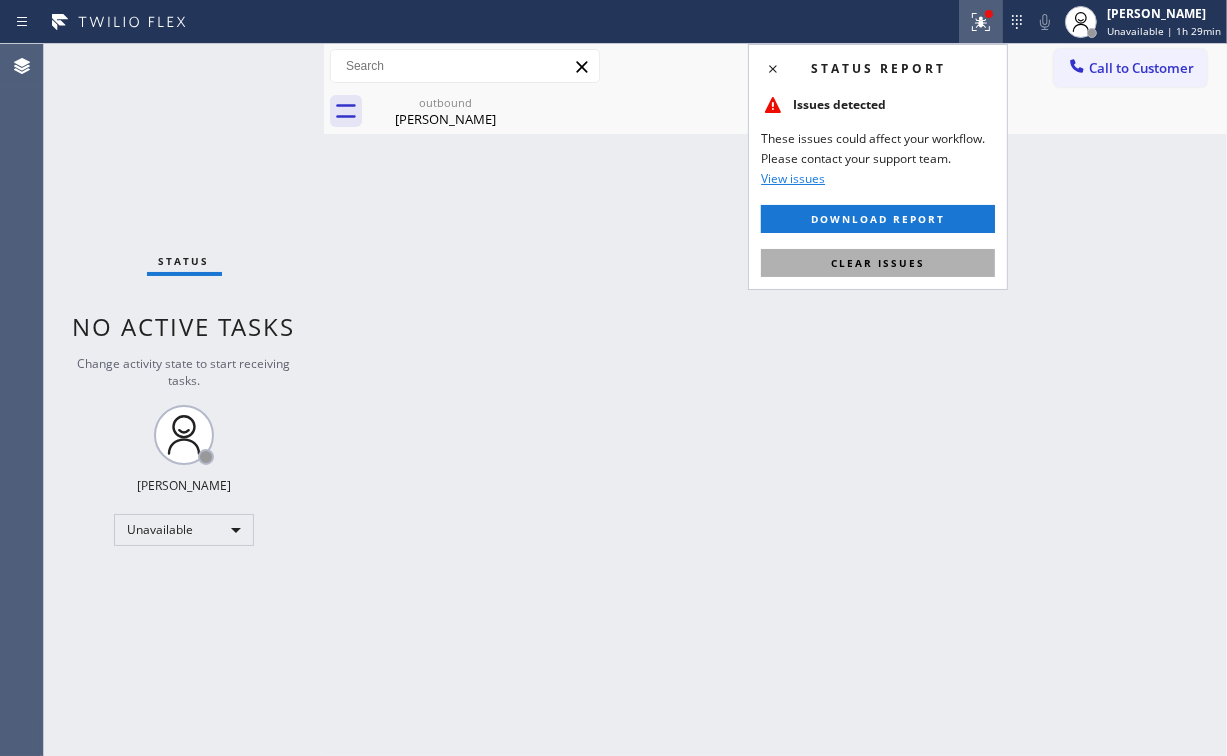 click on "Clear issues" at bounding box center (878, 263) 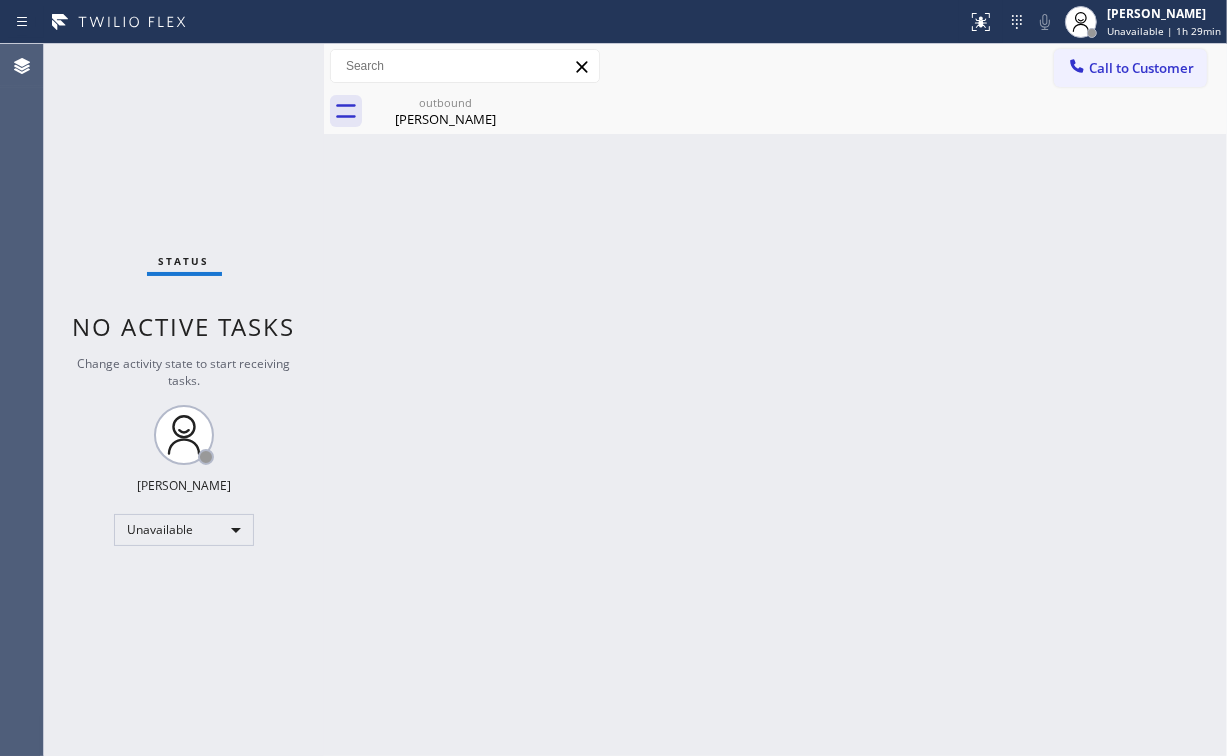 drag, startPoint x: 973, startPoint y: 265, endPoint x: 984, endPoint y: 255, distance: 14.866069 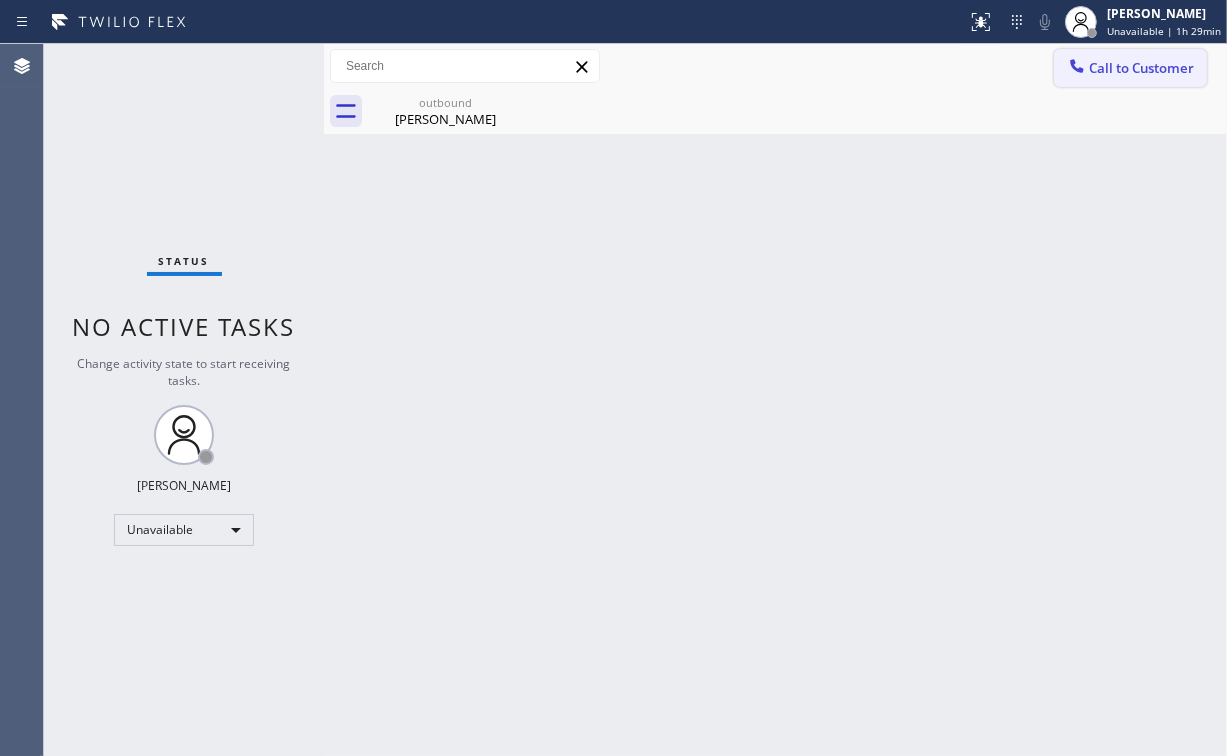 click on "Call to Customer" at bounding box center (1141, 68) 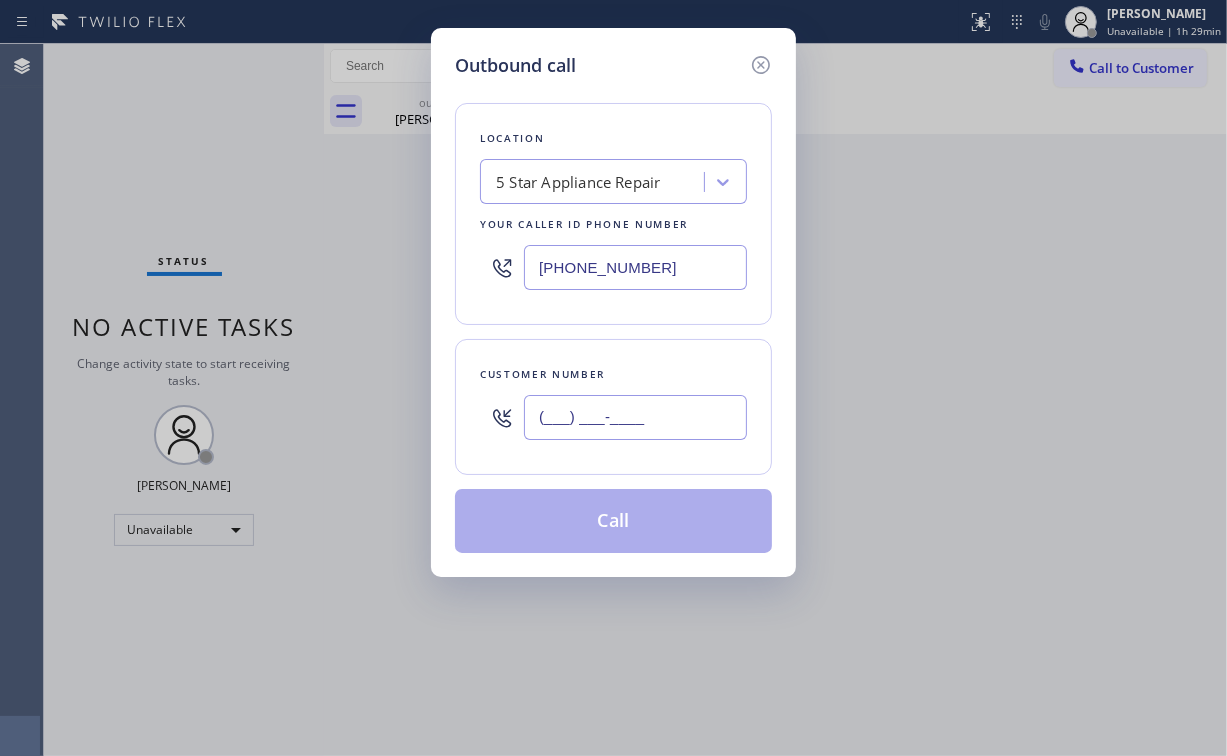 click on "(___) ___-____" at bounding box center (635, 417) 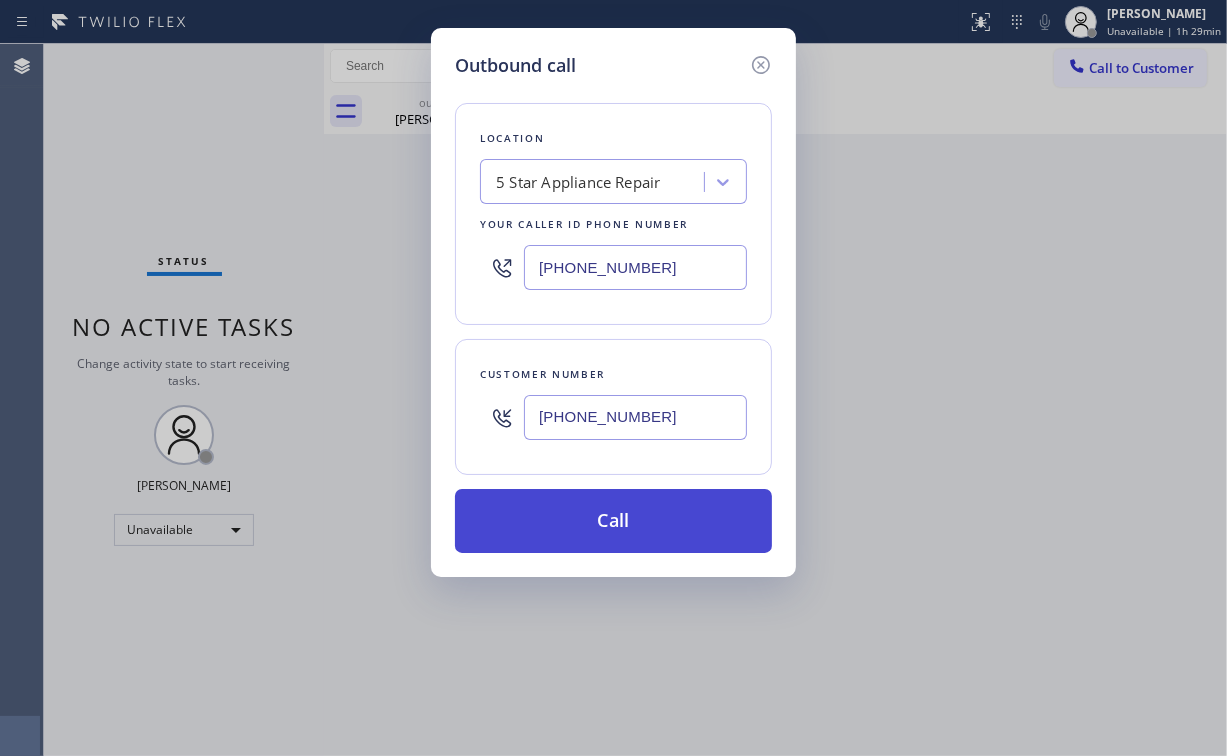 type on "[PHONE_NUMBER]" 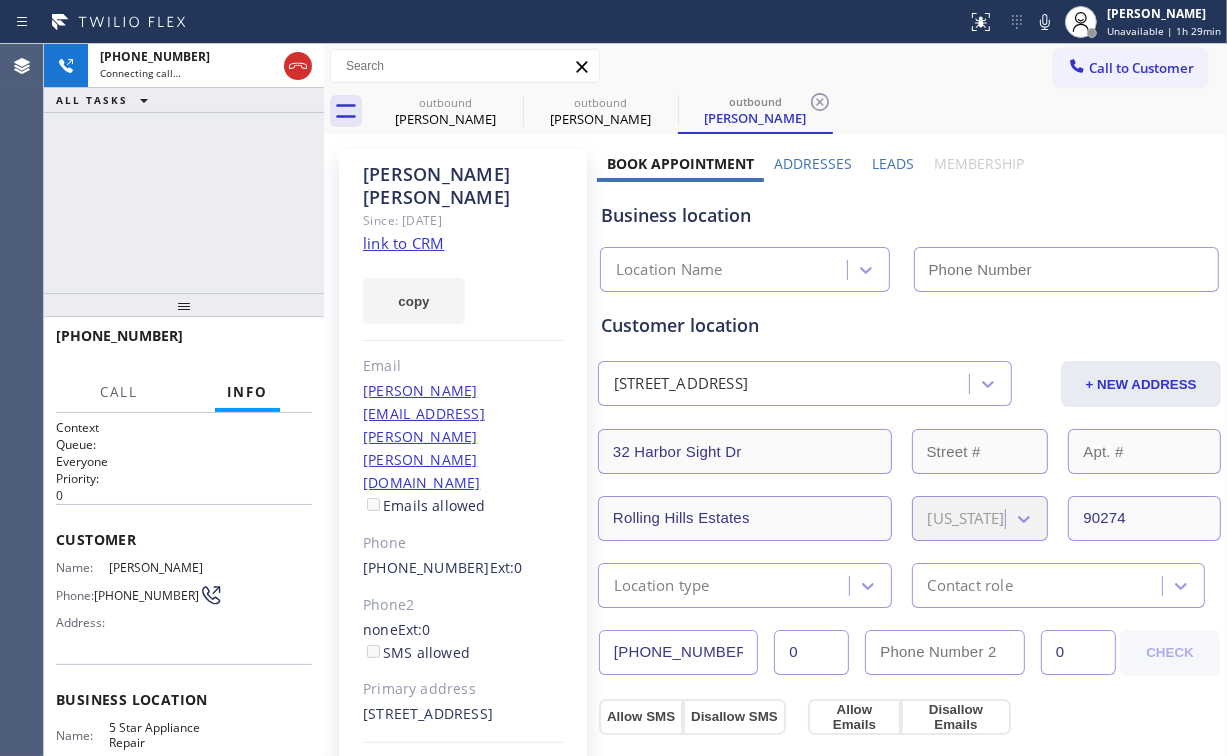 type on "[PHONE_NUMBER]" 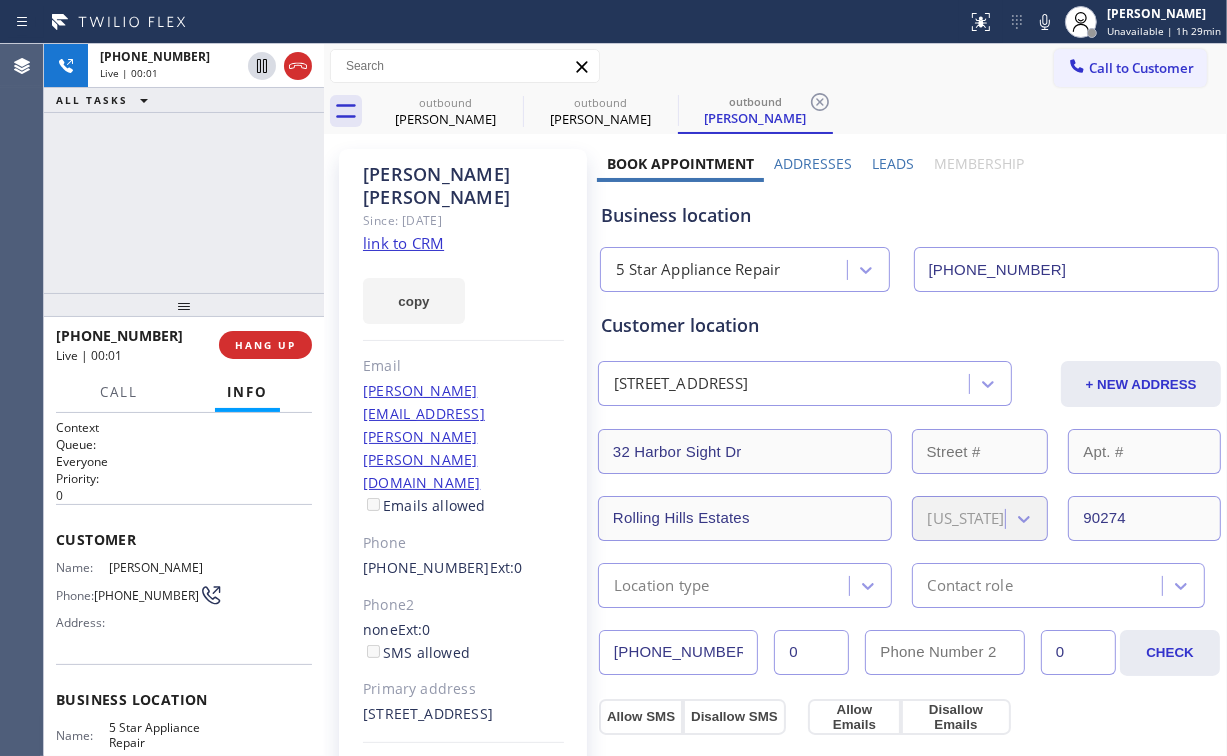 click on "[PHONE_NUMBER] Live | 00:01 ALL TASKS ALL TASKS ACTIVE TASKS TASKS IN WRAP UP" at bounding box center [184, 168] 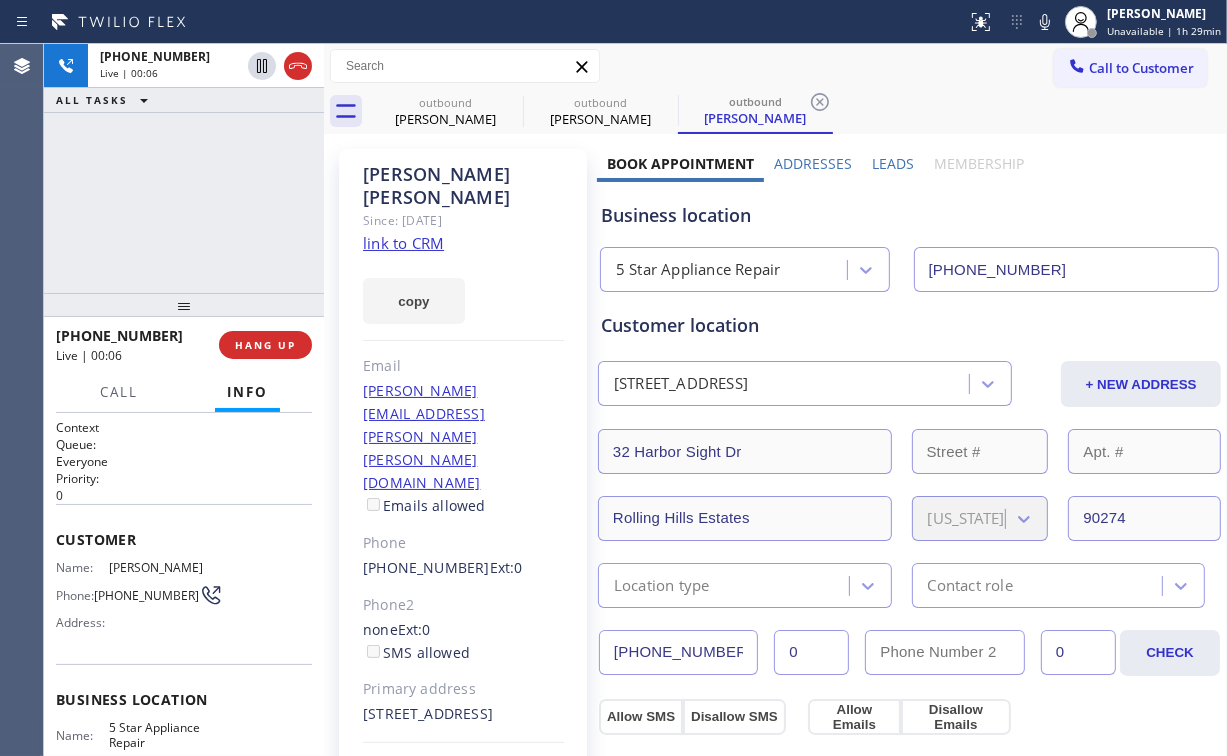drag, startPoint x: 245, startPoint y: 345, endPoint x: 269, endPoint y: 364, distance: 30.610456 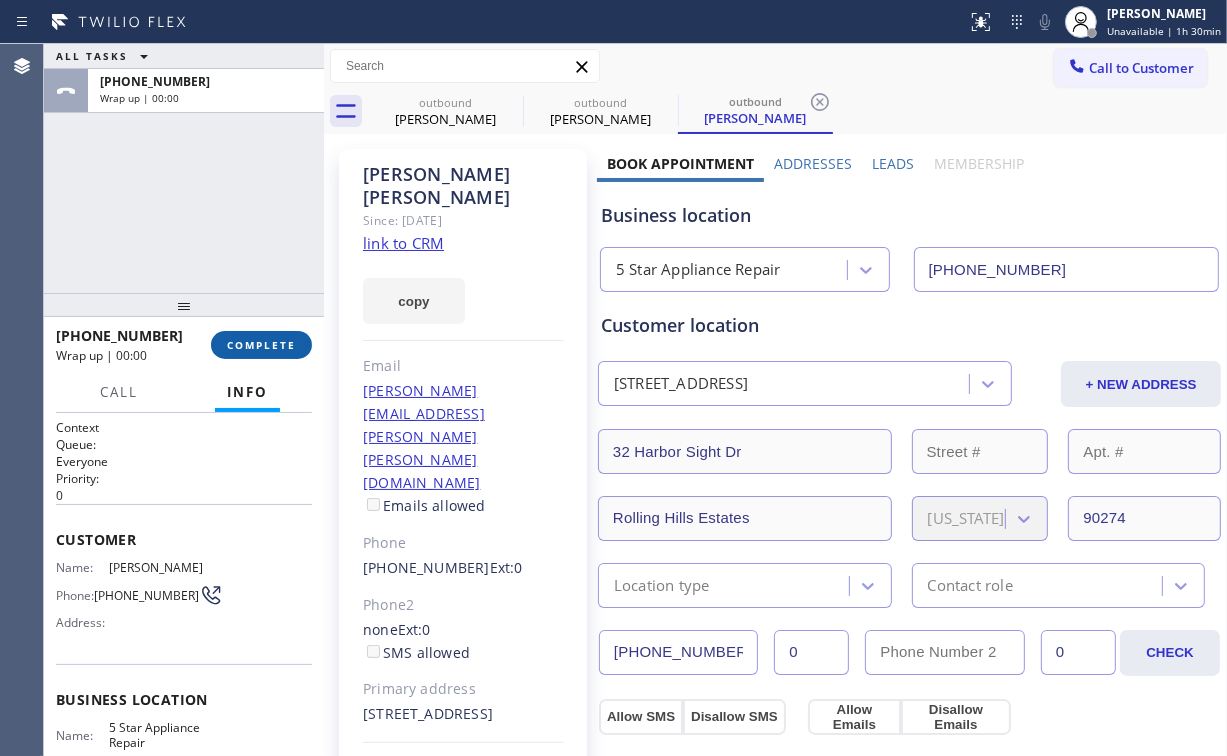 click on "COMPLETE" at bounding box center (261, 345) 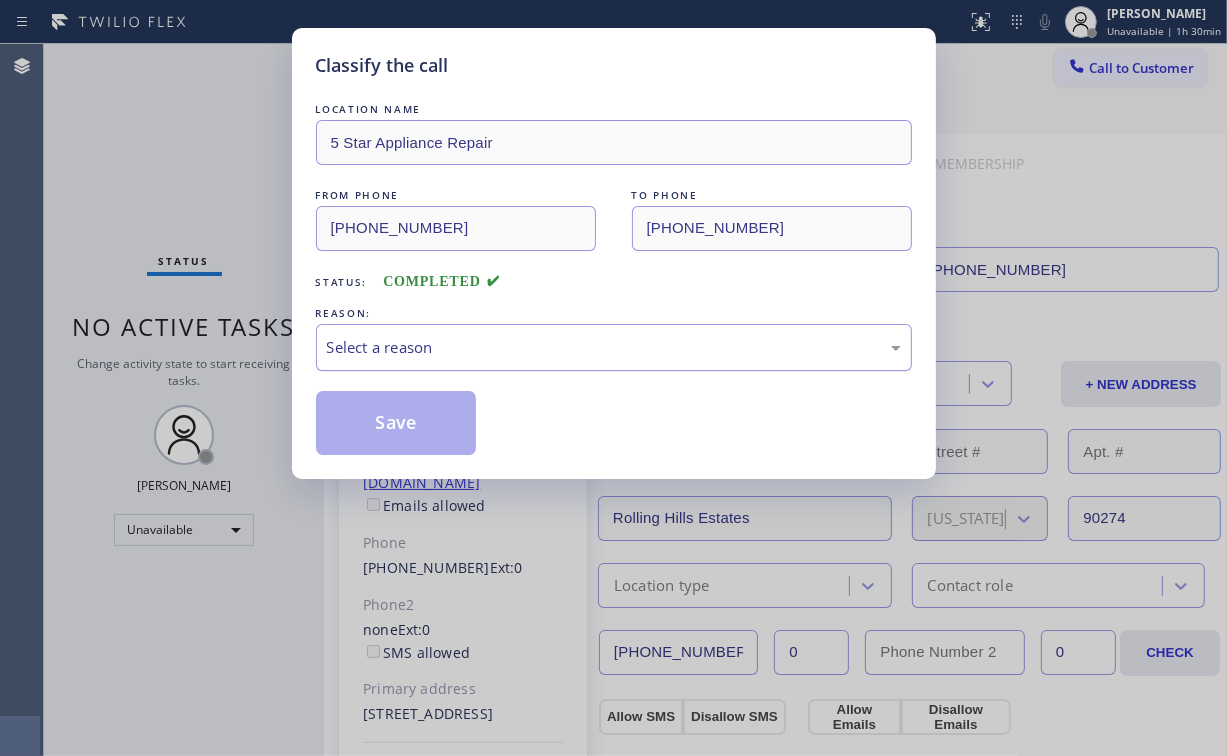 click on "Select a reason" at bounding box center [614, 347] 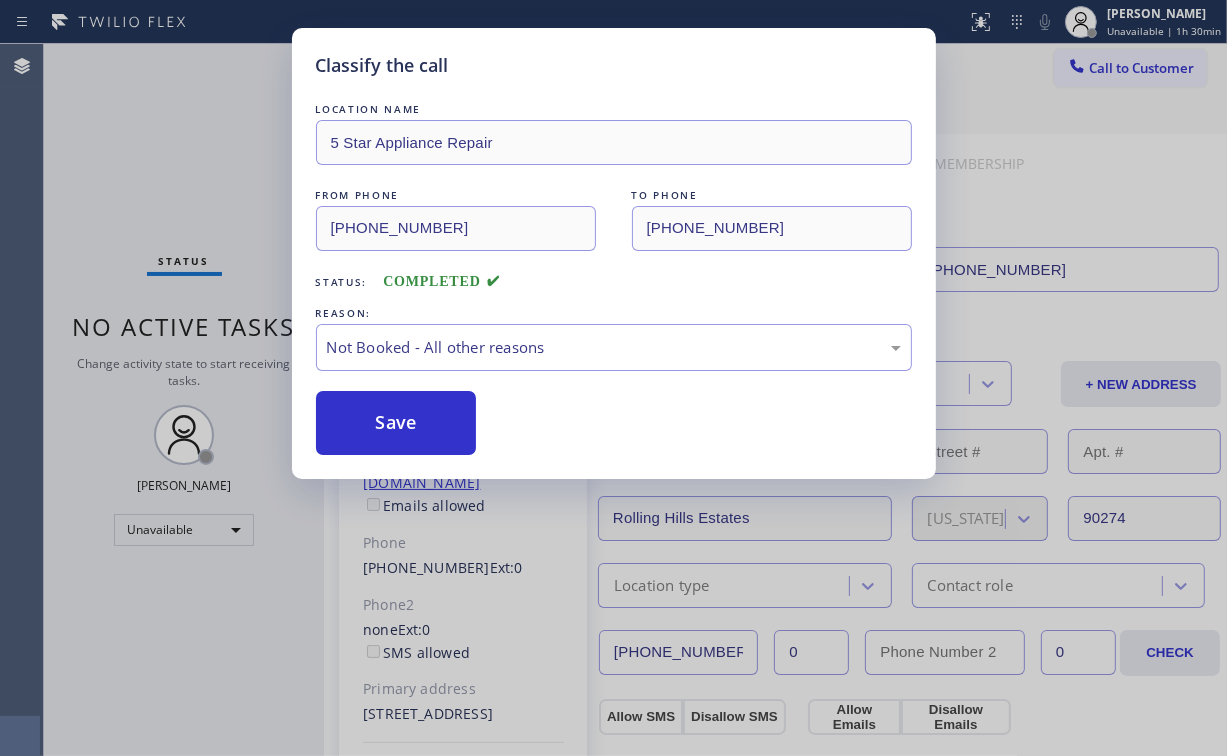 drag, startPoint x: 409, startPoint y: 418, endPoint x: 188, endPoint y: 203, distance: 308.32776 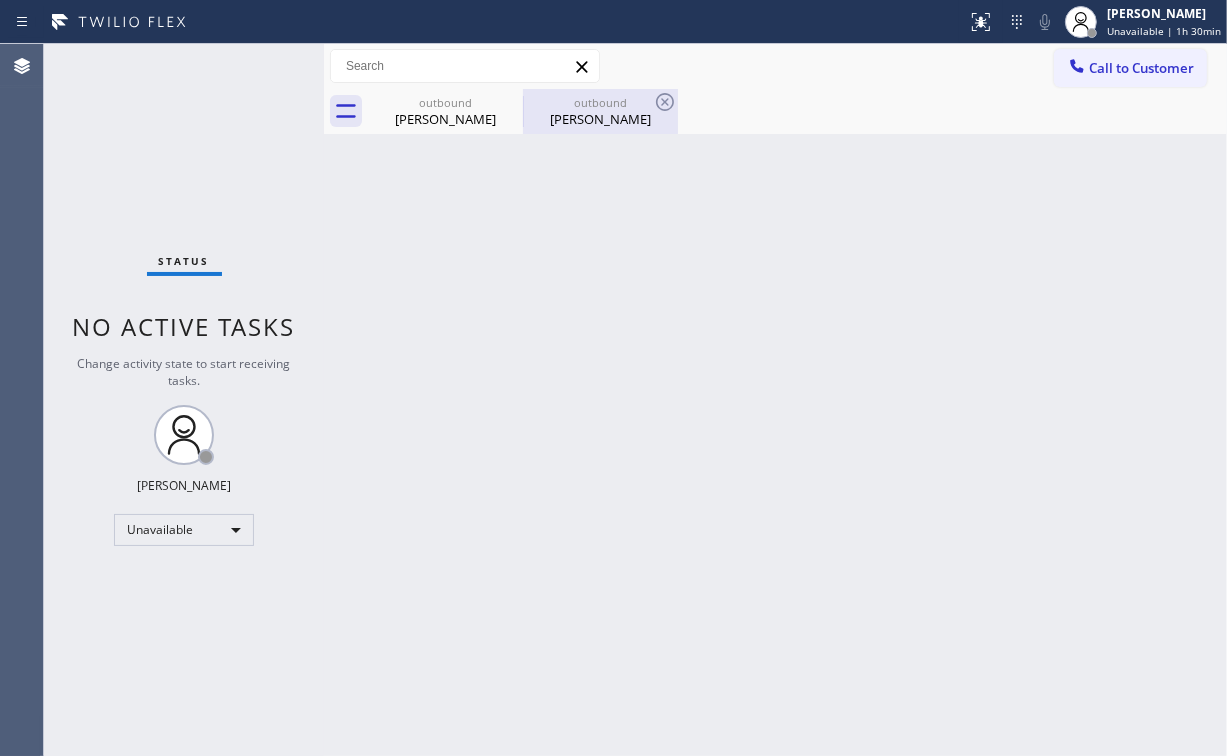 drag, startPoint x: 691, startPoint y: 297, endPoint x: 534, endPoint y: 111, distance: 243.40295 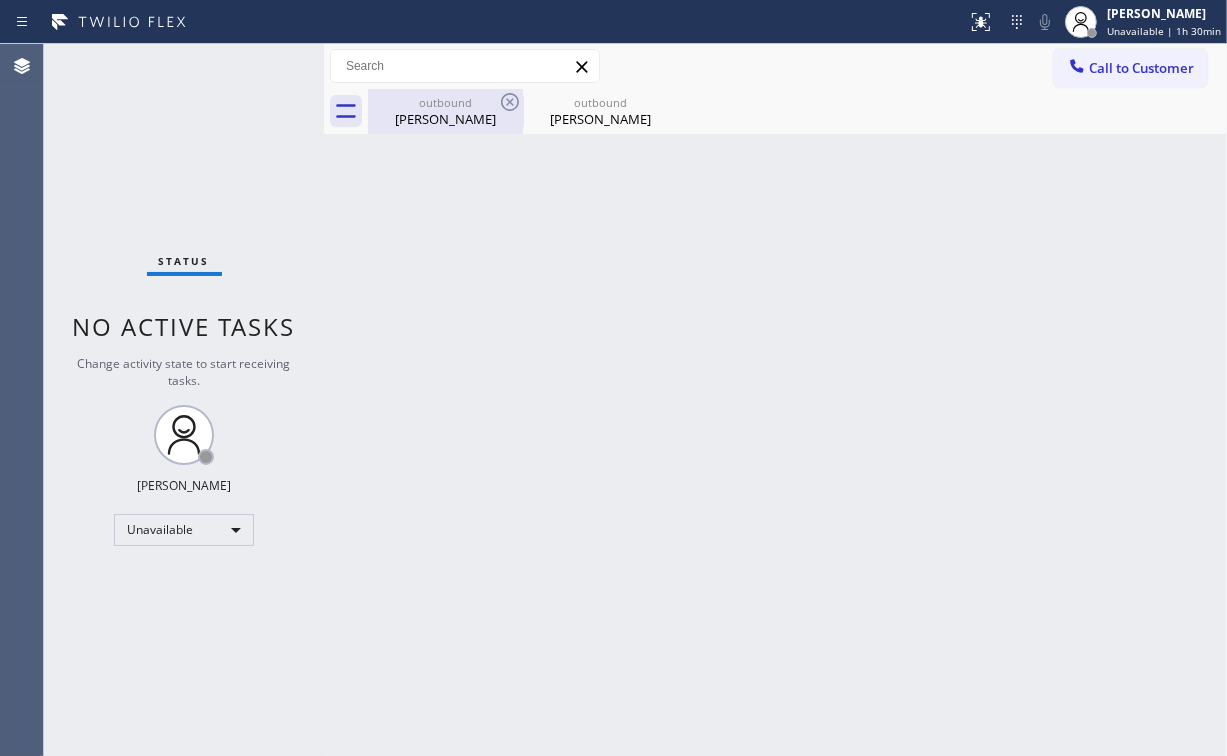 drag, startPoint x: 445, startPoint y: 100, endPoint x: 498, endPoint y: 99, distance: 53.009434 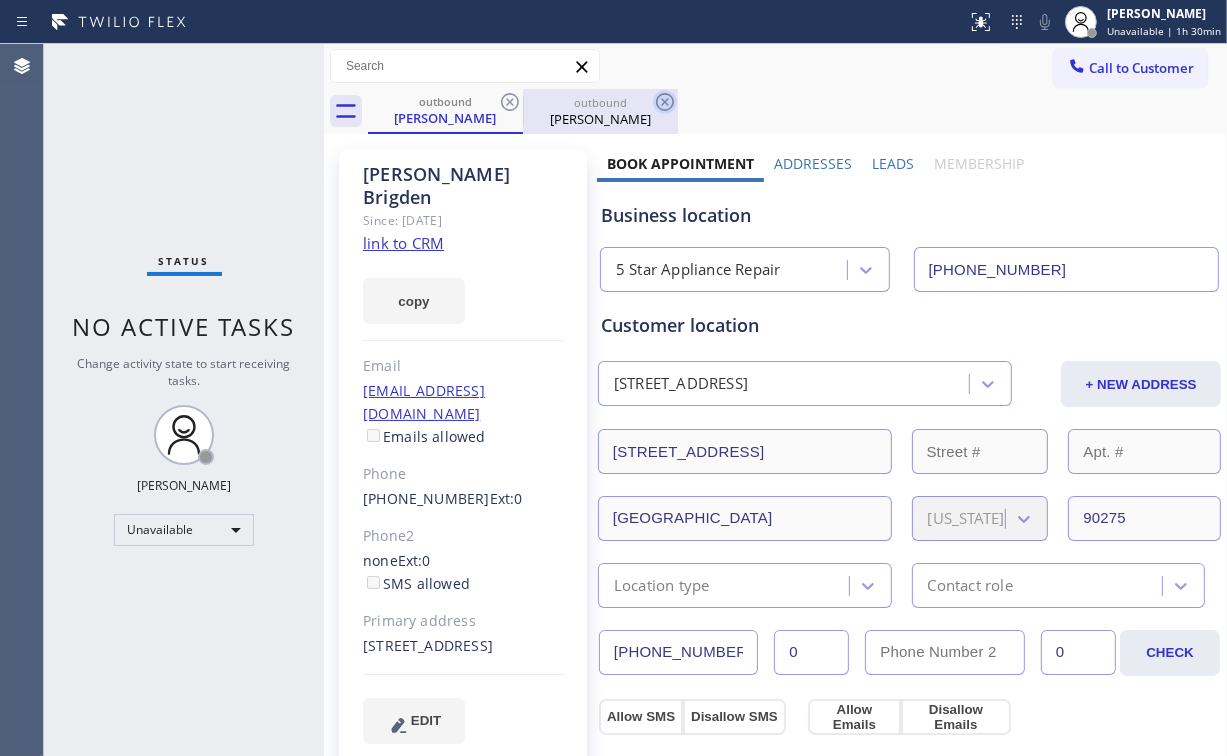 click 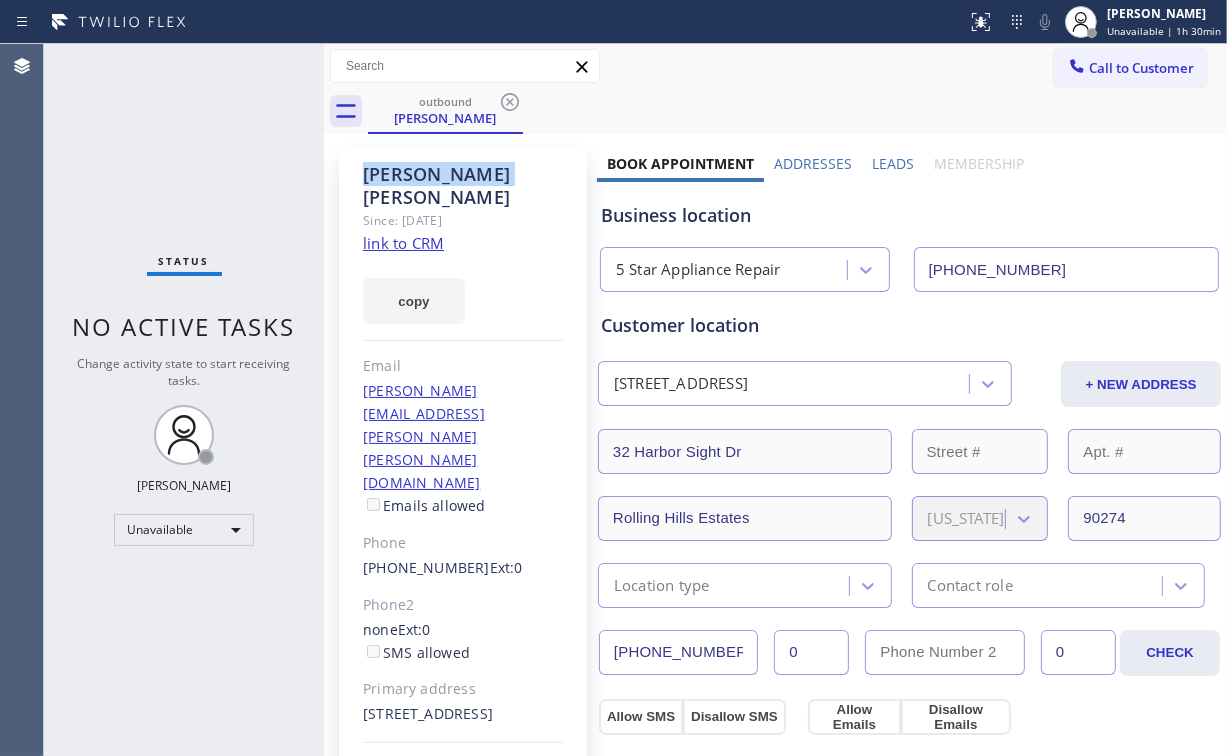 drag, startPoint x: 515, startPoint y: 100, endPoint x: 524, endPoint y: 123, distance: 24.698177 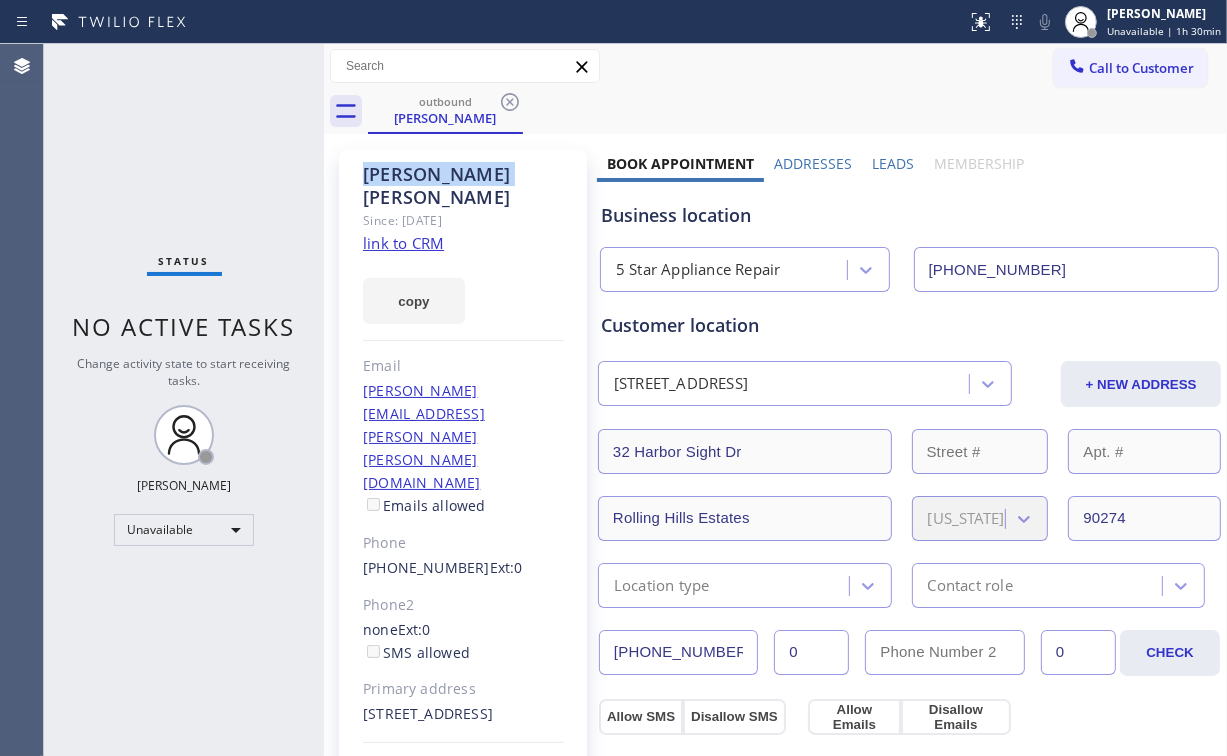 click 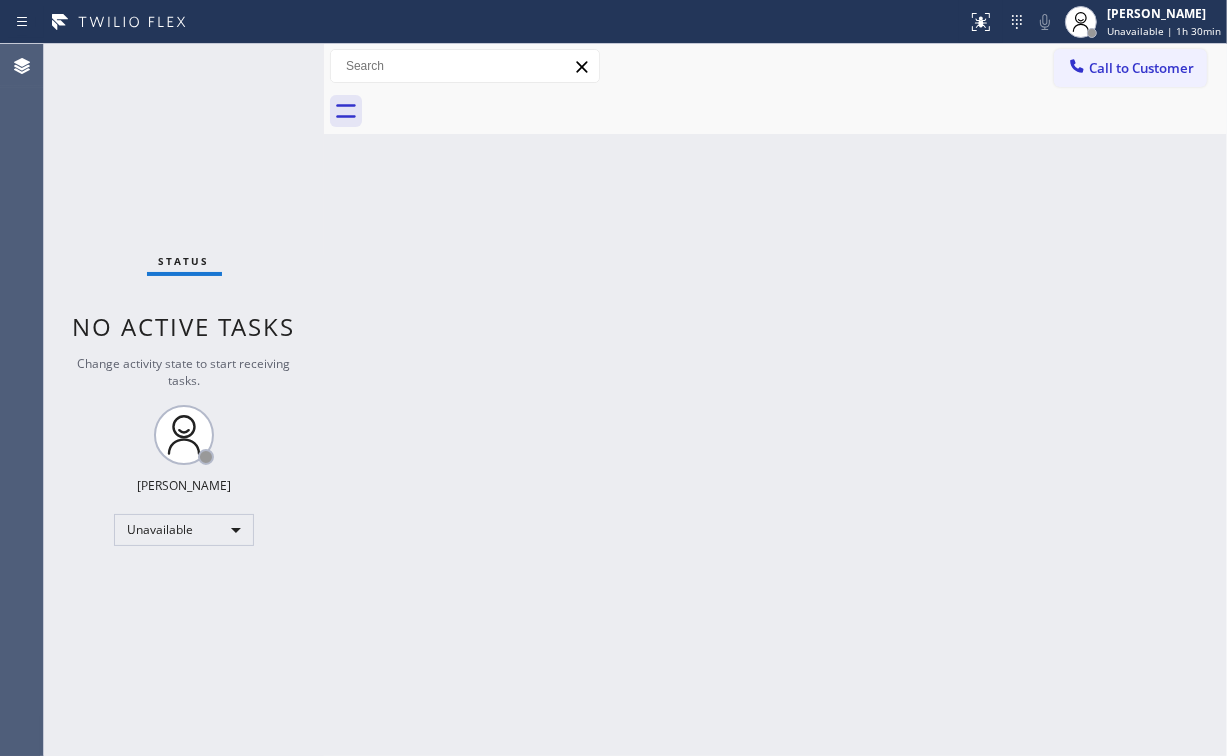 click on "Back to Dashboard Change Sender ID Customers Technicians Select a contact Outbound call Location Search location Your caller id phone number Customer number Call Customer info Name   Phone none Address none Change Sender ID HVAC [PHONE_NUMBER] 5 Star Appliance [PHONE_NUMBER] Appliance Repair [PHONE_NUMBER] Plumbing [PHONE_NUMBER] Air Duct Cleaning [PHONE_NUMBER]  Electricians [PHONE_NUMBER] Cancel Change Check personal SMS Reset Change No tabs Call to Customer Outbound call Location 5 Star Appliance Repair Your caller id phone number [PHONE_NUMBER] Customer number Call Outbound call Technician Search Technician Your caller id phone number Your caller id phone number Call" at bounding box center [775, 400] 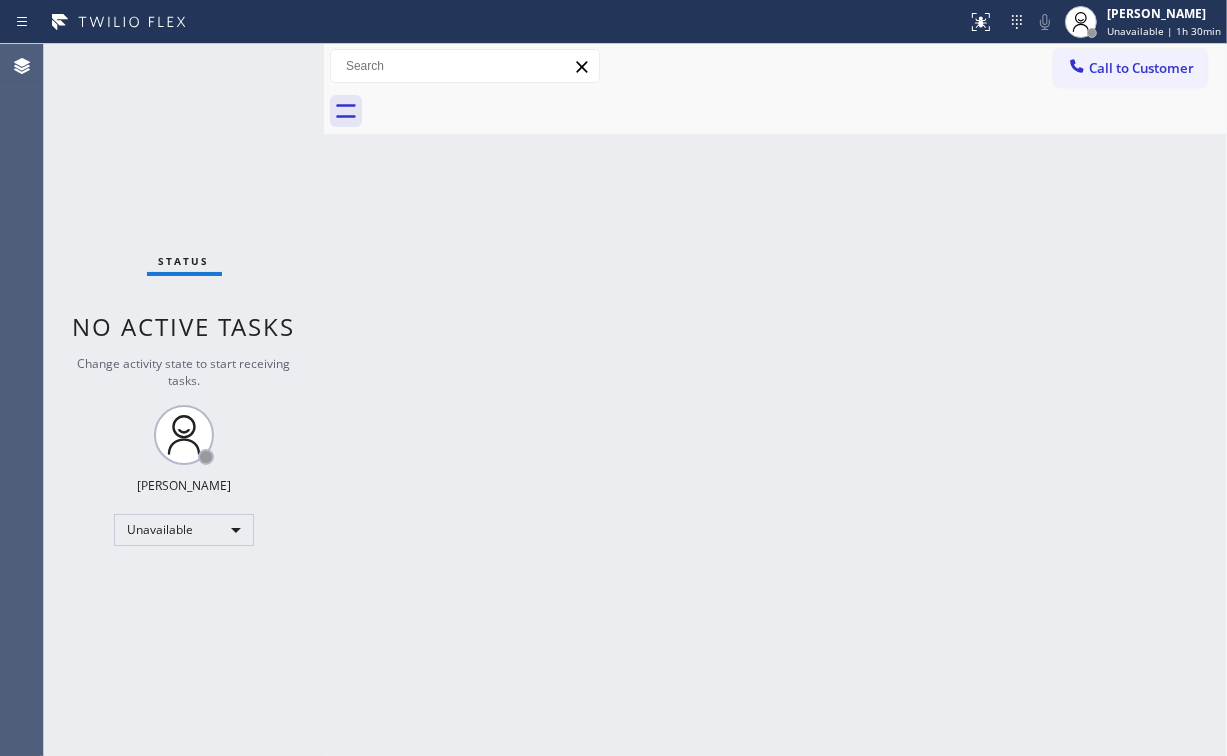 click on "Status   No active tasks     Change activity state to start receiving tasks.   [PERSON_NAME] Unavailable" at bounding box center [184, 400] 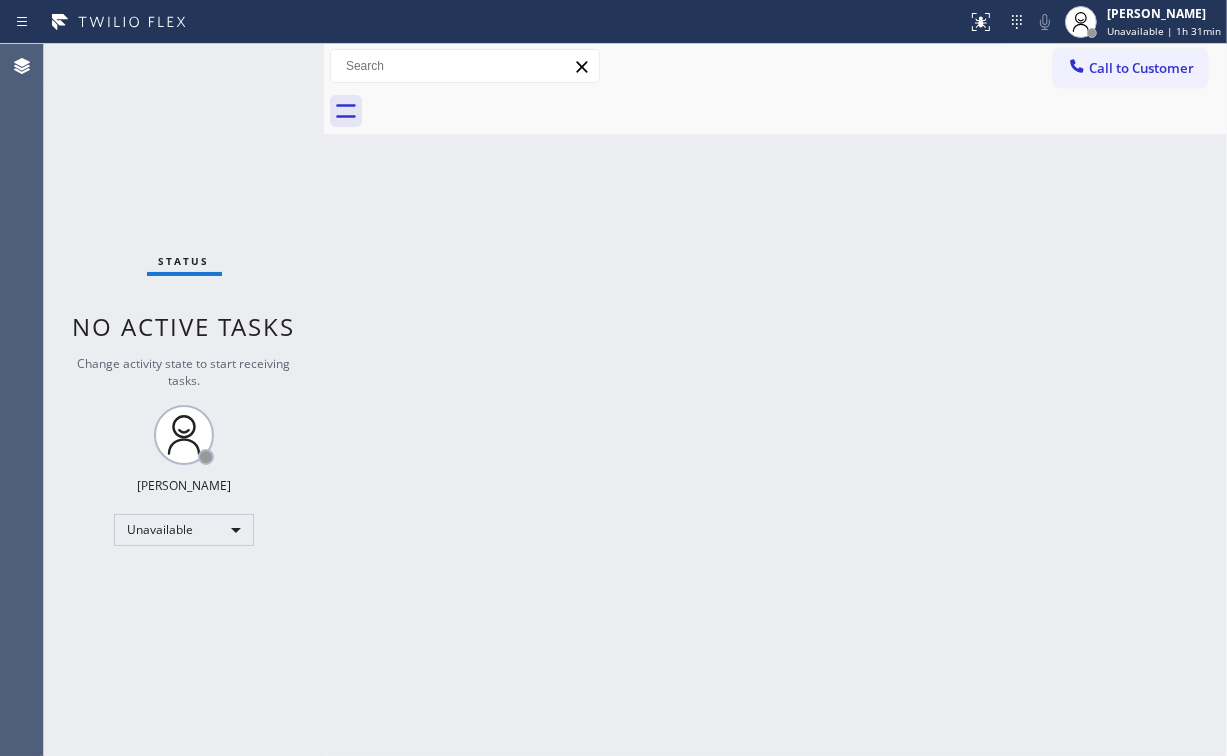 drag, startPoint x: 612, startPoint y: 283, endPoint x: 413, endPoint y: 105, distance: 266.99252 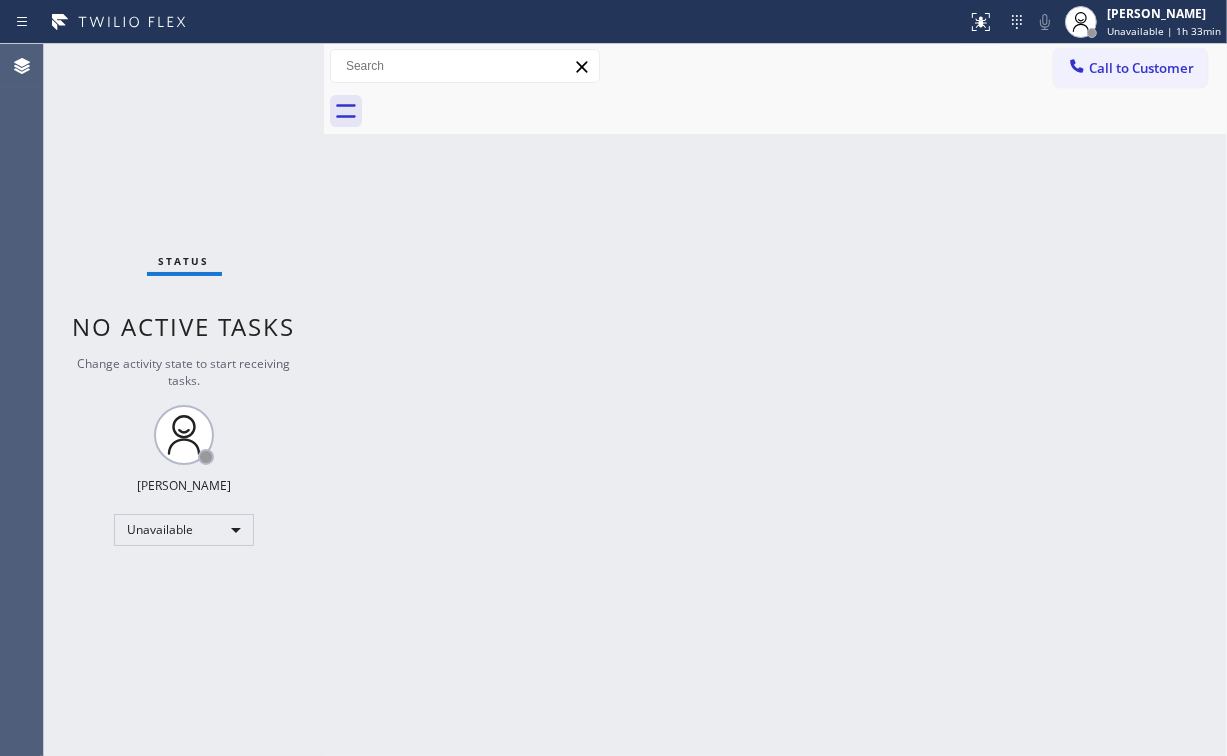 click on "Status   No active tasks     Change activity state to start receiving tasks.   [PERSON_NAME] Unavailable" at bounding box center [184, 400] 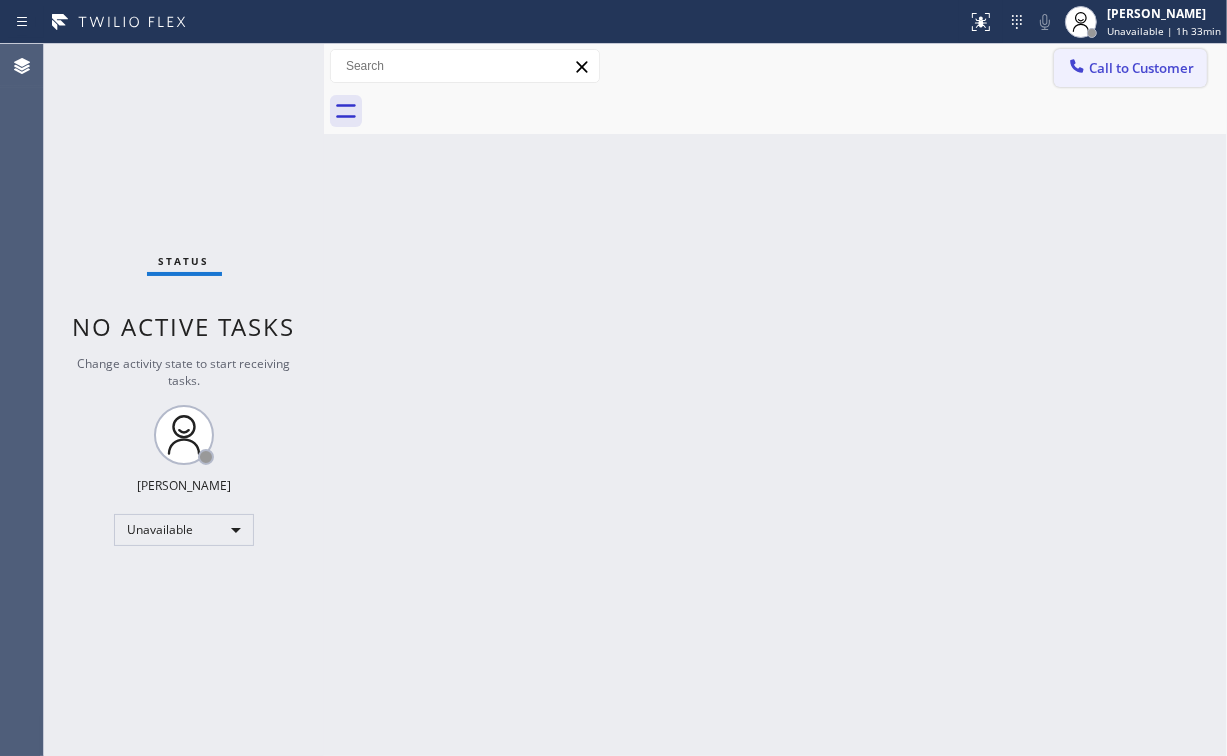 click on "Call to Customer" at bounding box center (1141, 68) 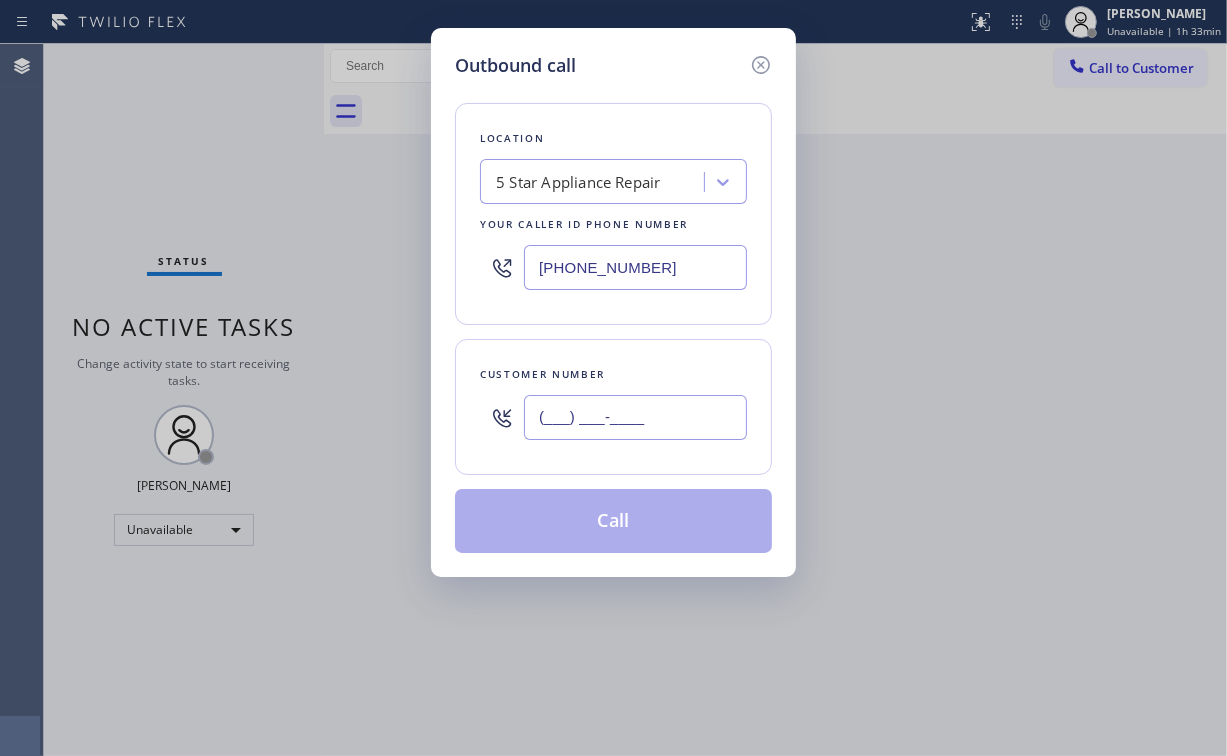 click on "(___) ___-____" at bounding box center [635, 417] 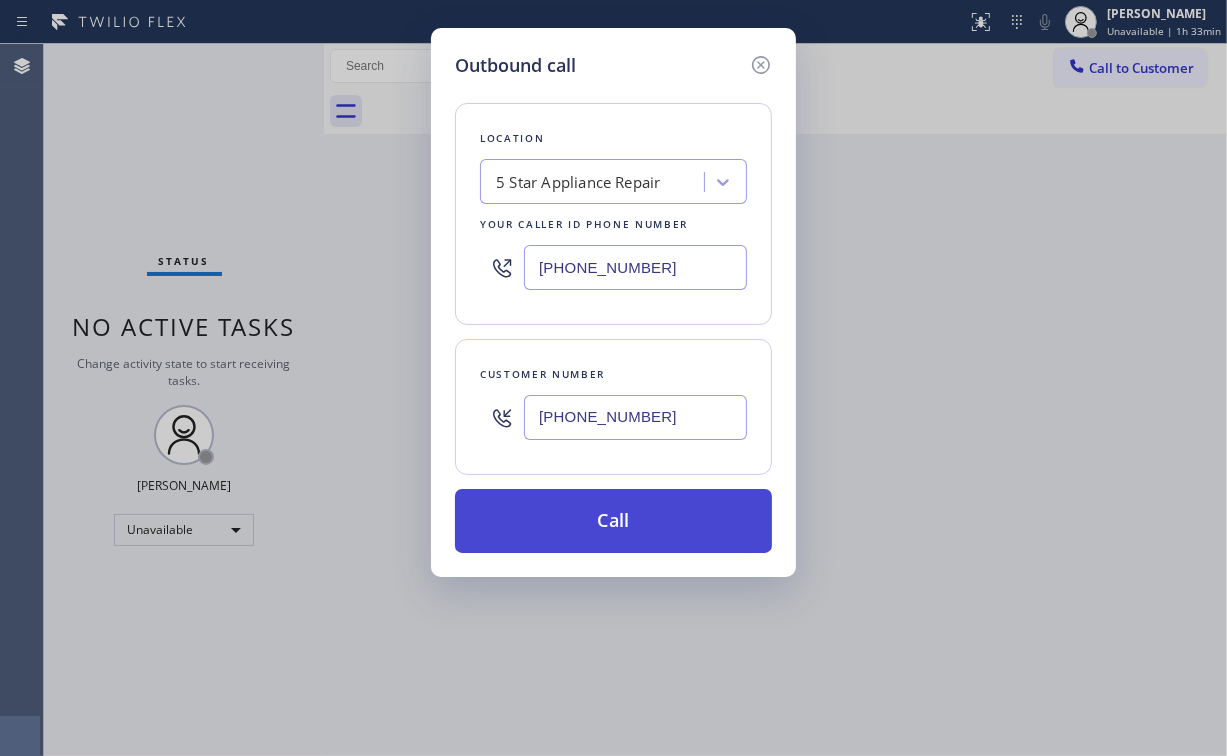 type on "[PHONE_NUMBER]" 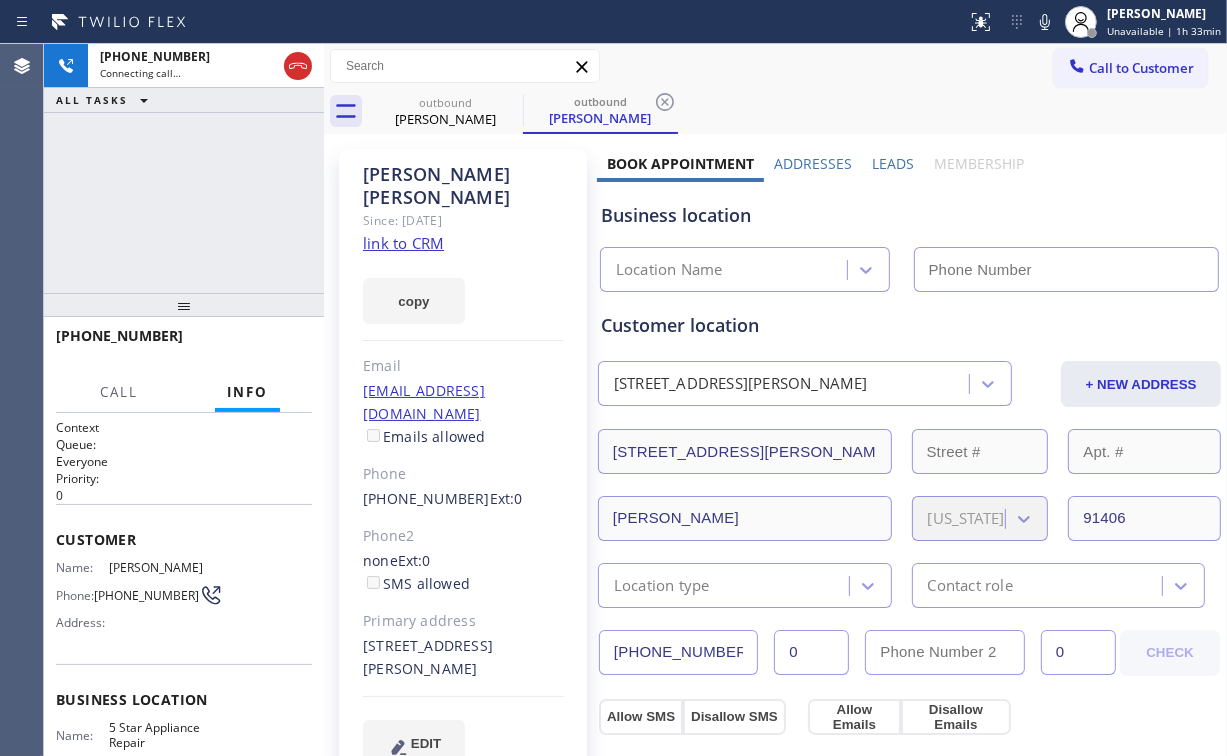 type on "[PHONE_NUMBER]" 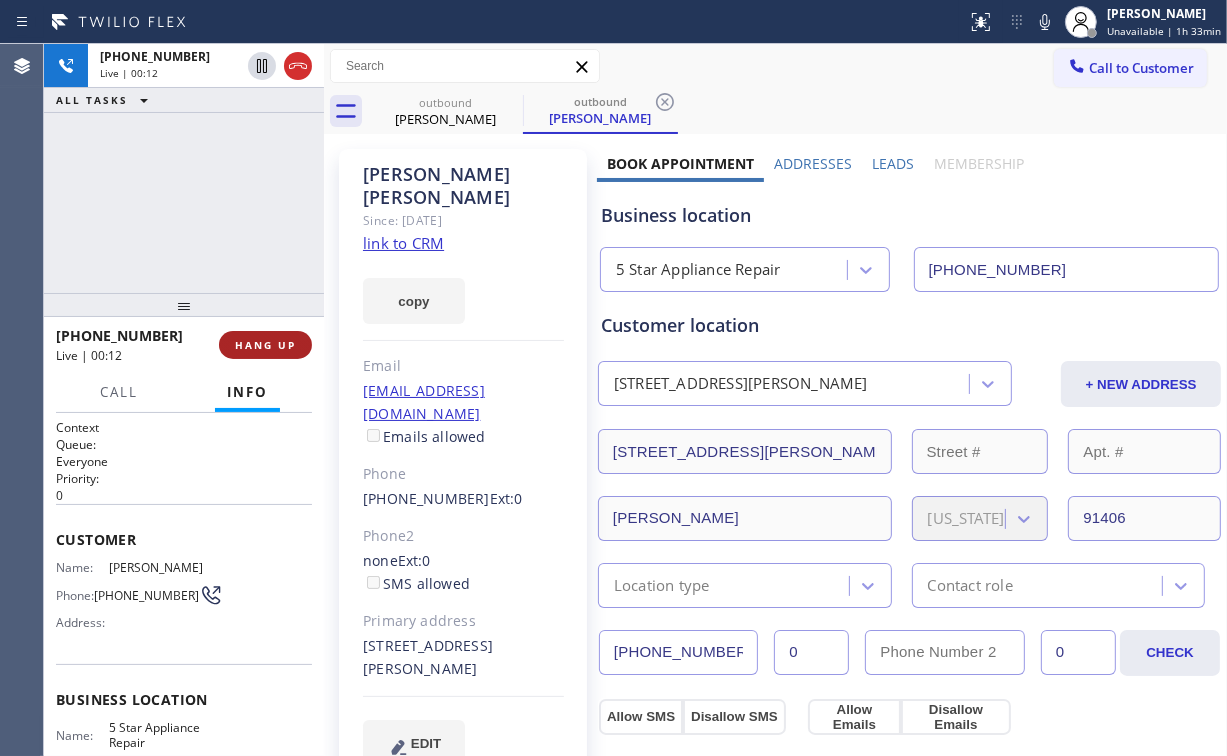click on "HANG UP" at bounding box center (265, 345) 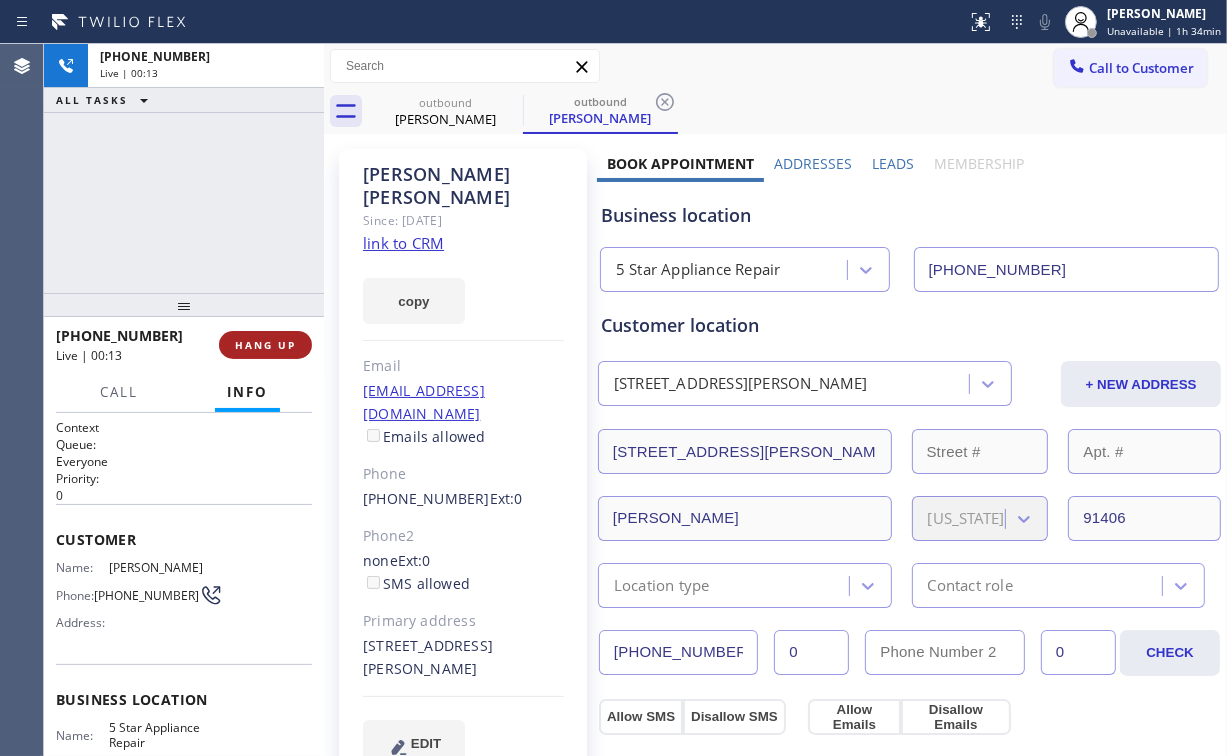 click on "HANG UP" at bounding box center (265, 345) 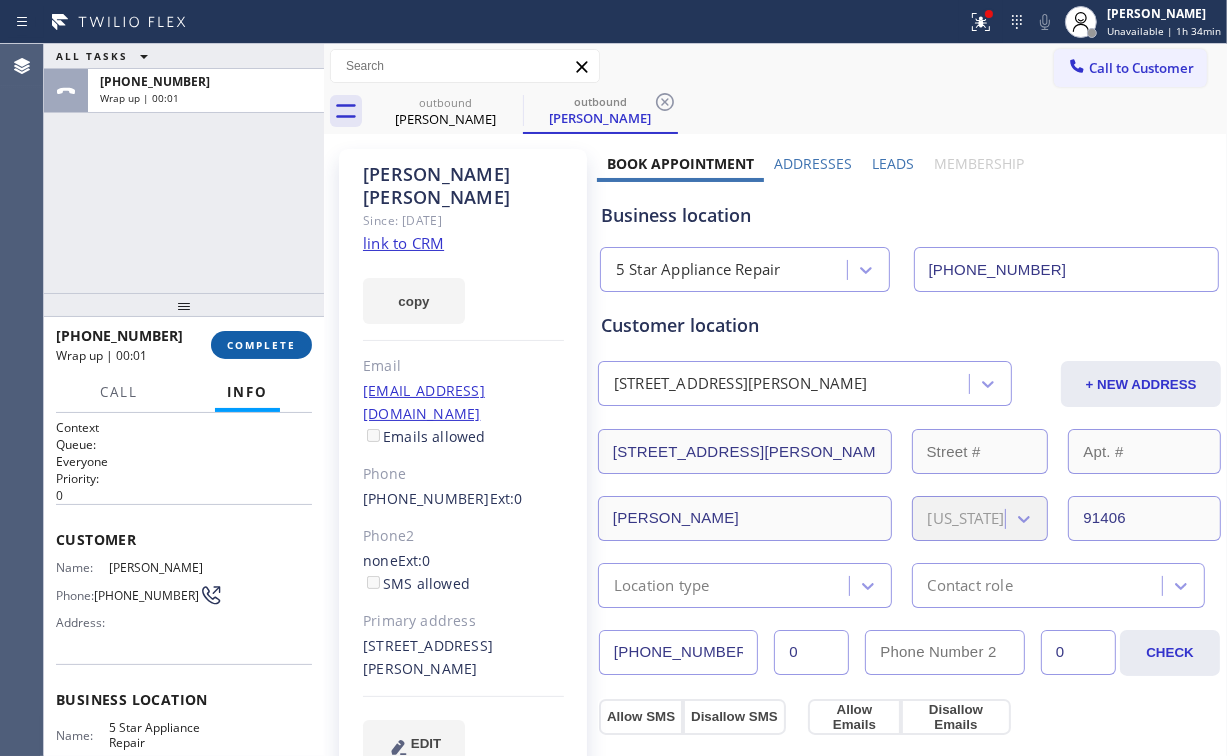 click on "COMPLETE" at bounding box center (261, 345) 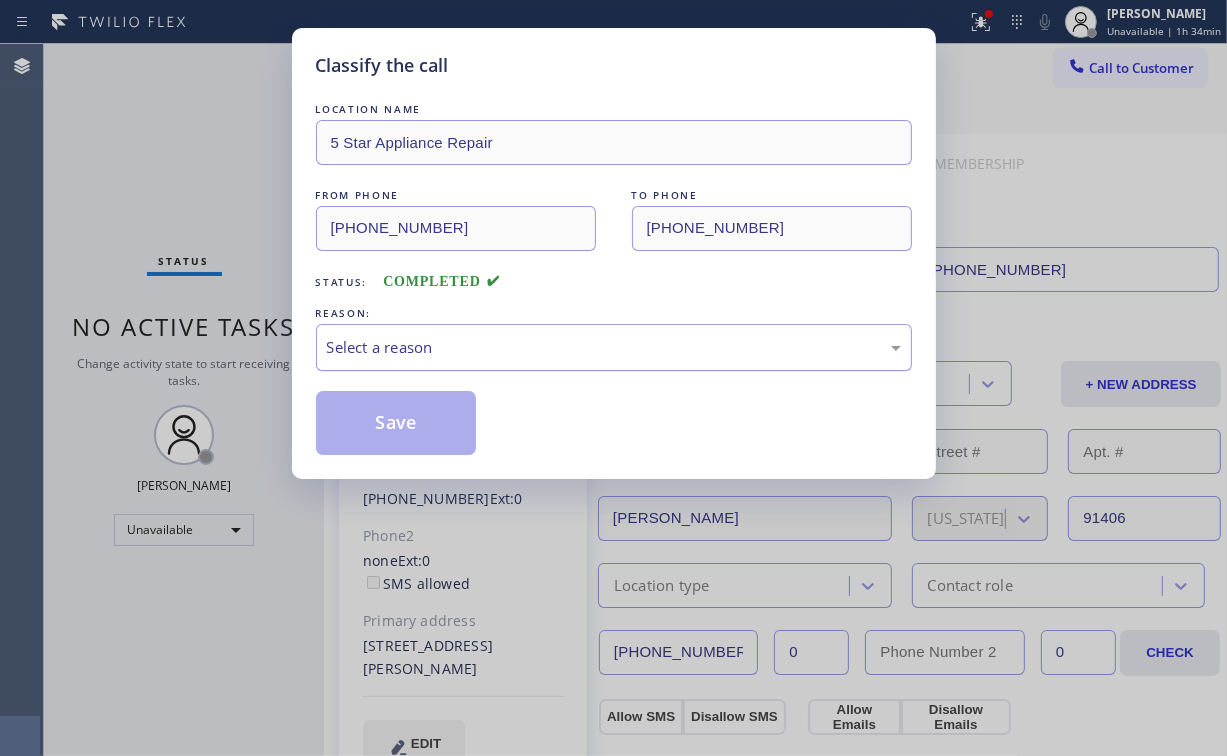 click on "Select a reason" at bounding box center [614, 347] 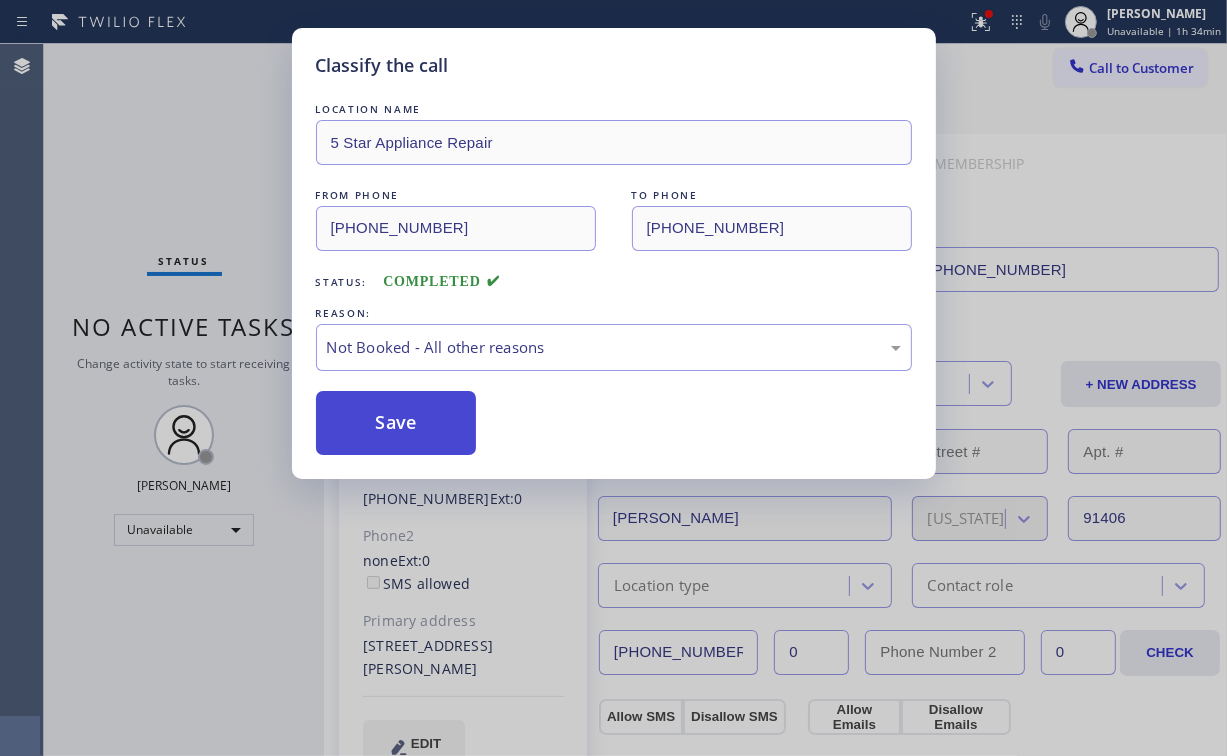 click on "Save" at bounding box center (396, 423) 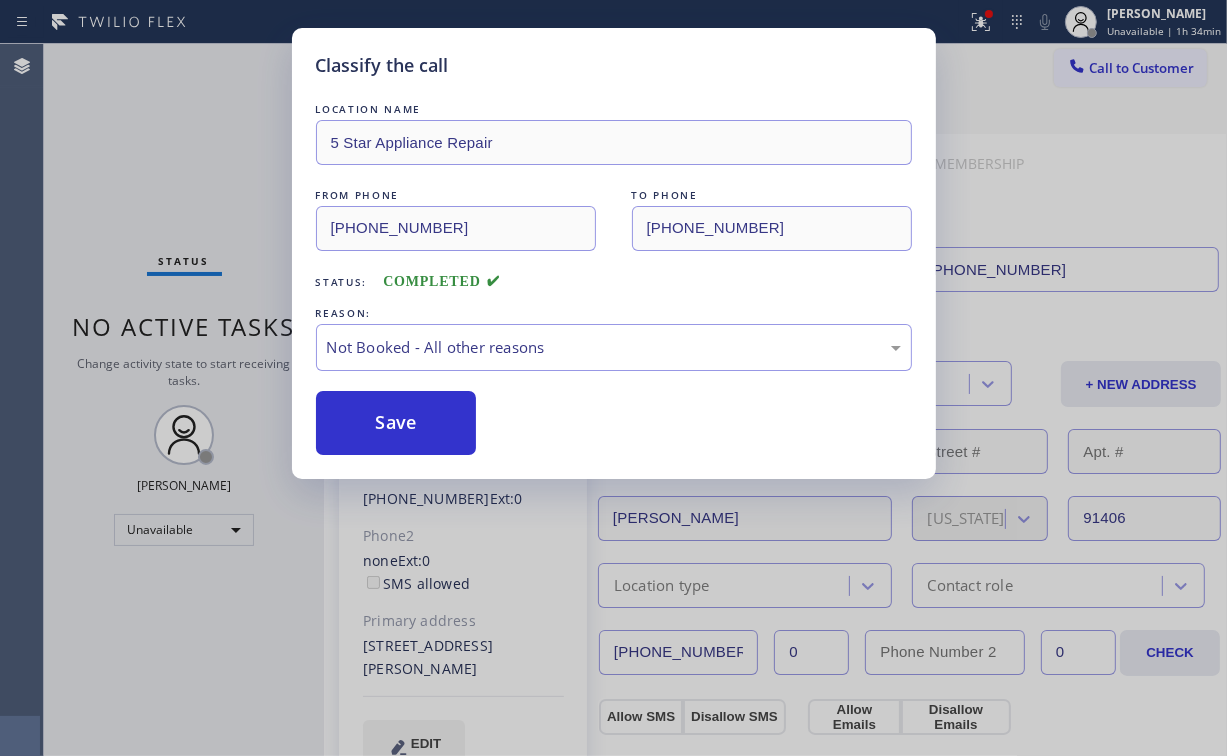 click on "Classify the call LOCATION NAME 5 Star Appliance Repair FROM PHONE [PHONE_NUMBER] TO PHONE [PHONE_NUMBER] Status: COMPLETED REASON: Not Booked - All other reasons Save" at bounding box center (613, 378) 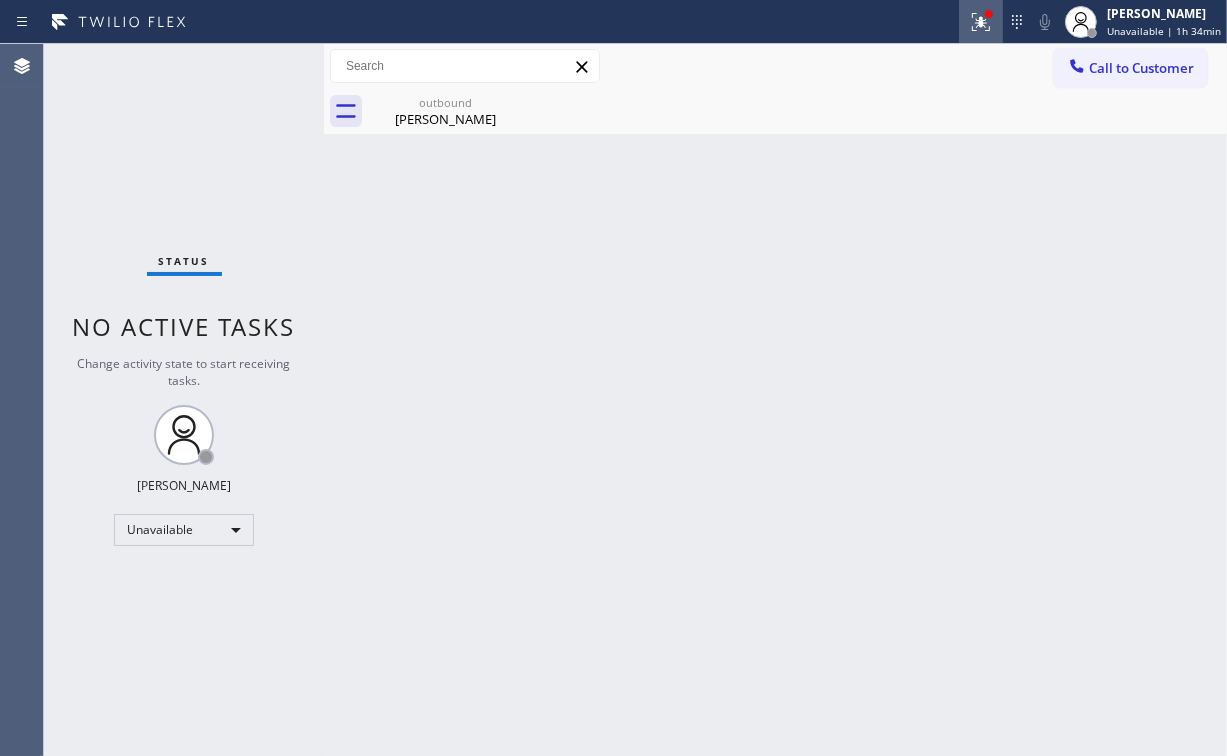 click 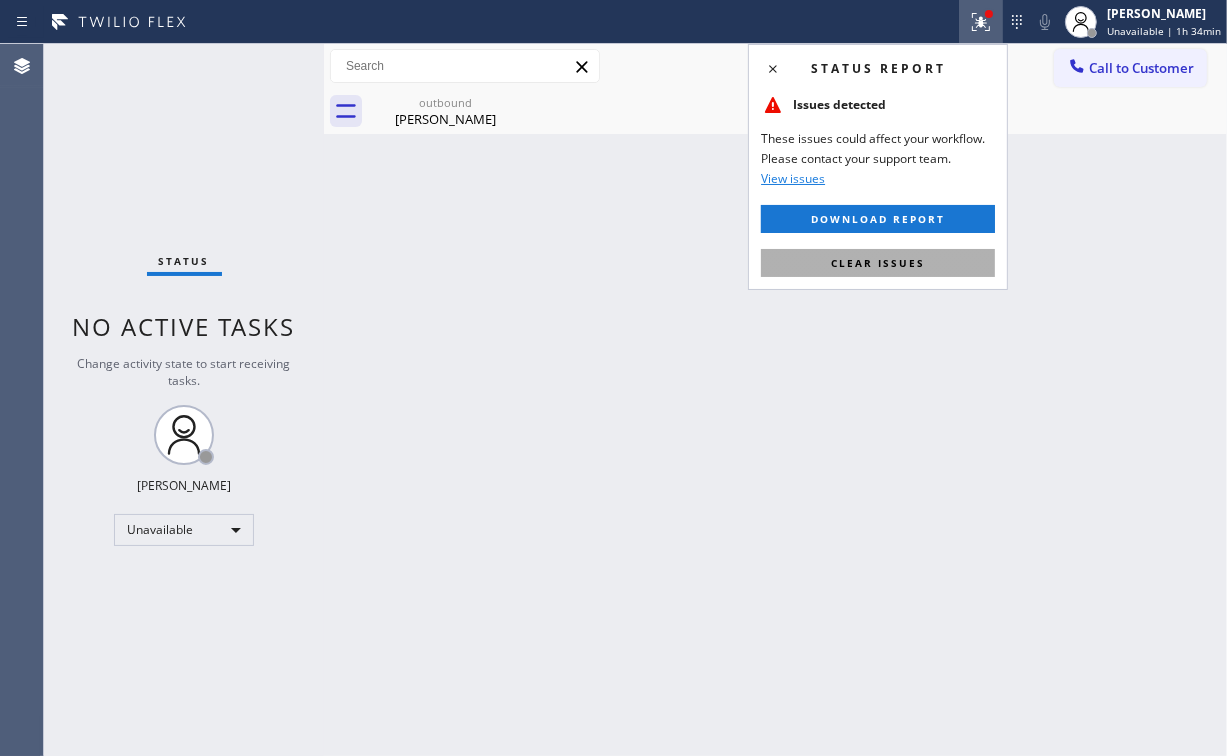 click on "Clear issues" at bounding box center [878, 263] 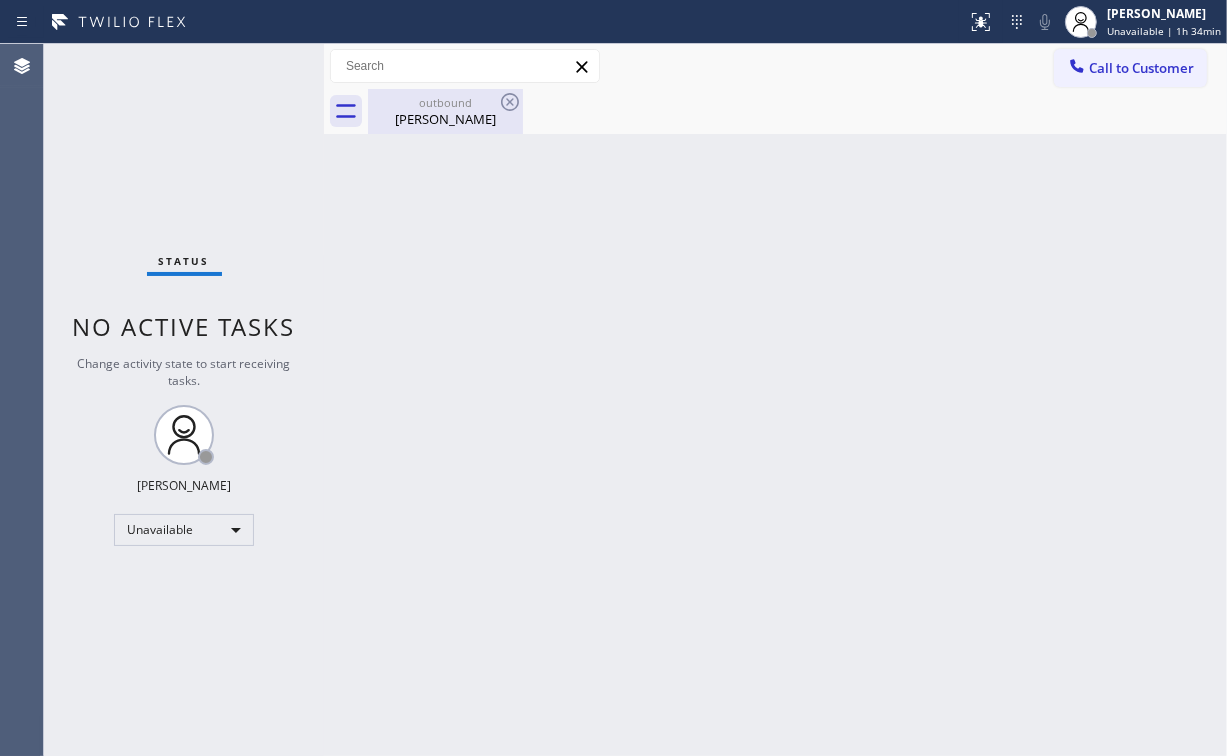 drag, startPoint x: 547, startPoint y: 244, endPoint x: 436, endPoint y: 122, distance: 164.93938 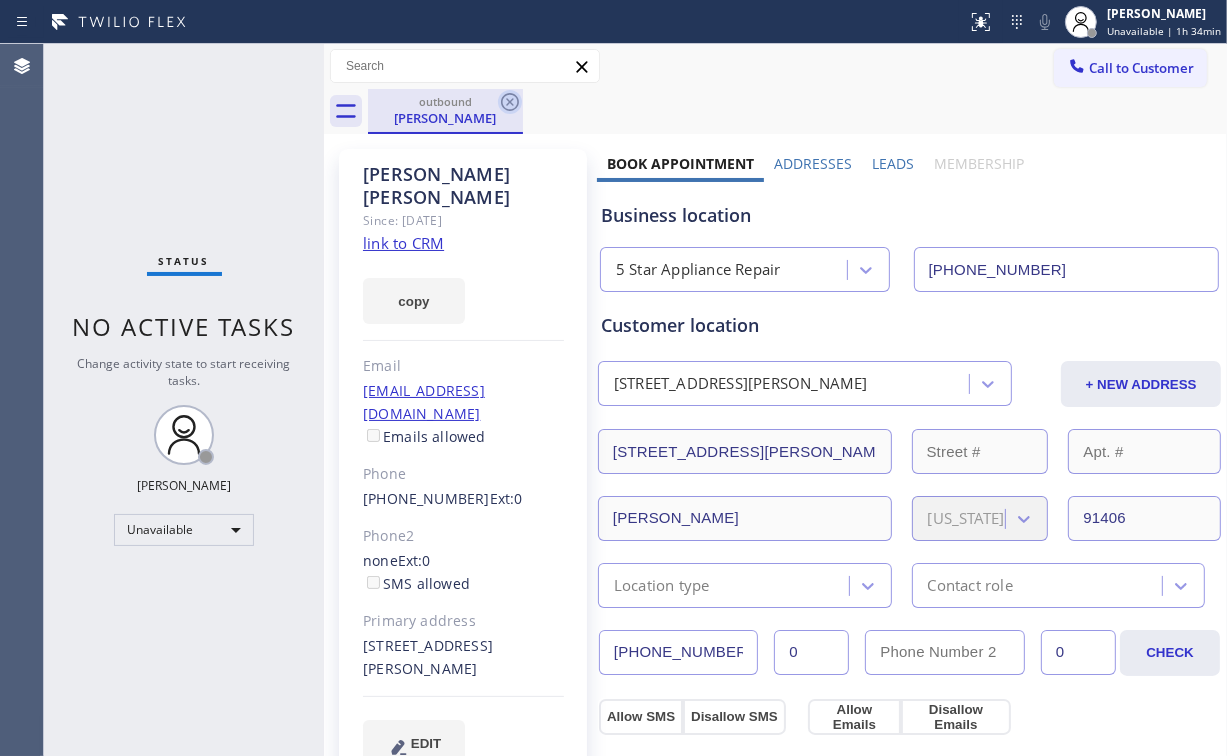 click 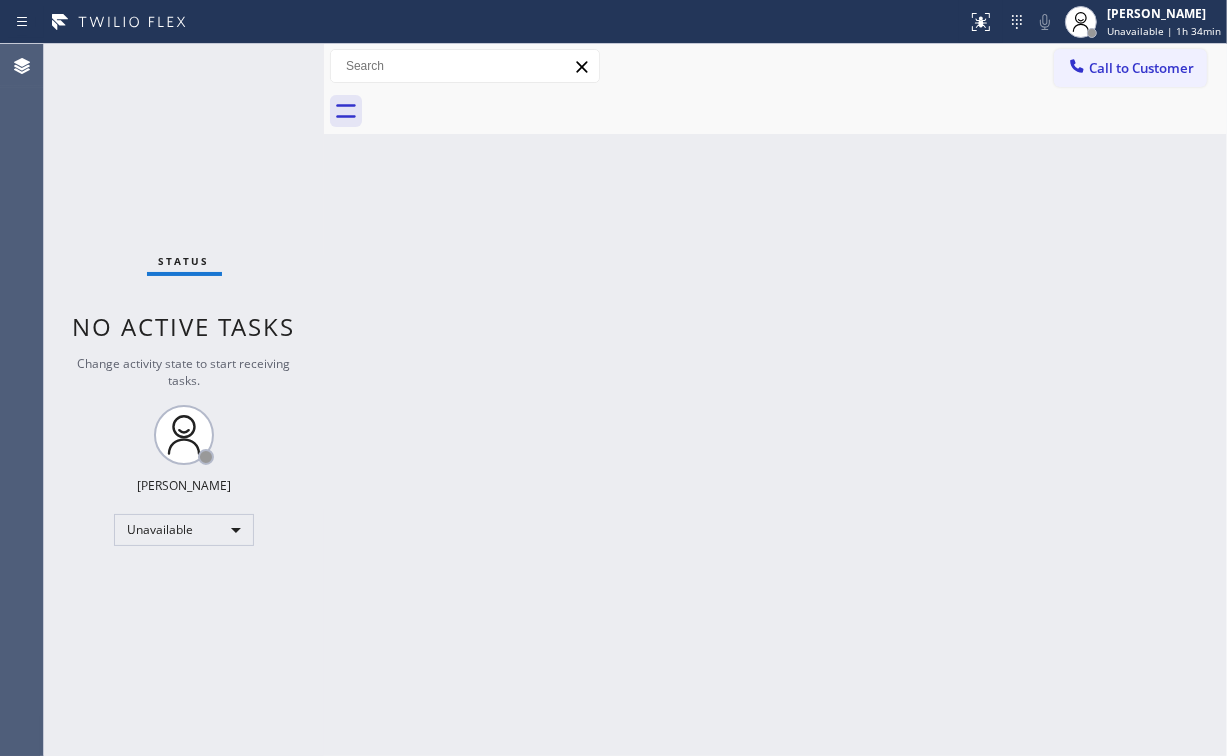click on "Back to Dashboard Change Sender ID Customers Technicians Select a contact Outbound call Location Search location Your caller id phone number Customer number Call Customer info Name   Phone none Address none Change Sender ID HVAC [PHONE_NUMBER] 5 Star Appliance [PHONE_NUMBER] Appliance Repair [PHONE_NUMBER] Plumbing [PHONE_NUMBER] Air Duct Cleaning [PHONE_NUMBER]  Electricians [PHONE_NUMBER] Cancel Change Check personal SMS Reset Change No tabs Call to Customer Outbound call Location 5 Star Appliance Repair Your caller id phone number [PHONE_NUMBER] Customer number Call Outbound call Technician Search Technician Your caller id phone number Your caller id phone number Call" at bounding box center [775, 400] 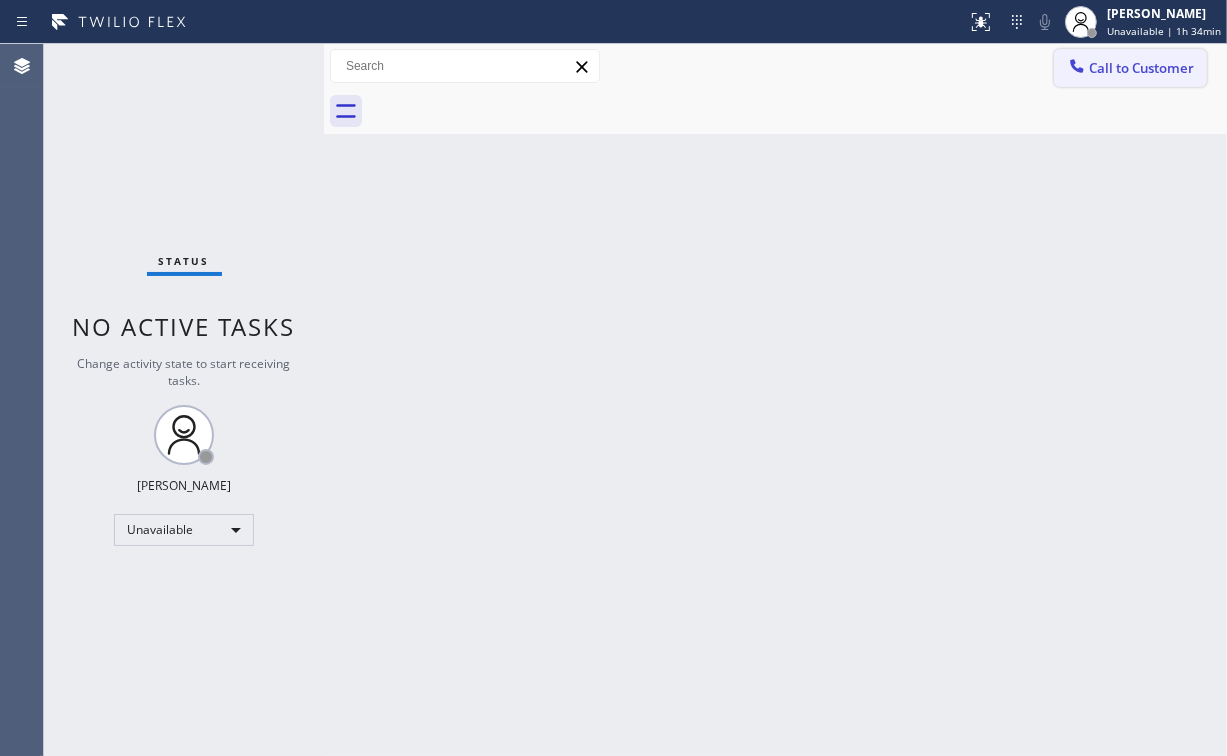 click on "Call to Customer" at bounding box center (1141, 68) 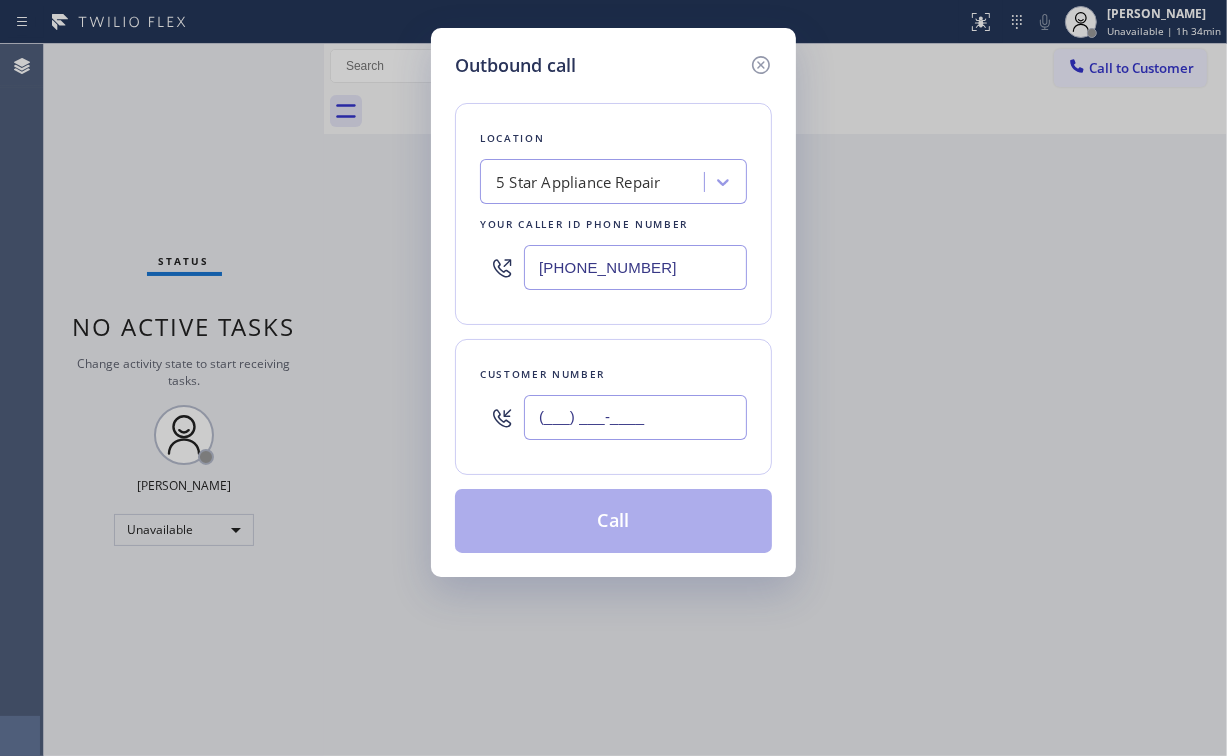 click on "(___) ___-____" at bounding box center [635, 417] 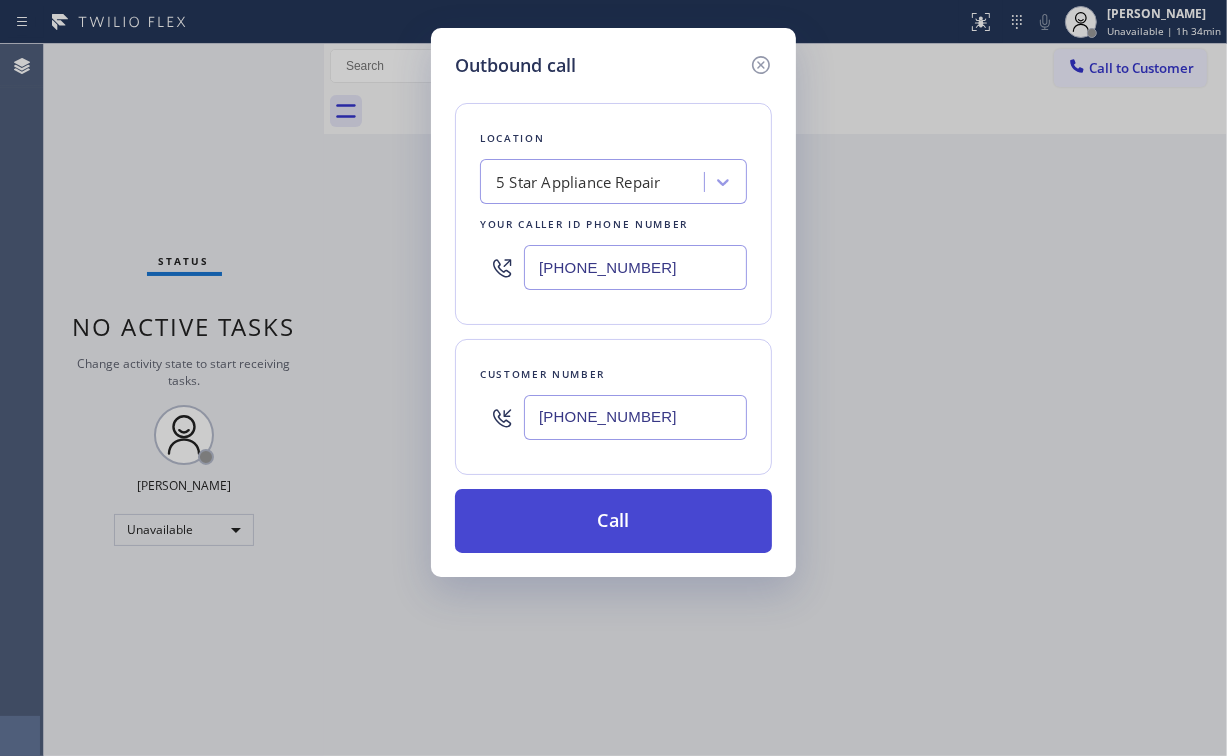 type on "[PHONE_NUMBER]" 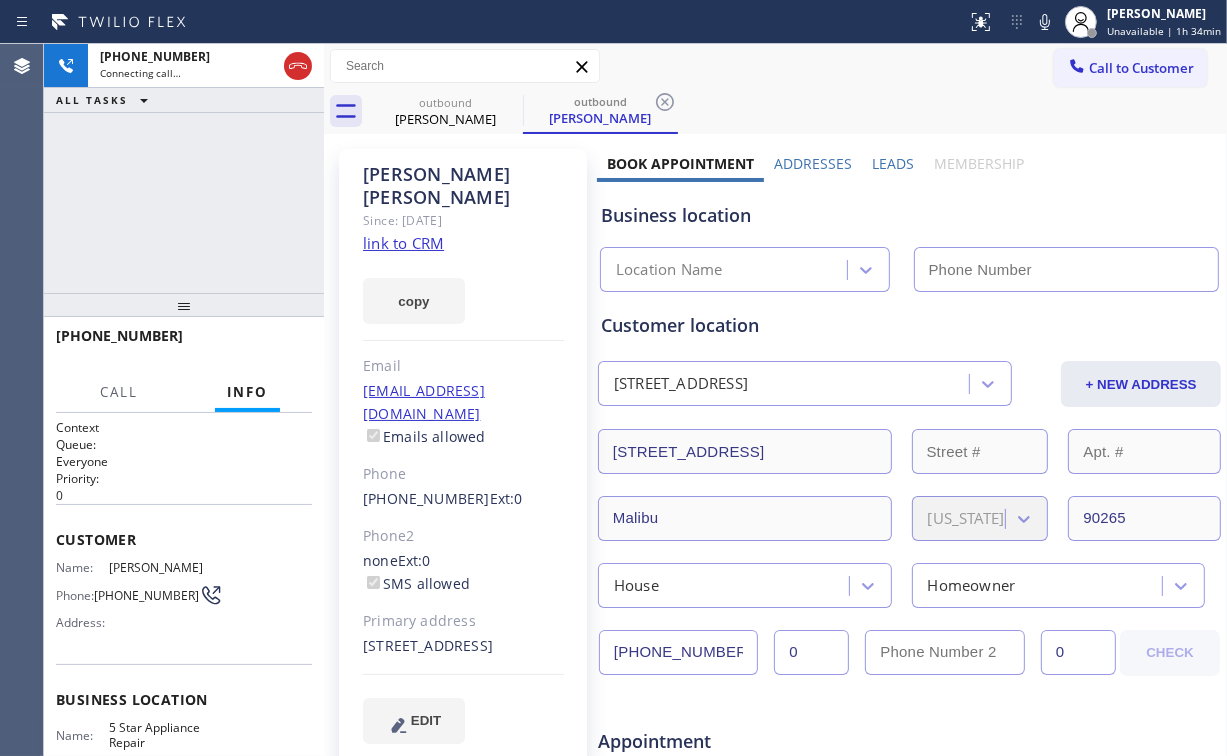 type on "[PHONE_NUMBER]" 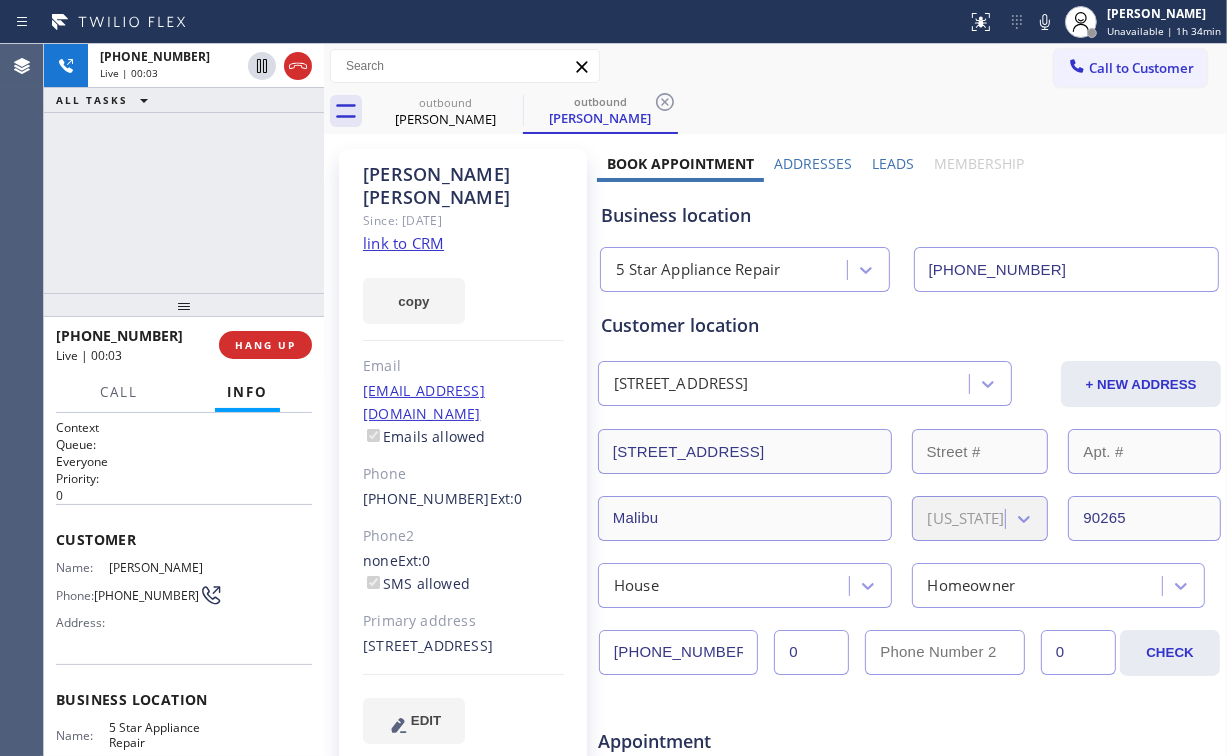 click on "[PHONE_NUMBER] Live | 00:03 ALL TASKS ALL TASKS ACTIVE TASKS TASKS IN WRAP UP" at bounding box center [184, 168] 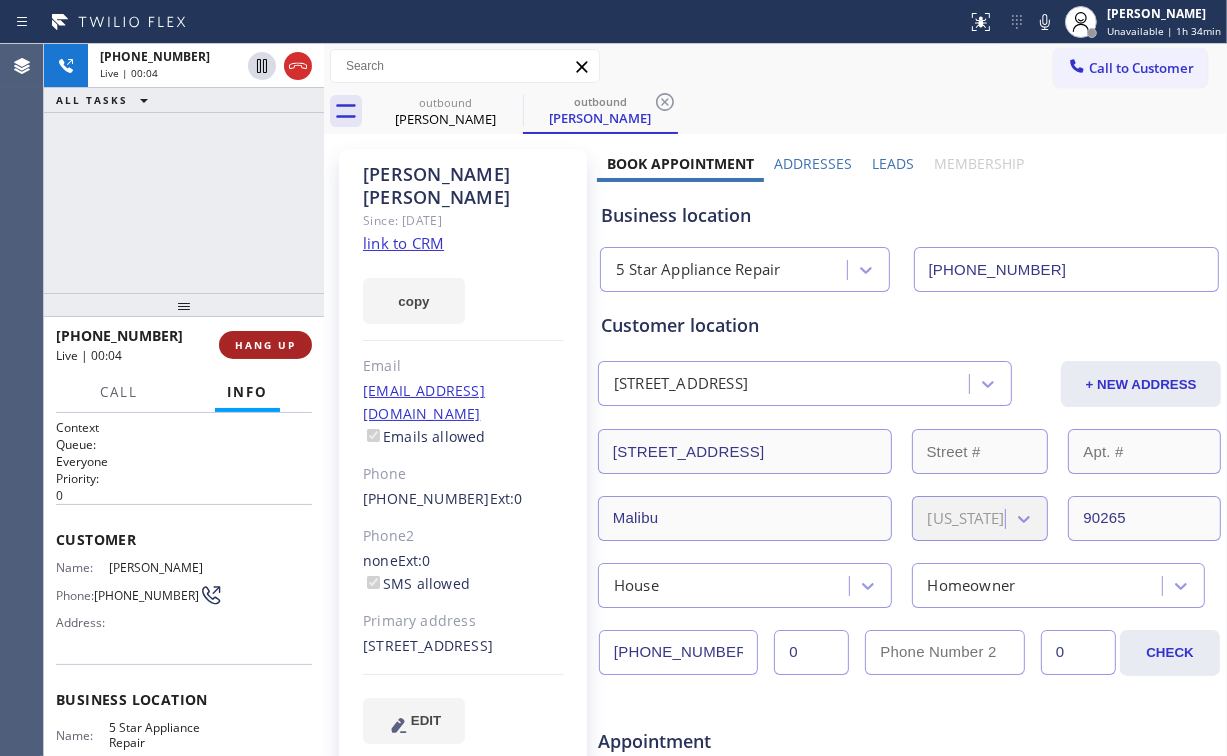 click on "HANG UP" at bounding box center [265, 345] 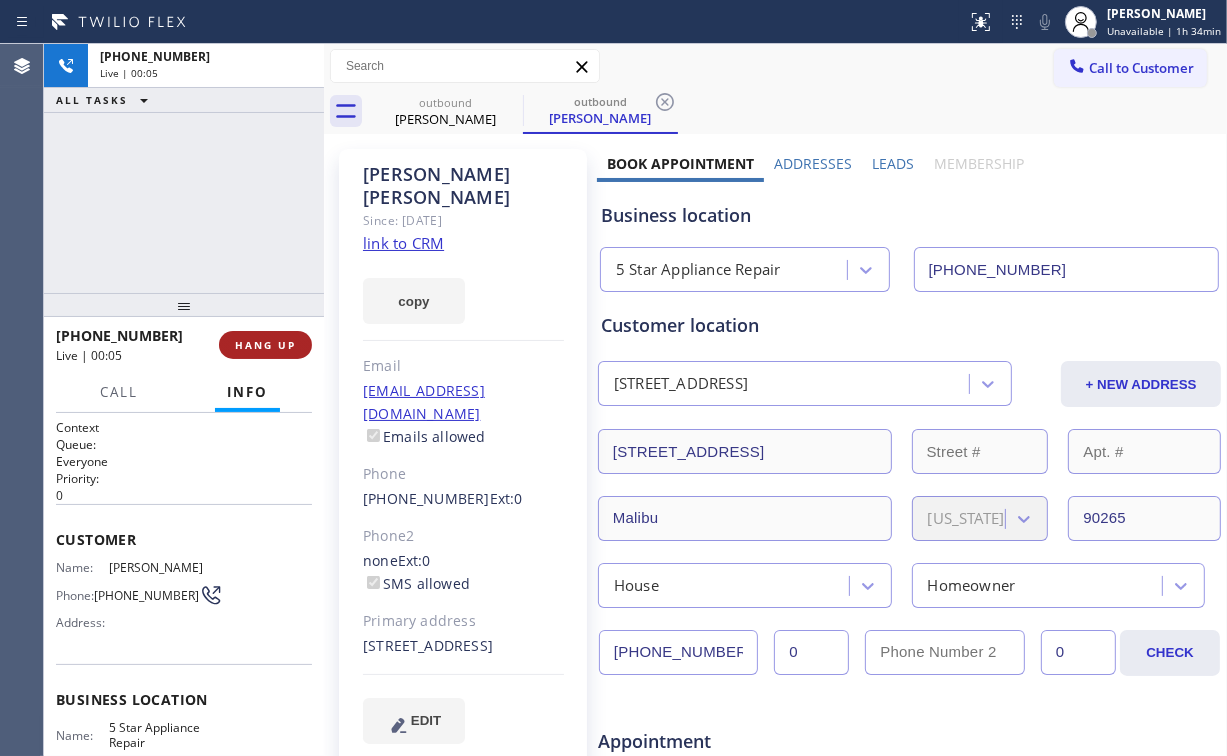 click on "HANG UP" at bounding box center [265, 345] 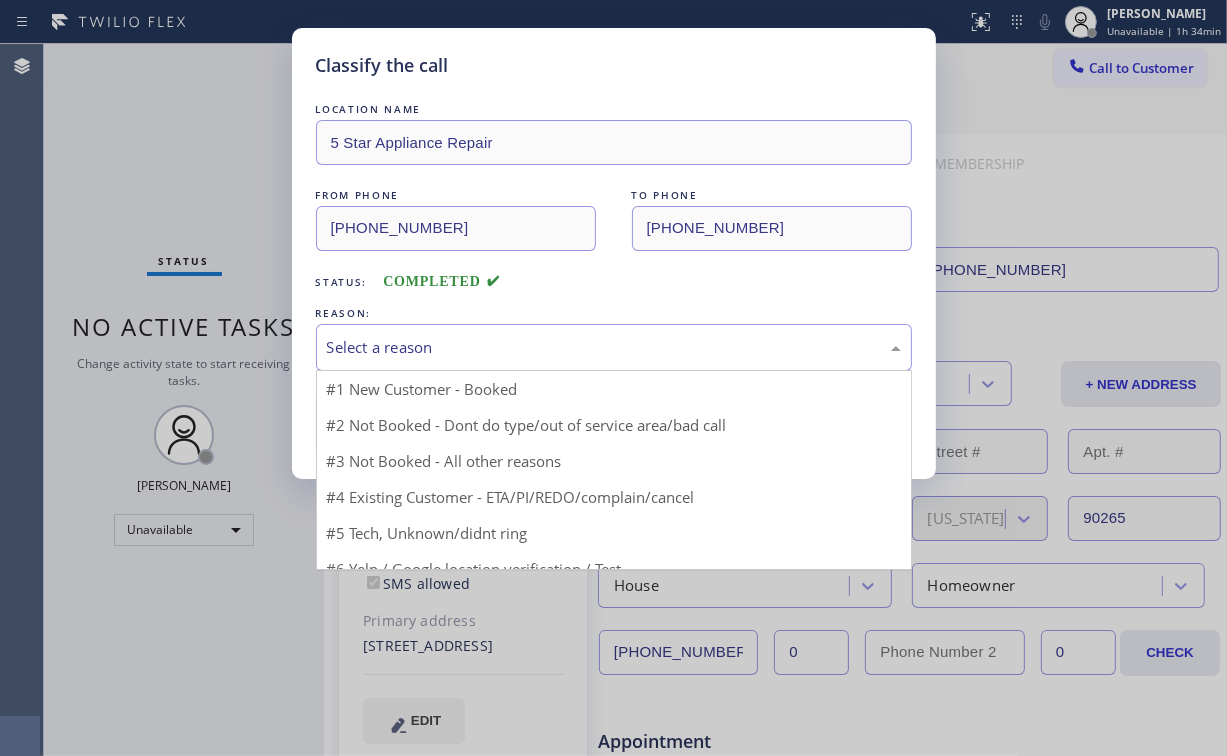 click on "Select a reason" at bounding box center [614, 347] 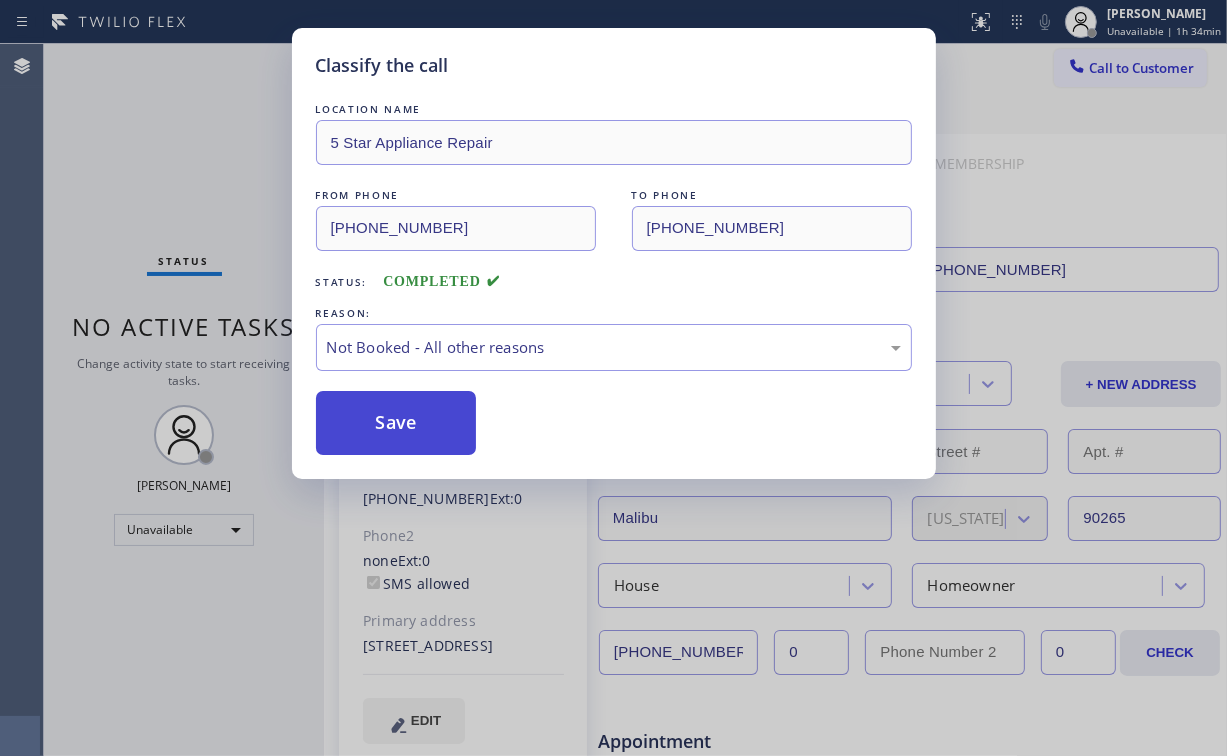 drag, startPoint x: 375, startPoint y: 420, endPoint x: 380, endPoint y: 431, distance: 12.083046 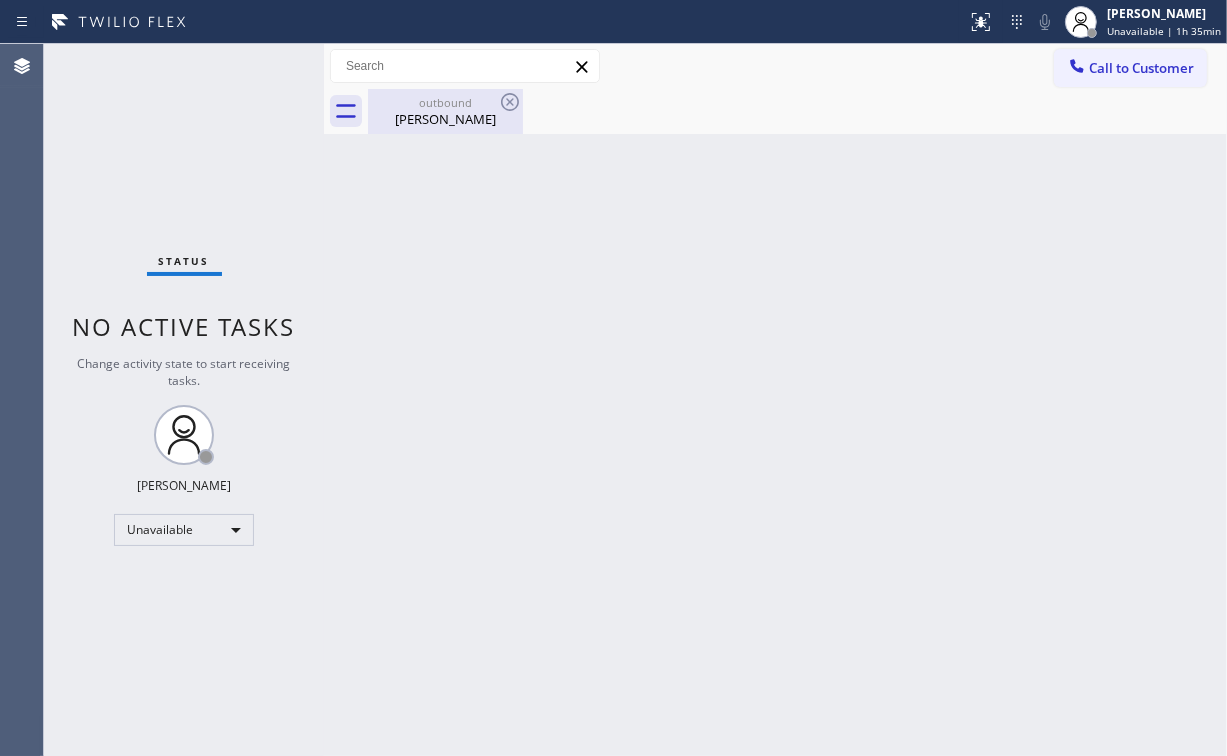 click on "outbound [PERSON_NAME]" at bounding box center (445, 111) 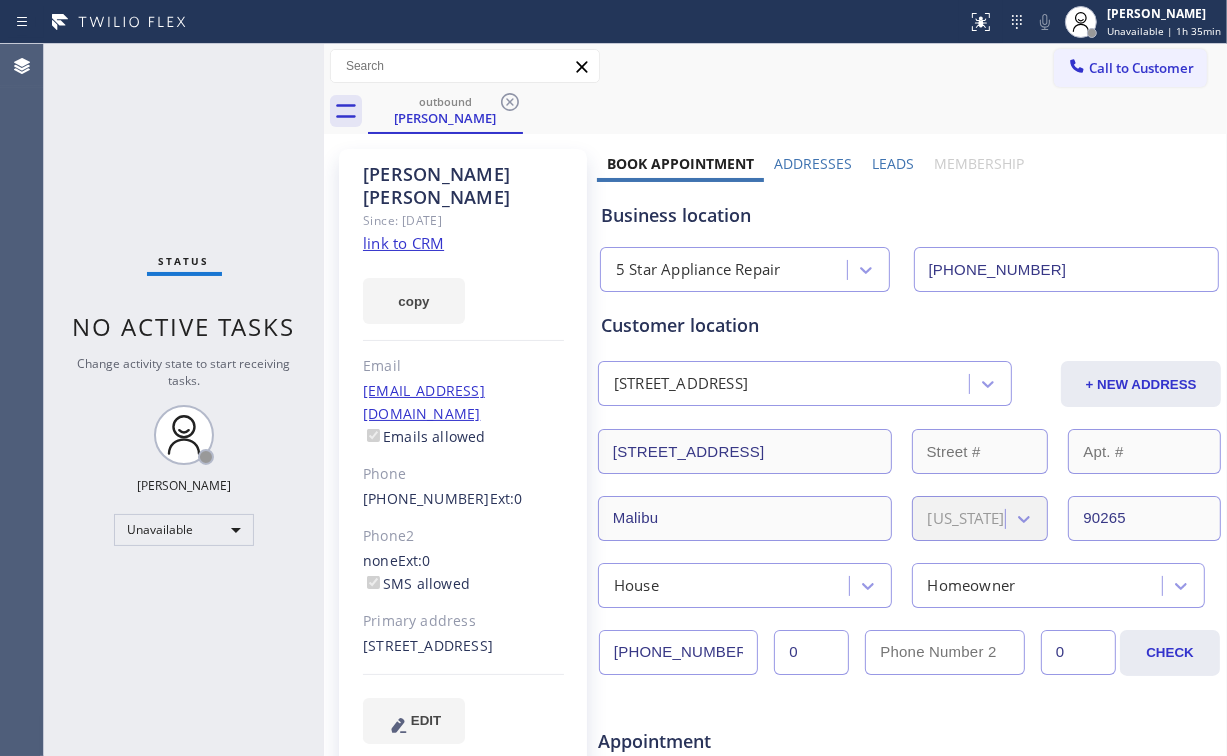 click on "outbound [PERSON_NAME]" at bounding box center [797, 111] 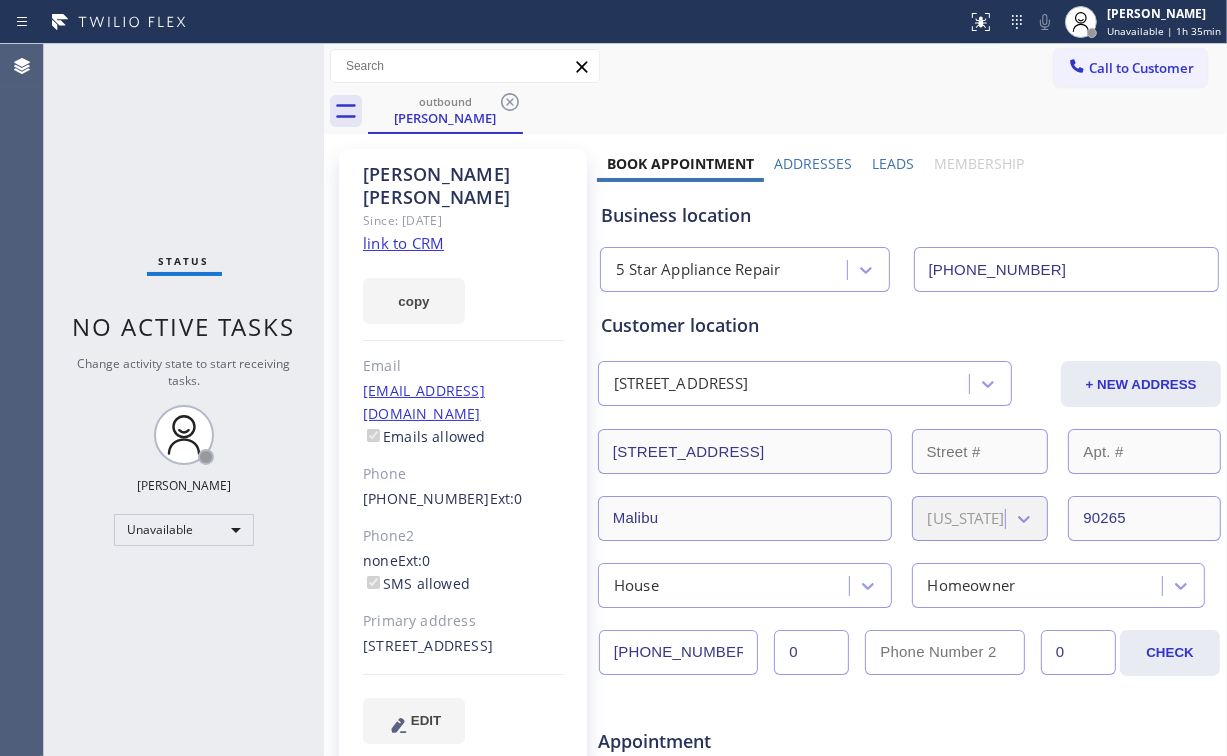 drag, startPoint x: 508, startPoint y: 101, endPoint x: 610, endPoint y: 400, distance: 315.91928 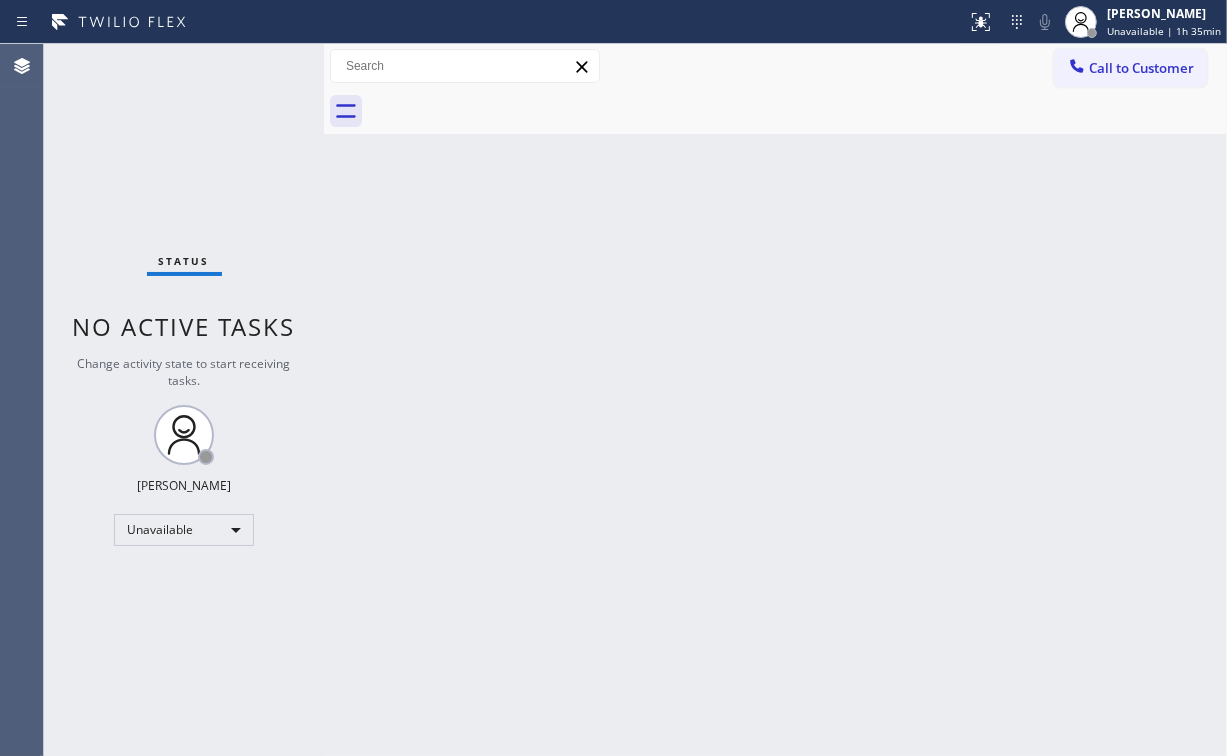 drag, startPoint x: 635, startPoint y: 484, endPoint x: 1069, endPoint y: 598, distance: 448.72263 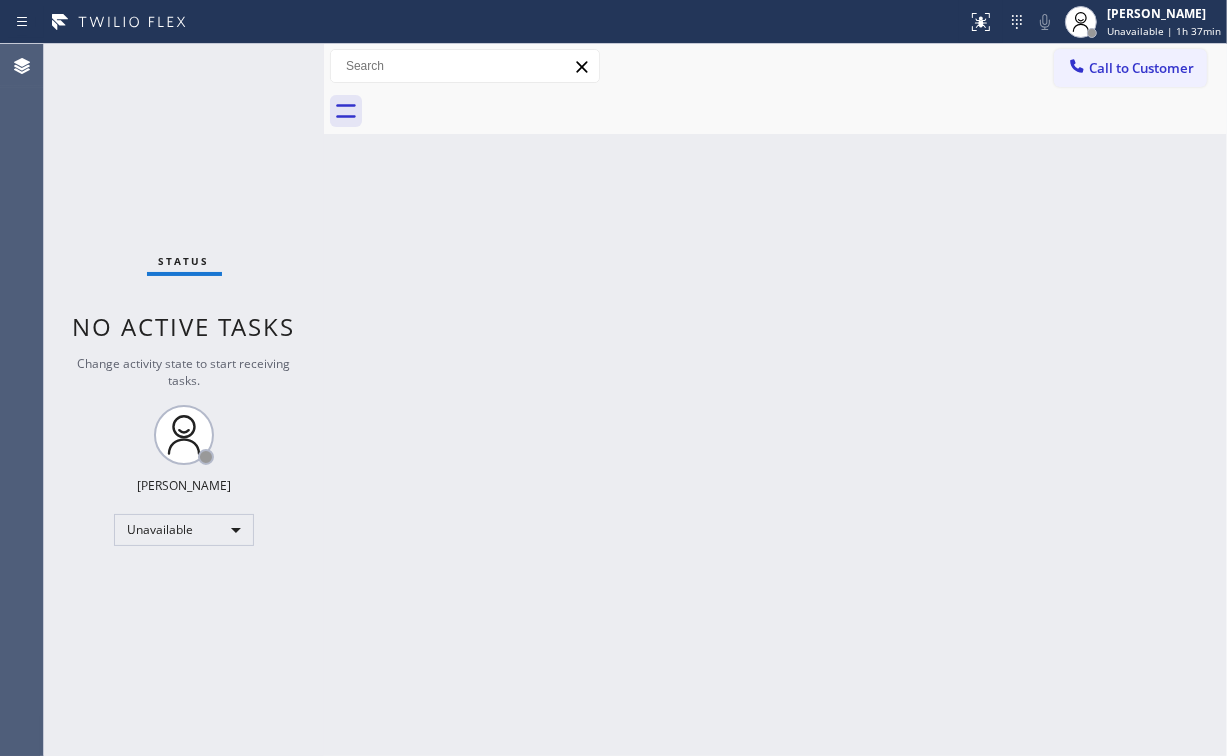 click on "Status   No active tasks     Change activity state to start receiving tasks.   [PERSON_NAME] Unavailable" at bounding box center (184, 400) 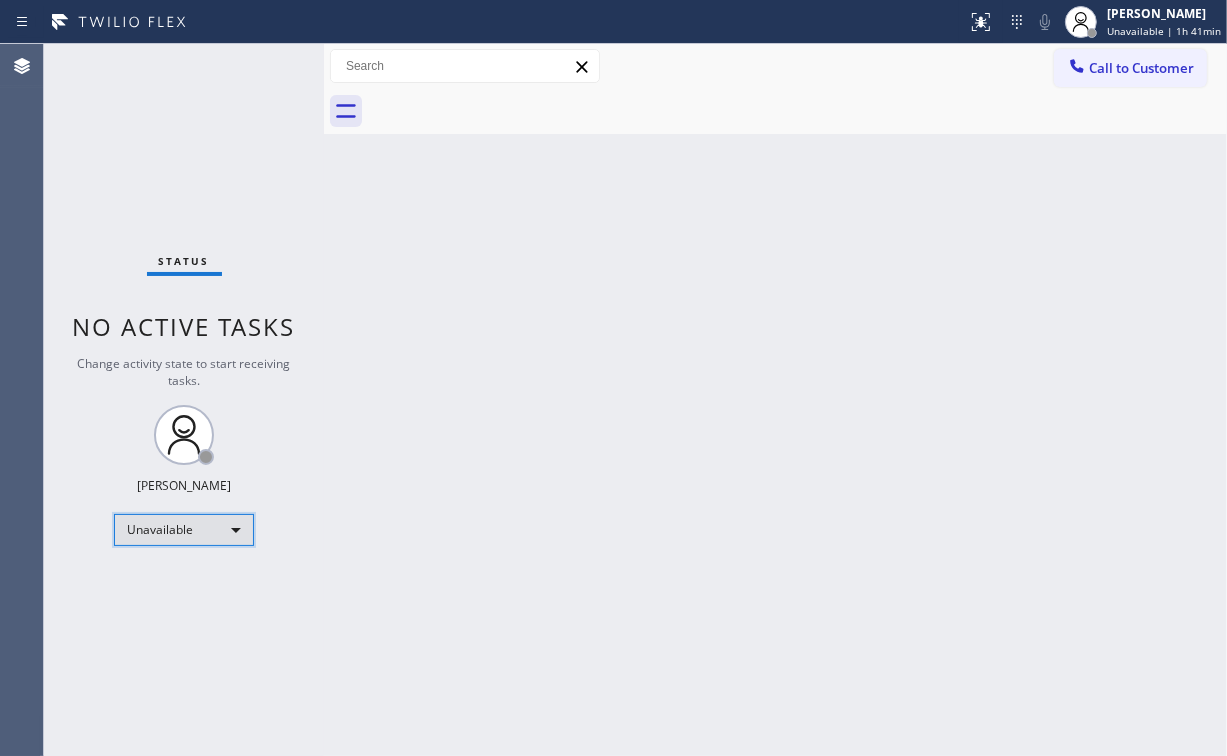 click on "Unavailable" at bounding box center (184, 530) 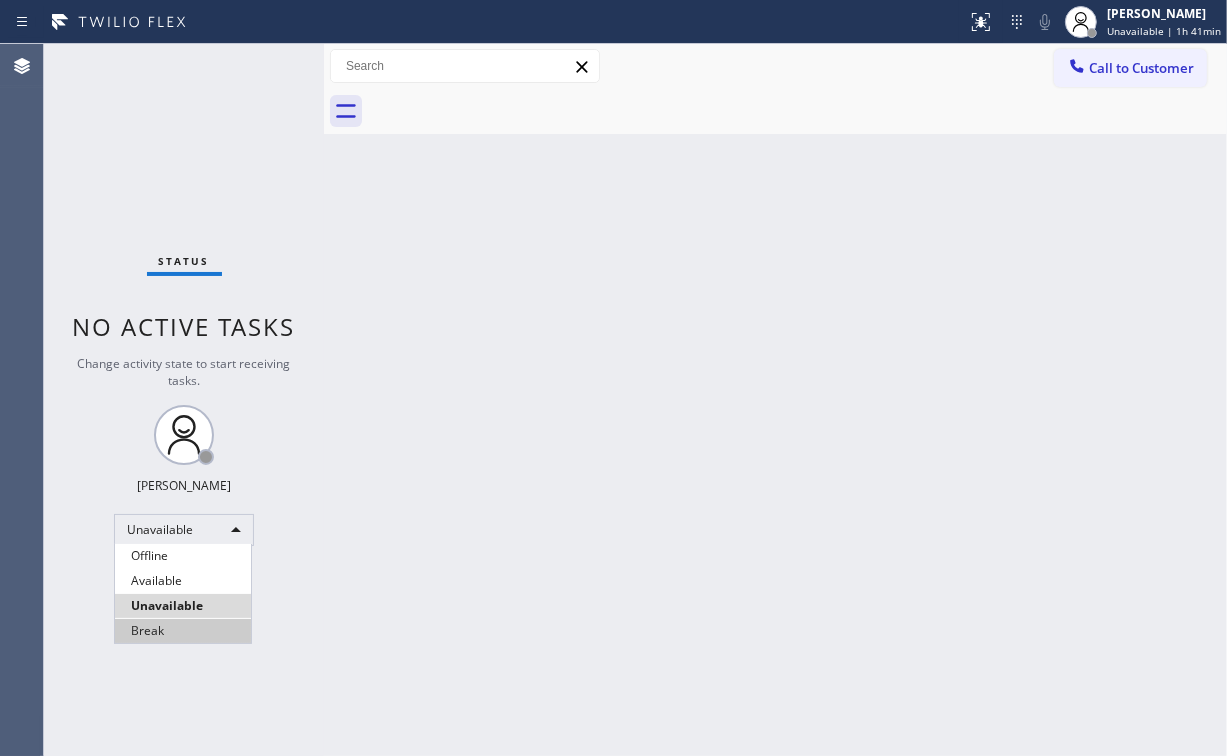 click on "Break" at bounding box center [183, 631] 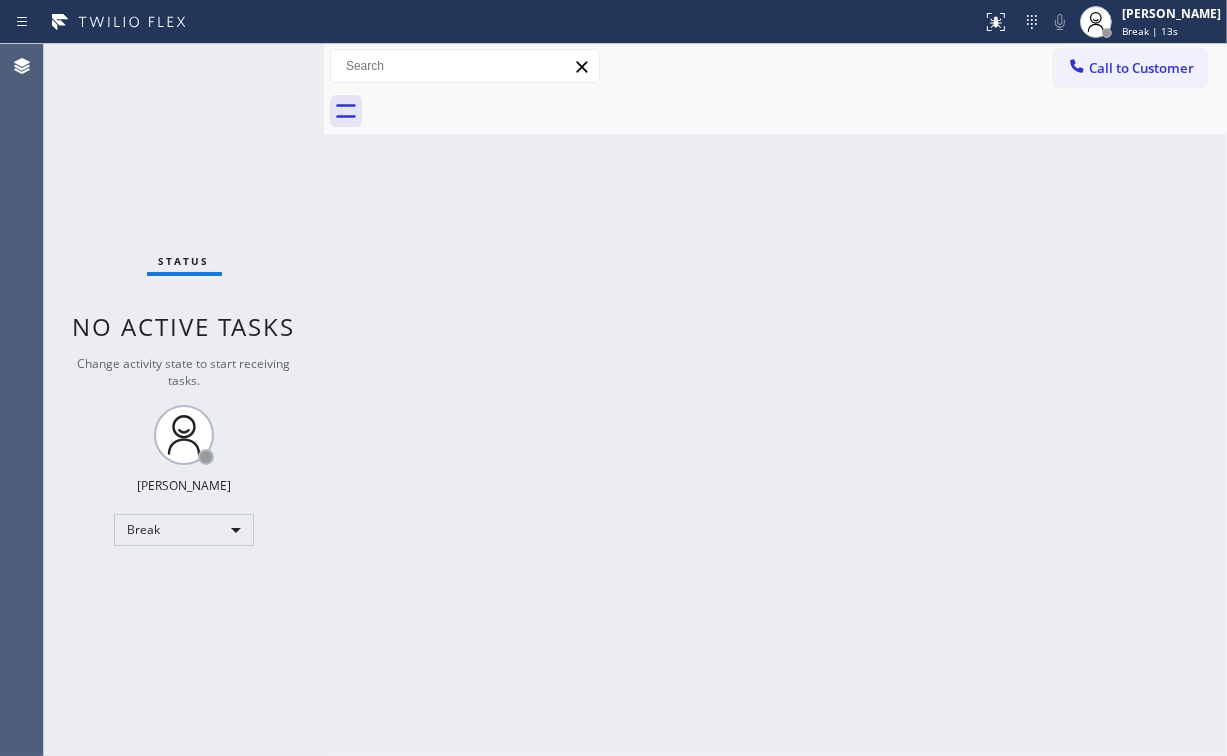 click on "Status   No active tasks     Change activity state to start receiving tasks.   [PERSON_NAME] Break" at bounding box center (184, 400) 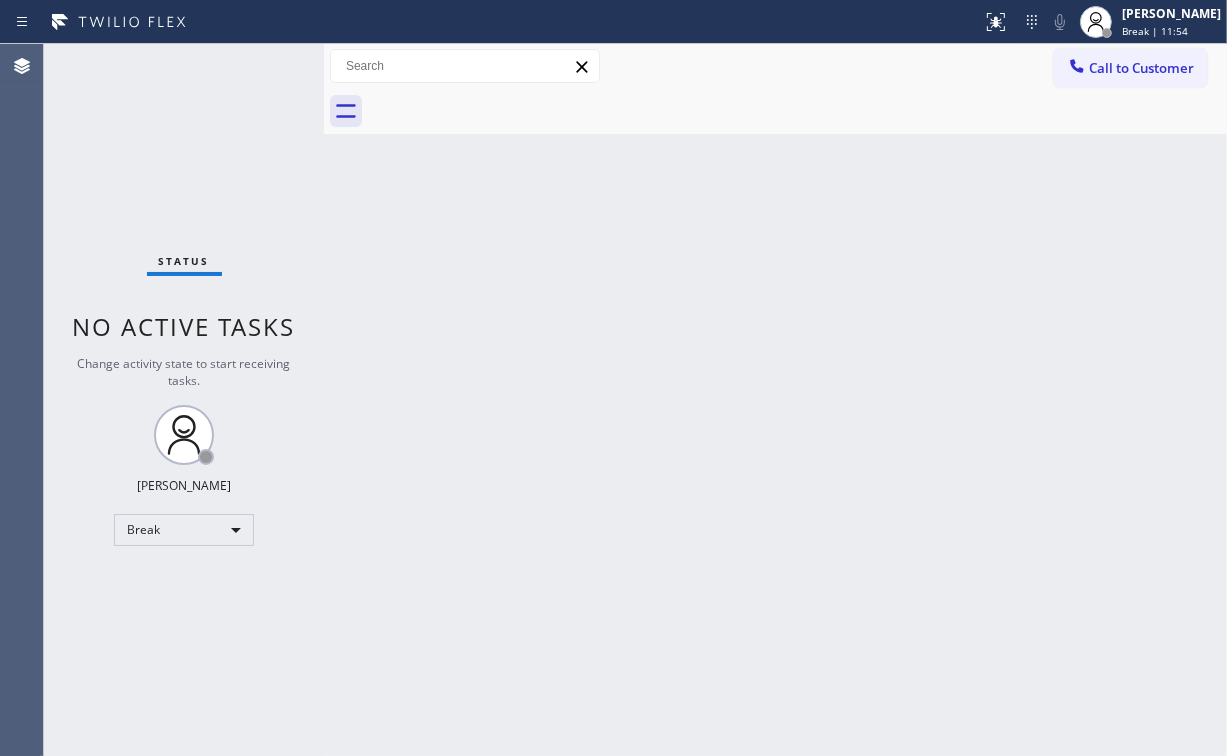 click on "Back to Dashboard Change Sender ID Customers Technicians Select a contact Outbound call Location Search location Your caller id phone number Customer number Call Customer info Name   Phone none Address none Change Sender ID HVAC [PHONE_NUMBER] 5 Star Appliance [PHONE_NUMBER] Appliance Repair [PHONE_NUMBER] Plumbing [PHONE_NUMBER] Air Duct Cleaning [PHONE_NUMBER]  Electricians [PHONE_NUMBER] Cancel Change Check personal SMS Reset Change No tabs Call to Customer Outbound call Location 5 Star Appliance Repair Your caller id phone number [PHONE_NUMBER] Customer number Call Outbound call Technician Search Technician Your caller id phone number Your caller id phone number Call" at bounding box center [775, 400] 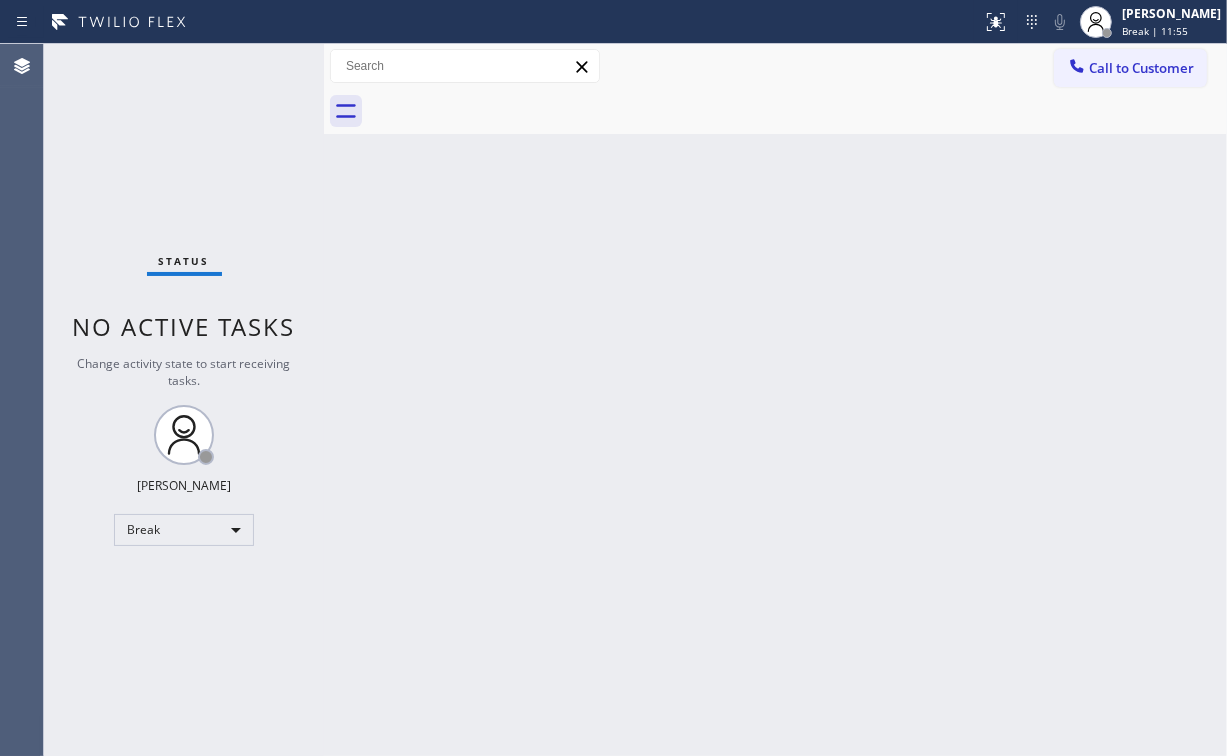 drag, startPoint x: 888, startPoint y: 468, endPoint x: 543, endPoint y: 624, distance: 378.63043 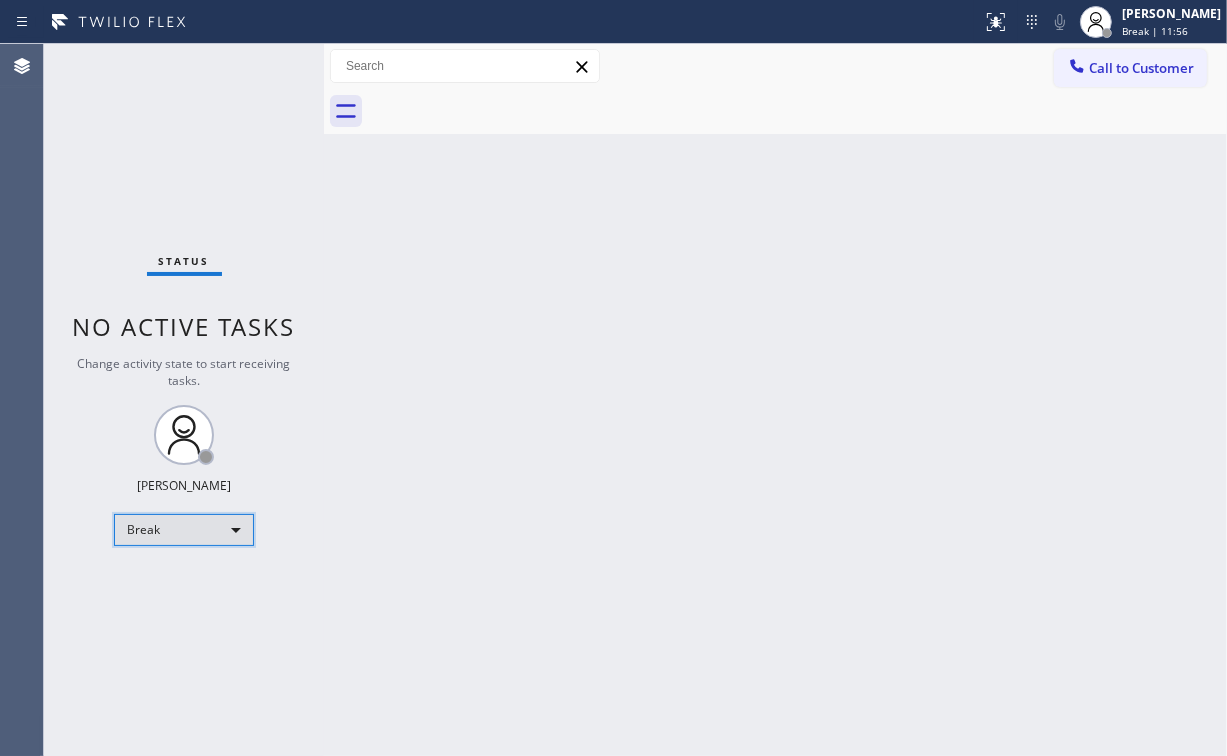 click on "Break" at bounding box center (184, 530) 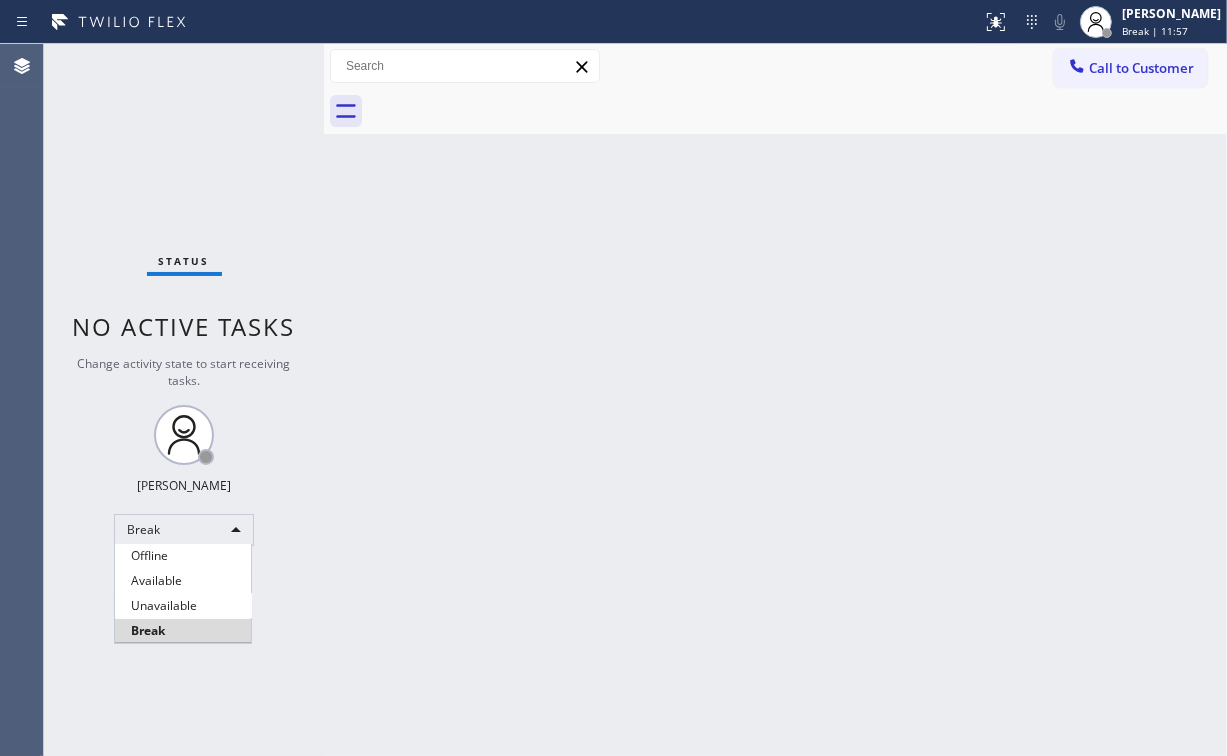 drag, startPoint x: 204, startPoint y: 610, endPoint x: 249, endPoint y: 613, distance: 45.099888 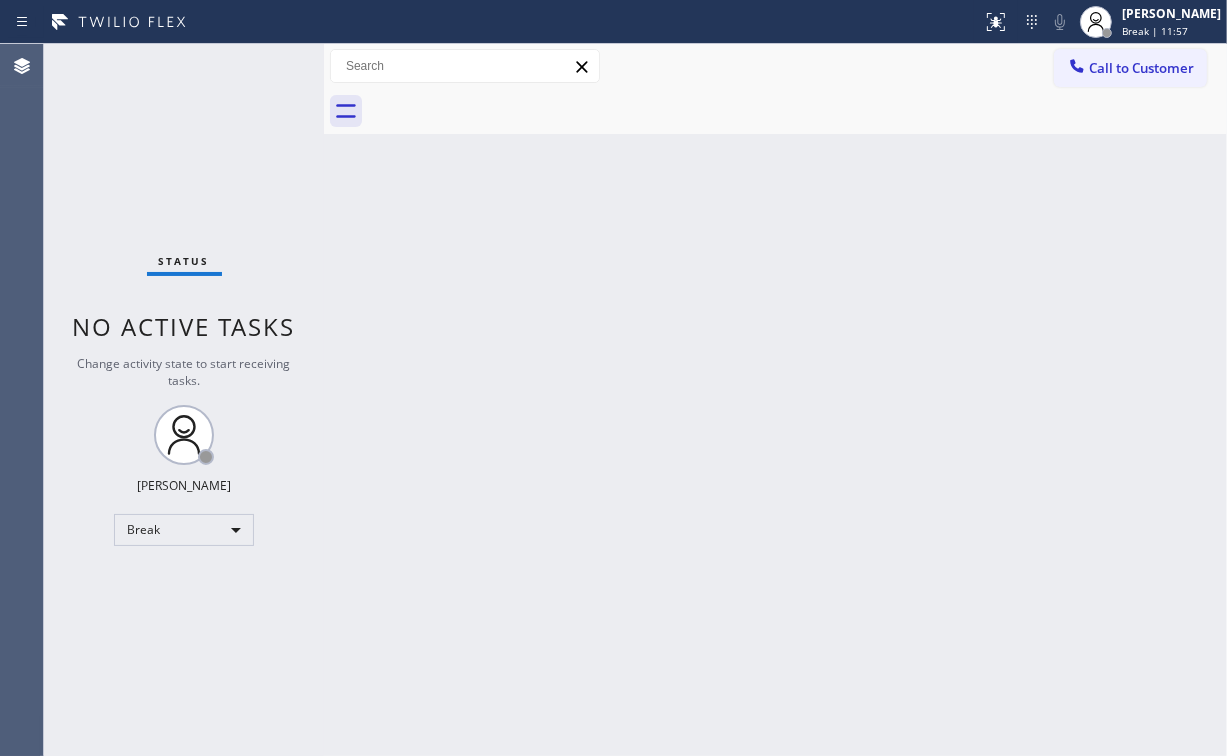 click on "Back to Dashboard Change Sender ID Customers Technicians Select a contact Outbound call Location Search location Your caller id phone number Customer number Call Customer info Name   Phone none Address none Change Sender ID HVAC [PHONE_NUMBER] 5 Star Appliance [PHONE_NUMBER] Appliance Repair [PHONE_NUMBER] Plumbing [PHONE_NUMBER] Air Duct Cleaning [PHONE_NUMBER]  Electricians [PHONE_NUMBER] Cancel Change Check personal SMS Reset Change No tabs Call to Customer Outbound call Location 5 Star Appliance Repair Your caller id phone number [PHONE_NUMBER] Customer number Call Outbound call Technician Search Technician Your caller id phone number Your caller id phone number Call" at bounding box center [775, 400] 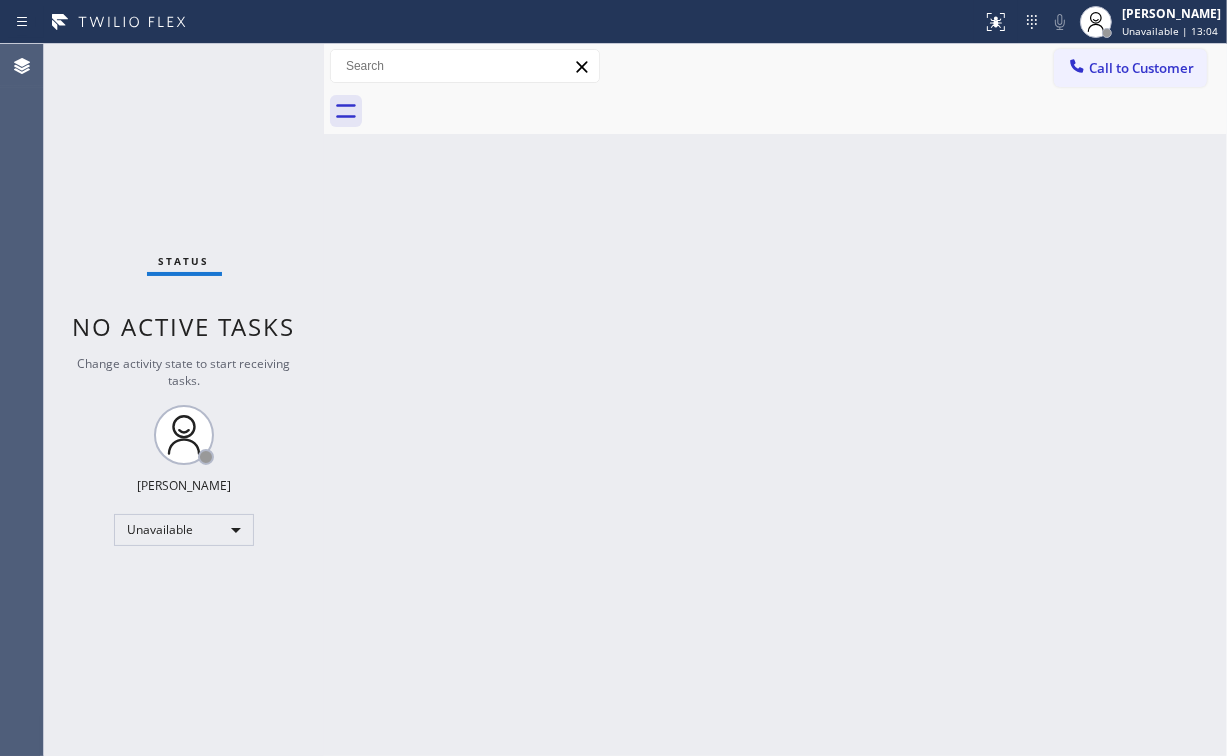 drag, startPoint x: 189, startPoint y: 140, endPoint x: 193, endPoint y: 65, distance: 75.10659 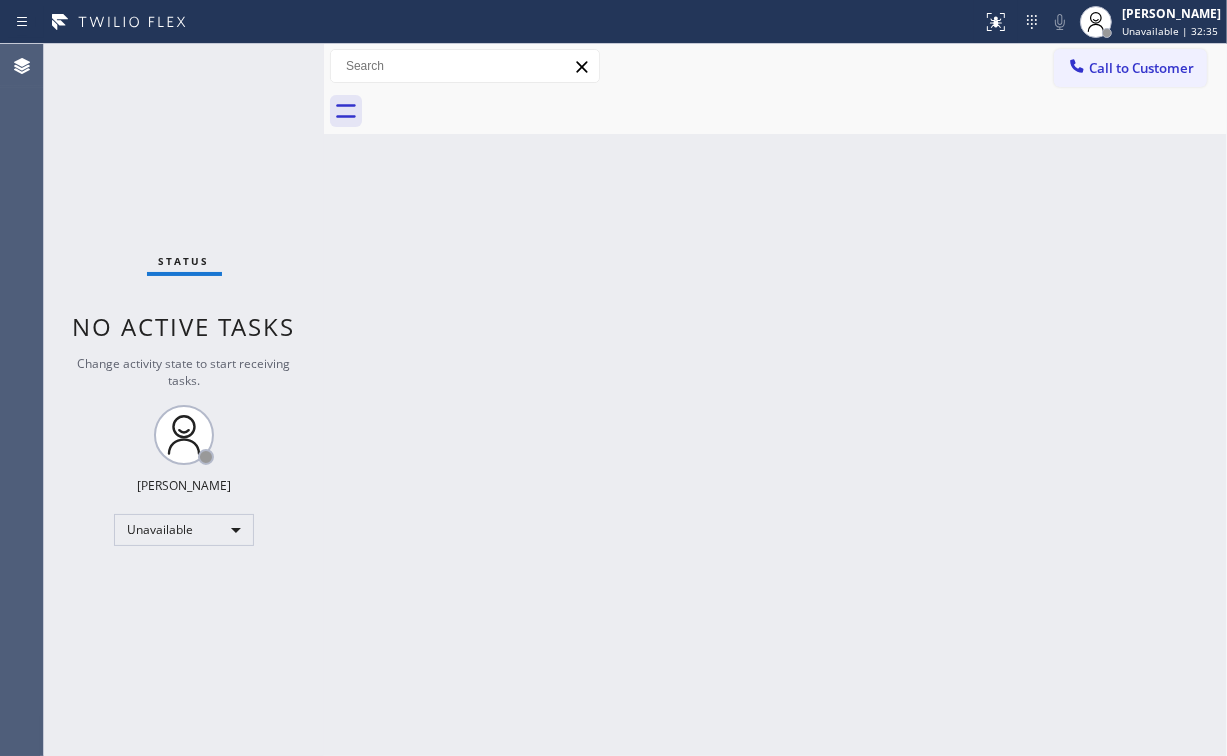 click on "Status   No active tasks     Change activity state to start receiving tasks.   [PERSON_NAME] Unavailable" at bounding box center [184, 400] 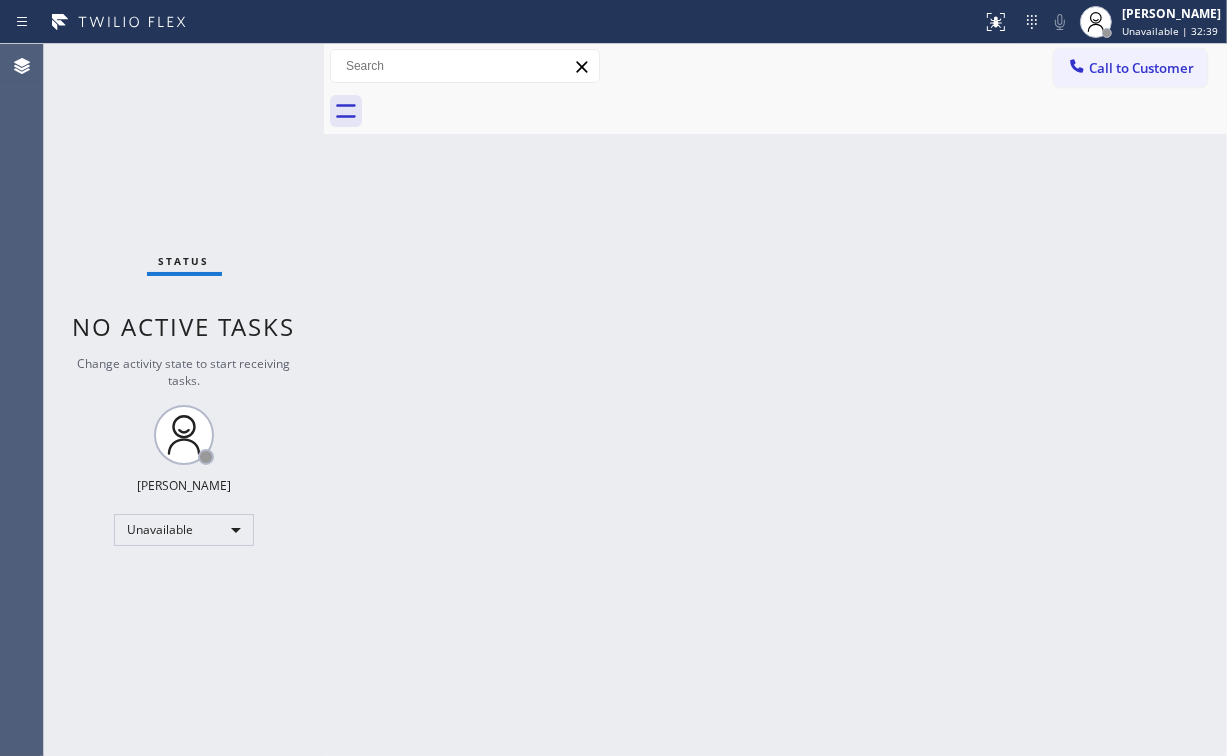 click on "Call to Customer" at bounding box center (1141, 68) 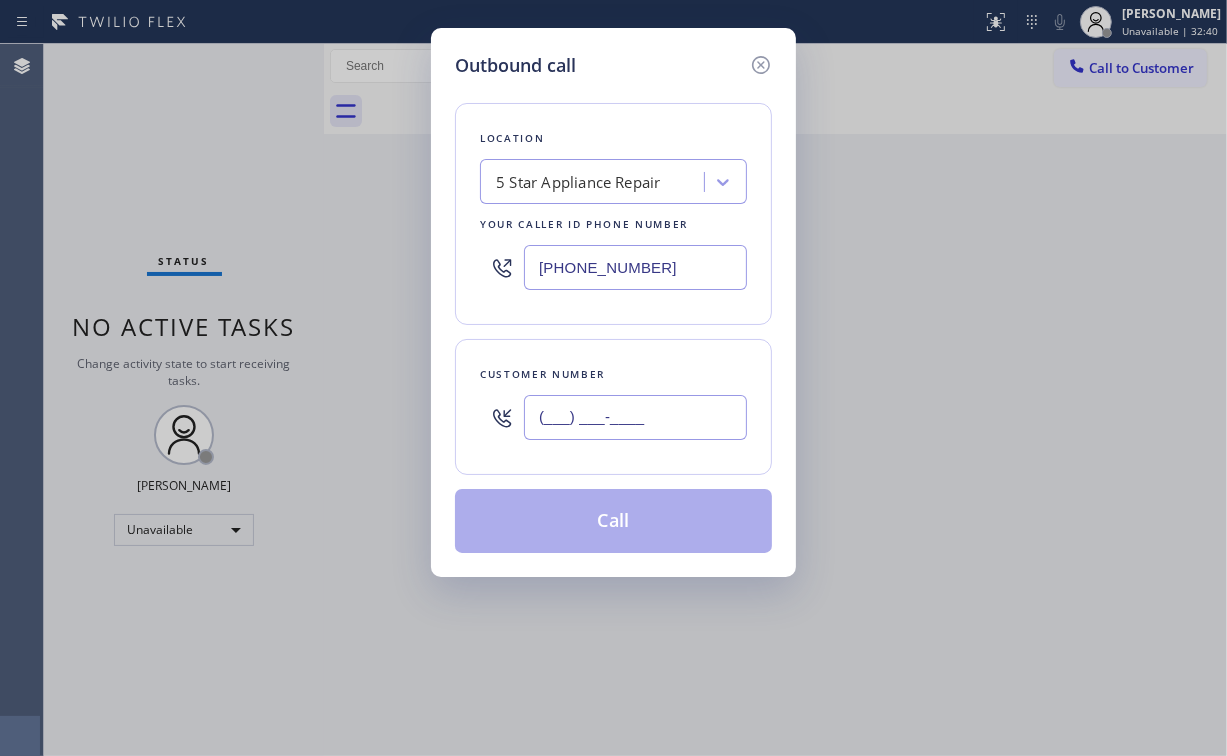 click on "(___) ___-____" at bounding box center (635, 417) 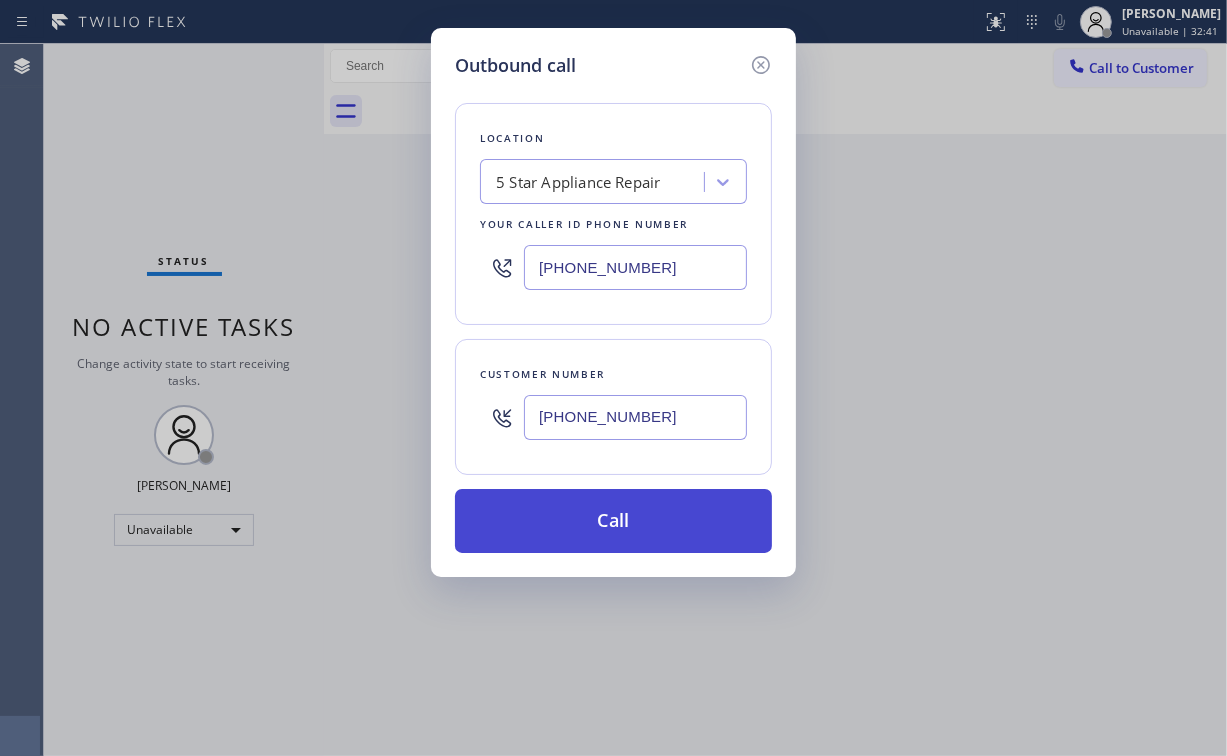 type on "[PHONE_NUMBER]" 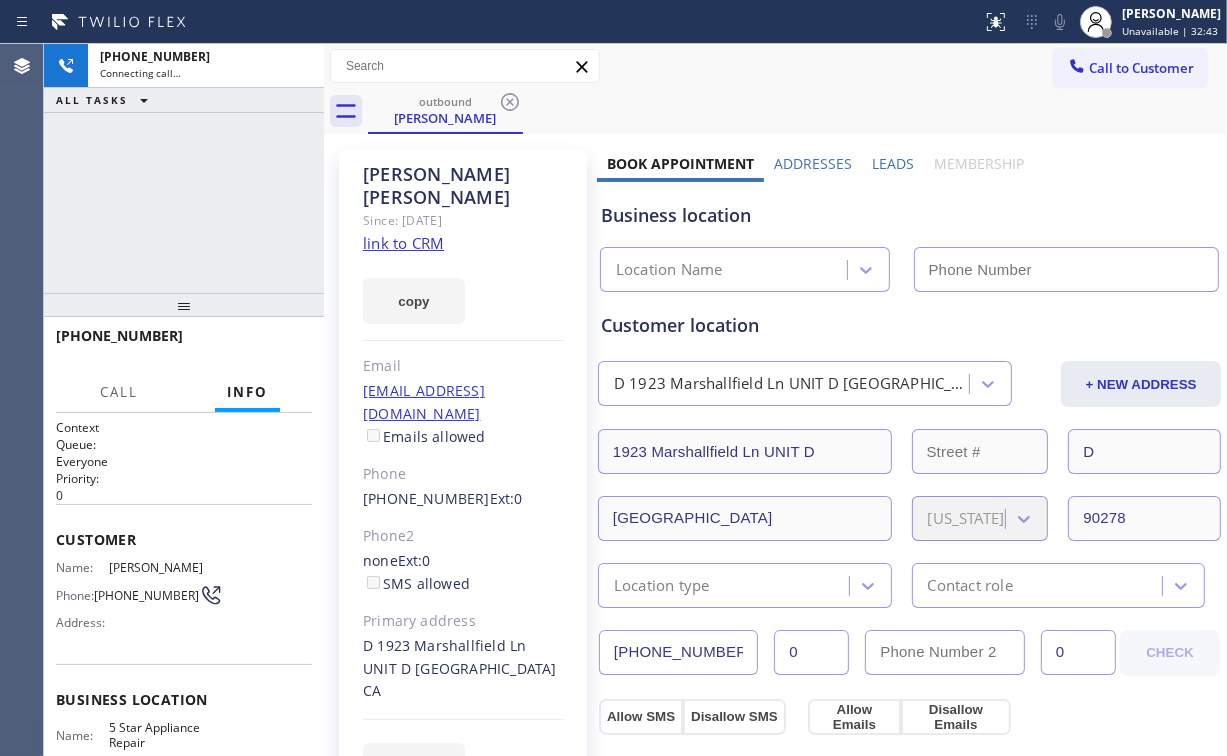 click on "[PHONE_NUMBER] Connecting call… ALL TASKS ALL TASKS ACTIVE TASKS TASKS IN WRAP UP" at bounding box center (184, 168) 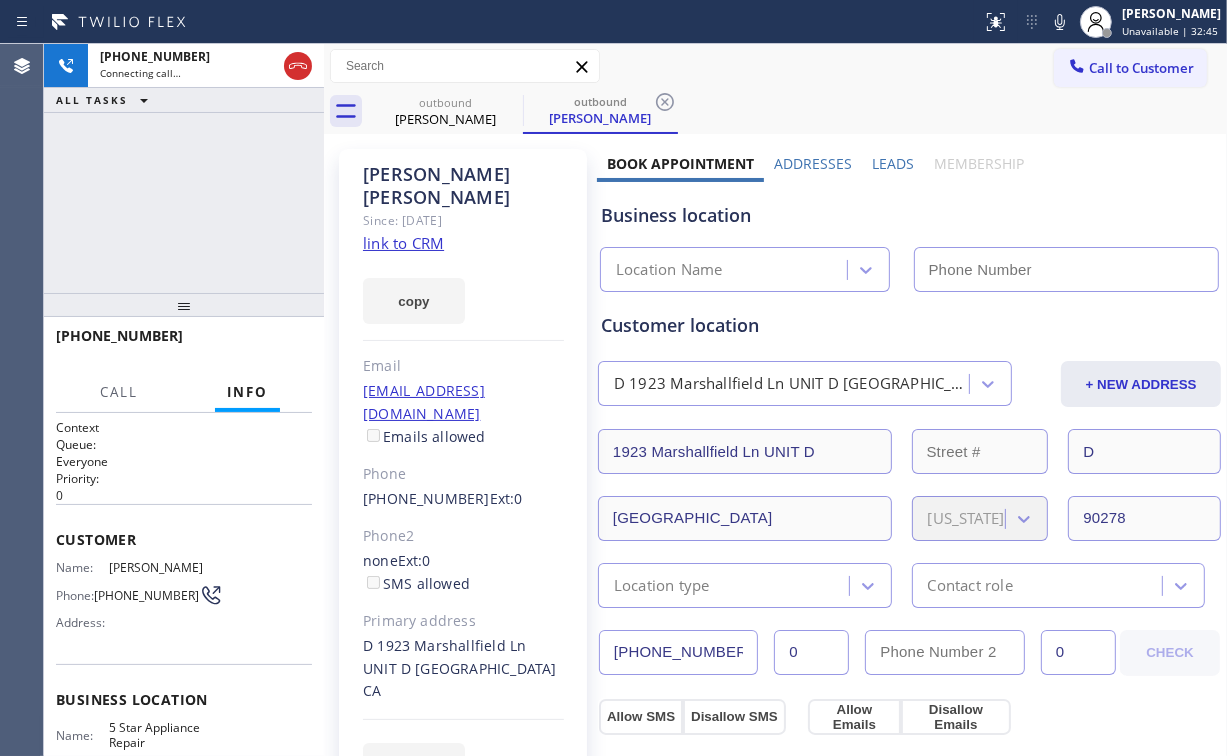 type on "[PHONE_NUMBER]" 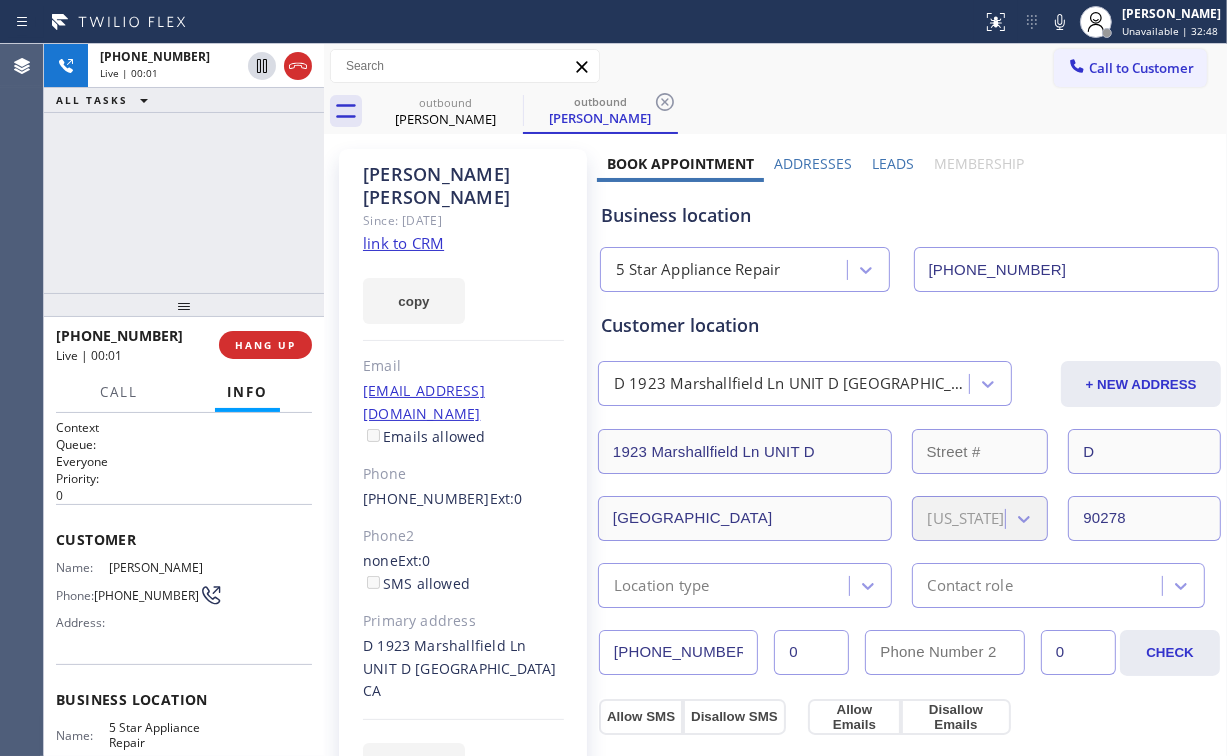 drag, startPoint x: 84, startPoint y: 204, endPoint x: 225, endPoint y: 295, distance: 167.81537 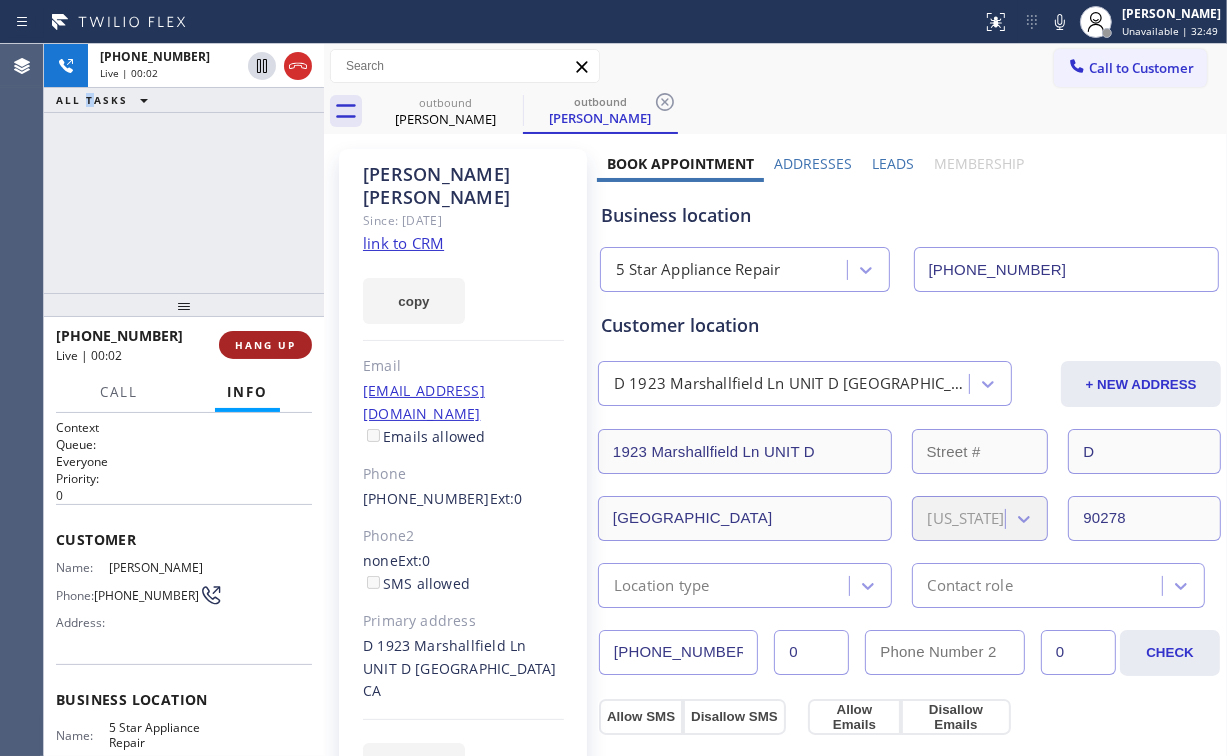 click on "HANG UP" at bounding box center (265, 345) 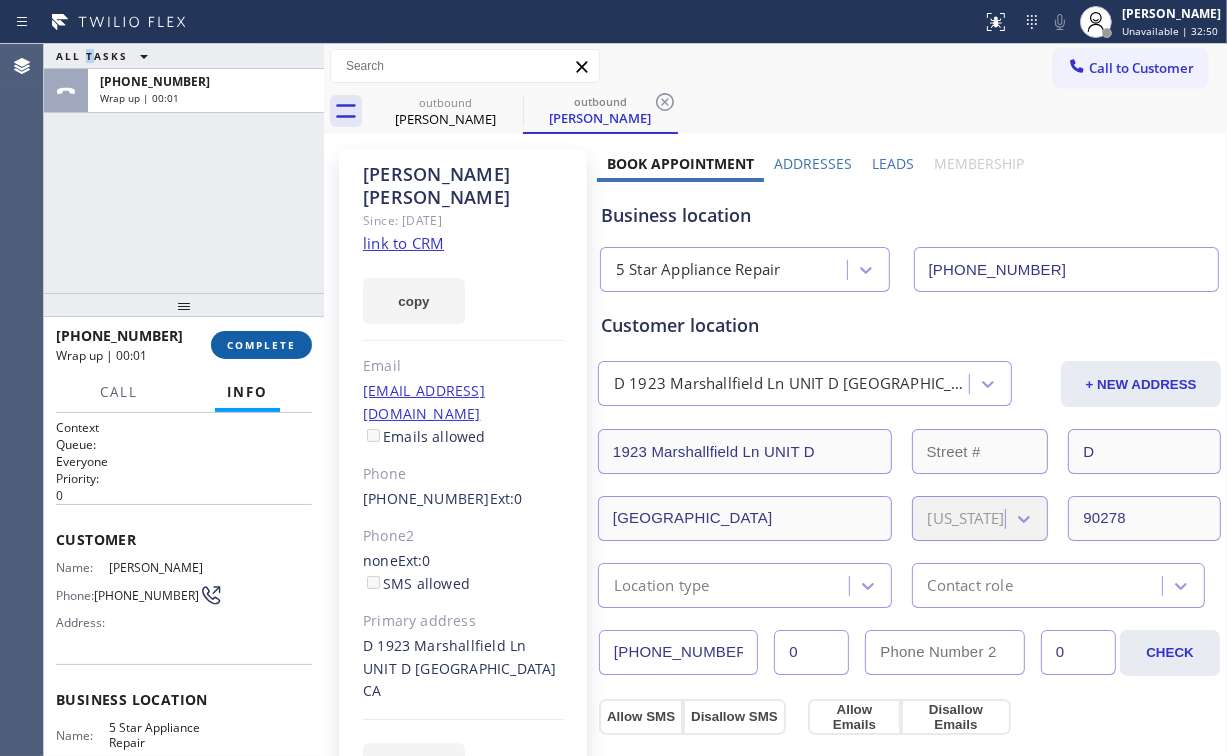 click on "COMPLETE" at bounding box center [261, 345] 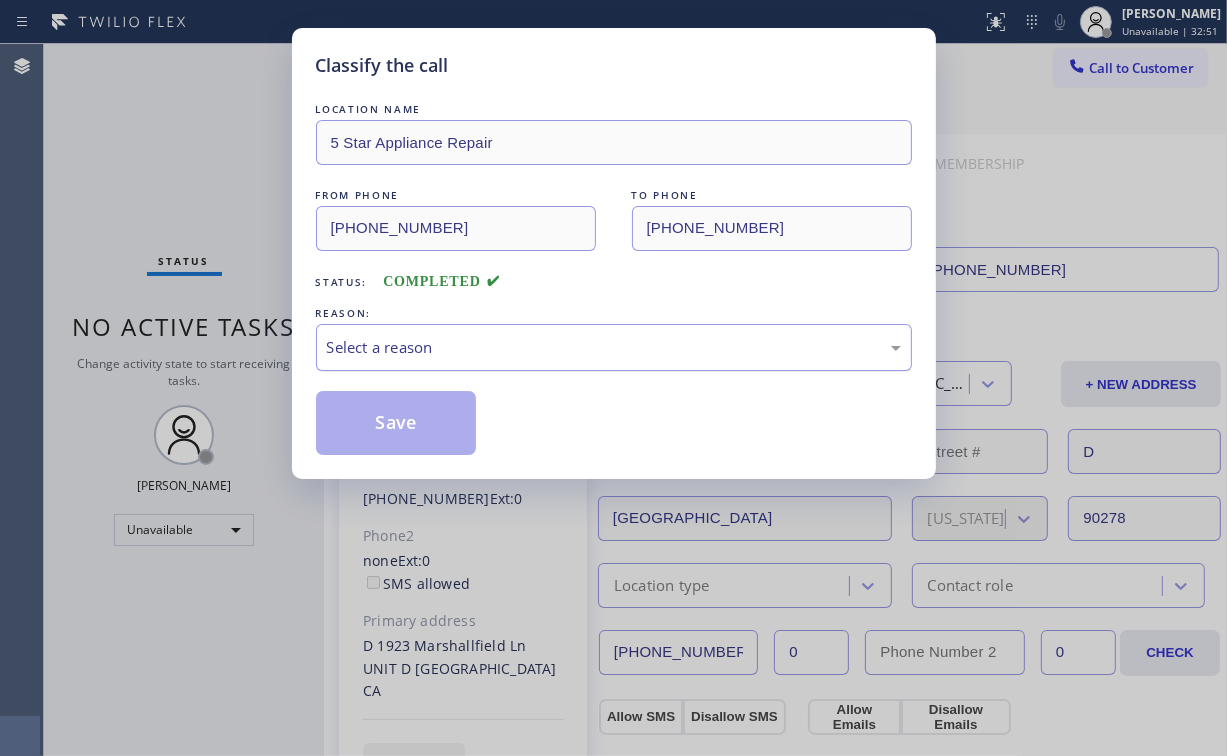 click on "Select a reason" at bounding box center (614, 347) 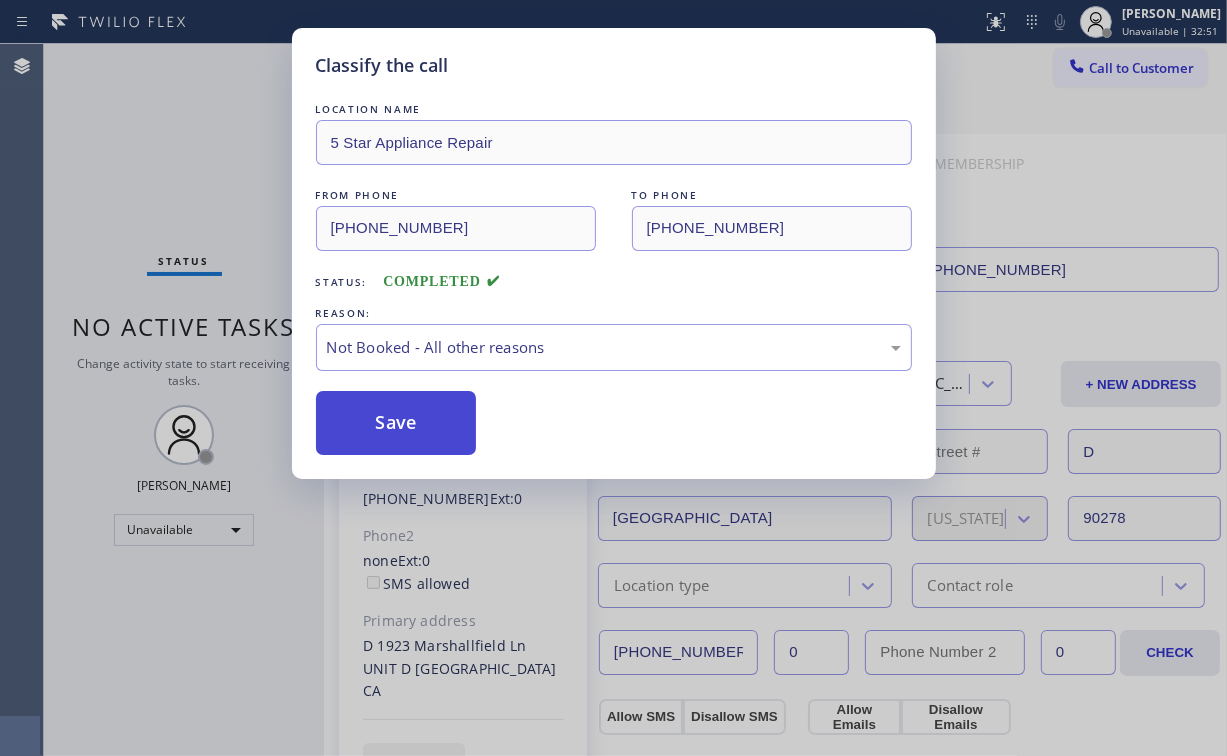 click on "Save" at bounding box center [396, 423] 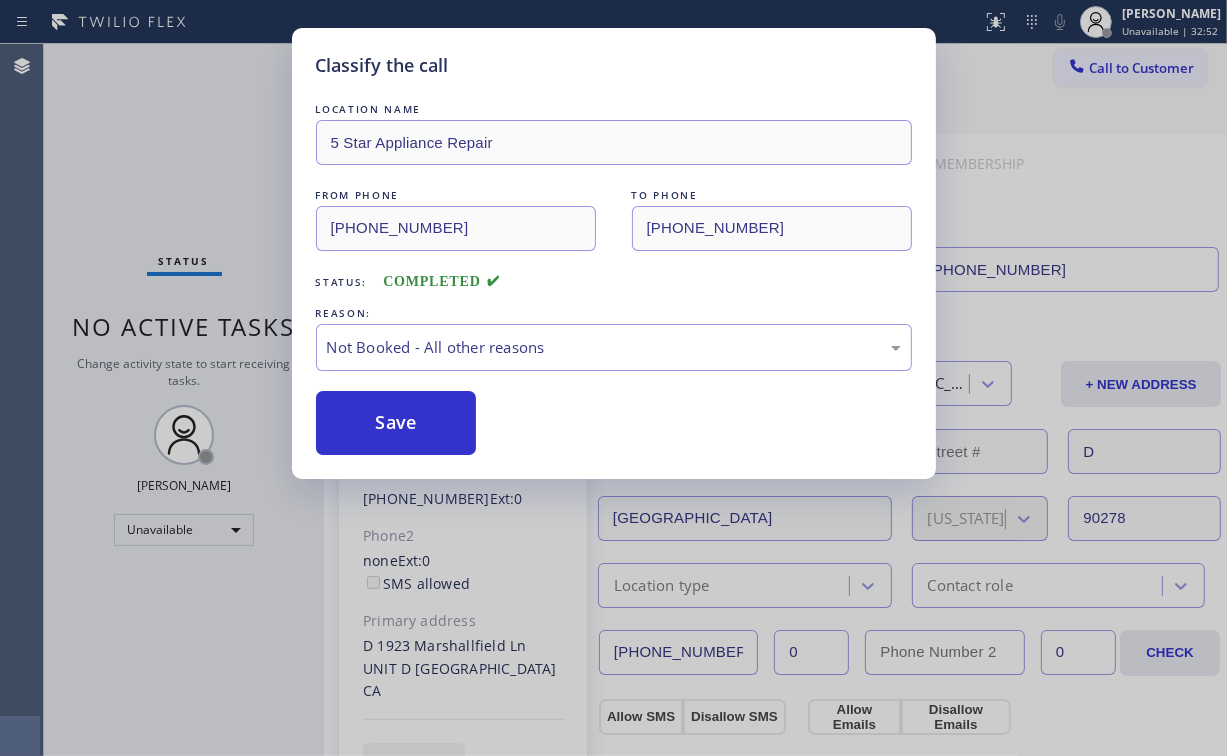 click on "Classify the call LOCATION NAME 5 Star Appliance Repair FROM PHONE [PHONE_NUMBER] TO PHONE [PHONE_NUMBER] Status: COMPLETED REASON: Not Booked - All other reasons Save" at bounding box center (613, 378) 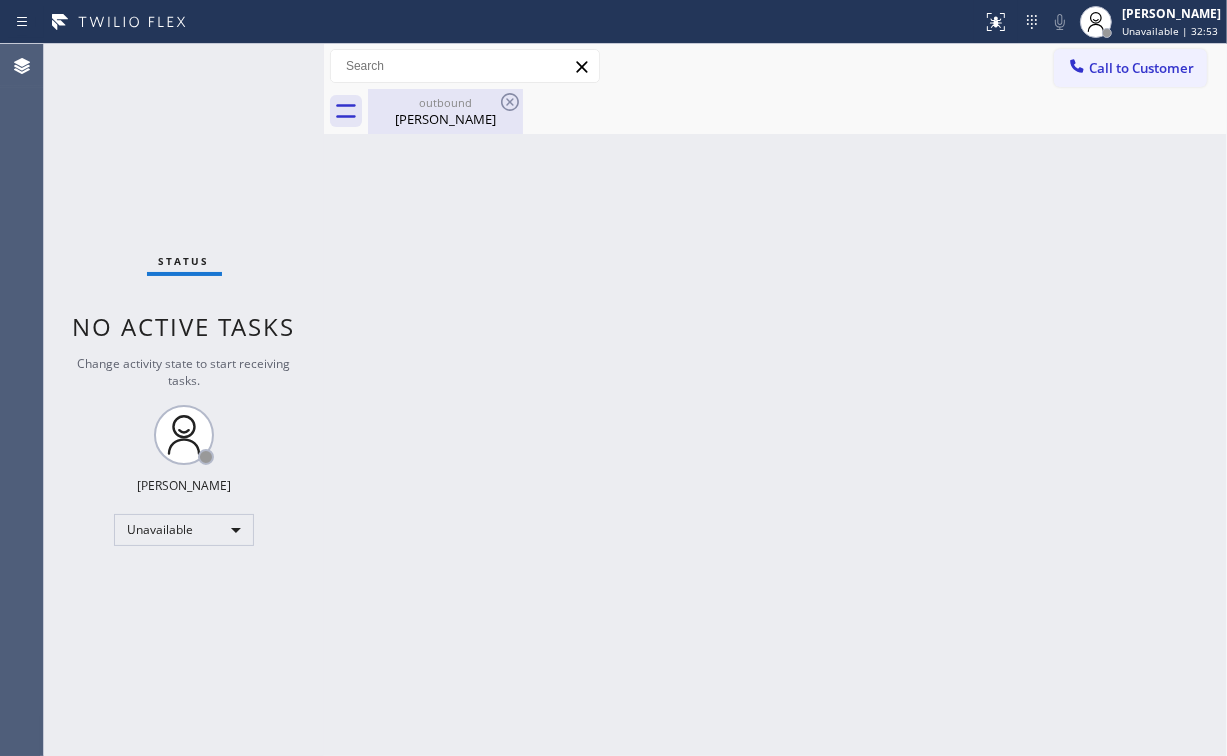 click on "outbound [PERSON_NAME]" at bounding box center (445, 111) 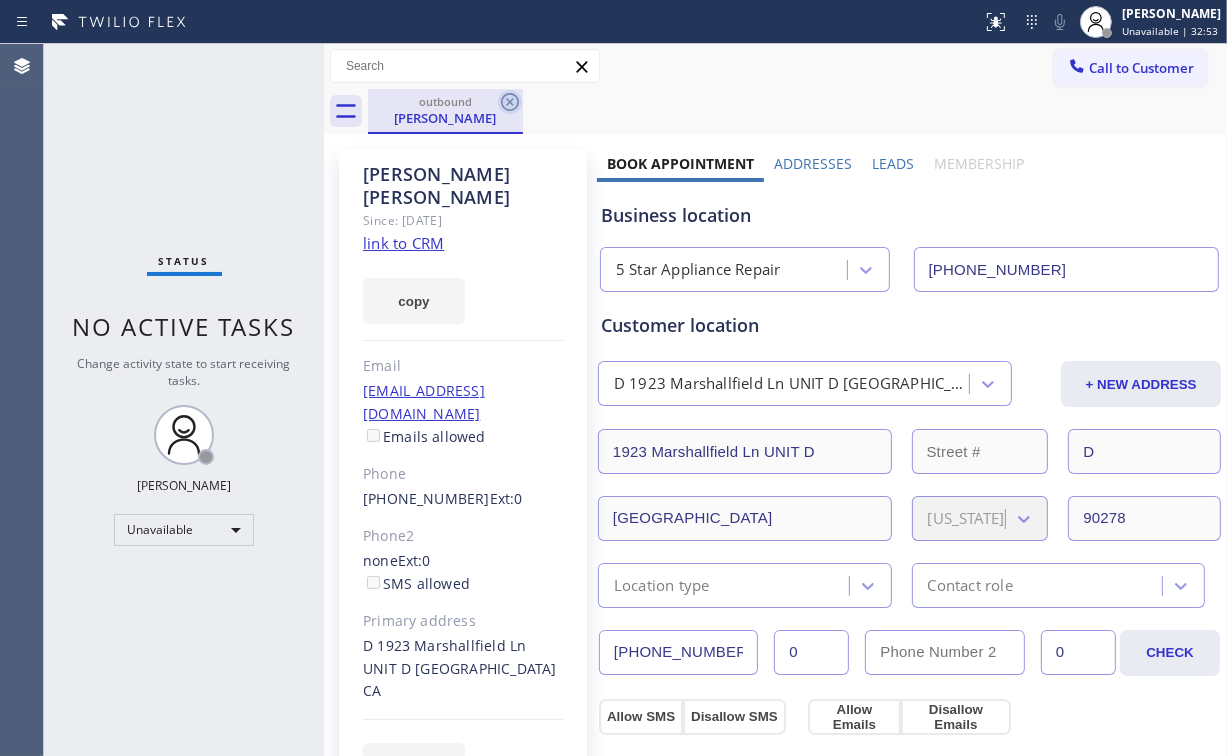 click 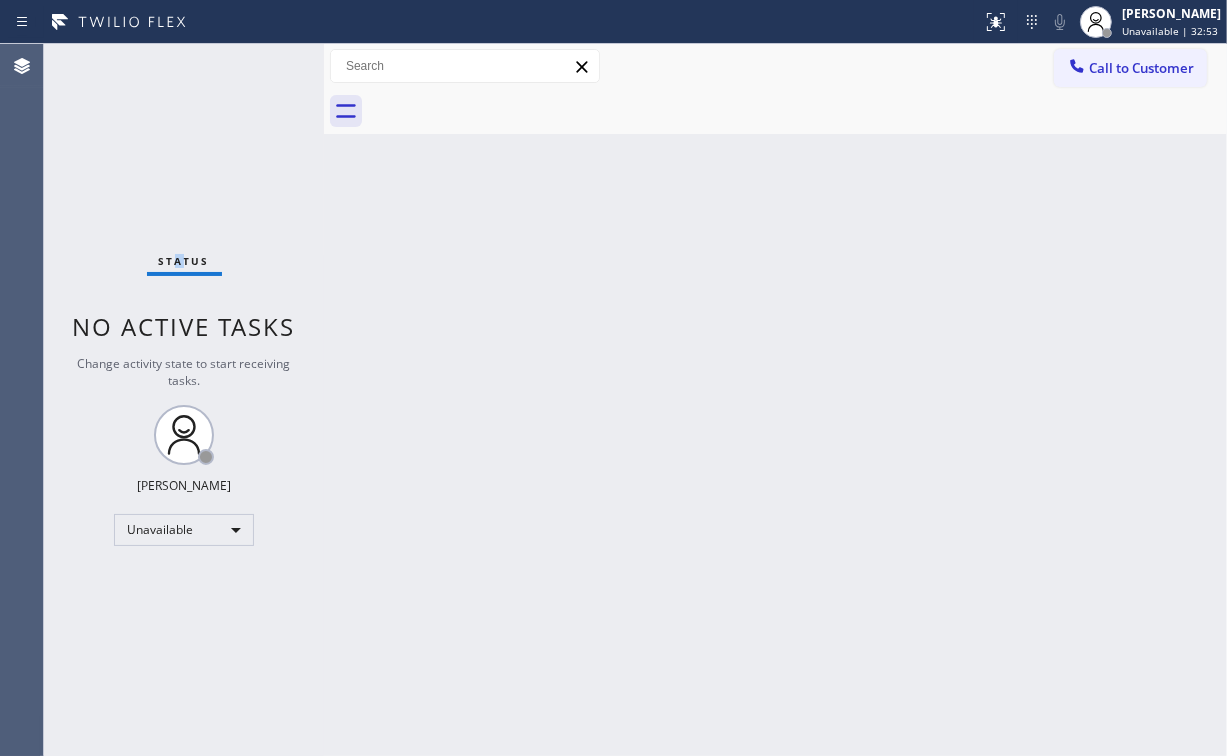 drag, startPoint x: 178, startPoint y: 116, endPoint x: 217, endPoint y: 4, distance: 118.595955 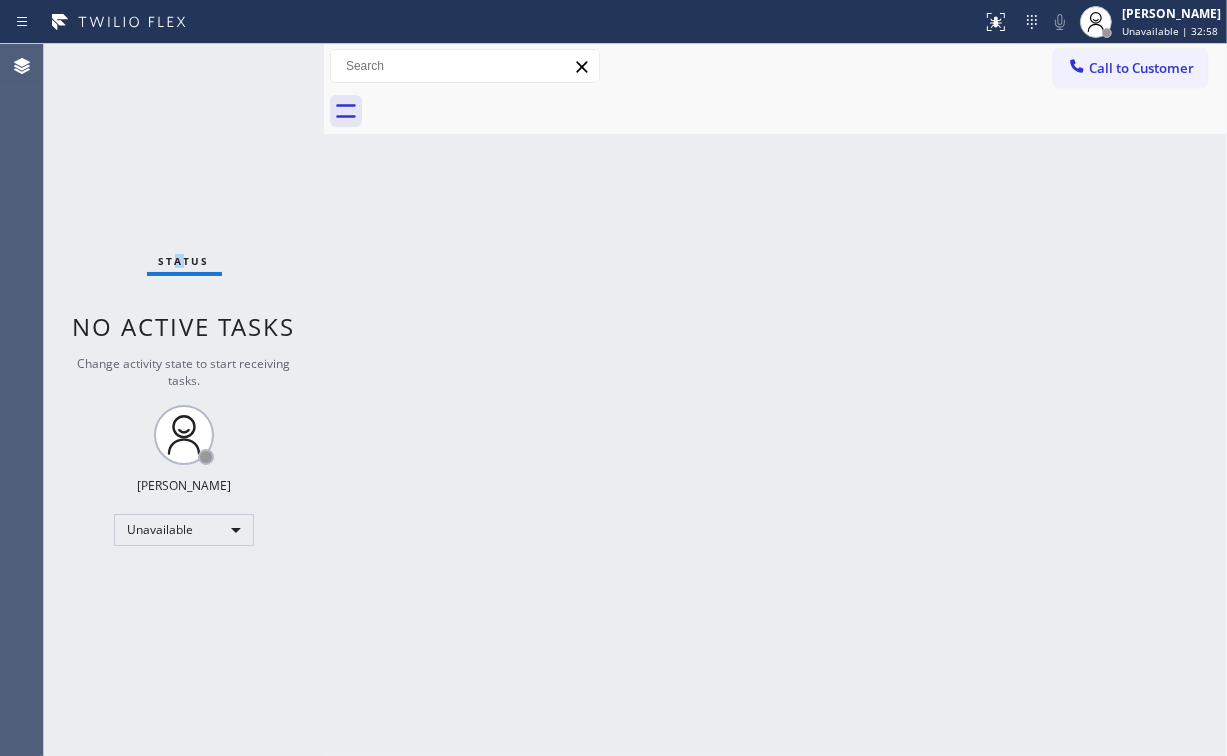 click on "Call to Customer" at bounding box center (1141, 68) 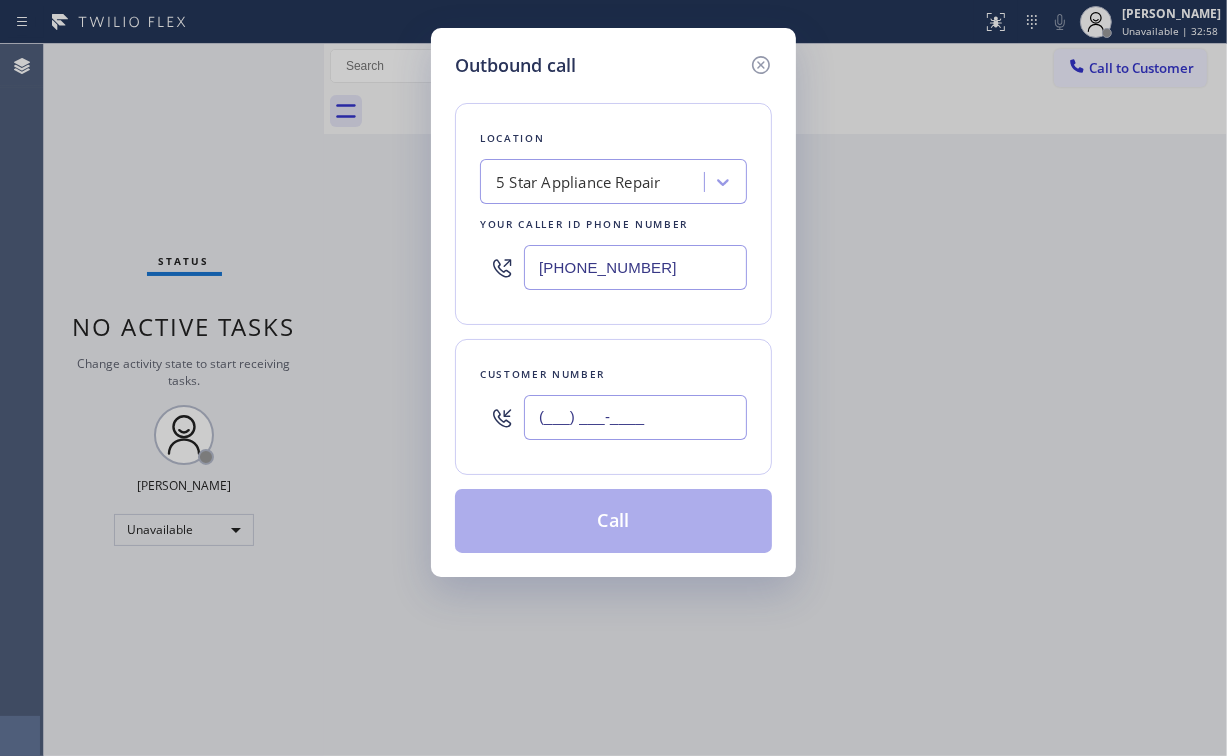 click on "(___) ___-____" at bounding box center (635, 417) 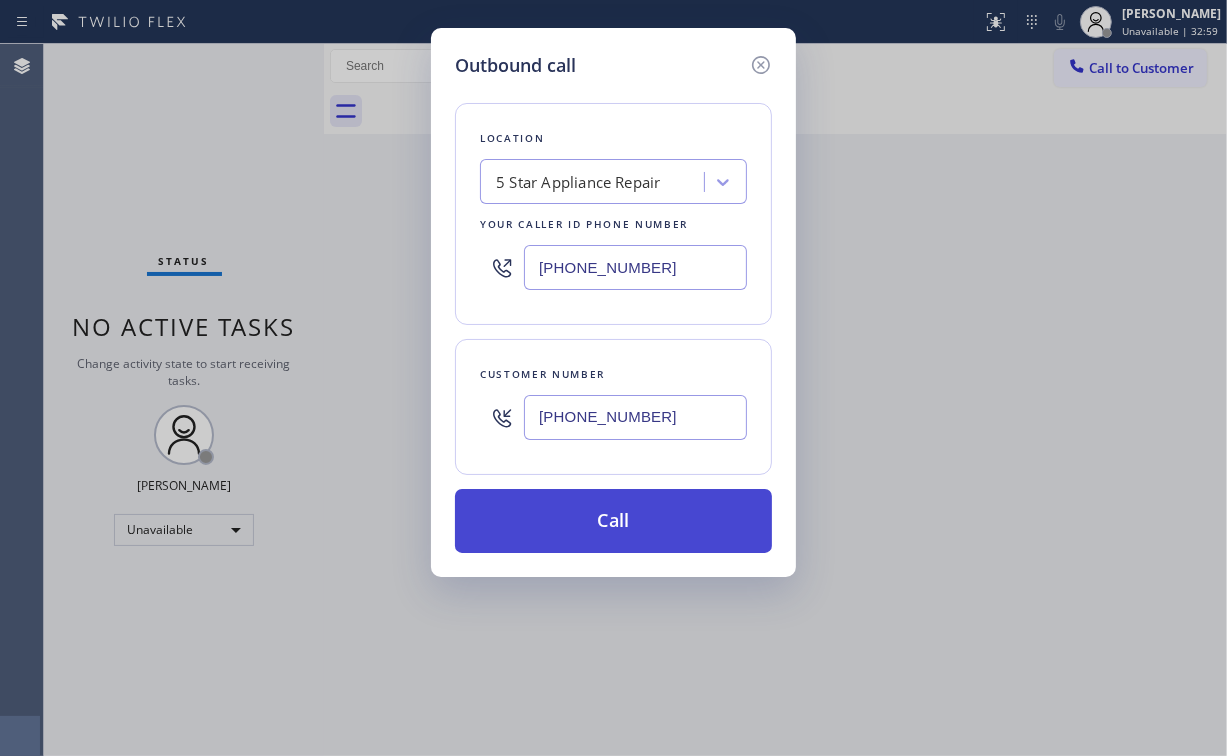 type on "[PHONE_NUMBER]" 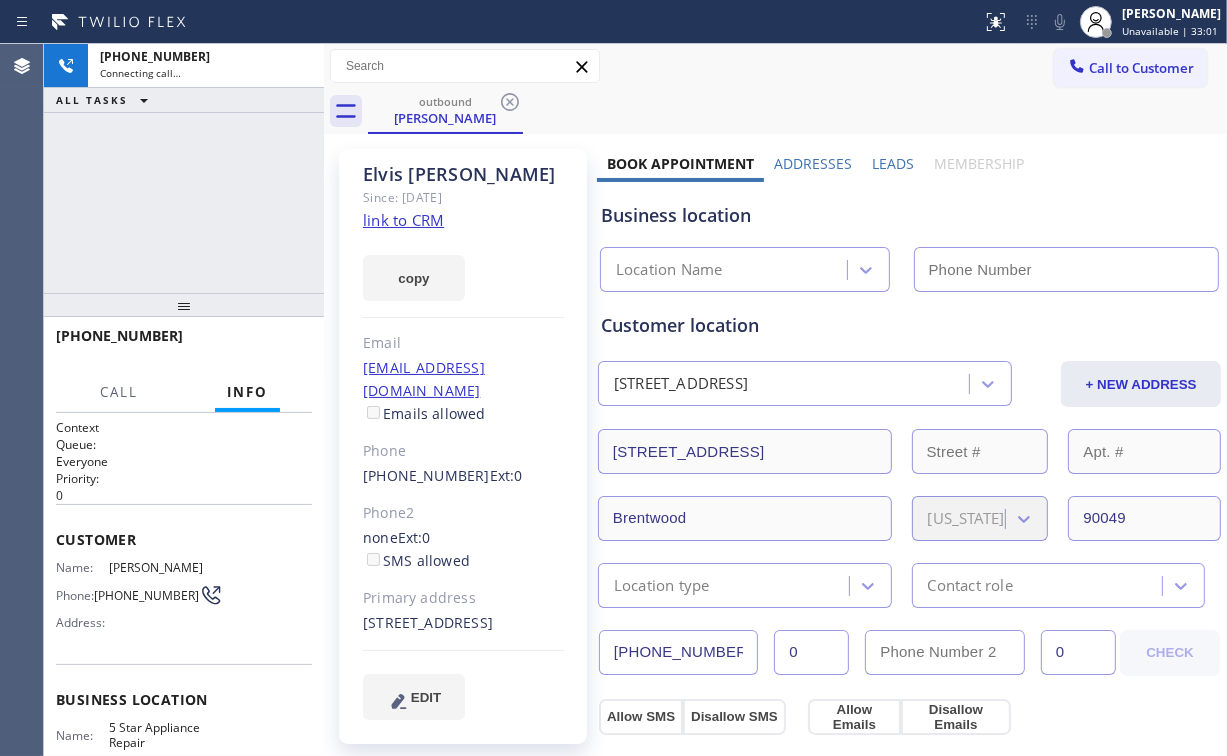 click on "[PHONE_NUMBER] Connecting call… ALL TASKS ALL TASKS ACTIVE TASKS TASKS IN WRAP UP" at bounding box center [184, 168] 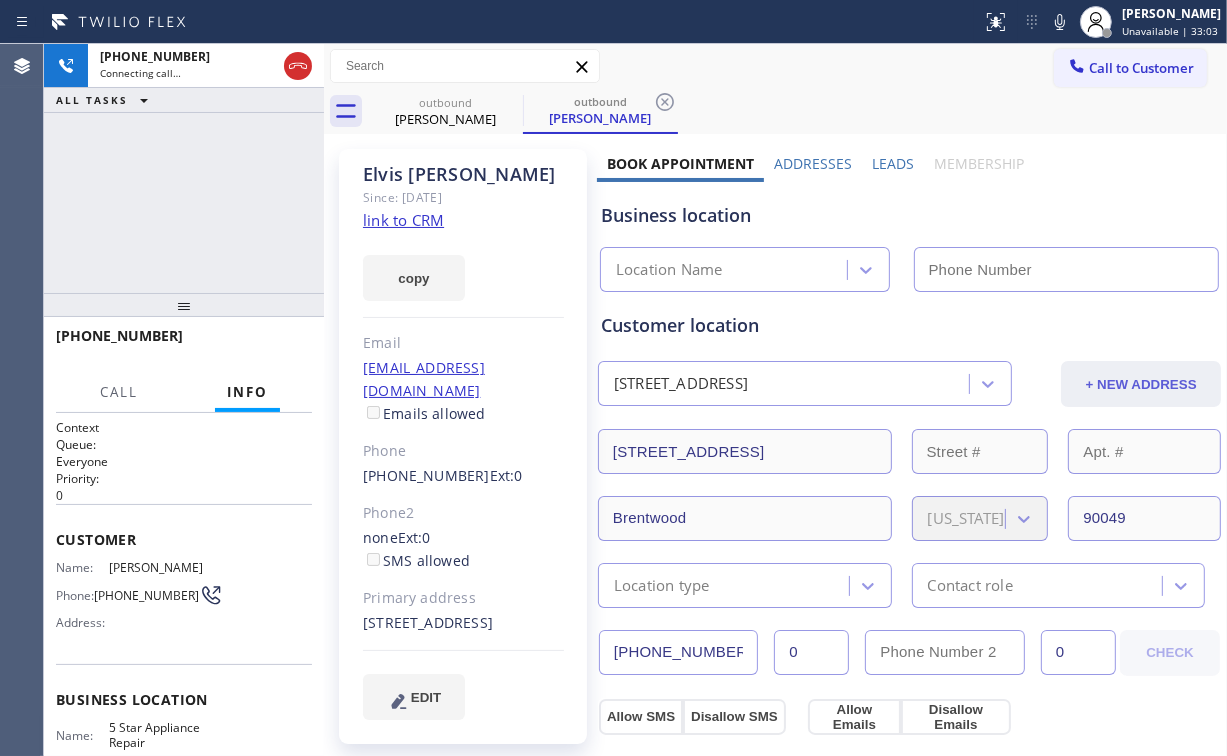 type on "[PHONE_NUMBER]" 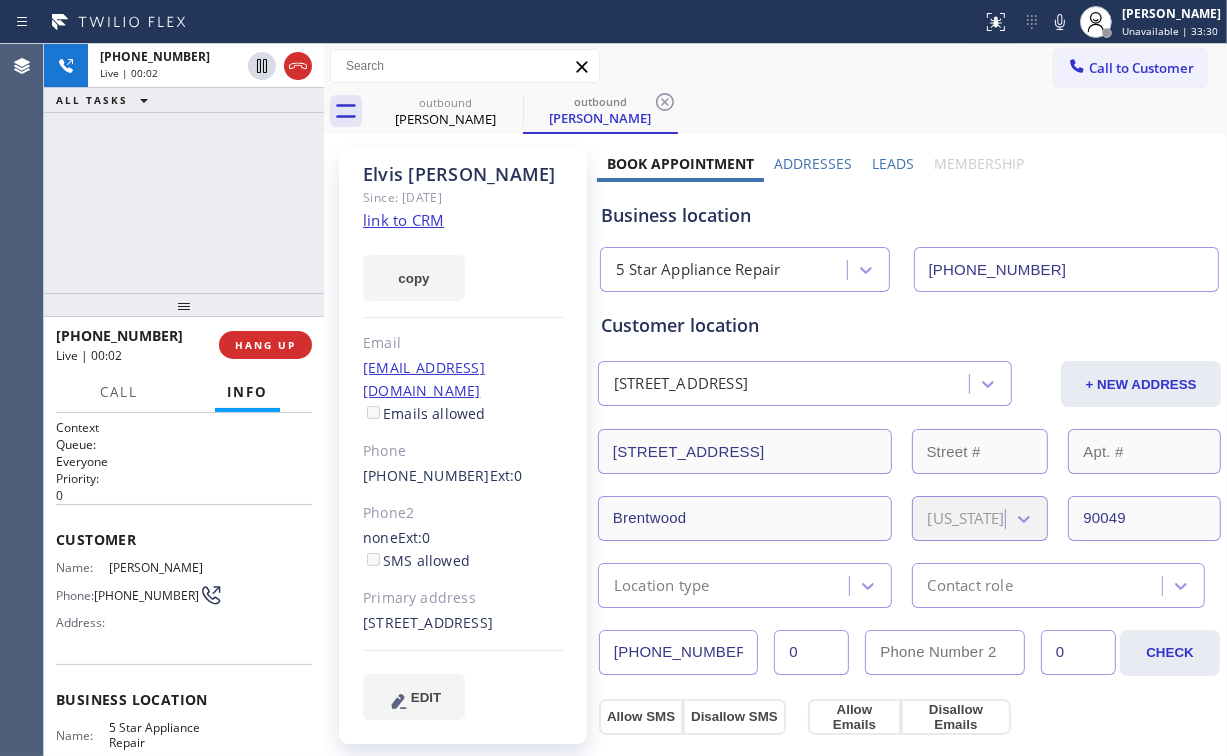 click on "[PHONE_NUMBER] Live | 00:02 ALL TASKS ALL TASKS ACTIVE TASKS TASKS IN WRAP UP" at bounding box center [184, 168] 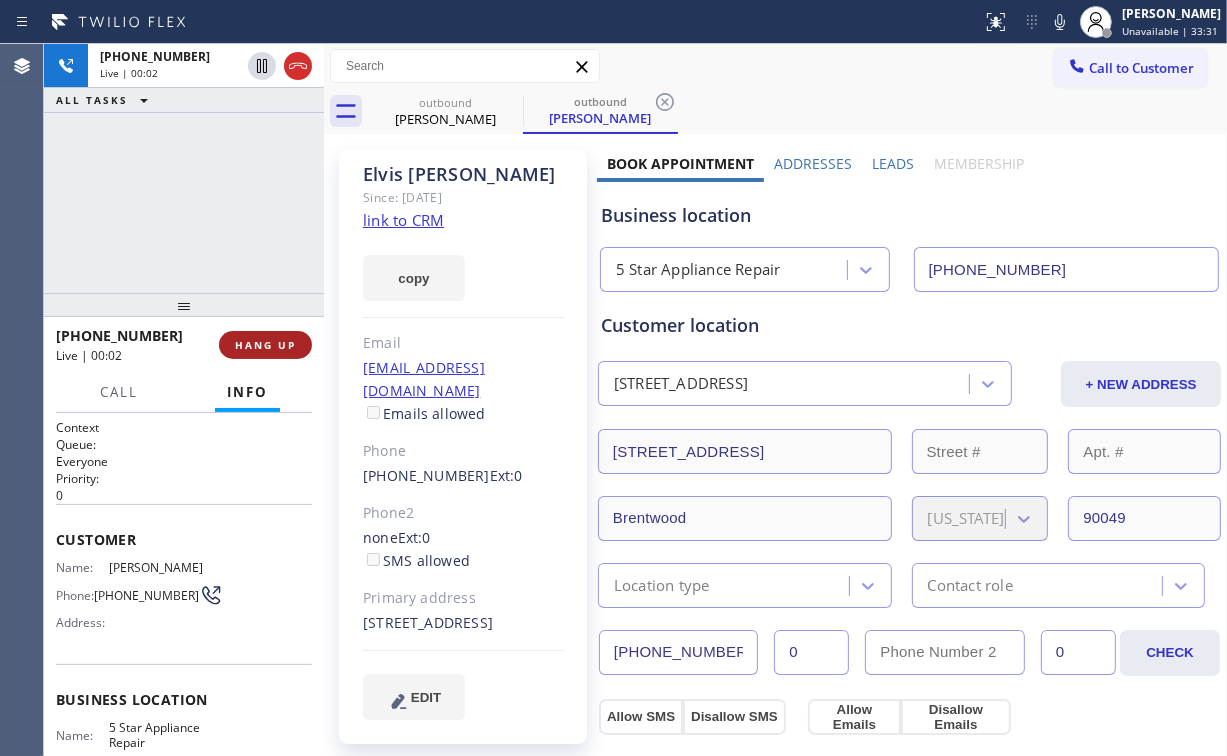 click on "HANG UP" at bounding box center (265, 345) 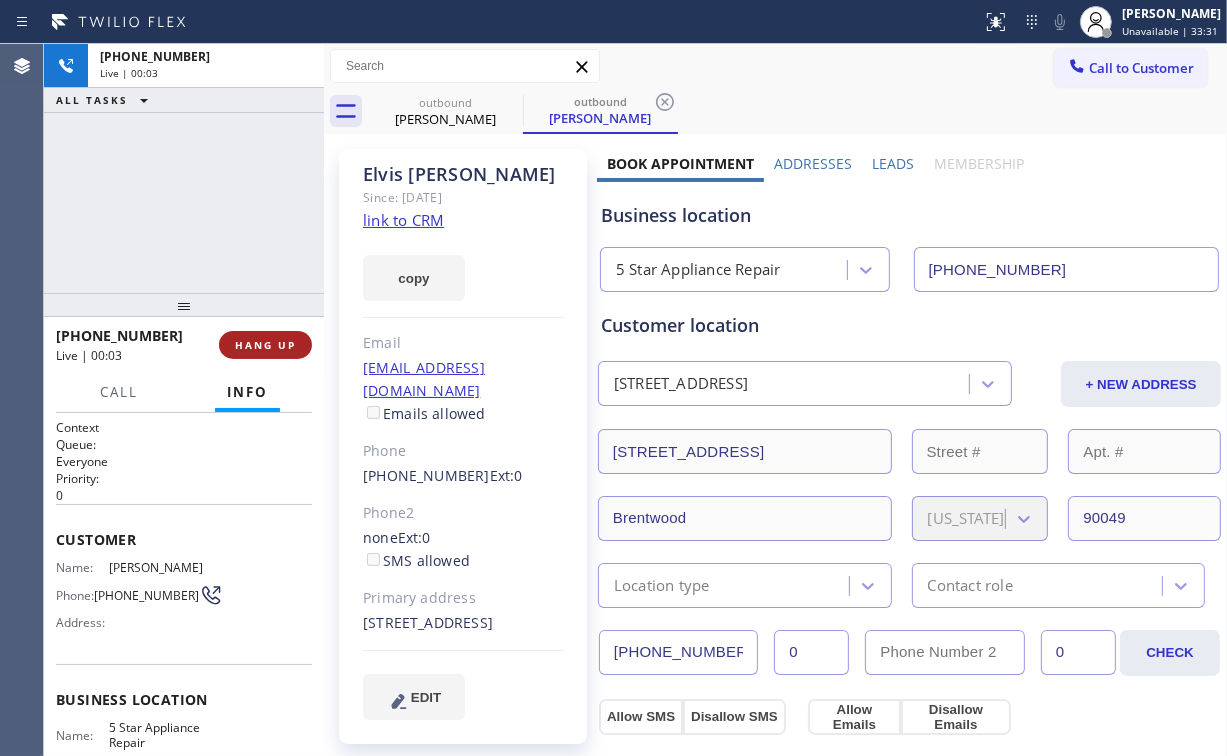 click on "HANG UP" at bounding box center (265, 345) 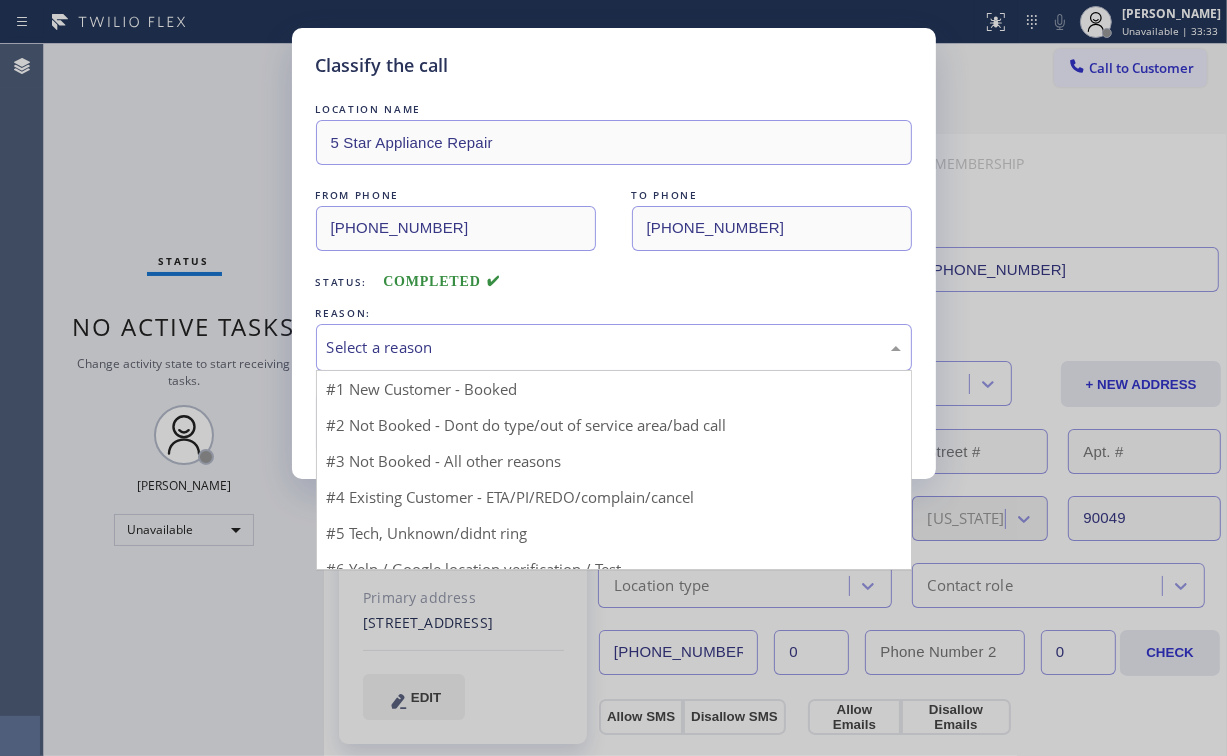 click on "Select a reason" at bounding box center [614, 347] 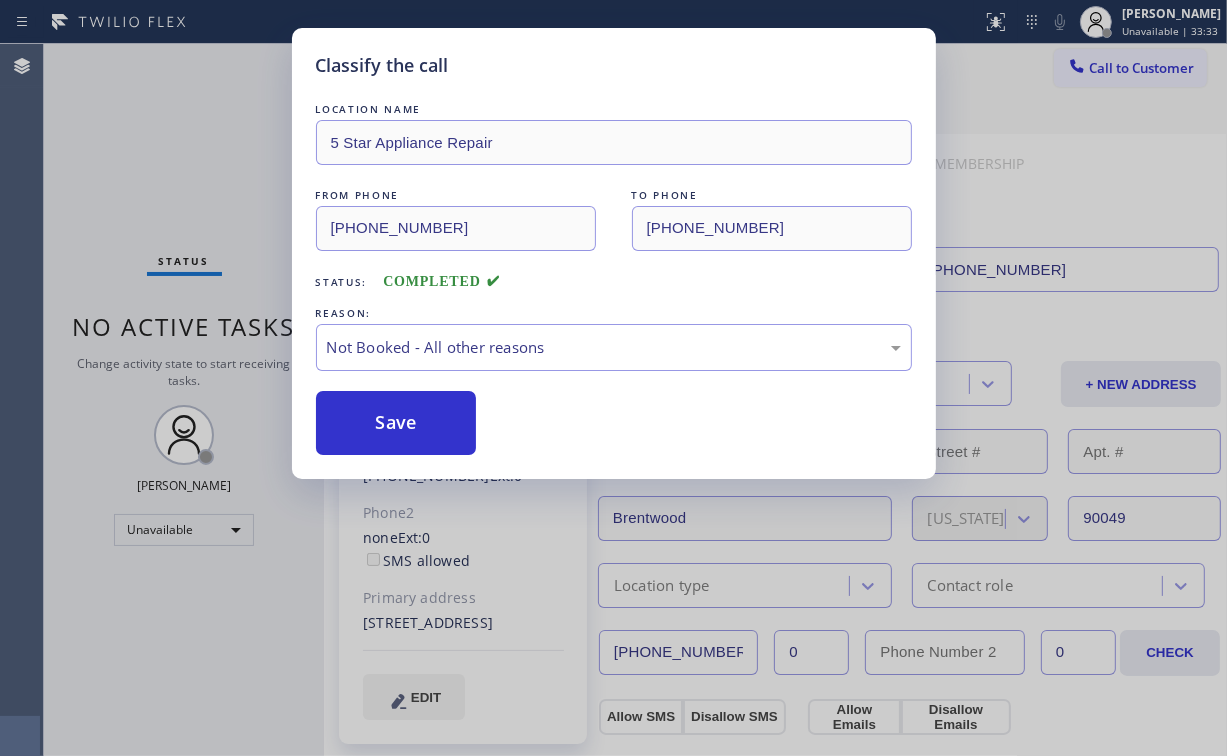 drag, startPoint x: 416, startPoint y: 428, endPoint x: 210, endPoint y: 192, distance: 313.26028 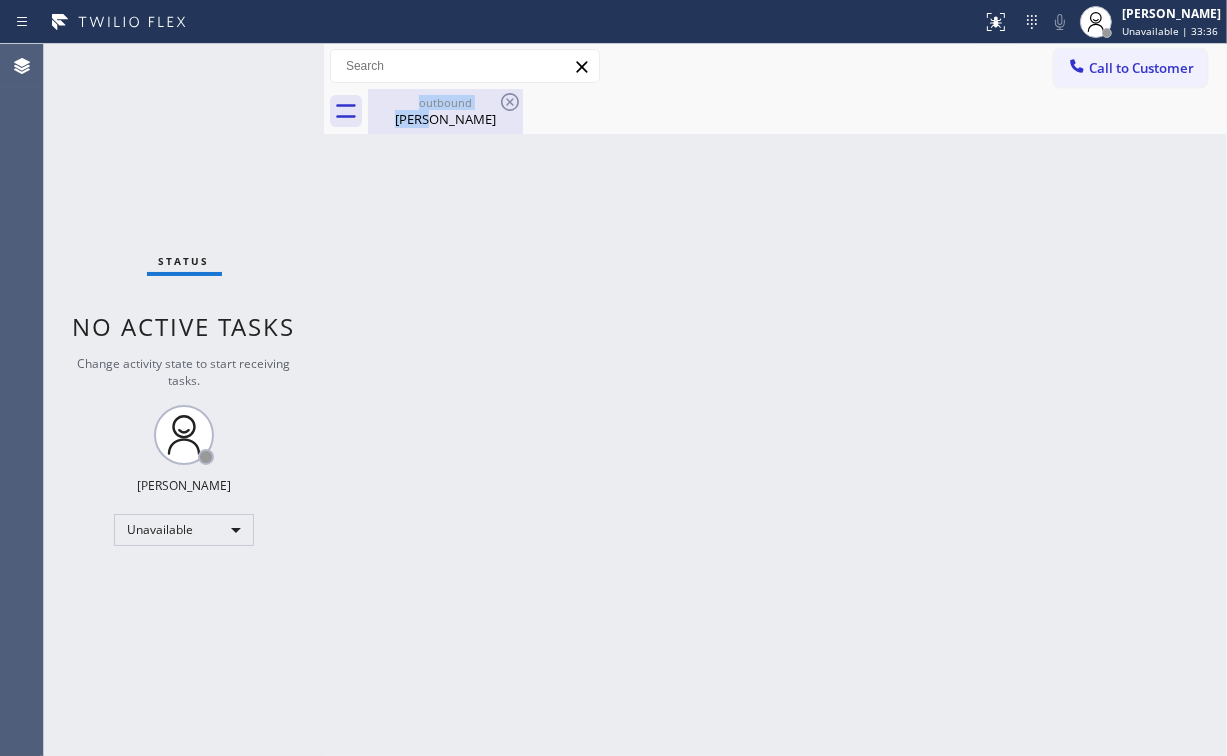 click on "outbound  [PERSON_NAME]" at bounding box center [445, 111] 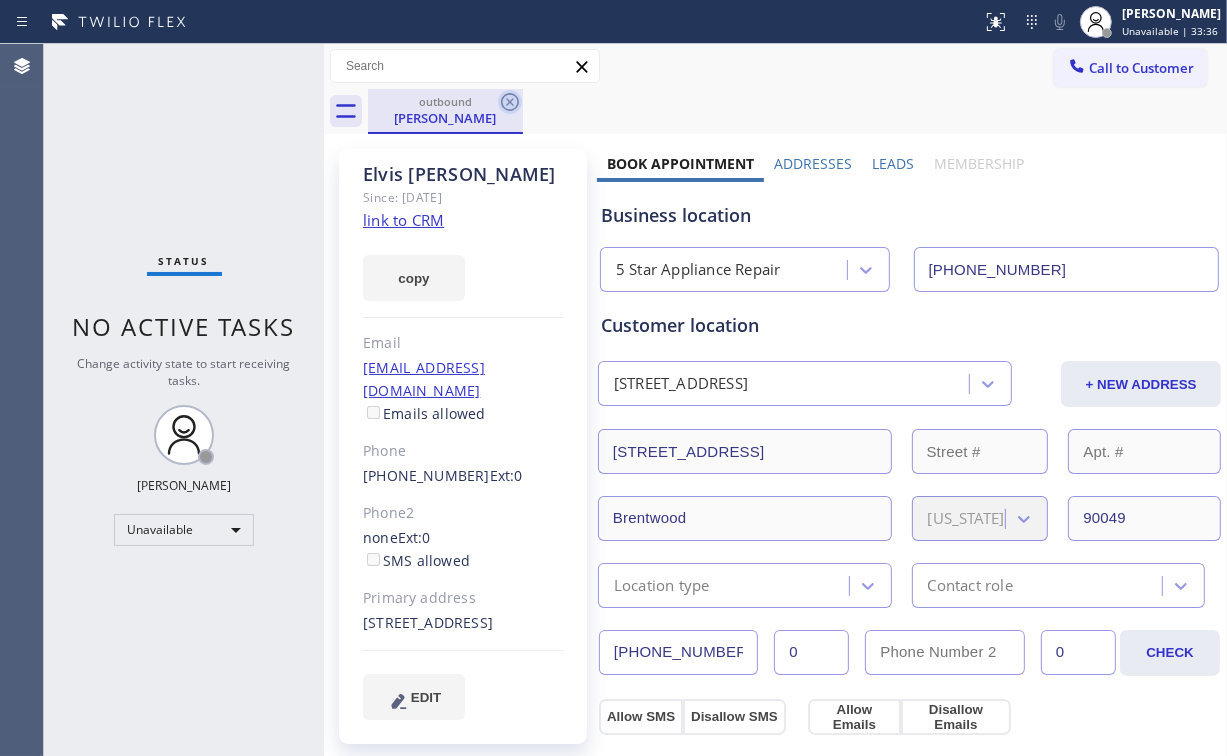 click 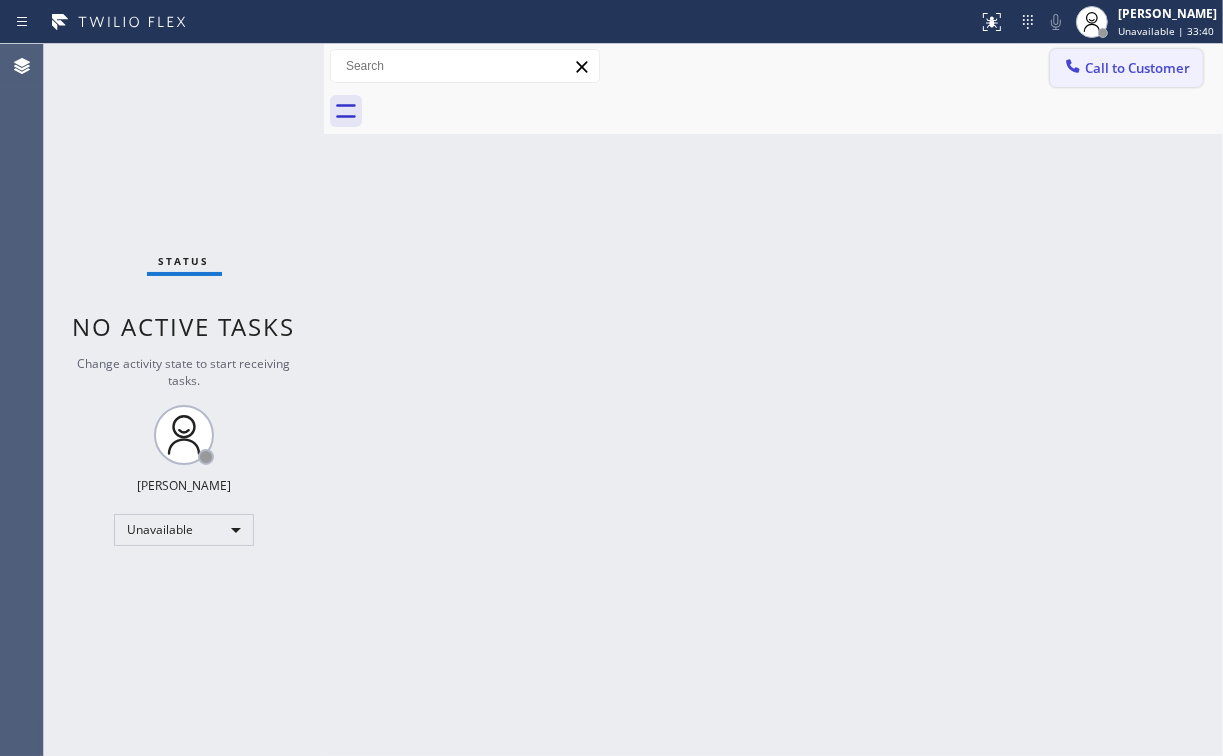 click on "Call to Customer" at bounding box center [1137, 68] 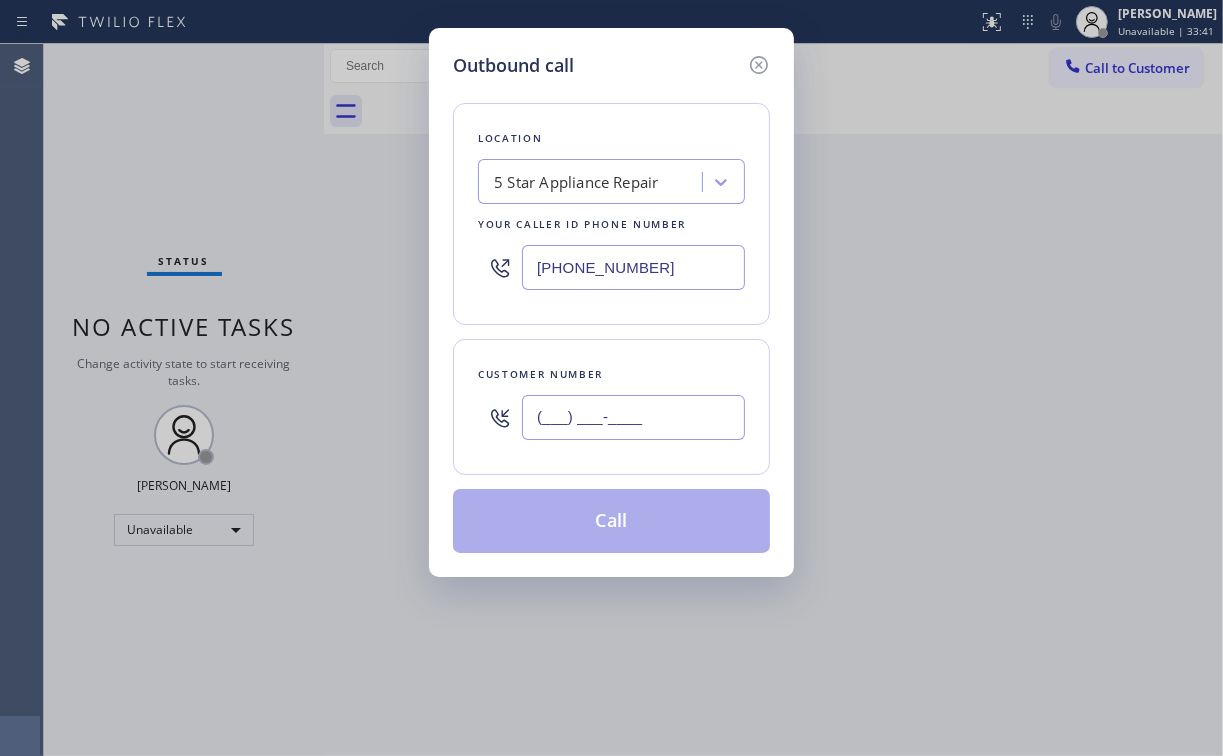 click on "(___) ___-____" at bounding box center [633, 417] 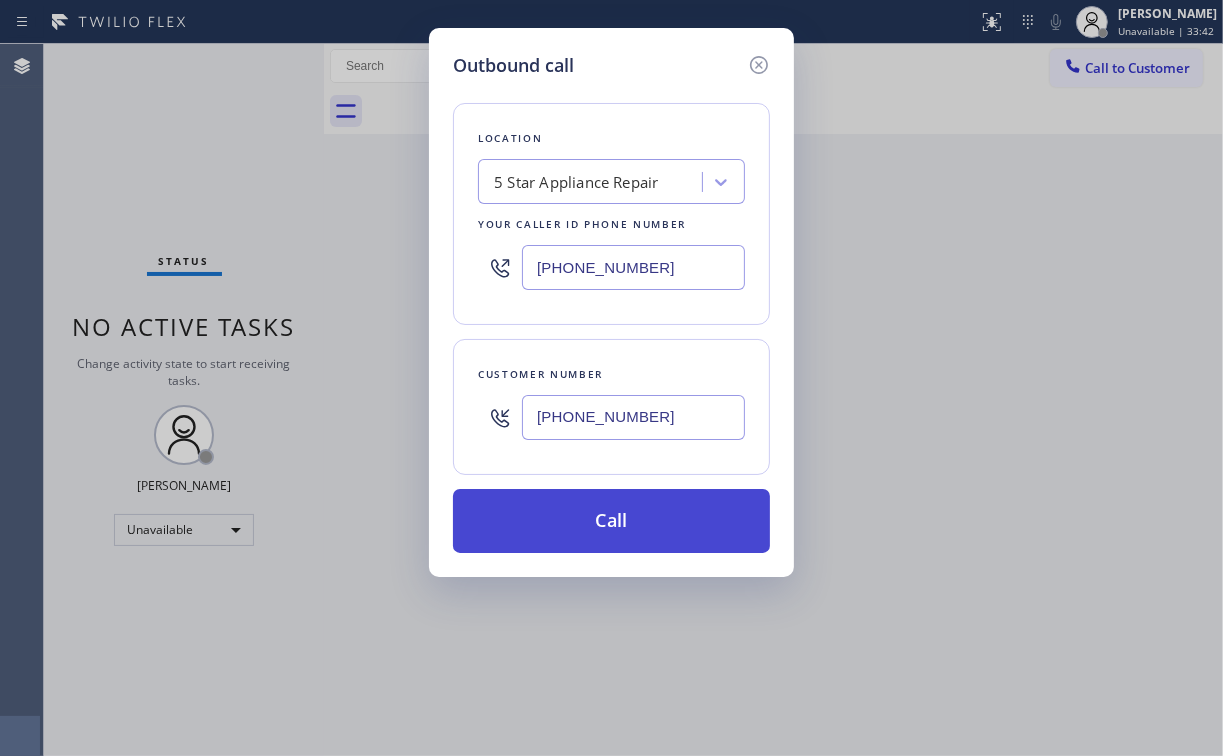 type on "[PHONE_NUMBER]" 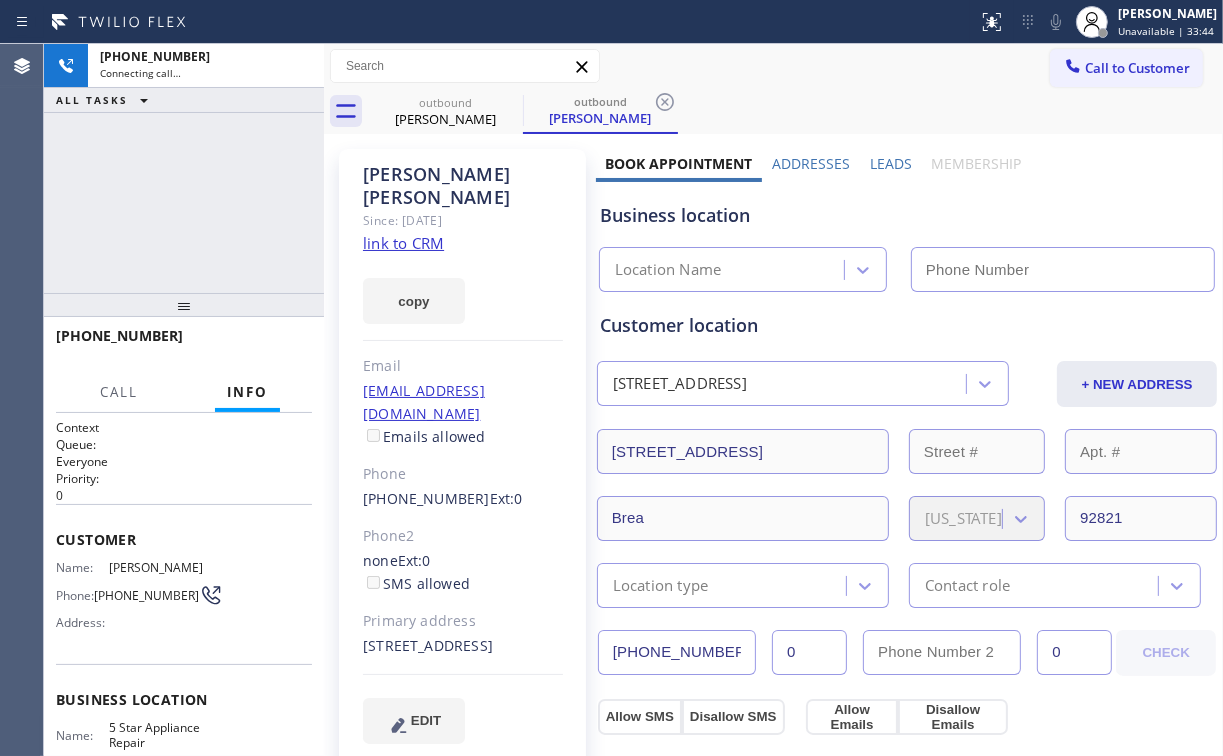 click on "[PHONE_NUMBER] Connecting call… ALL TASKS ALL TASKS ACTIVE TASKS TASKS IN WRAP UP" at bounding box center (184, 168) 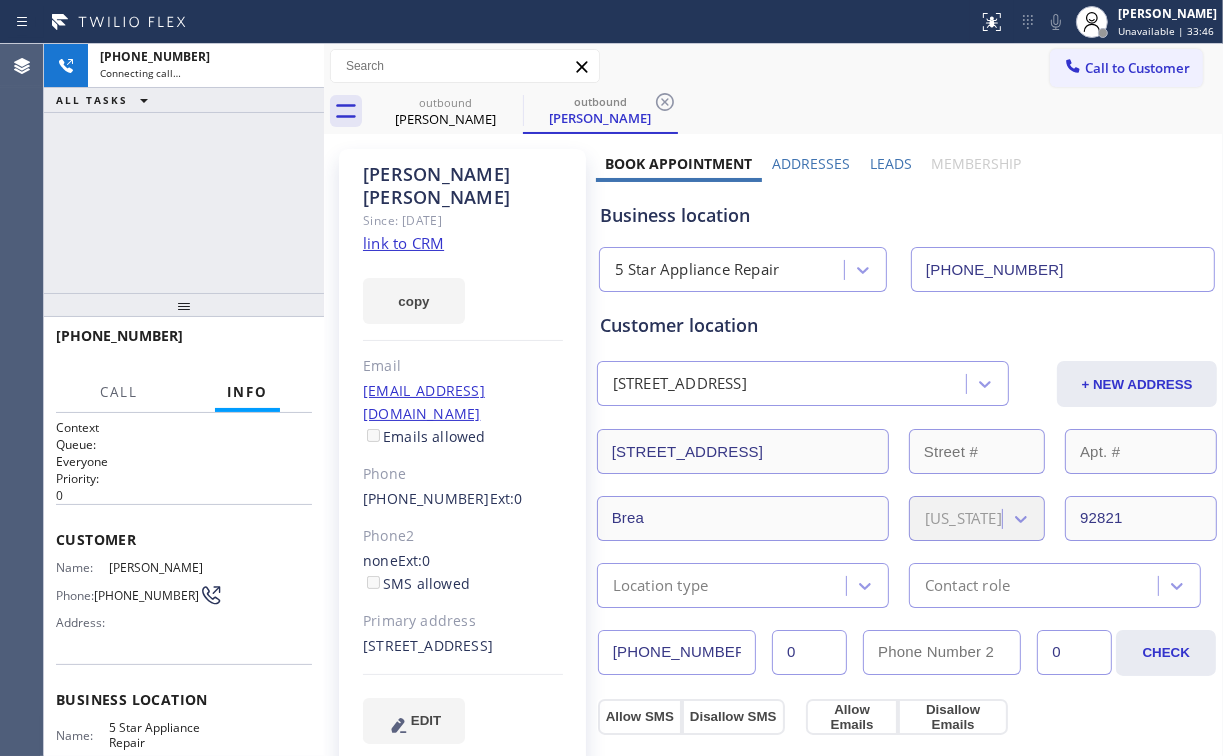 type on "[PHONE_NUMBER]" 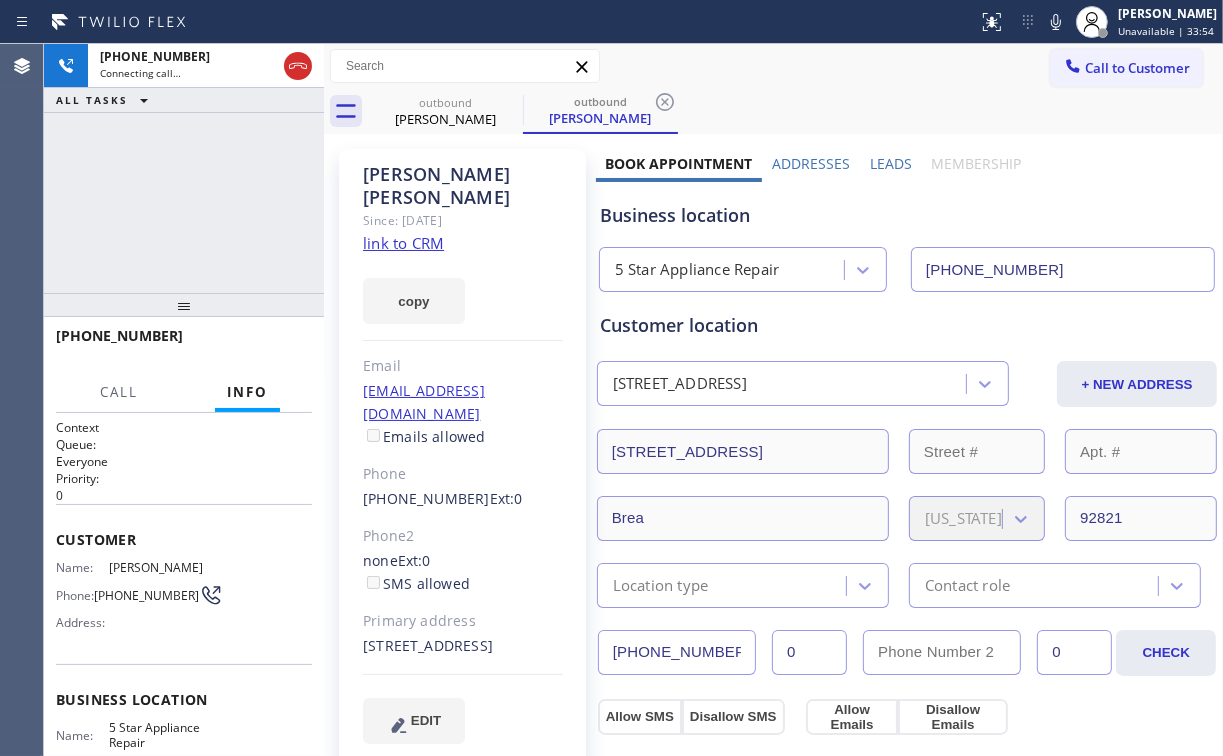 click on "[PHONE_NUMBER] Connecting call… ALL TASKS ALL TASKS ACTIVE TASKS TASKS IN WRAP UP" at bounding box center [184, 168] 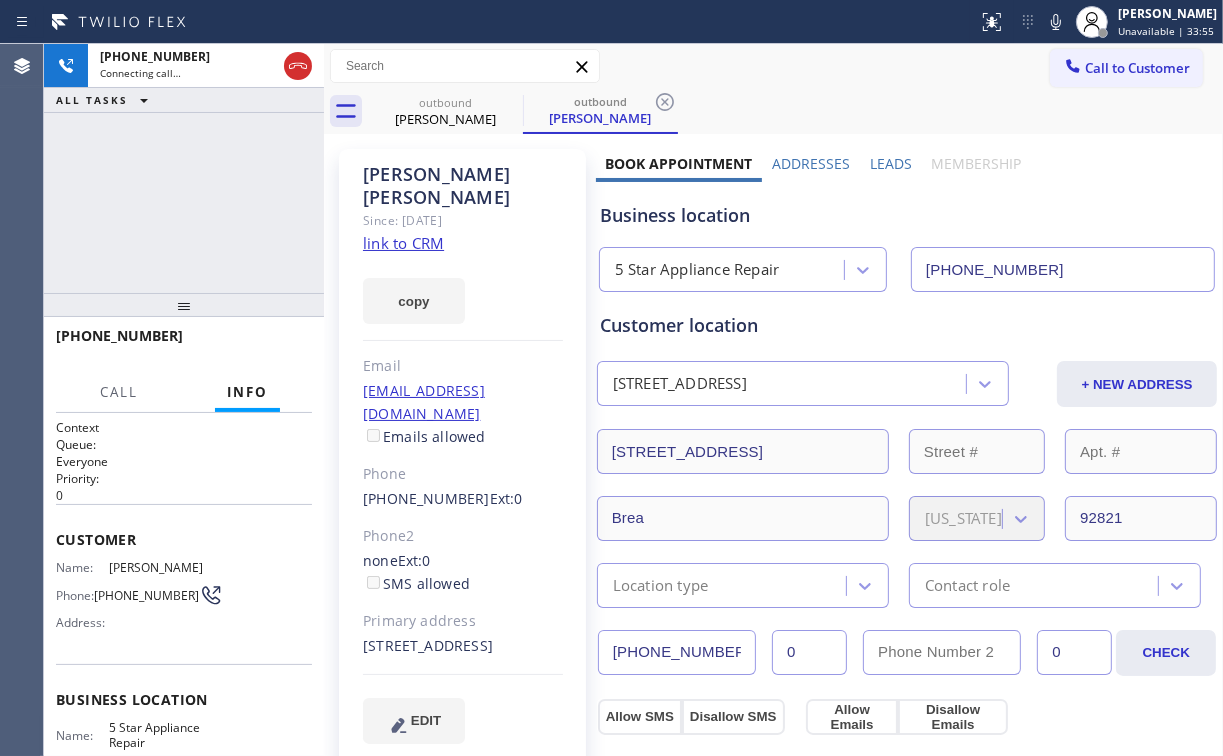 click on "[PHONE_NUMBER] Connecting call… ALL TASKS ALL TASKS ACTIVE TASKS TASKS IN WRAP UP" at bounding box center (184, 168) 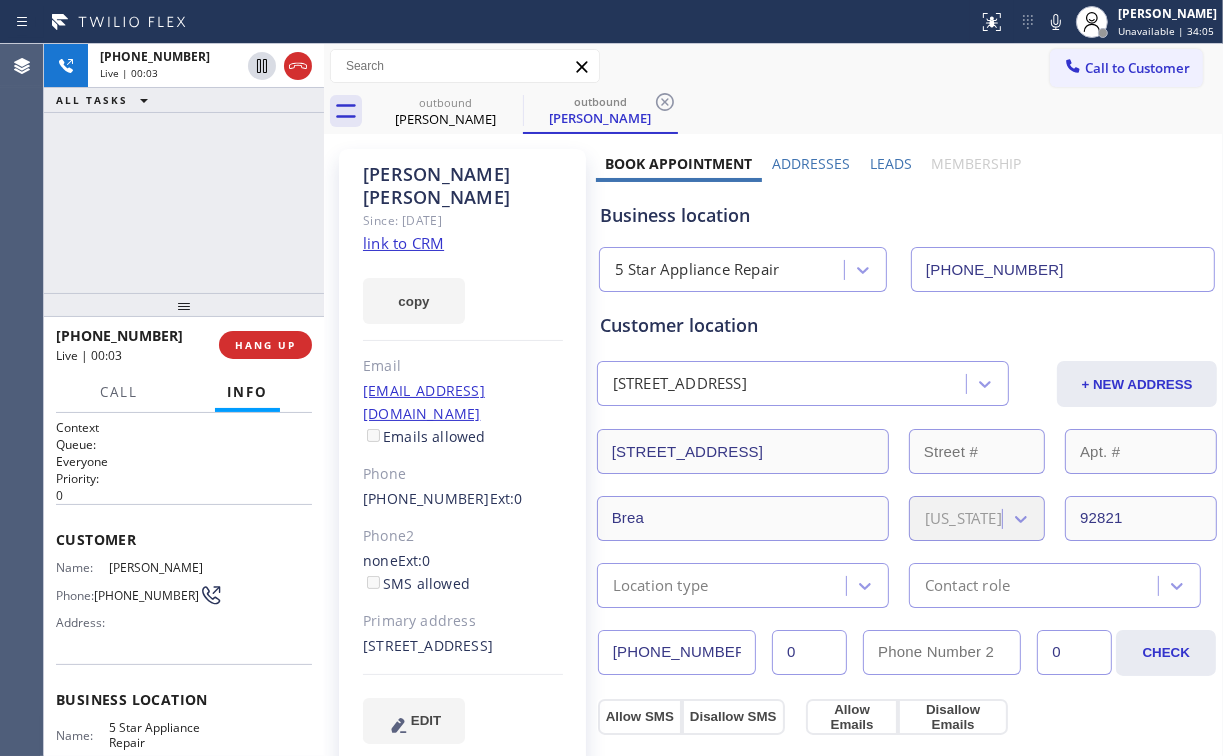 click on "[PHONE_NUMBER] Live | 00:03 ALL TASKS ALL TASKS ACTIVE TASKS TASKS IN WRAP UP" at bounding box center (184, 168) 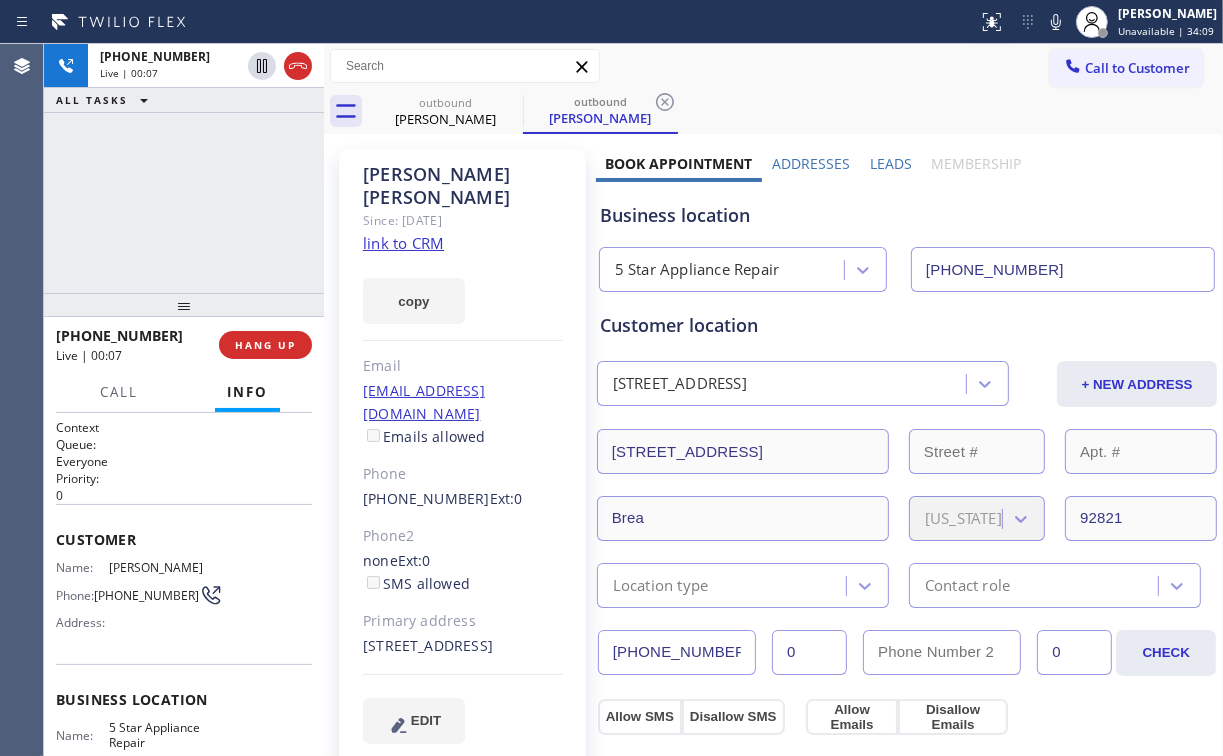 click on "[PHONE_NUMBER] Live | 00:07 ALL TASKS ALL TASKS ACTIVE TASKS TASKS IN WRAP UP" at bounding box center [184, 168] 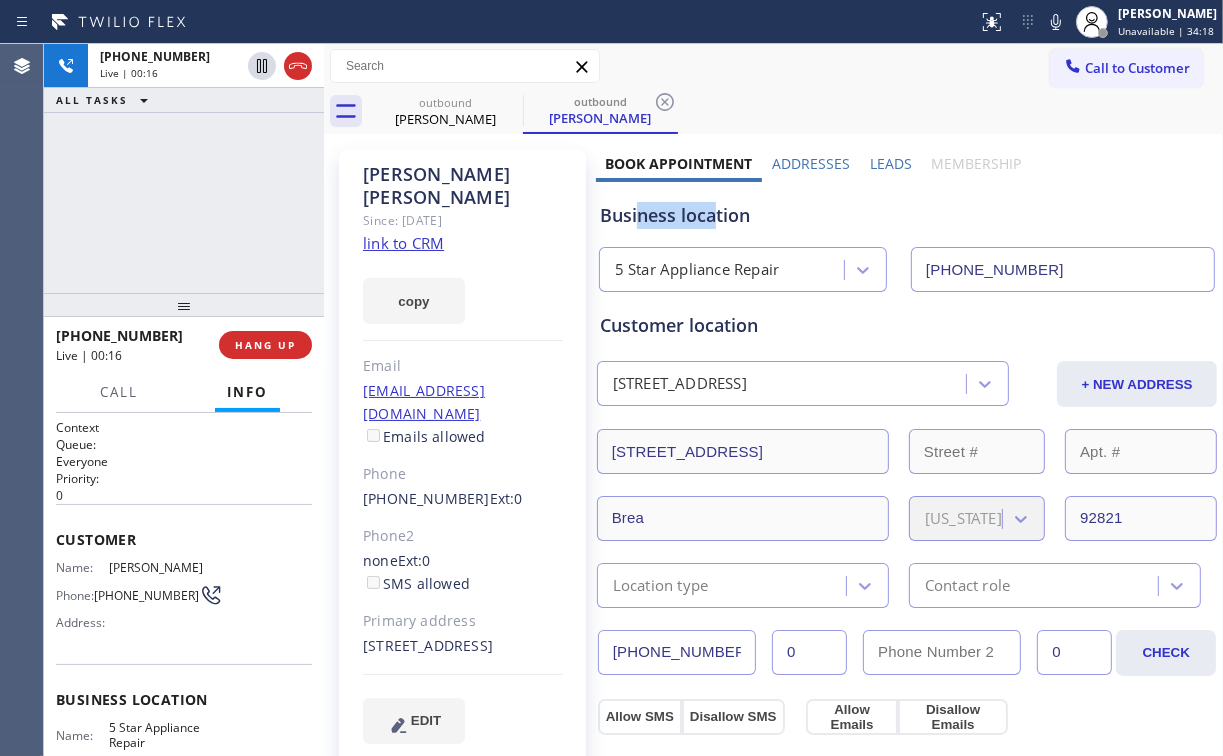 drag, startPoint x: 711, startPoint y: 217, endPoint x: 346, endPoint y: 200, distance: 365.3957 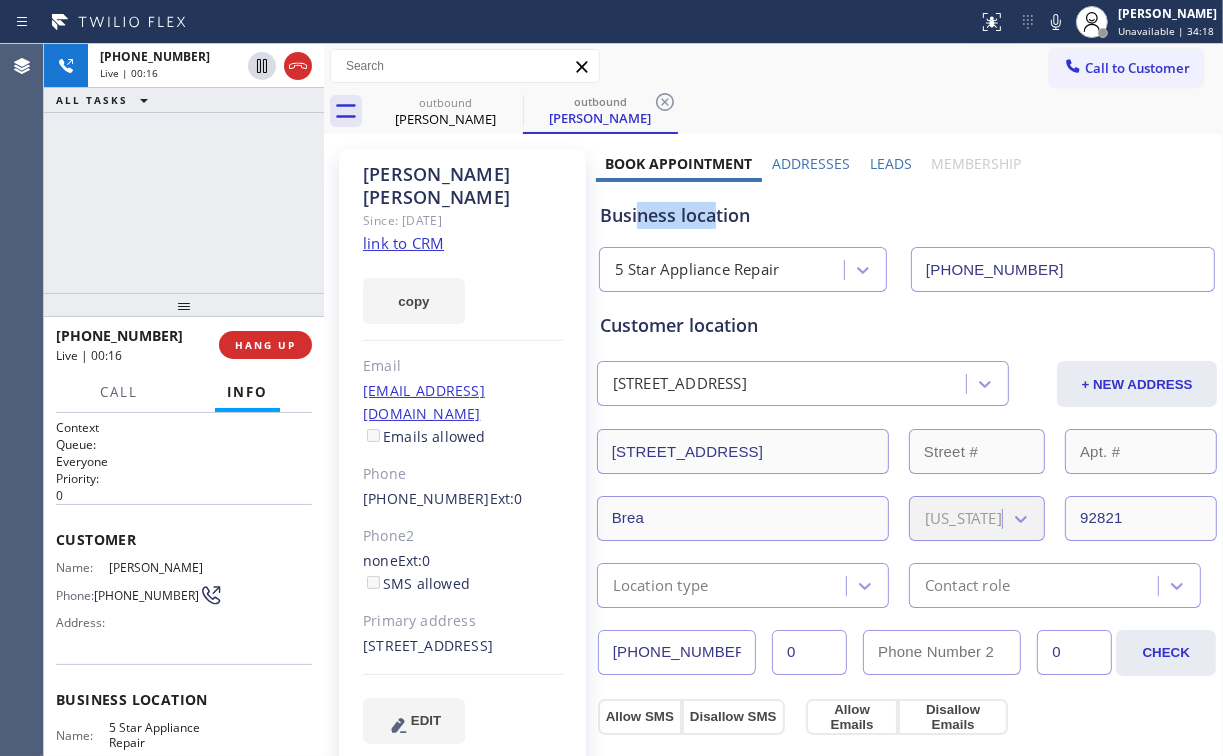 click on "Business location" at bounding box center [907, 215] 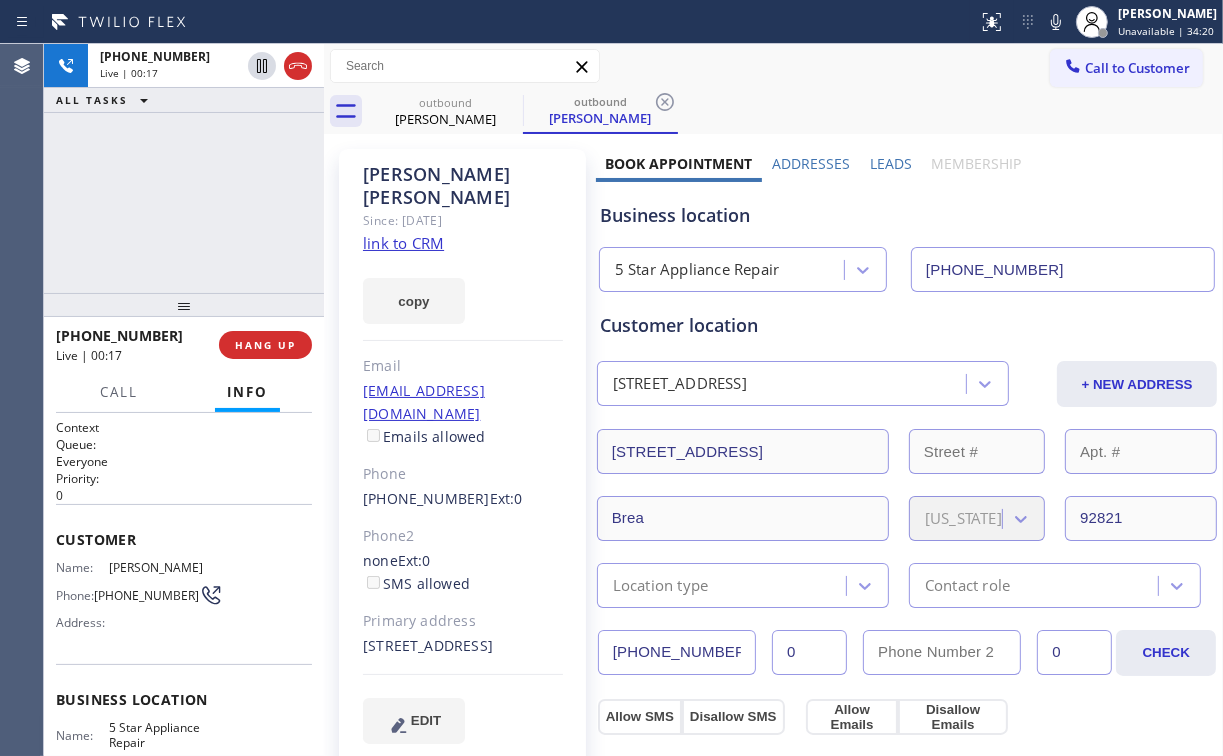 click on "[PHONE_NUMBER] Live | 00:17 ALL TASKS ALL TASKS ACTIVE TASKS TASKS IN WRAP UP" at bounding box center [184, 168] 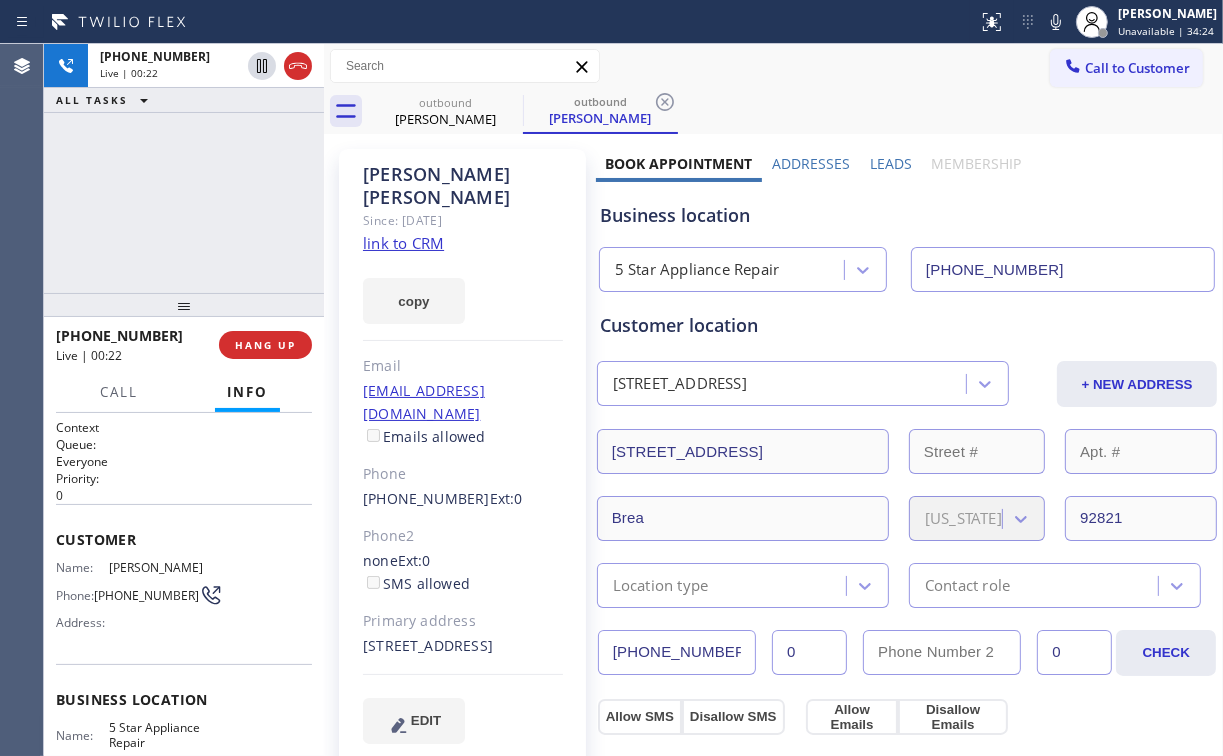 click on "[PHONE_NUMBER] Live | 00:22 ALL TASKS ALL TASKS ACTIVE TASKS TASKS IN WRAP UP" at bounding box center [184, 168] 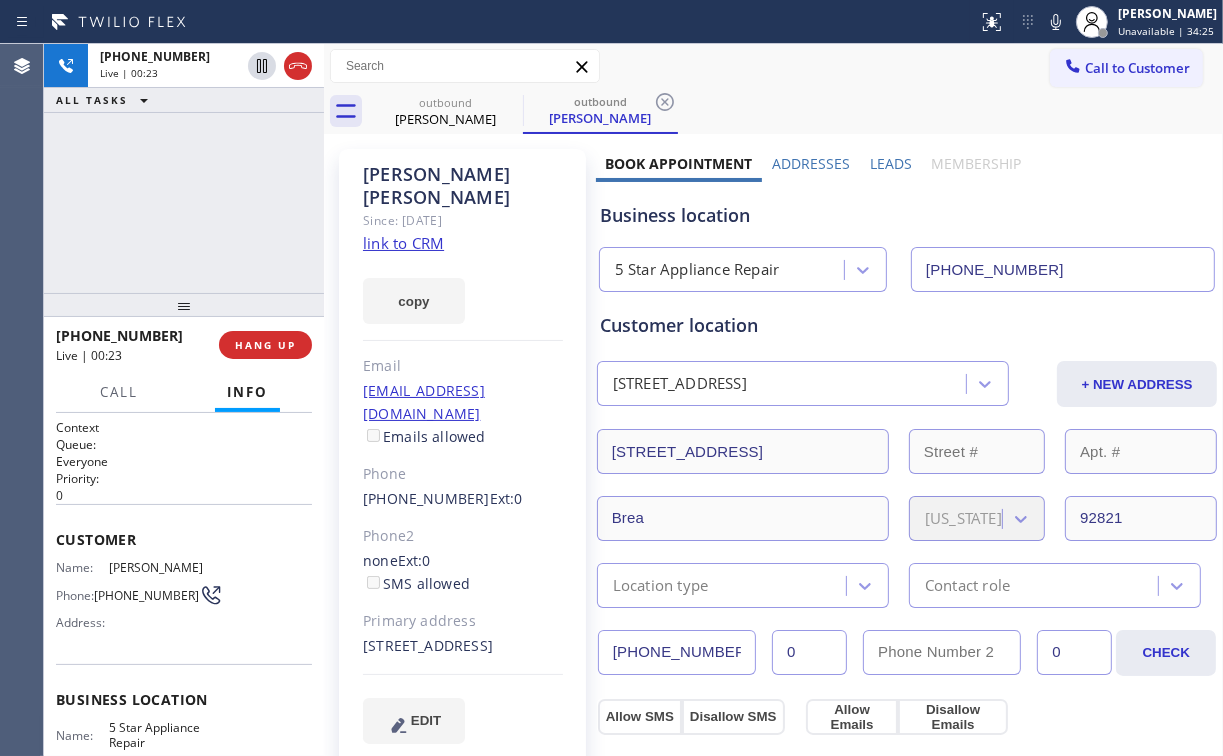 click on "[PHONE_NUMBER] Live | 00:23 ALL TASKS ALL TASKS ACTIVE TASKS TASKS IN WRAP UP" at bounding box center (184, 168) 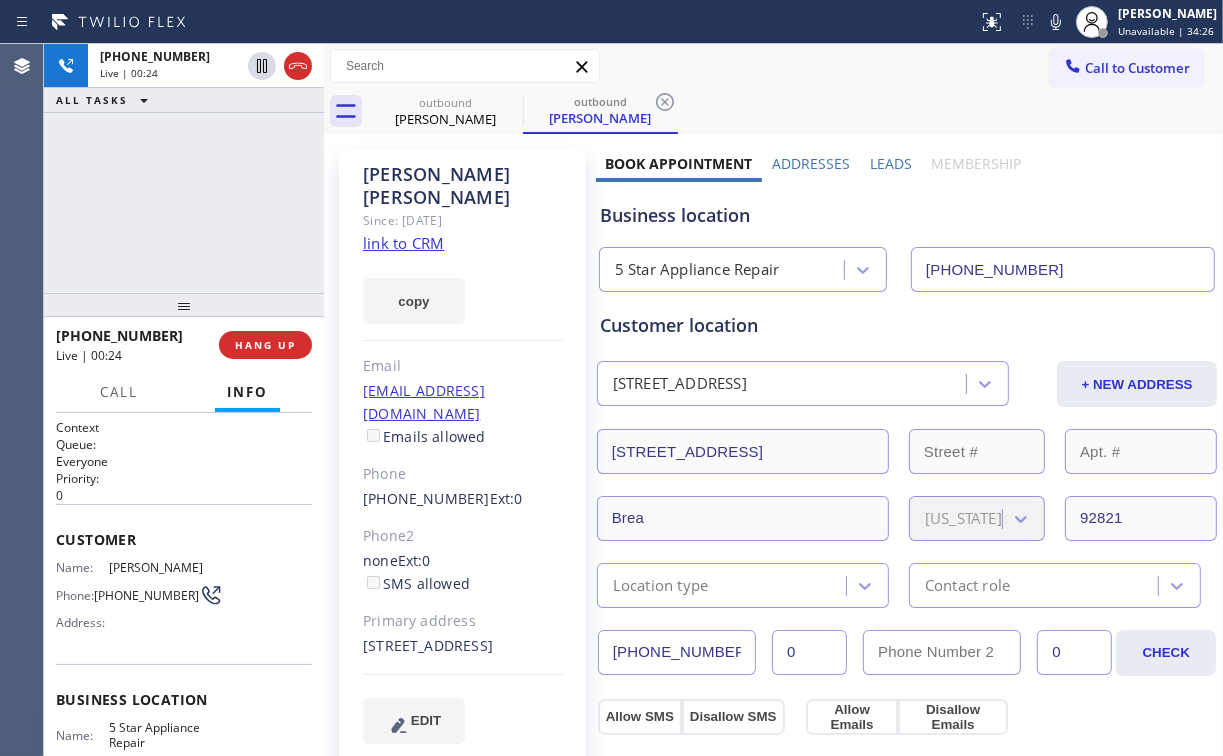 click on "[PHONE_NUMBER] Live | 00:24 ALL TASKS ALL TASKS ACTIVE TASKS TASKS IN WRAP UP" at bounding box center [184, 168] 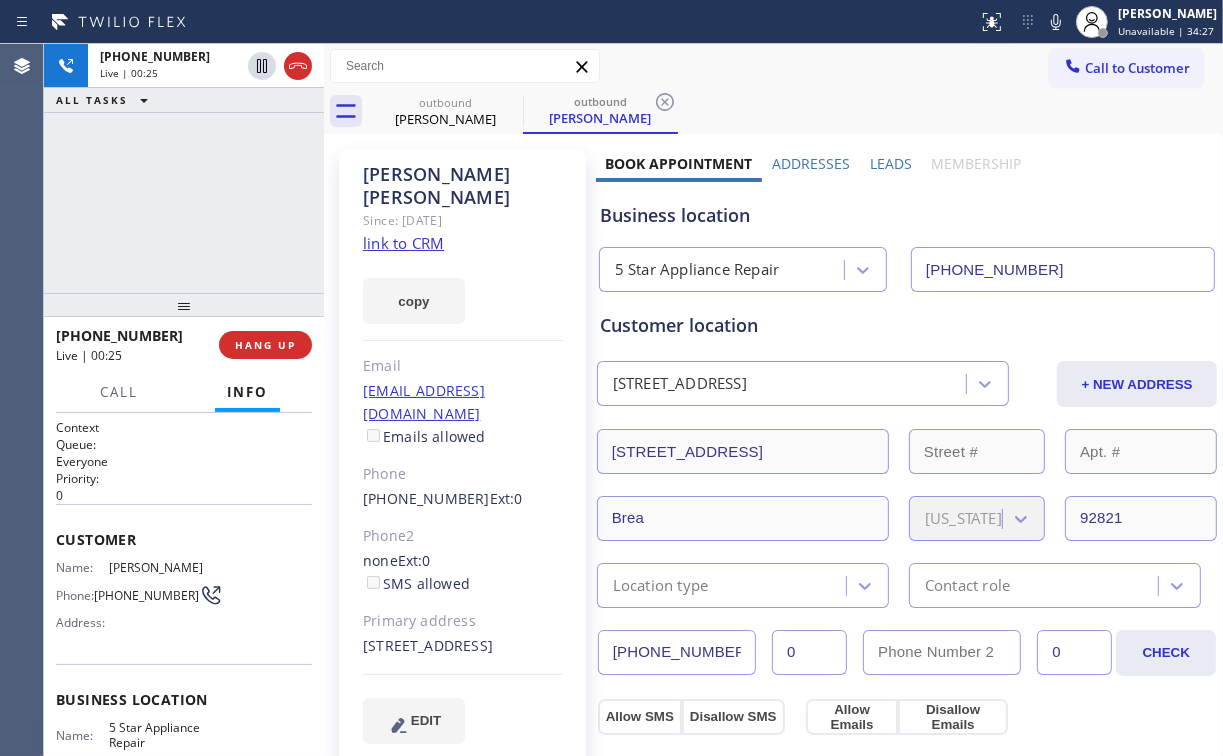 click on "[PHONE_NUMBER] Live | 00:25 ALL TASKS ALL TASKS ACTIVE TASKS TASKS IN WRAP UP" at bounding box center [184, 168] 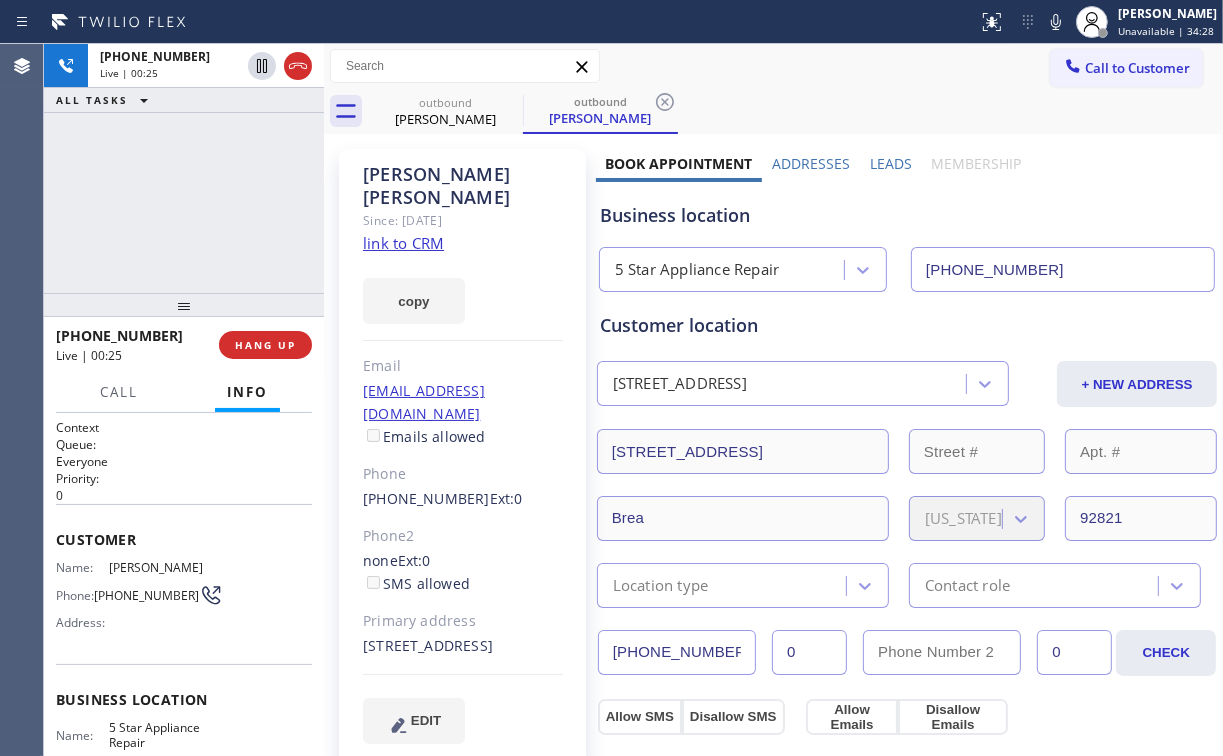 click on "[PHONE_NUMBER] Live | 00:25 ALL TASKS ALL TASKS ACTIVE TASKS TASKS IN WRAP UP" at bounding box center (184, 168) 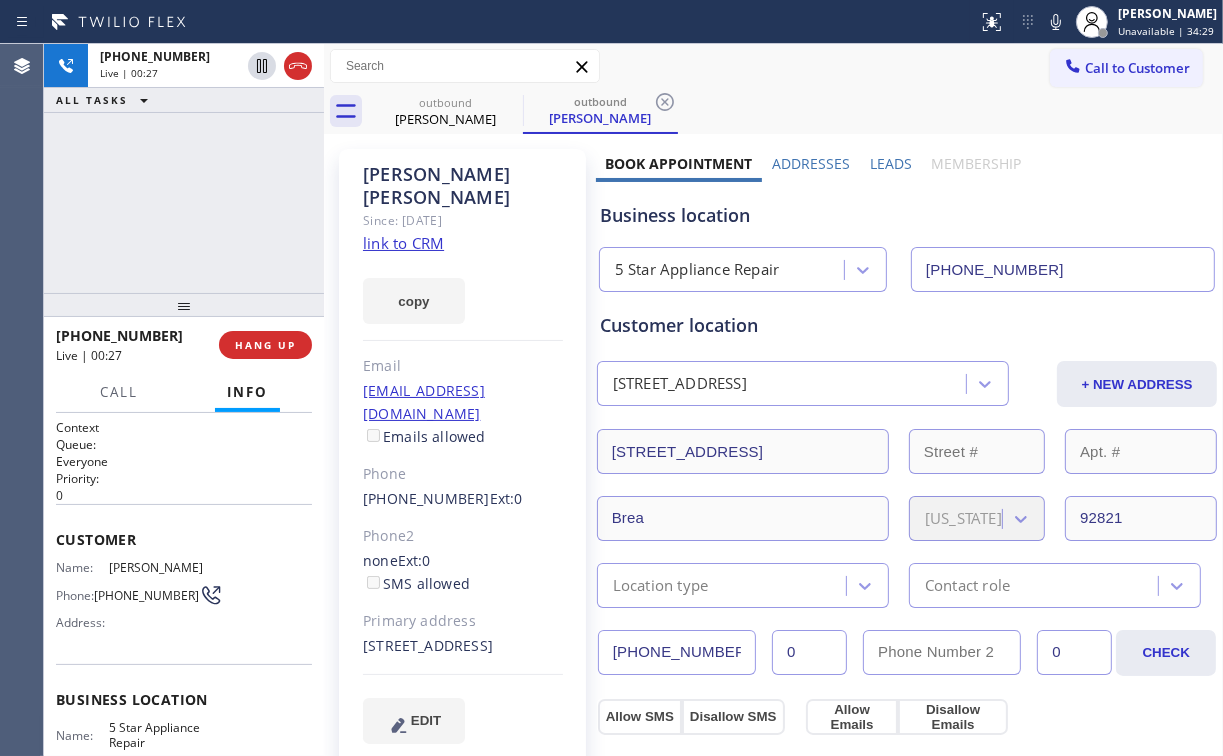 click on "[PHONE_NUMBER] Live | 00:27 ALL TASKS ALL TASKS ACTIVE TASKS TASKS IN WRAP UP" at bounding box center (184, 168) 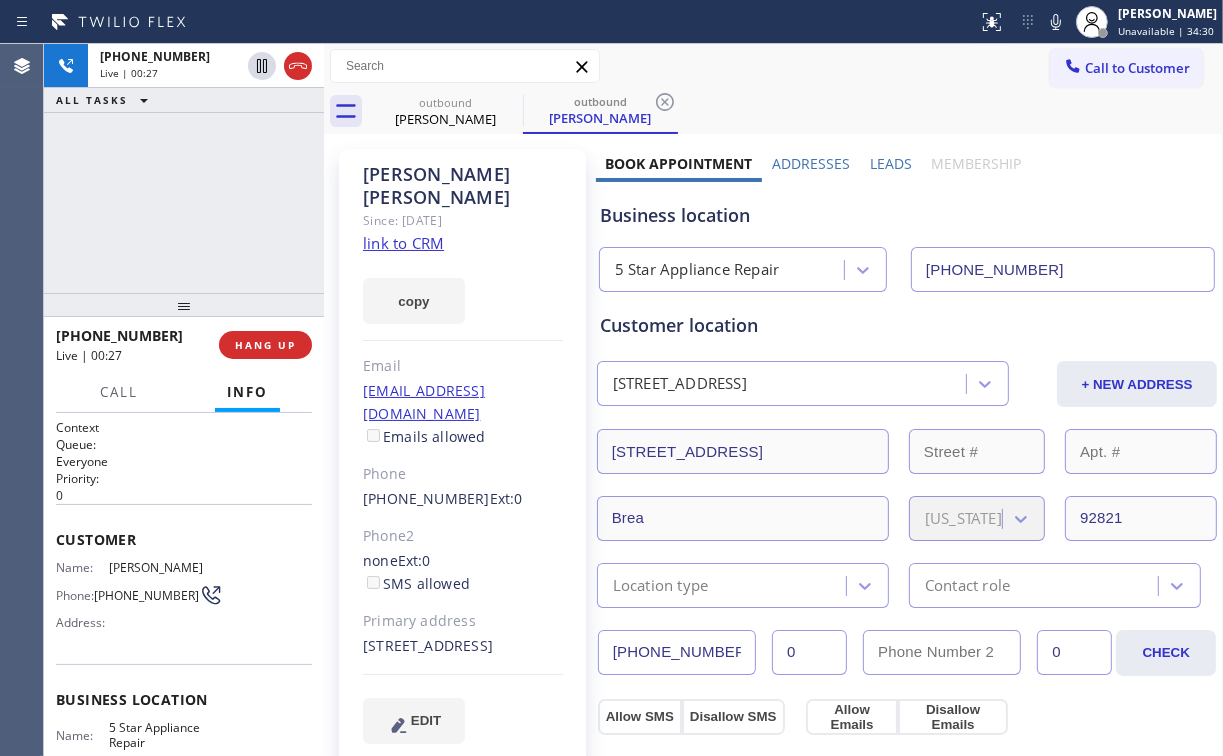 click on "[PHONE_NUMBER] Live | 00:27 ALL TASKS ALL TASKS ACTIVE TASKS TASKS IN WRAP UP" at bounding box center [184, 168] 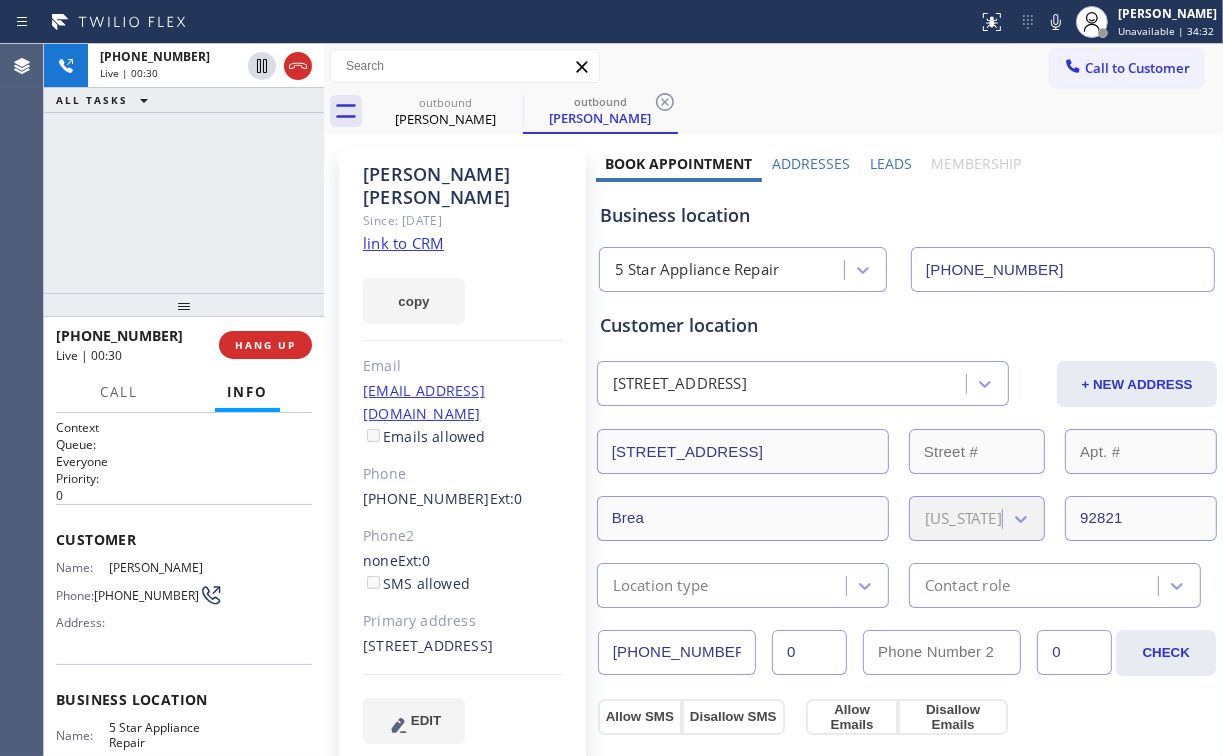 click on "[PHONE_NUMBER] Live | 00:30 ALL TASKS ALL TASKS ACTIVE TASKS TASKS IN WRAP UP" at bounding box center [184, 168] 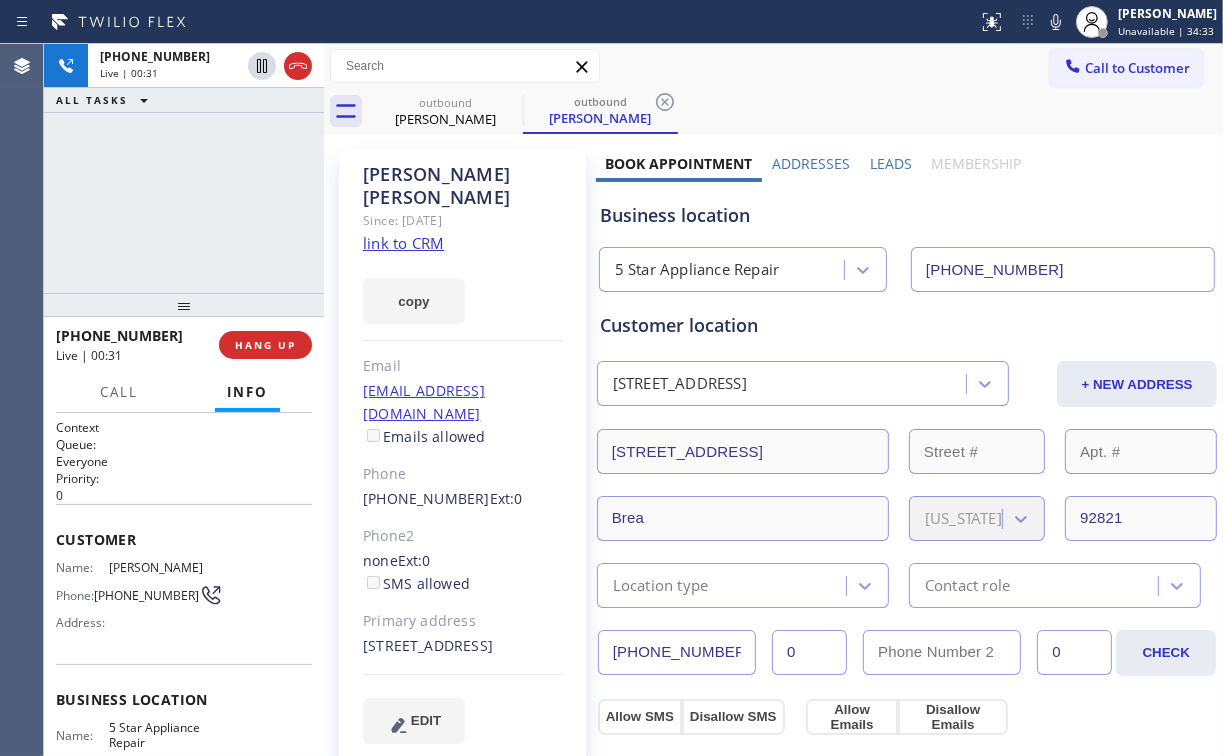 click on "[PHONE_NUMBER] Live | 00:31 ALL TASKS ALL TASKS ACTIVE TASKS TASKS IN WRAP UP" at bounding box center [184, 168] 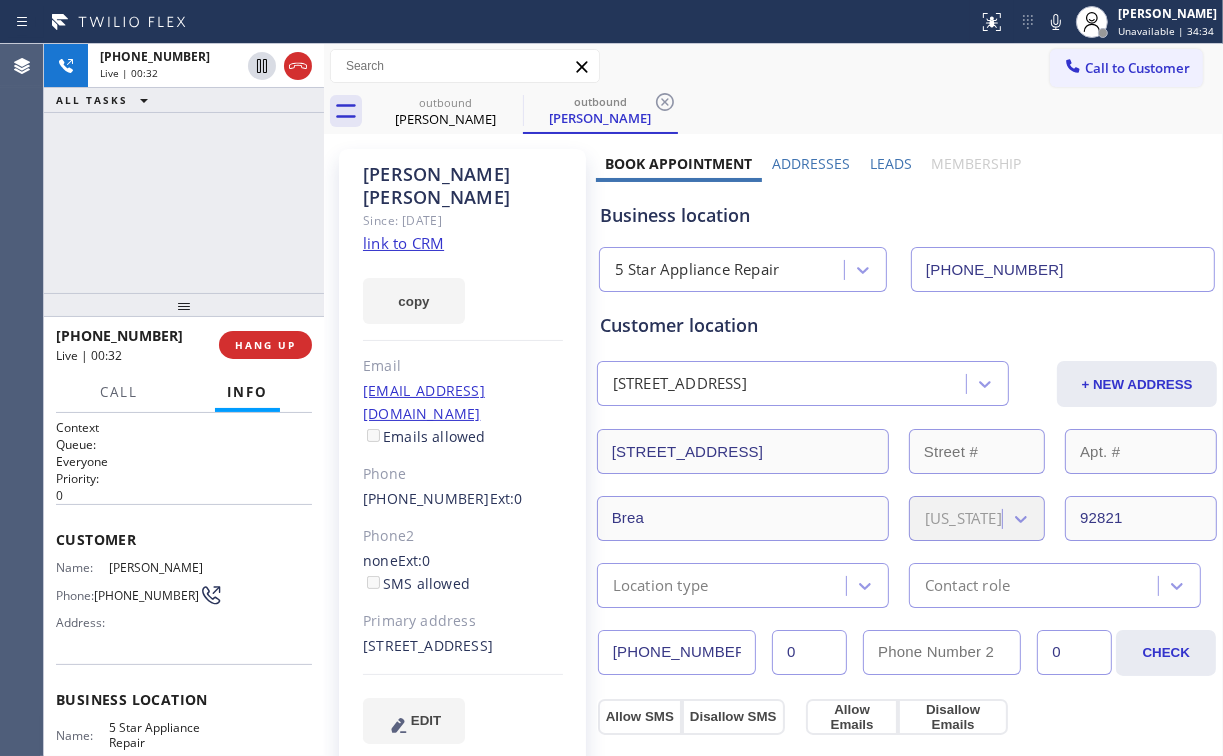 click on "[PHONE_NUMBER] Live | 00:32 ALL TASKS ALL TASKS ACTIVE TASKS TASKS IN WRAP UP" at bounding box center (184, 168) 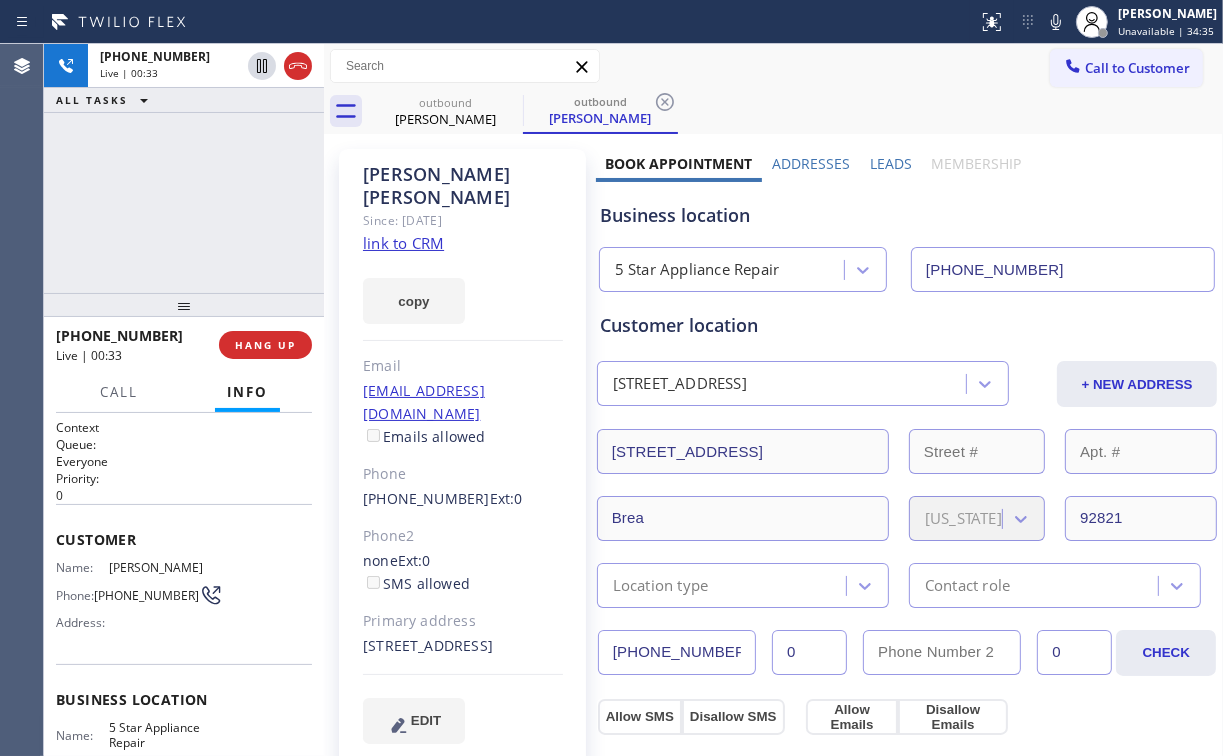 click on "[PHONE_NUMBER] Live | 00:33 ALL TASKS ALL TASKS ACTIVE TASKS TASKS IN WRAP UP" at bounding box center (184, 168) 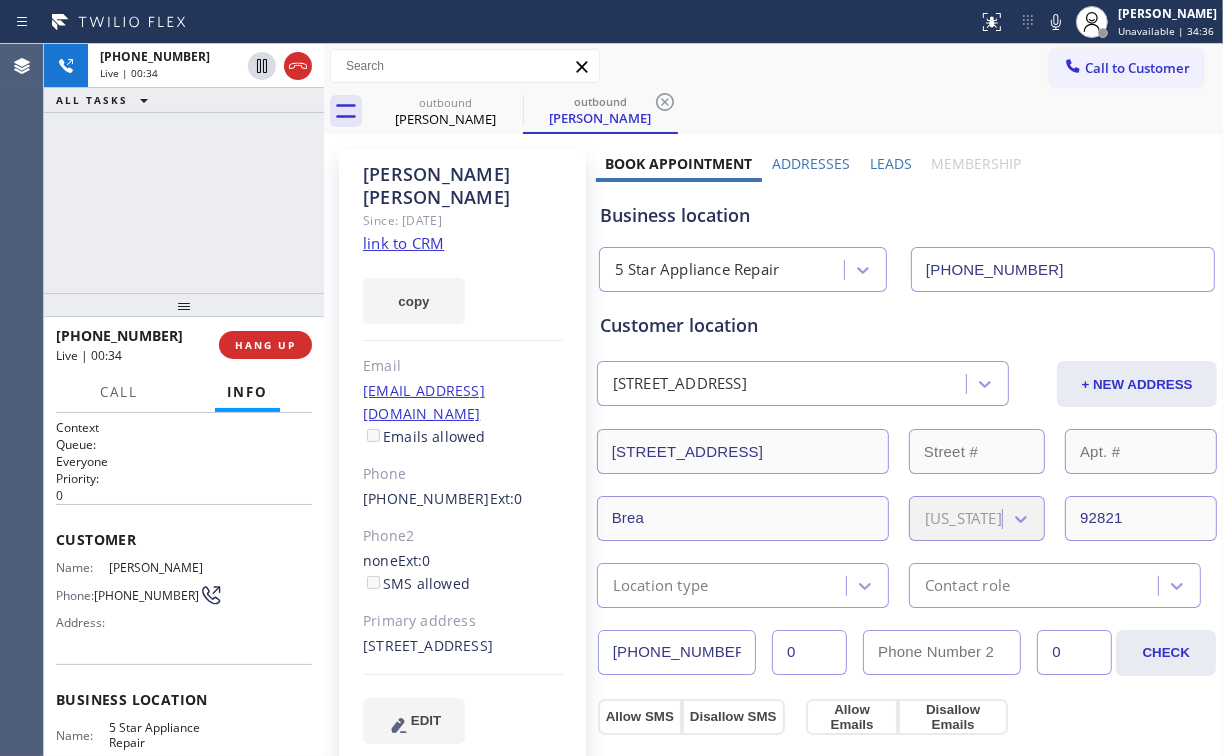 click on "[PHONE_NUMBER] Live | 00:34 ALL TASKS ALL TASKS ACTIVE TASKS TASKS IN WRAP UP" at bounding box center (184, 168) 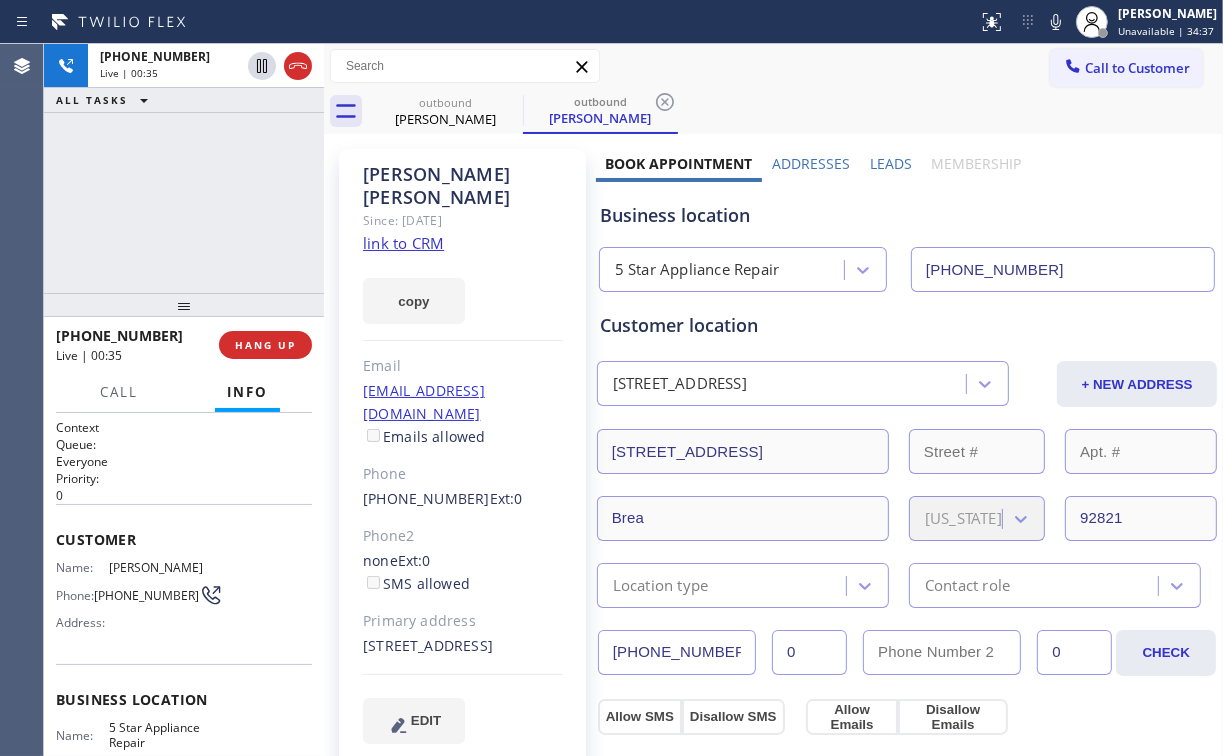 click on "[PHONE_NUMBER] Live | 00:35 ALL TASKS ALL TASKS ACTIVE TASKS TASKS IN WRAP UP" at bounding box center (184, 168) 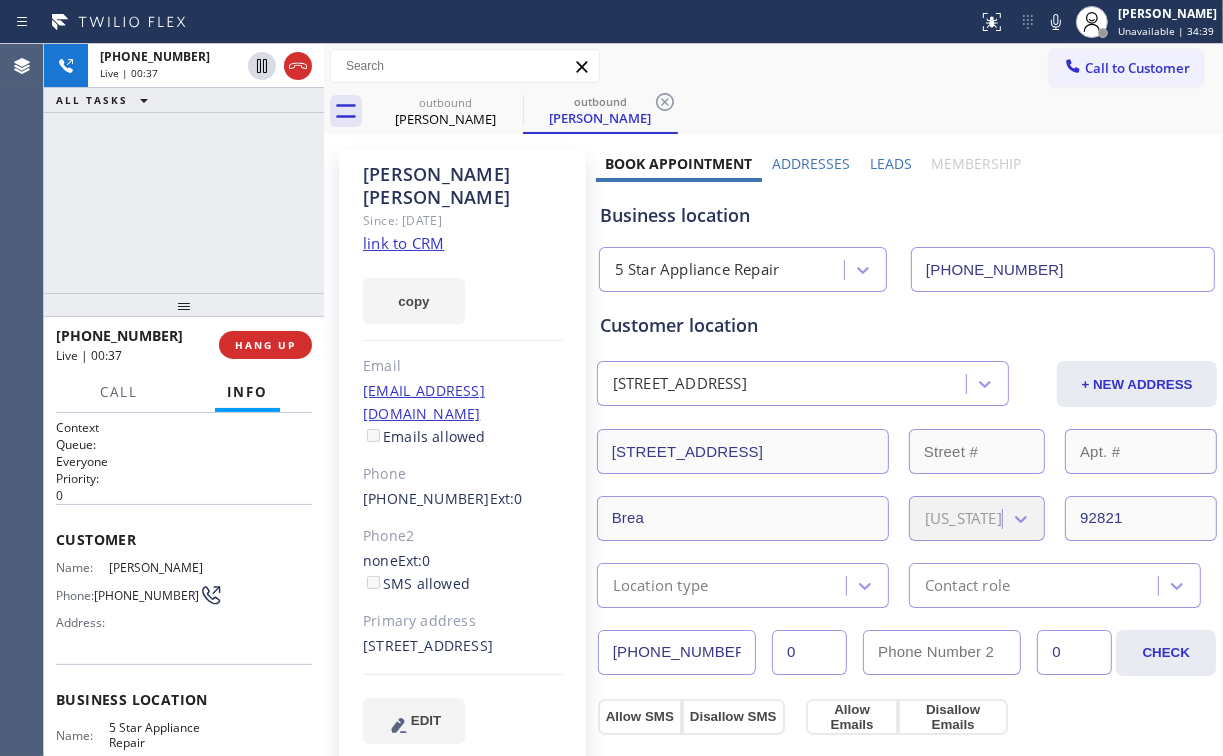 click on "[PHONE_NUMBER] Live | 00:37 ALL TASKS ALL TASKS ACTIVE TASKS TASKS IN WRAP UP" at bounding box center (184, 168) 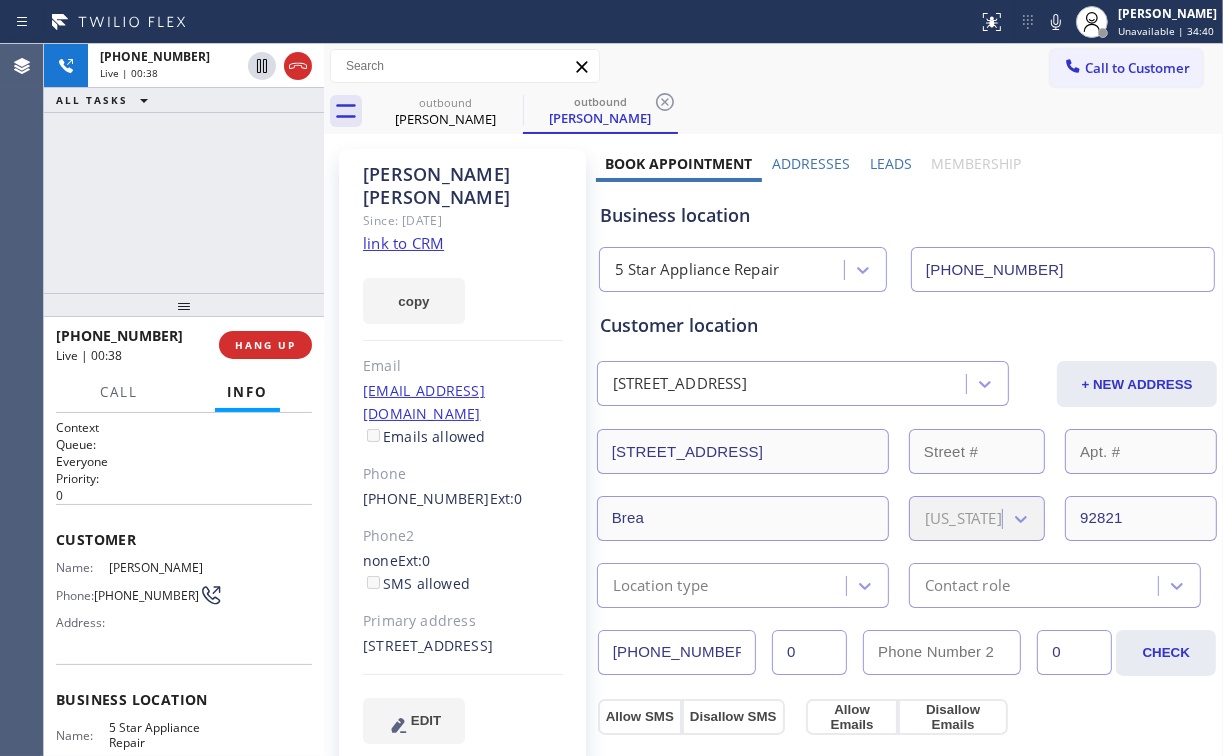 click on "[PHONE_NUMBER] Live | 00:38 ALL TASKS ALL TASKS ACTIVE TASKS TASKS IN WRAP UP" at bounding box center (184, 168) 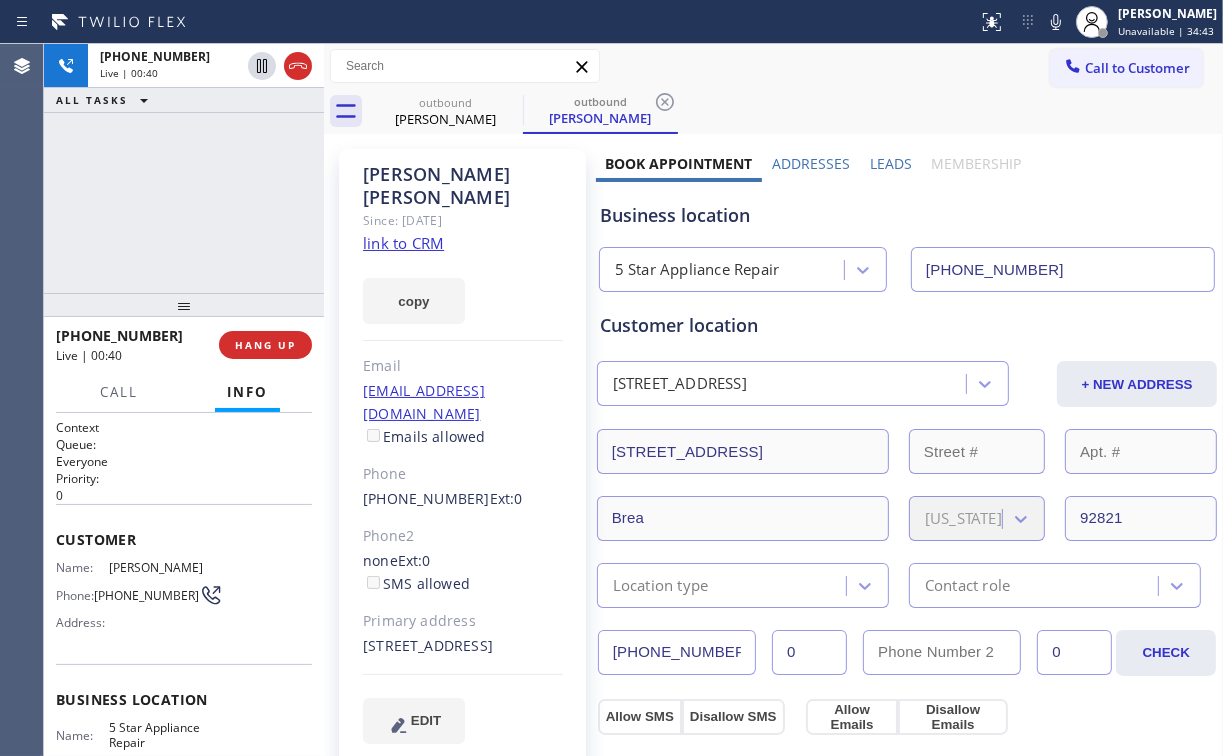 drag, startPoint x: 268, startPoint y: 345, endPoint x: 259, endPoint y: 270, distance: 75.53807 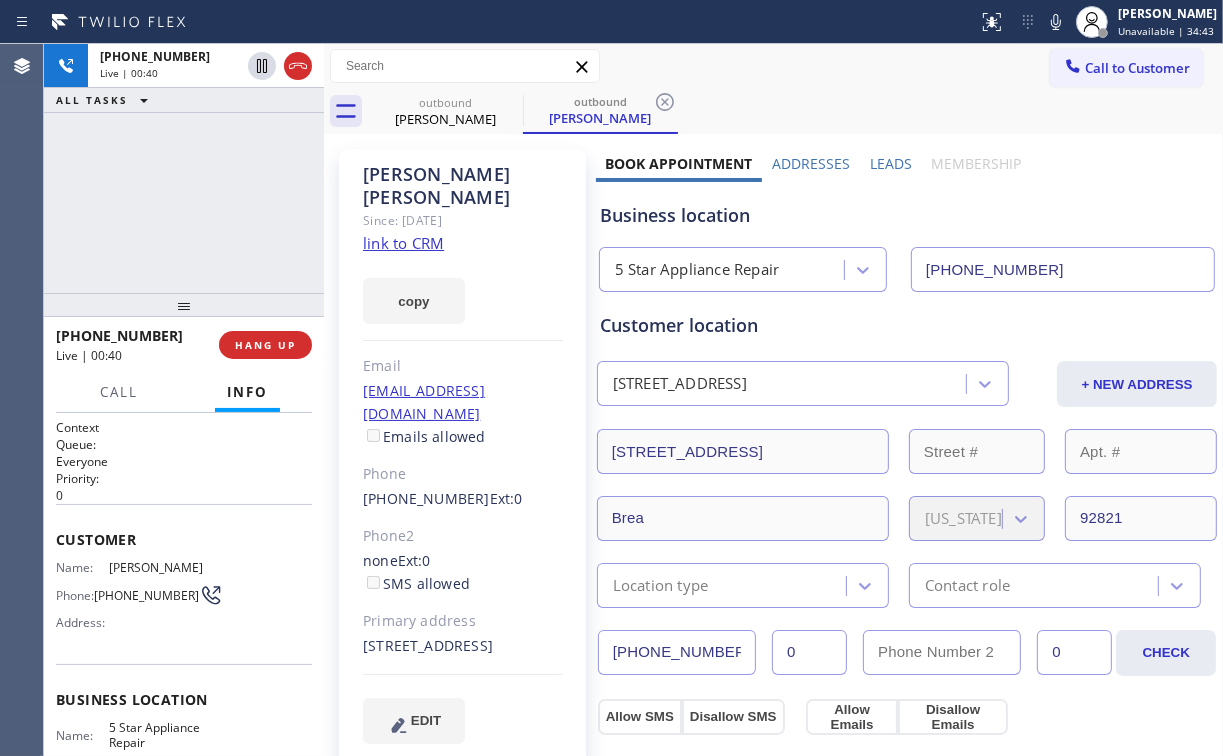 click on "[PHONE_NUMBER] Live | 00:40 ALL TASKS ALL TASKS ACTIVE TASKS TASKS IN WRAP UP [PHONE_NUMBER] Live | 00:40 HANG UP Call Info [PHONE_NUMBER]   Live Context Queue: Everyone Priority: 0 Customer Name: [PERSON_NAME] Phone: [PHONE_NUMBER] Address: Business location Name: 5 Star Appliance Repair Address: [STREET_ADDRESS]  Phone: [PHONE_NUMBER] Call From City: State: Zipcode: Outbound call Location 5 Star Appliance Repair Your caller id phone number [PHONE_NUMBER] Customer number [PHONE_NUMBER] Call" at bounding box center (184, 400) 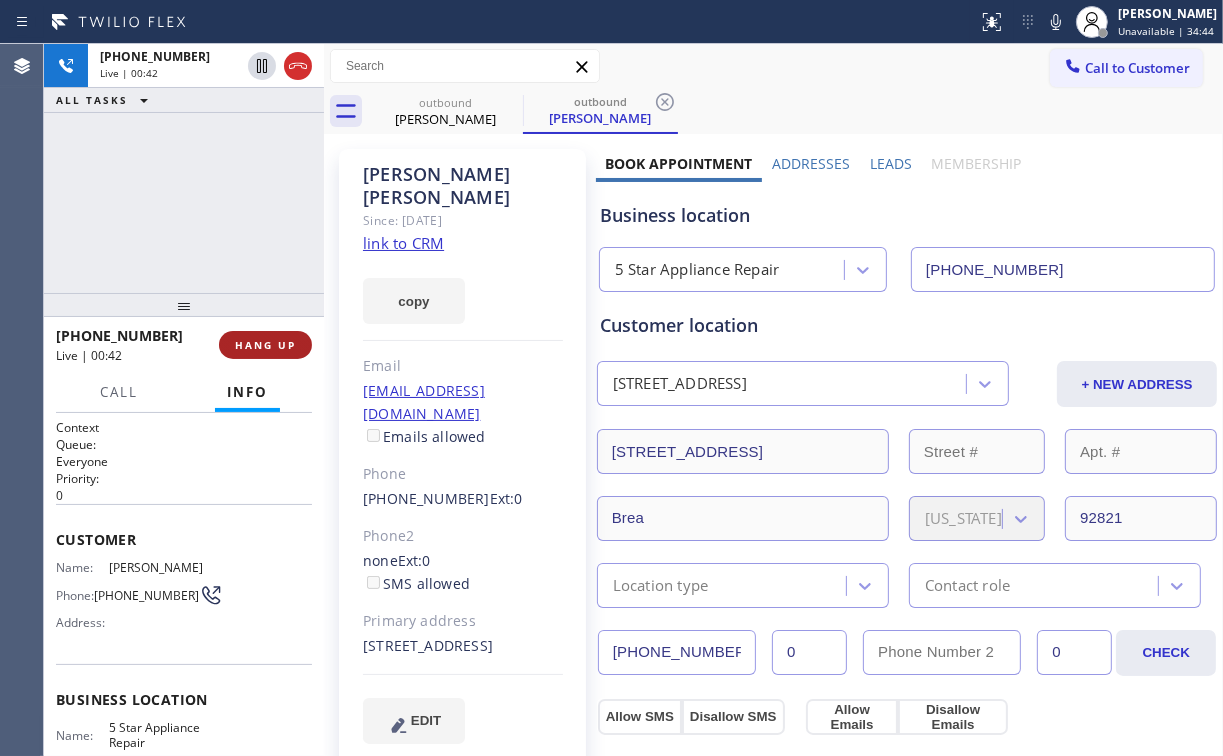 click on "HANG UP" at bounding box center (265, 345) 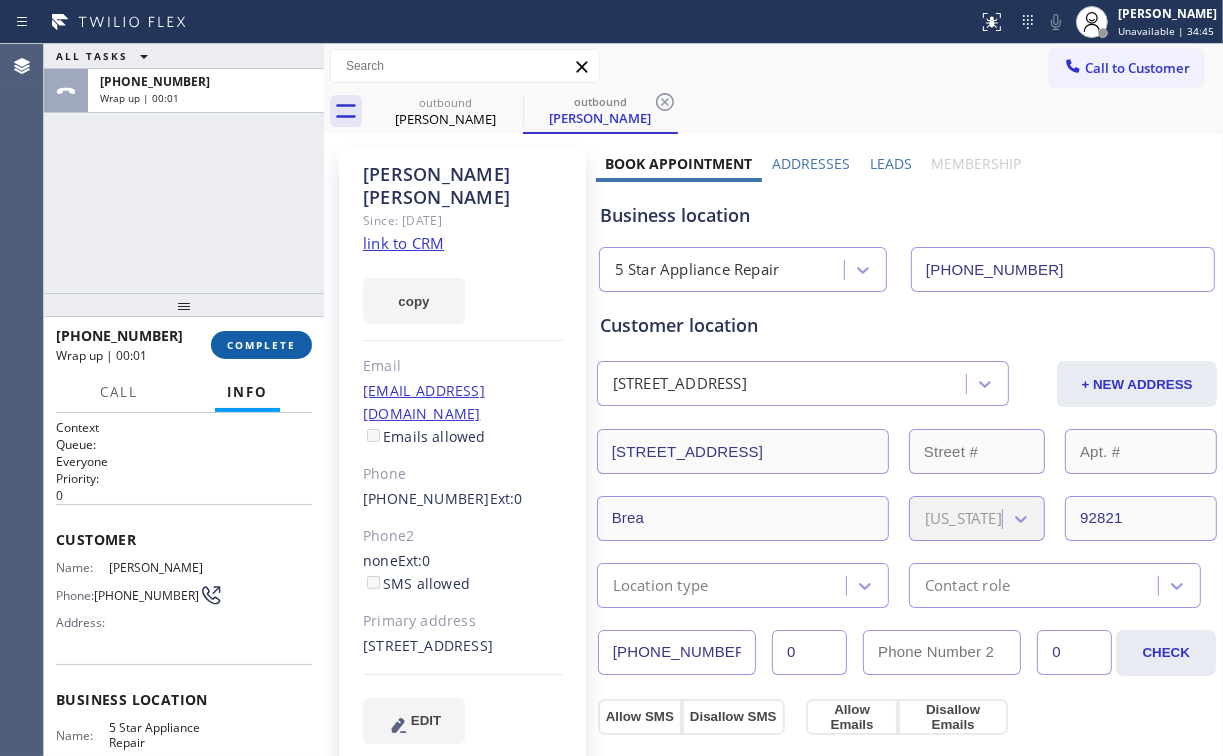 click on "COMPLETE" at bounding box center [261, 345] 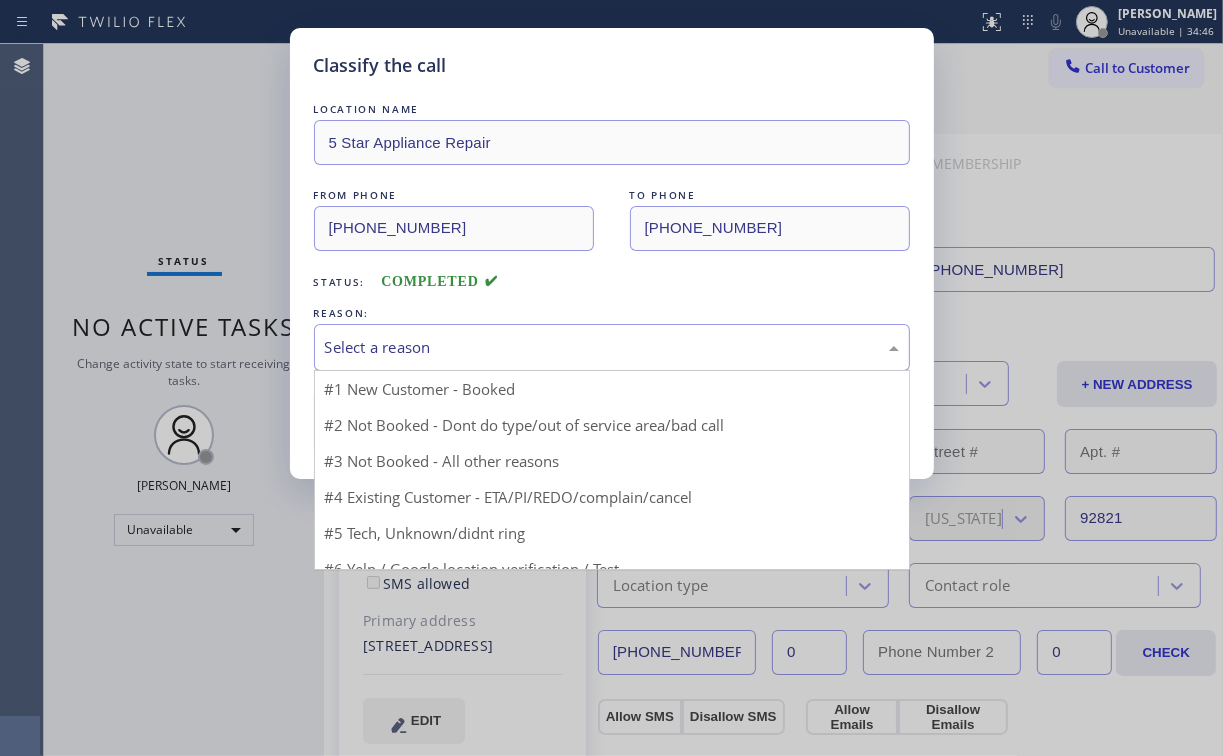 drag, startPoint x: 516, startPoint y: 339, endPoint x: 516, endPoint y: 350, distance: 11 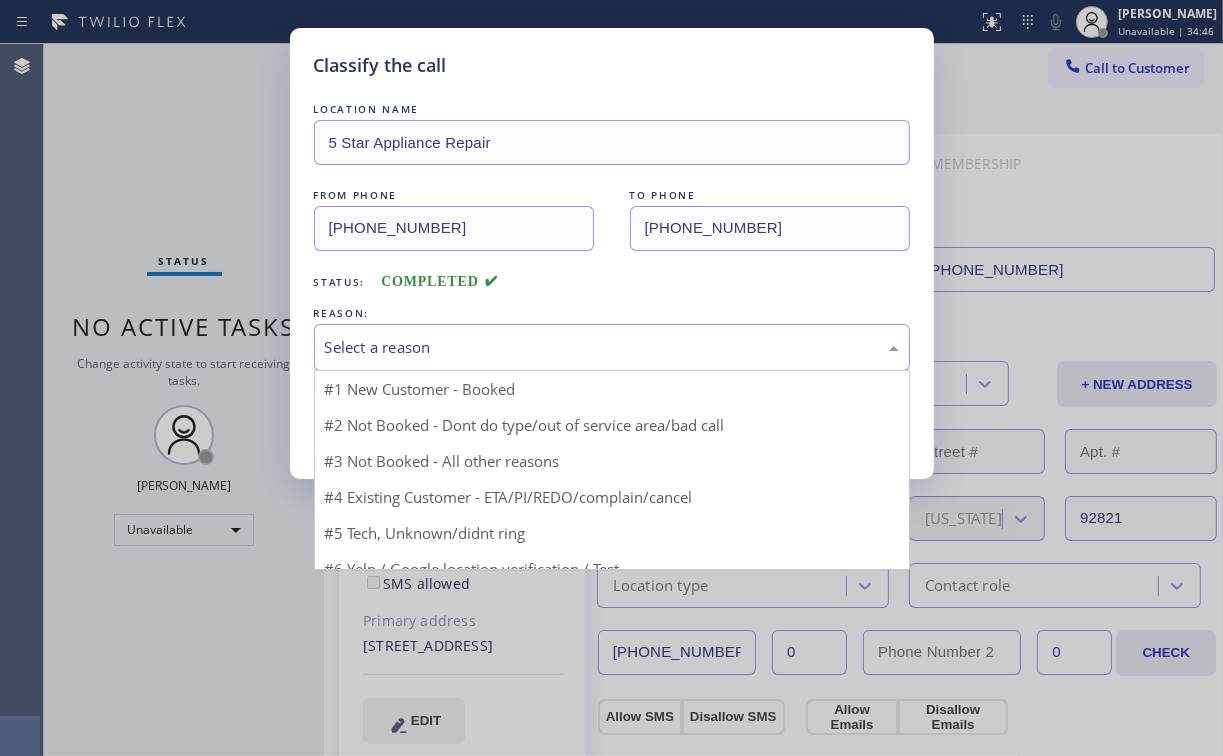 click on "Select a reason" at bounding box center (612, 347) 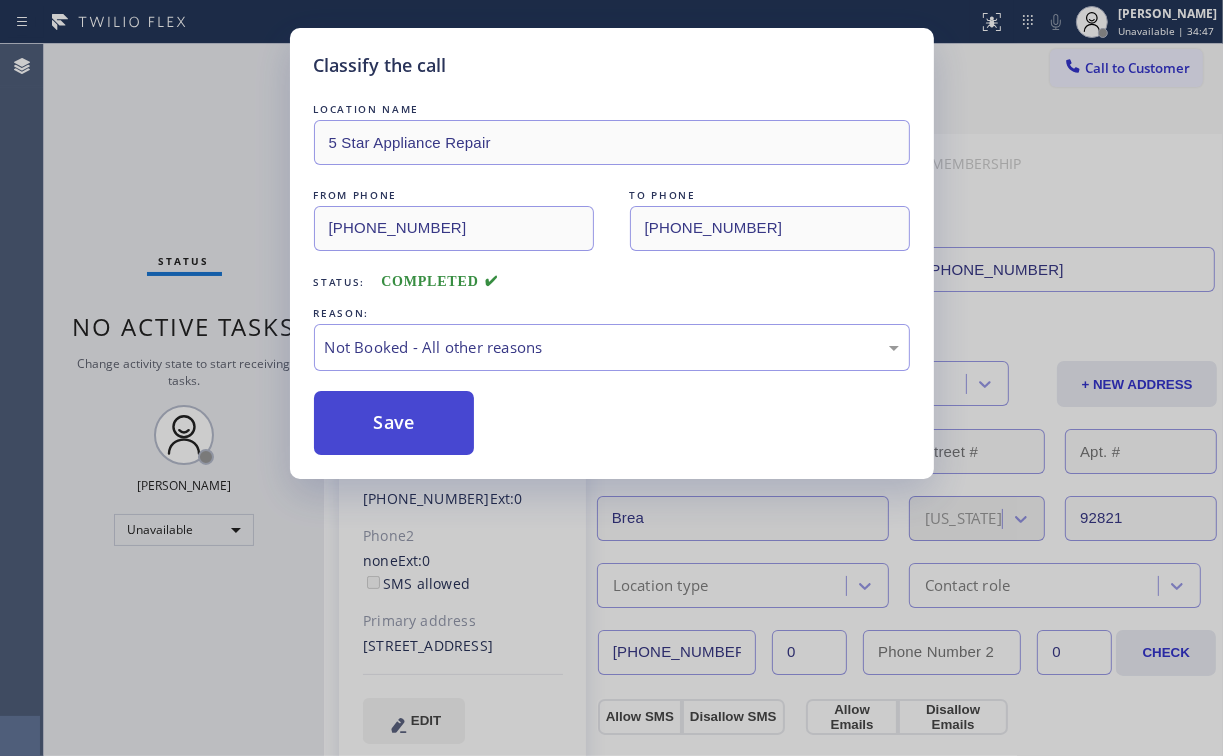 click on "Save" at bounding box center [394, 423] 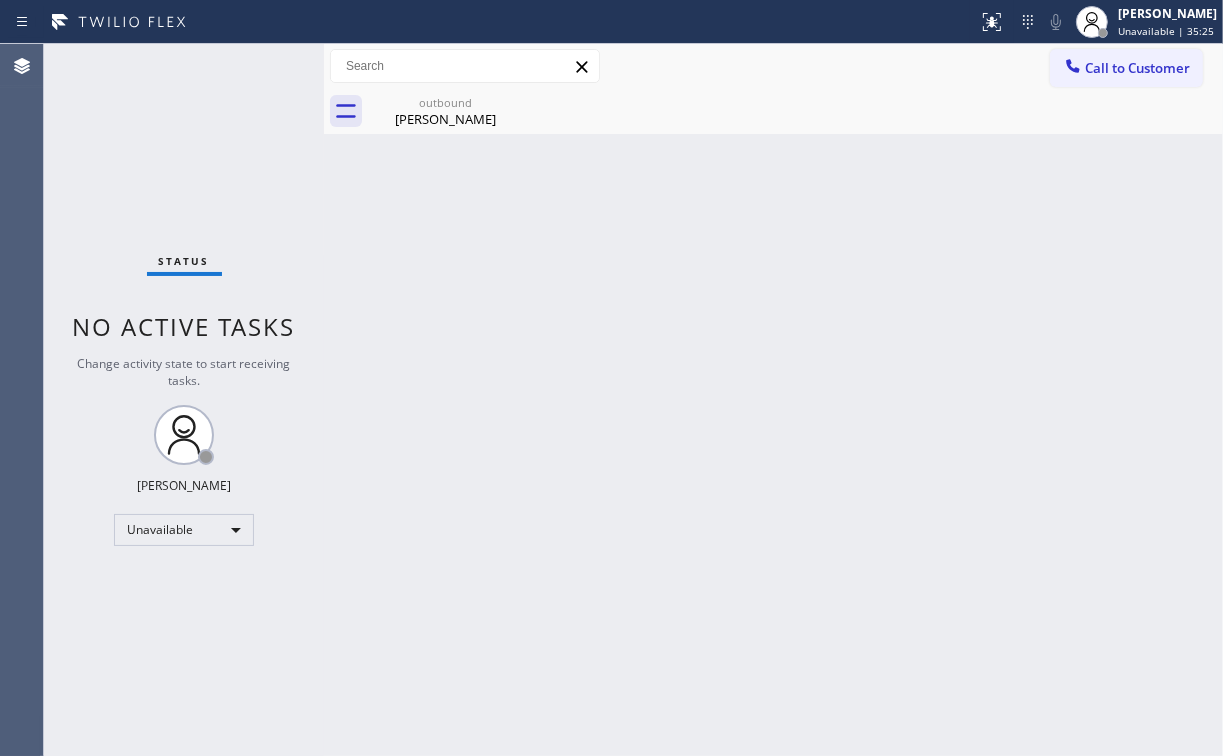 drag, startPoint x: 1141, startPoint y: 62, endPoint x: 702, endPoint y: 272, distance: 486.64258 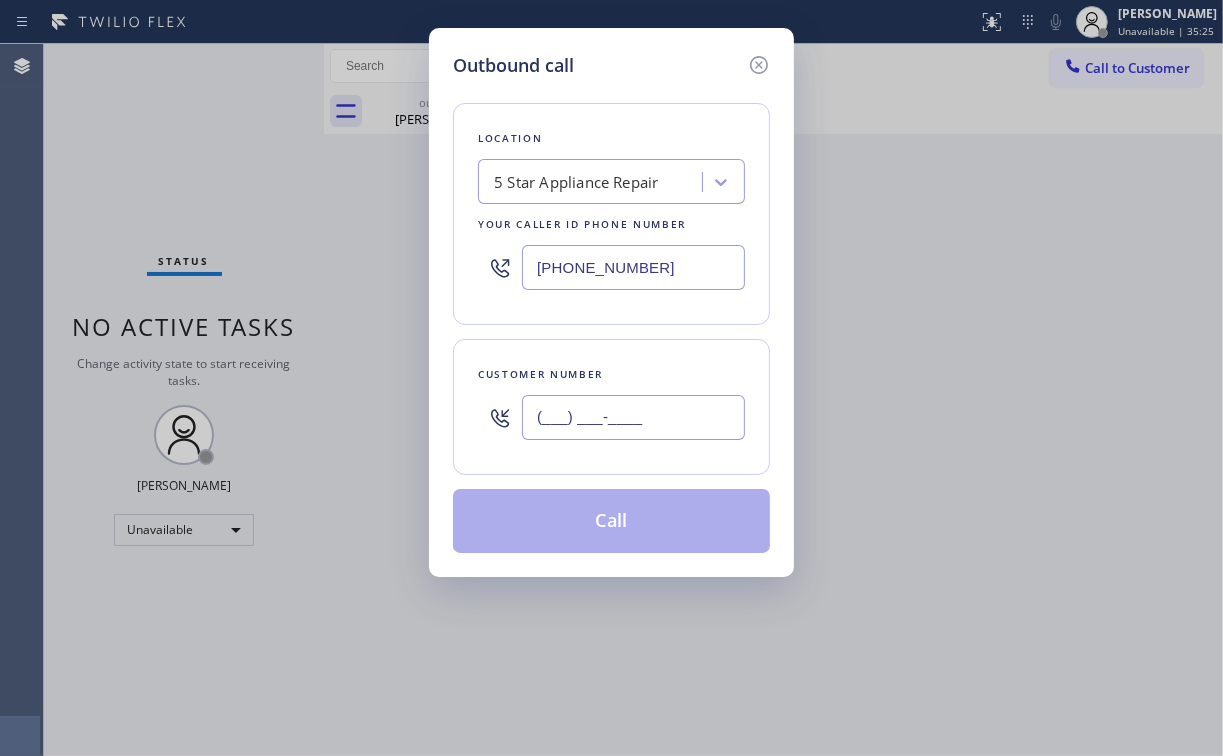 drag, startPoint x: 621, startPoint y: 435, endPoint x: 642, endPoint y: 424, distance: 23.70654 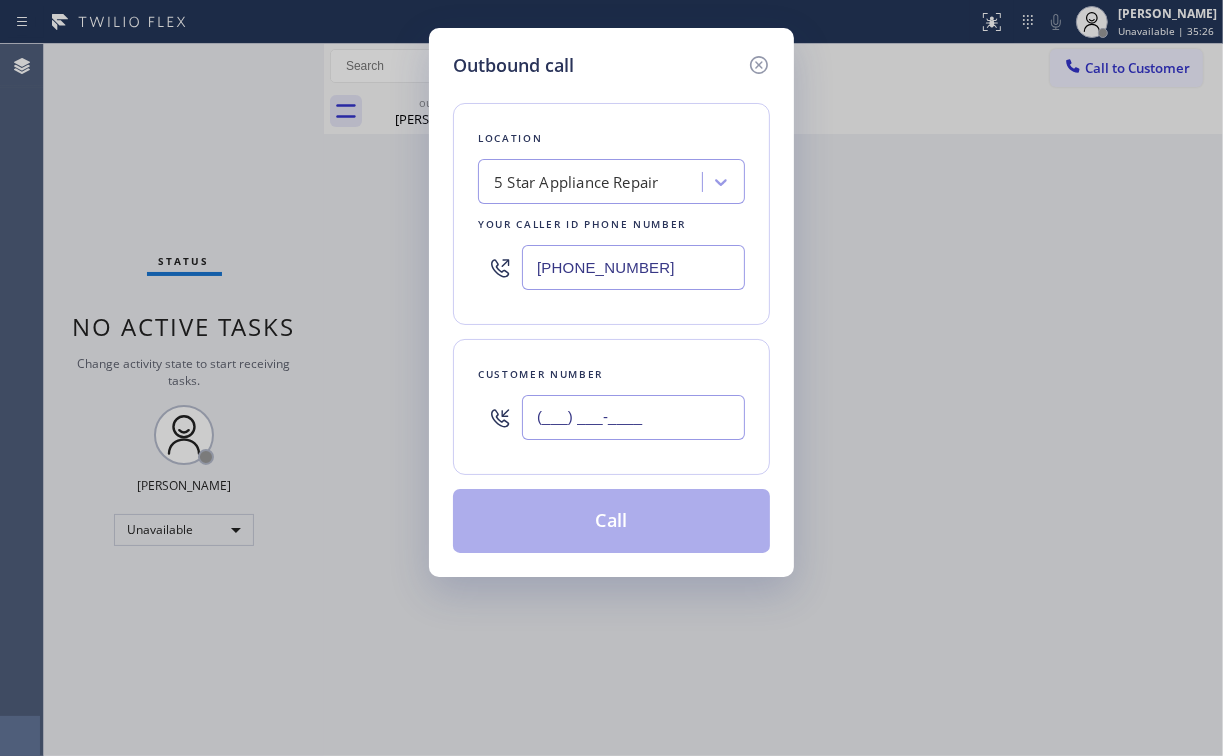 paste on "213) 858-7732" 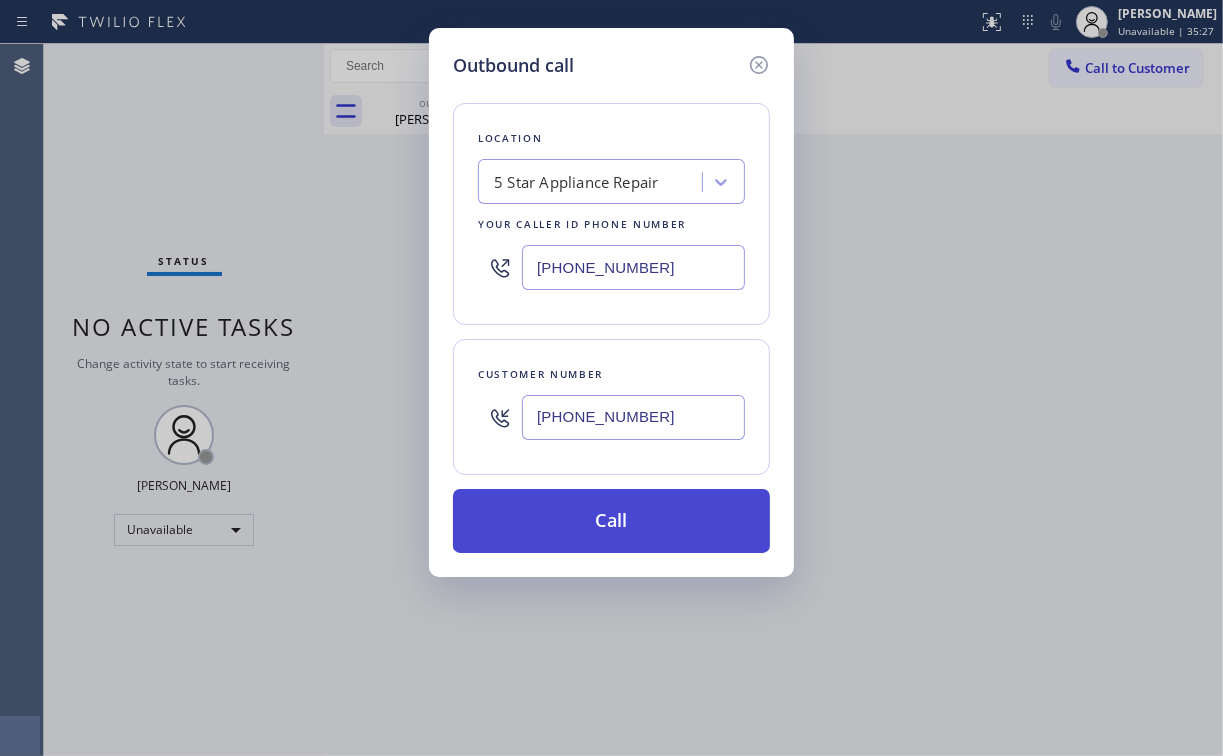 click on "Call" at bounding box center [611, 521] 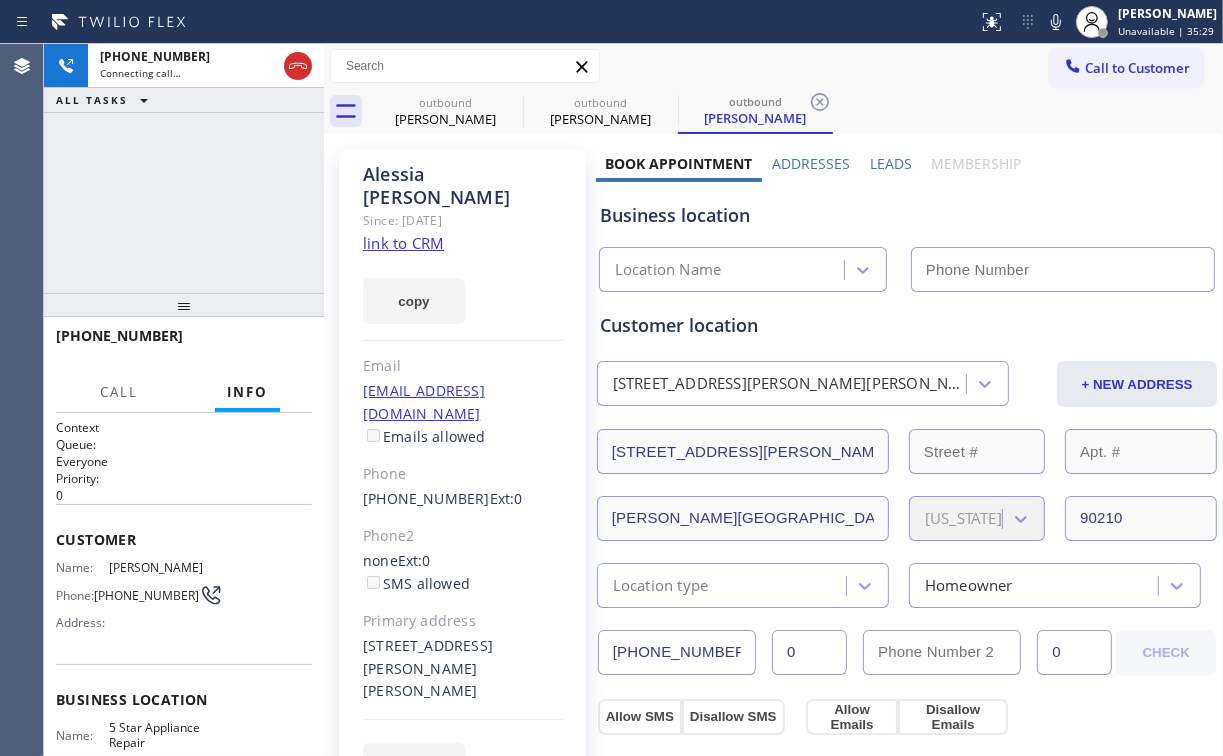 click on "[PHONE_NUMBER] Connecting call… ALL TASKS ALL TASKS ACTIVE TASKS TASKS IN WRAP UP" at bounding box center [184, 168] 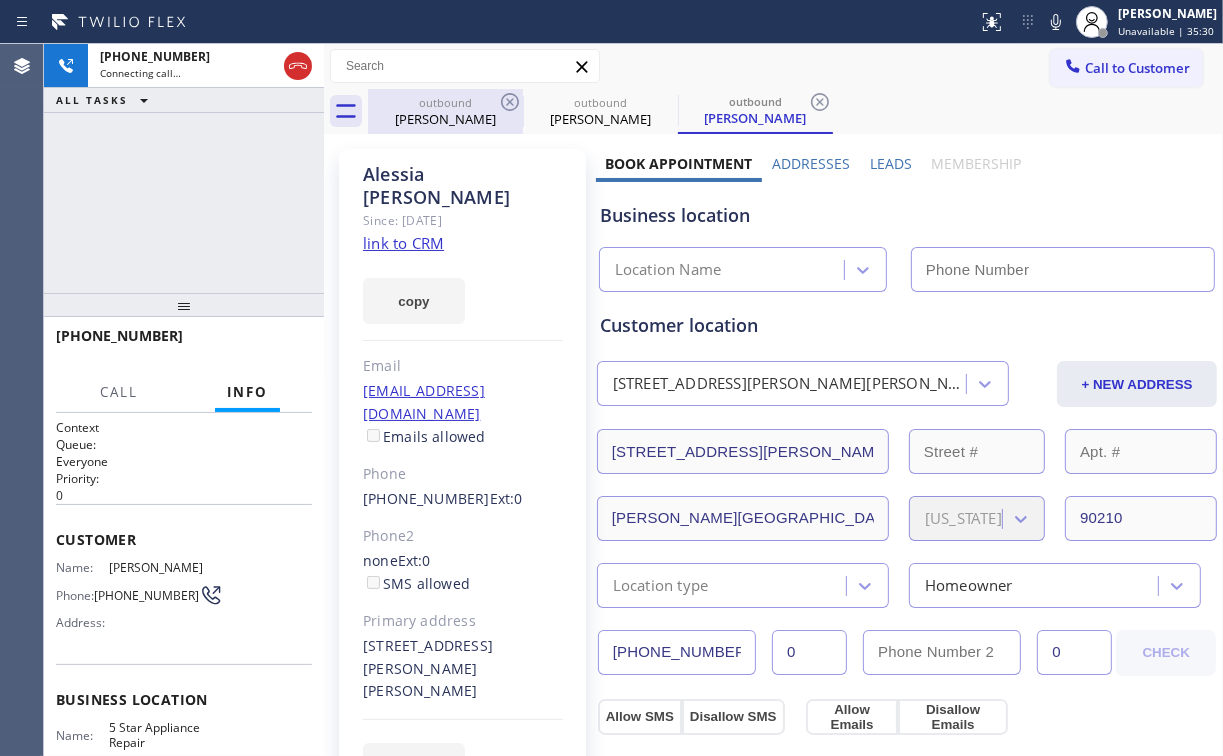click on "[PERSON_NAME]" at bounding box center [445, 119] 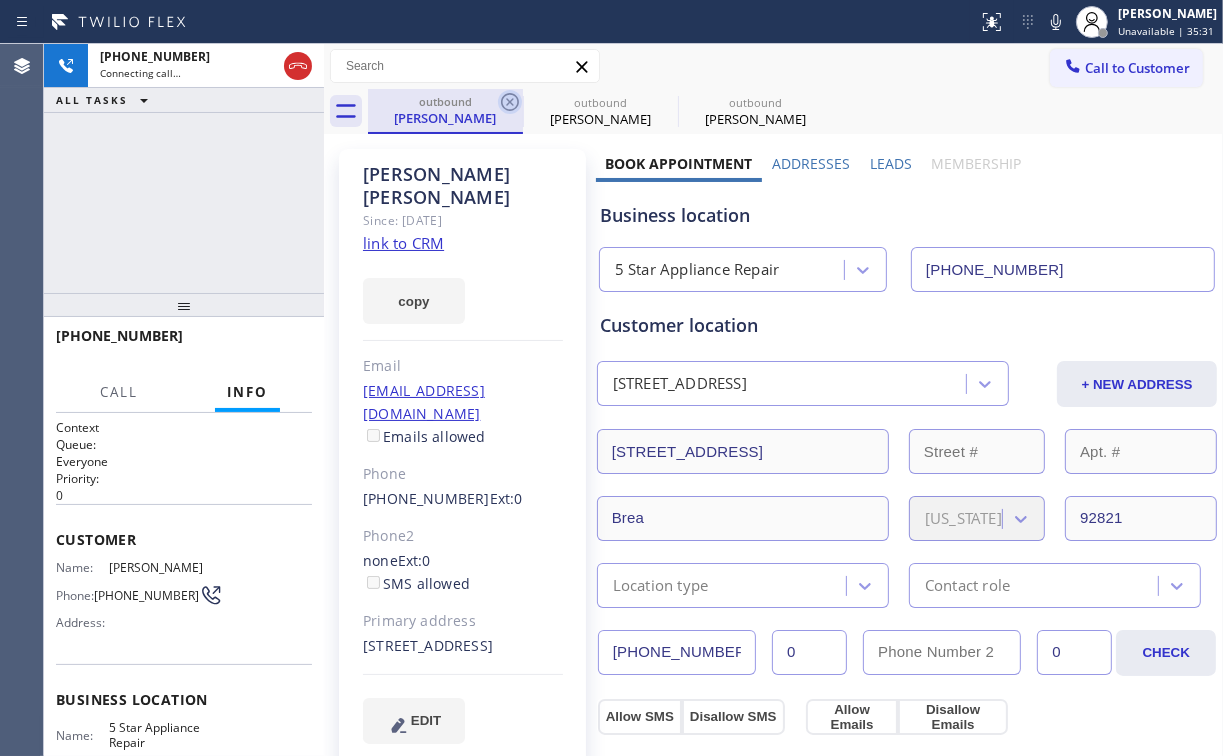 click 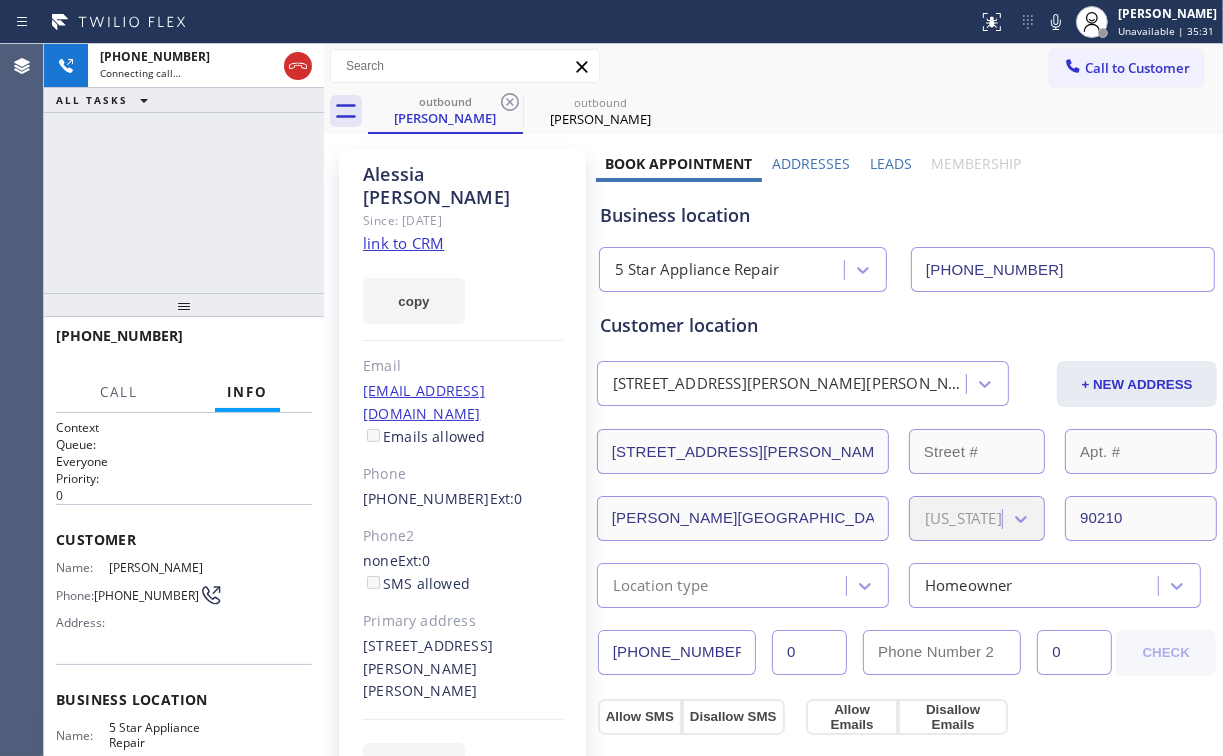 drag, startPoint x: 184, startPoint y: 191, endPoint x: 399, endPoint y: 528, distance: 399.74243 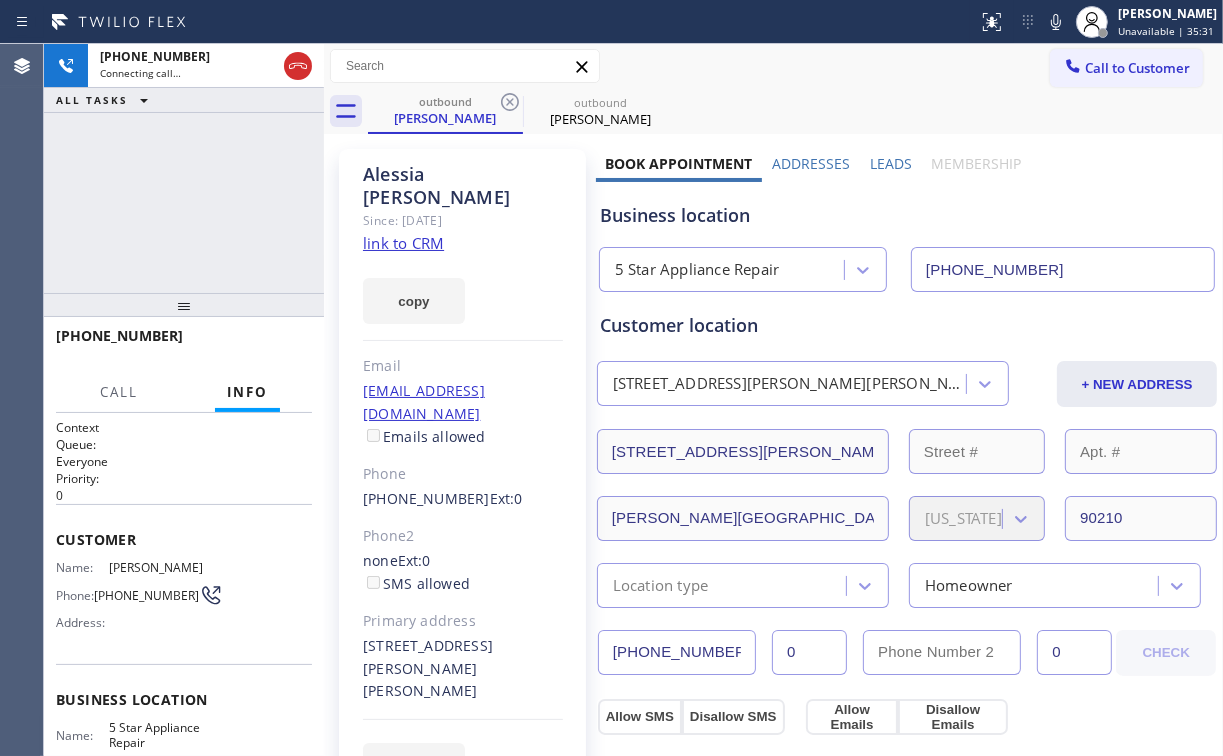 click on "[PHONE_NUMBER] Connecting call… ALL TASKS ALL TASKS ACTIVE TASKS TASKS IN WRAP UP" at bounding box center (184, 168) 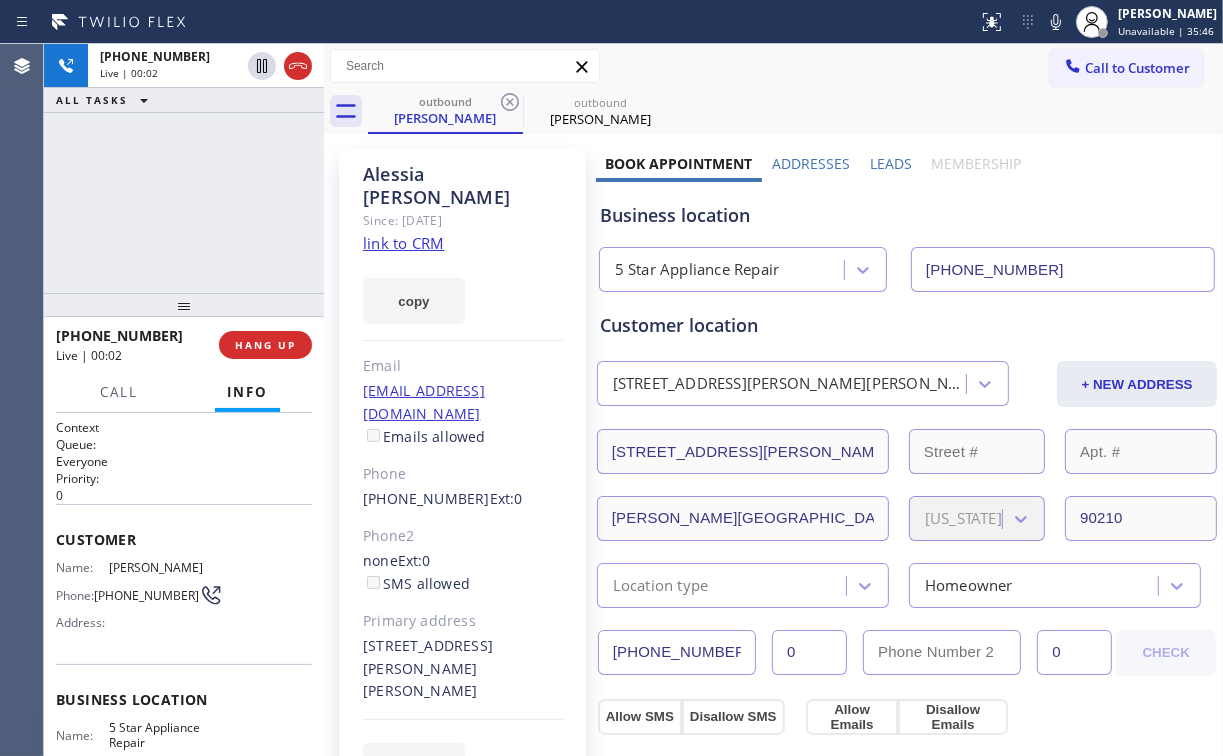 drag, startPoint x: 100, startPoint y: 160, endPoint x: 159, endPoint y: 236, distance: 96.2133 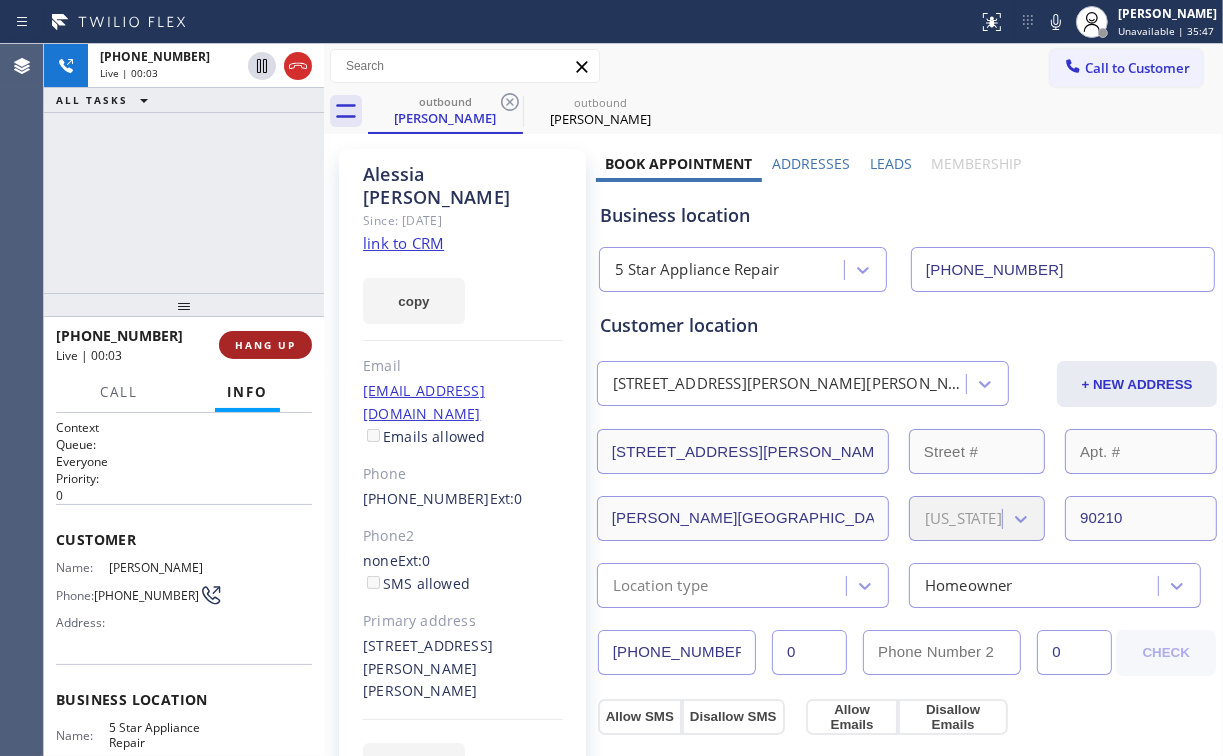 click on "HANG UP" at bounding box center [265, 345] 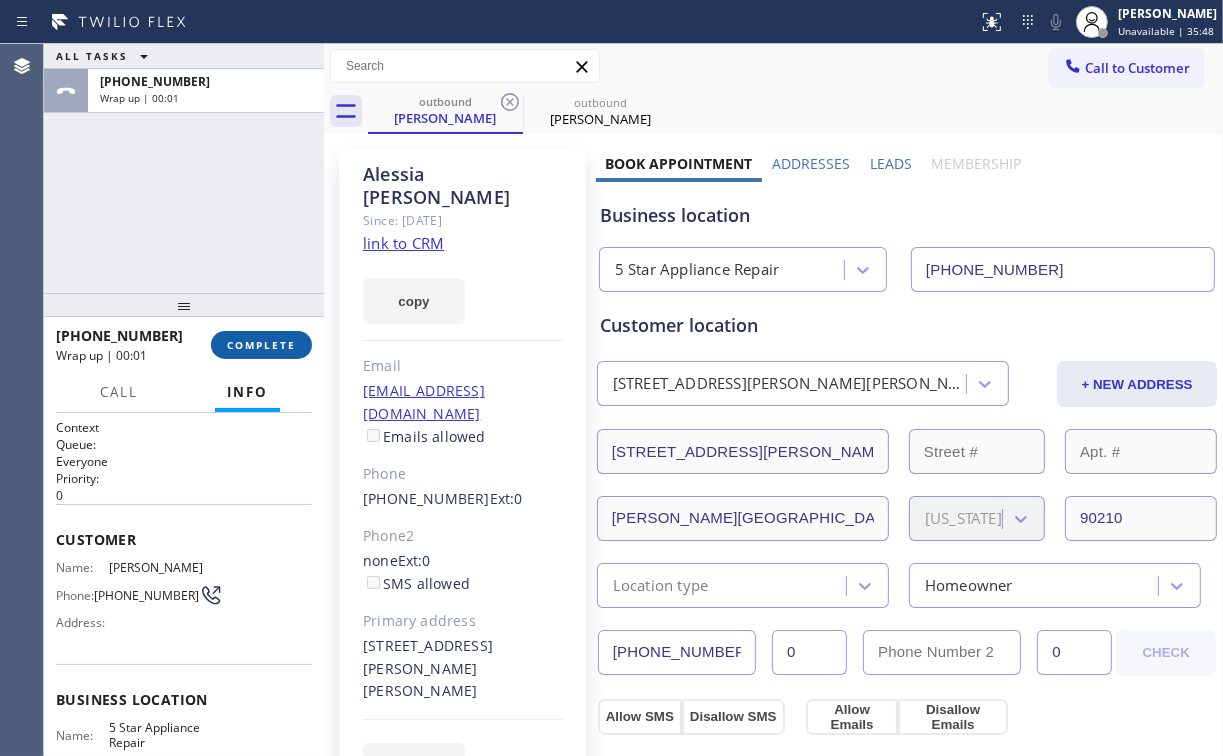 click on "COMPLETE" at bounding box center (261, 345) 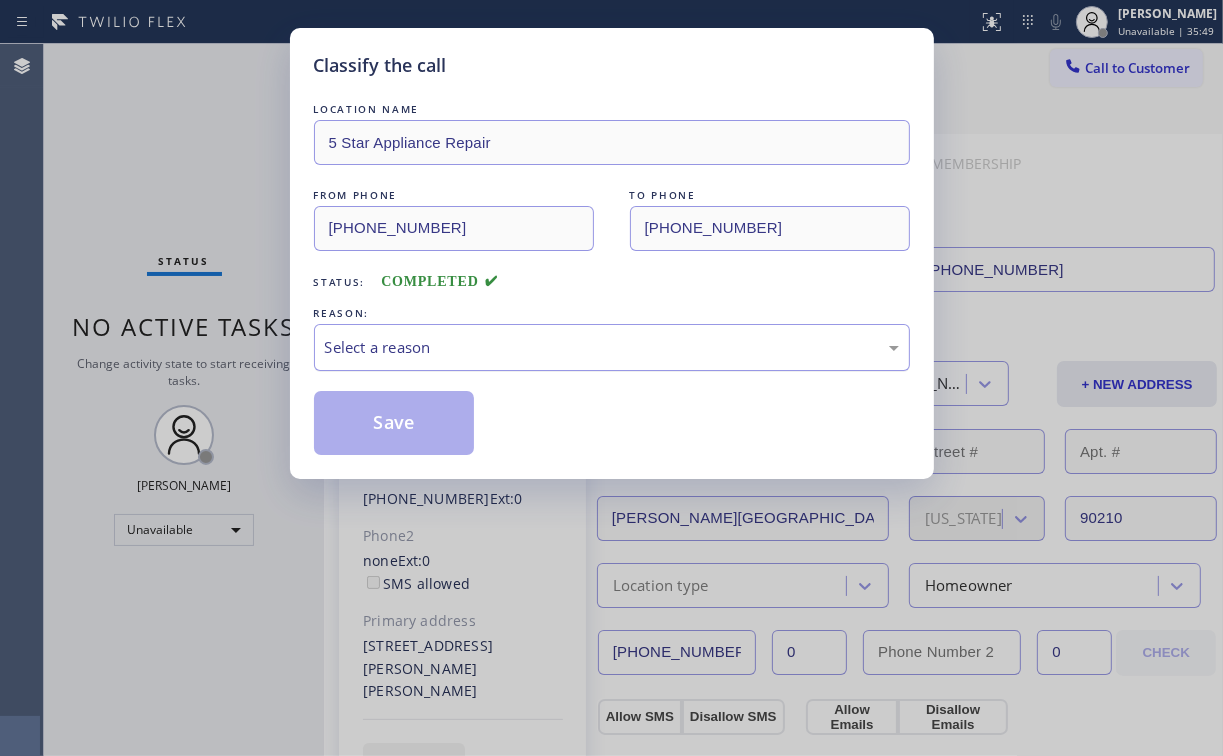 click on "Select a reason" at bounding box center (612, 347) 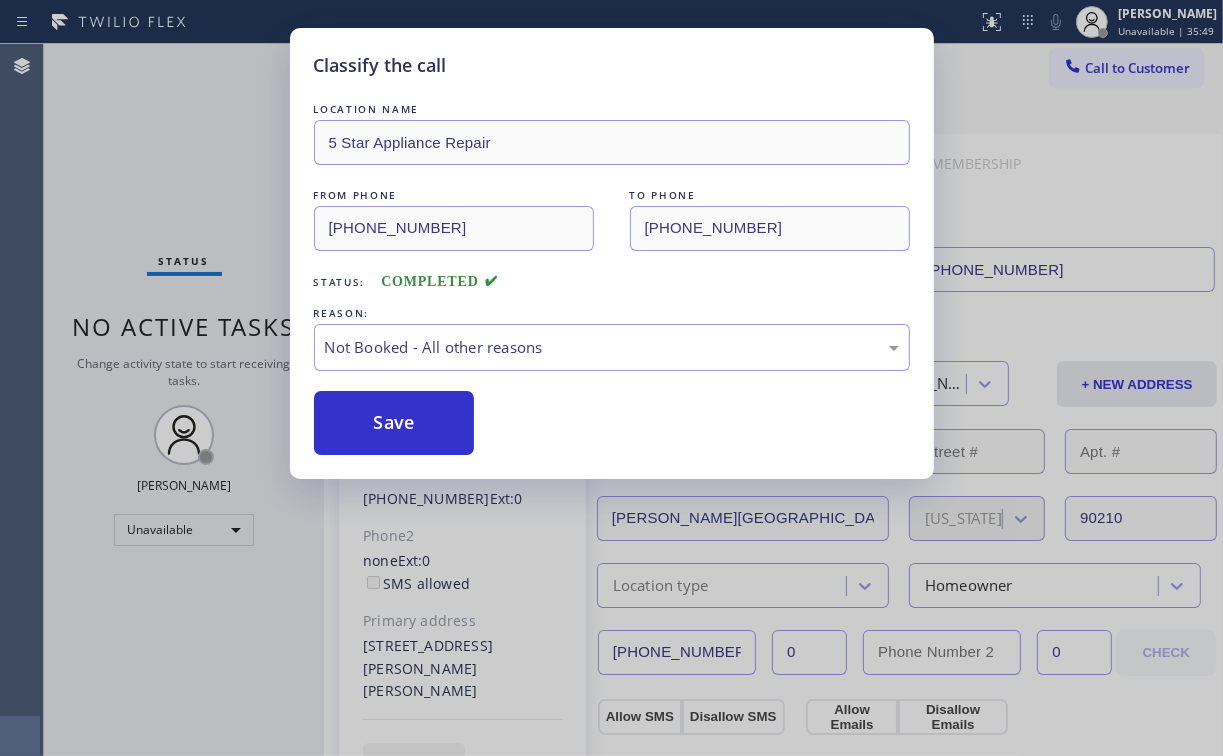 drag, startPoint x: 429, startPoint y: 423, endPoint x: 388, endPoint y: 379, distance: 60.1415 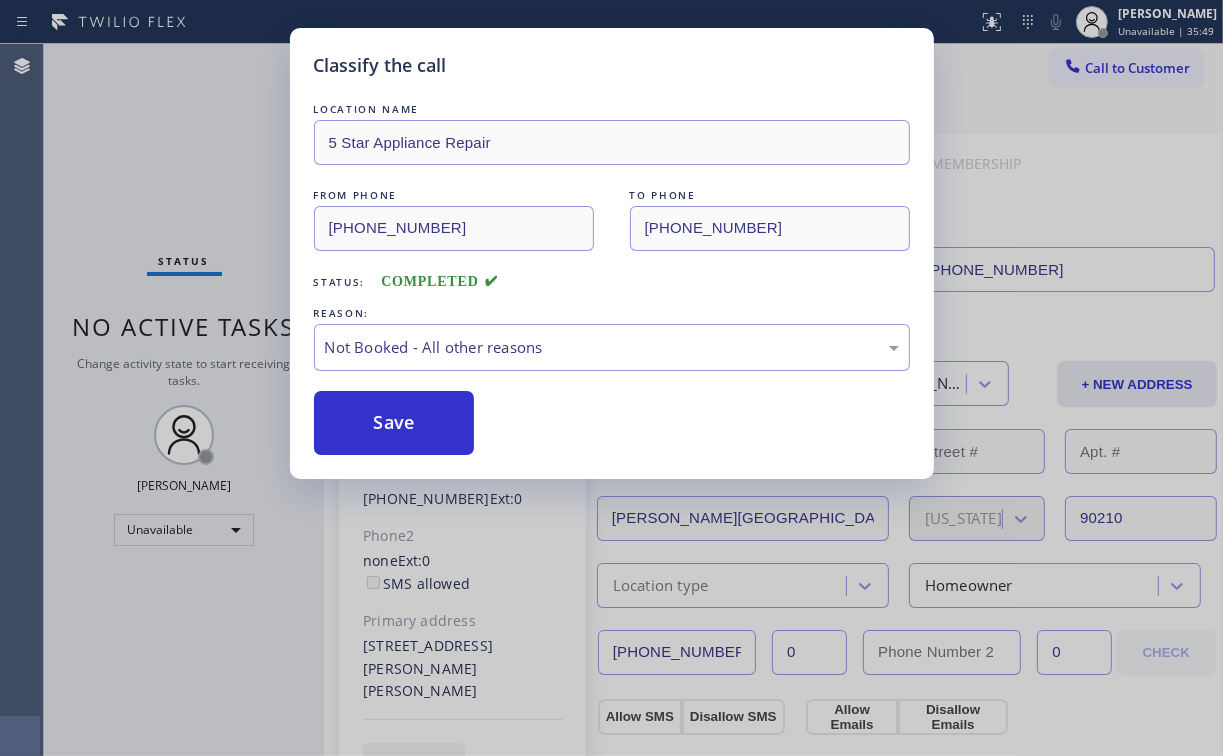 click on "Save" at bounding box center (394, 423) 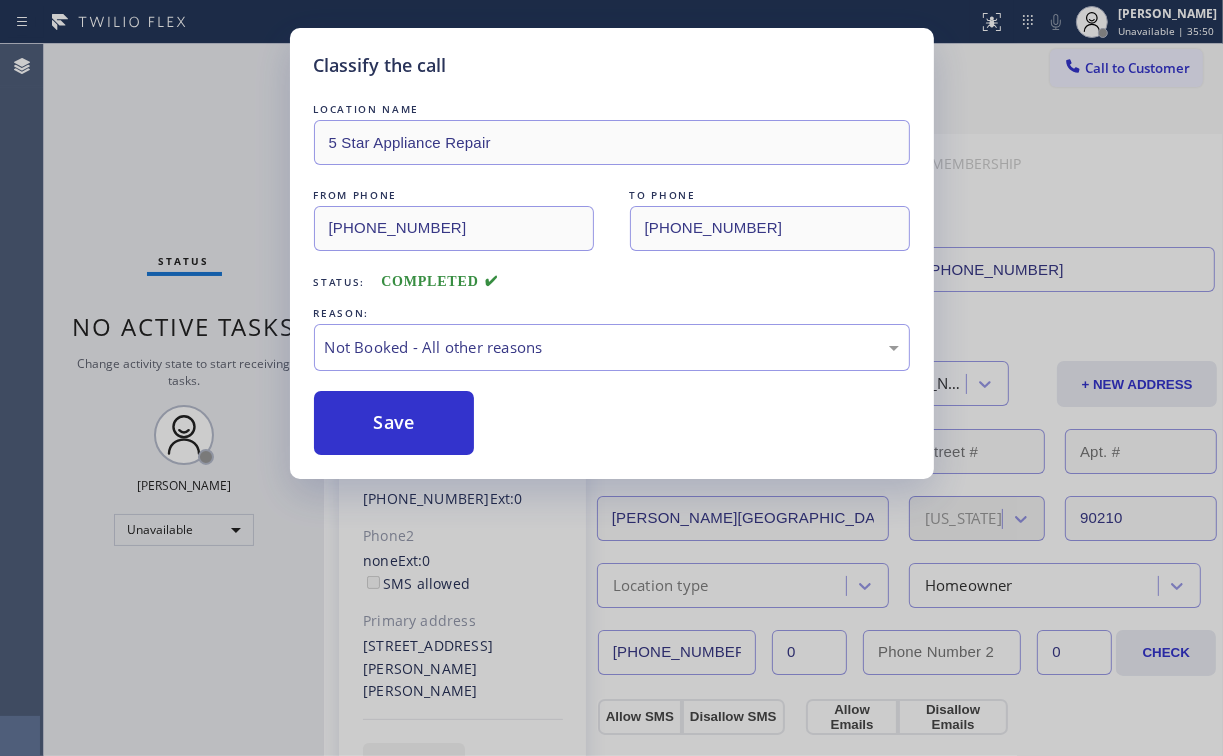 click on "Classify the call LOCATION NAME 5 Star Appliance Repair FROM PHONE [PHONE_NUMBER] TO PHONE [PHONE_NUMBER] Status: COMPLETED REASON: Not Booked - All other reasons Save" at bounding box center (611, 378) 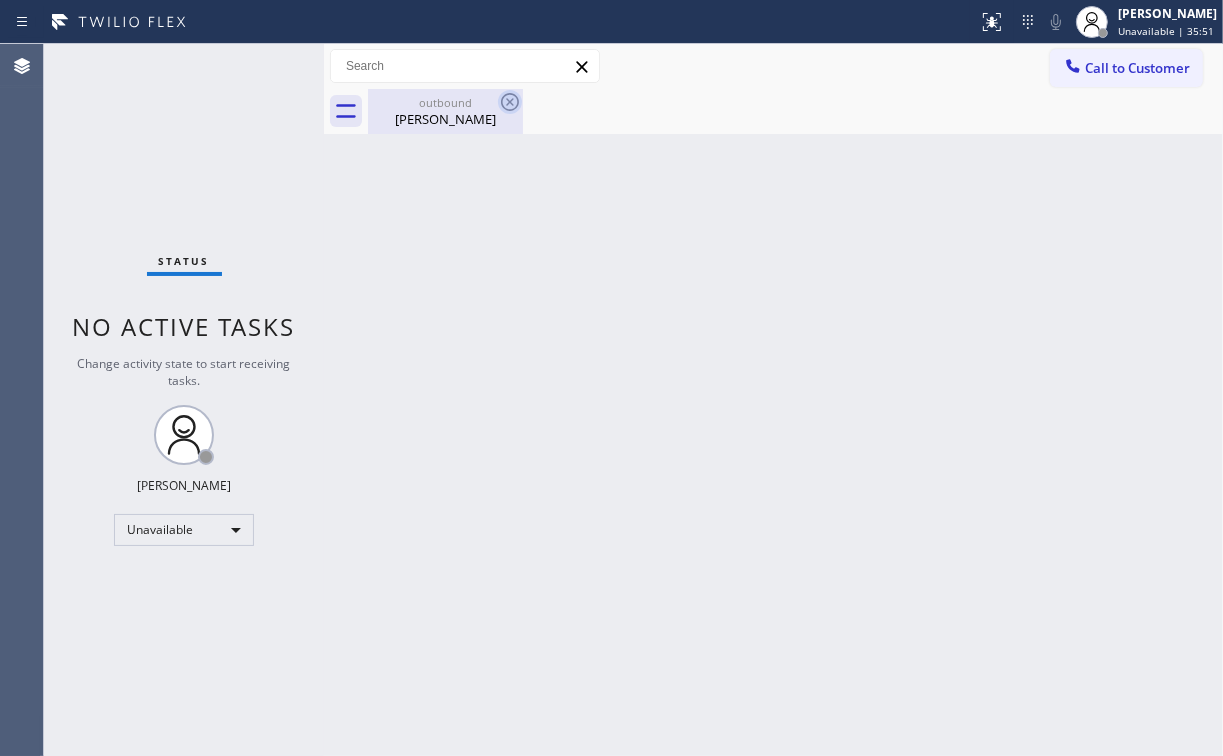 drag, startPoint x: 416, startPoint y: 120, endPoint x: 520, endPoint y: 100, distance: 105.90562 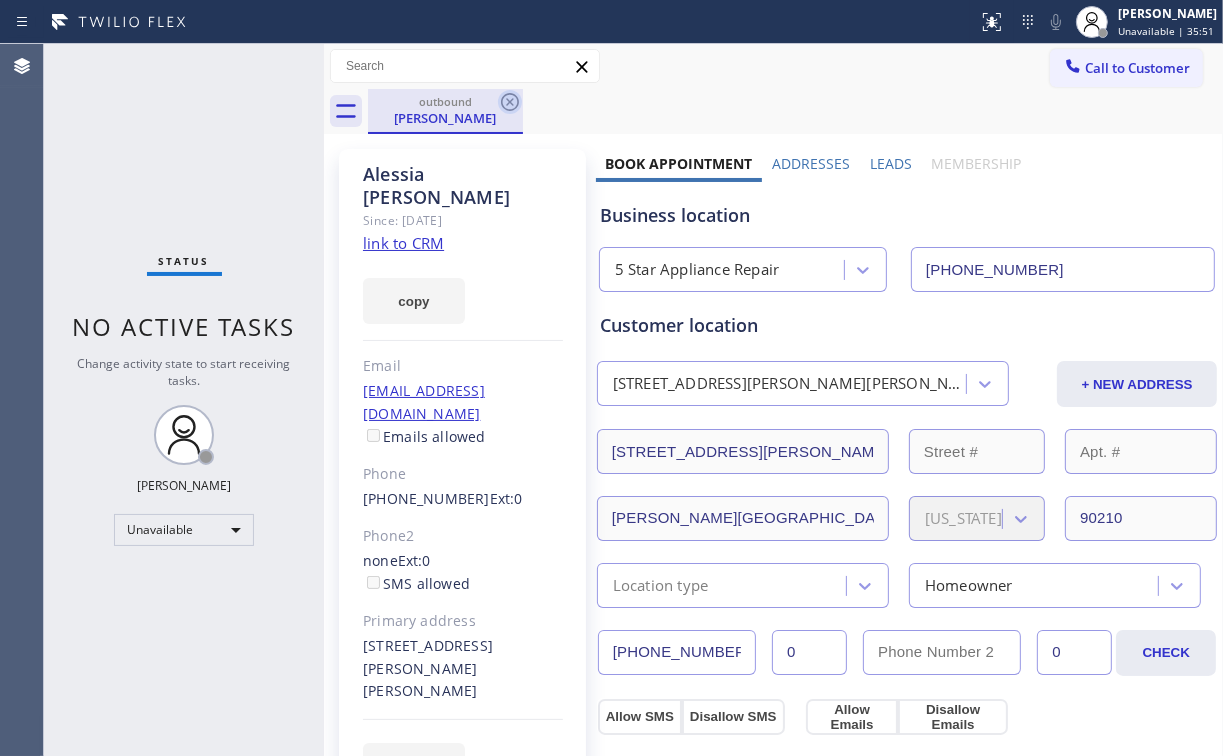 click 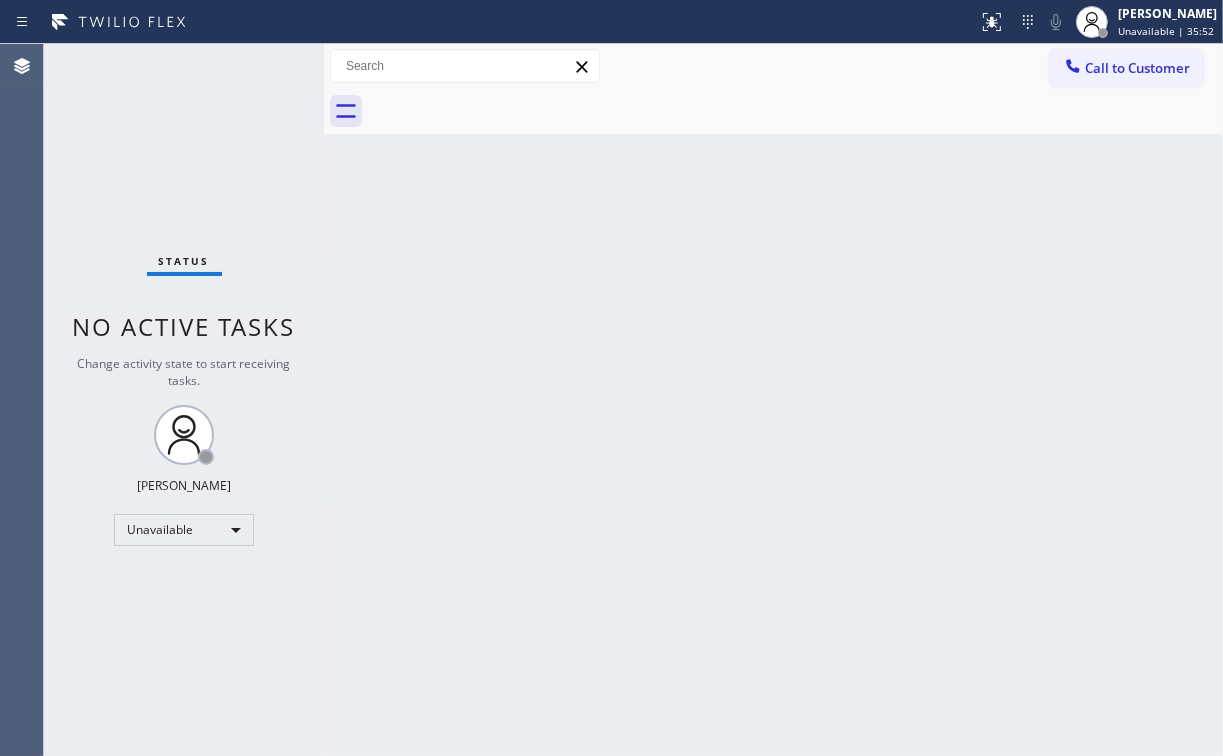 click on "Status   No active tasks     Change activity state to start receiving tasks.   [PERSON_NAME] Unavailable" at bounding box center [184, 400] 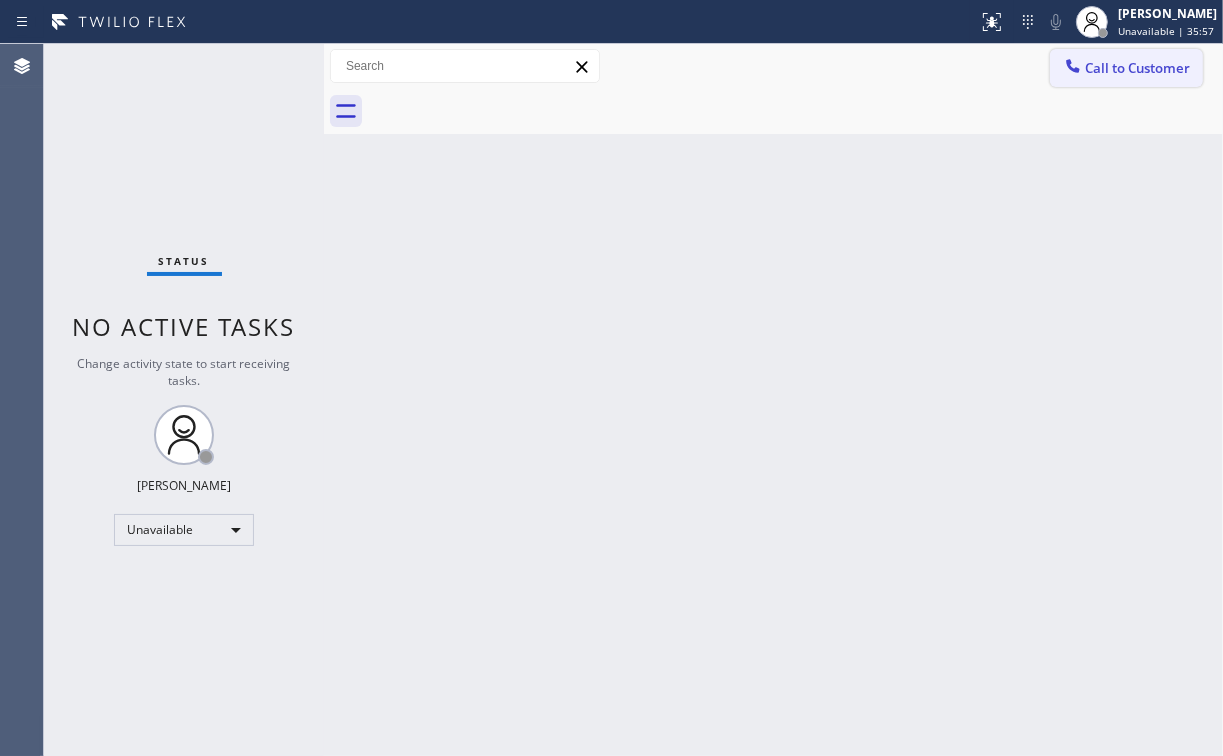 click on "Call to Customer" at bounding box center [1137, 68] 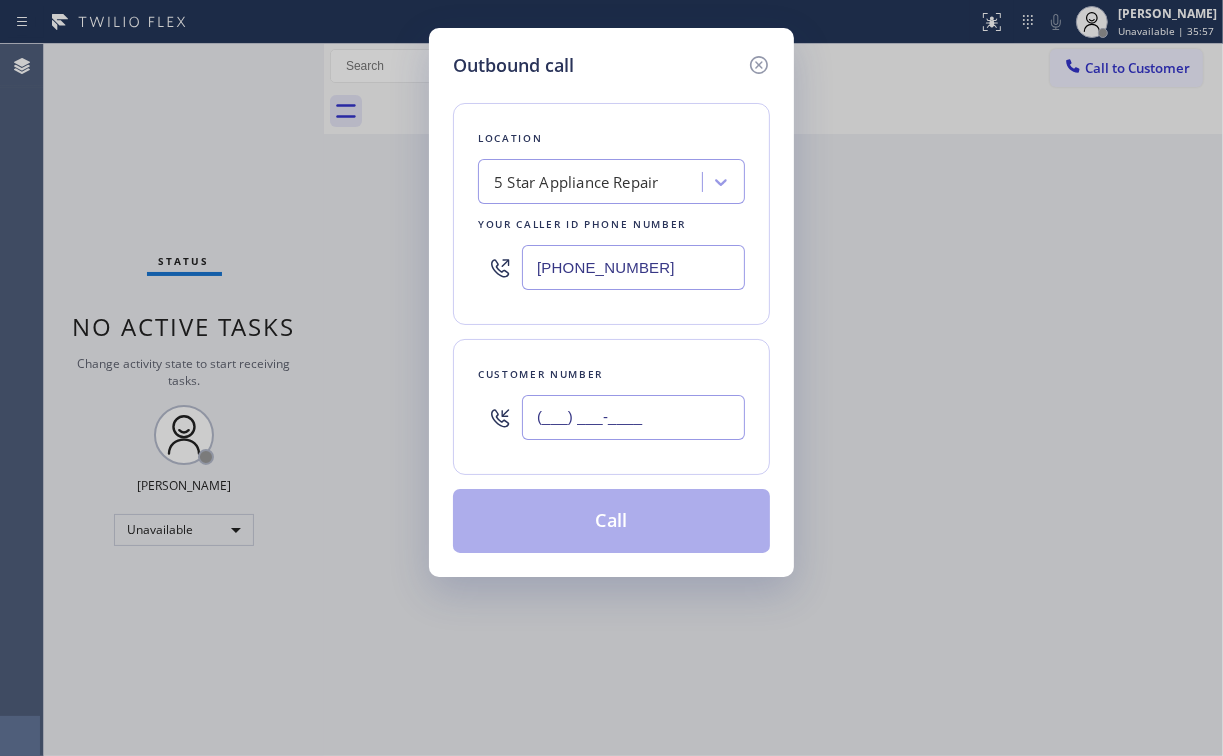 click on "(___) ___-____" at bounding box center (633, 417) 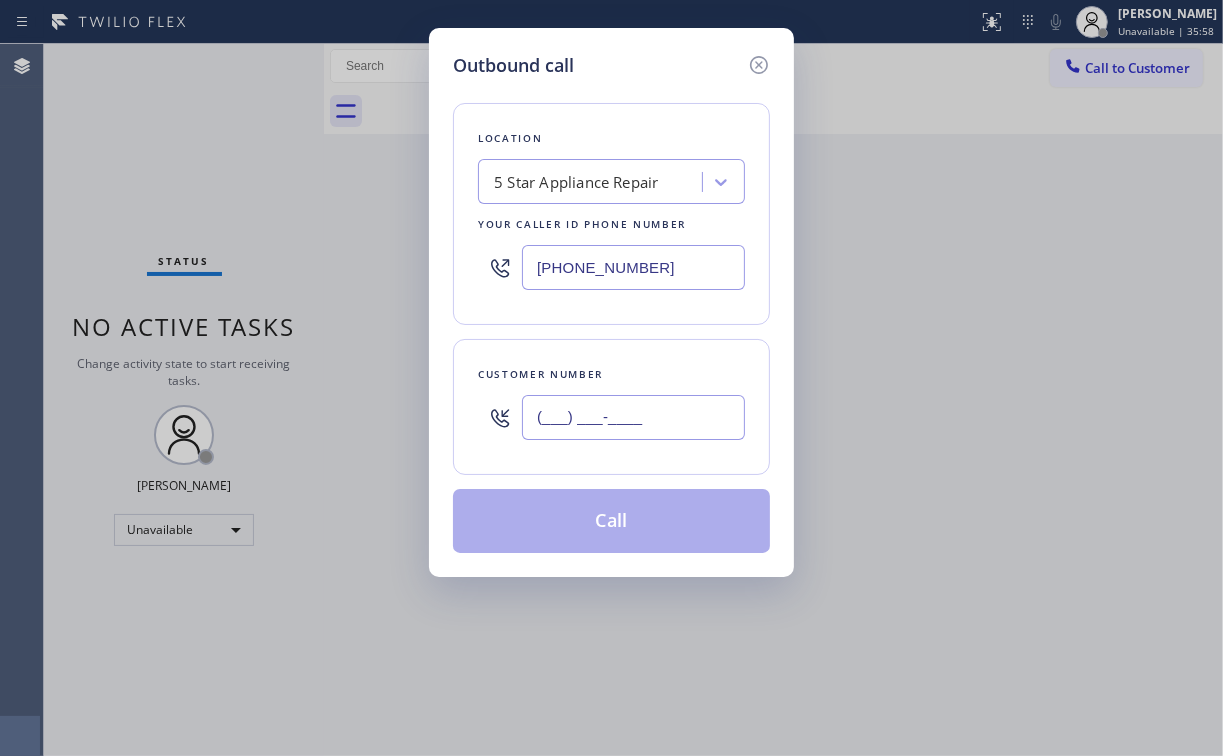 paste on "310) 339-8805" 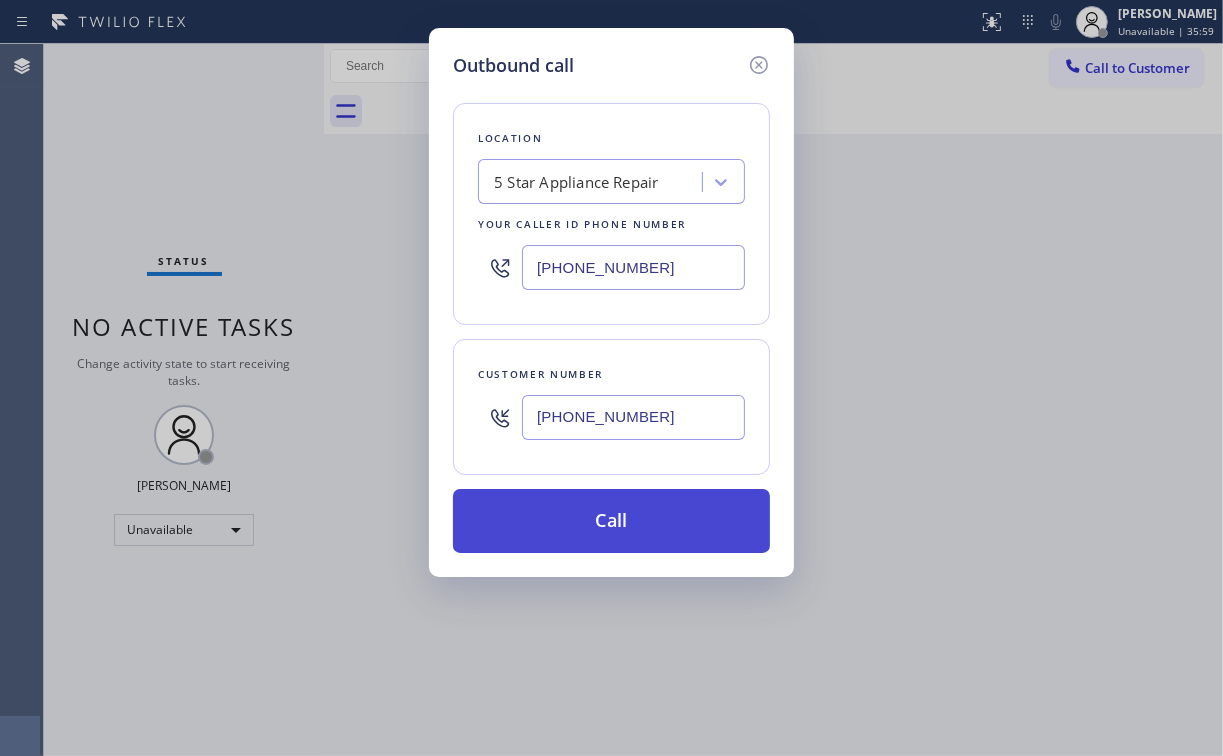 type on "[PHONE_NUMBER]" 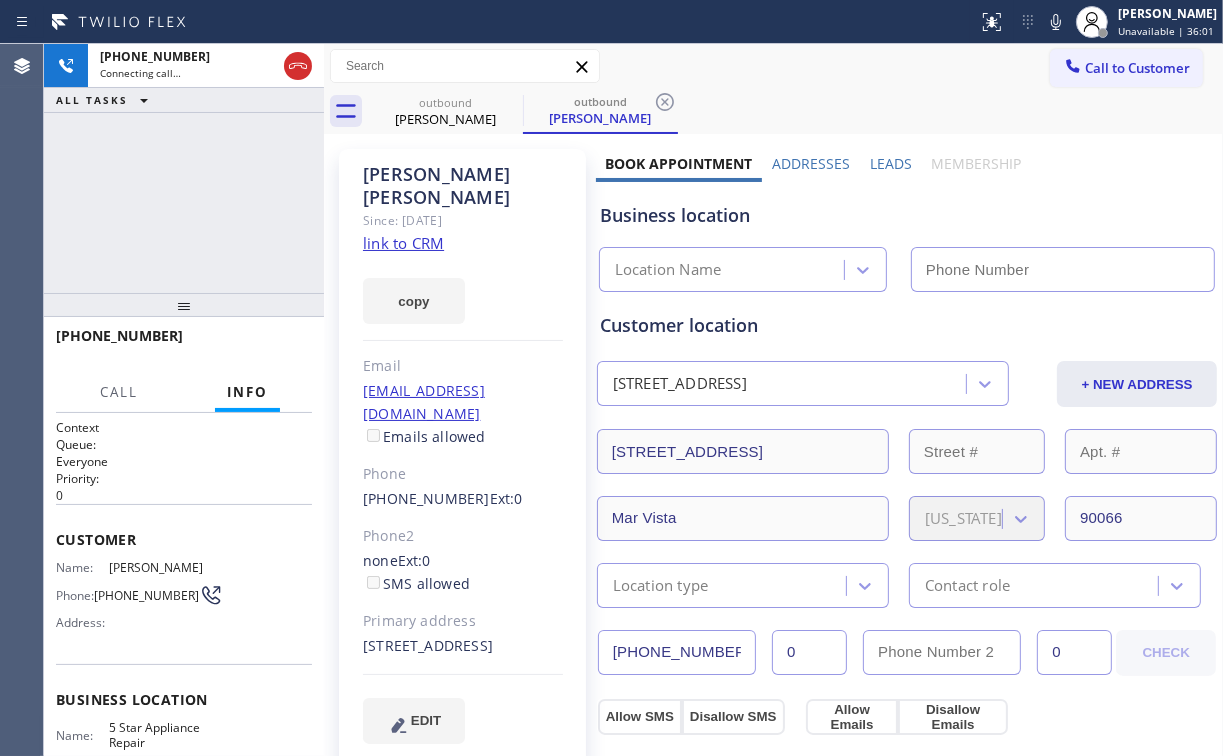 click on "Business location Location Name" at bounding box center (907, 237) 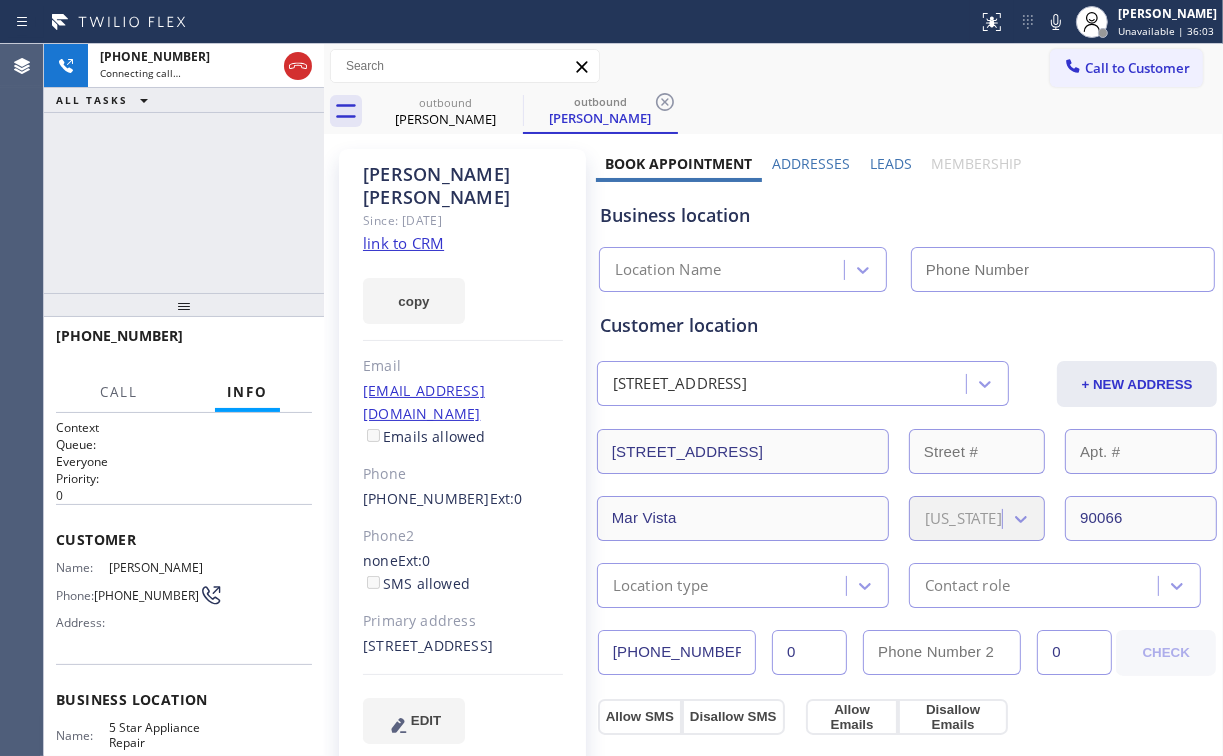 type on "[PHONE_NUMBER]" 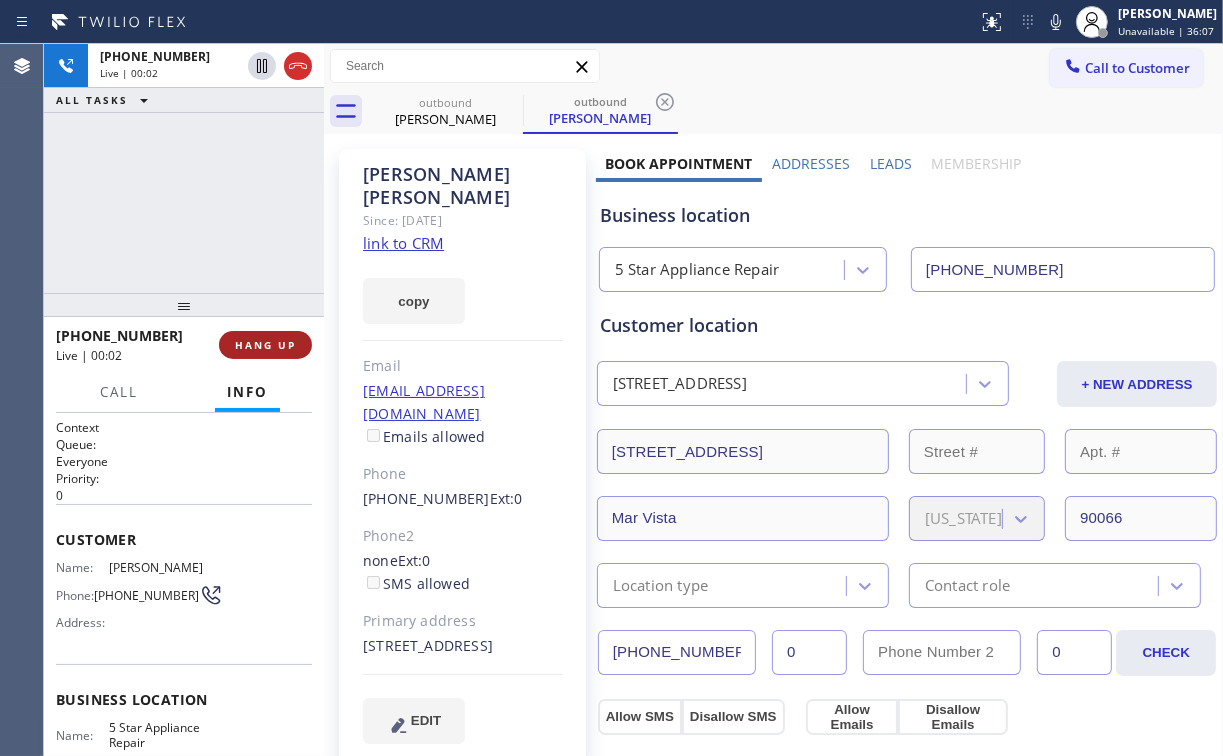 click on "HANG UP" at bounding box center [265, 345] 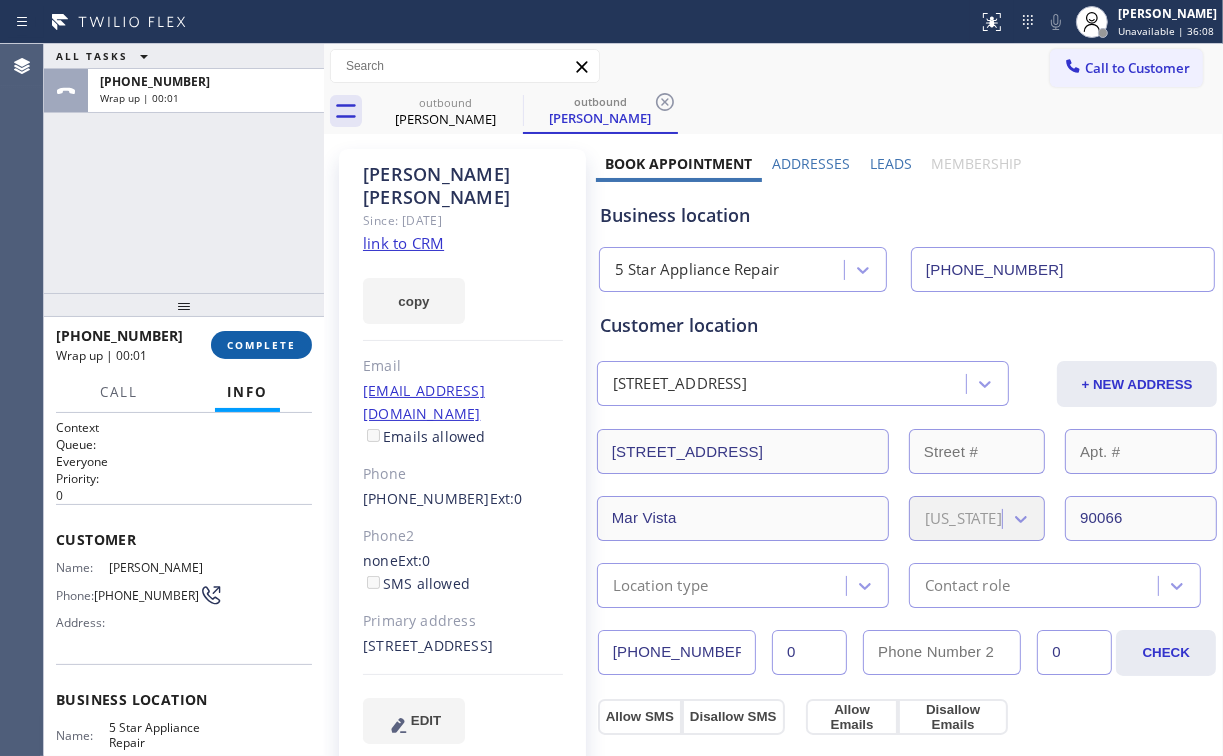 click on "COMPLETE" at bounding box center [261, 345] 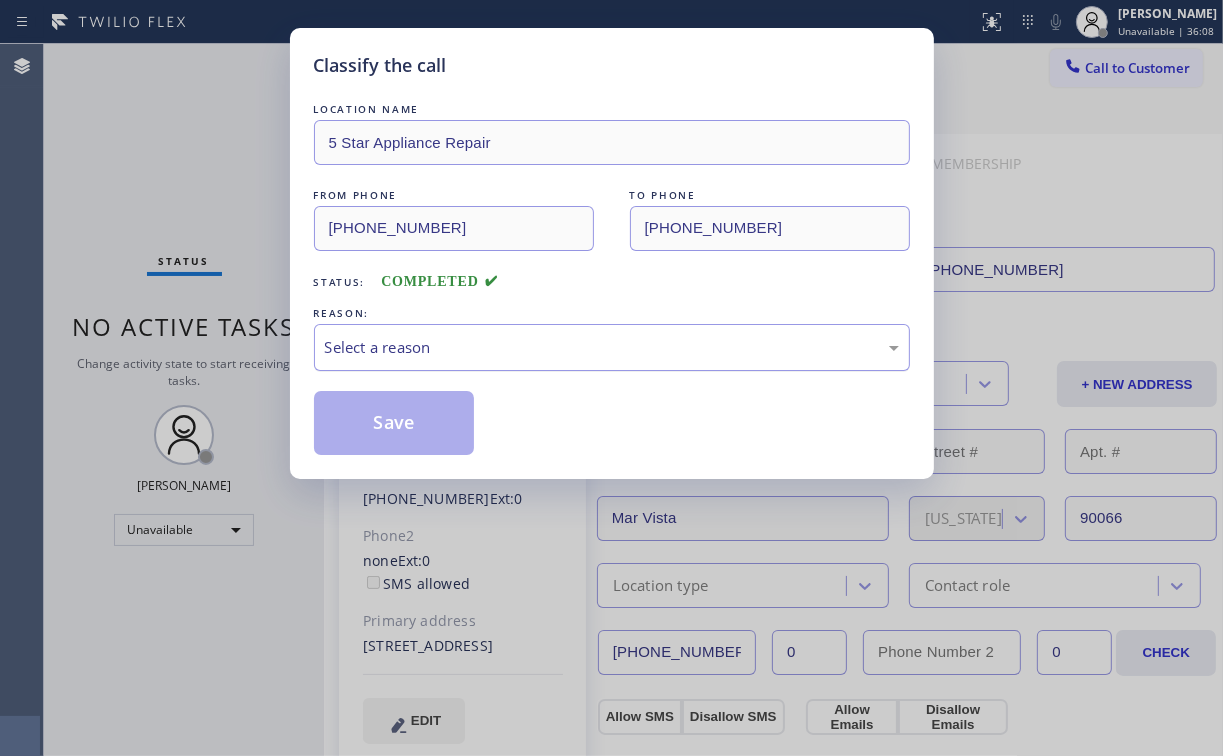 click on "Select a reason" at bounding box center [612, 347] 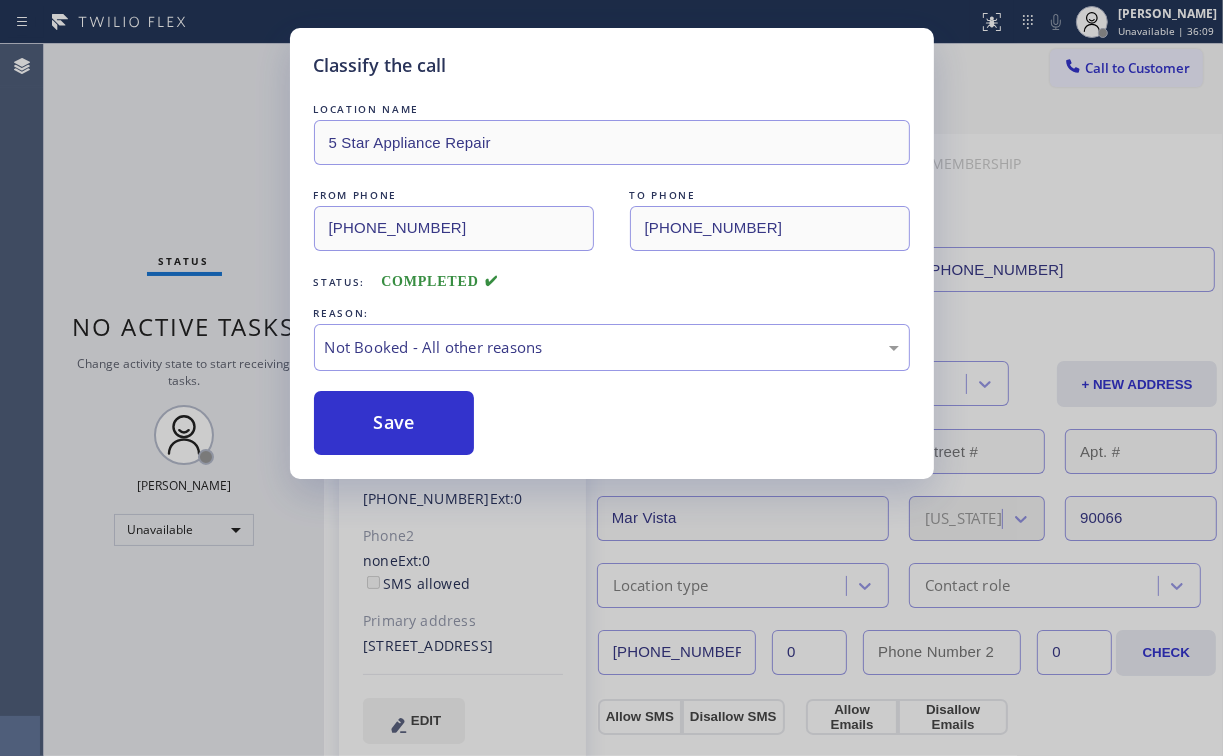 drag, startPoint x: 376, startPoint y: 430, endPoint x: 238, endPoint y: 212, distance: 258.00775 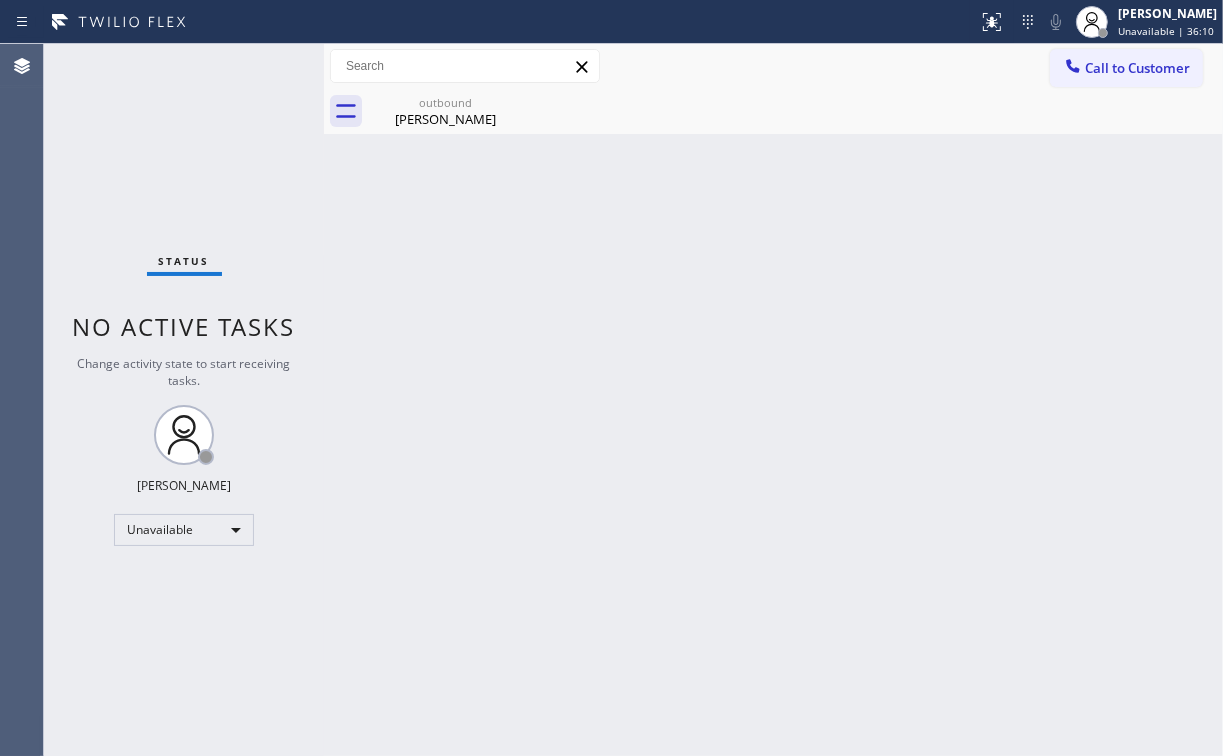 click on "Status   No active tasks     Change activity state to start receiving tasks.   [PERSON_NAME] Unavailable" at bounding box center [184, 400] 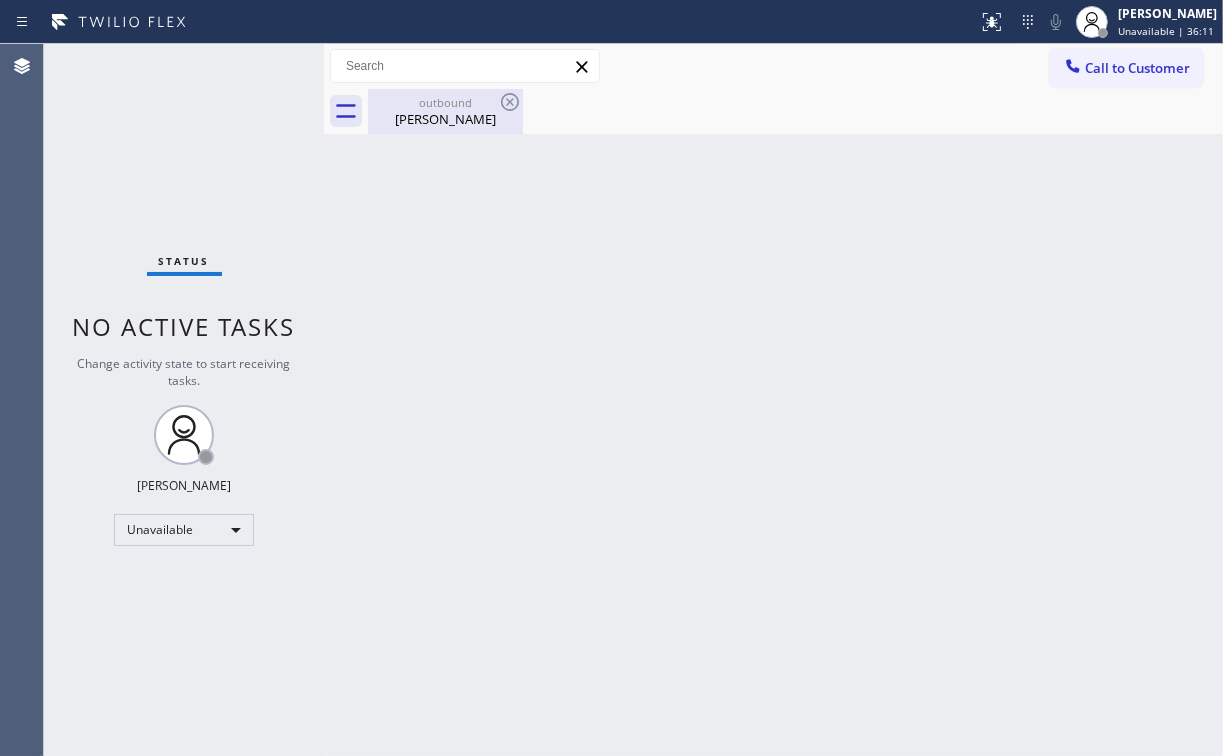 click on "[PERSON_NAME]" at bounding box center [445, 119] 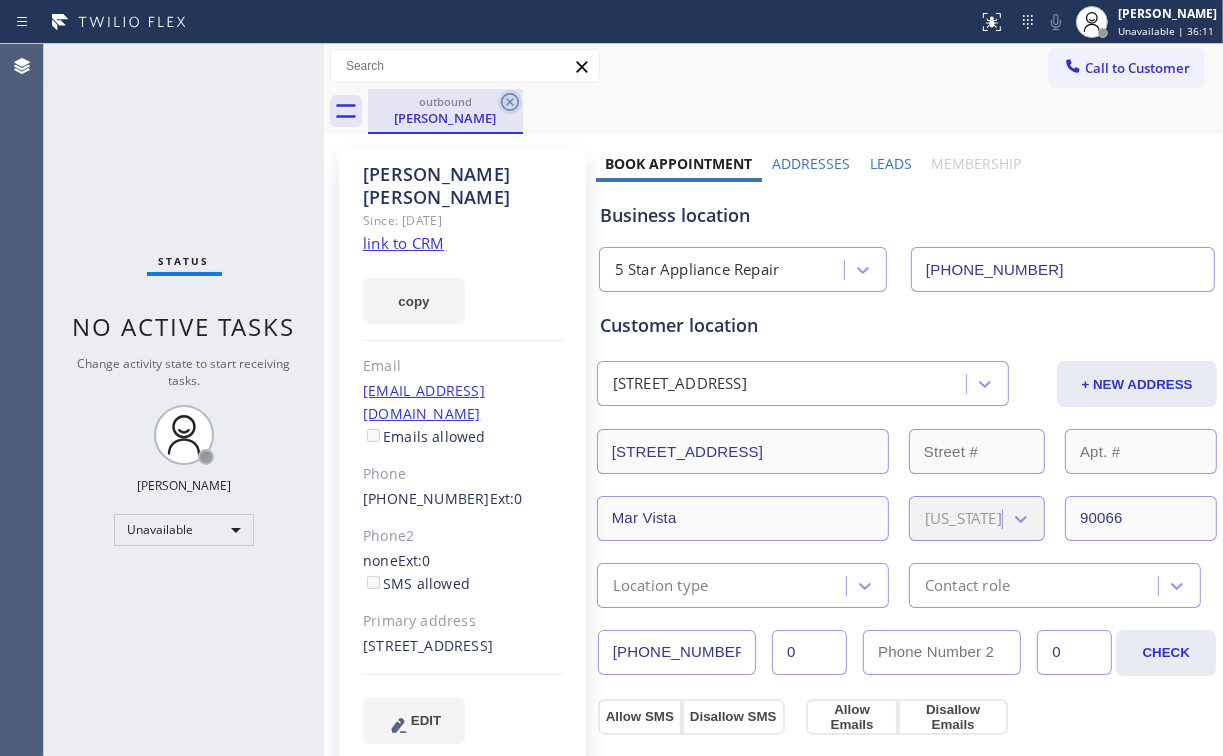 click 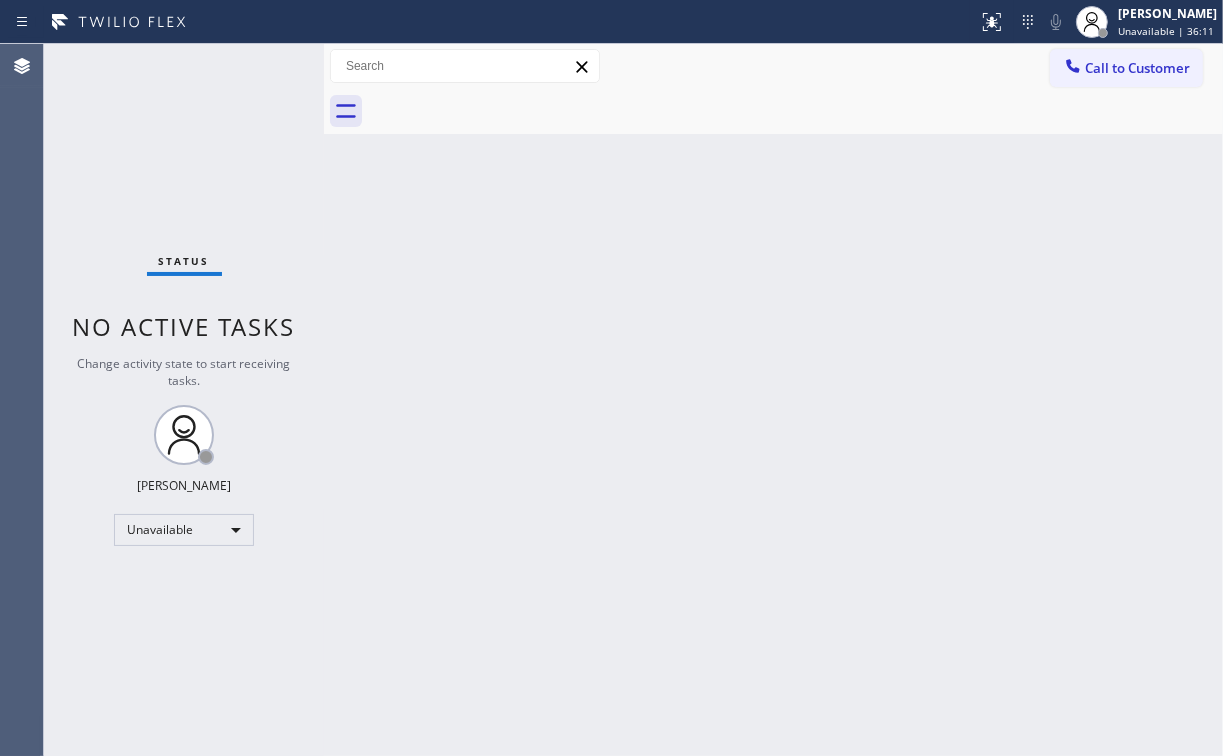 click on "Status   No active tasks     Change activity state to start receiving tasks.   [PERSON_NAME] Unavailable" at bounding box center (184, 400) 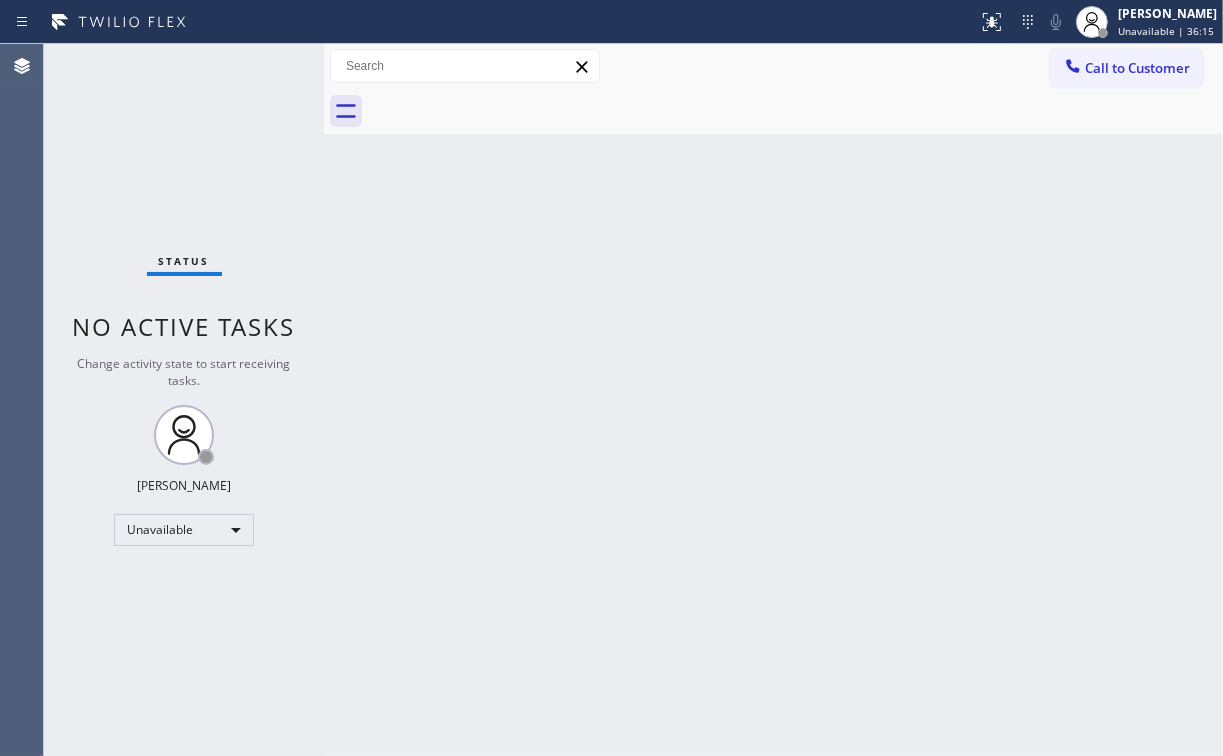 drag, startPoint x: 1130, startPoint y: 57, endPoint x: 945, endPoint y: 192, distance: 229.01965 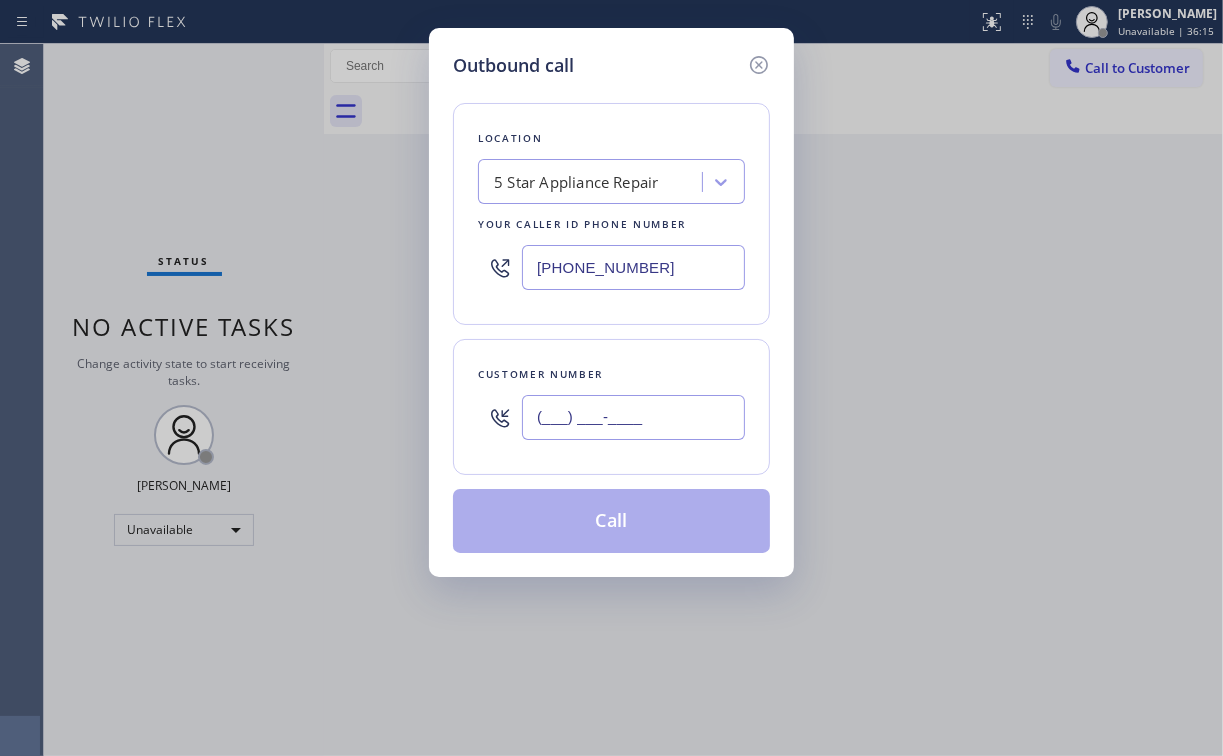 click on "(___) ___-____" at bounding box center (633, 417) 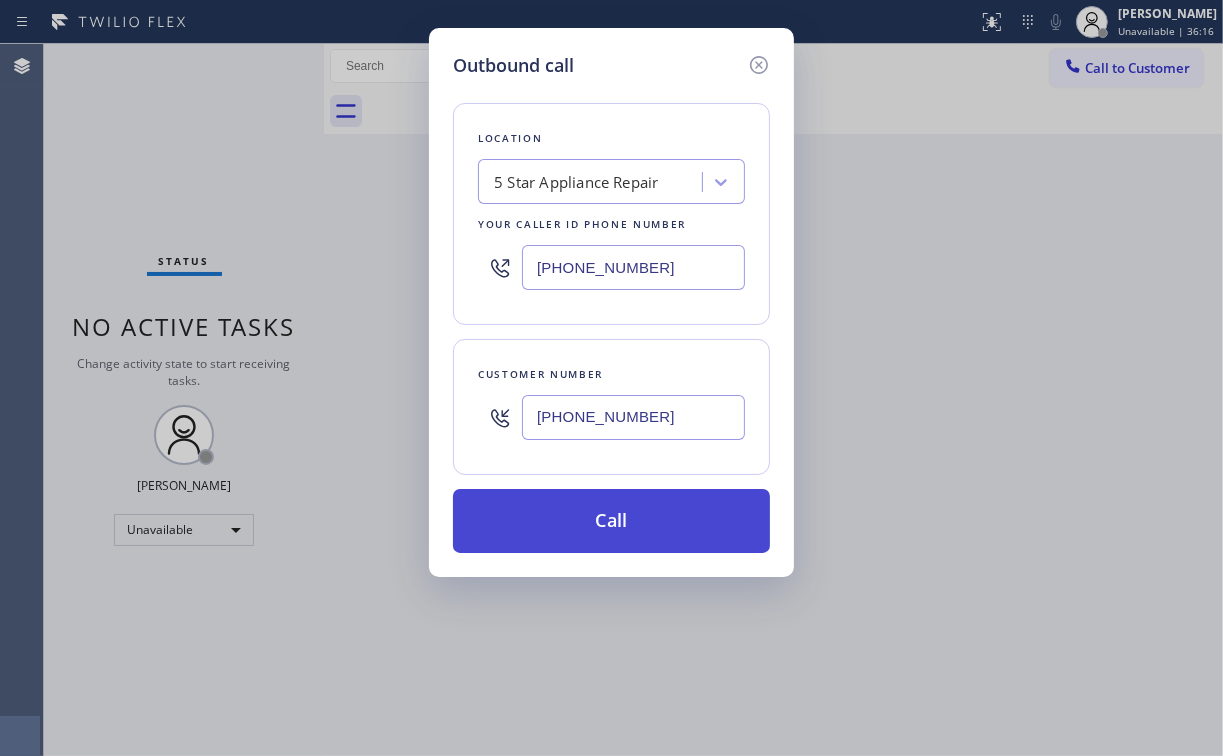 type on "[PHONE_NUMBER]" 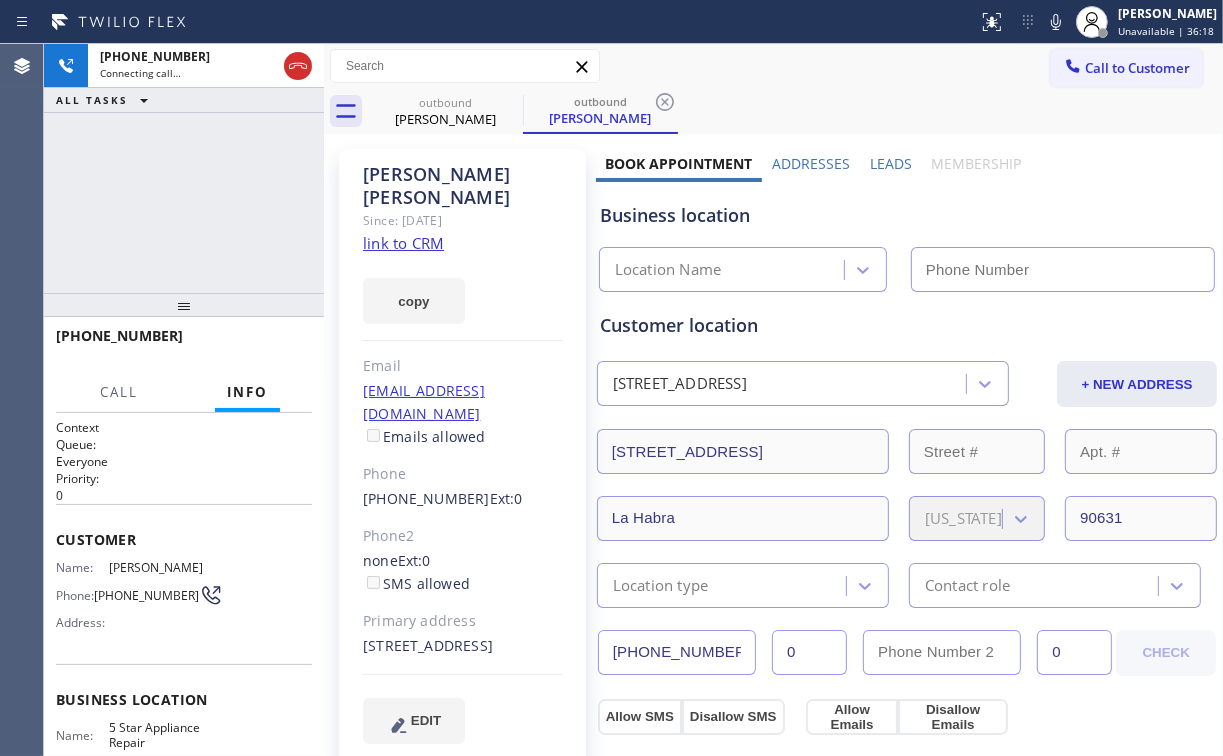 click on "[PHONE_NUMBER] Connecting call… ALL TASKS ALL TASKS ACTIVE TASKS TASKS IN WRAP UP" at bounding box center (184, 168) 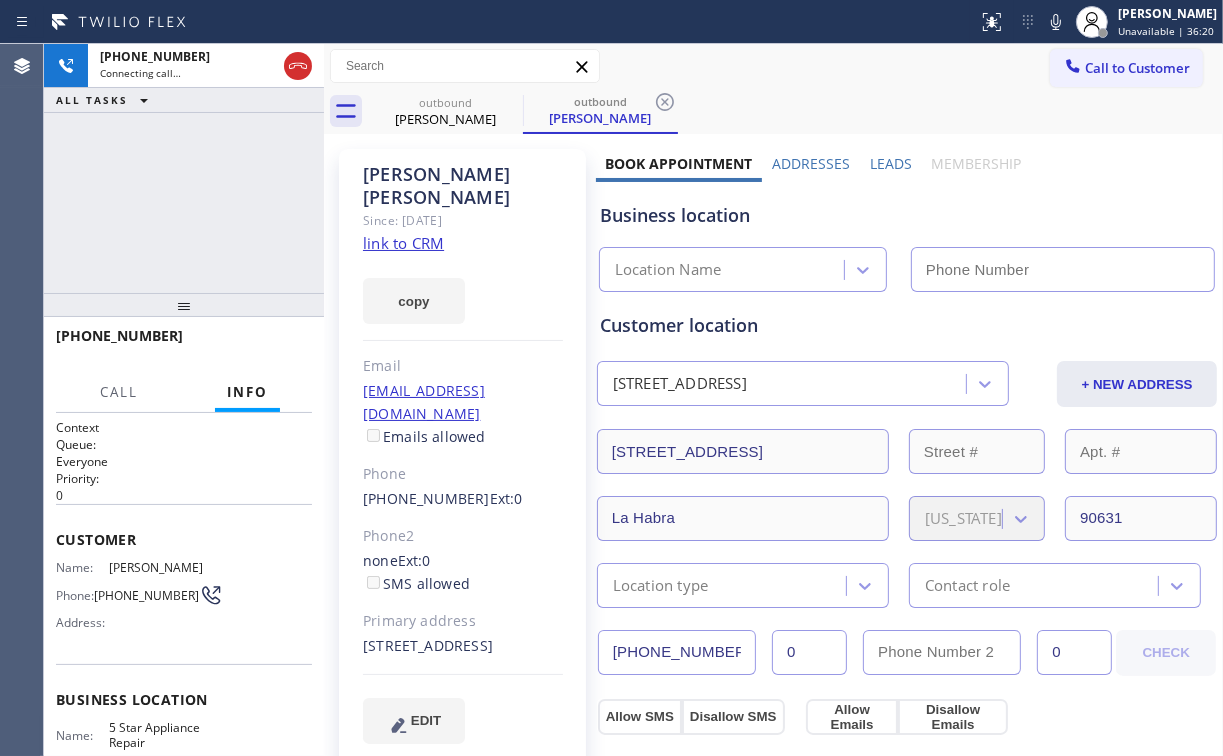 type on "[PHONE_NUMBER]" 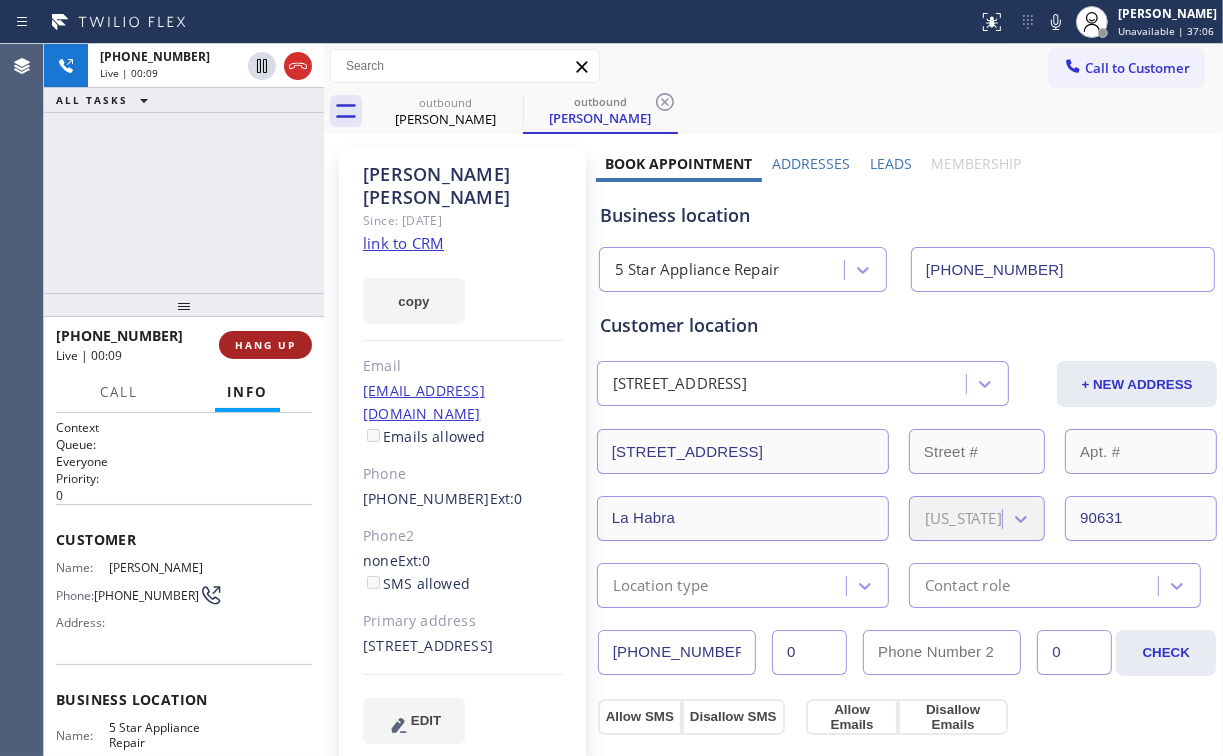 click on "HANG UP" at bounding box center [265, 345] 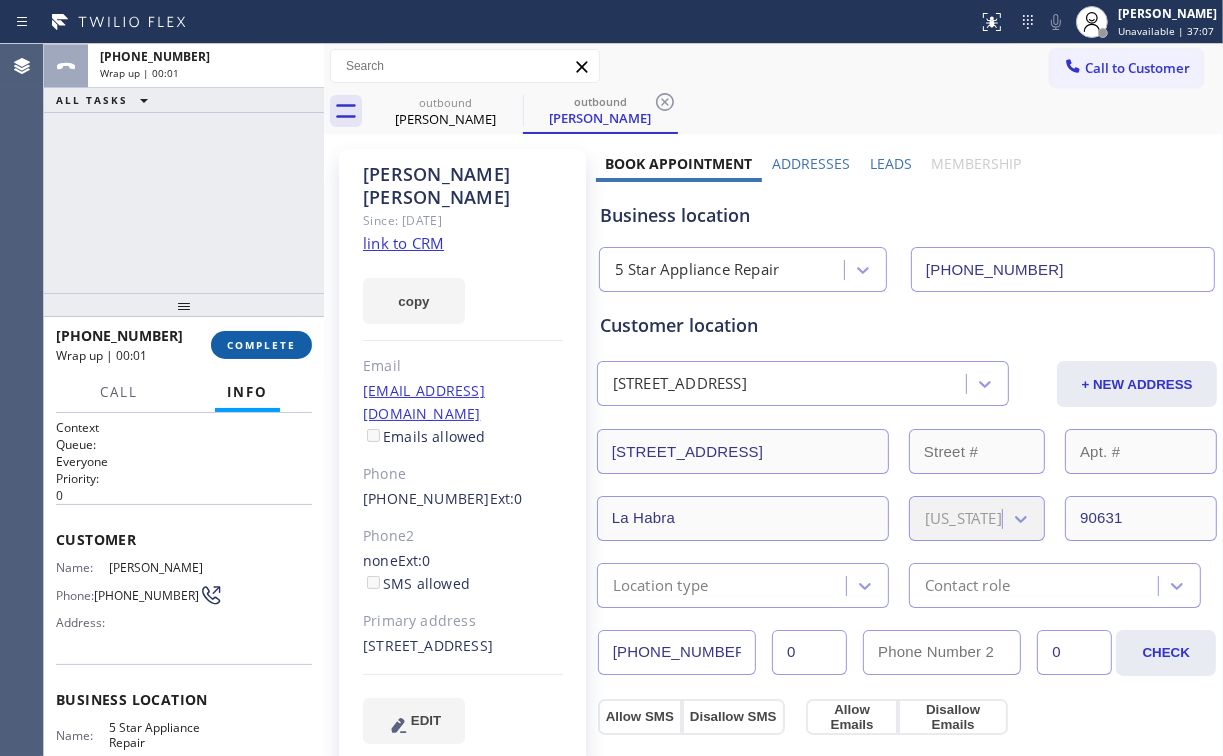 click on "COMPLETE" at bounding box center [261, 345] 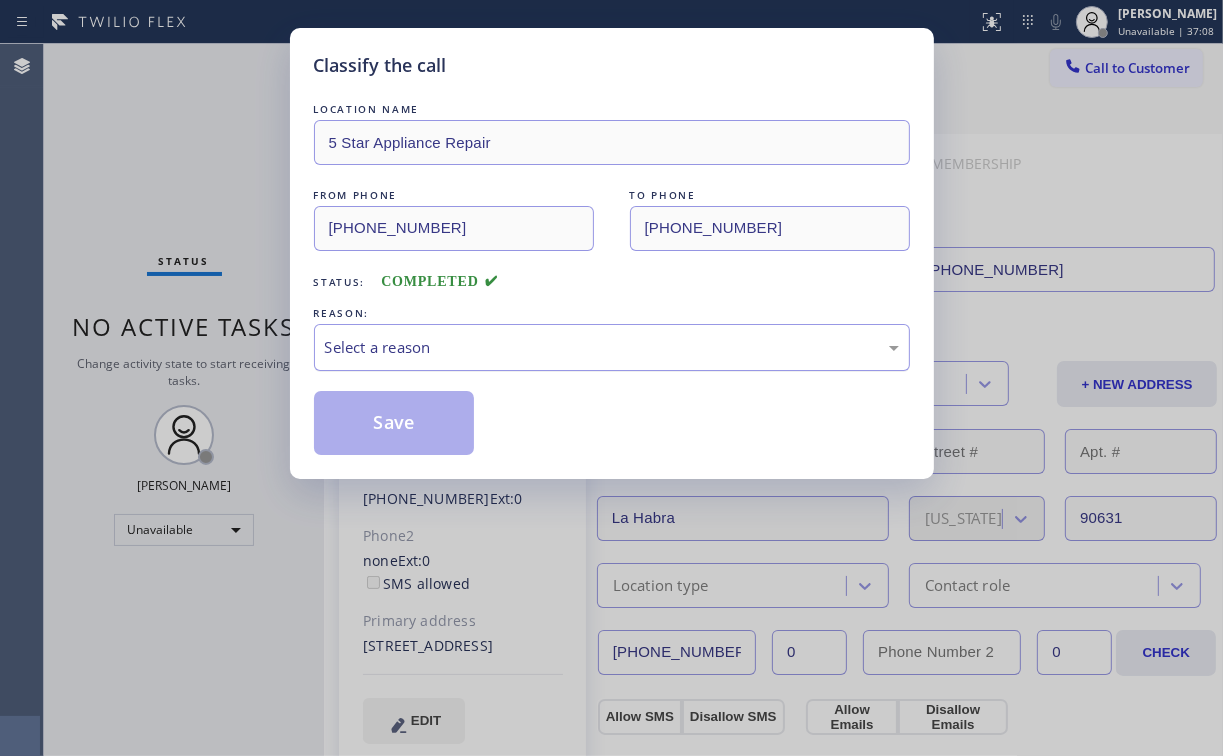 click on "Select a reason" at bounding box center [612, 347] 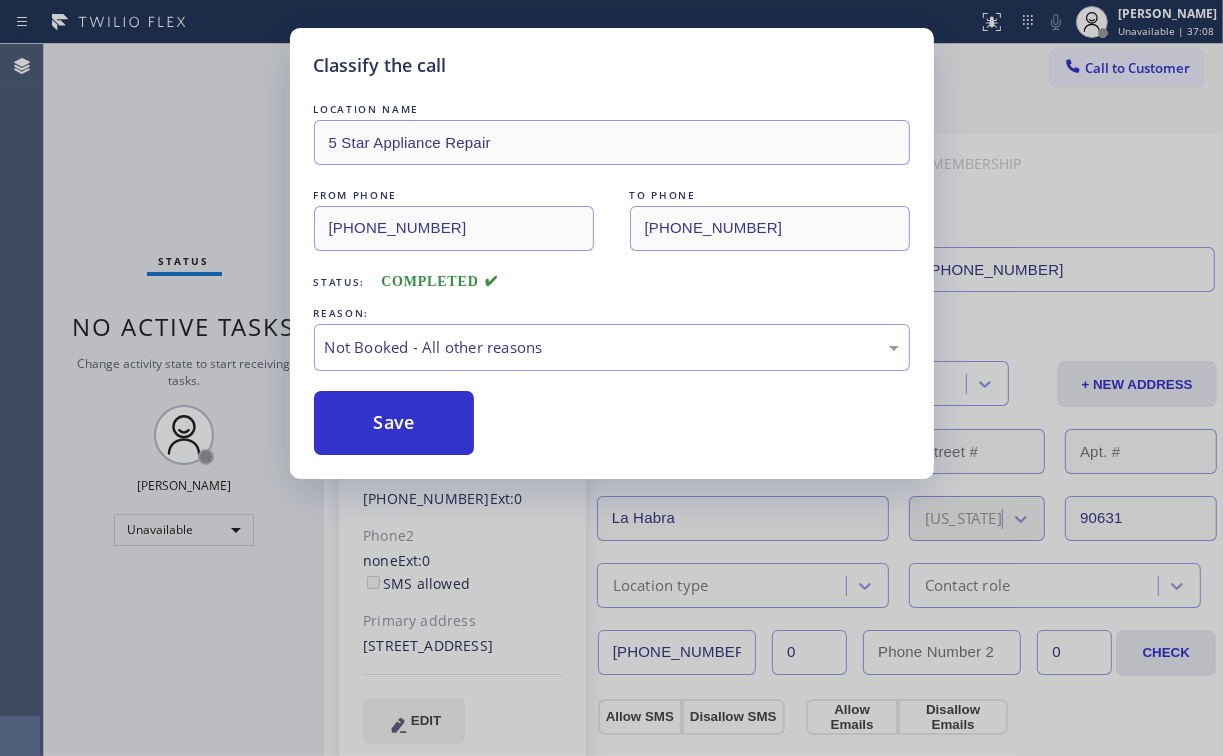 drag, startPoint x: 427, startPoint y: 424, endPoint x: 254, endPoint y: 256, distance: 241.14934 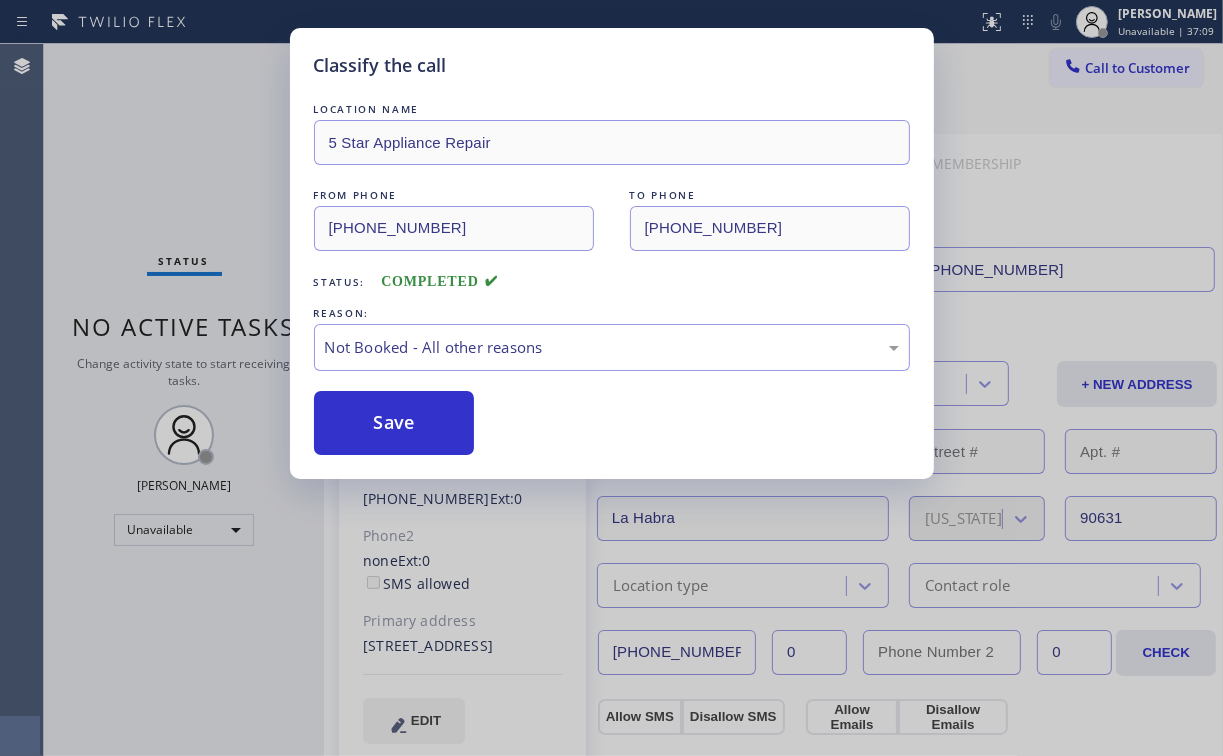 click on "Classify the call LOCATION NAME 5 Star Appliance Repair FROM PHONE [PHONE_NUMBER] TO PHONE [PHONE_NUMBER] Status: COMPLETED REASON: Not Booked - All other reasons Save" at bounding box center (611, 378) 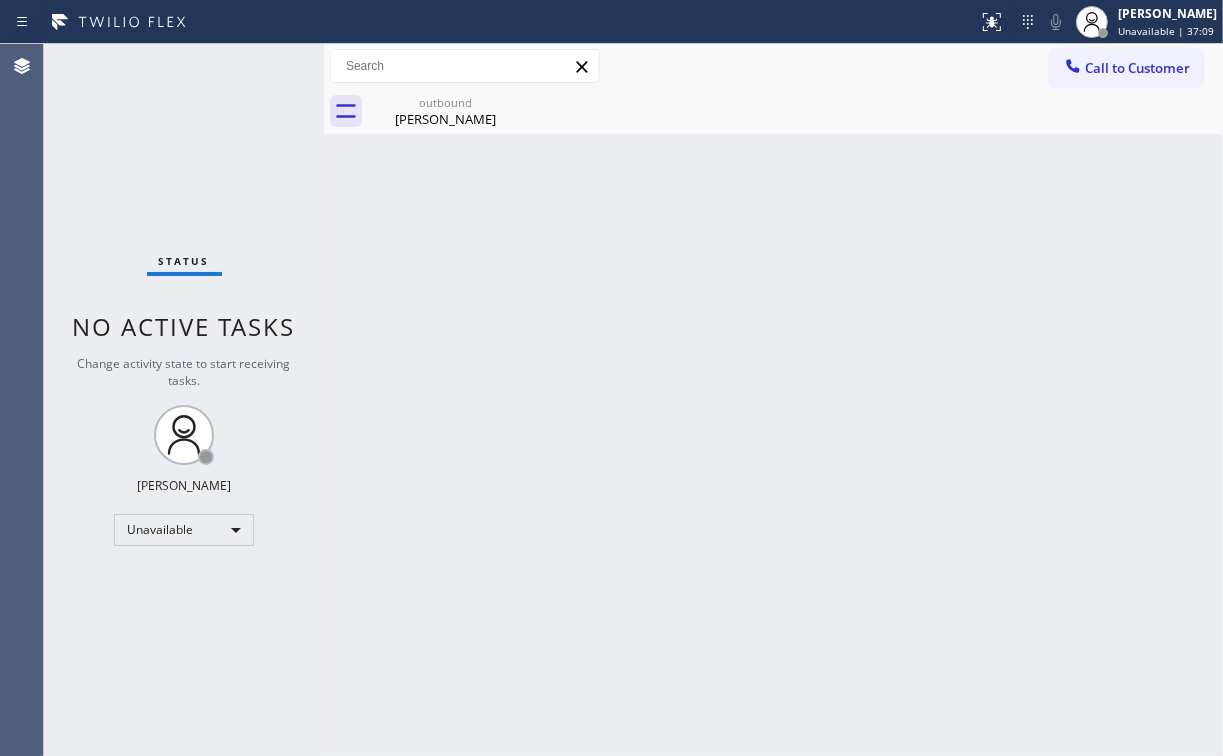 click on "Status   No active tasks     Change activity state to start receiving tasks.   [PERSON_NAME] Unavailable" at bounding box center [184, 400] 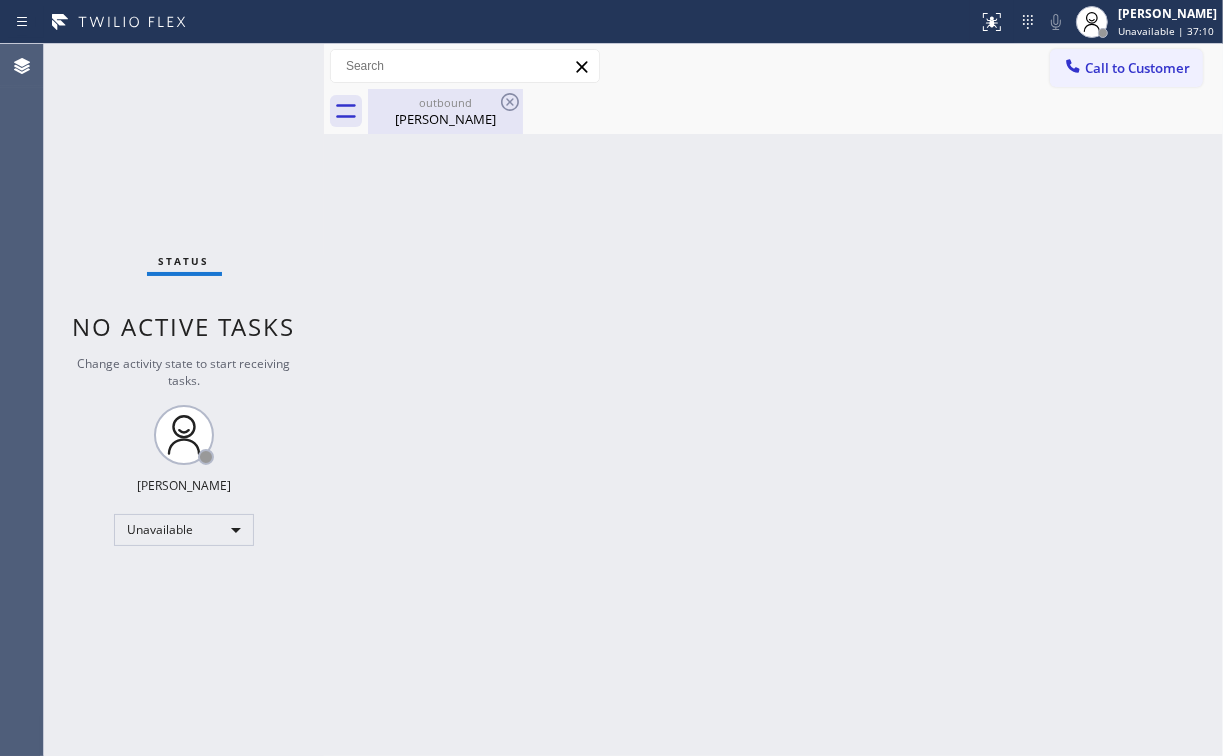 drag, startPoint x: 462, startPoint y: 123, endPoint x: 490, endPoint y: 112, distance: 30.083218 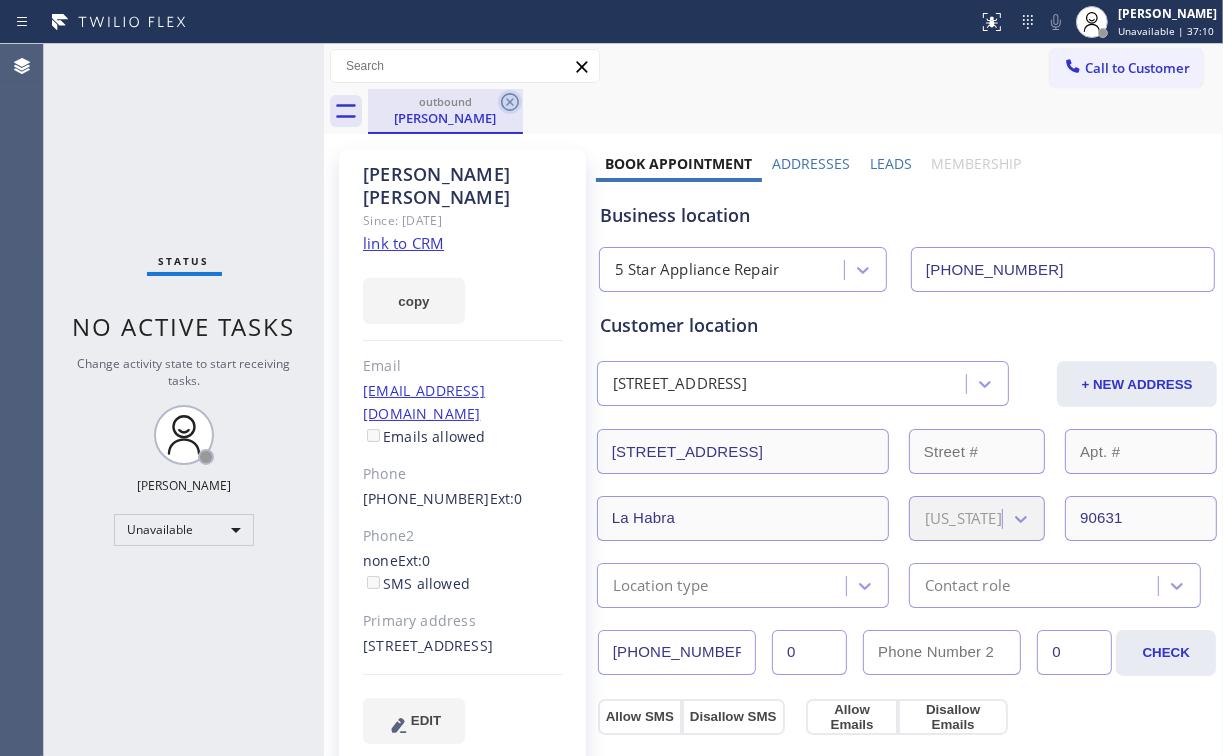 click 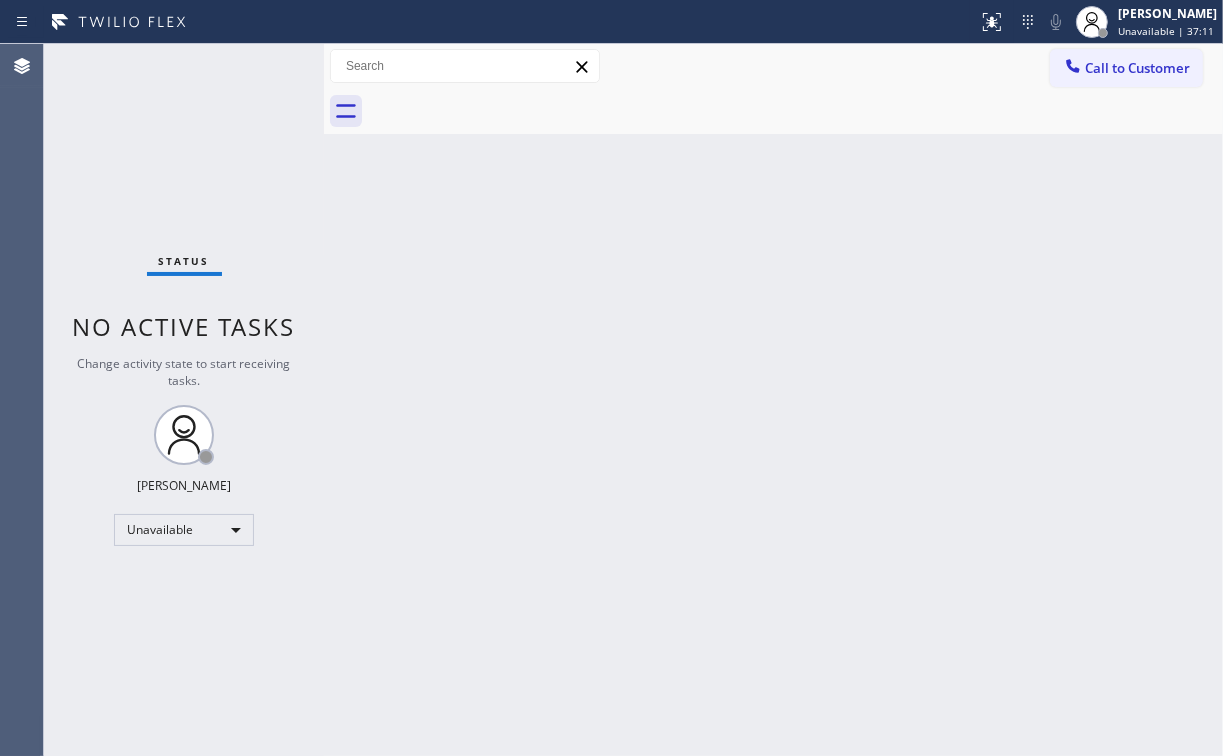 drag, startPoint x: 147, startPoint y: 124, endPoint x: 190, endPoint y: 8, distance: 123.71338 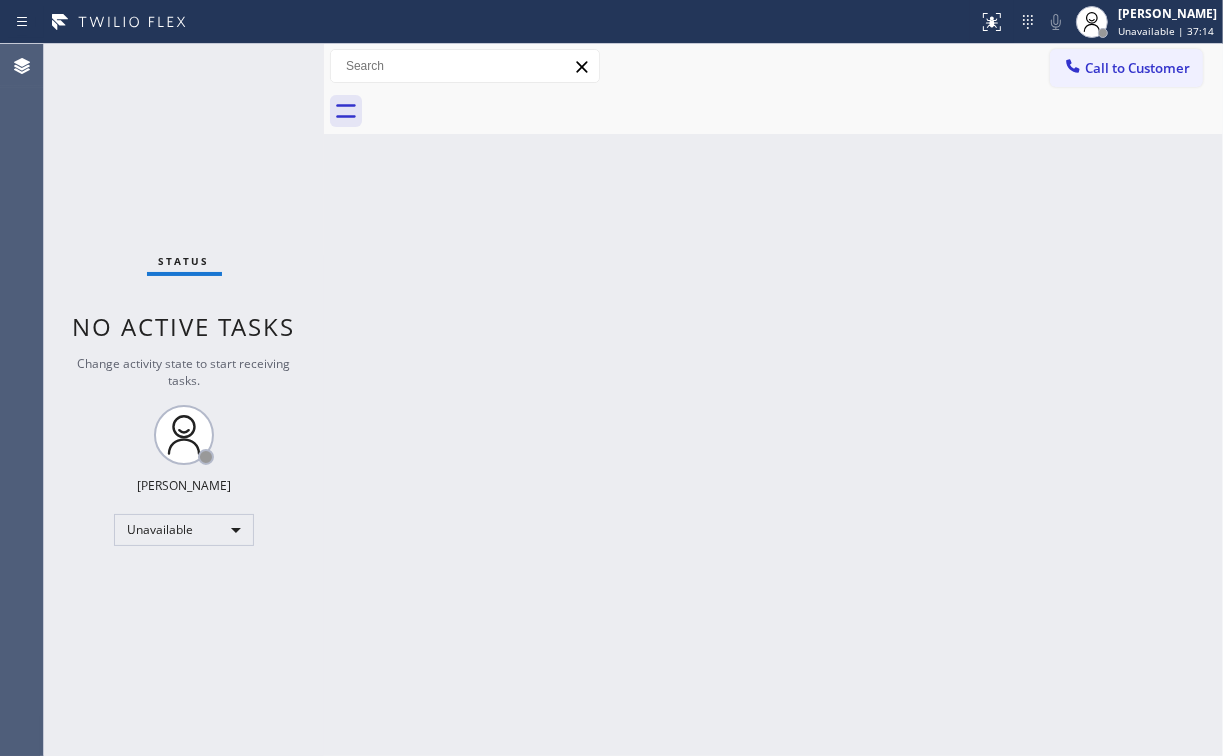drag, startPoint x: 1115, startPoint y: 57, endPoint x: 1078, endPoint y: 83, distance: 45.221676 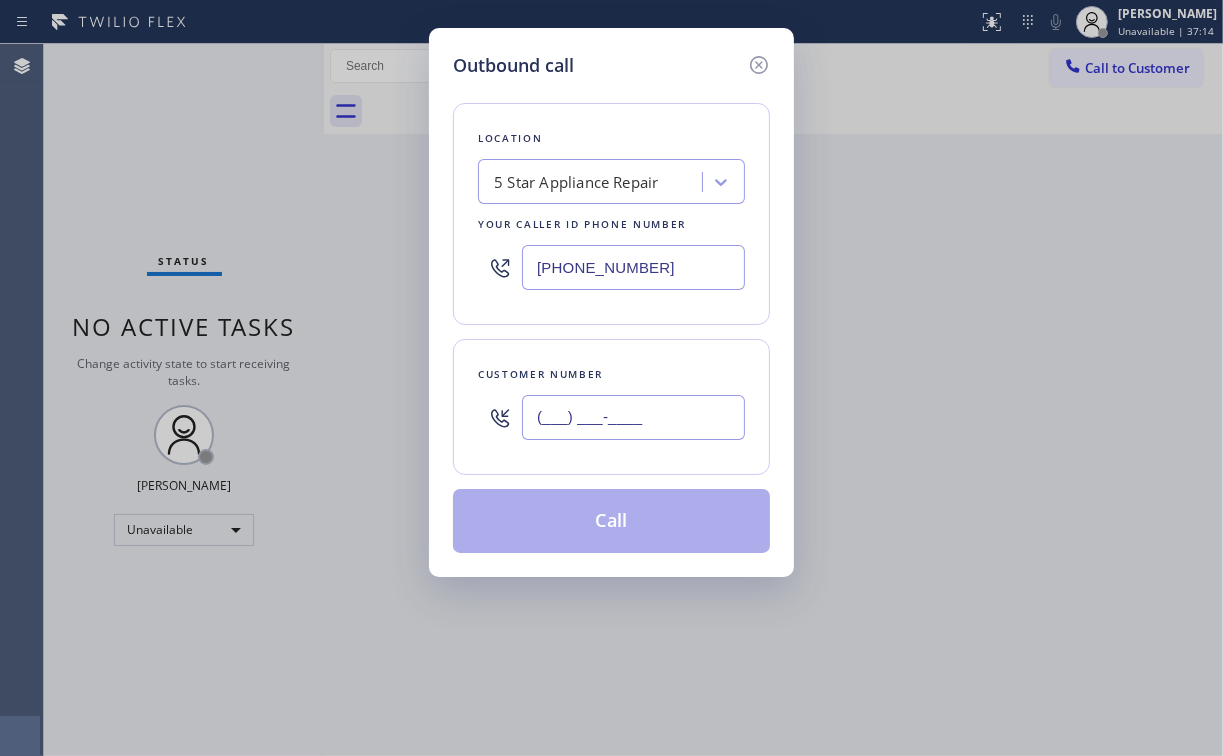 click on "(___) ___-____" at bounding box center [633, 417] 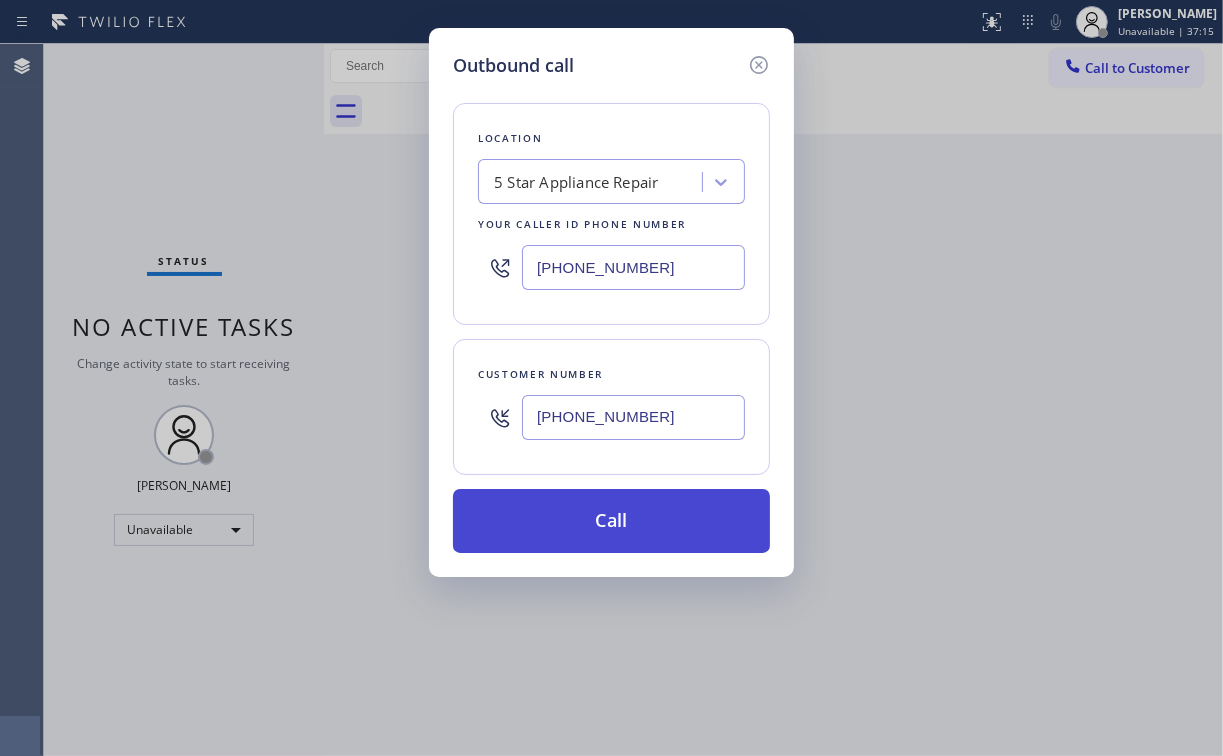 type on "[PHONE_NUMBER]" 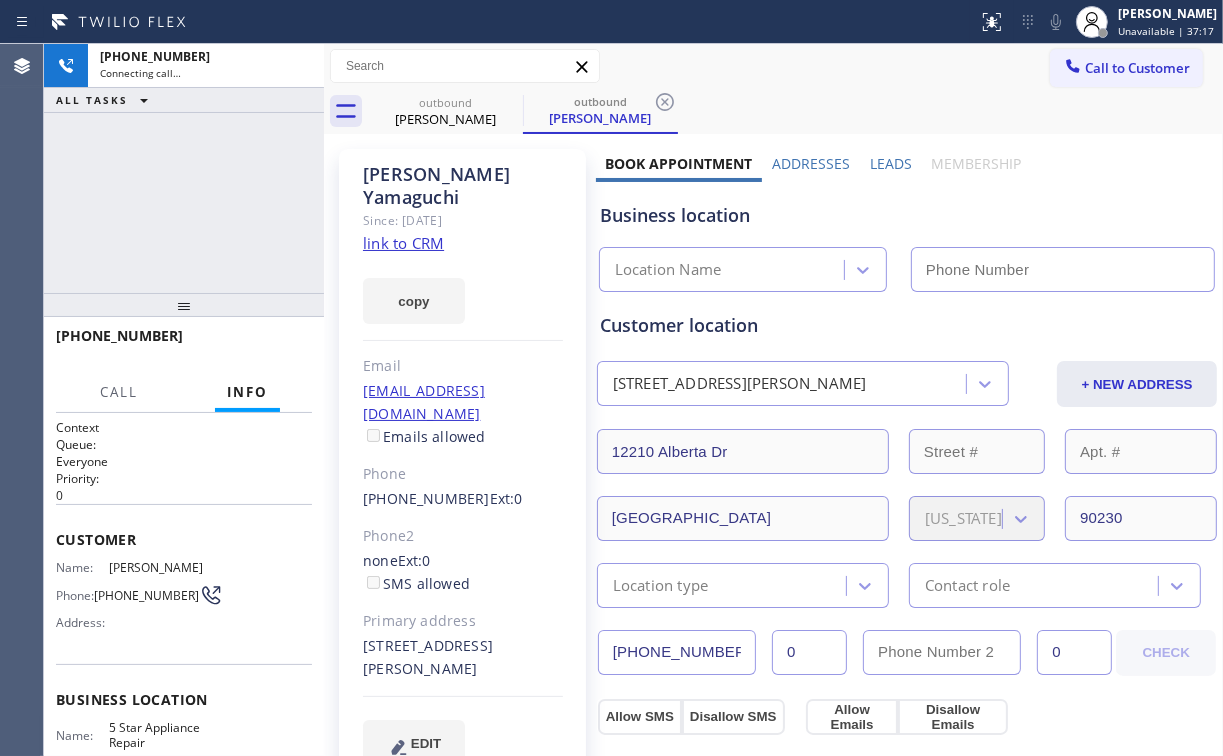 click on "[PHONE_NUMBER] Connecting call… ALL TASKS ALL TASKS ACTIVE TASKS TASKS IN WRAP UP" at bounding box center (184, 168) 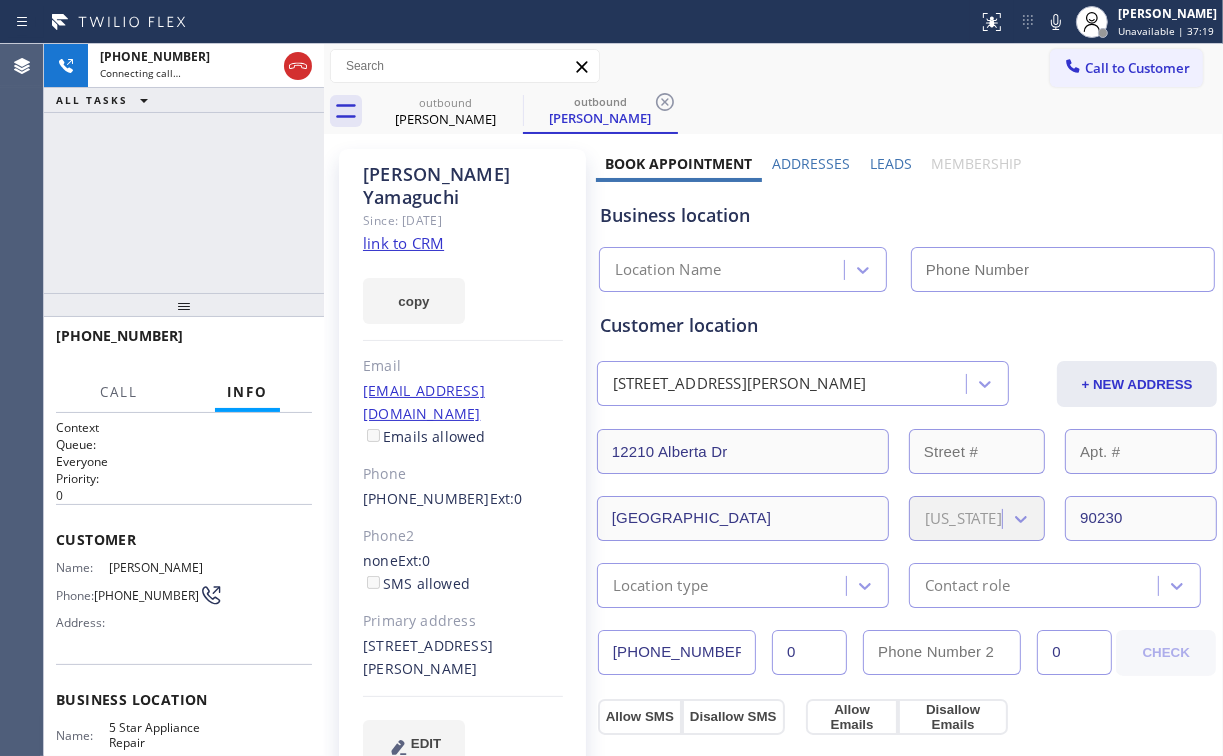 type on "[PHONE_NUMBER]" 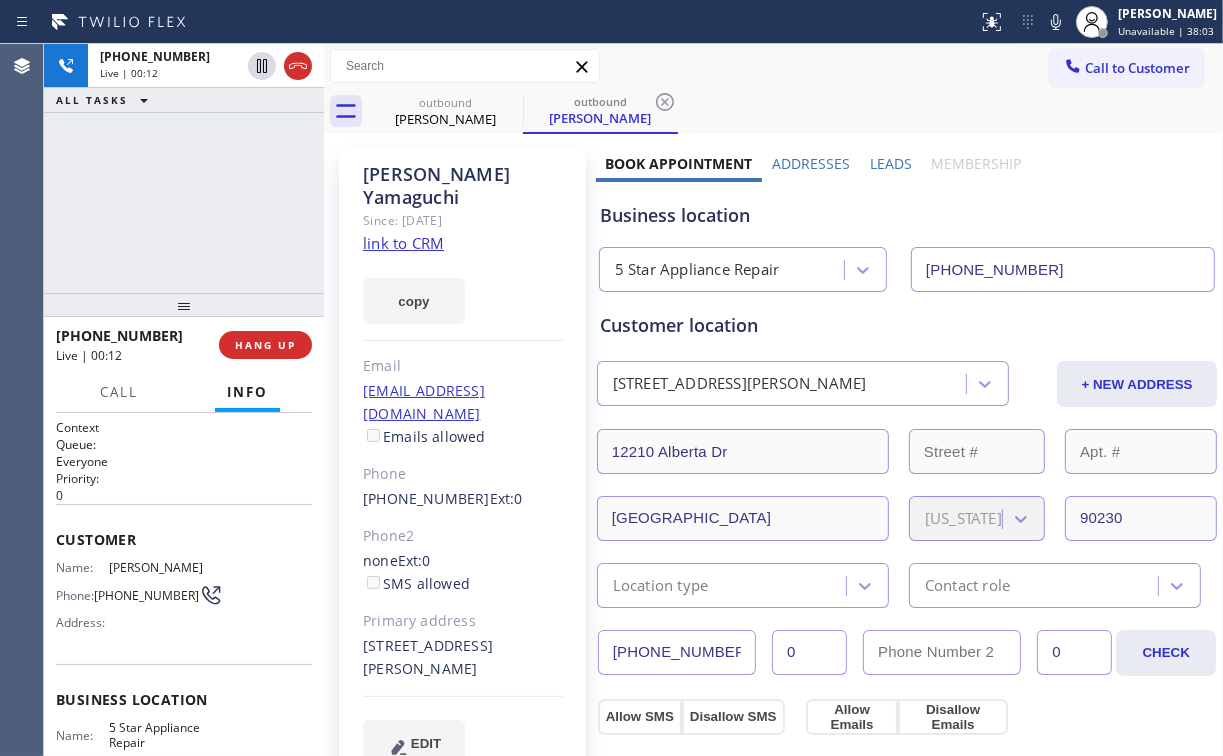 drag, startPoint x: 147, startPoint y: 193, endPoint x: 212, endPoint y: 277, distance: 106.21205 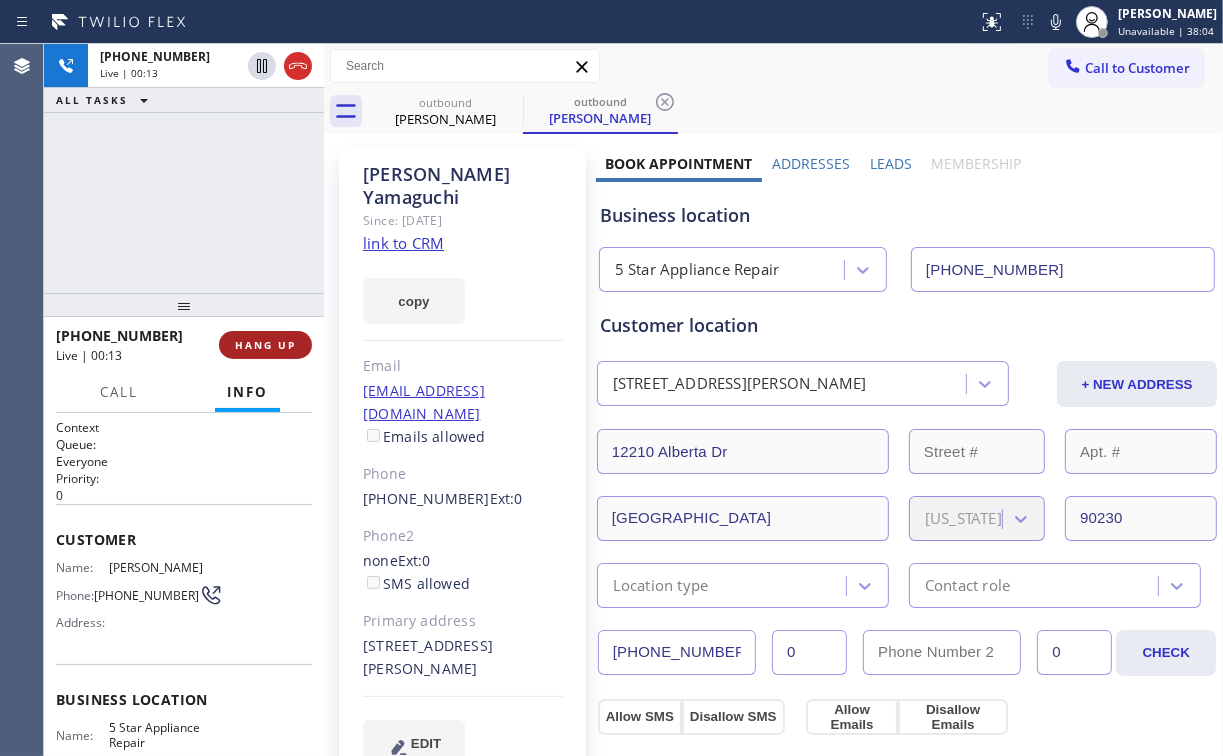 click on "HANG UP" at bounding box center (265, 345) 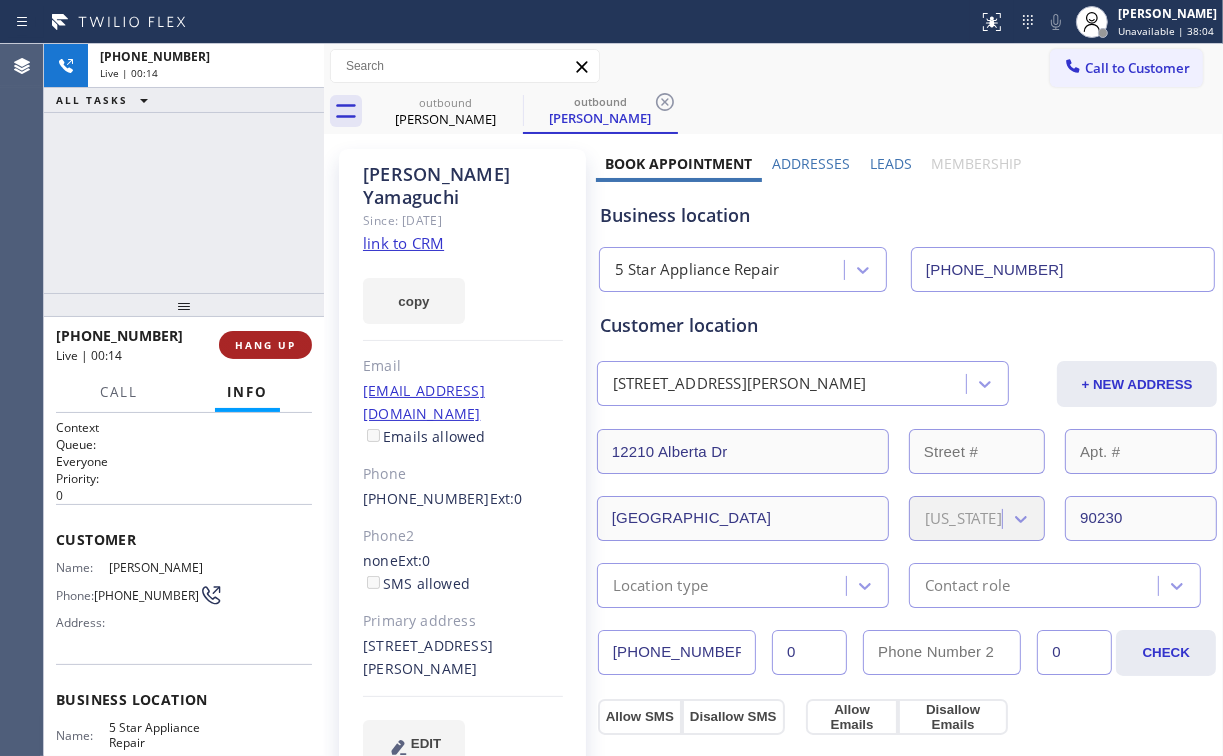 click on "HANG UP" at bounding box center [265, 345] 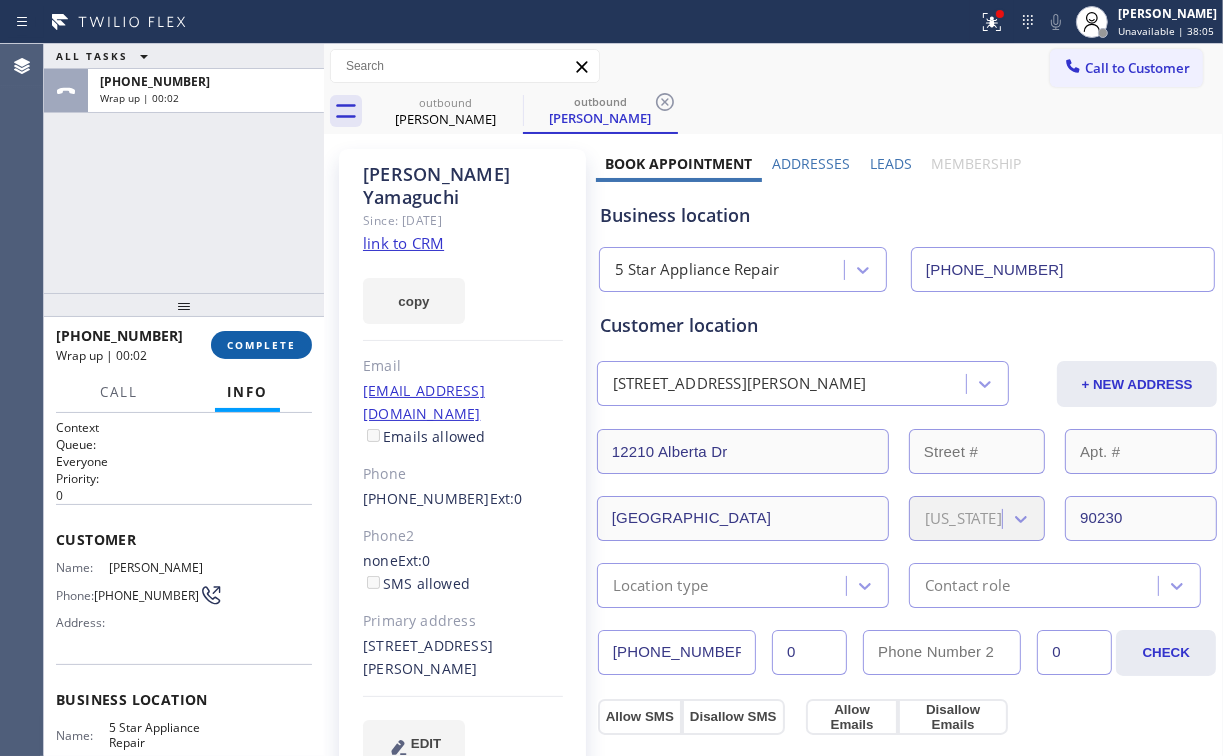 click on "COMPLETE" at bounding box center (261, 345) 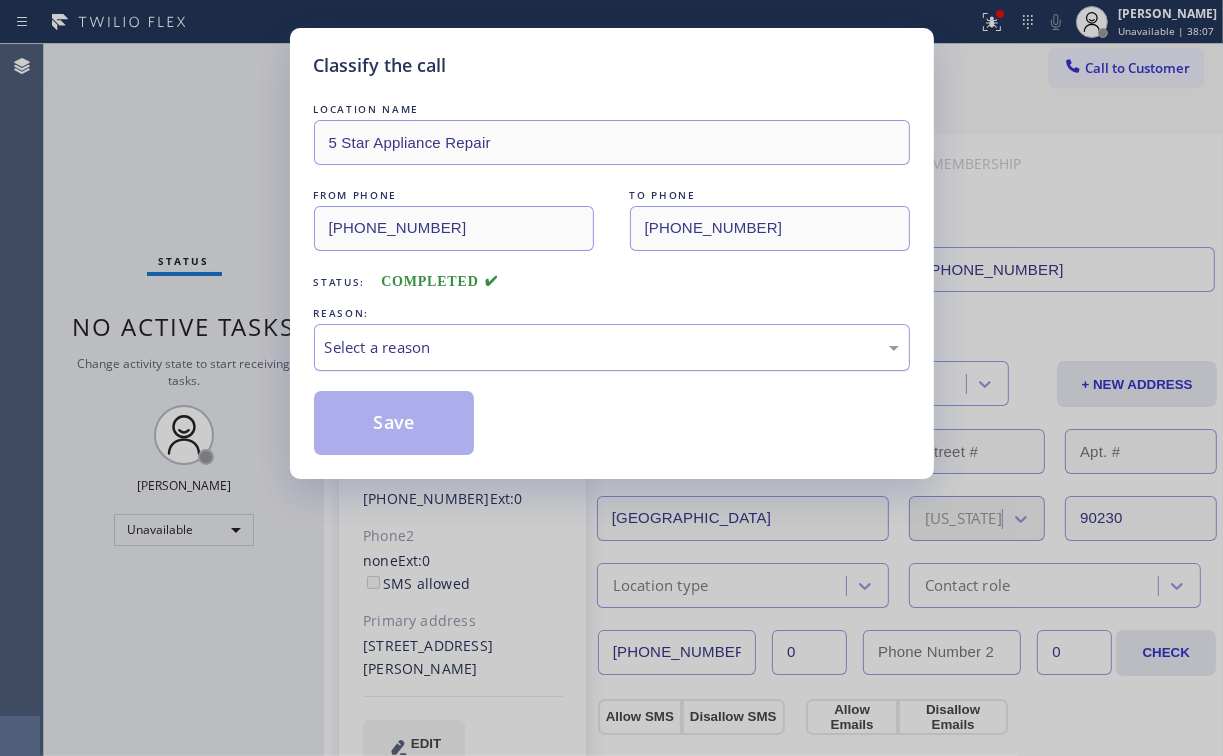 click on "Select a reason" at bounding box center (612, 347) 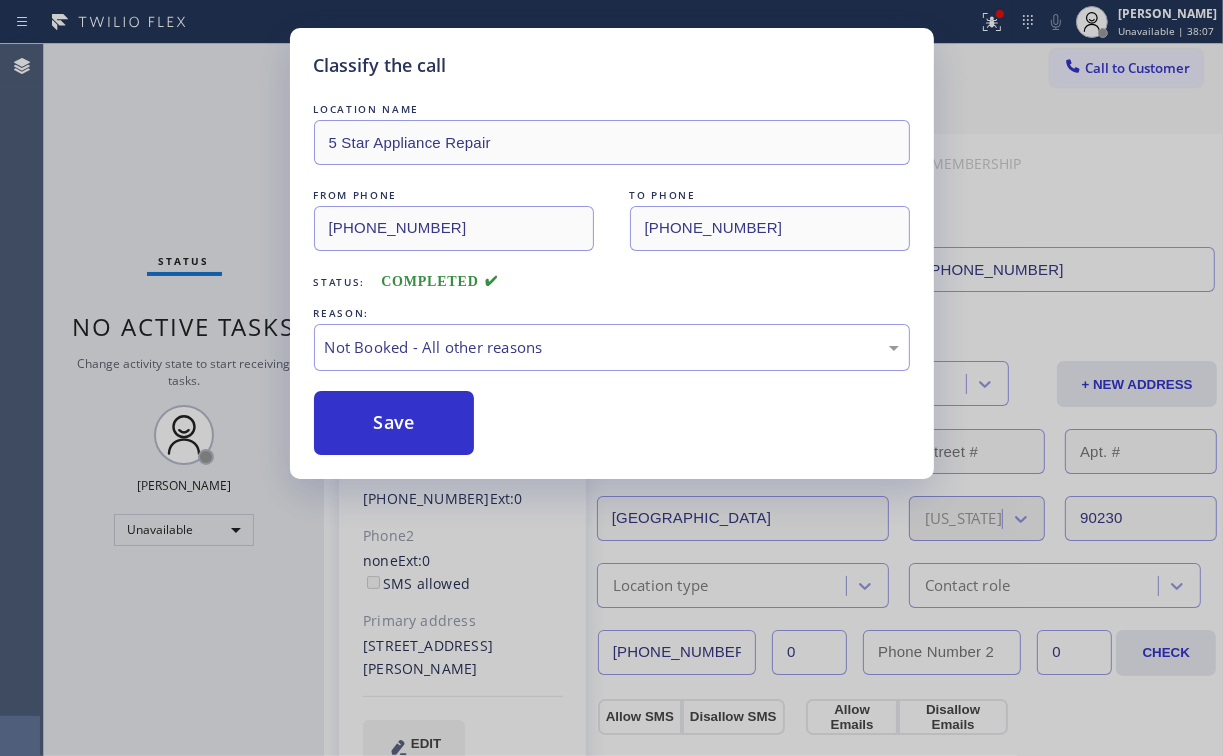 drag, startPoint x: 392, startPoint y: 412, endPoint x: 462, endPoint y: 603, distance: 203.4232 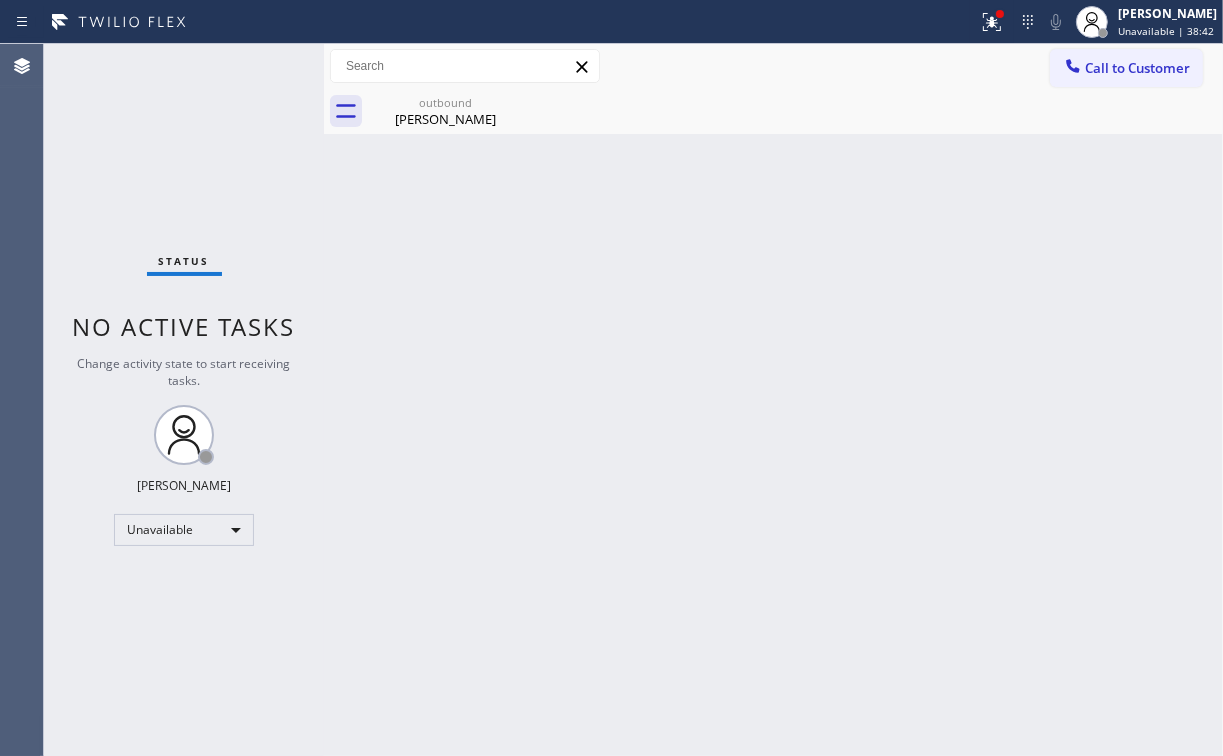 click on "Status   No active tasks     Change activity state to start receiving tasks.   [PERSON_NAME] Unavailable" at bounding box center (184, 400) 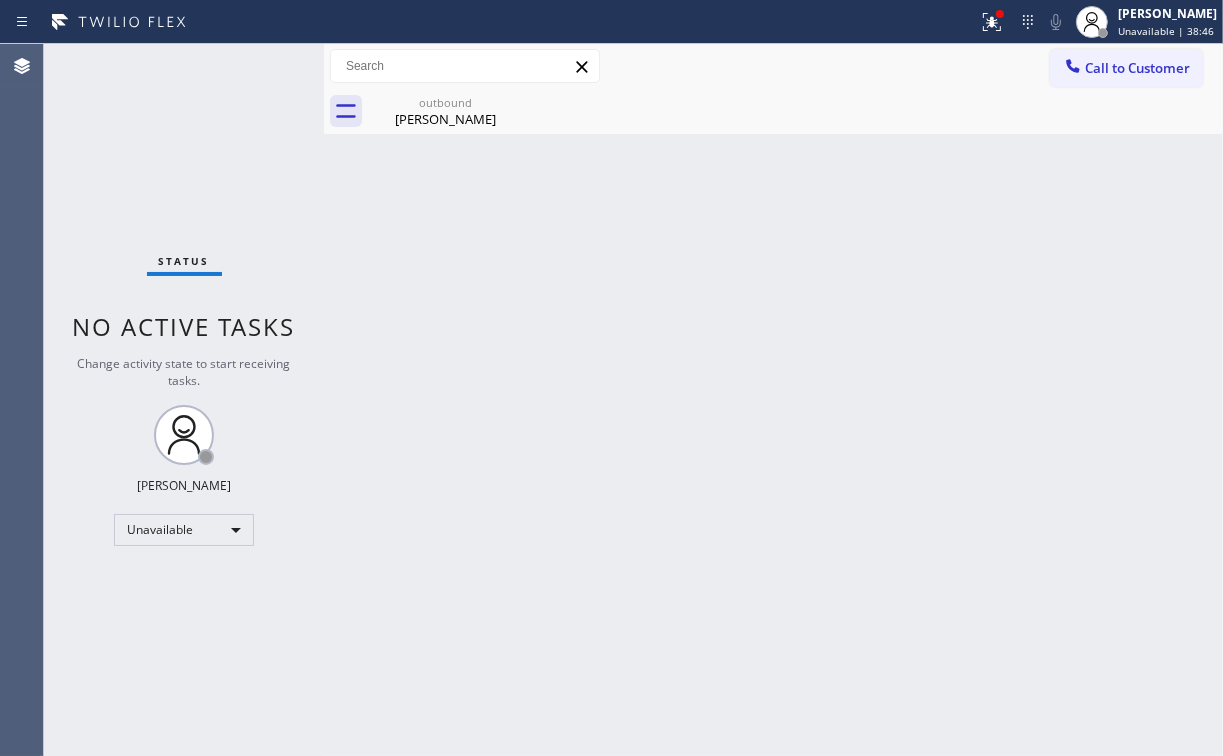 drag, startPoint x: 1004, startPoint y: 20, endPoint x: 969, endPoint y: 163, distance: 147.22092 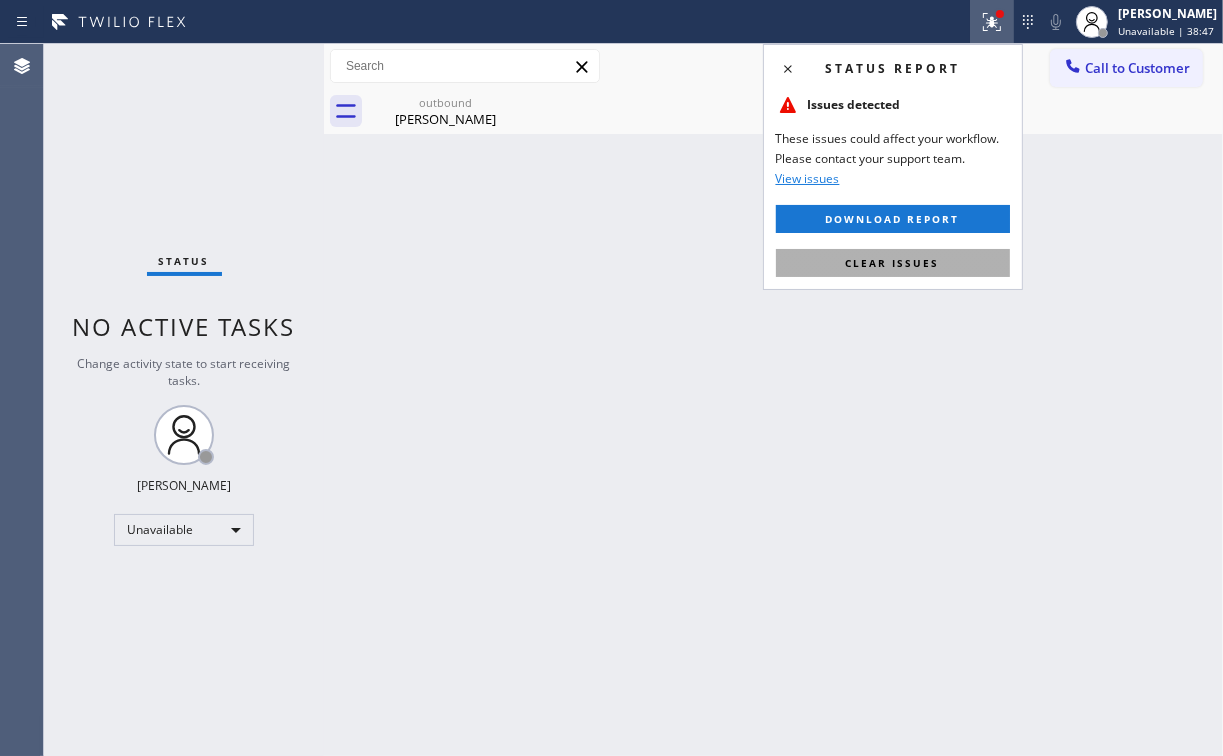 click on "Clear issues" at bounding box center [893, 263] 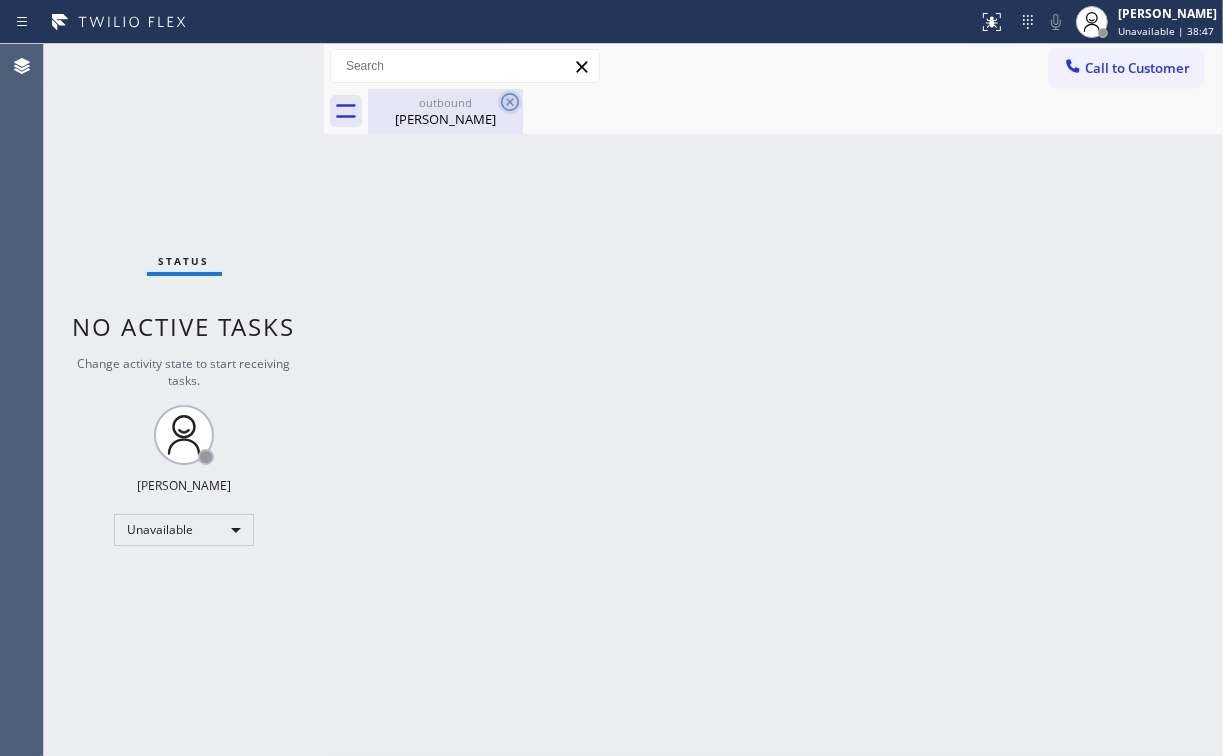 drag, startPoint x: 417, startPoint y: 94, endPoint x: 498, endPoint y: 112, distance: 82.9759 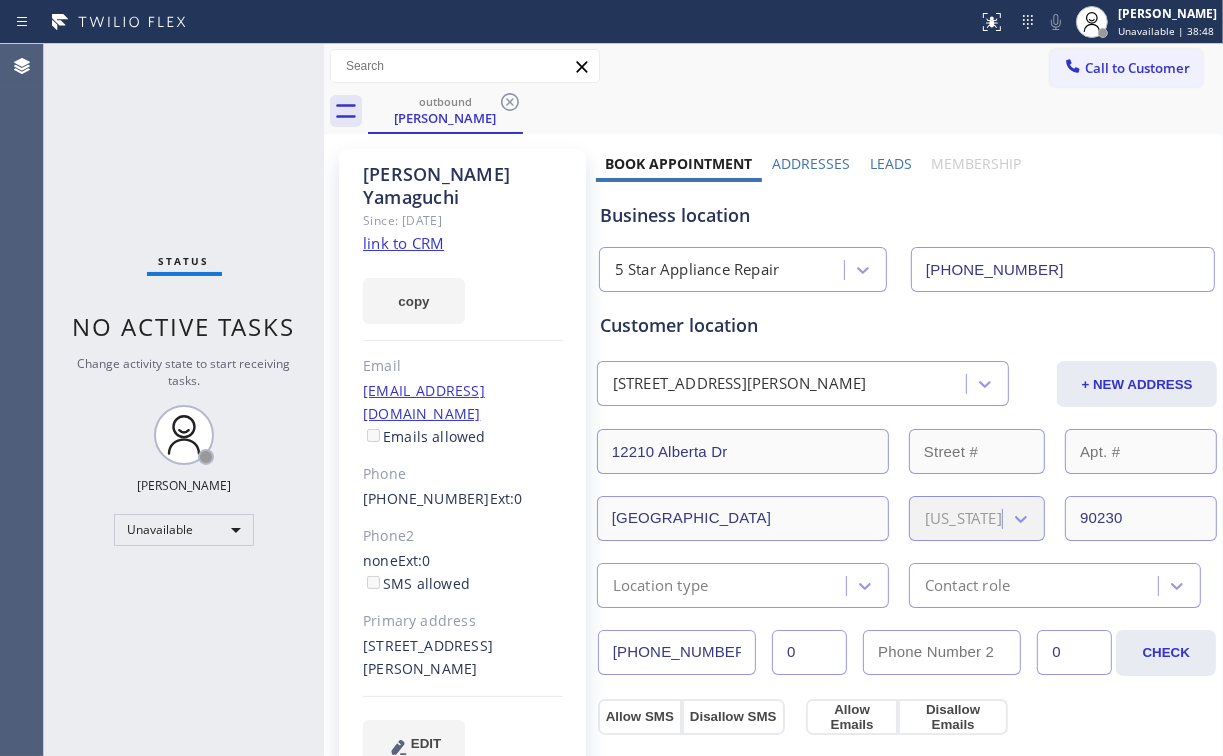 drag, startPoint x: 501, startPoint y: 105, endPoint x: 617, endPoint y: 139, distance: 120.880104 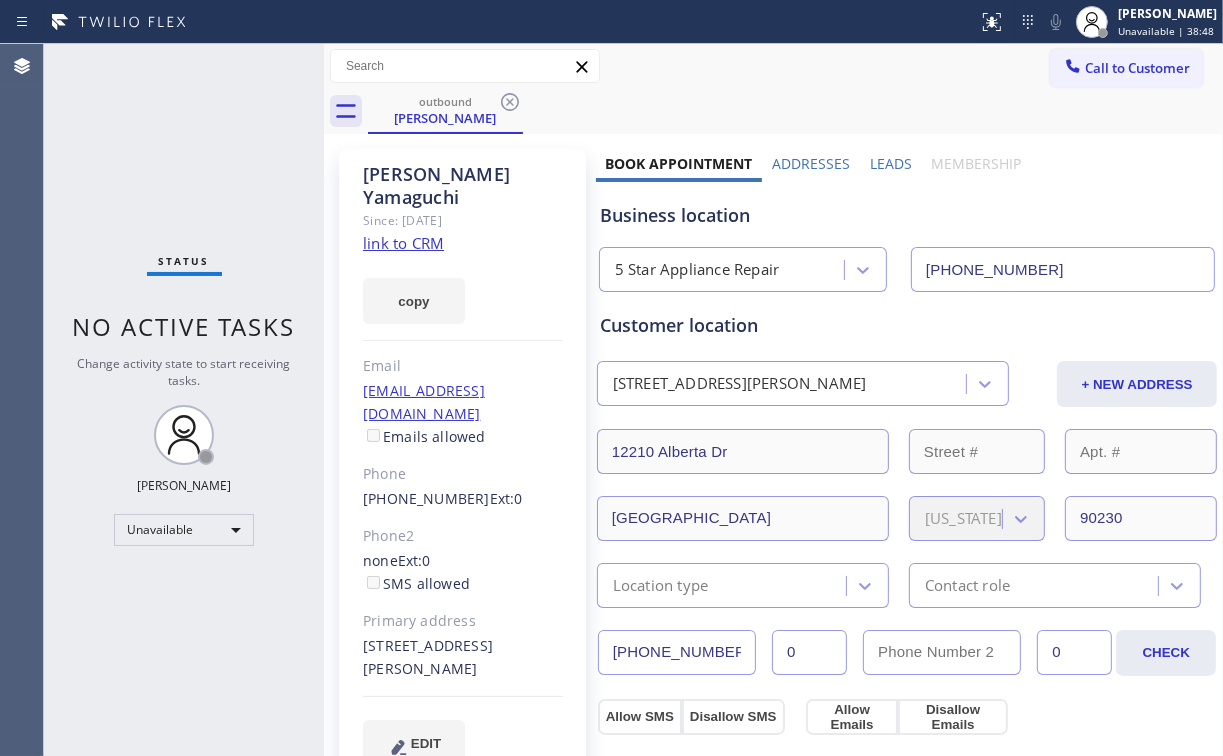 click 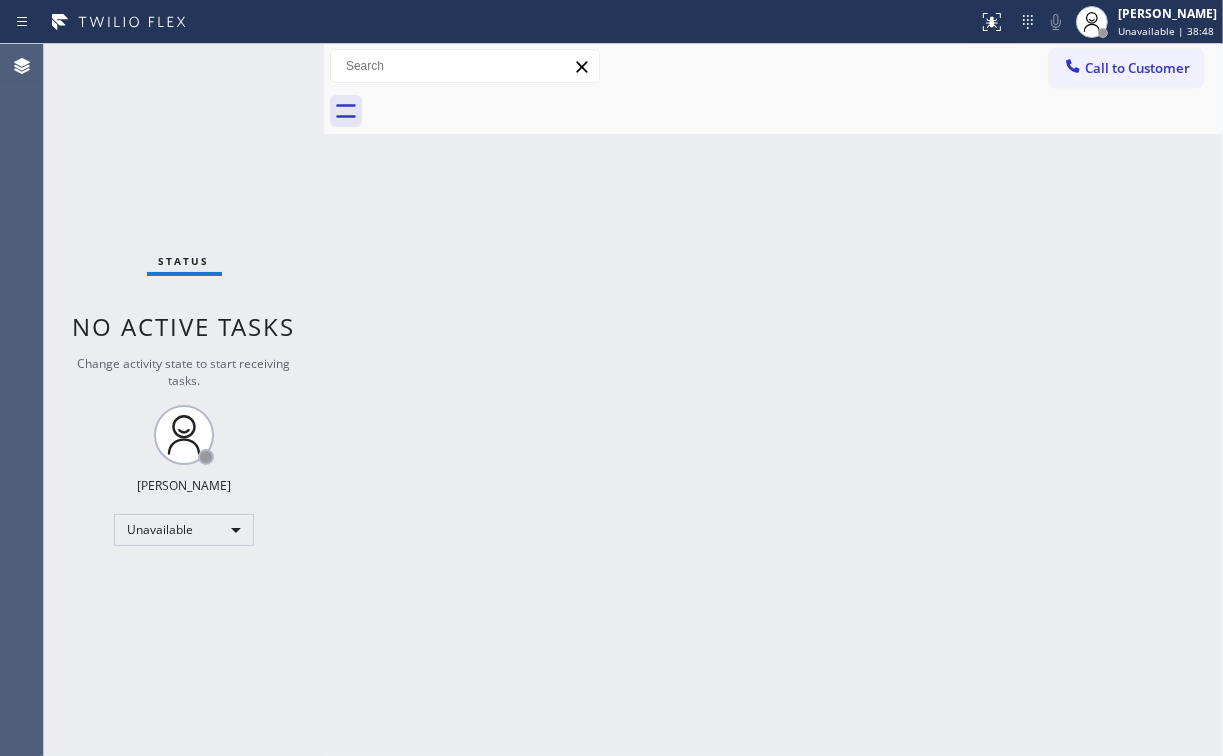click on "Back to Dashboard Change Sender ID Customers Technicians Select a contact Outbound call Location Search location Your caller id phone number Customer number Call Customer info Name   Phone none Address none Change Sender ID HVAC [PHONE_NUMBER] 5 Star Appliance [PHONE_NUMBER] Appliance Repair [PHONE_NUMBER] Plumbing [PHONE_NUMBER] Air Duct Cleaning [PHONE_NUMBER]  Electricians [PHONE_NUMBER] Cancel Change Check personal SMS Reset Change No tabs Call to Customer Outbound call Location 5 Star Appliance Repair Your caller id phone number [PHONE_NUMBER] Customer number Call Outbound call Technician Search Technician Your caller id phone number Your caller id phone number Call" at bounding box center (773, 400) 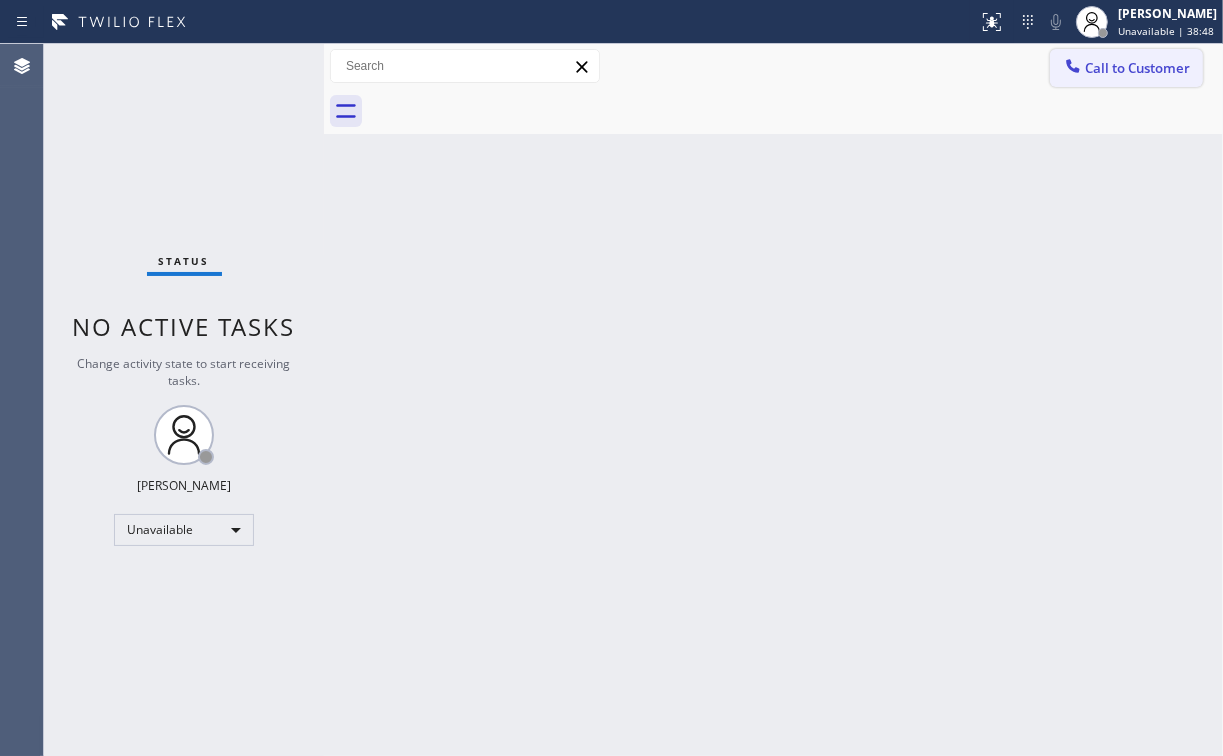 click on "Call to Customer" at bounding box center (1137, 68) 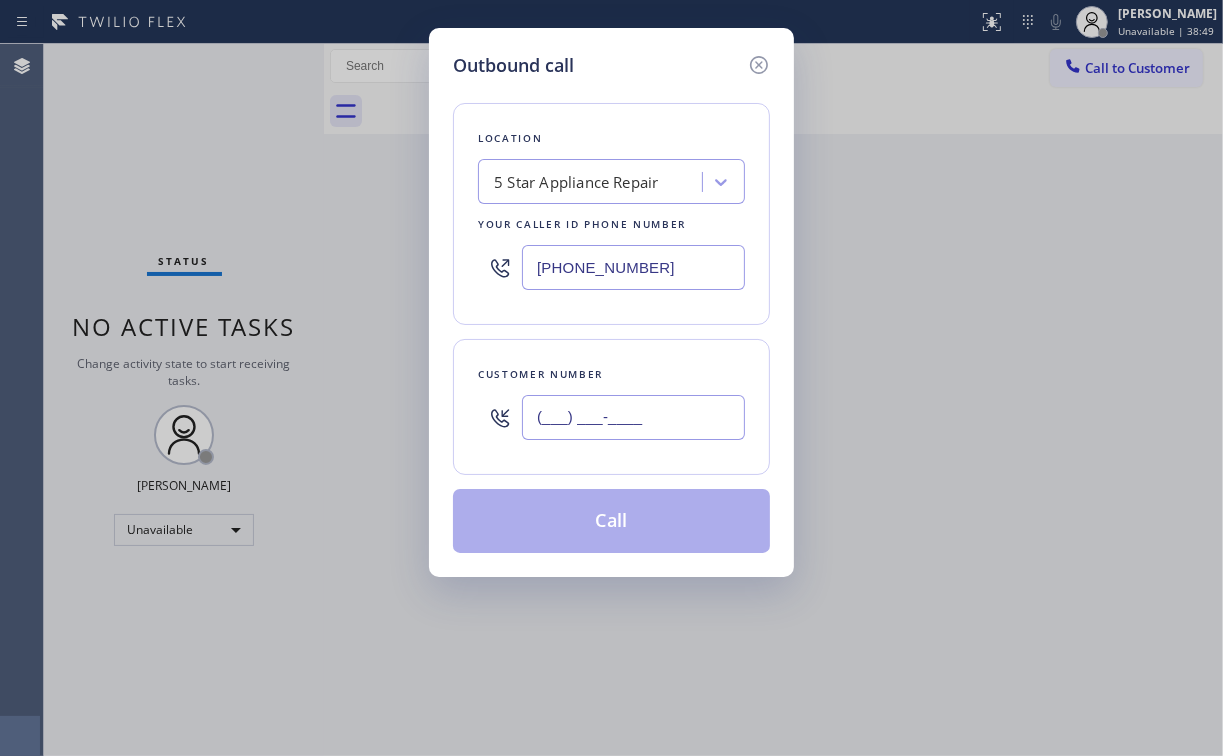 click on "(___) ___-____" at bounding box center [633, 417] 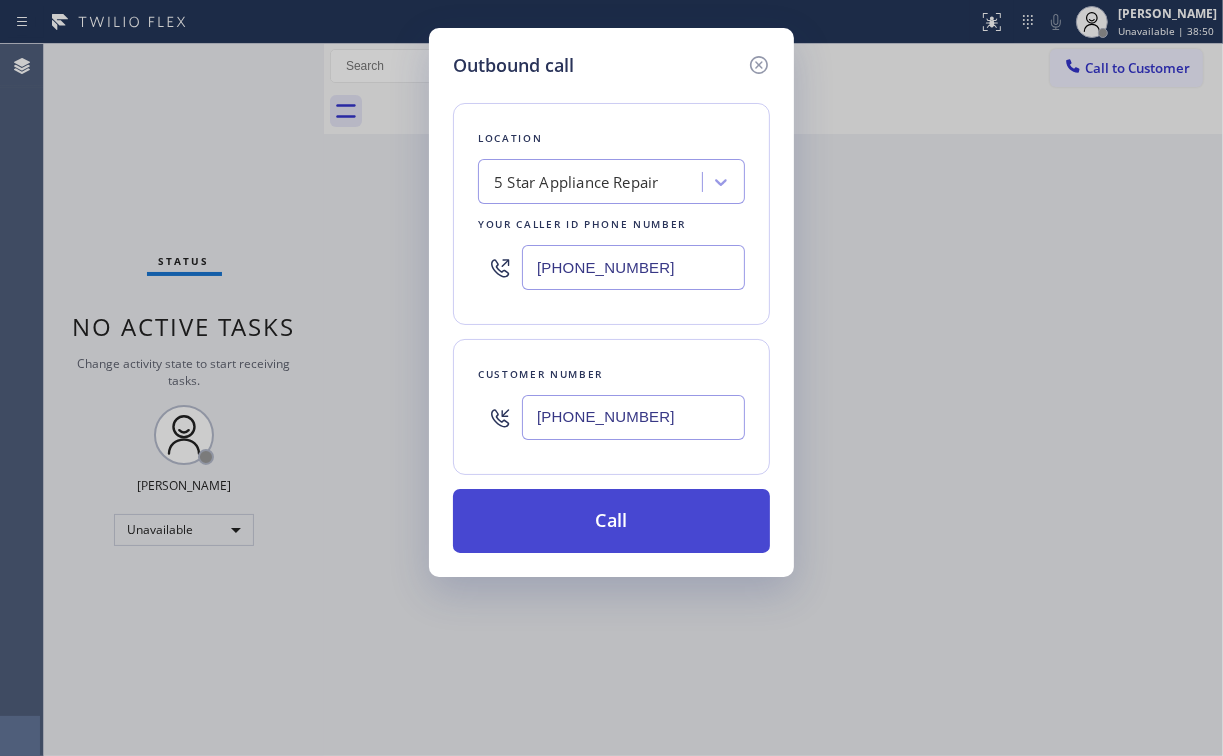 type on "[PHONE_NUMBER]" 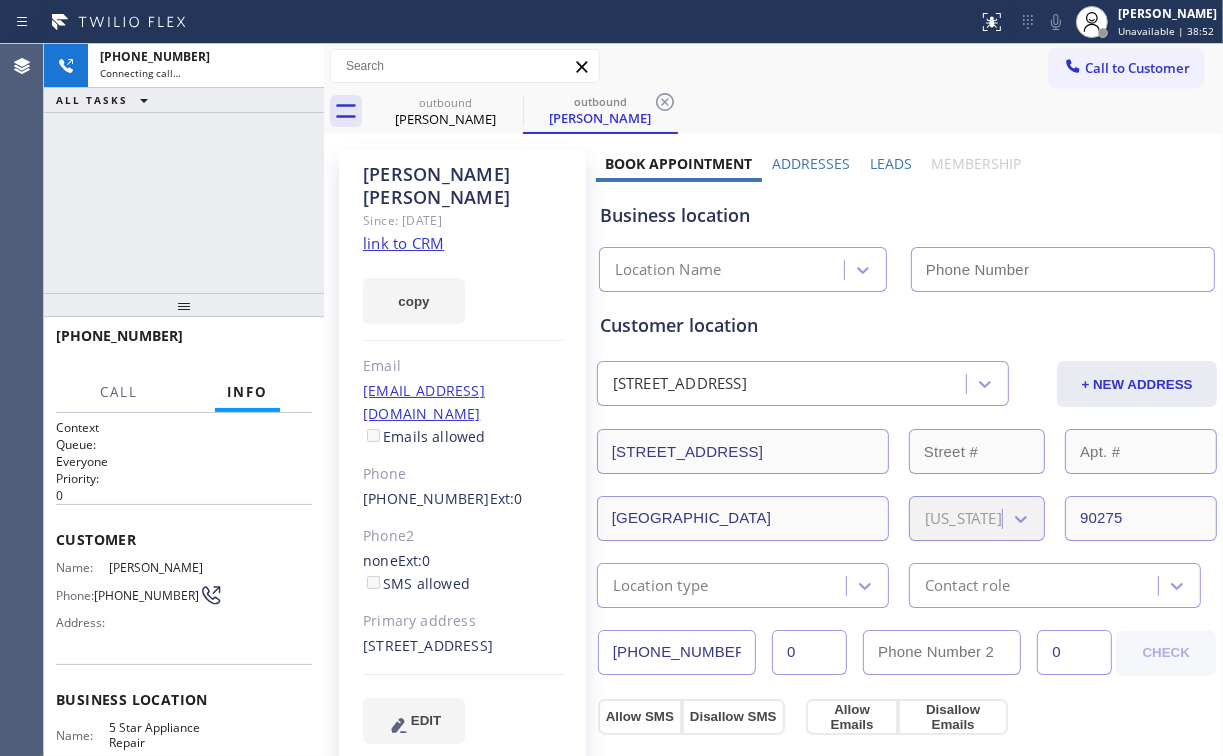 click on "[PHONE_NUMBER] Connecting call… ALL TASKS ALL TASKS ACTIVE TASKS TASKS IN WRAP UP" at bounding box center (184, 168) 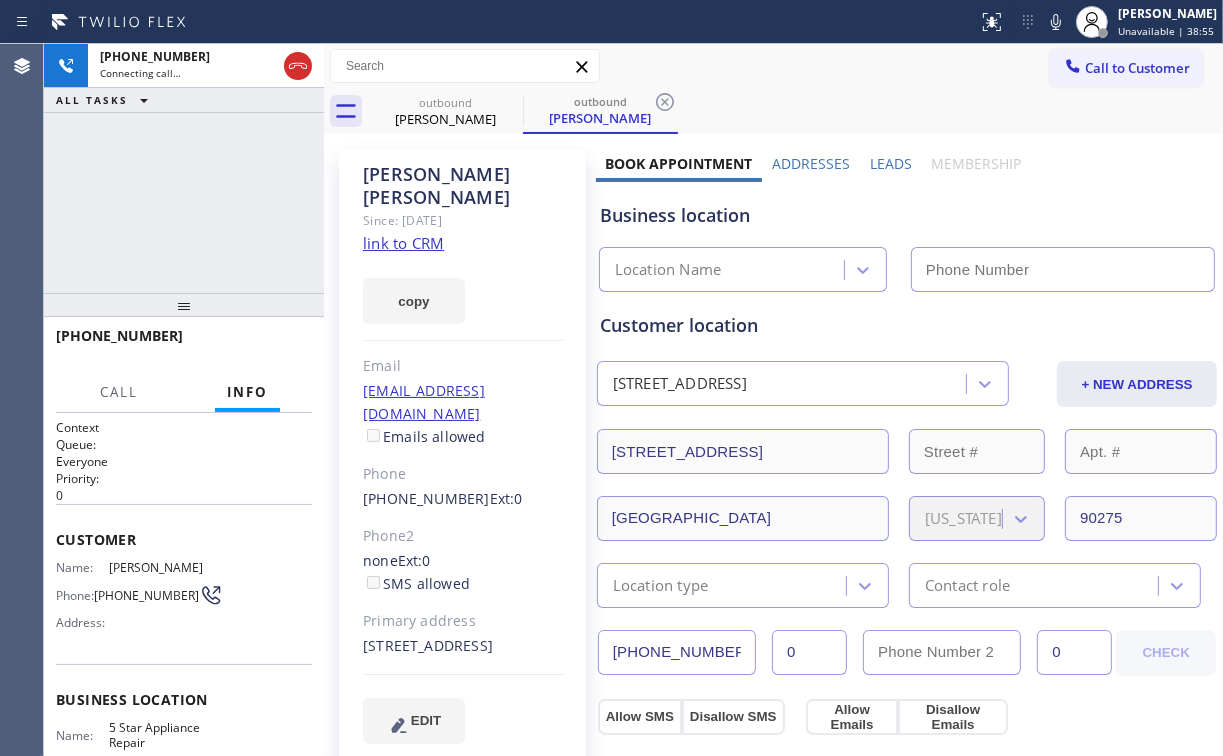type on "[PHONE_NUMBER]" 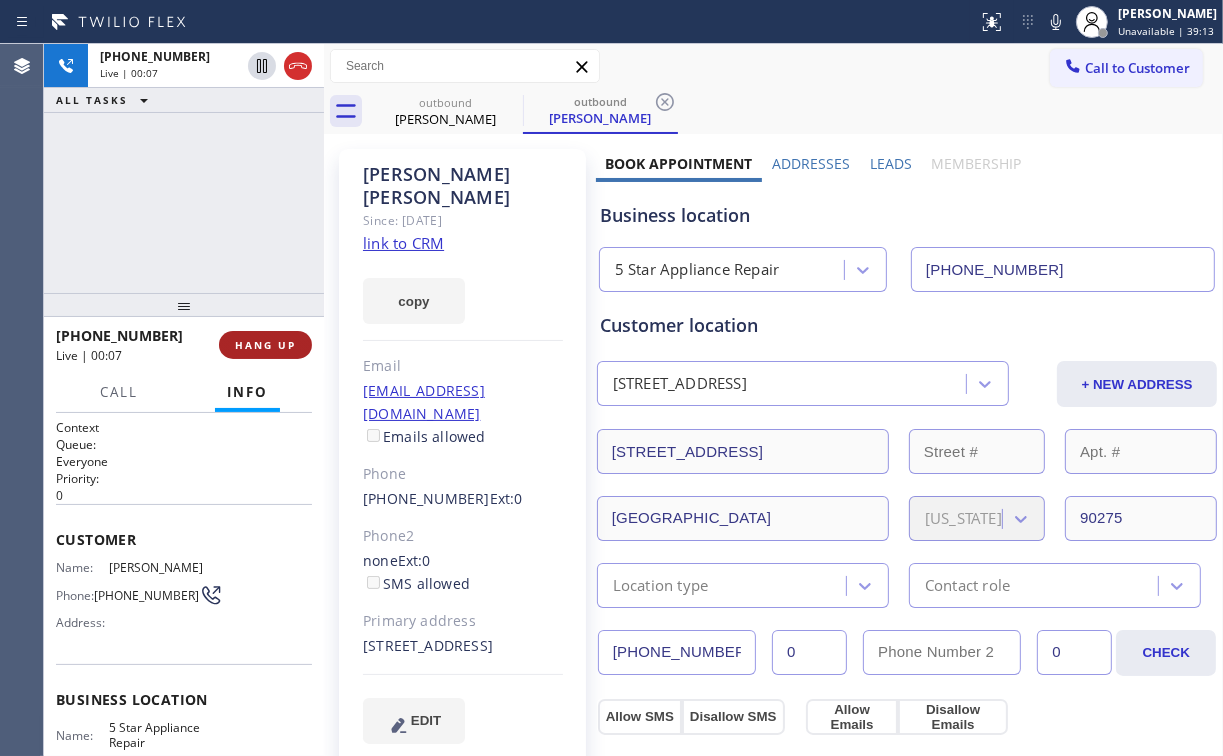 click on "HANG UP" at bounding box center [265, 345] 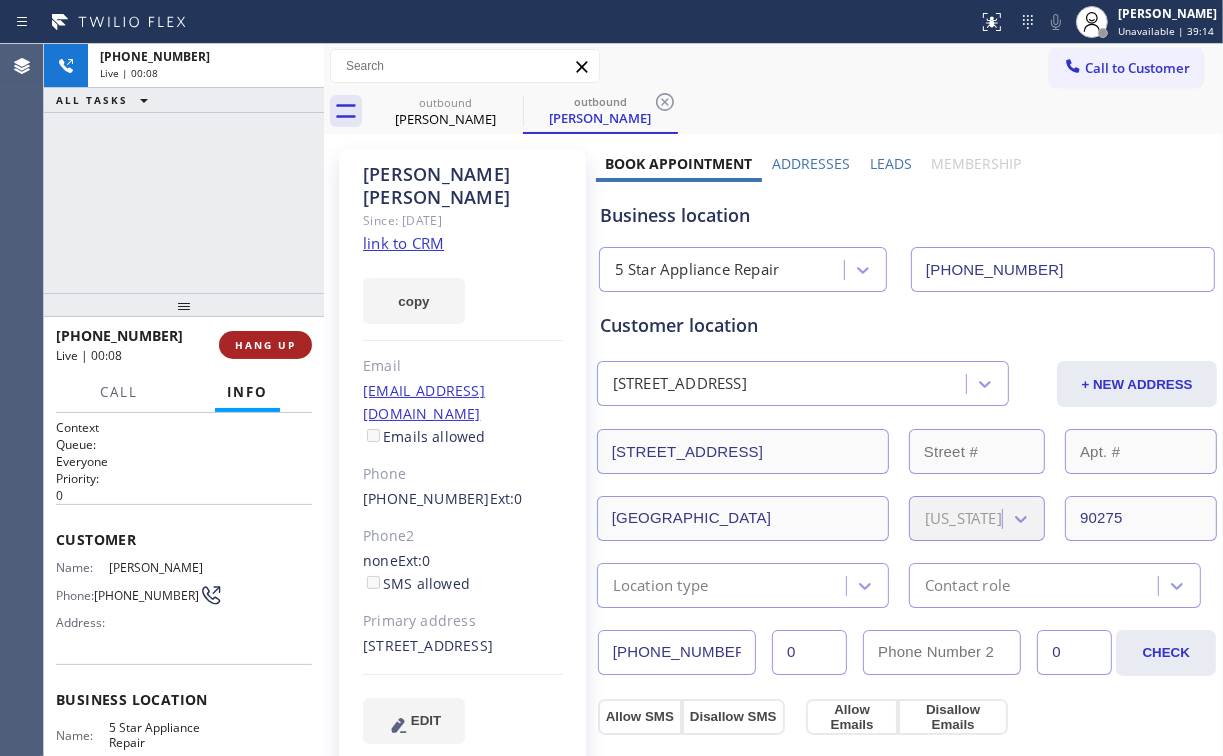 click on "HANG UP" at bounding box center (265, 345) 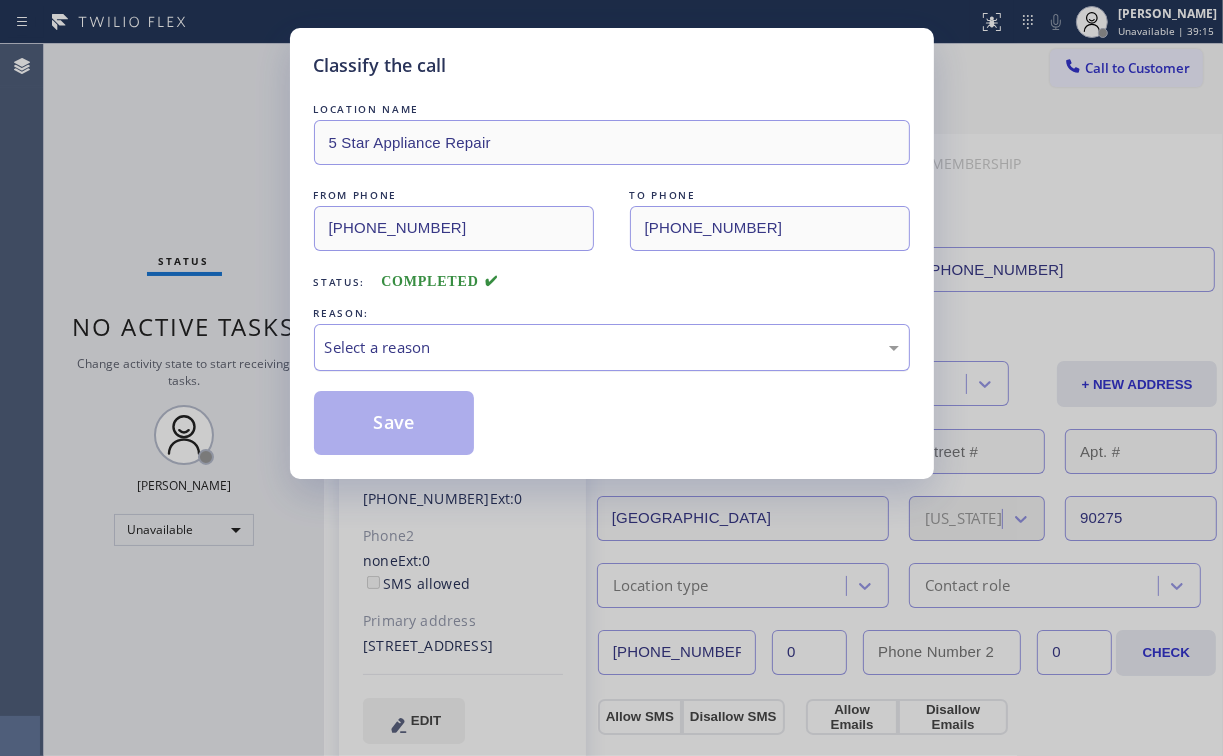 click on "Select a reason" at bounding box center [612, 347] 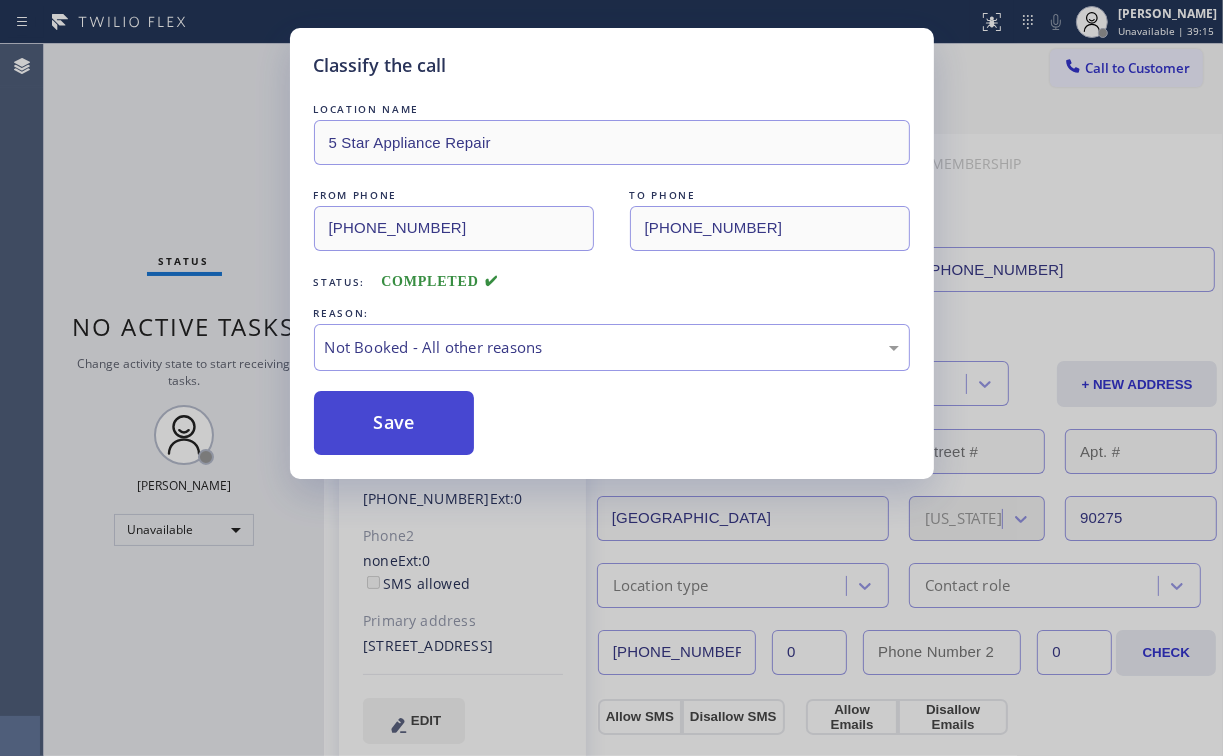 click on "Save" at bounding box center (394, 423) 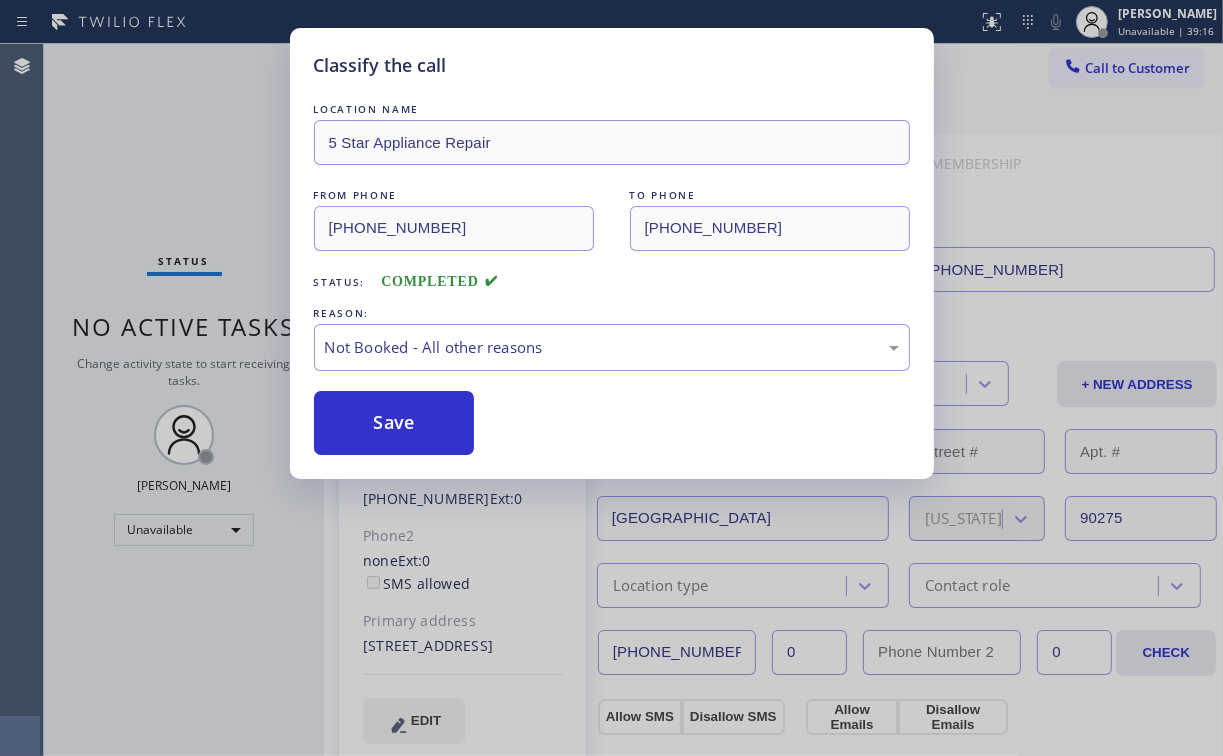 click on "Classify the call LOCATION NAME 5 Star Appliance Repair FROM PHONE [PHONE_NUMBER] TO PHONE [PHONE_NUMBER] Status: COMPLETED REASON: Not Booked - All other reasons Save" at bounding box center [611, 378] 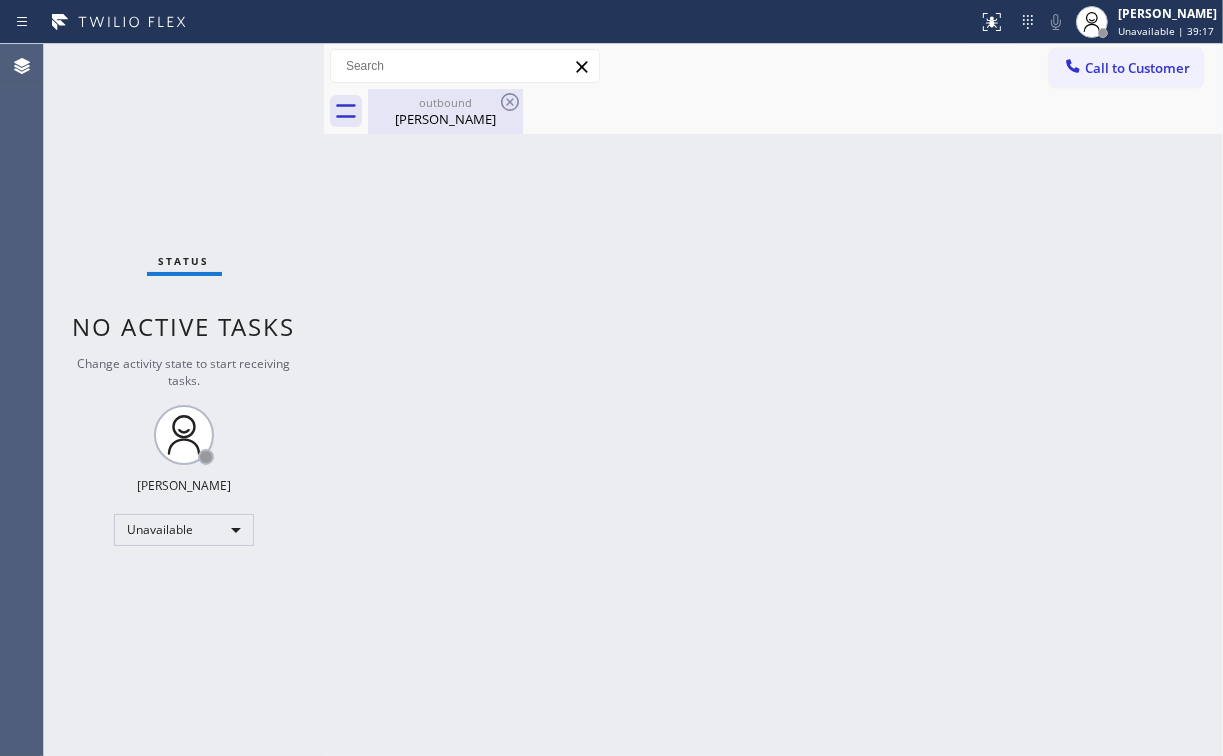 drag, startPoint x: 423, startPoint y: 120, endPoint x: 485, endPoint y: 120, distance: 62 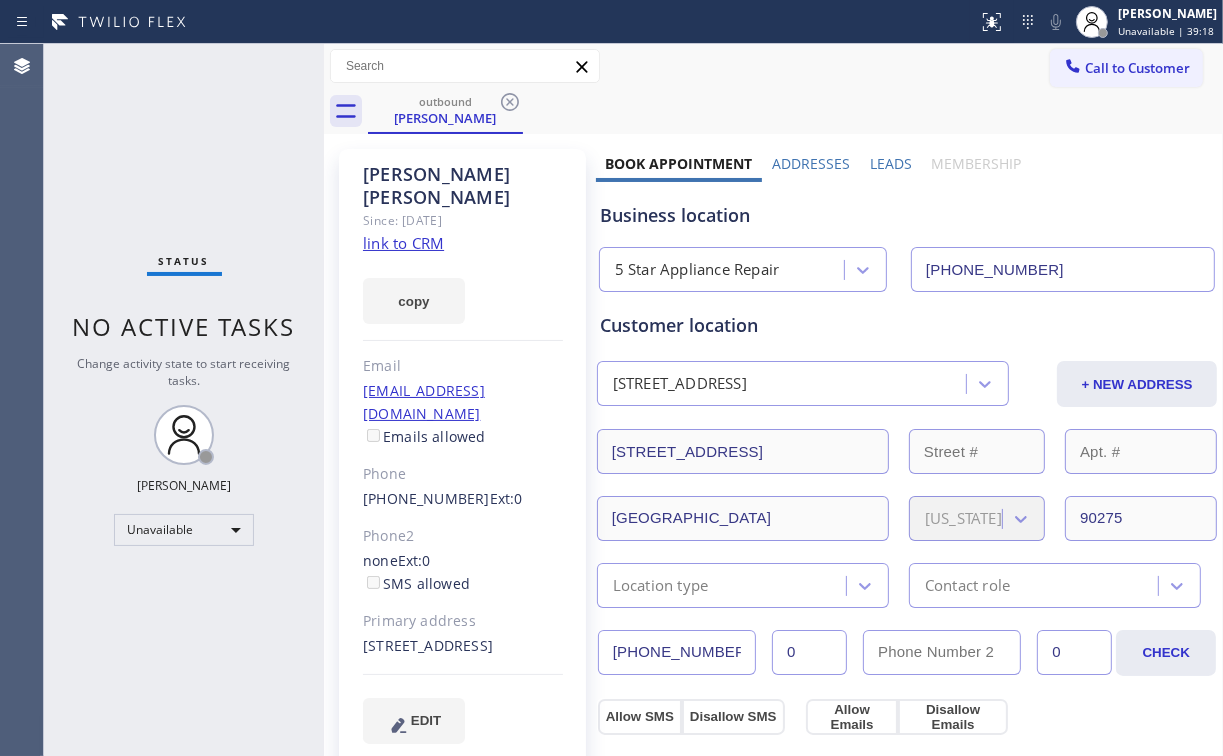 drag, startPoint x: 507, startPoint y: 108, endPoint x: 587, endPoint y: 180, distance: 107.62899 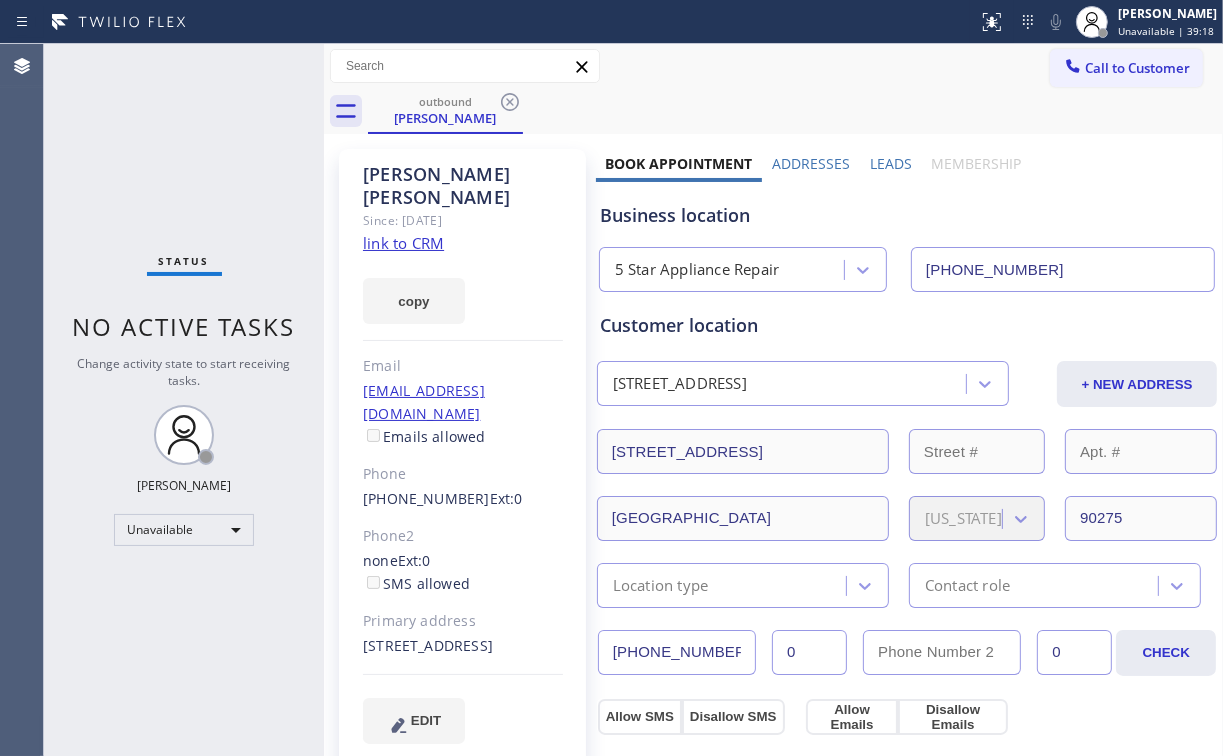 click 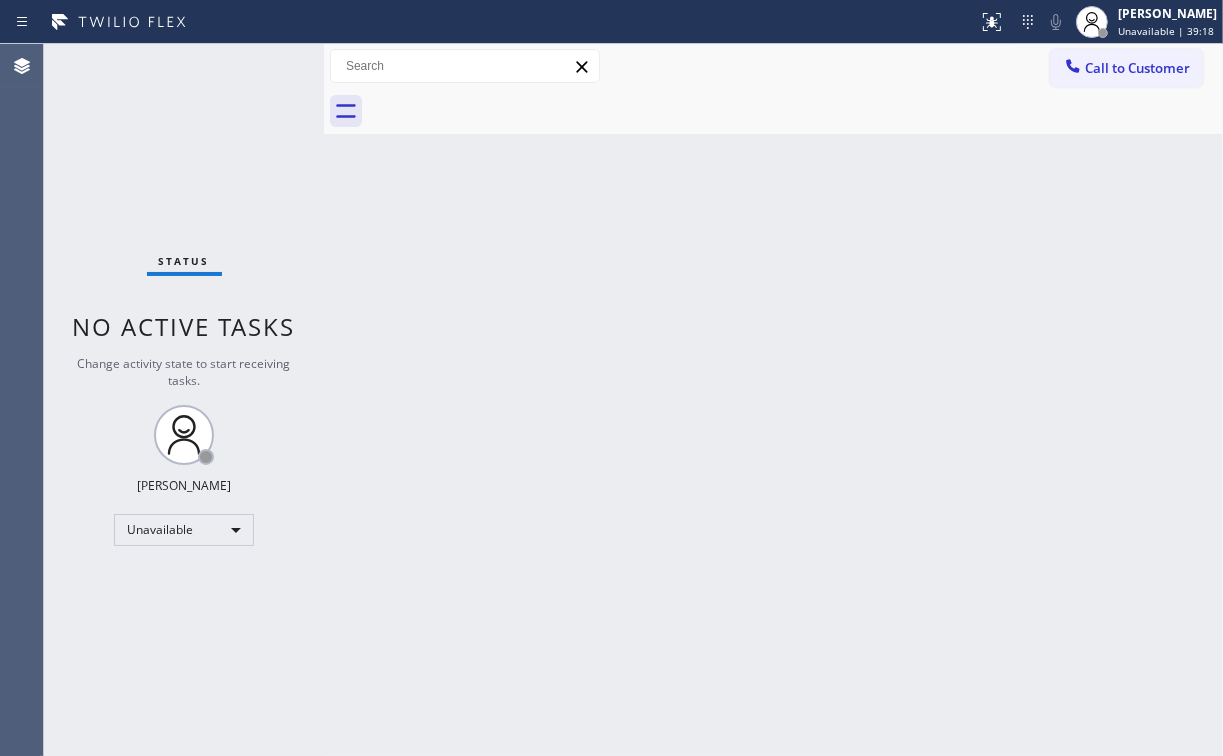 drag, startPoint x: 638, startPoint y: 247, endPoint x: 680, endPoint y: 269, distance: 47.41308 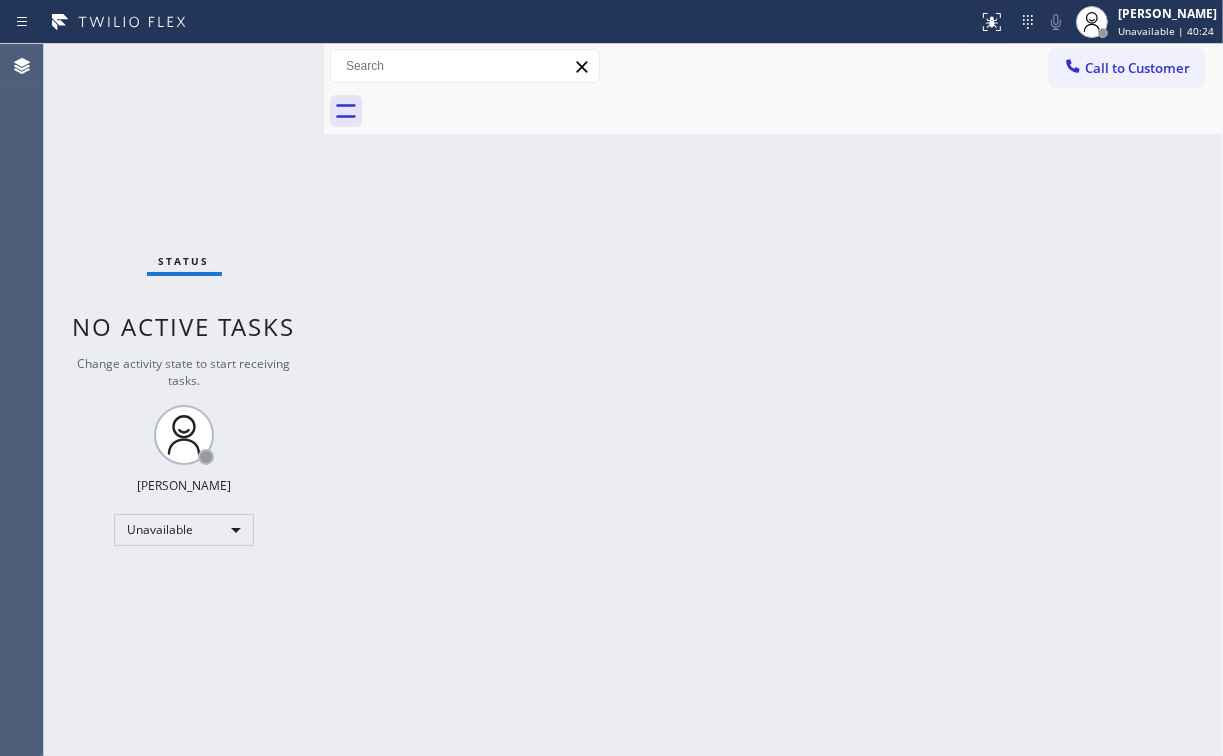 click on "Status   No active tasks     Change activity state to start receiving tasks.   [PERSON_NAME] Unavailable" at bounding box center [184, 400] 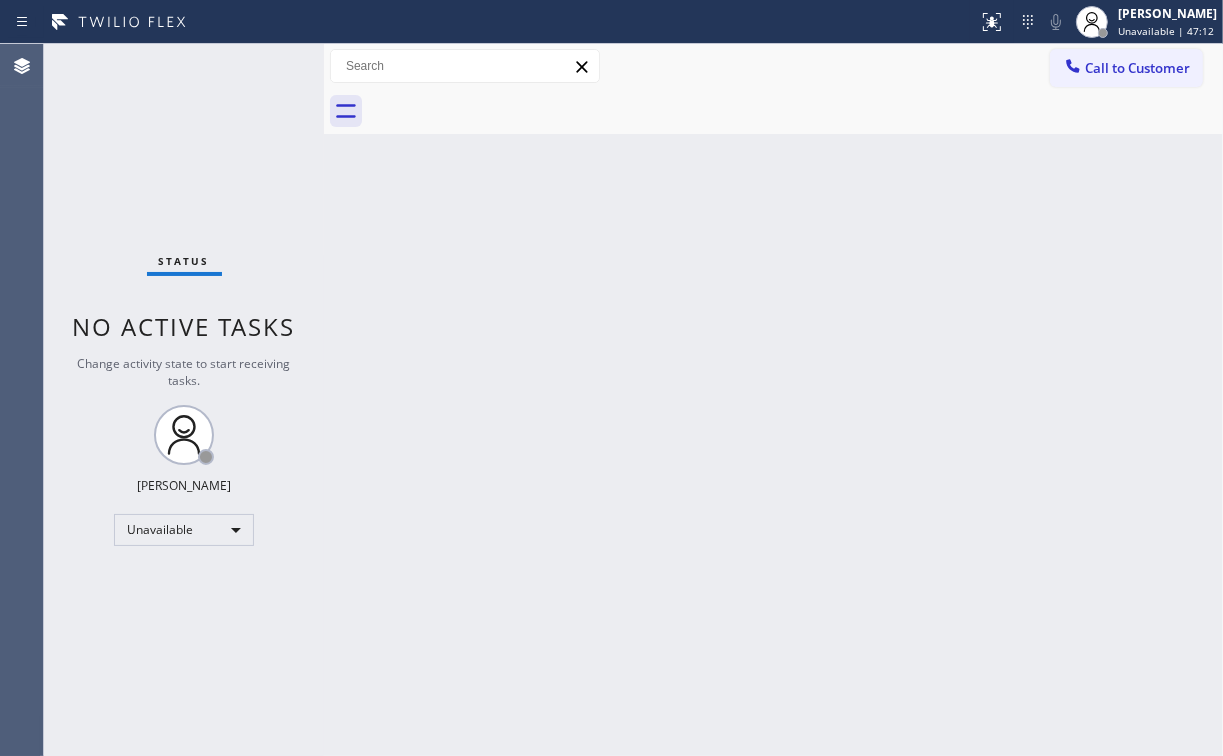 drag, startPoint x: 1144, startPoint y: 65, endPoint x: 813, endPoint y: 270, distance: 389.34045 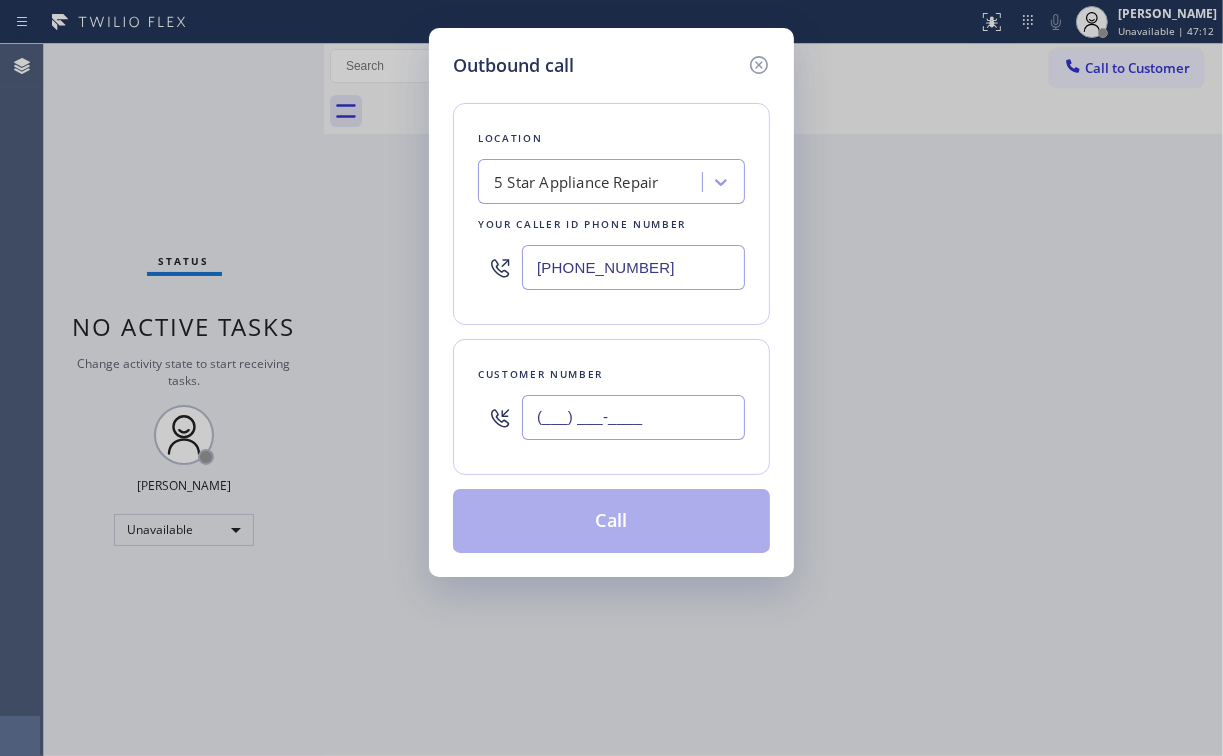 click on "(___) ___-____" at bounding box center (633, 417) 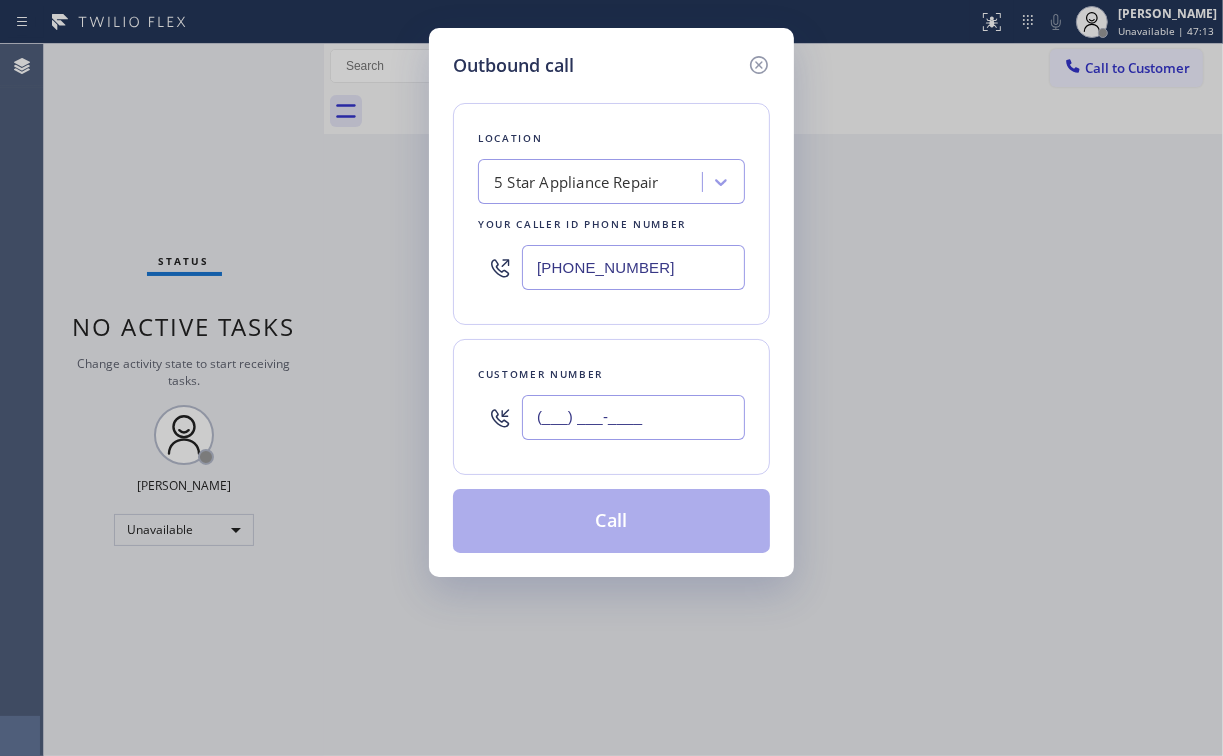 paste on "310) 567-2167" 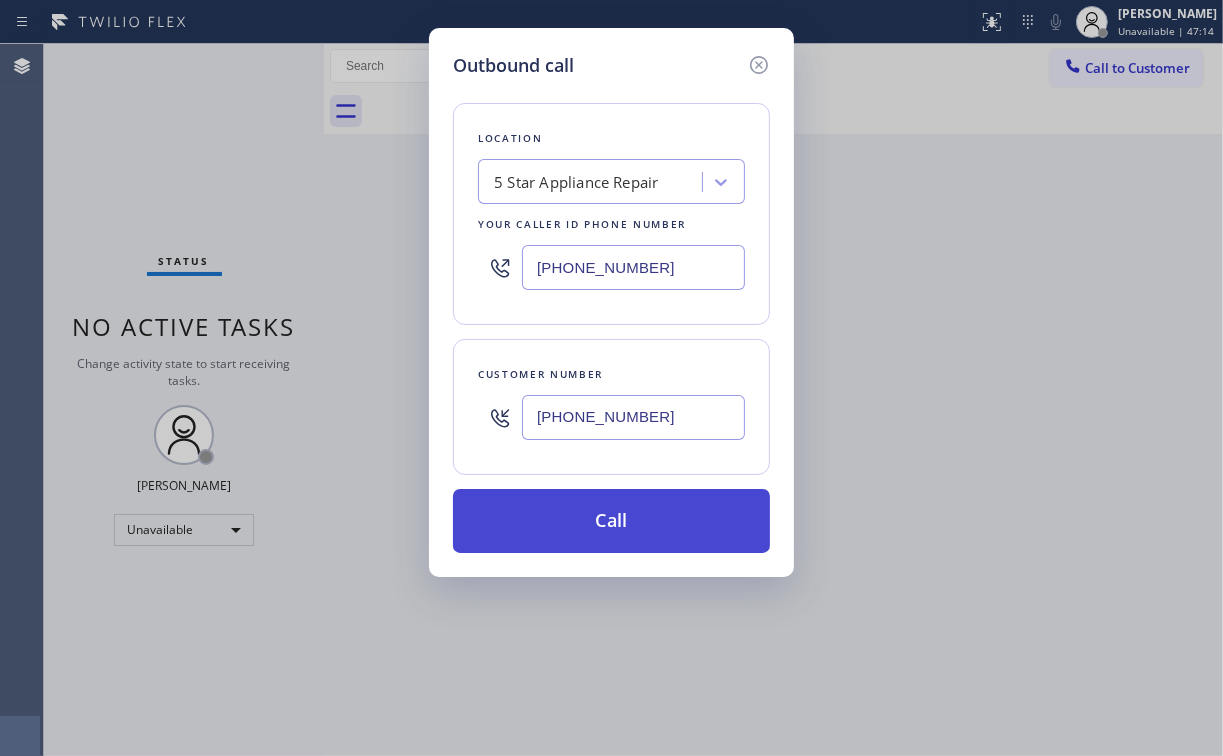 type on "[PHONE_NUMBER]" 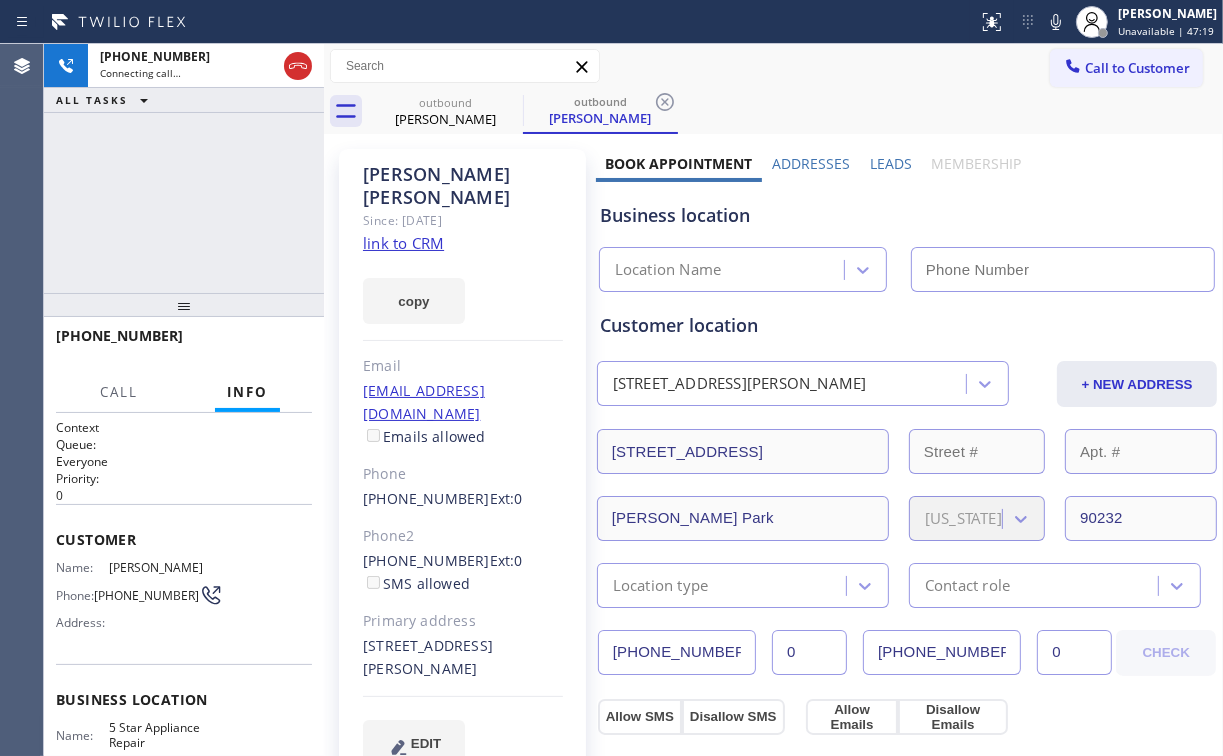 type on "[PHONE_NUMBER]" 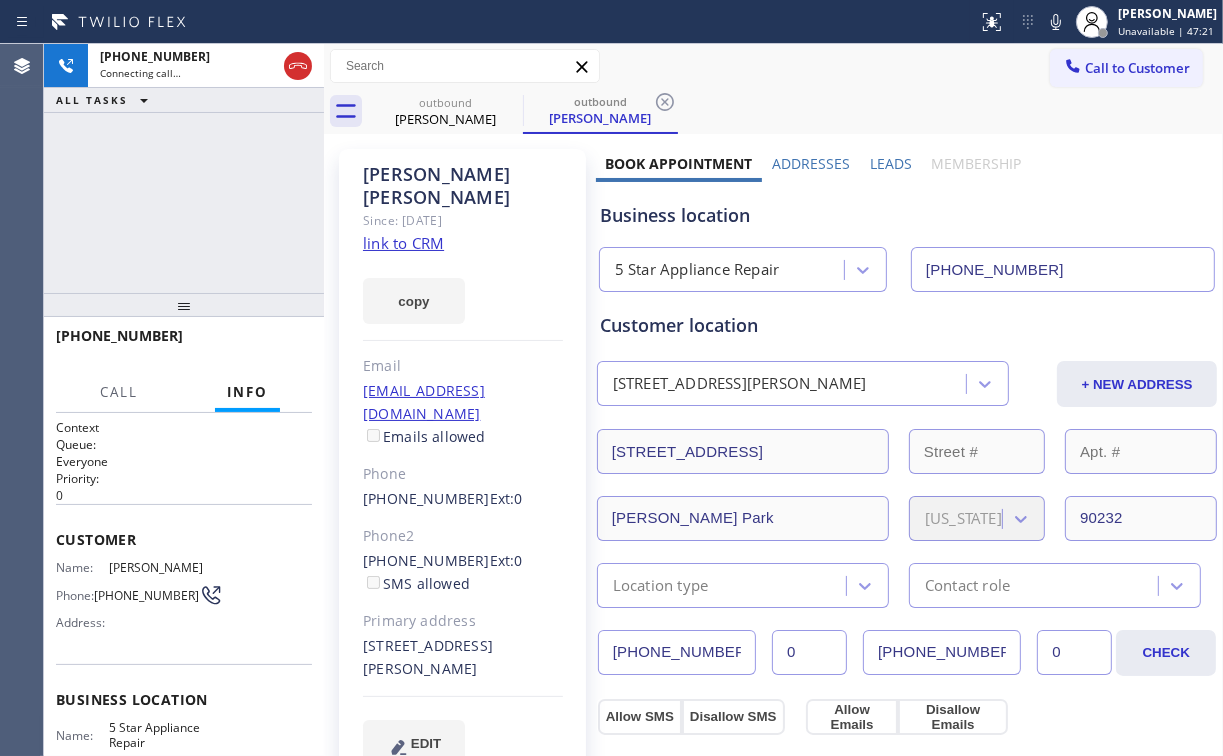 click on "[PHONE_NUMBER] Connecting call… ALL TASKS ALL TASKS ACTIVE TASKS TASKS IN WRAP UP" at bounding box center [184, 168] 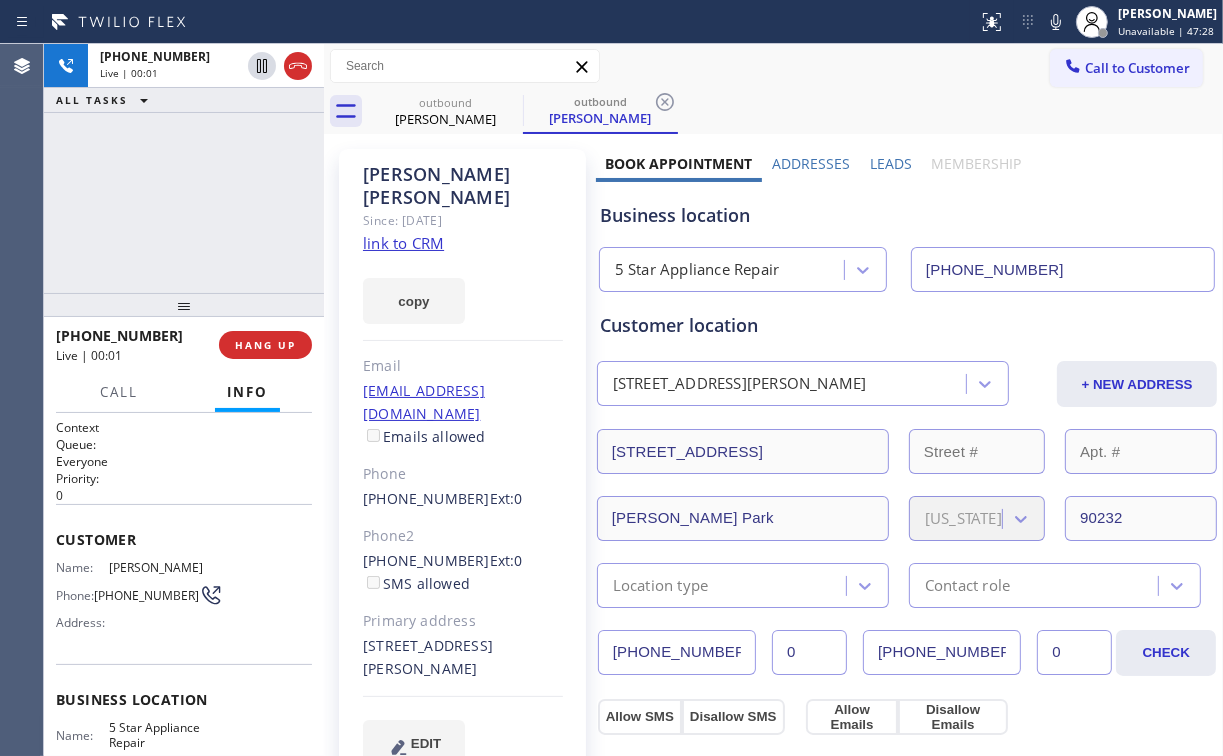 click on "[PHONE_NUMBER] Live | 00:01 ALL TASKS ALL TASKS ACTIVE TASKS TASKS IN WRAP UP" at bounding box center (184, 168) 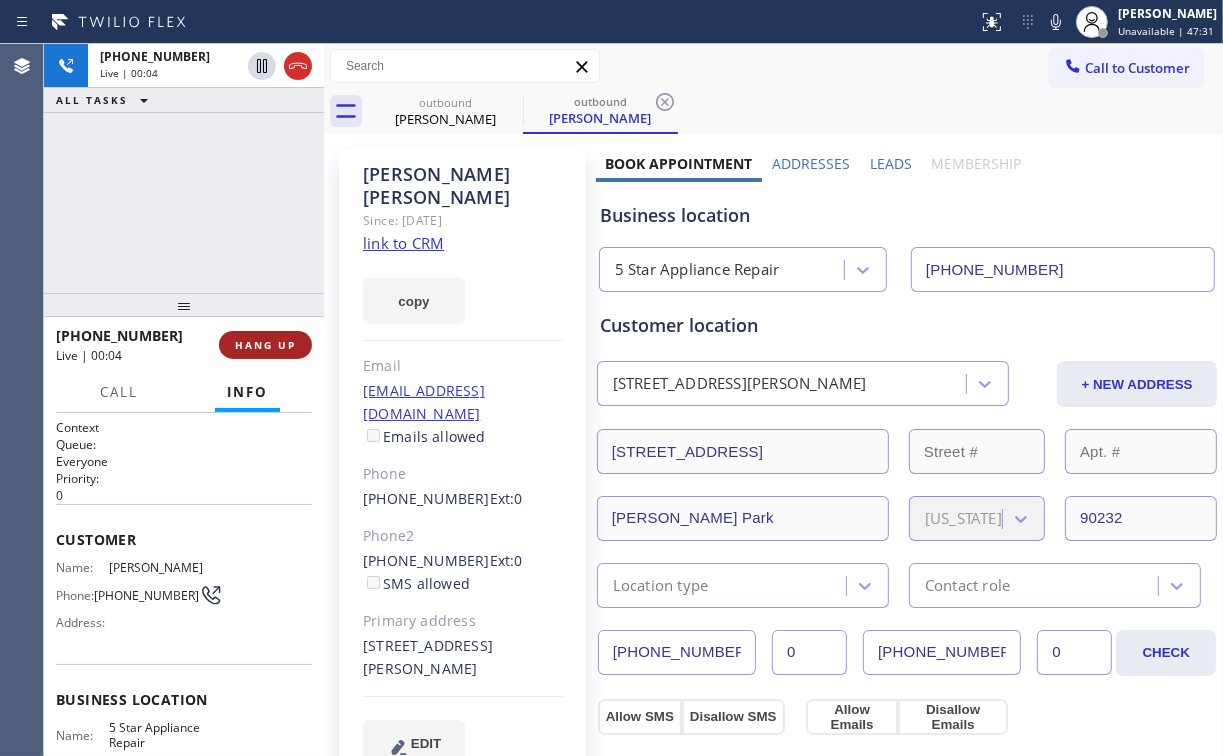 click on "HANG UP" at bounding box center (265, 345) 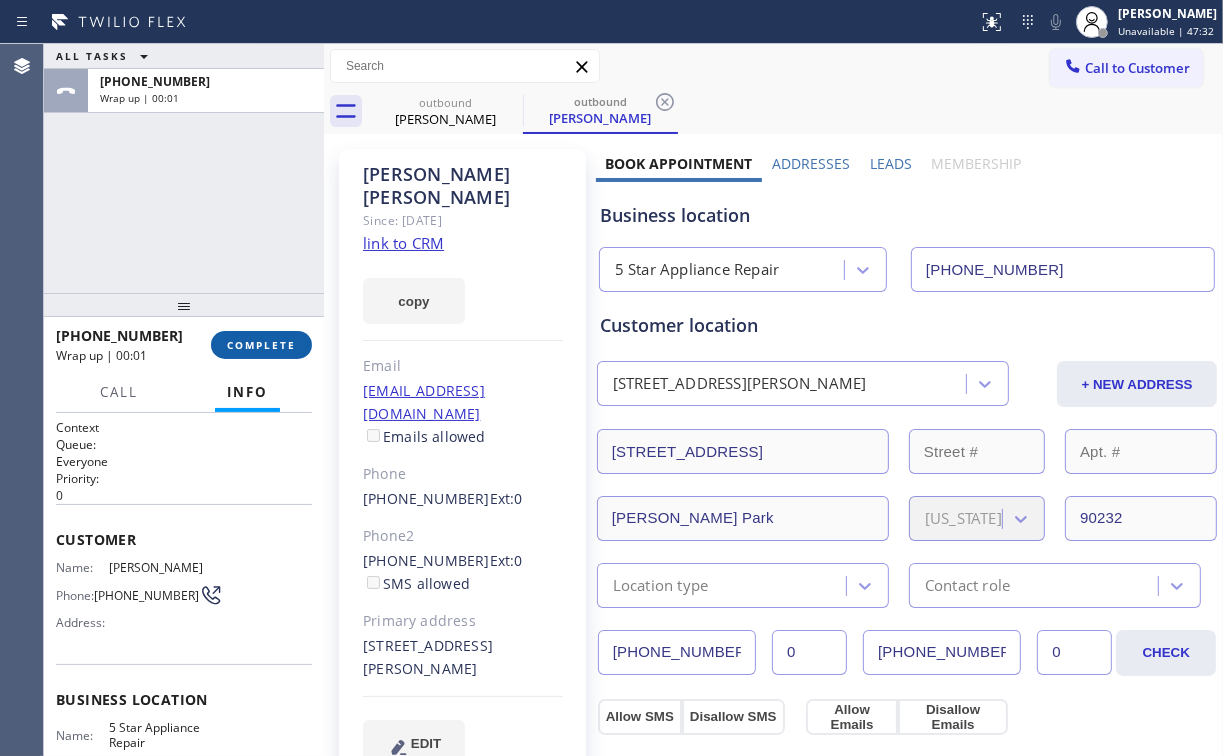 click on "COMPLETE" at bounding box center (261, 345) 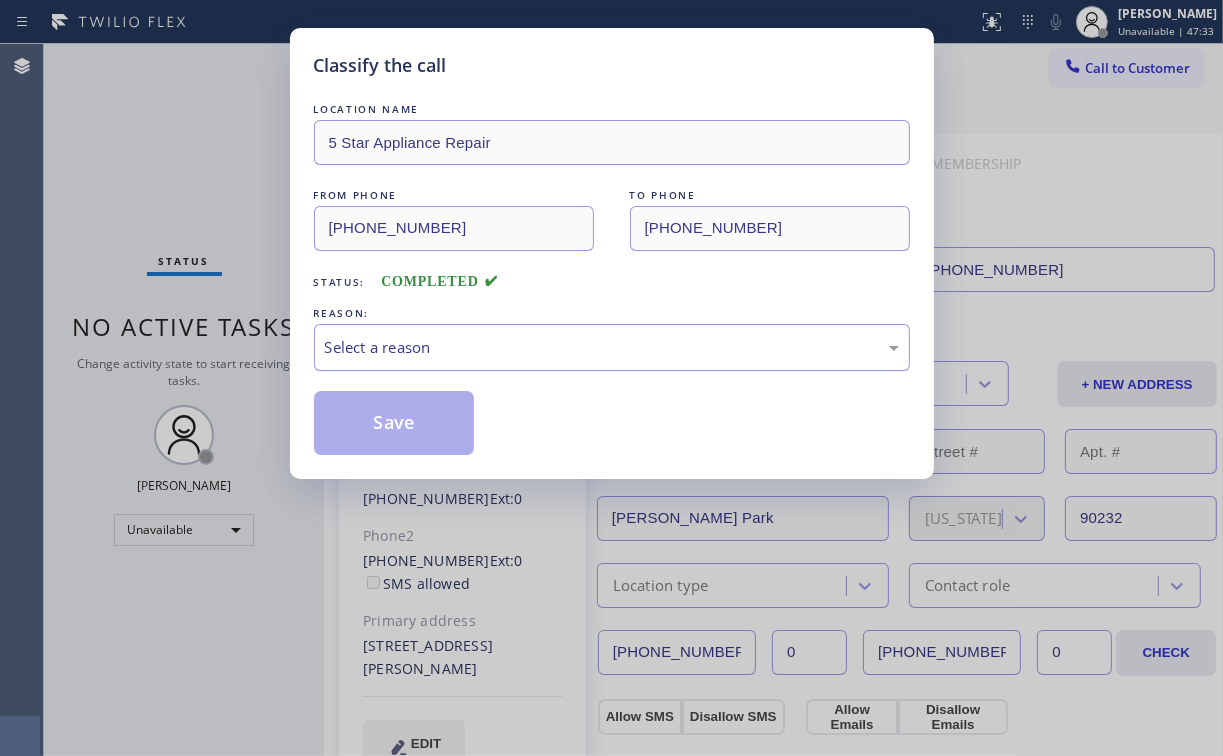 click on "Select a reason" at bounding box center (612, 347) 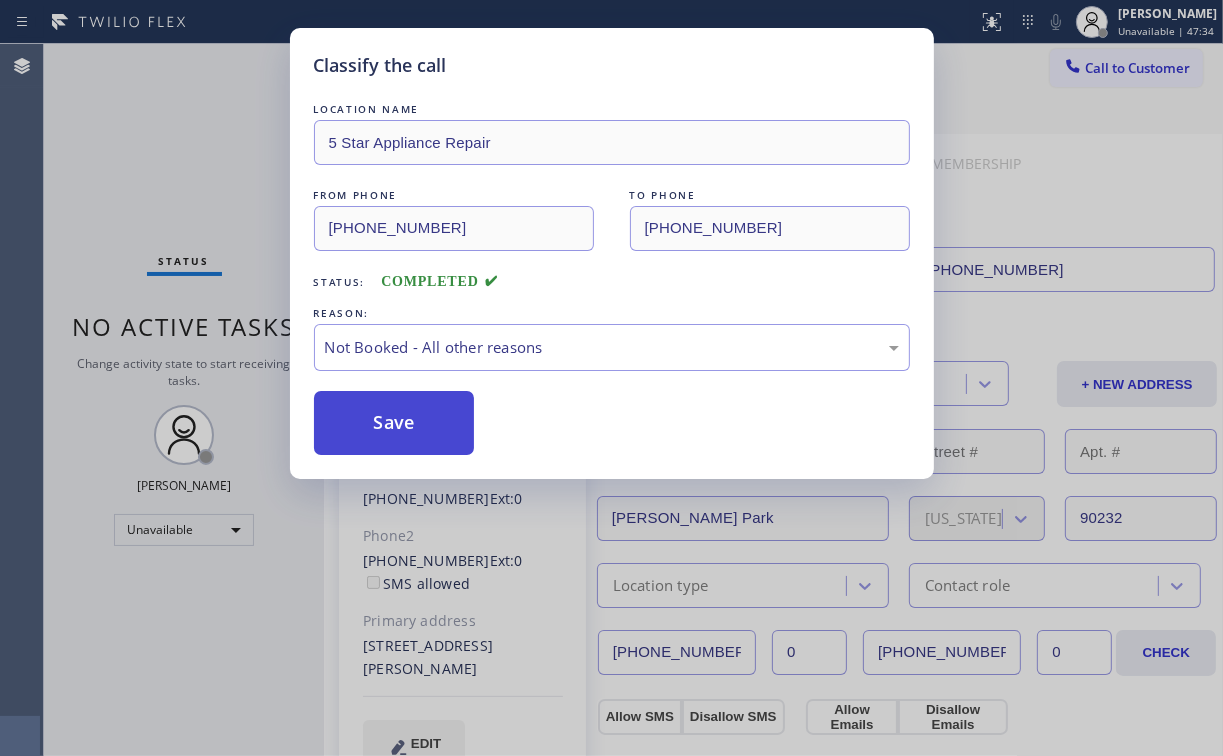 click on "Save" at bounding box center [394, 423] 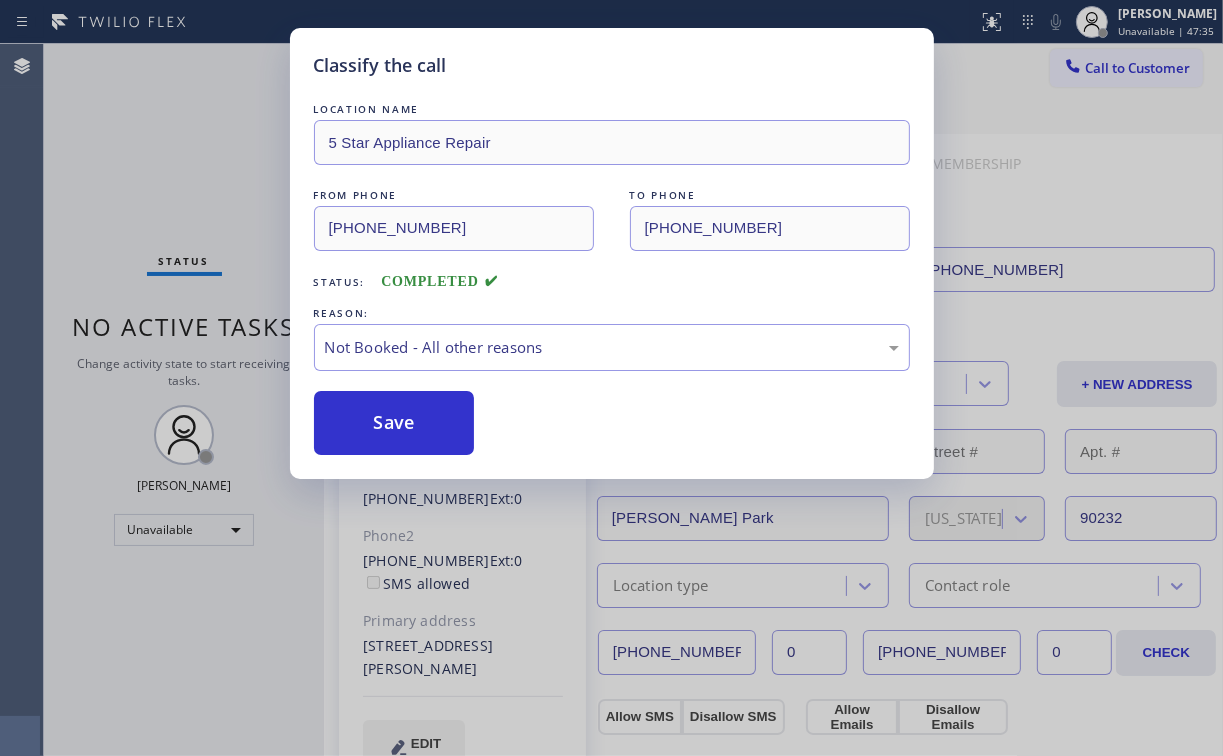 click on "Classify the call LOCATION NAME 5 Star Appliance Repair FROM PHONE [PHONE_NUMBER] TO PHONE [PHONE_NUMBER] Status: COMPLETED REASON: Not Booked - All other reasons Save" at bounding box center (611, 378) 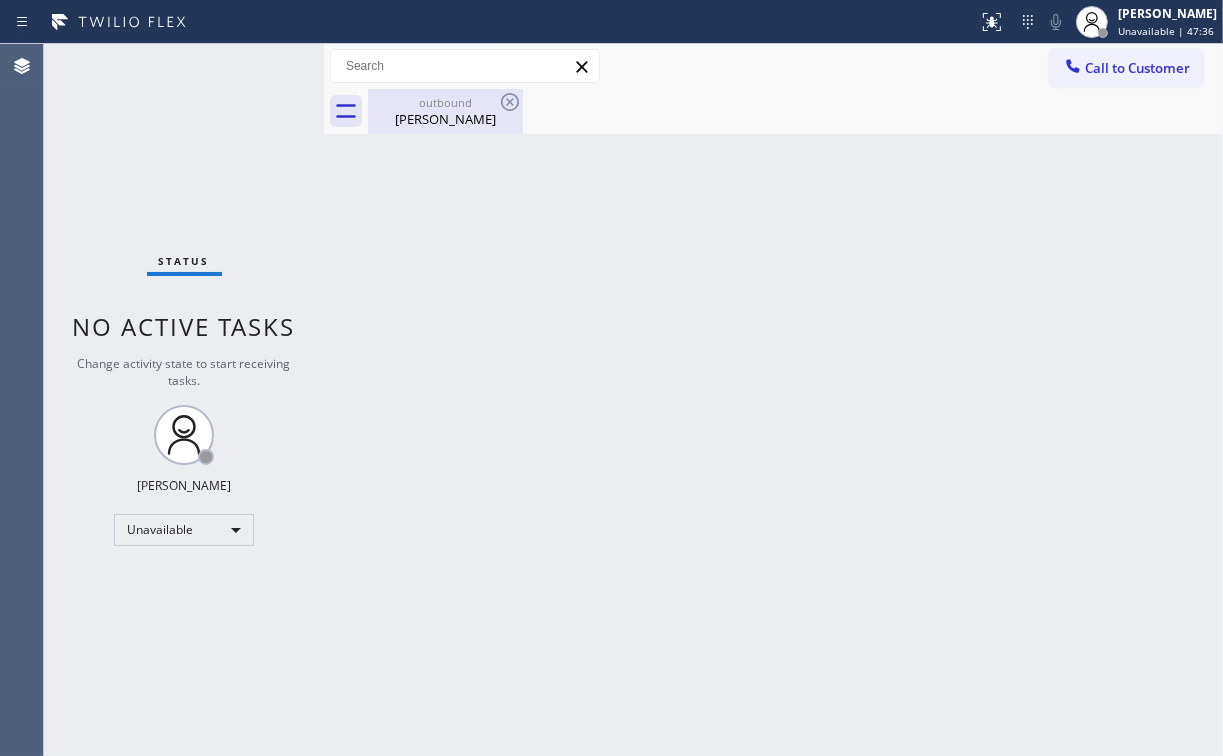 drag, startPoint x: 406, startPoint y: 122, endPoint x: 470, endPoint y: 116, distance: 64.28063 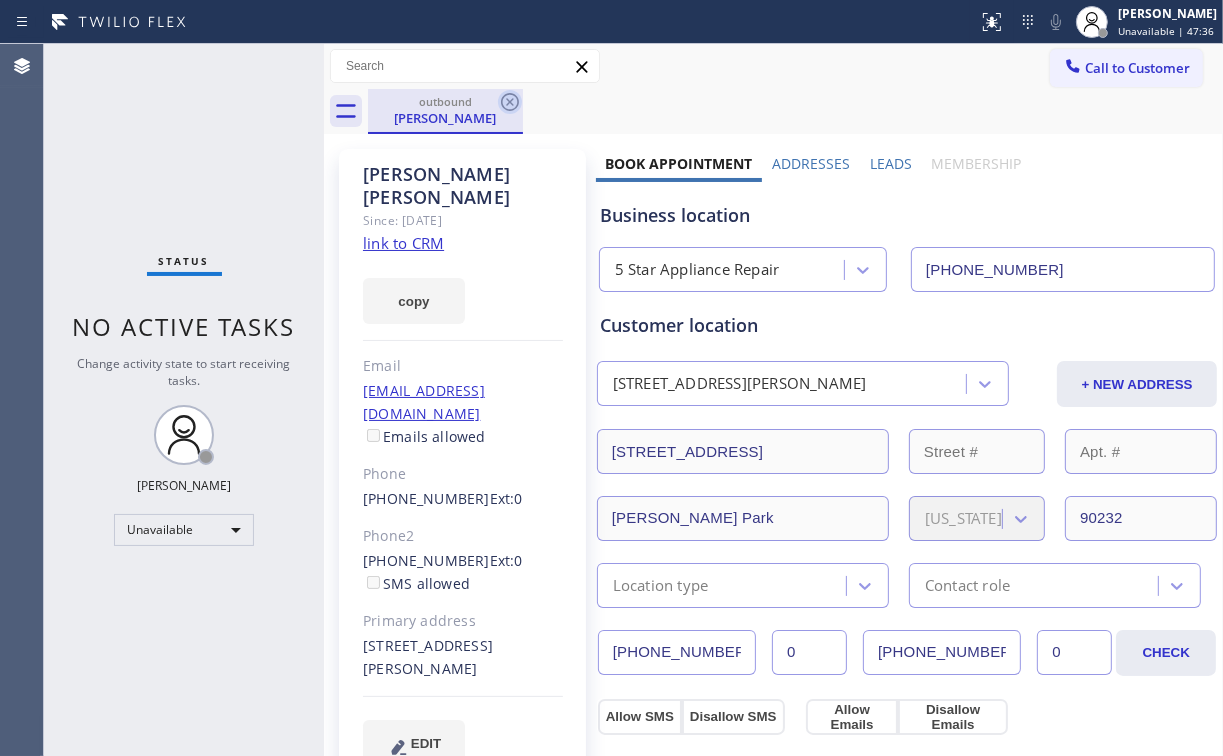click 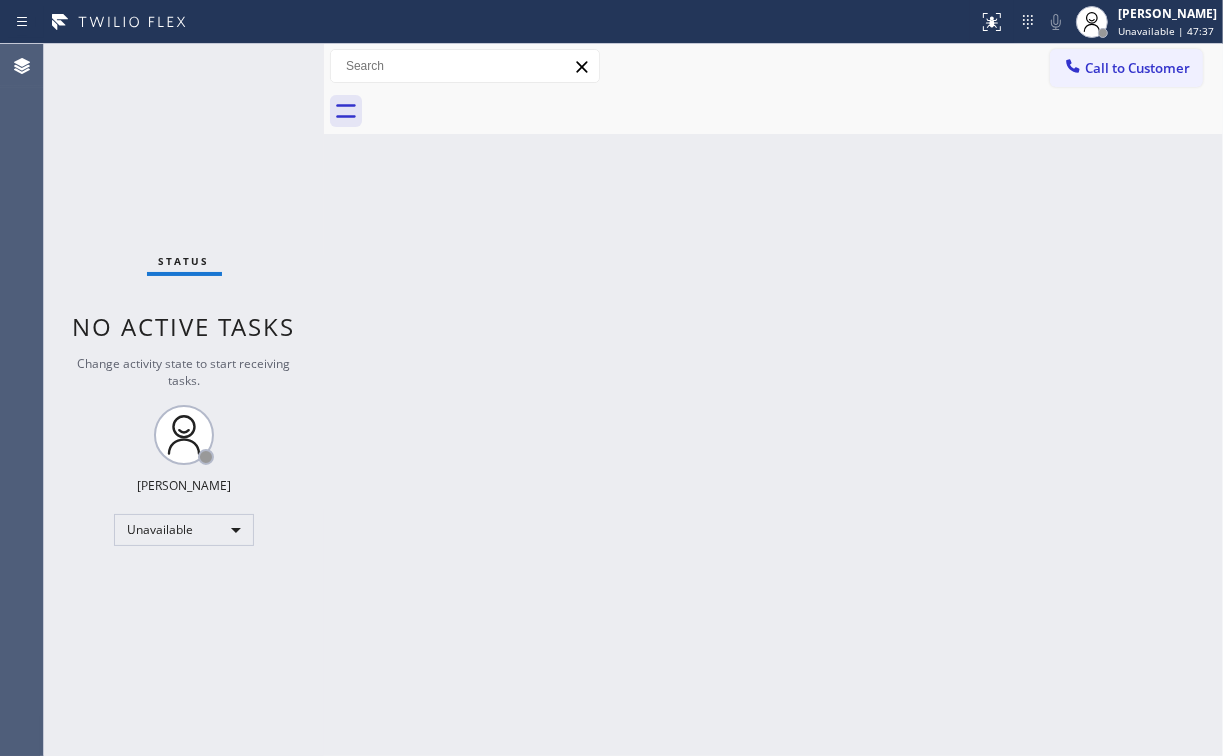 click on "Status   No active tasks     Change activity state to start receiving tasks.   [PERSON_NAME] Unavailable" at bounding box center (184, 400) 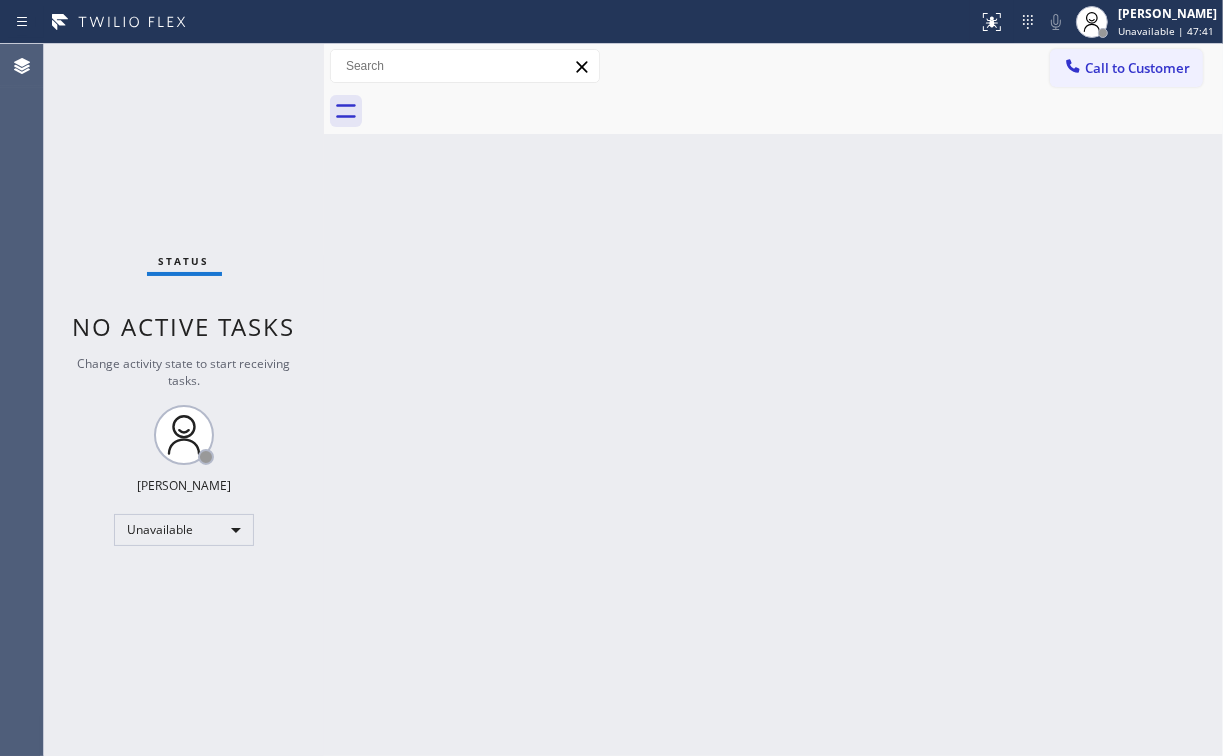 drag, startPoint x: 1136, startPoint y: 73, endPoint x: 525, endPoint y: 273, distance: 642.90045 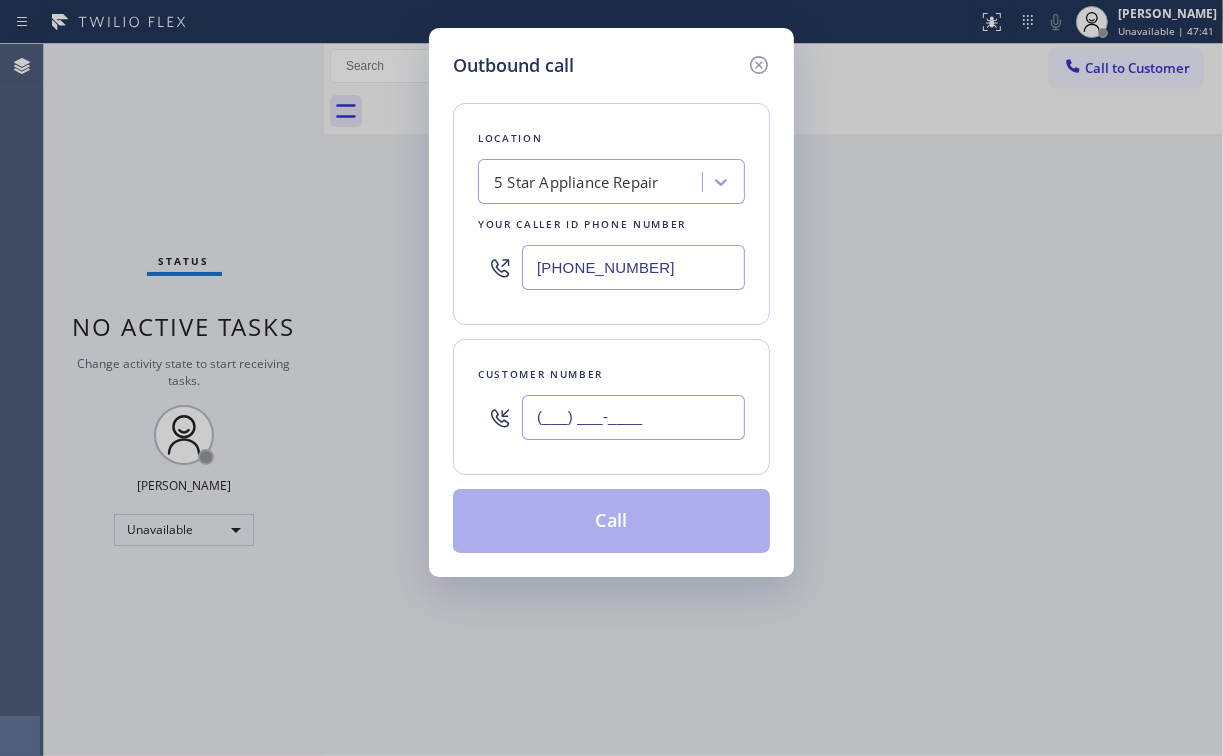 click on "(___) ___-____" at bounding box center (633, 417) 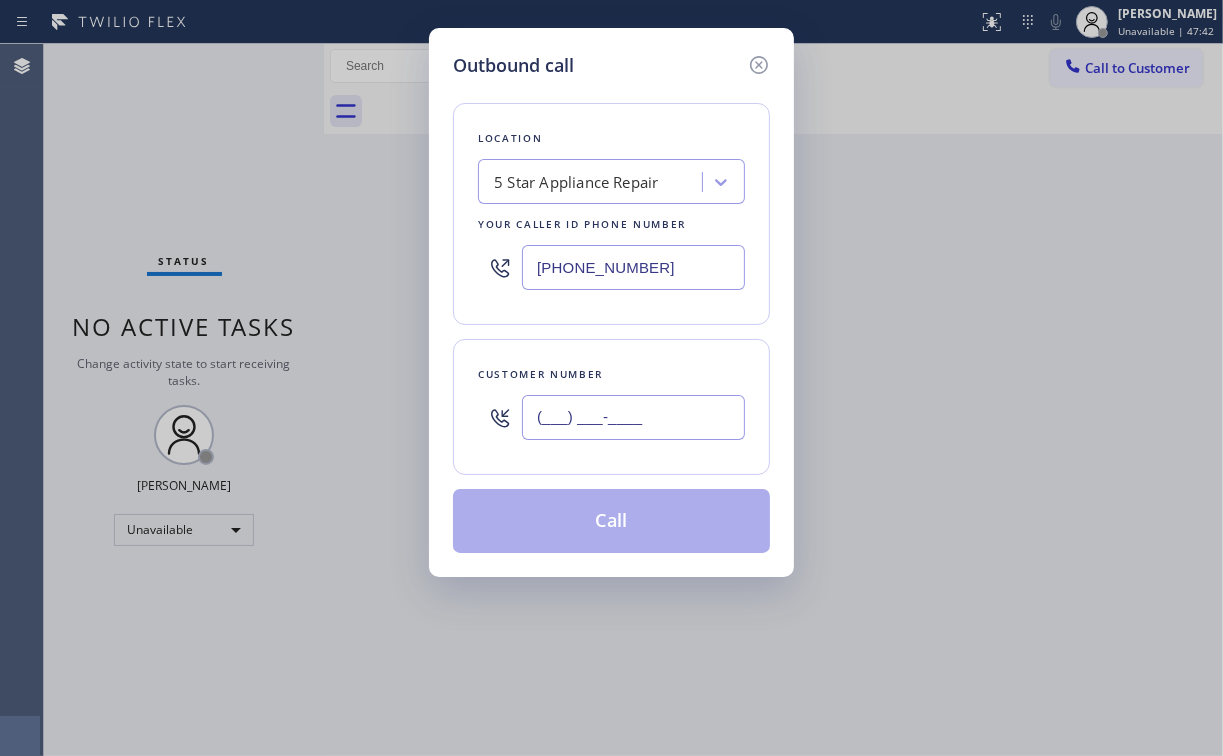 paste on "714) 878-2541" 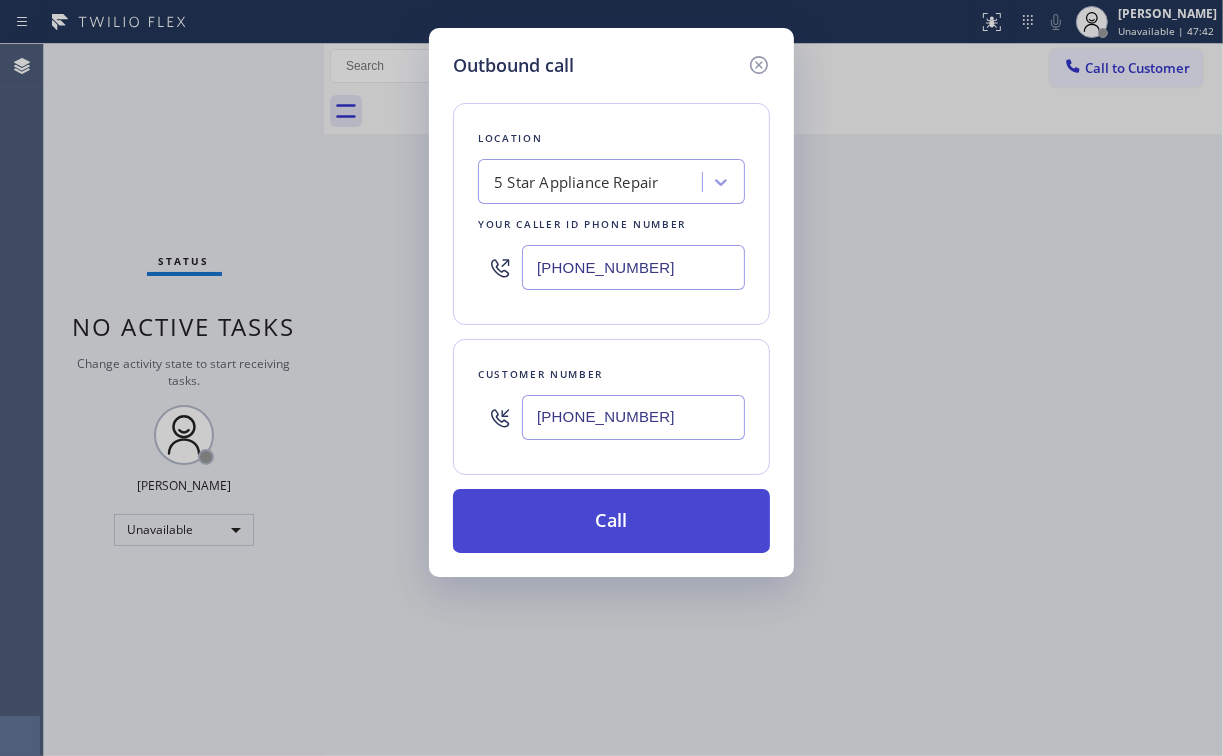 type on "[PHONE_NUMBER]" 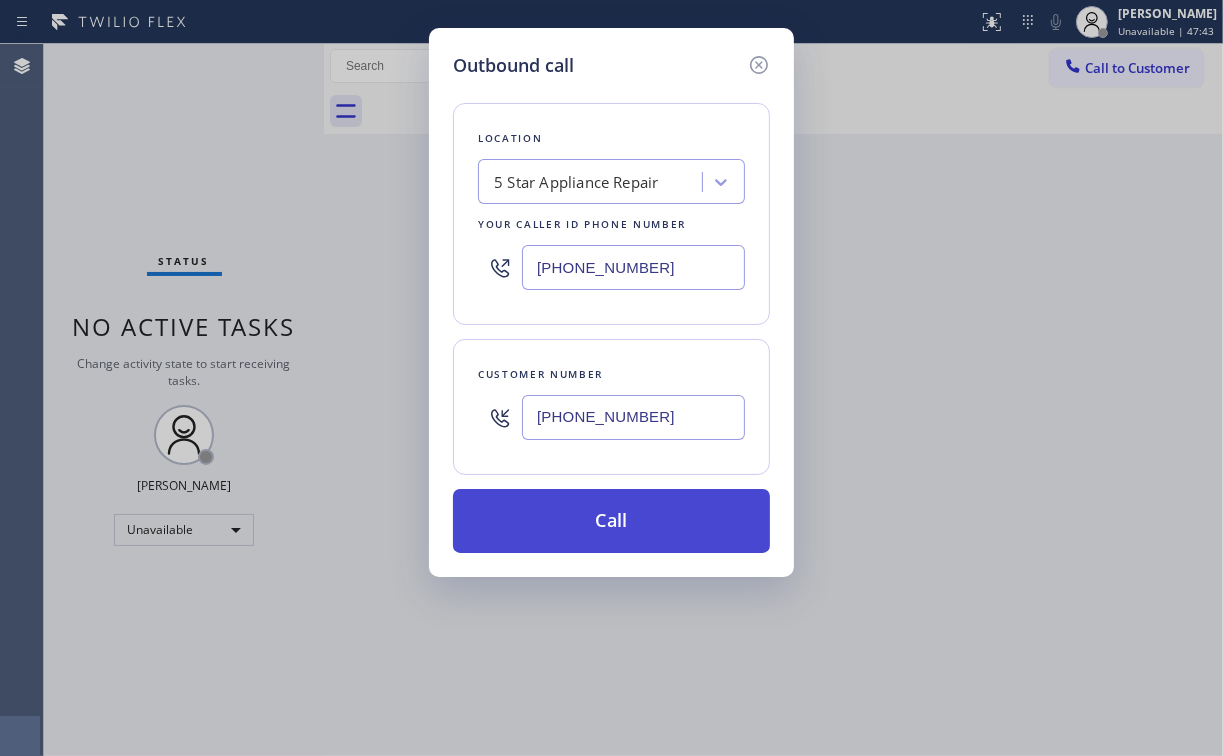 click on "Call" at bounding box center [611, 521] 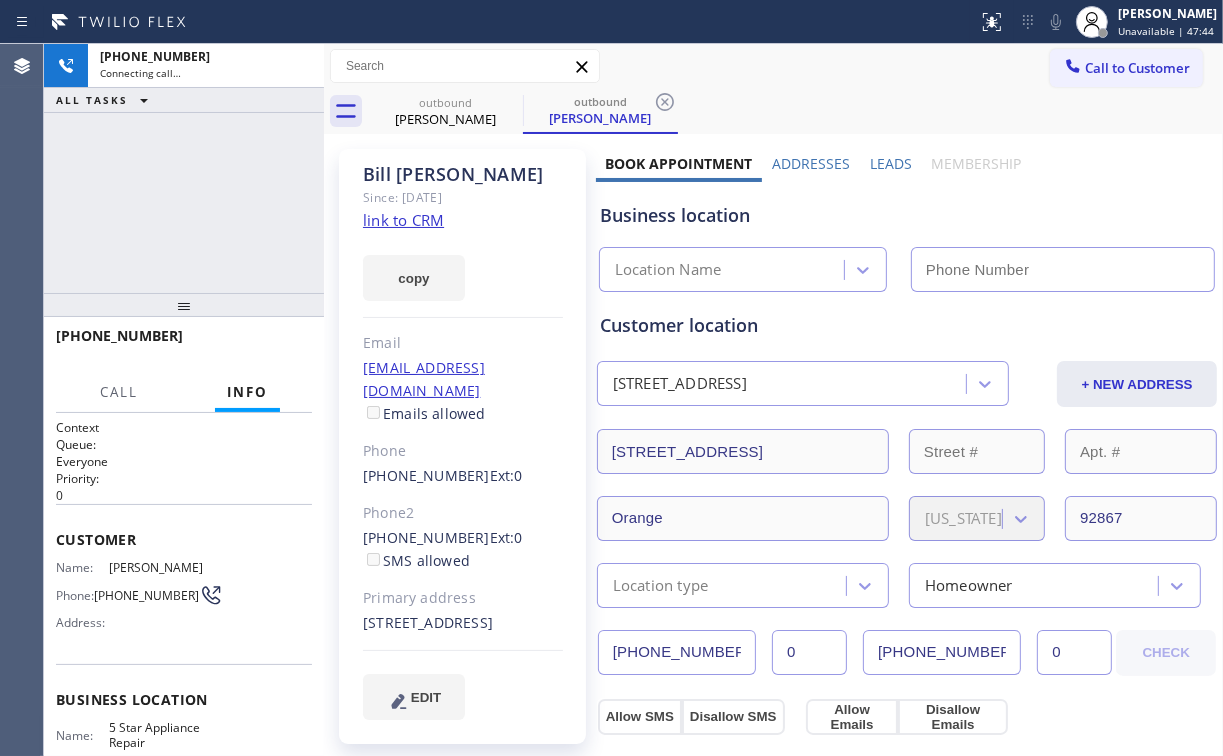 click on "[PHONE_NUMBER] Connecting call… ALL TASKS ALL TASKS ACTIVE TASKS TASKS IN WRAP UP" at bounding box center [184, 168] 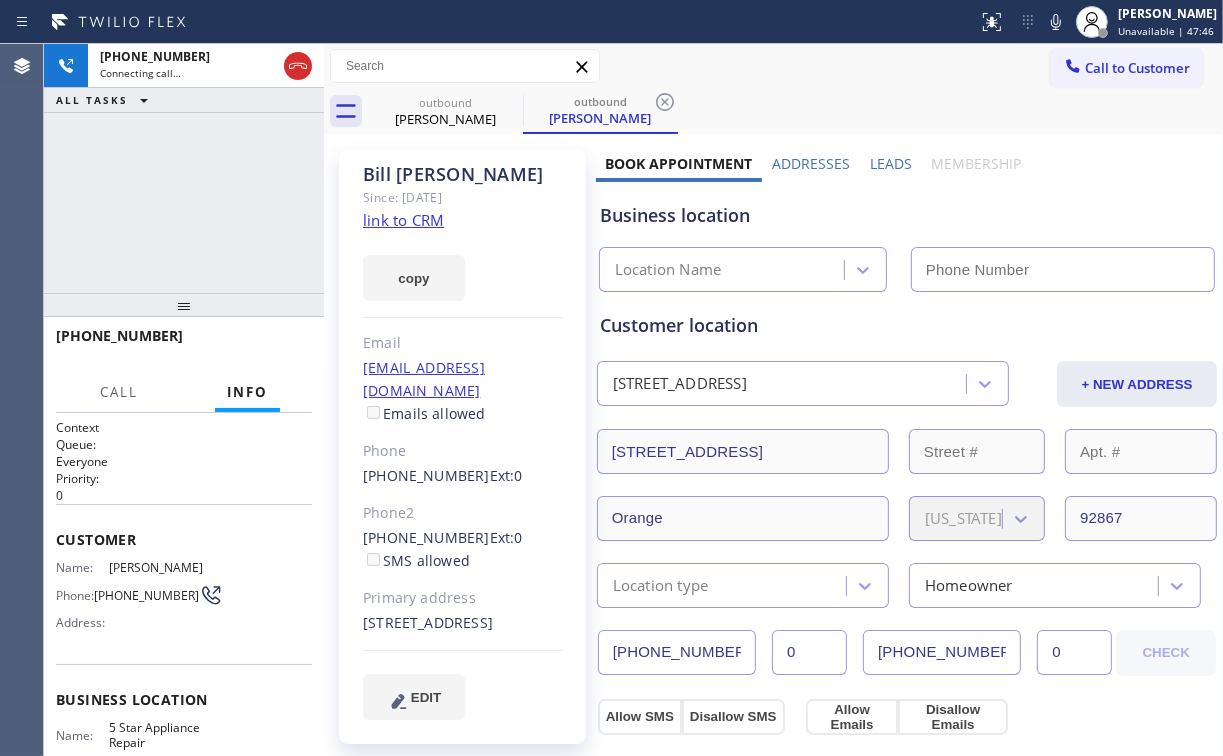 click on "[PHONE_NUMBER] Connecting call… ALL TASKS ALL TASKS ACTIVE TASKS TASKS IN WRAP UP" at bounding box center [184, 168] 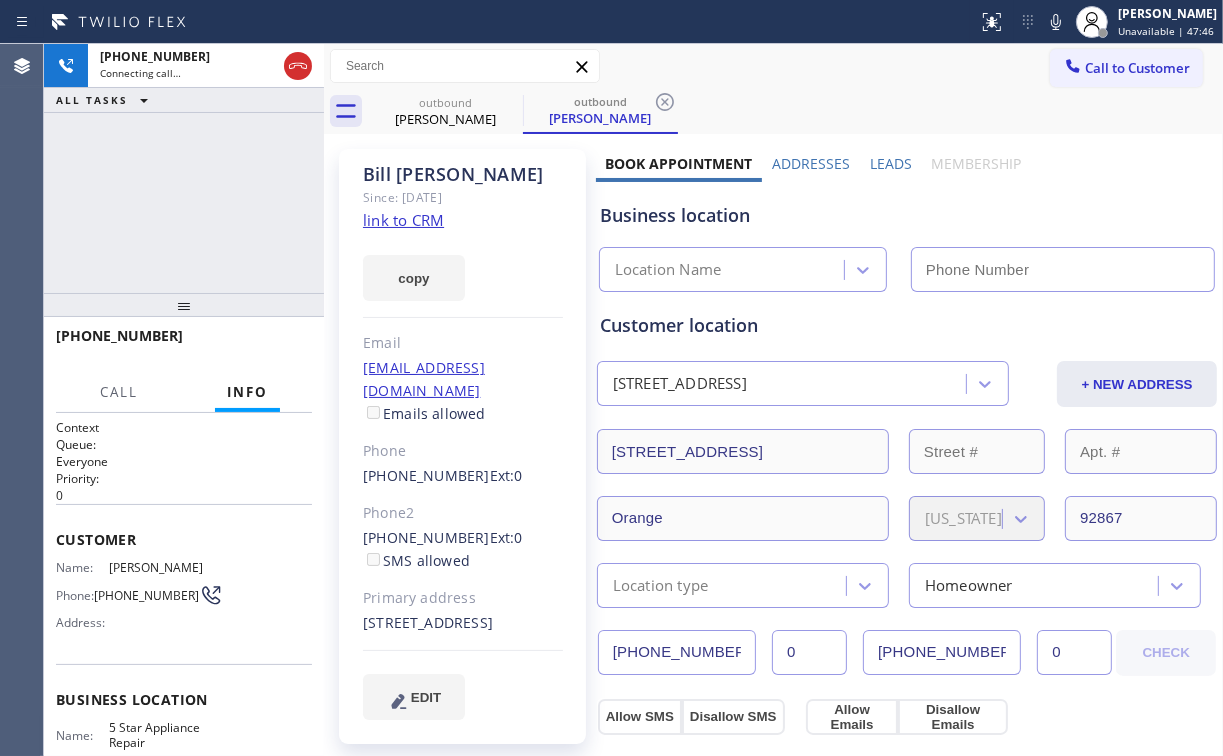 type on "[PHONE_NUMBER]" 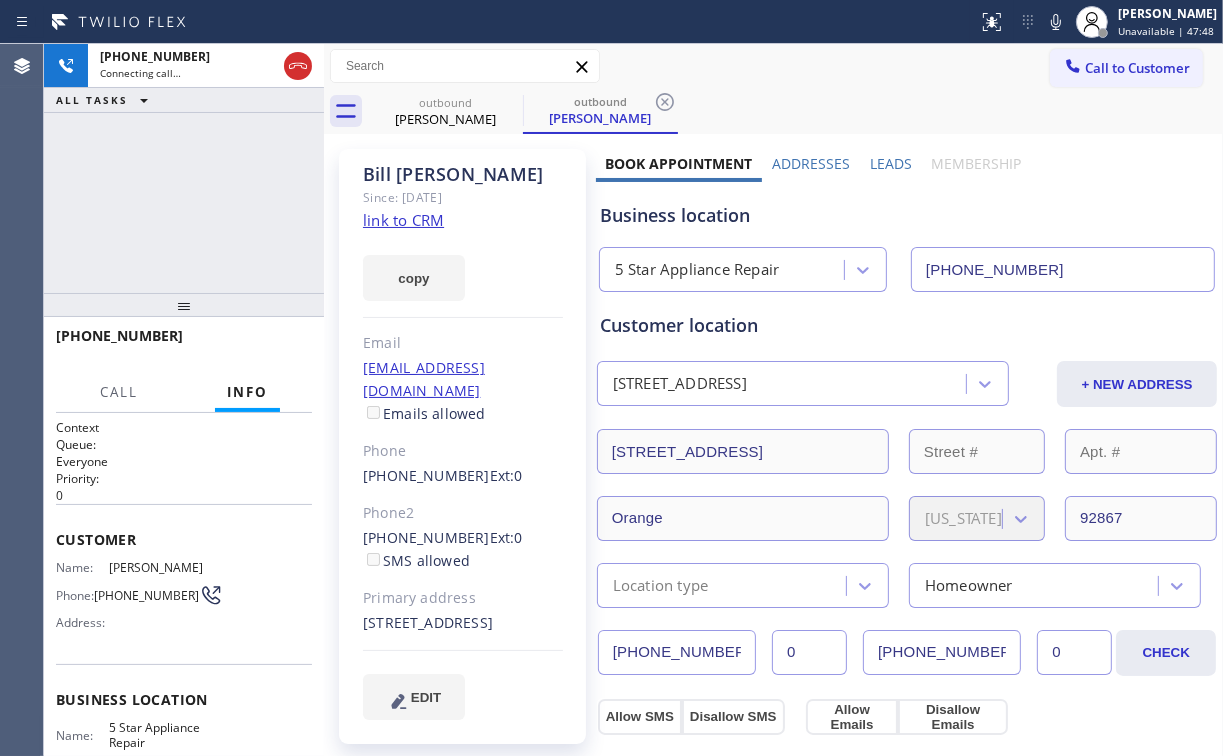 click on "[PHONE_NUMBER] Connecting call… ALL TASKS ALL TASKS ACTIVE TASKS TASKS IN WRAP UP" at bounding box center [184, 168] 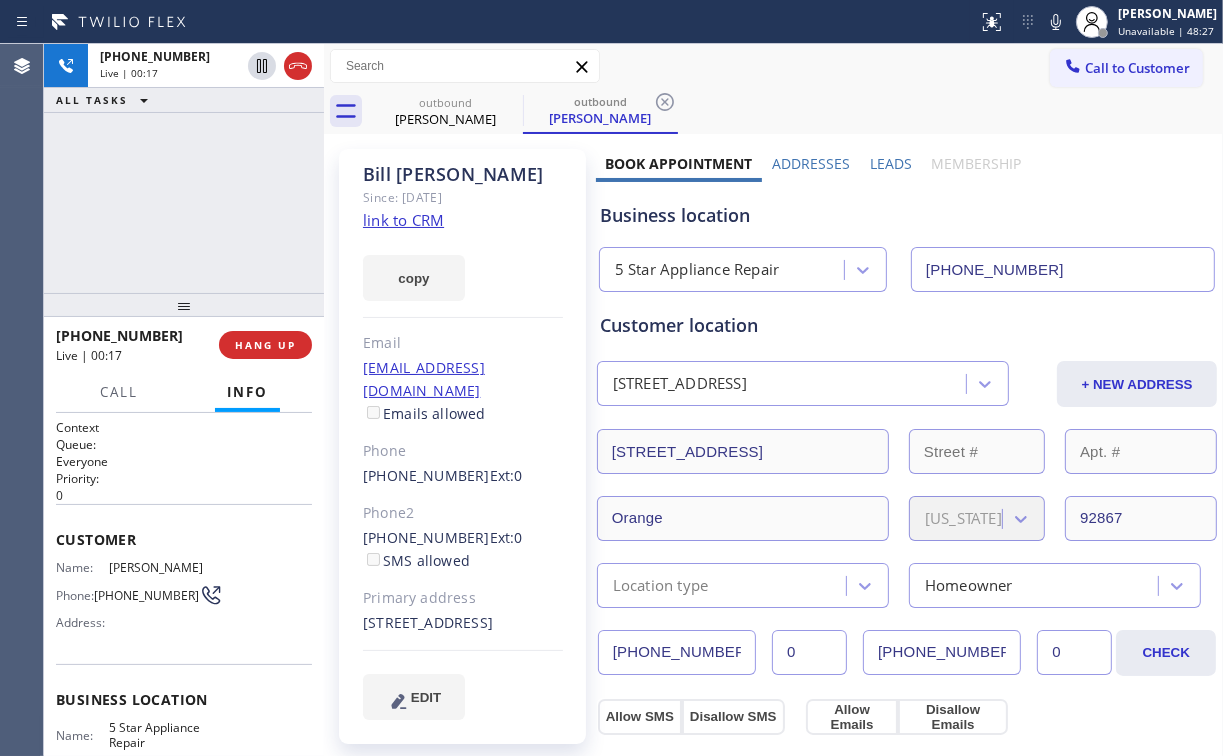 drag, startPoint x: 121, startPoint y: 193, endPoint x: 213, endPoint y: 328, distance: 163.36769 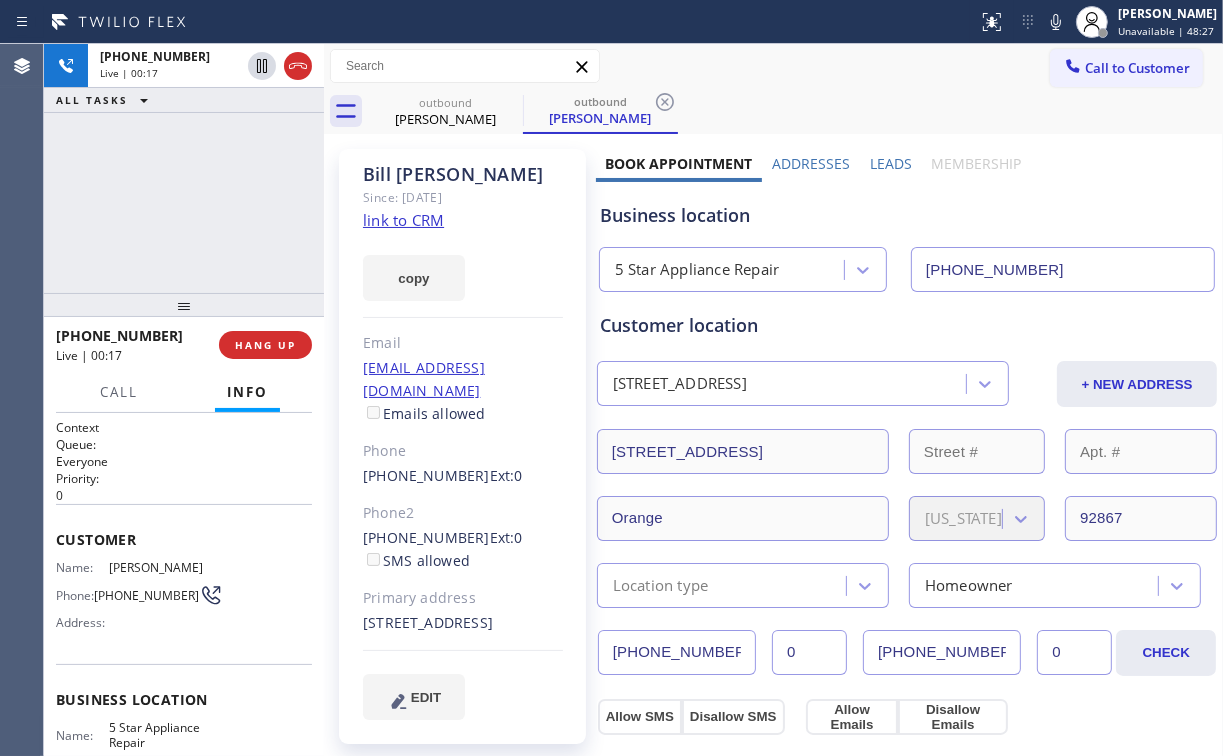 click on "[PHONE_NUMBER] Live | 00:17 ALL TASKS ALL TASKS ACTIVE TASKS TASKS IN WRAP UP" at bounding box center [184, 168] 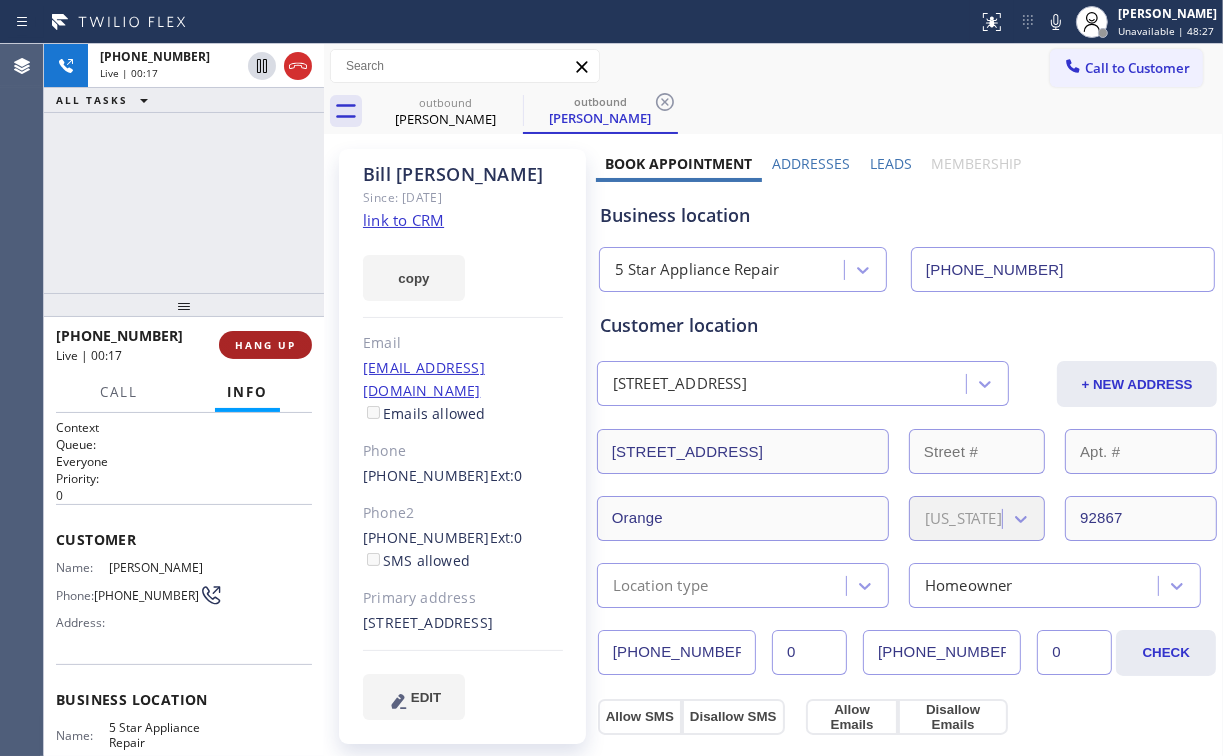 click on "HANG UP" at bounding box center (265, 345) 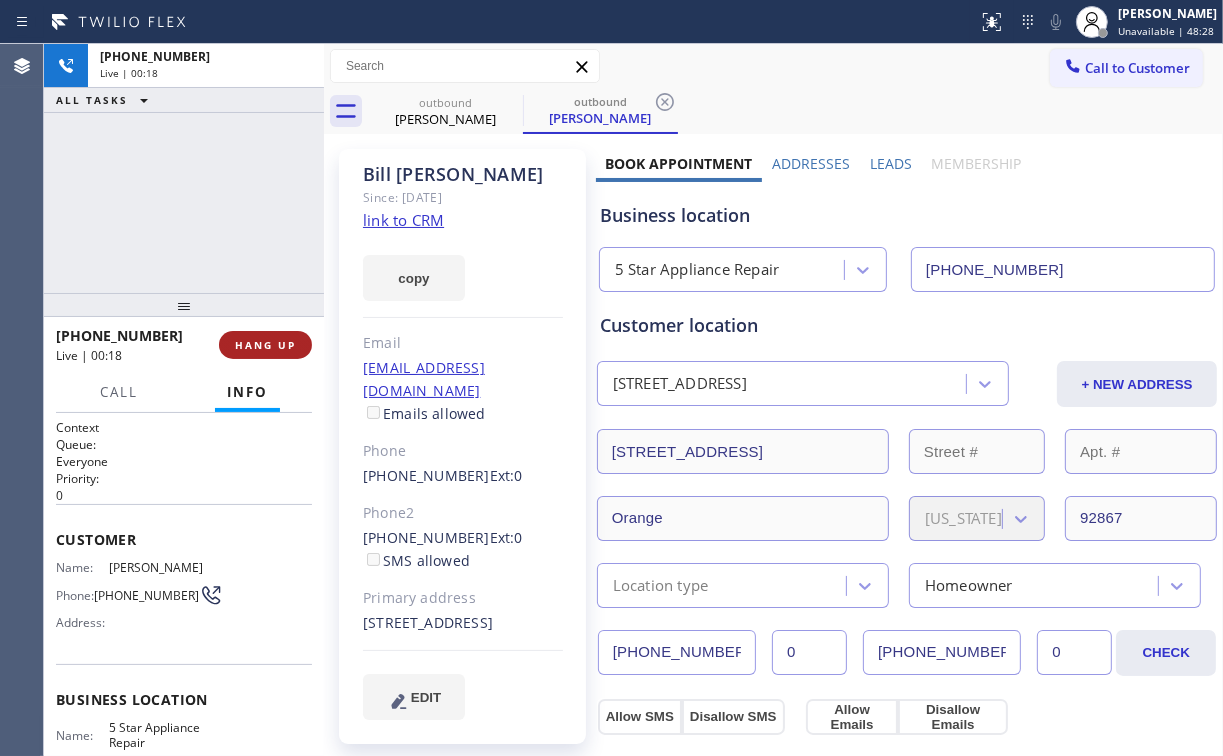 click on "HANG UP" at bounding box center (265, 345) 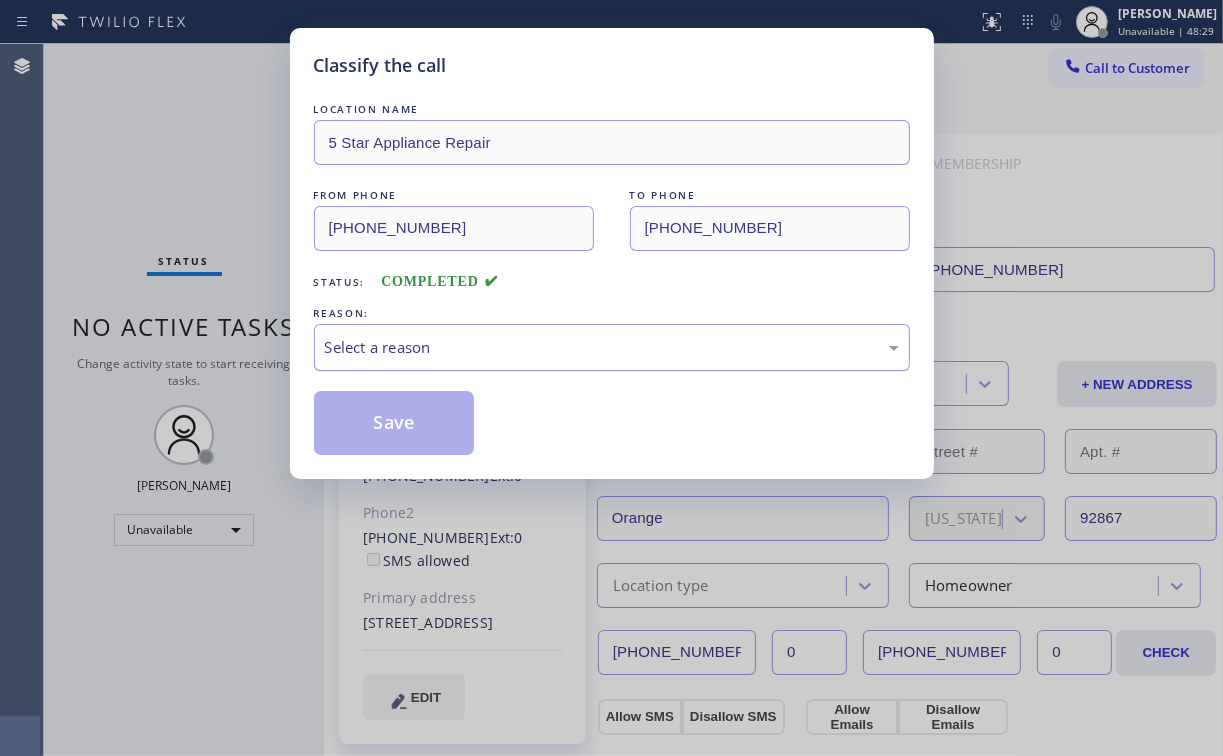 click on "Select a reason" at bounding box center (612, 347) 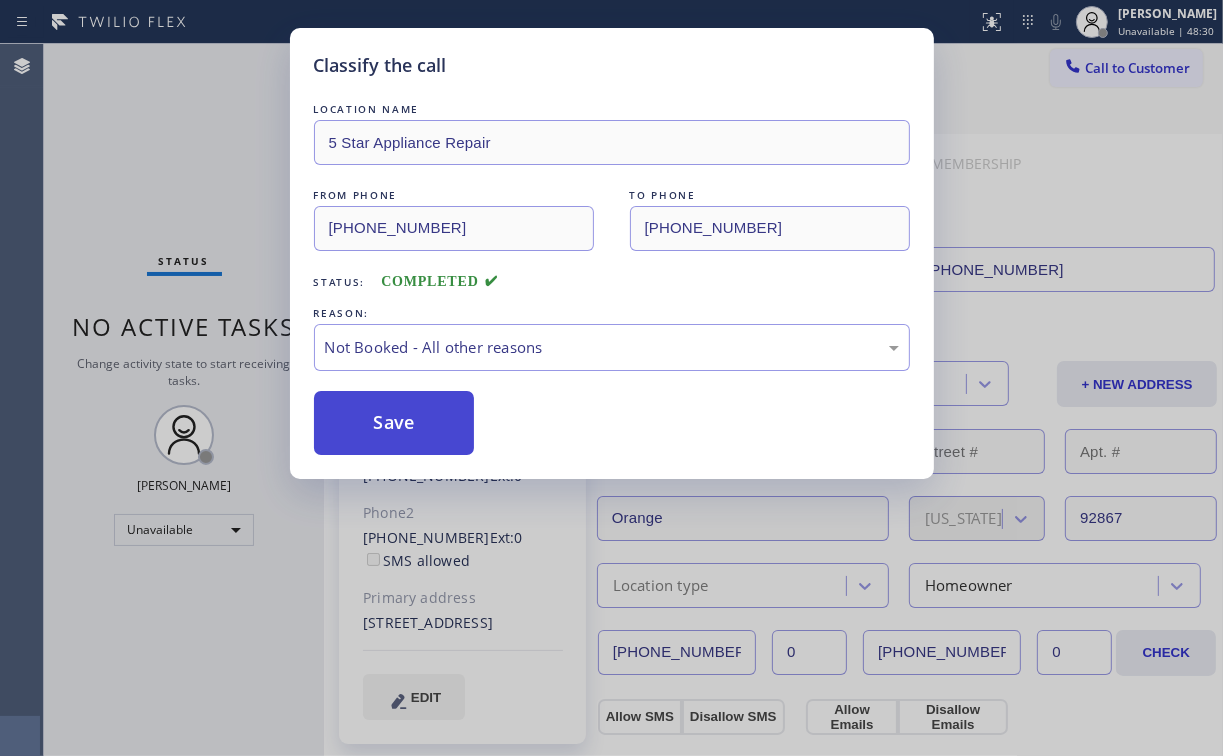 click on "Save" at bounding box center [394, 423] 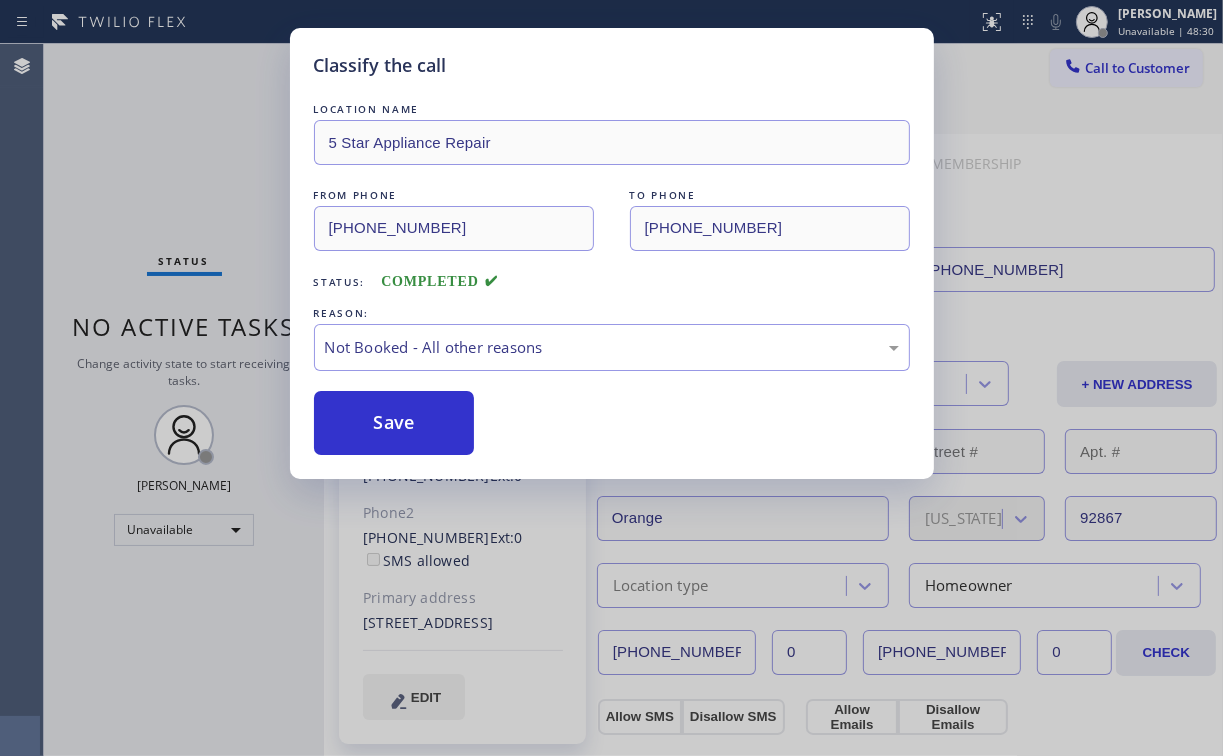 click on "Classify the call LOCATION NAME 5 Star Appliance Repair FROM PHONE [PHONE_NUMBER] TO PHONE [PHONE_NUMBER] Status: COMPLETED REASON: Not Booked - All other reasons Save" at bounding box center [611, 378] 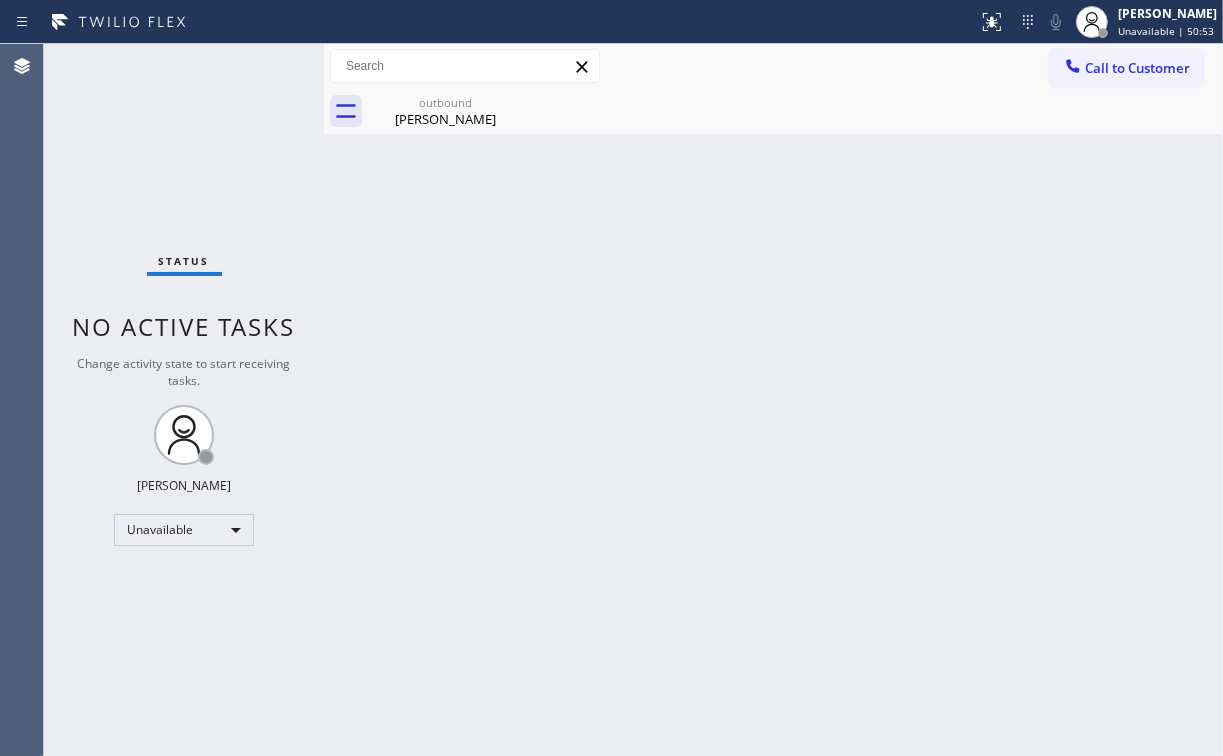 drag, startPoint x: 1101, startPoint y: 76, endPoint x: 864, endPoint y: 182, distance: 259.62473 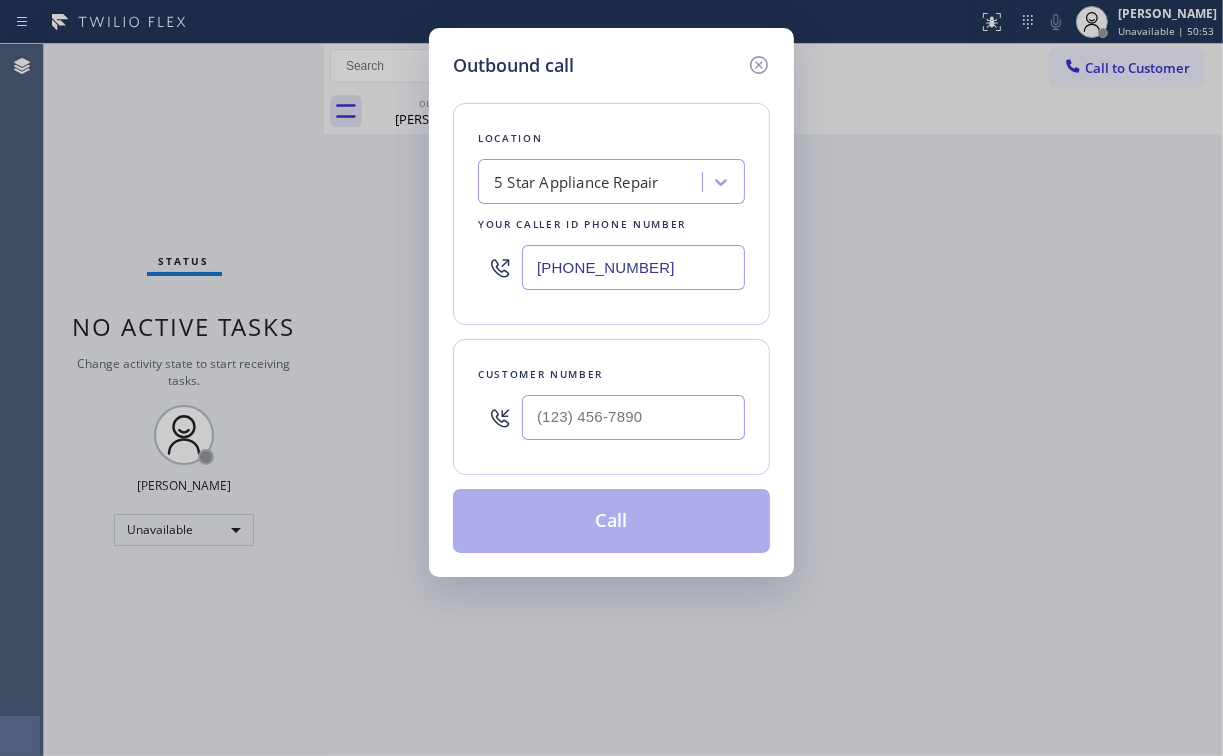 drag, startPoint x: 356, startPoint y: 244, endPoint x: 132, endPoint y: 173, distance: 234.98297 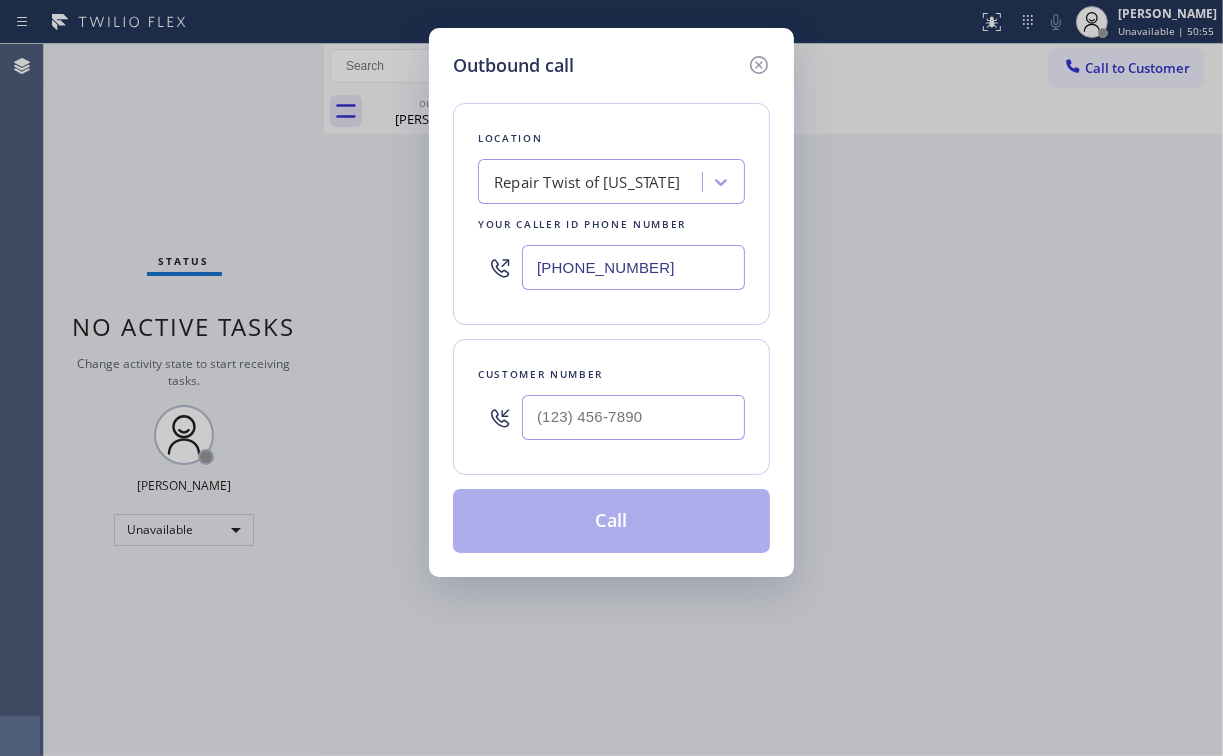 type on "[PHONE_NUMBER]" 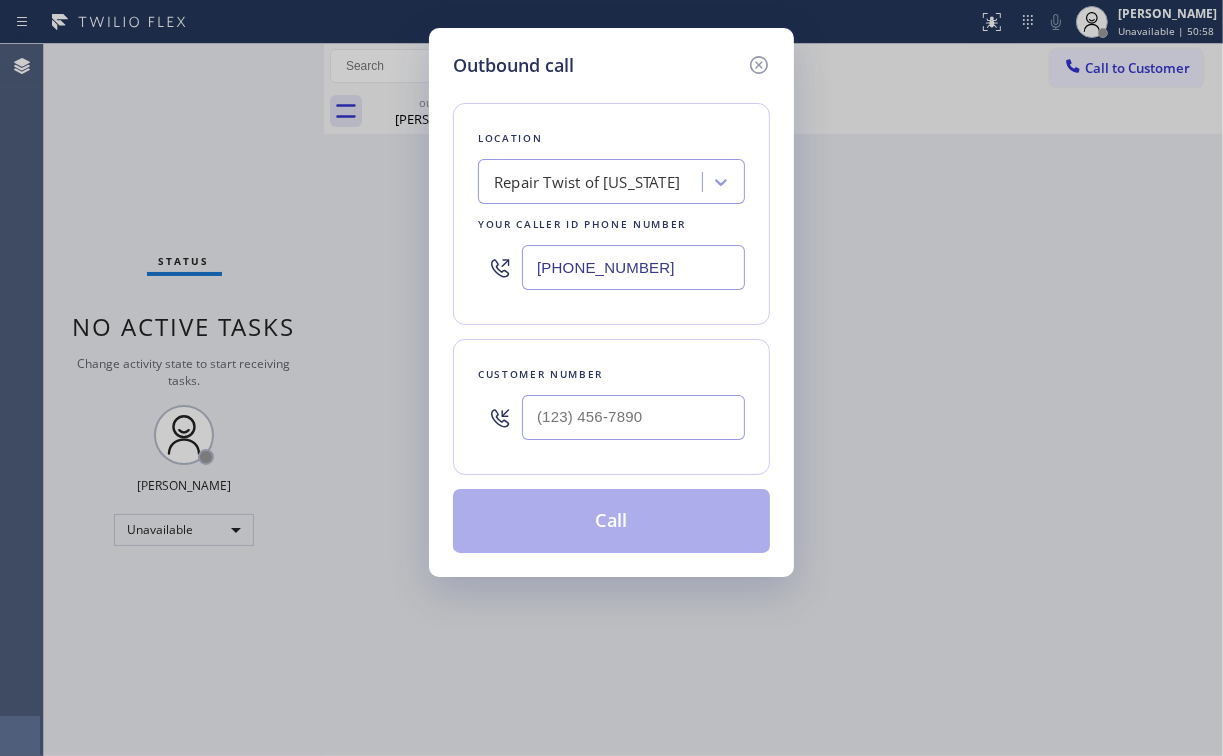 click on "Outbound call Location Repair Twist of [US_STATE] Your caller id phone number [PHONE_NUMBER] Customer number Call" at bounding box center [611, 302] 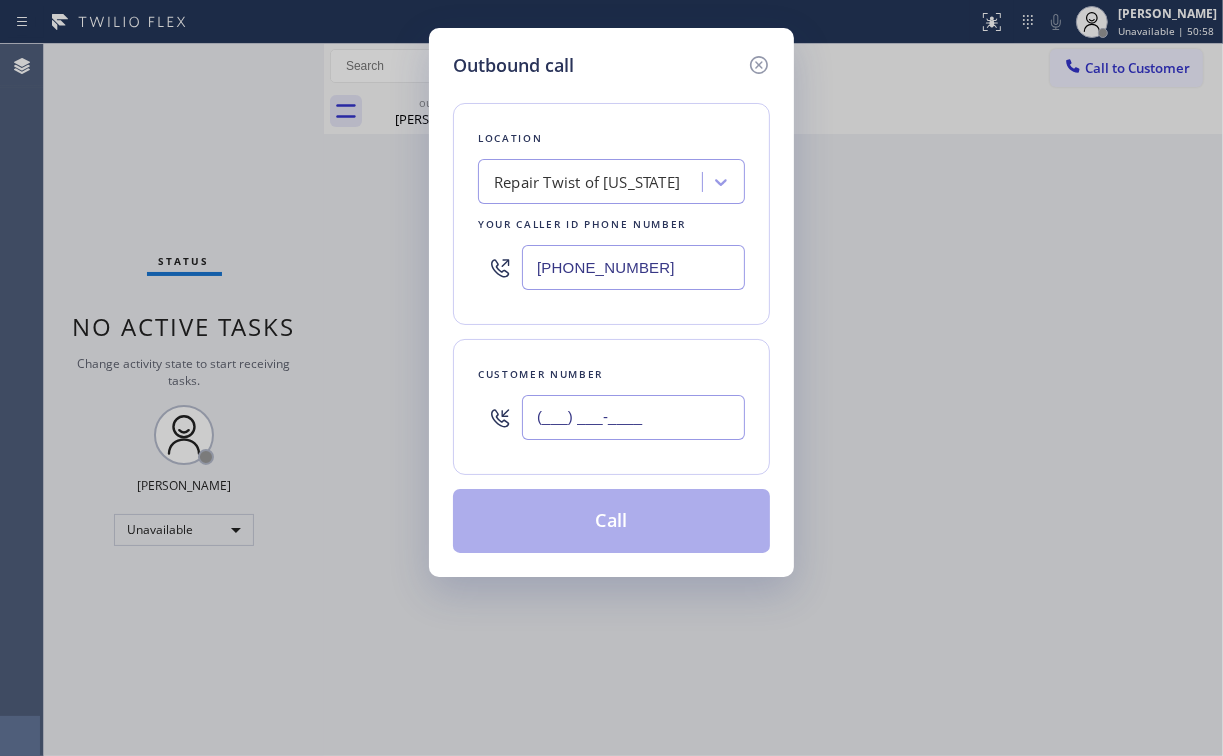 click on "(___) ___-____" at bounding box center [633, 417] 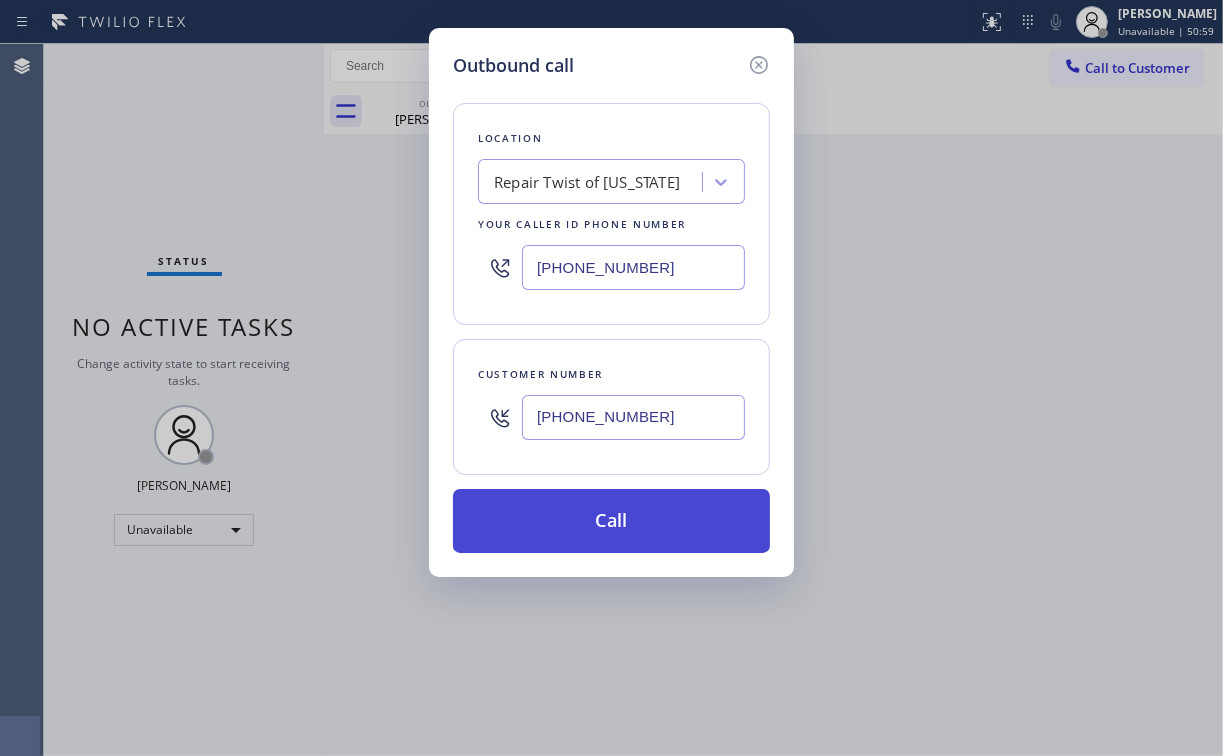 type on "[PHONE_NUMBER]" 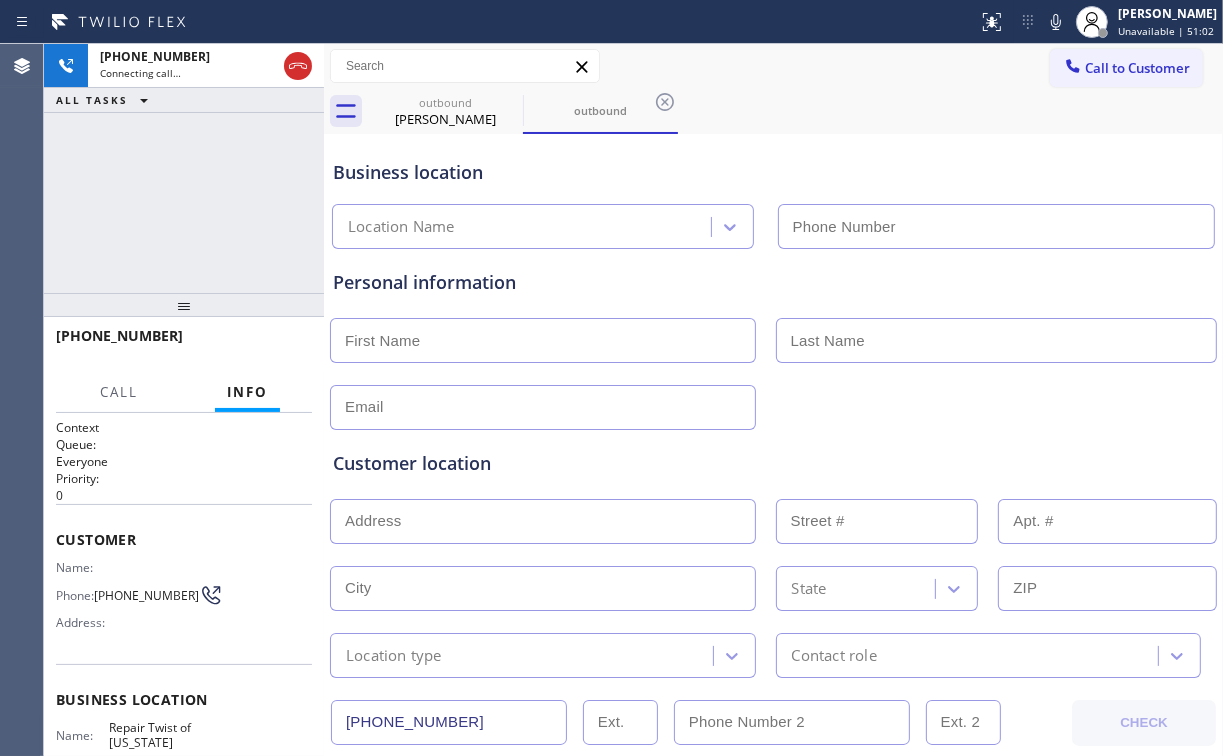 drag, startPoint x: 128, startPoint y: 224, endPoint x: 138, endPoint y: 220, distance: 10.770329 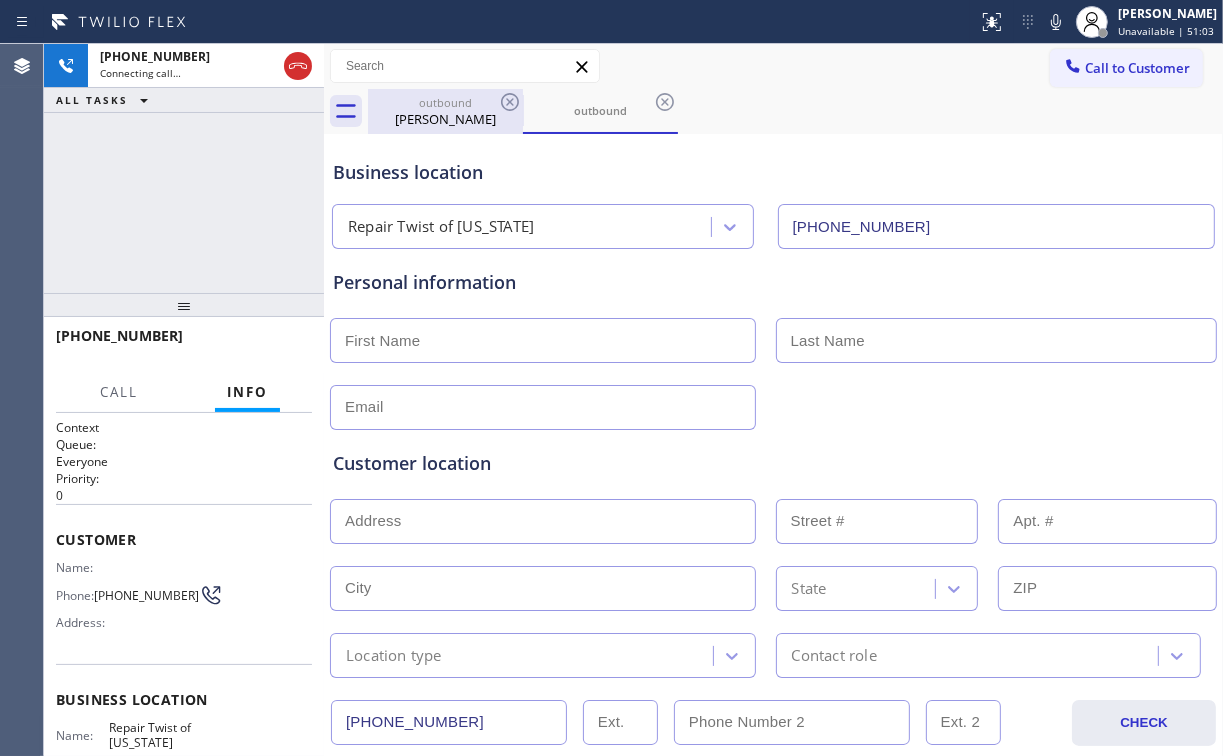 click on "[PERSON_NAME]" at bounding box center (445, 119) 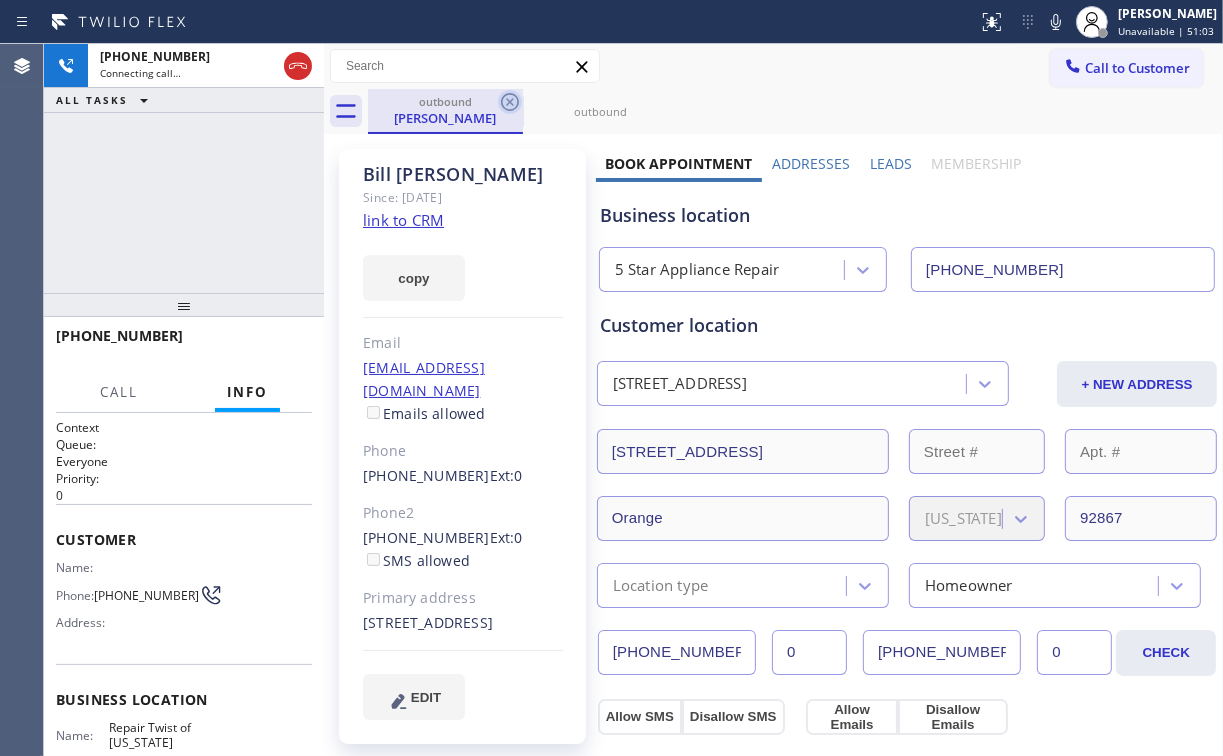 click 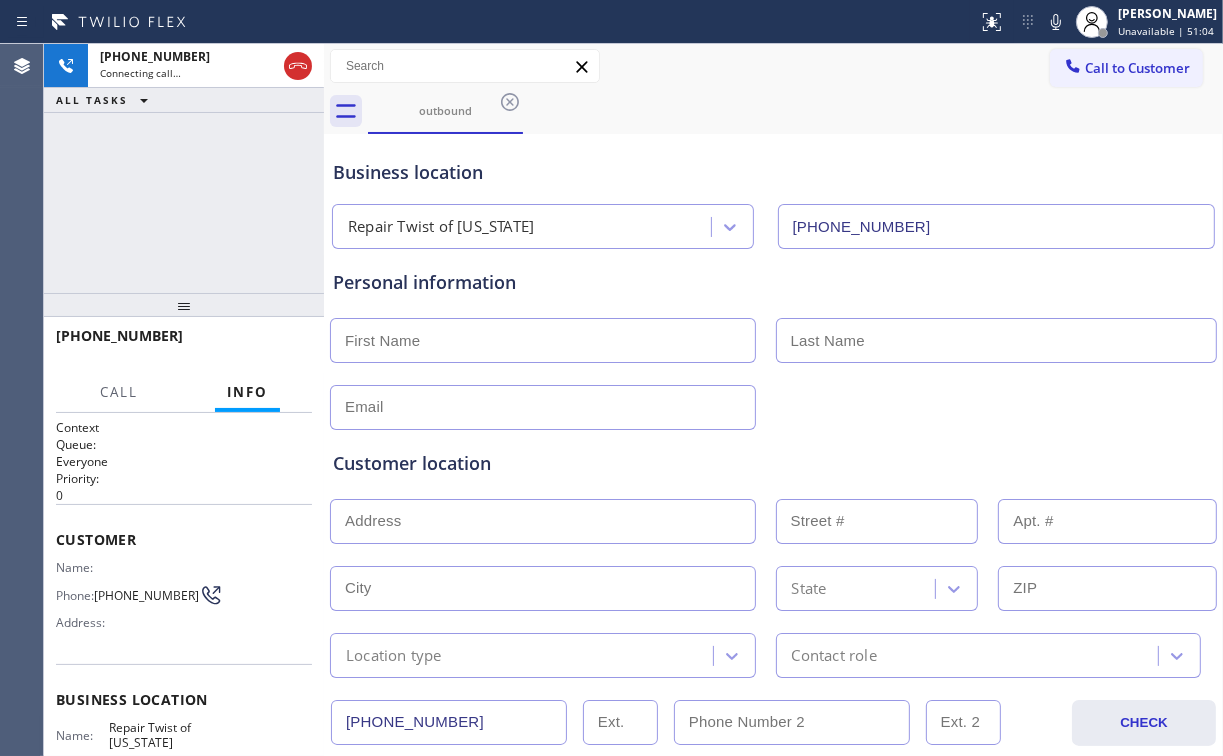 click on "[PHONE_NUMBER] Connecting call… ALL TASKS ALL TASKS ACTIVE TASKS TASKS IN WRAP UP" at bounding box center [184, 168] 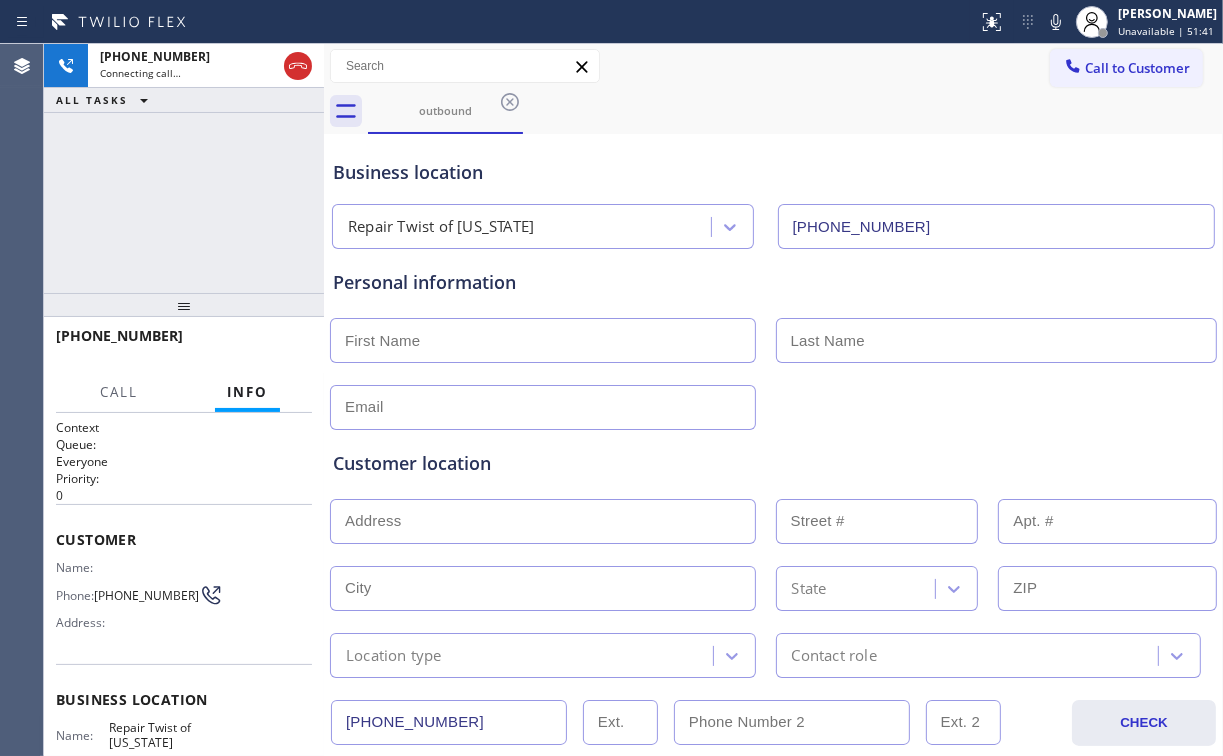 drag, startPoint x: 132, startPoint y: 234, endPoint x: 260, endPoint y: 379, distance: 193.41406 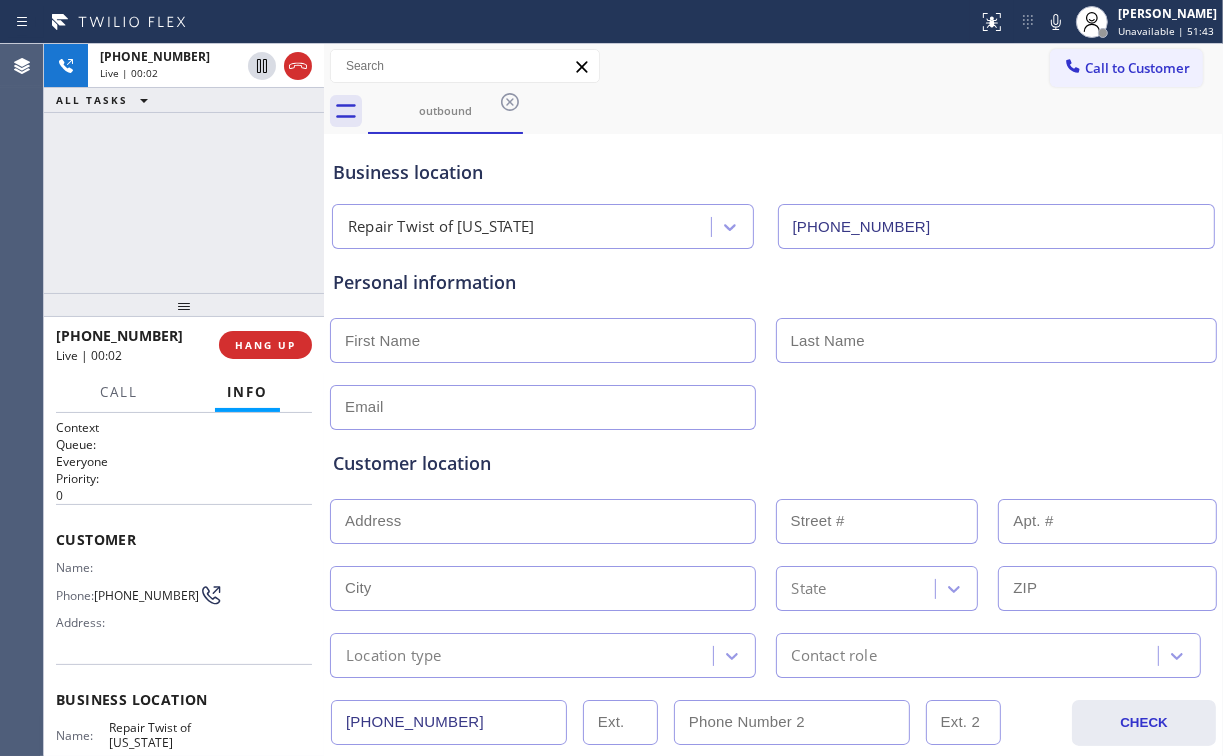 click on "[PHONE_NUMBER] Live | 00:02 ALL TASKS ALL TASKS ACTIVE TASKS TASKS IN WRAP UP" at bounding box center [184, 168] 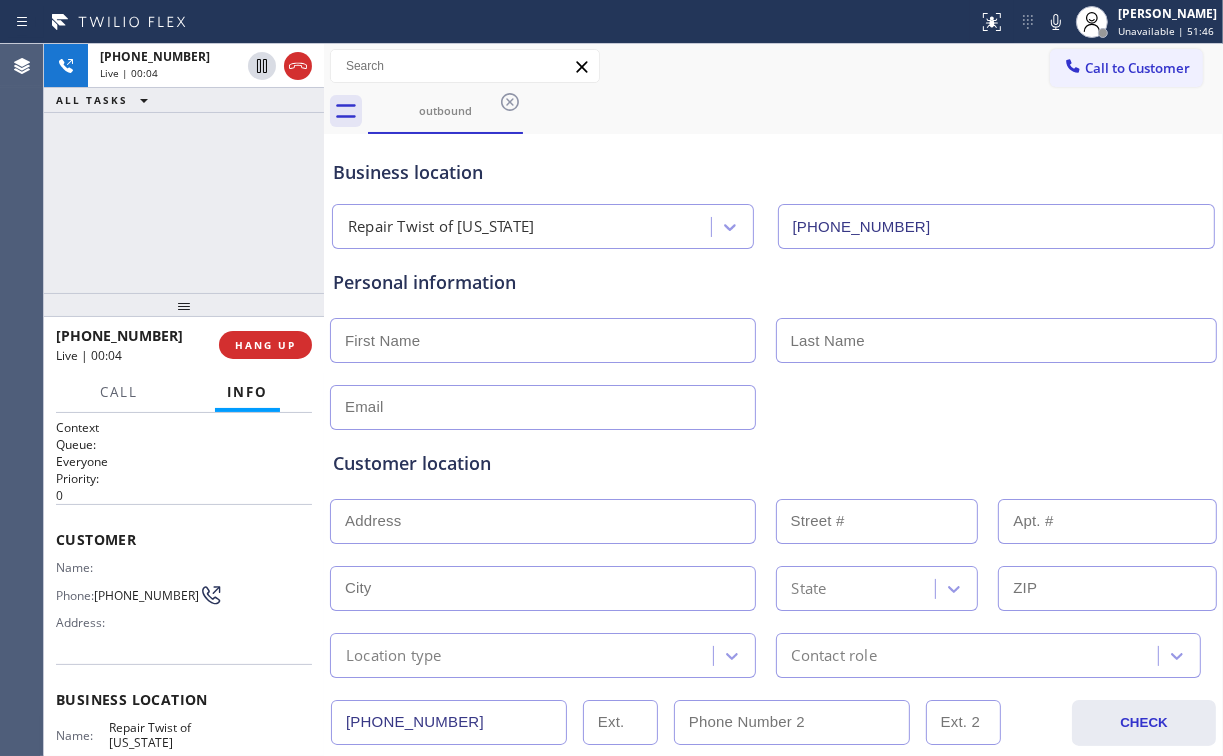 click on "[PHONE_NUMBER] Live | 00:04 ALL TASKS ALL TASKS ACTIVE TASKS TASKS IN WRAP UP" at bounding box center (184, 168) 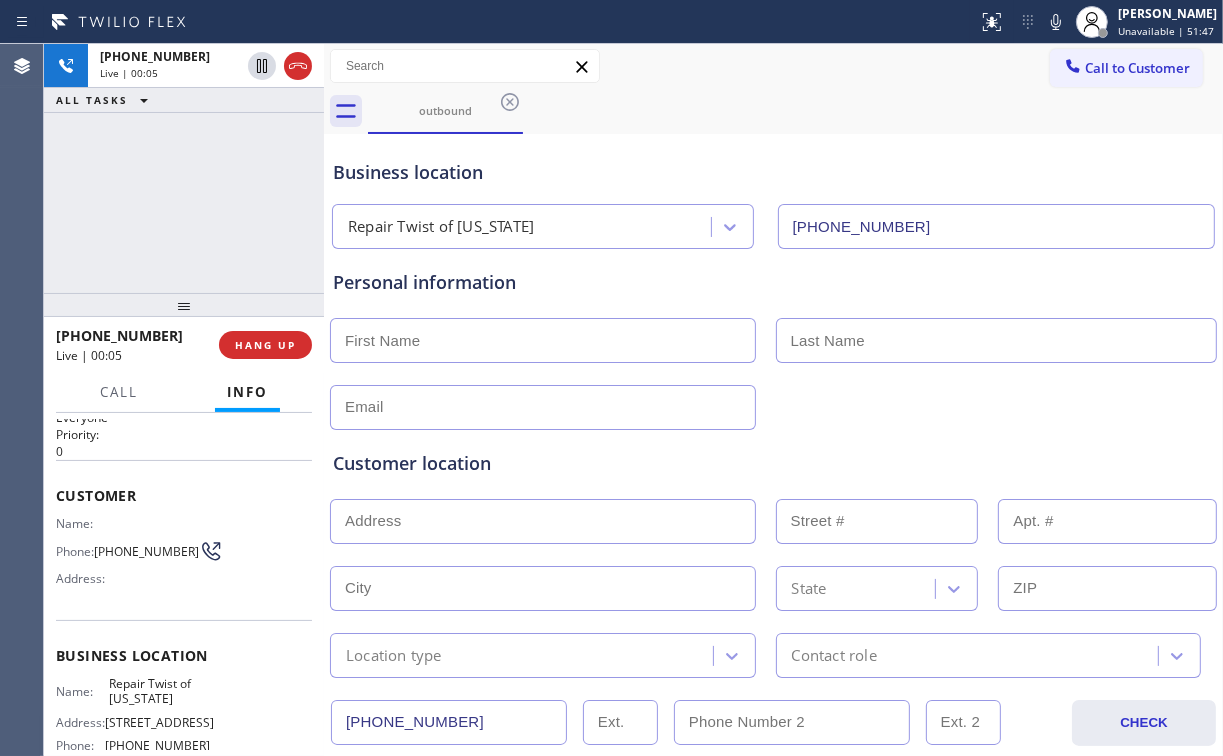 scroll, scrollTop: 80, scrollLeft: 0, axis: vertical 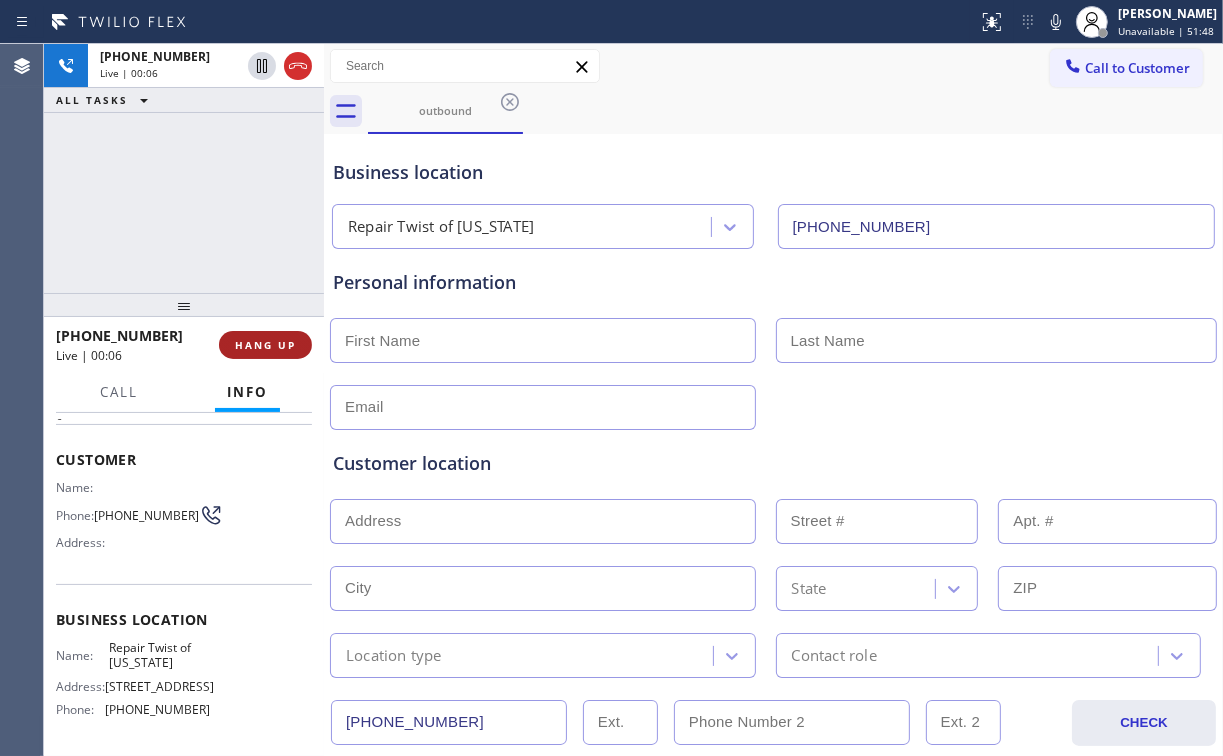 click on "HANG UP" at bounding box center [265, 345] 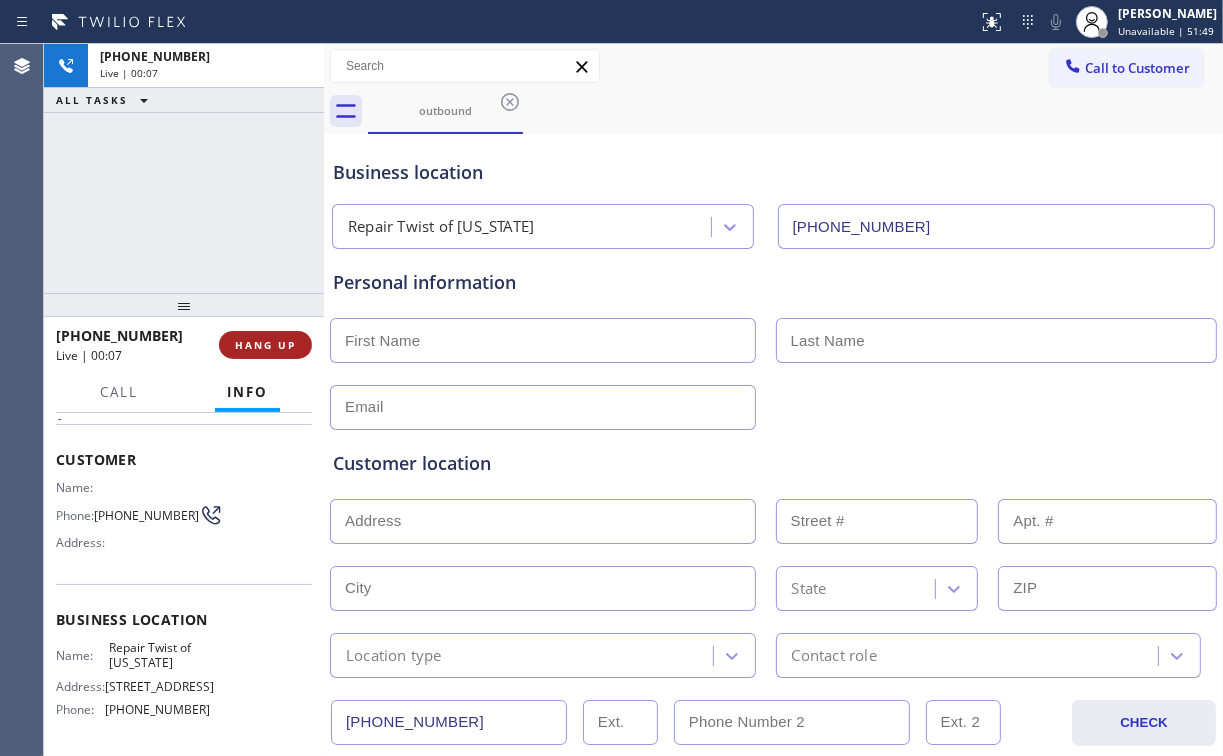 click on "HANG UP" at bounding box center [265, 345] 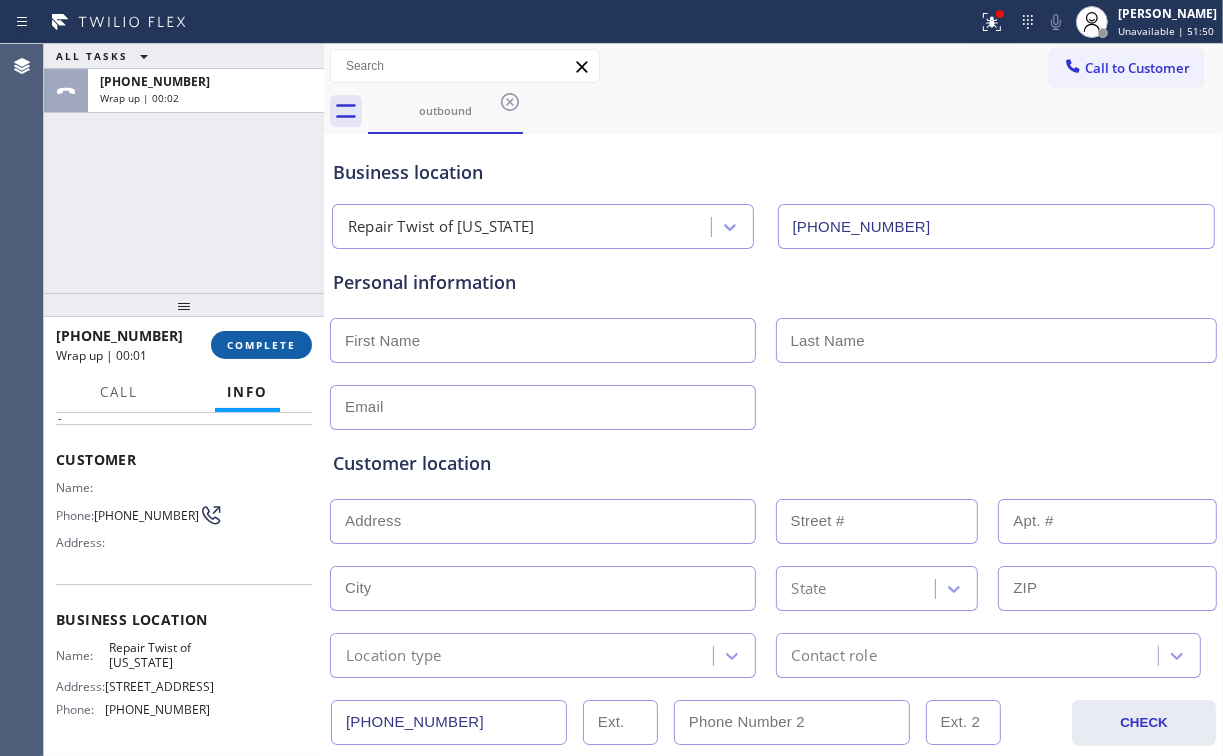click on "COMPLETE" at bounding box center (261, 345) 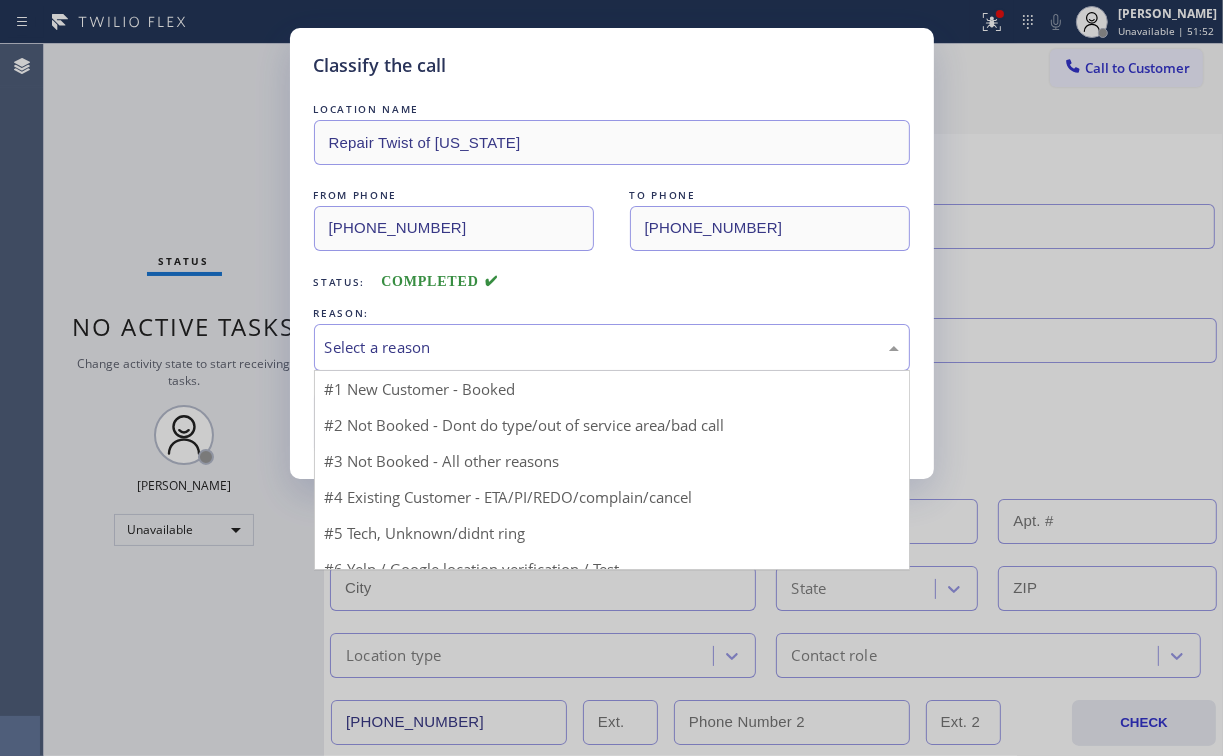 click on "Select a reason" at bounding box center [612, 347] 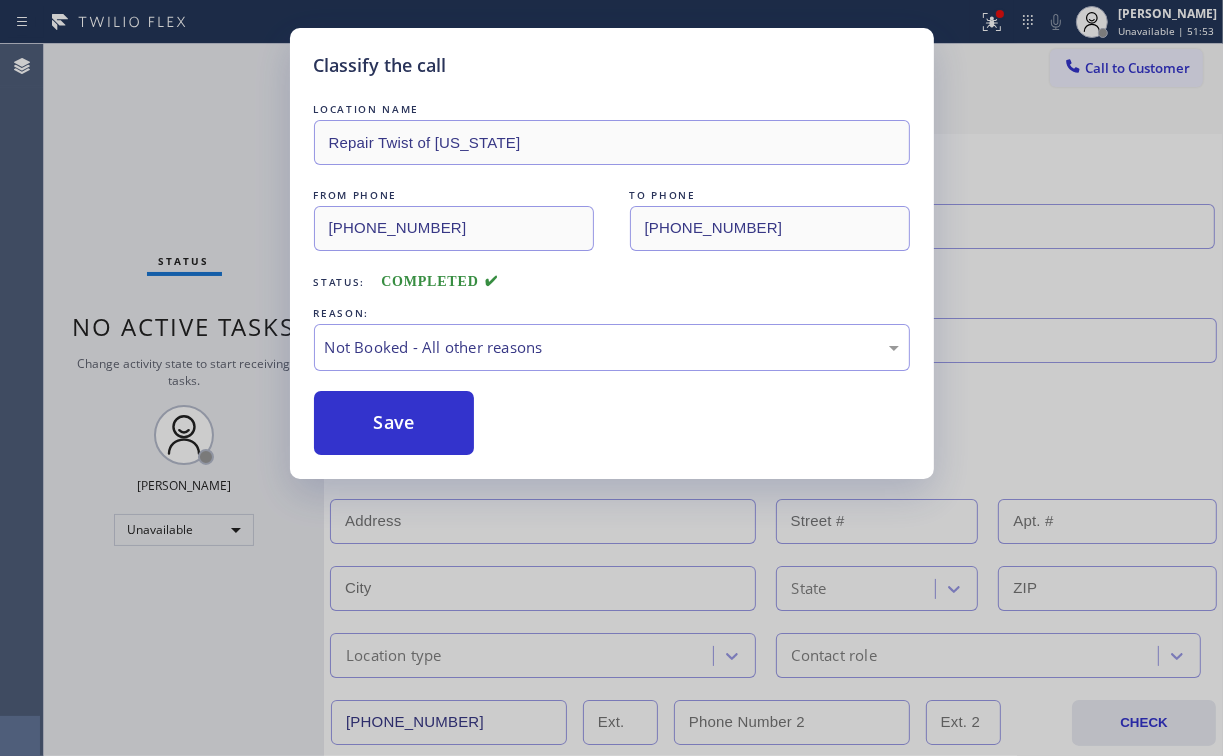drag, startPoint x: 380, startPoint y: 425, endPoint x: 285, endPoint y: 322, distance: 140.12137 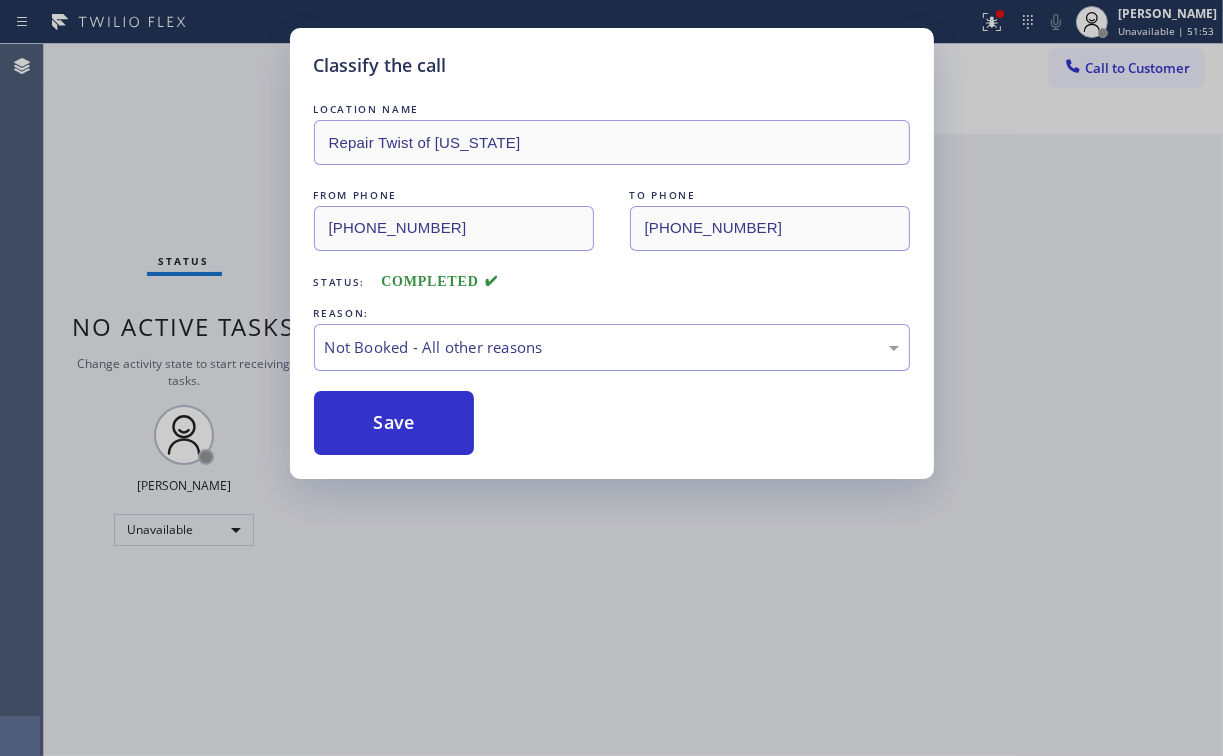 drag, startPoint x: 97, startPoint y: 102, endPoint x: 169, endPoint y: 194, distance: 116.82465 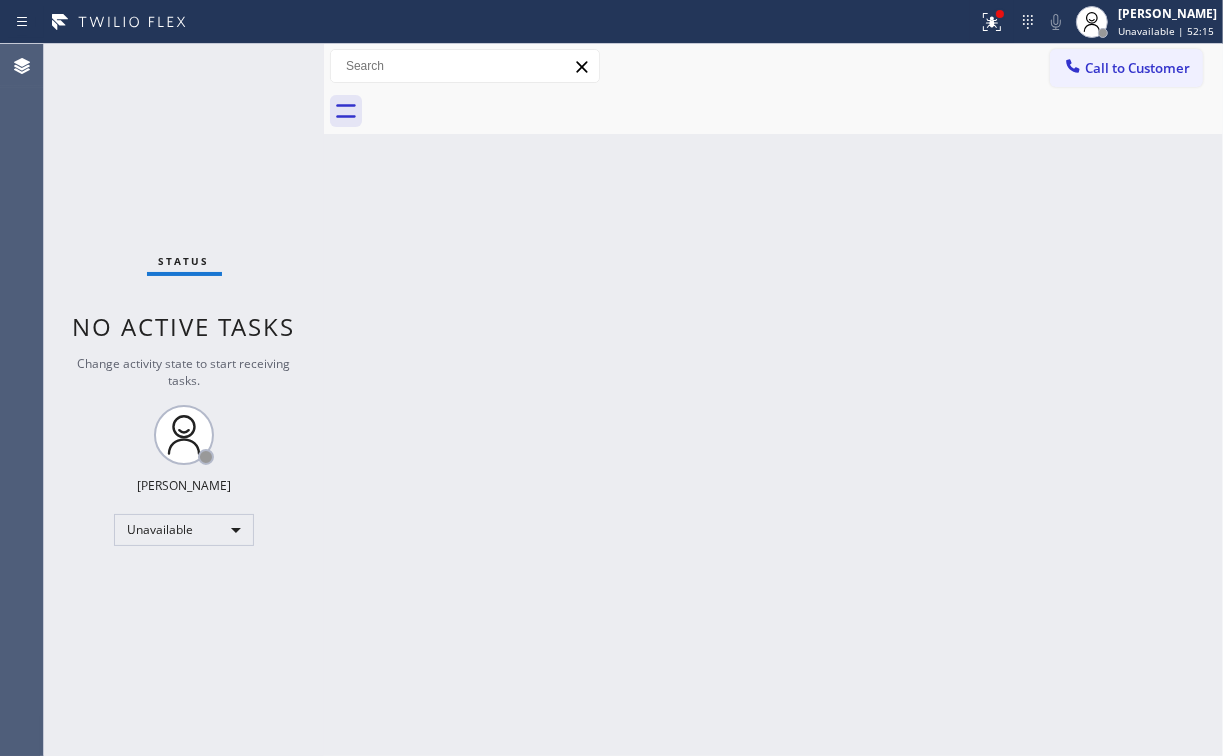 click on "Status   No active tasks     Change activity state to start receiving tasks.   [PERSON_NAME] Unavailable" at bounding box center [184, 400] 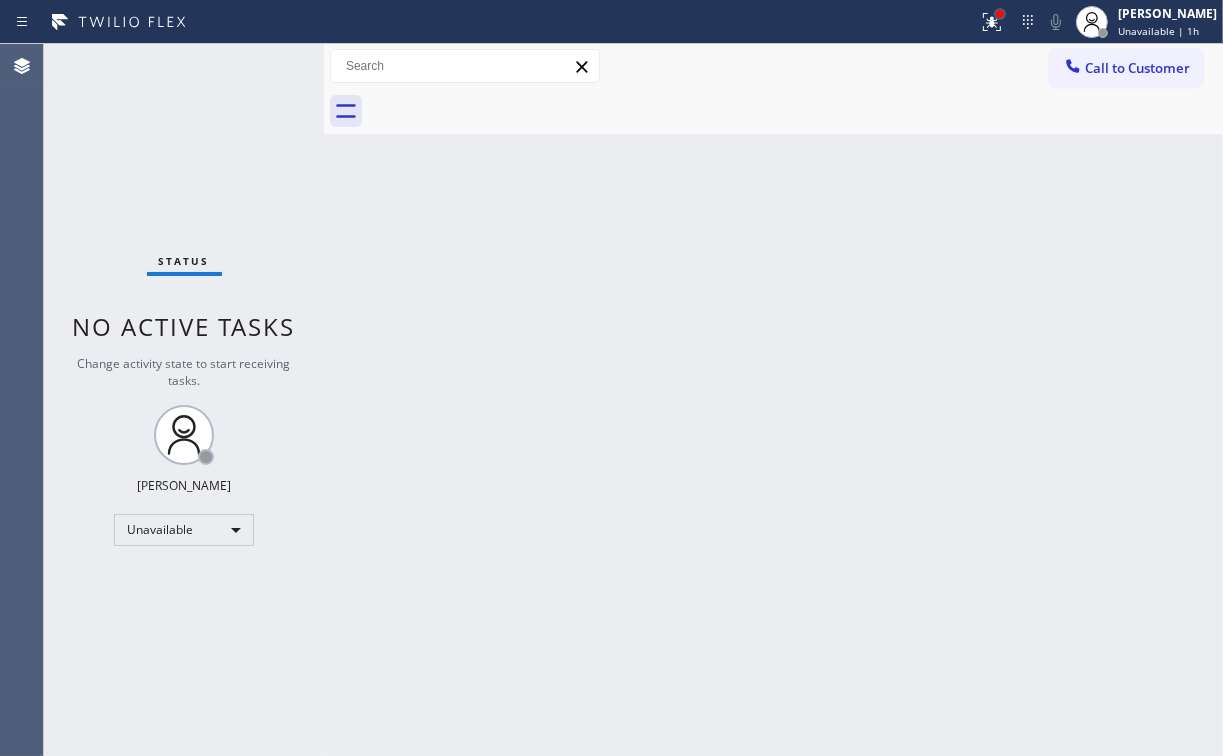 click at bounding box center (1000, 14) 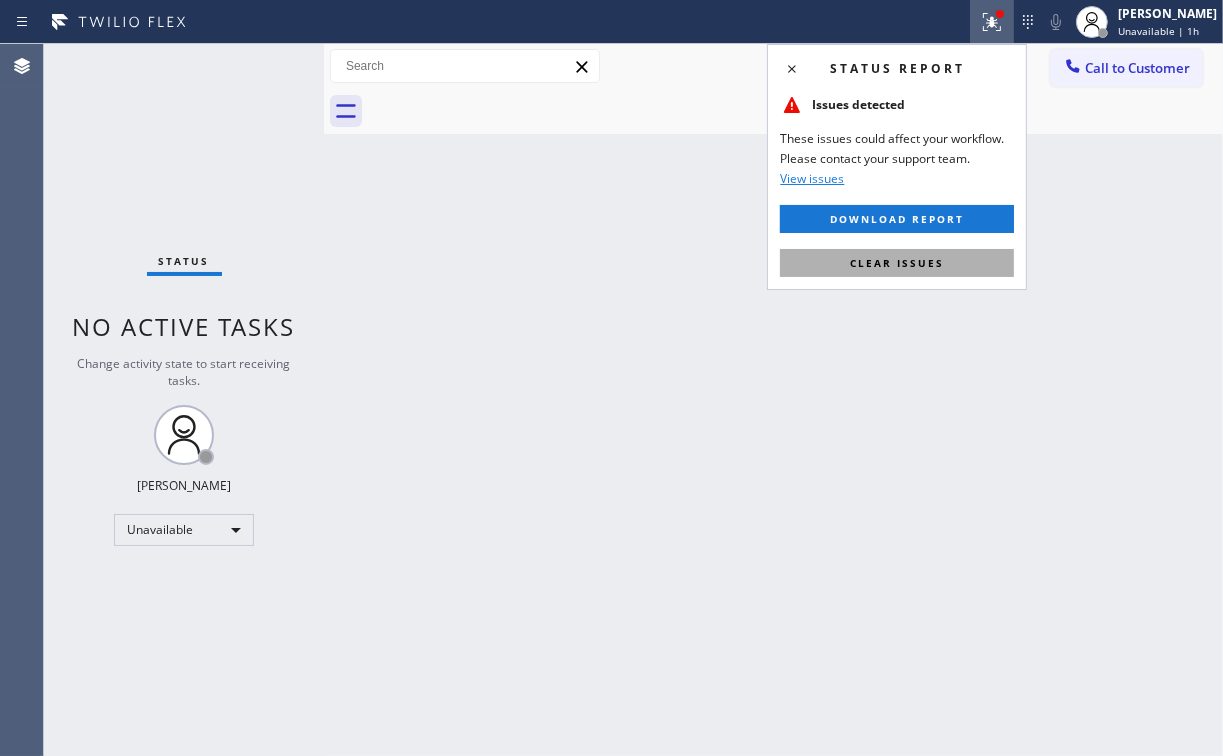 click on "Clear issues" at bounding box center [897, 263] 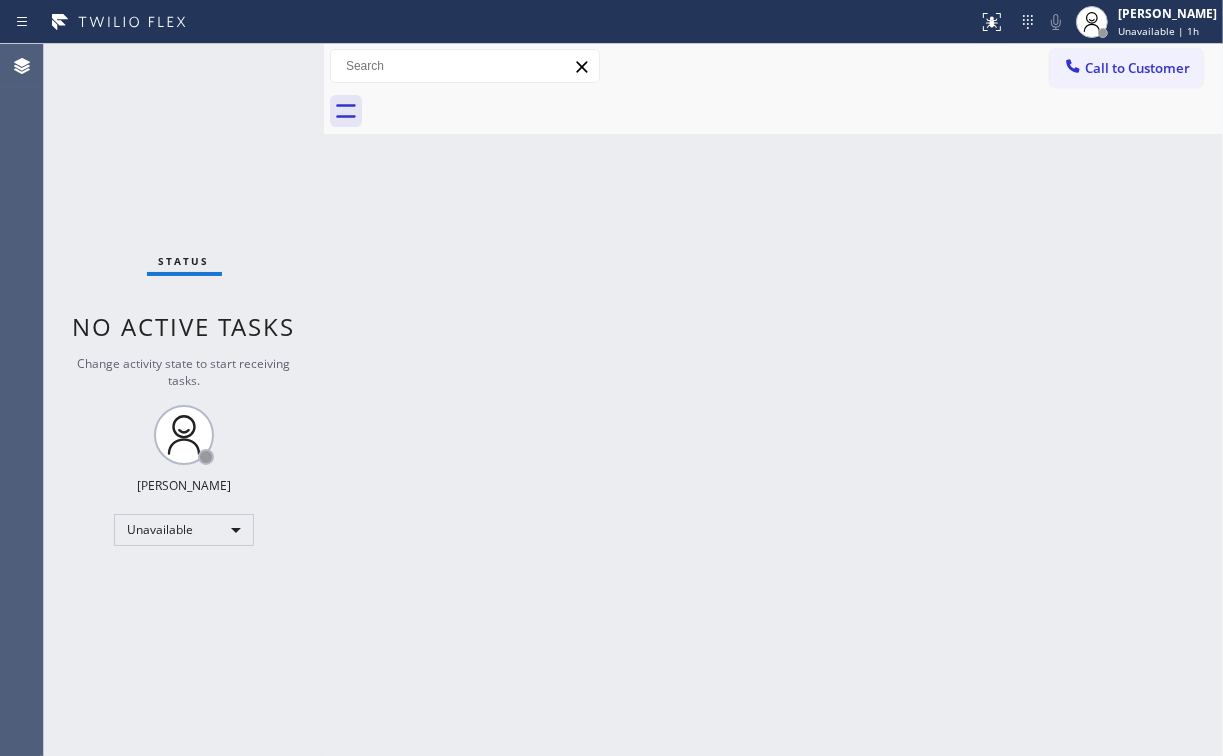 drag, startPoint x: 710, startPoint y: 278, endPoint x: 309, endPoint y: 68, distance: 452.6599 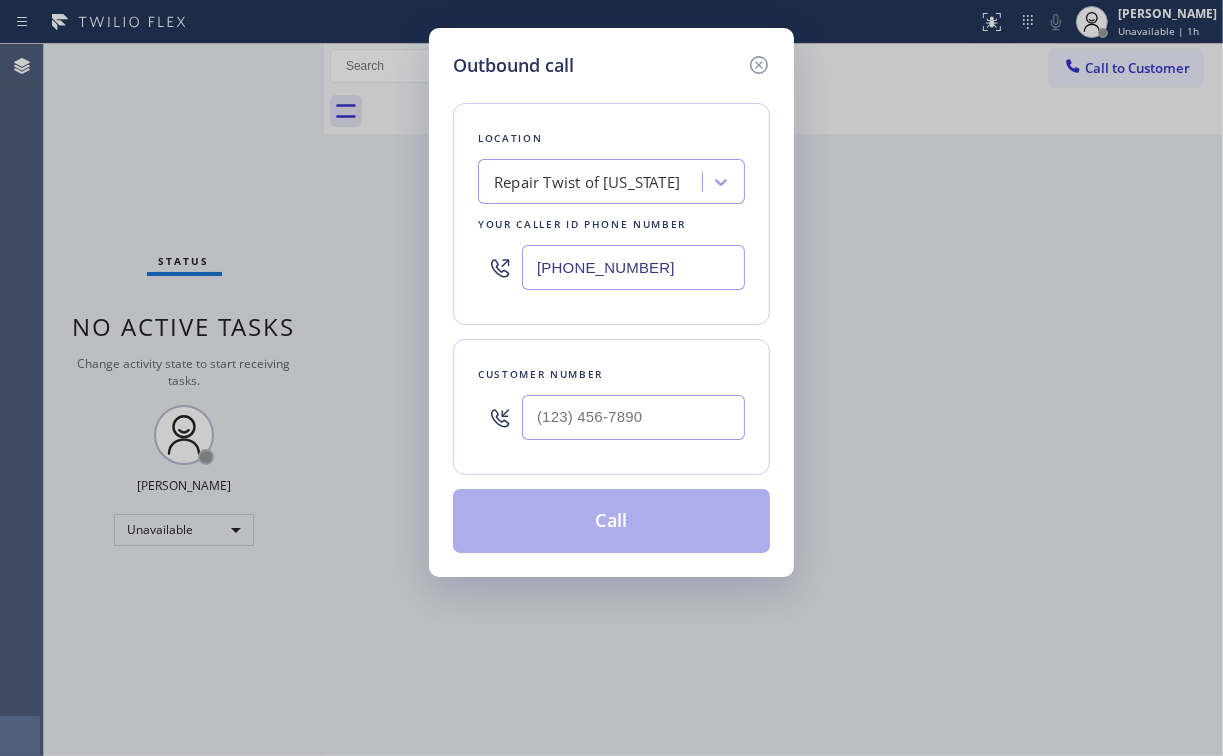 click at bounding box center (633, 417) 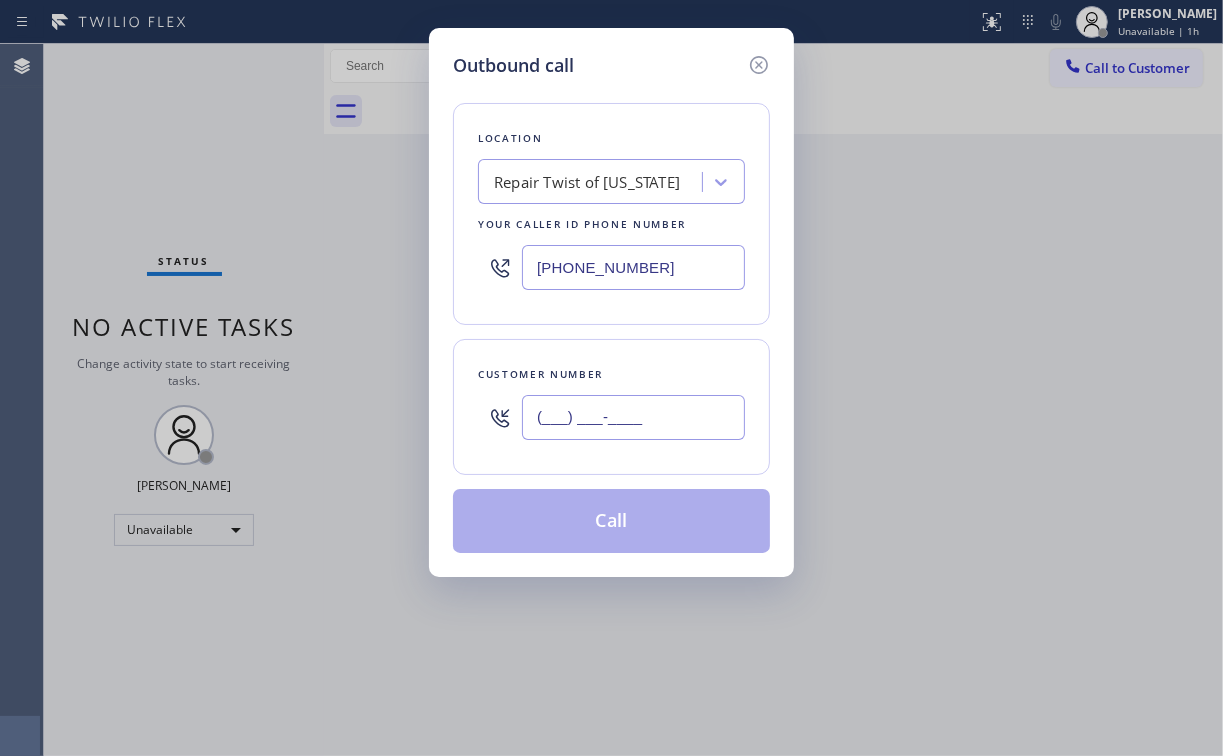 click on "(___) ___-____" at bounding box center (633, 417) 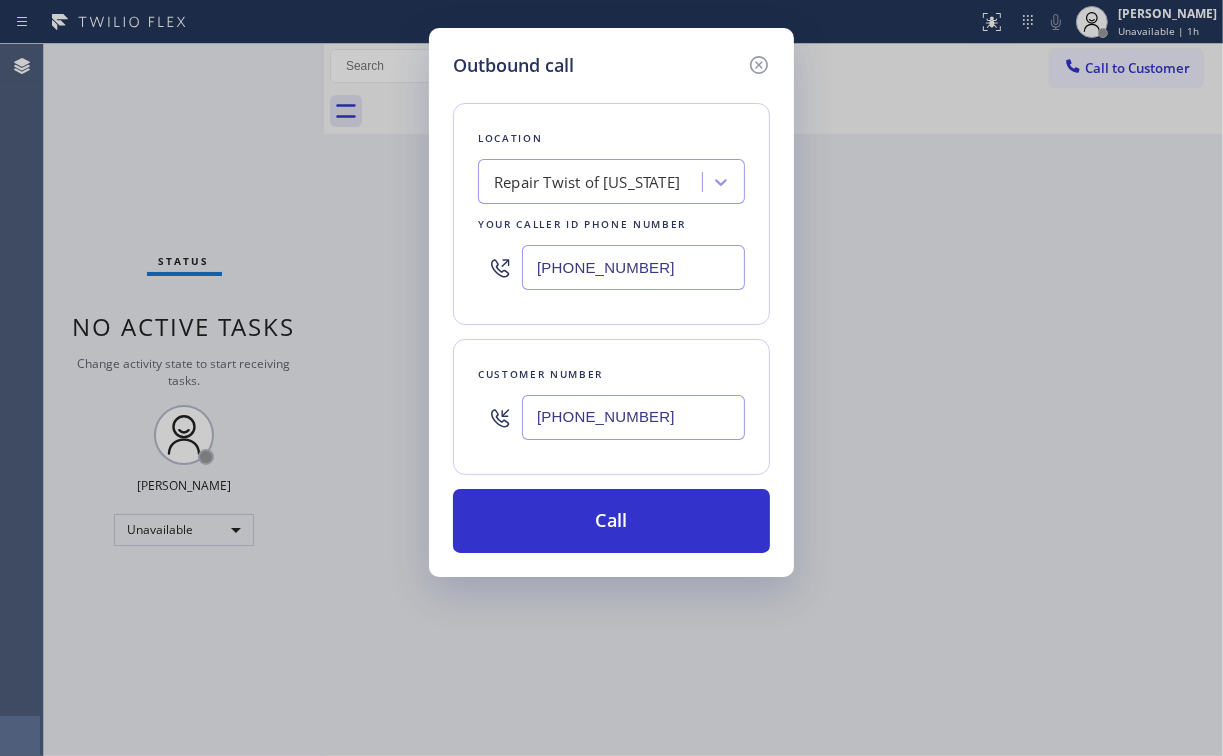 type on "[PHONE_NUMBER]" 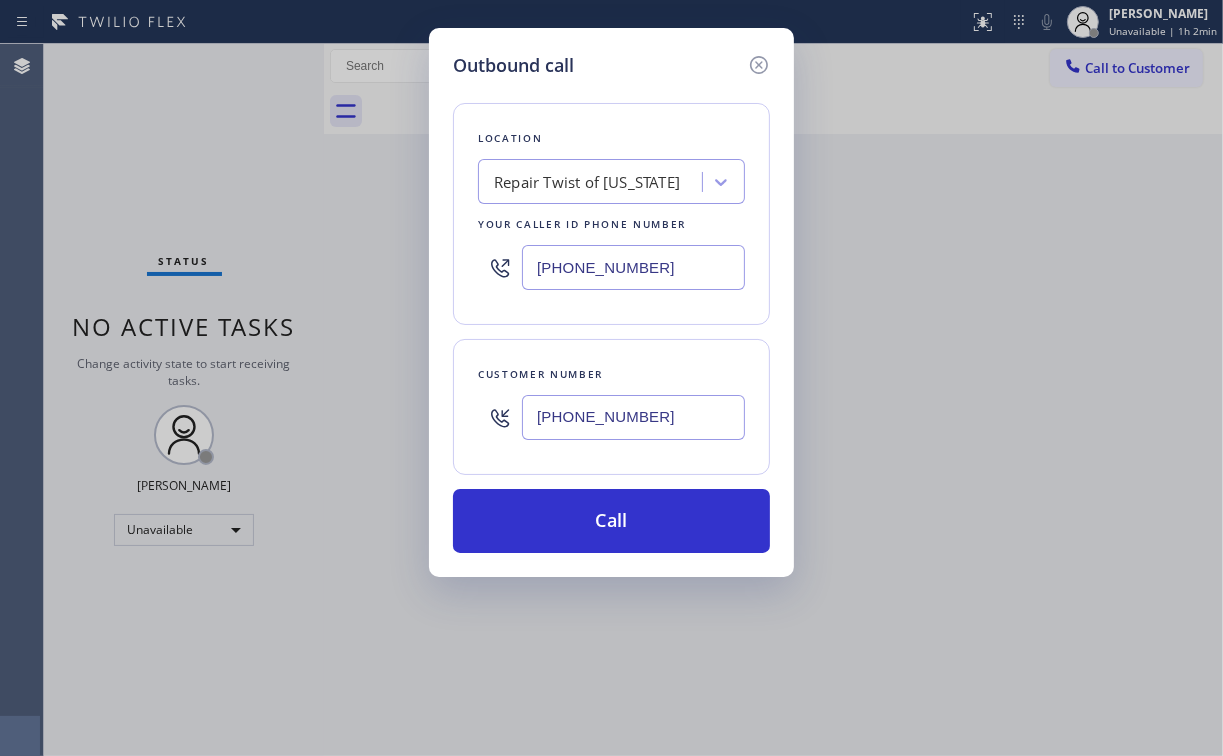 click on "Outbound call Location Repair Twist of [US_STATE] Your caller id phone number [PHONE_NUMBER] Customer number [PHONE_NUMBER] Call" at bounding box center (611, 378) 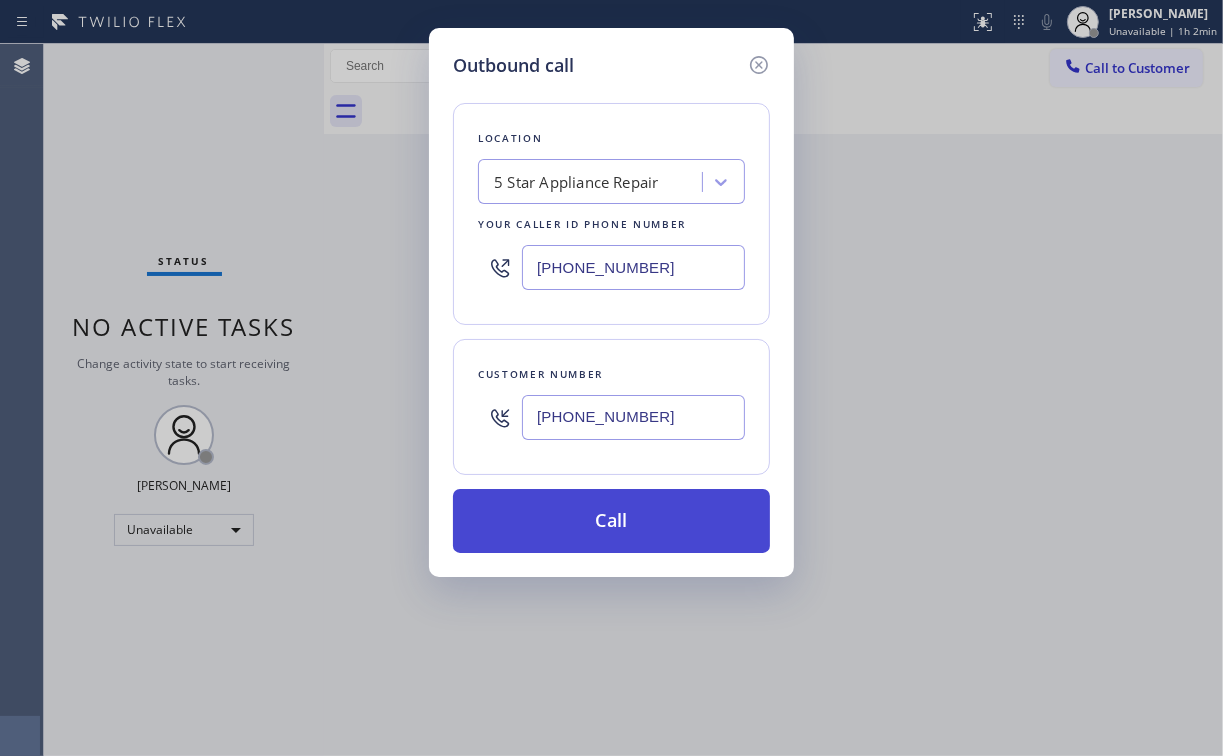 type on "[PHONE_NUMBER]" 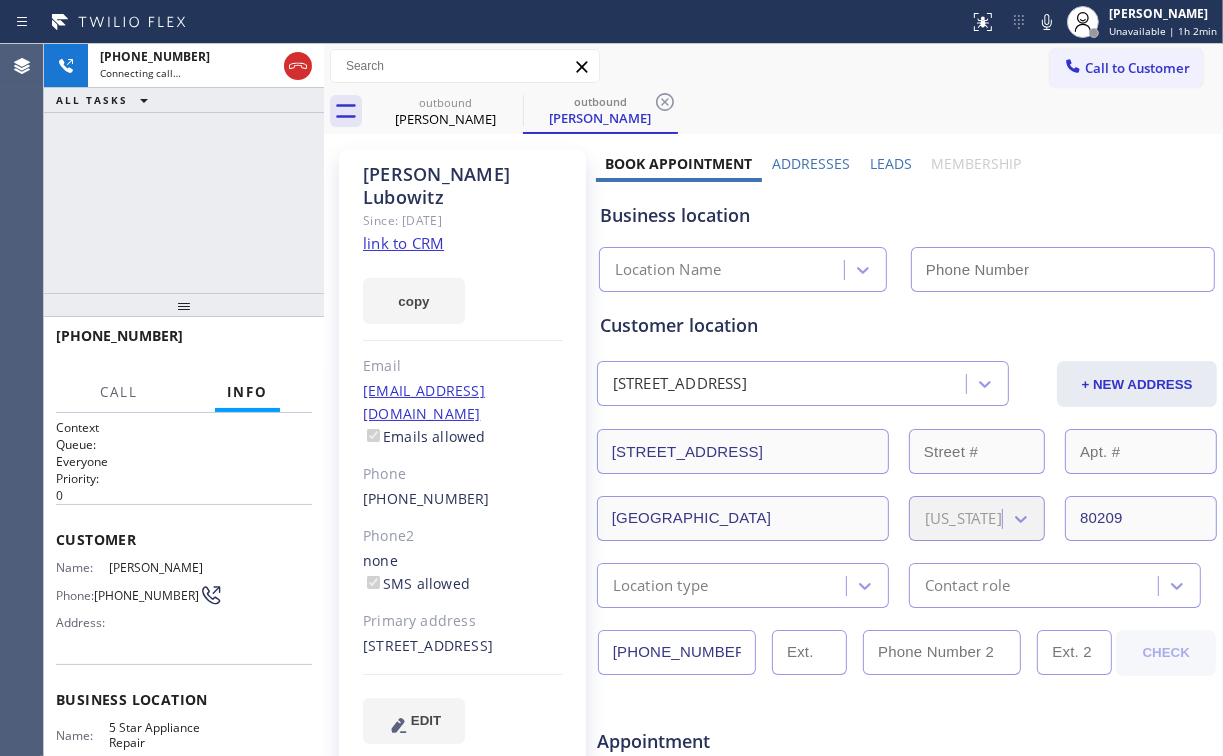 type on "[PHONE_NUMBER]" 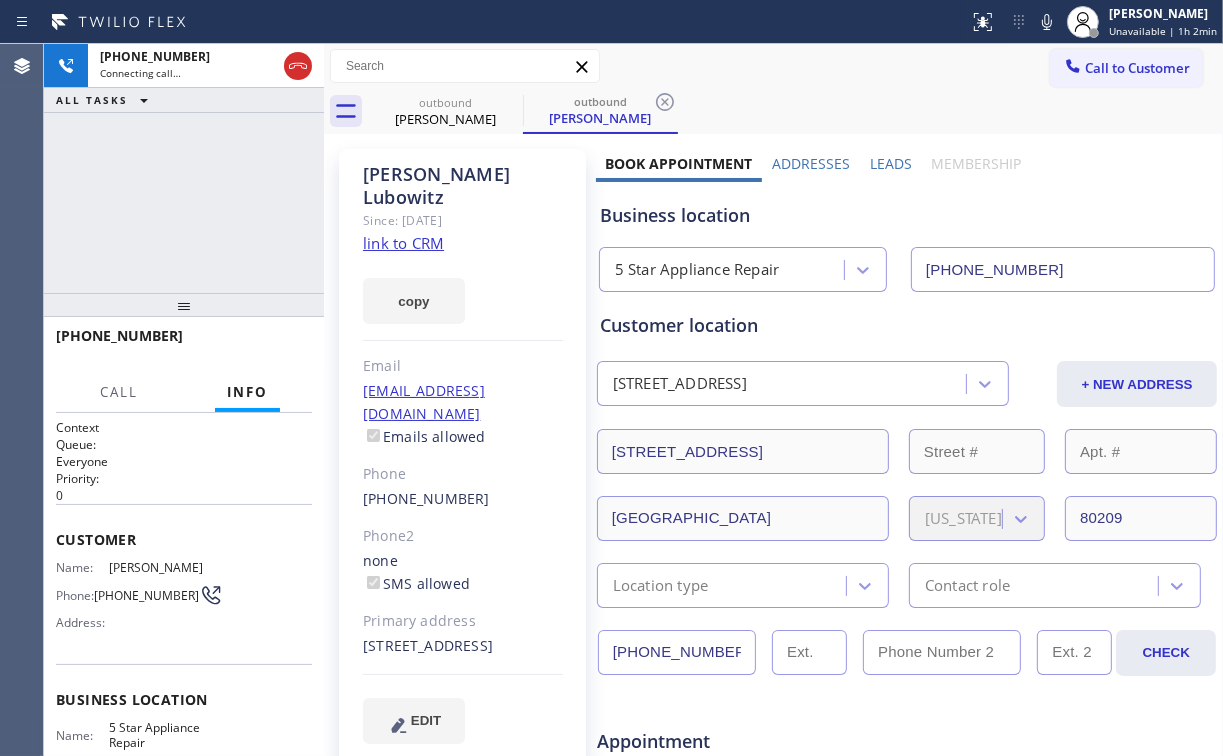 click on "[PHONE_NUMBER] Connecting call… ALL TASKS ALL TASKS ACTIVE TASKS TASKS IN WRAP UP" at bounding box center (184, 168) 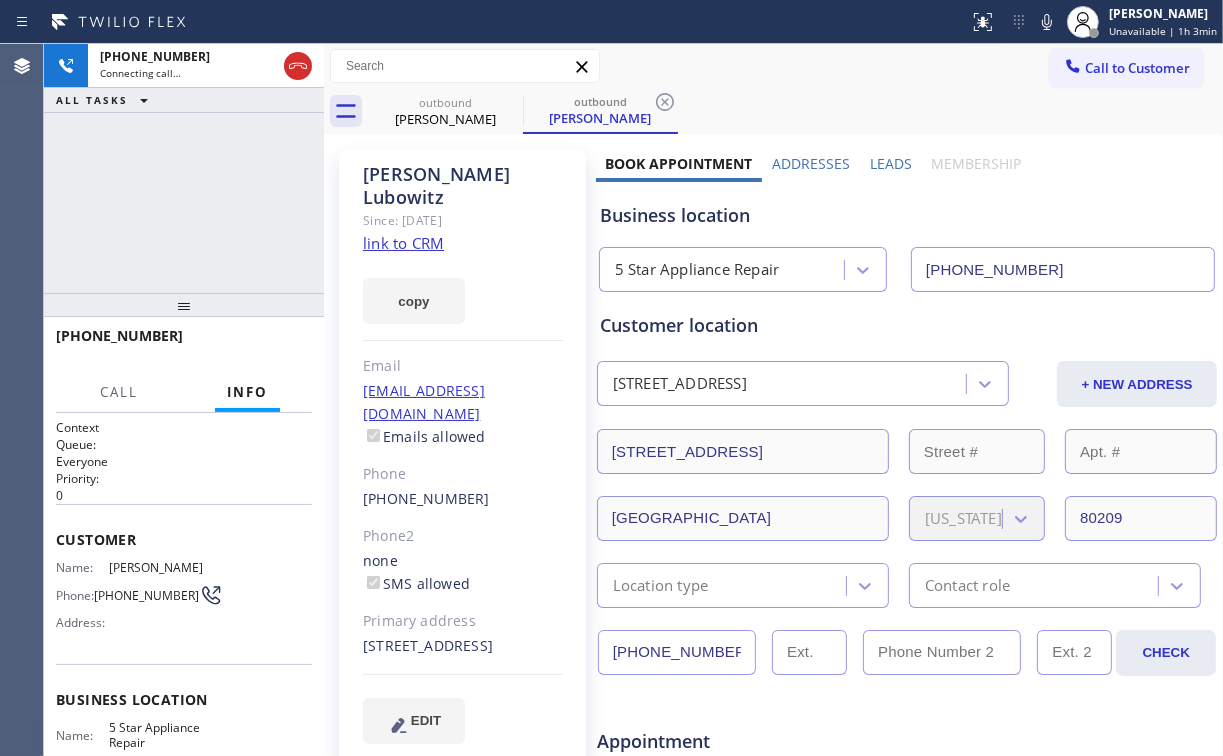 click on "[PHONE_NUMBER] Connecting call… ALL TASKS ALL TASKS ACTIVE TASKS TASKS IN WRAP UP" at bounding box center (184, 168) 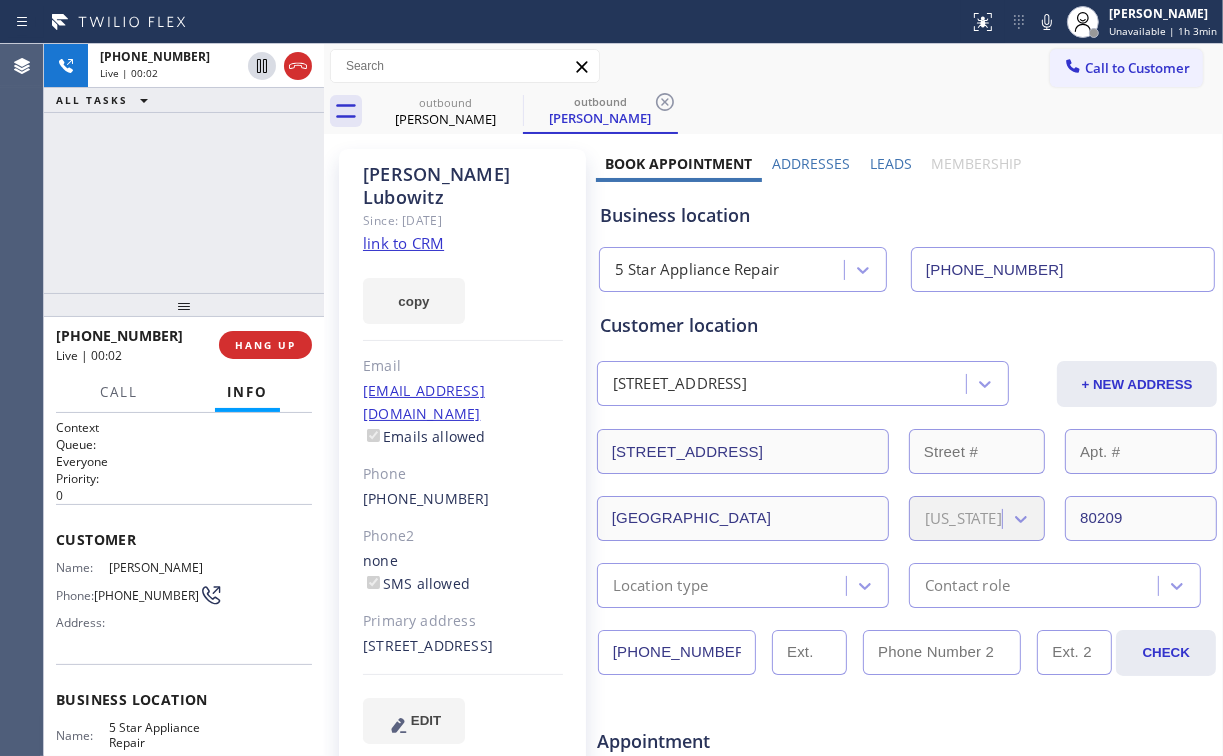 click on "[PHONE_NUMBER] Live | 00:02 ALL TASKS ALL TASKS ACTIVE TASKS TASKS IN WRAP UP" at bounding box center (184, 168) 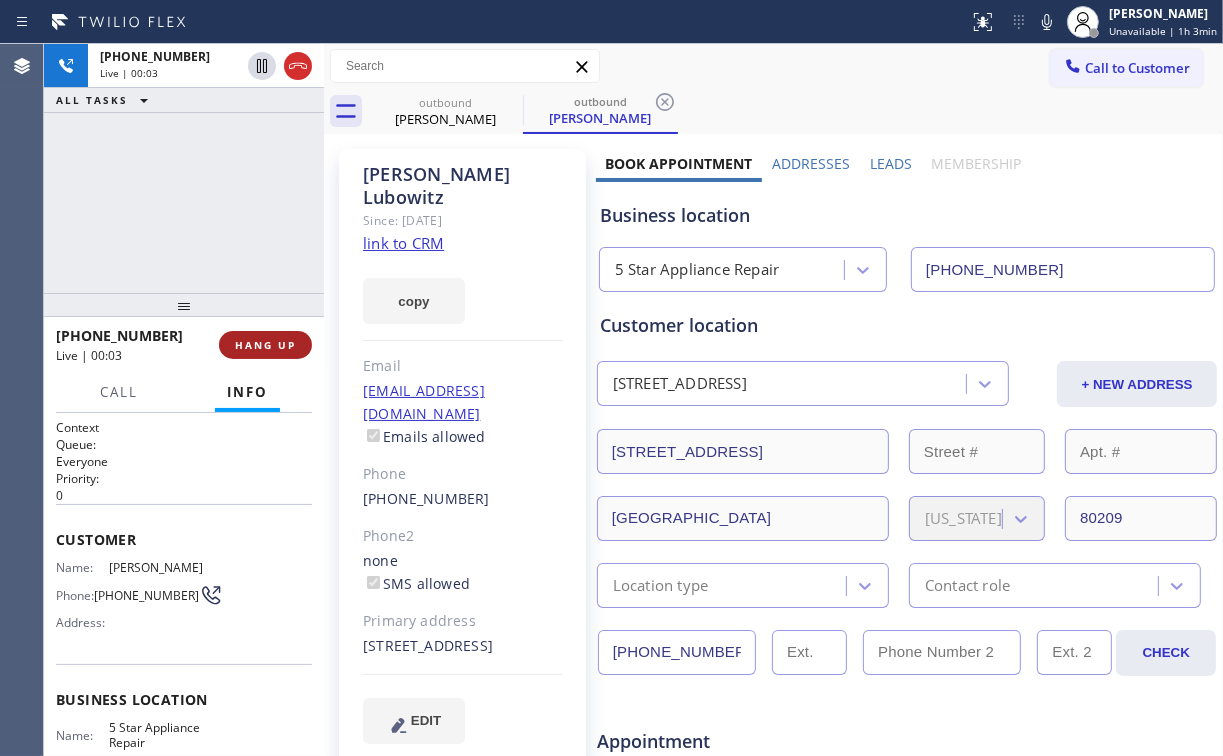 click on "HANG UP" at bounding box center (265, 345) 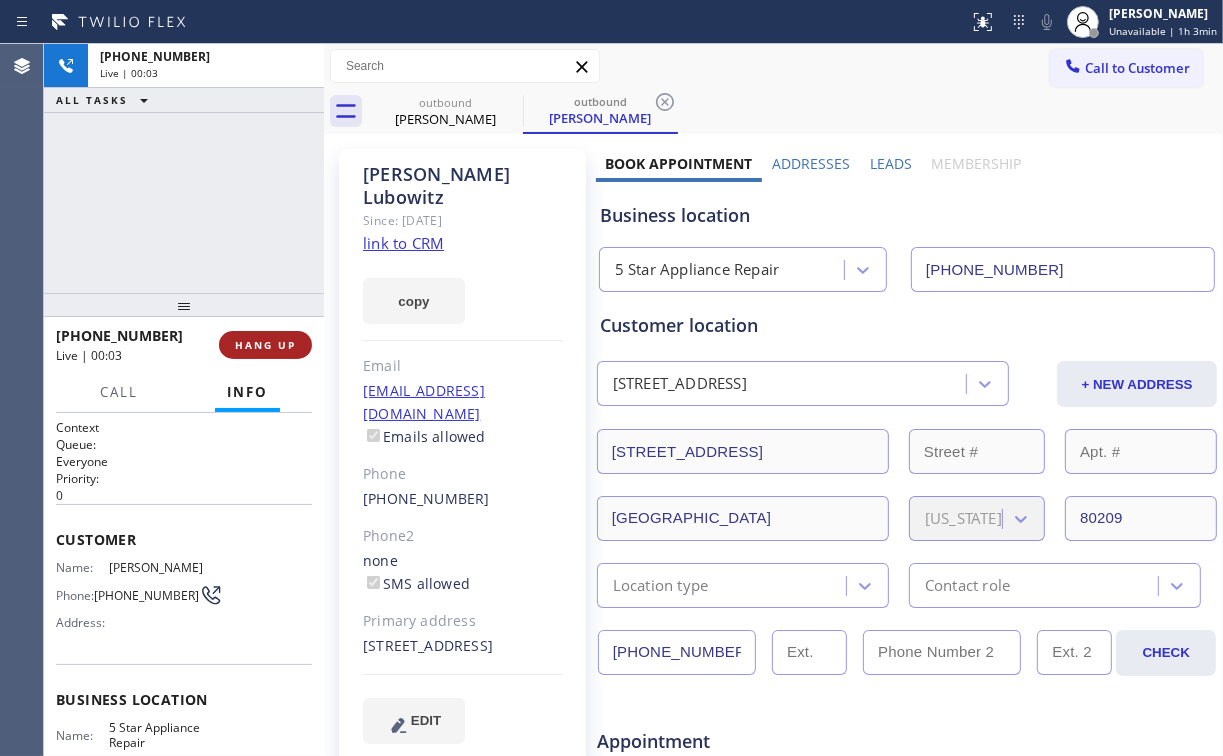 click on "HANG UP" at bounding box center (265, 345) 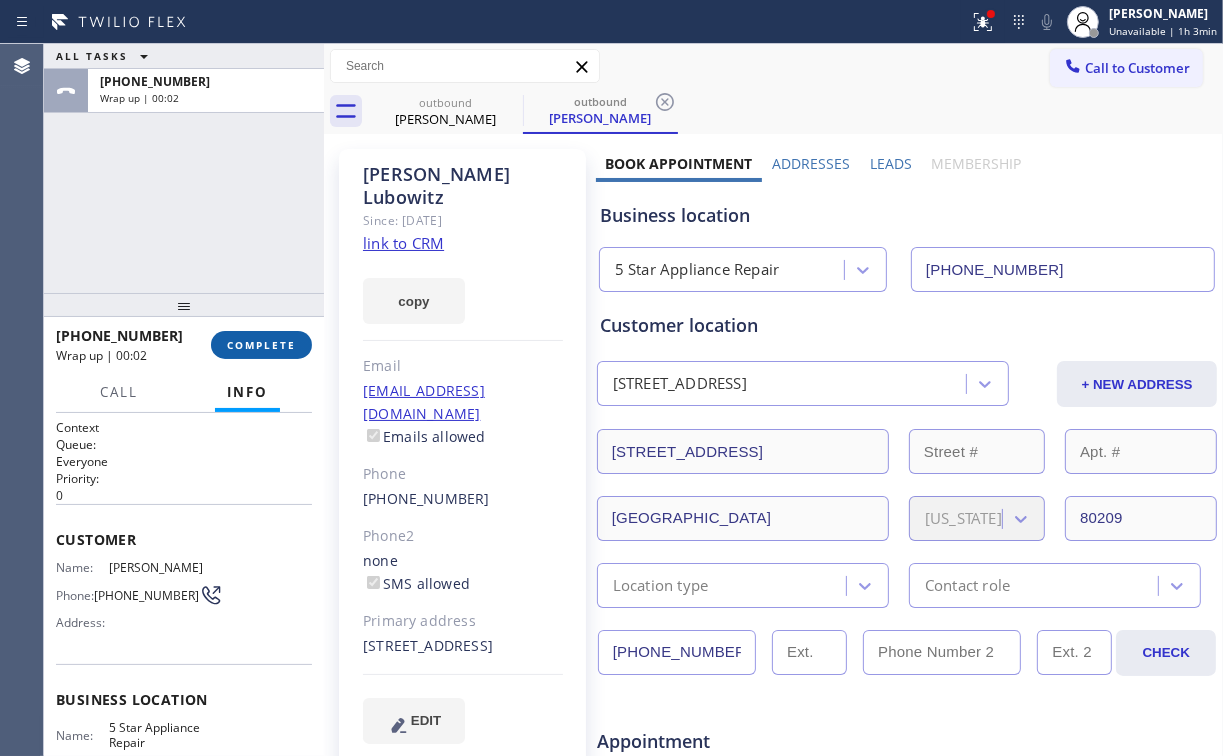click on "COMPLETE" at bounding box center (261, 345) 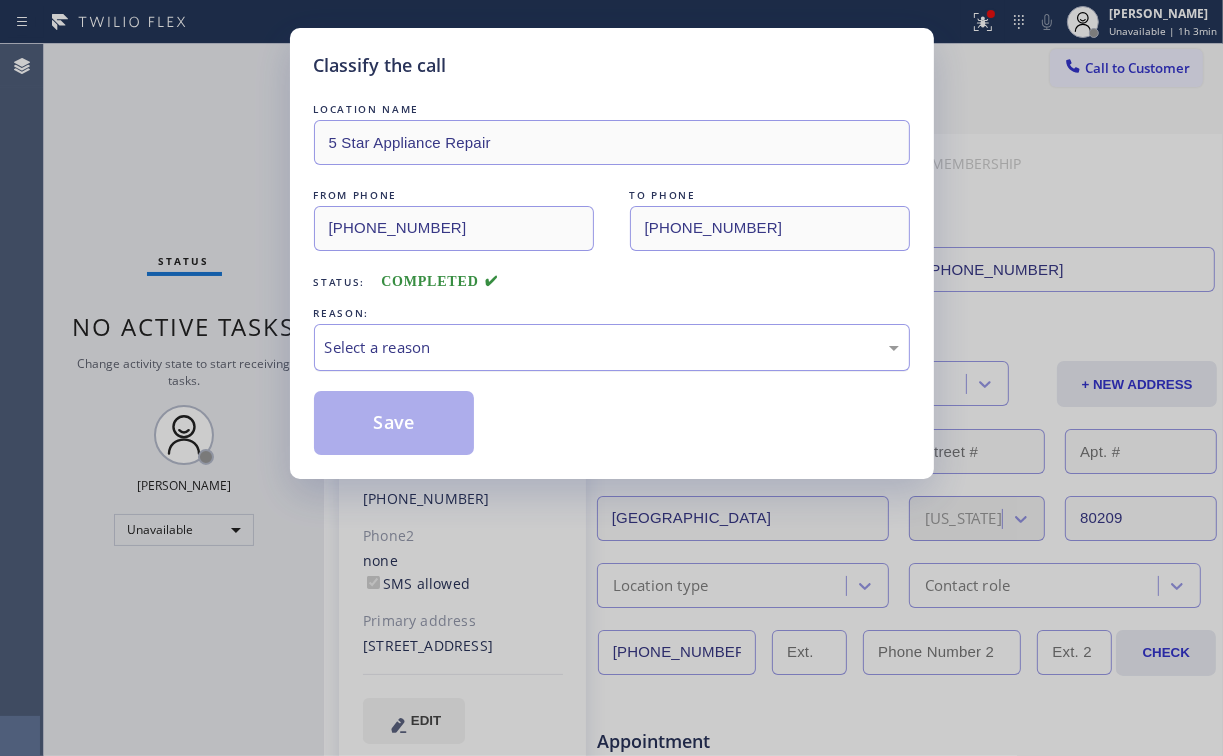 click on "Select a reason" at bounding box center [612, 347] 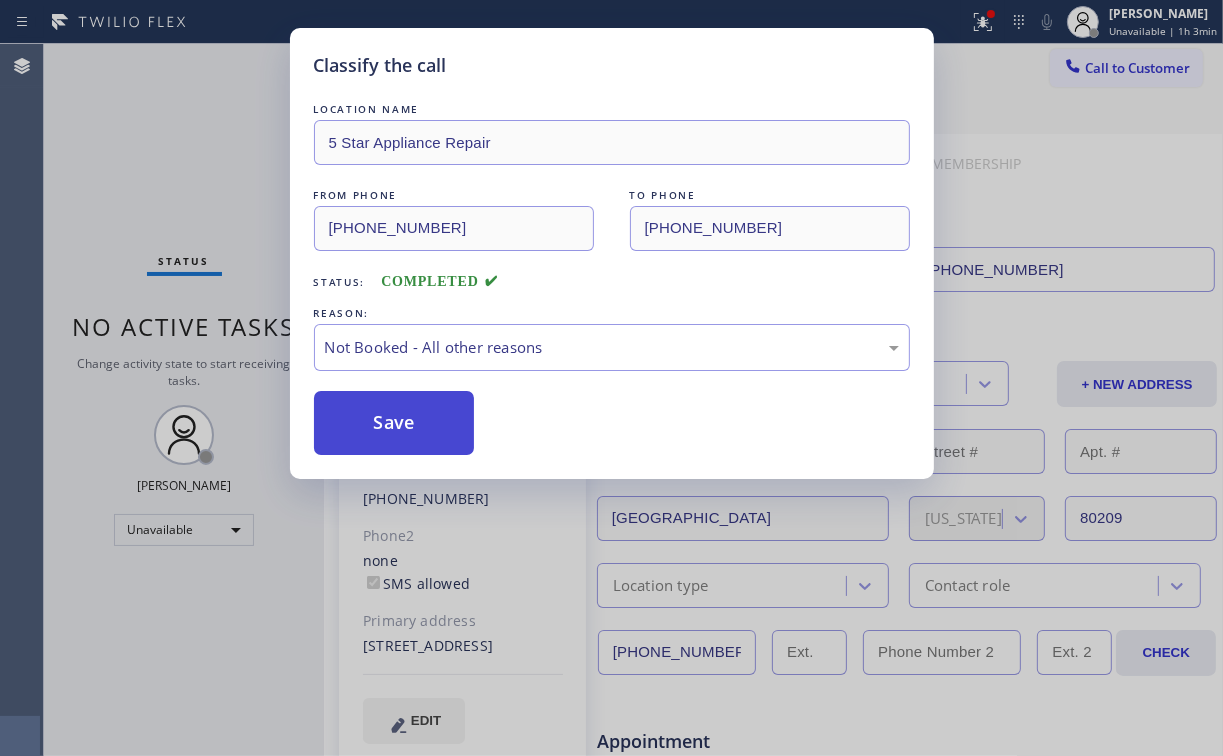 click on "Save" at bounding box center [394, 423] 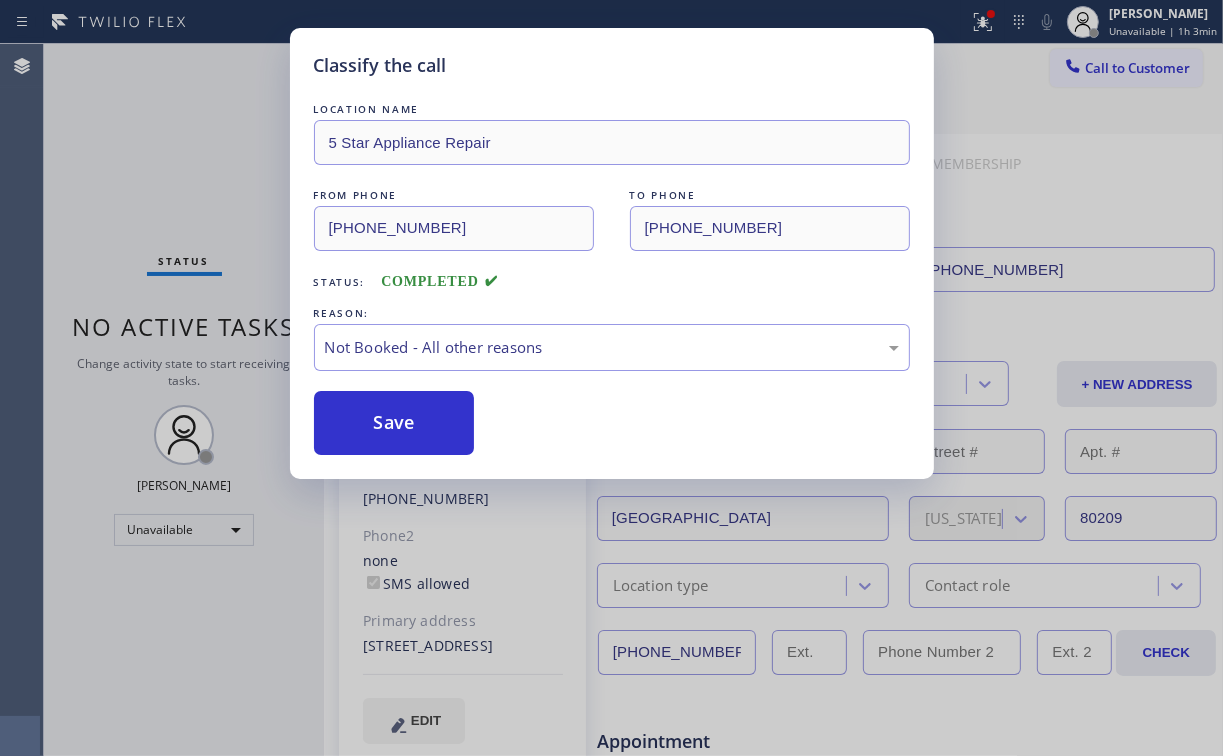drag, startPoint x: 200, startPoint y: 167, endPoint x: 208, endPoint y: 180, distance: 15.264338 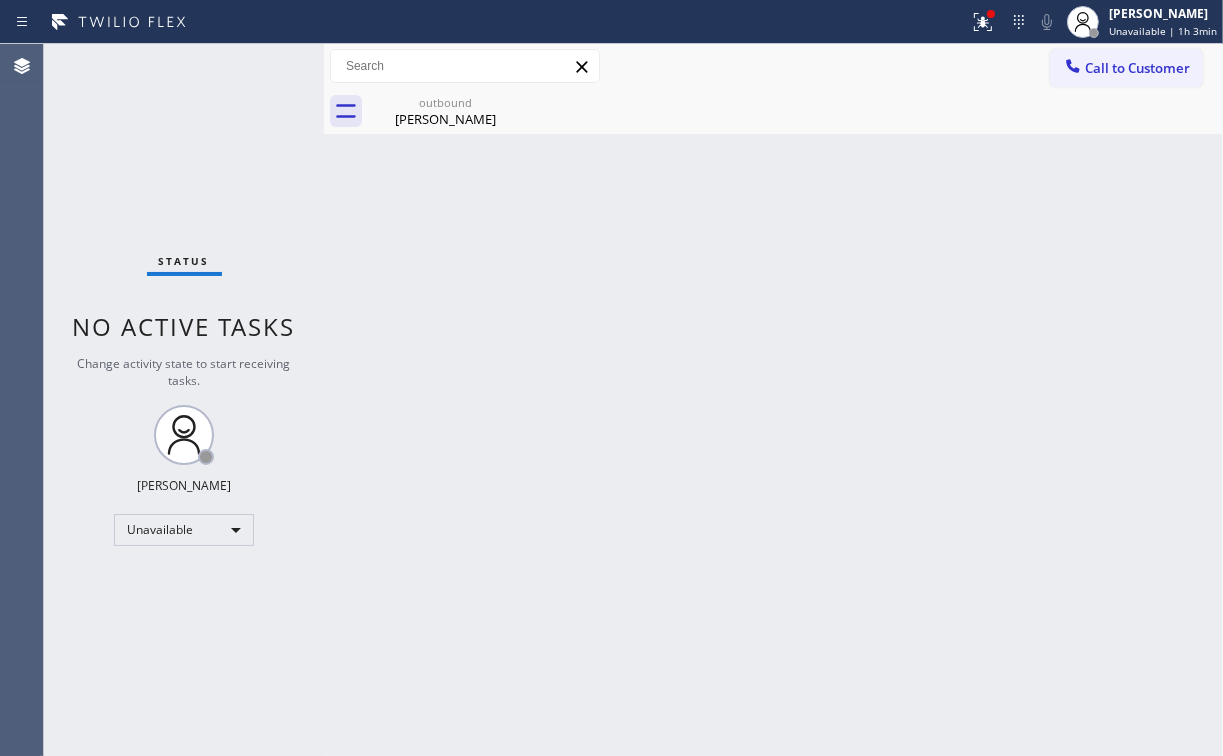 click on "Status   No active tasks     Change activity state to start receiving tasks.   [PERSON_NAME] Unavailable" at bounding box center (184, 400) 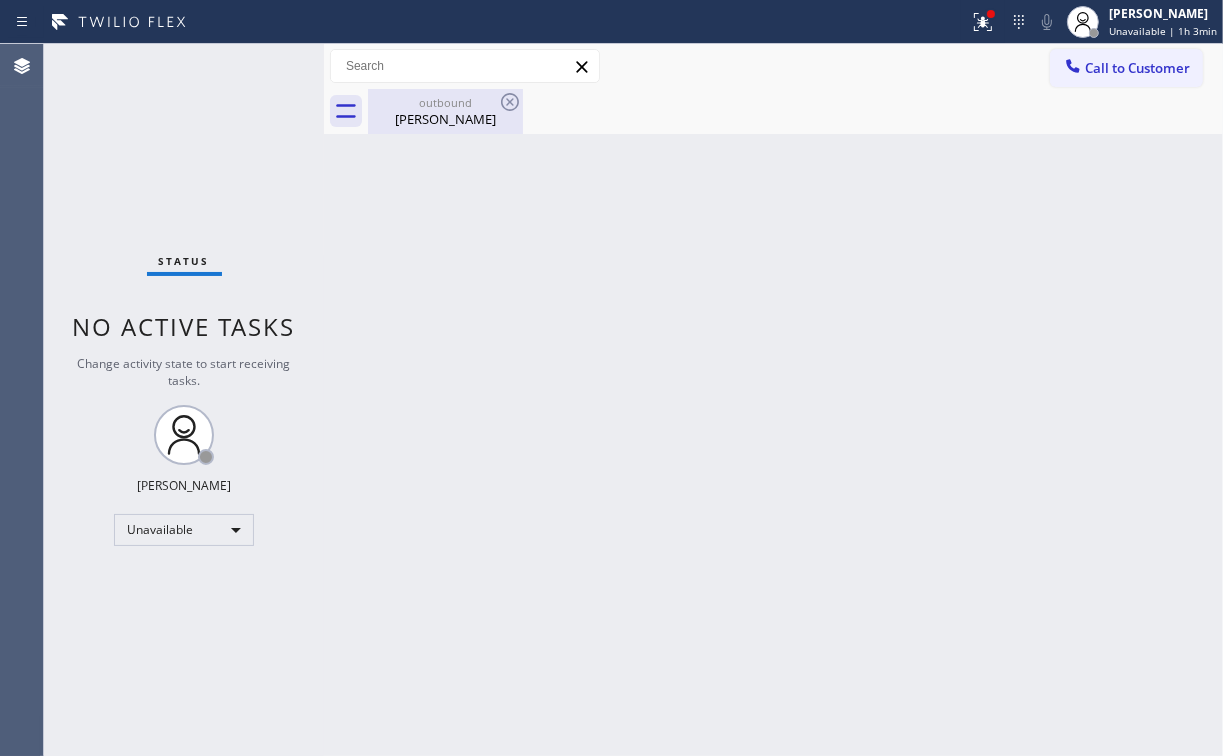click on "[PERSON_NAME]" at bounding box center [445, 119] 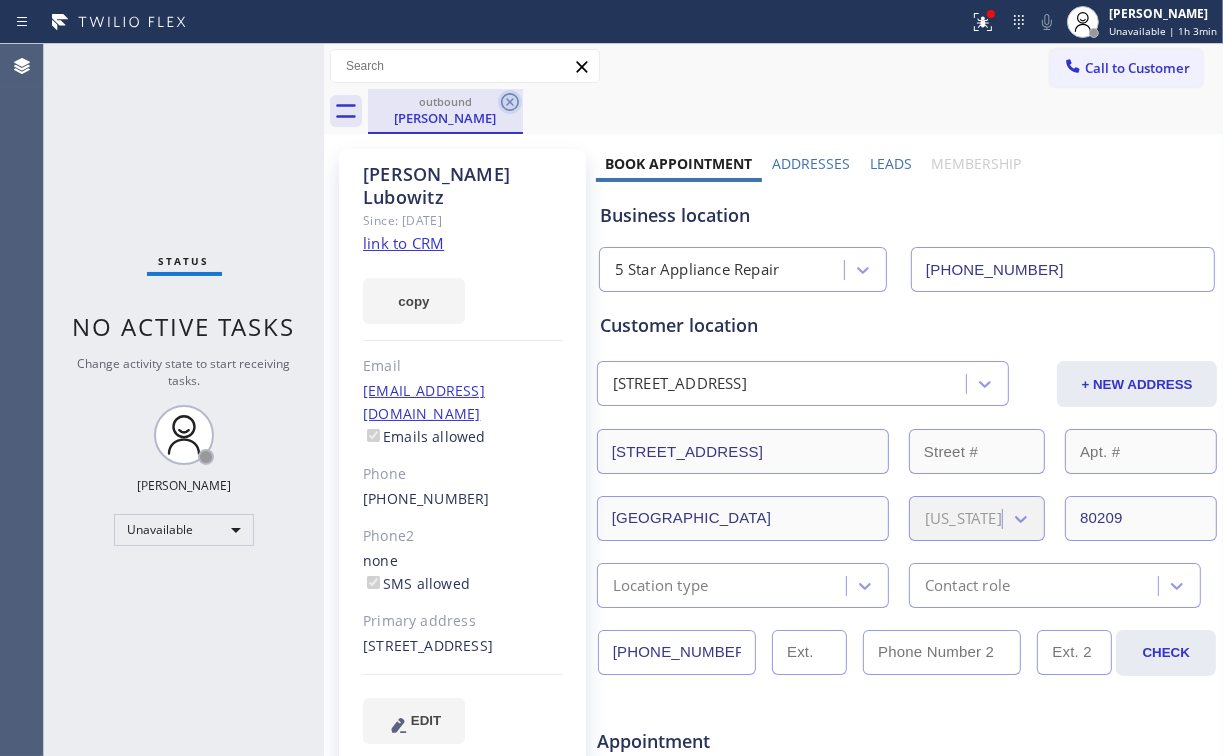 click 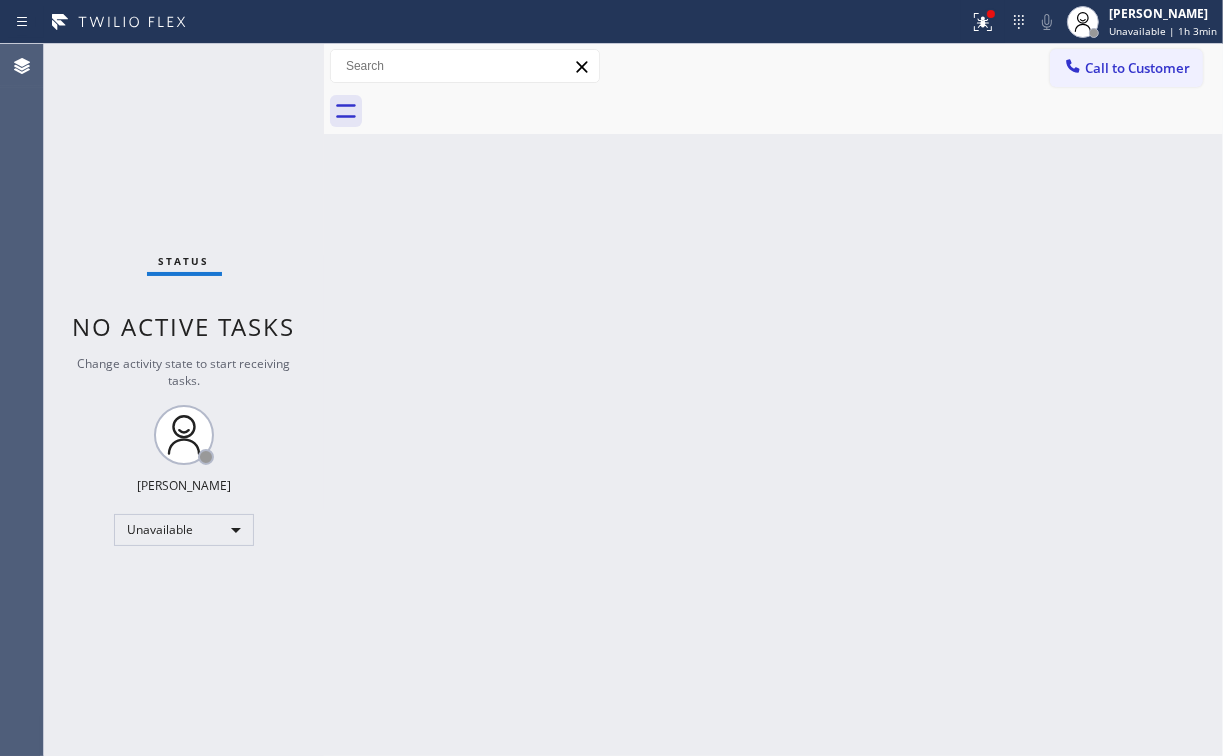 click on "Status   No active tasks     Change activity state to start receiving tasks.   [PERSON_NAME] Unavailable" at bounding box center [184, 400] 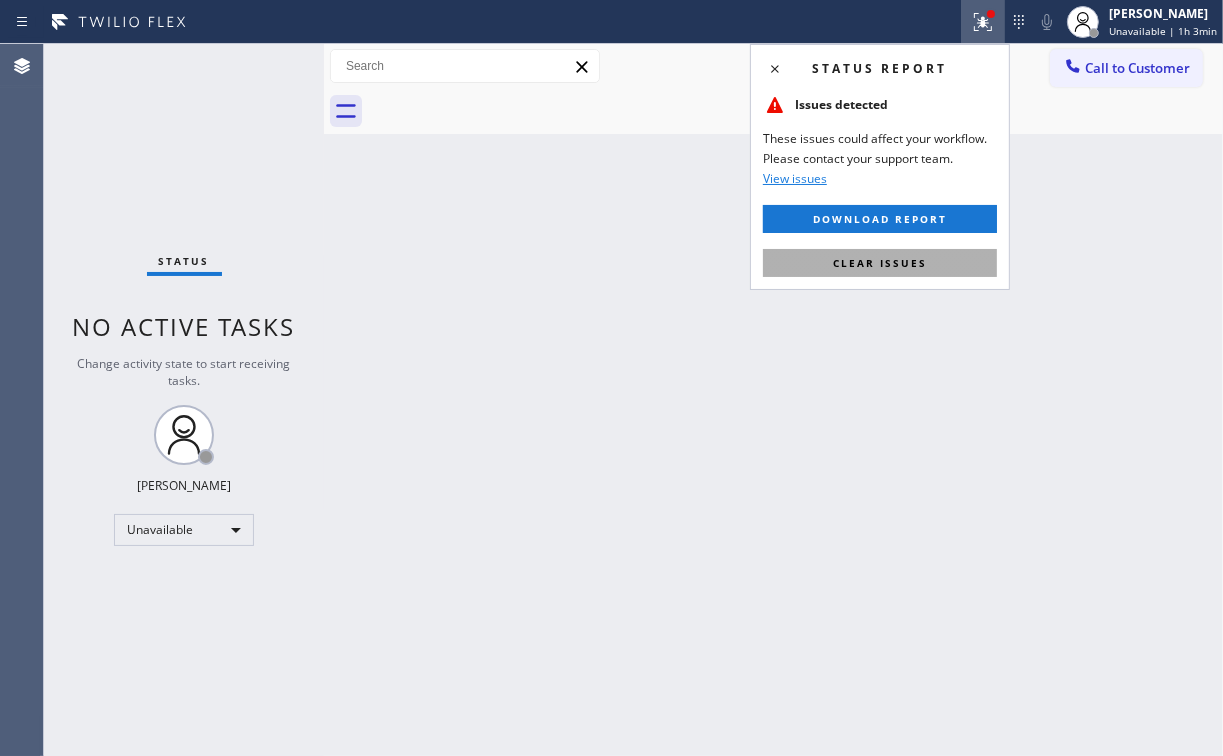 click on "Clear issues" at bounding box center [880, 263] 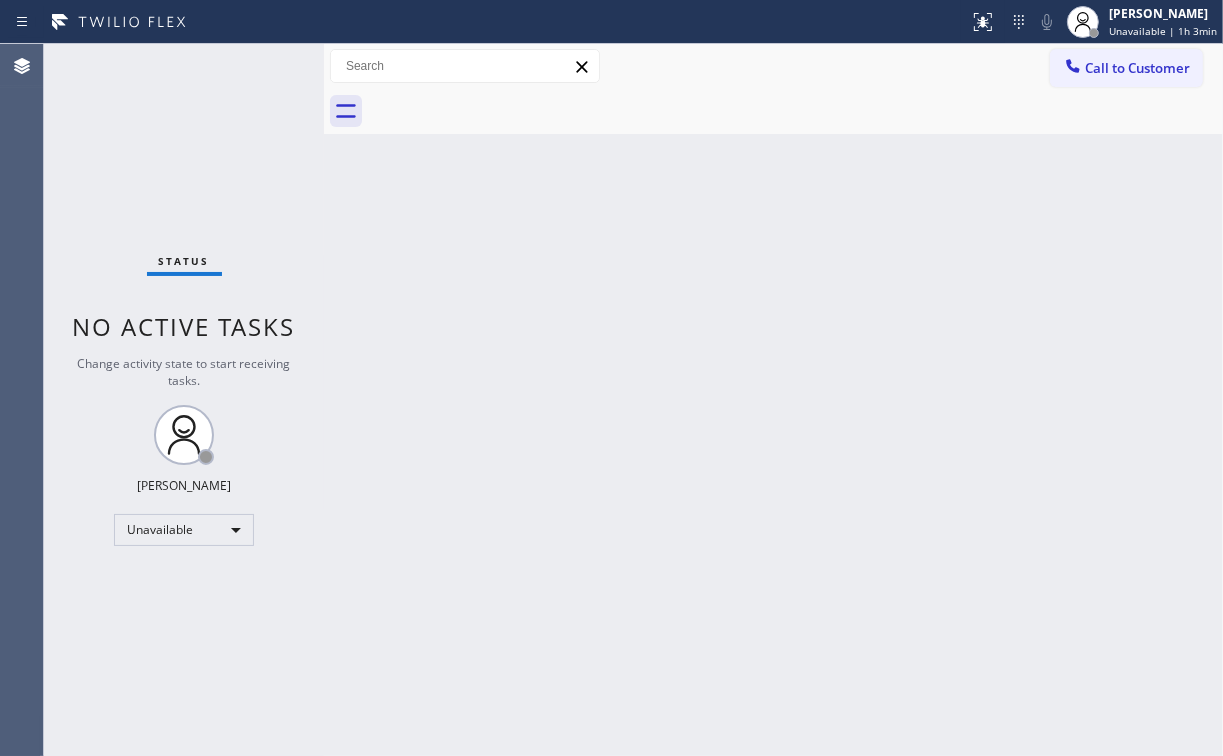 click on "Back to Dashboard Change Sender ID Customers Technicians Select a contact Outbound call Location Search location Your caller id phone number Customer number Call Customer info Name   Phone none Address none Change Sender ID HVAC [PHONE_NUMBER] 5 Star Appliance [PHONE_NUMBER] Appliance Repair [PHONE_NUMBER] Plumbing [PHONE_NUMBER] Air Duct Cleaning [PHONE_NUMBER]  Electricians [PHONE_NUMBER] Cancel Change Check personal SMS Reset Change No tabs Call to Customer Outbound call Location 5 Star Appliance Repair Your caller id phone number [PHONE_NUMBER] Customer number Call Outbound call Technician Search Technician Your caller id phone number Your caller id phone number Call" at bounding box center [773, 400] 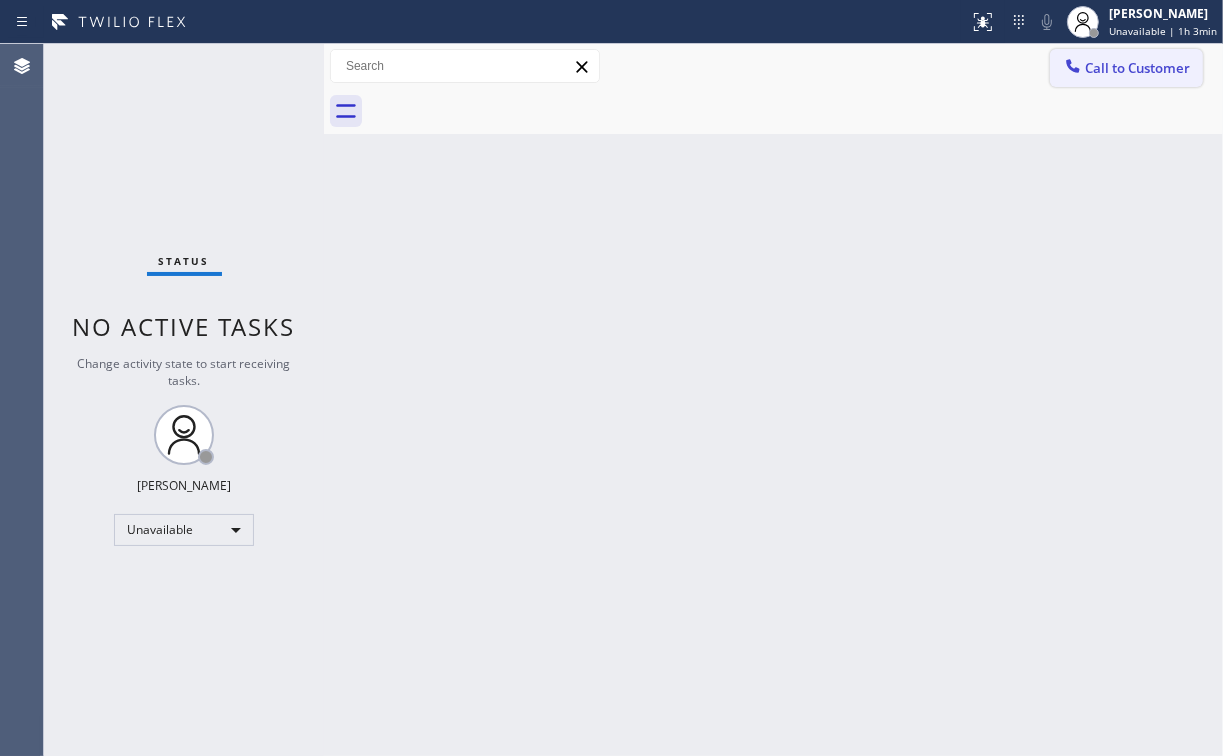 click 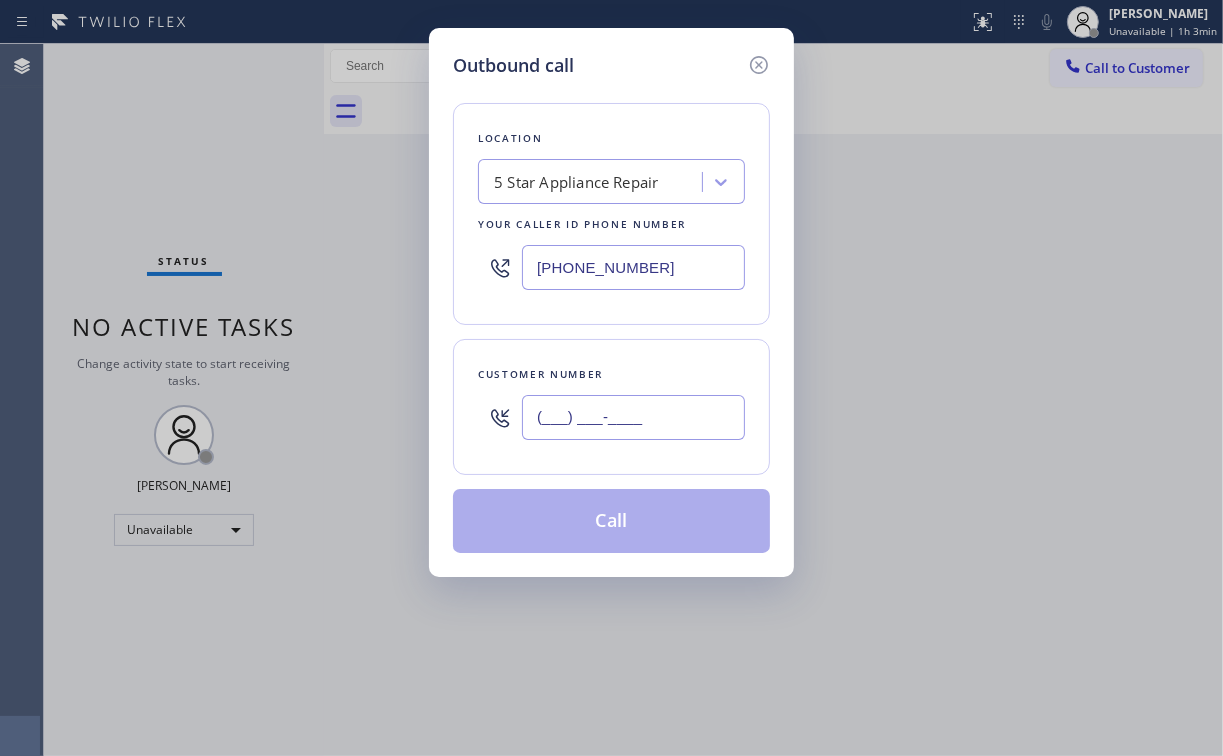 click on "(___) ___-____" at bounding box center (633, 417) 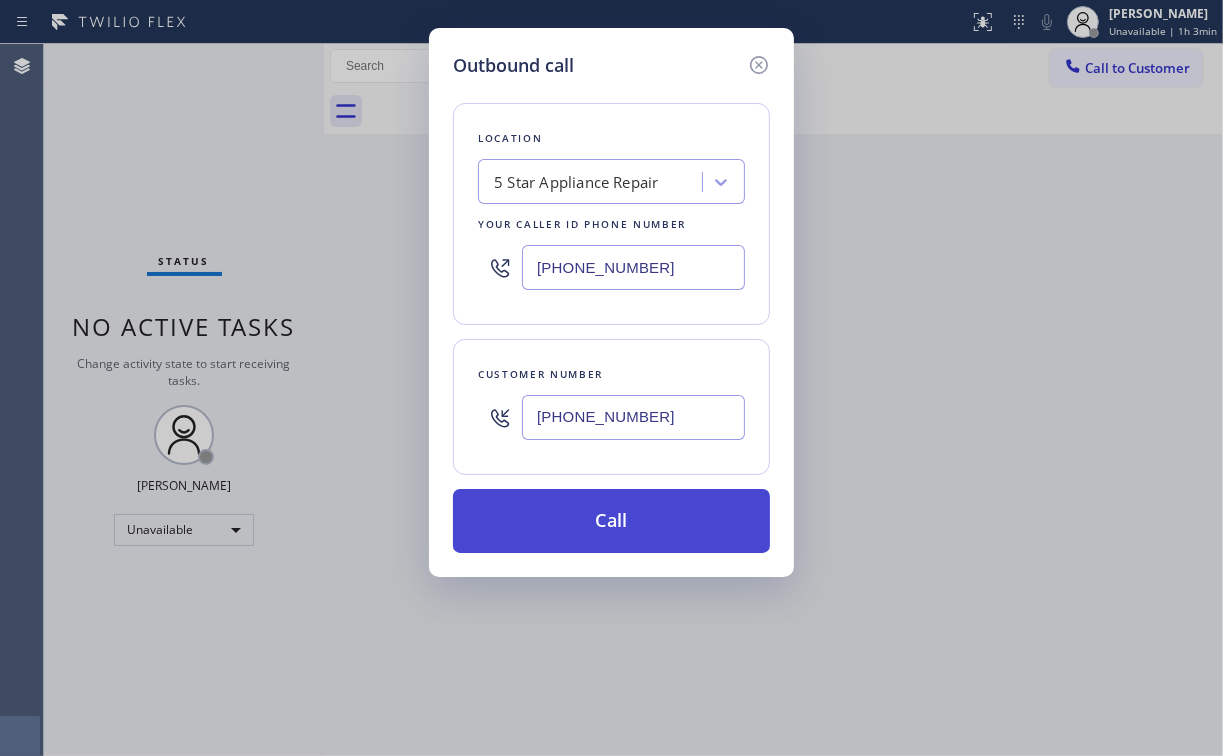 type on "[PHONE_NUMBER]" 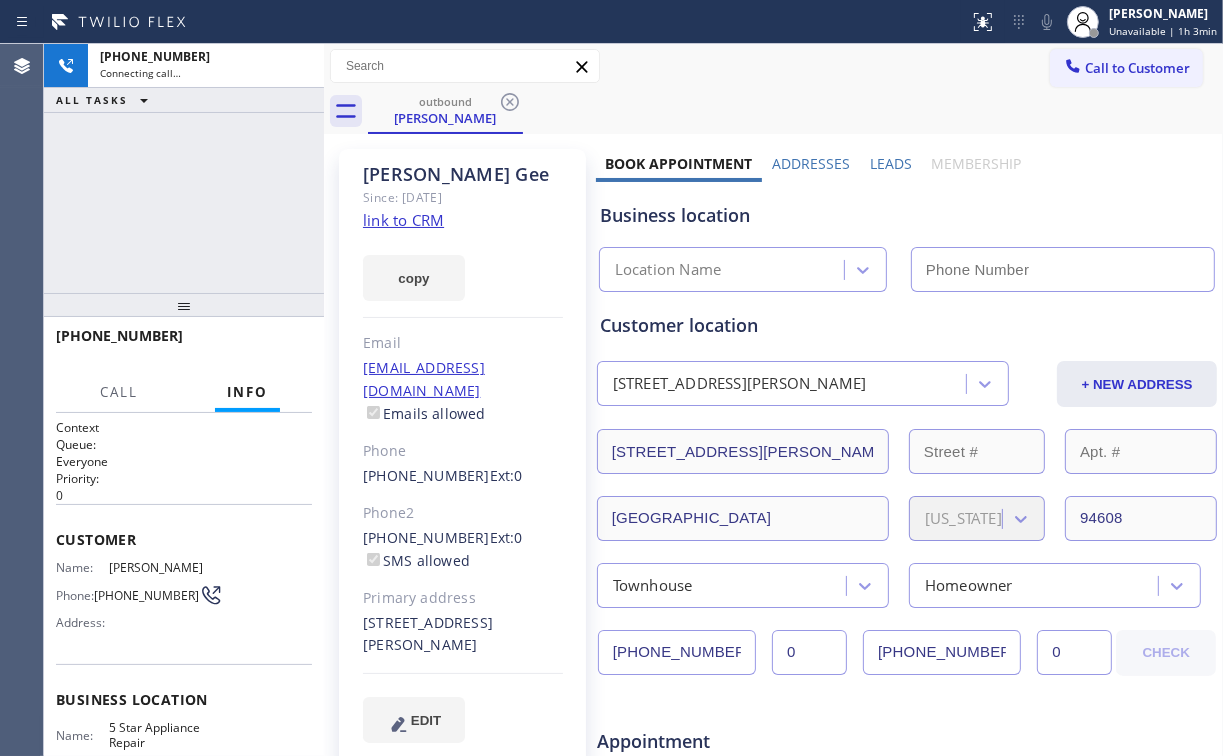 click on "[PHONE_NUMBER] Connecting call… ALL TASKS ALL TASKS ACTIVE TASKS TASKS IN WRAP UP" at bounding box center (184, 168) 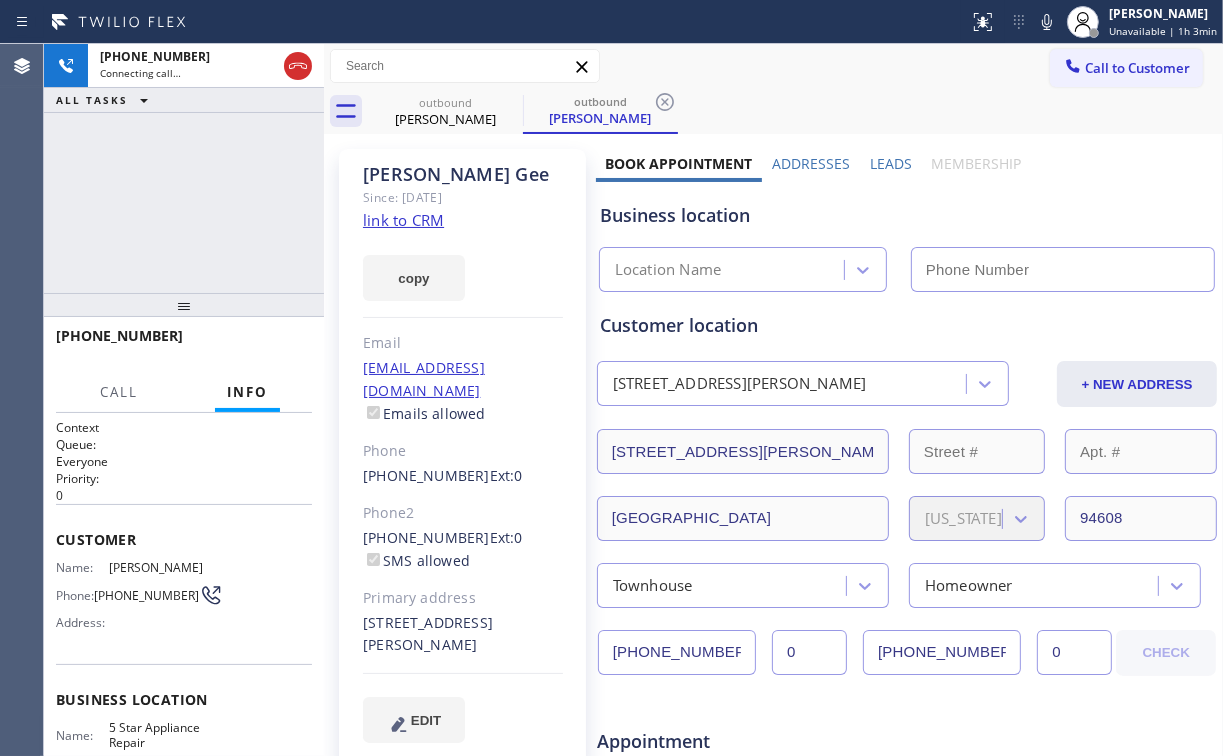 type on "[PHONE_NUMBER]" 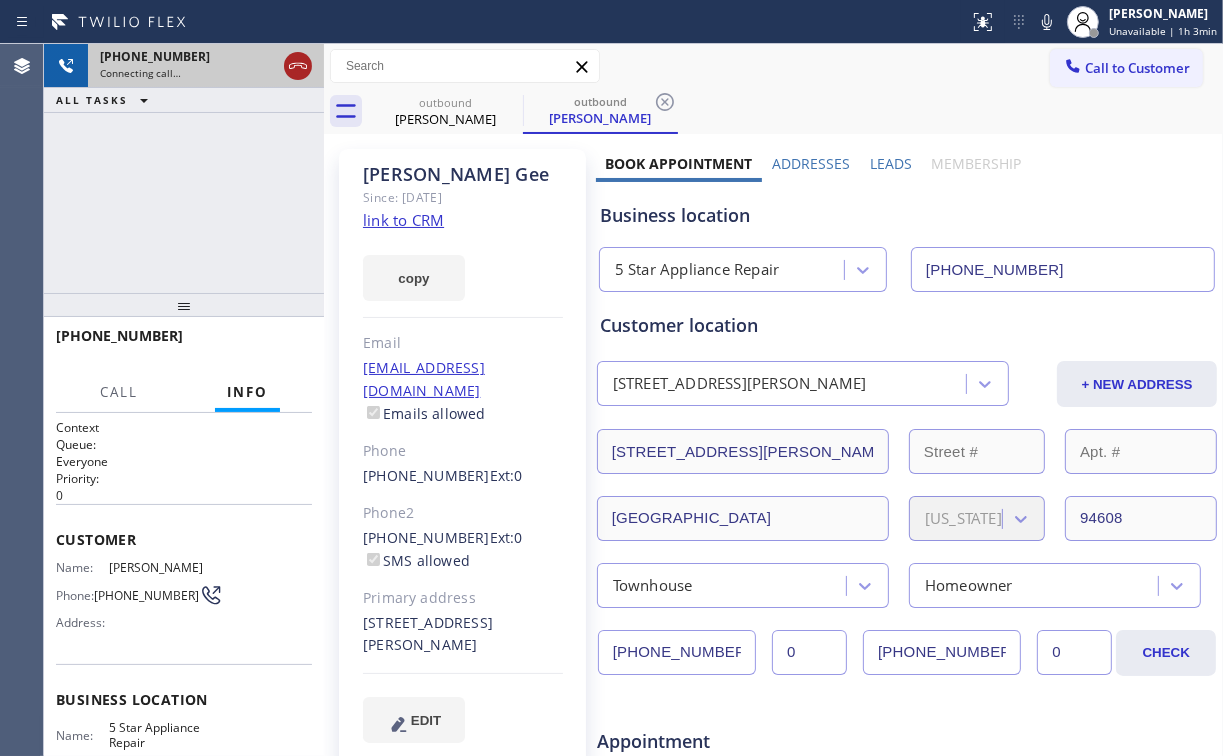click 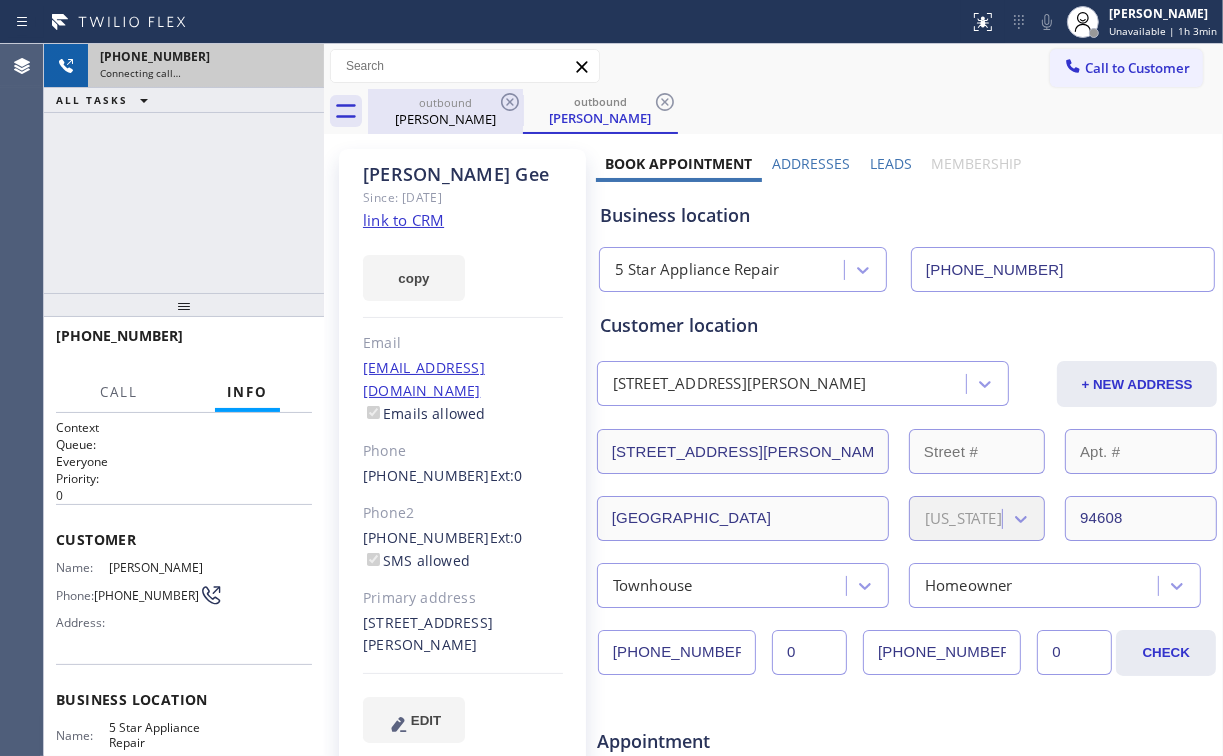 click on "[PERSON_NAME]" at bounding box center [445, 119] 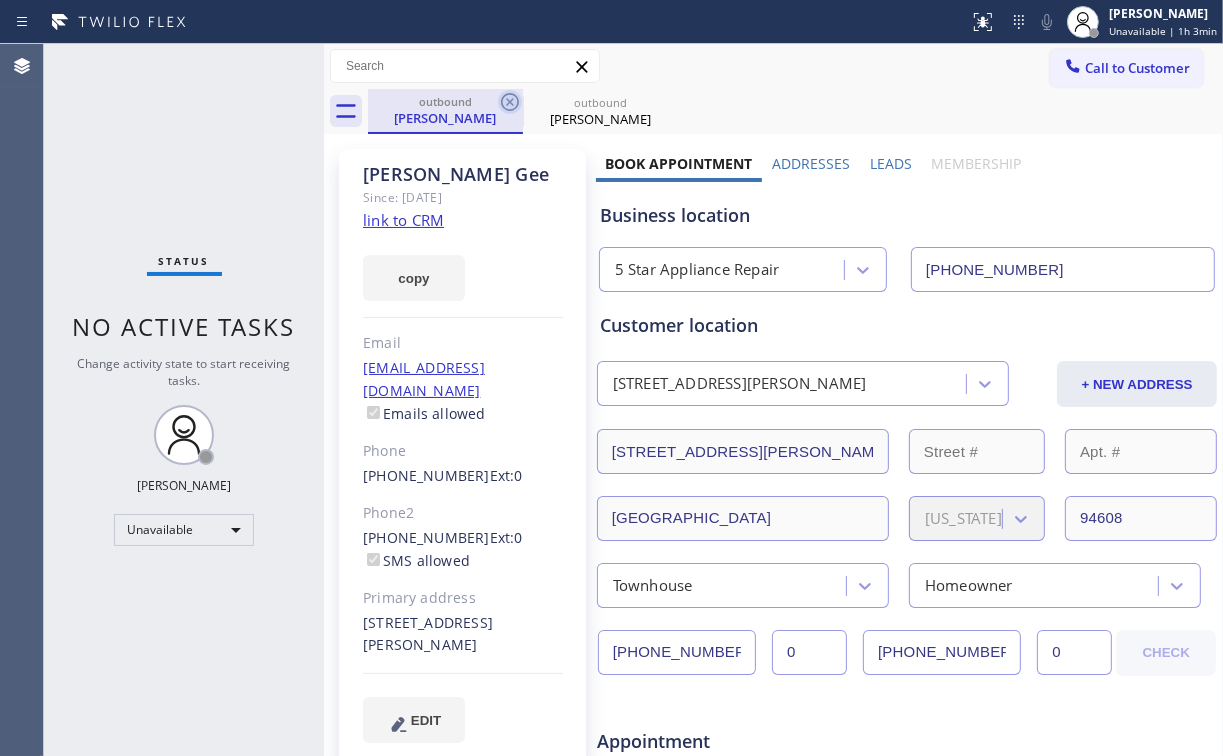 click 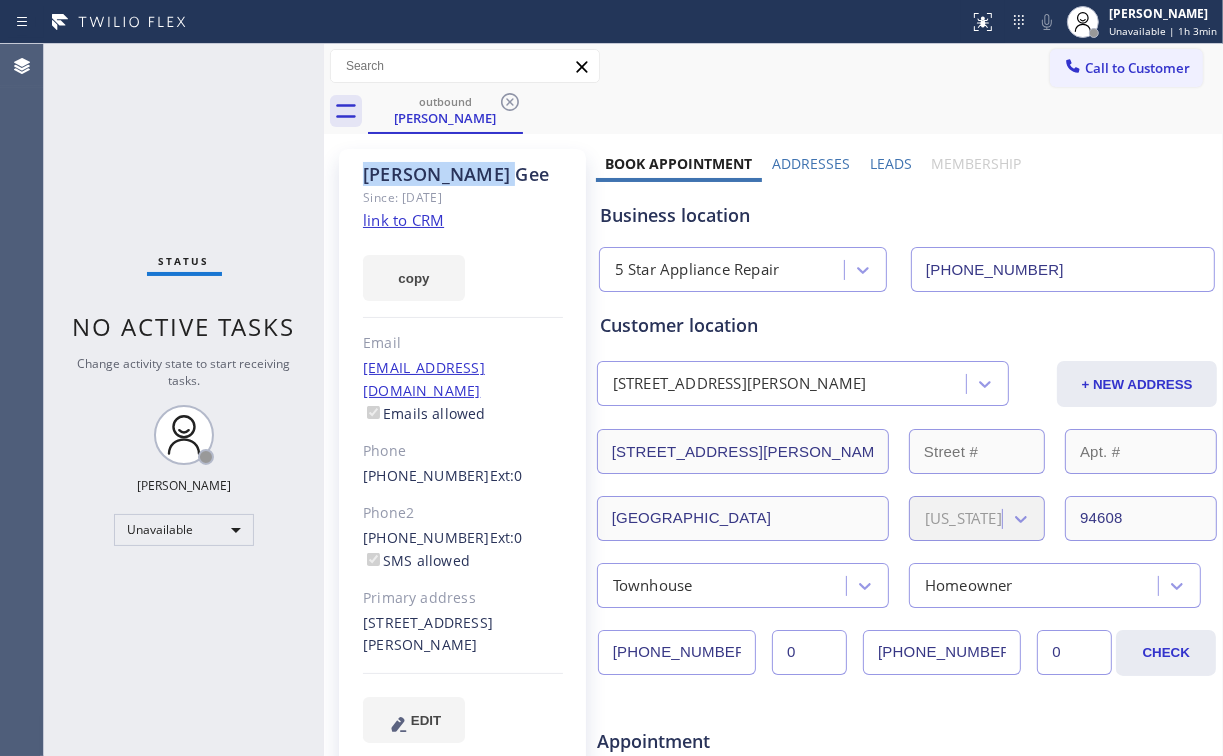 click 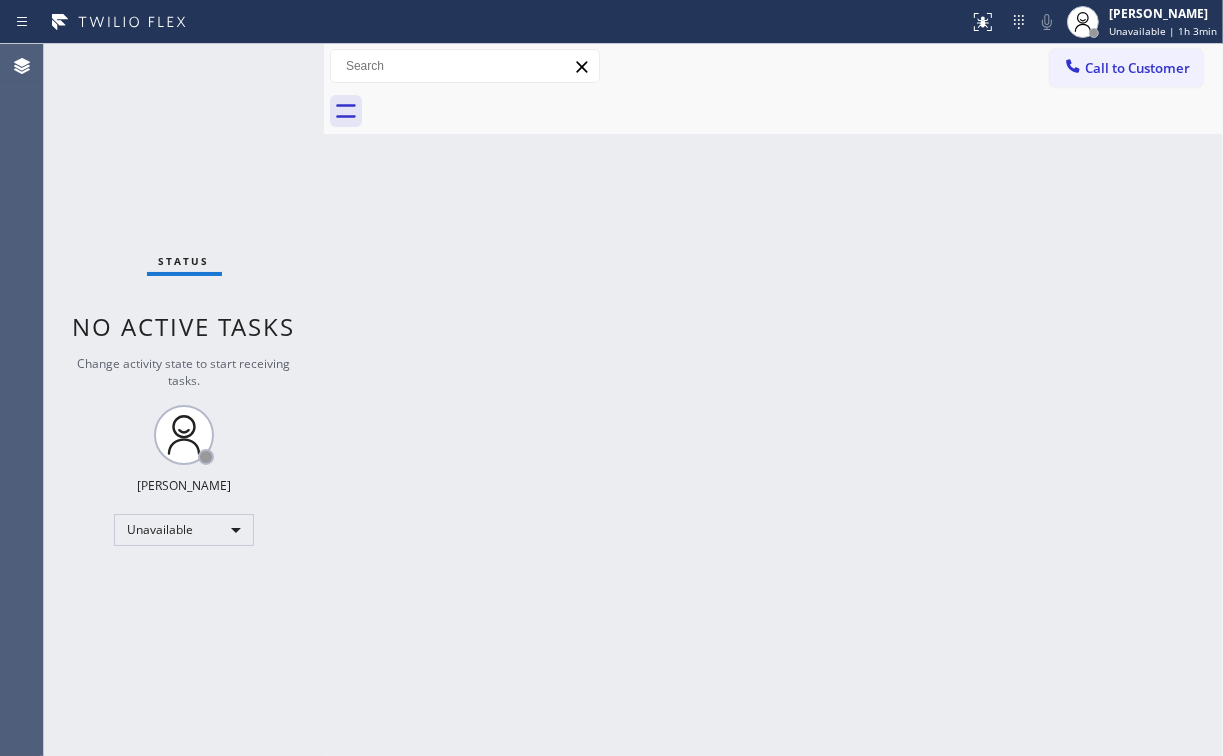 drag, startPoint x: 106, startPoint y: 181, endPoint x: 190, endPoint y: 70, distance: 139.2013 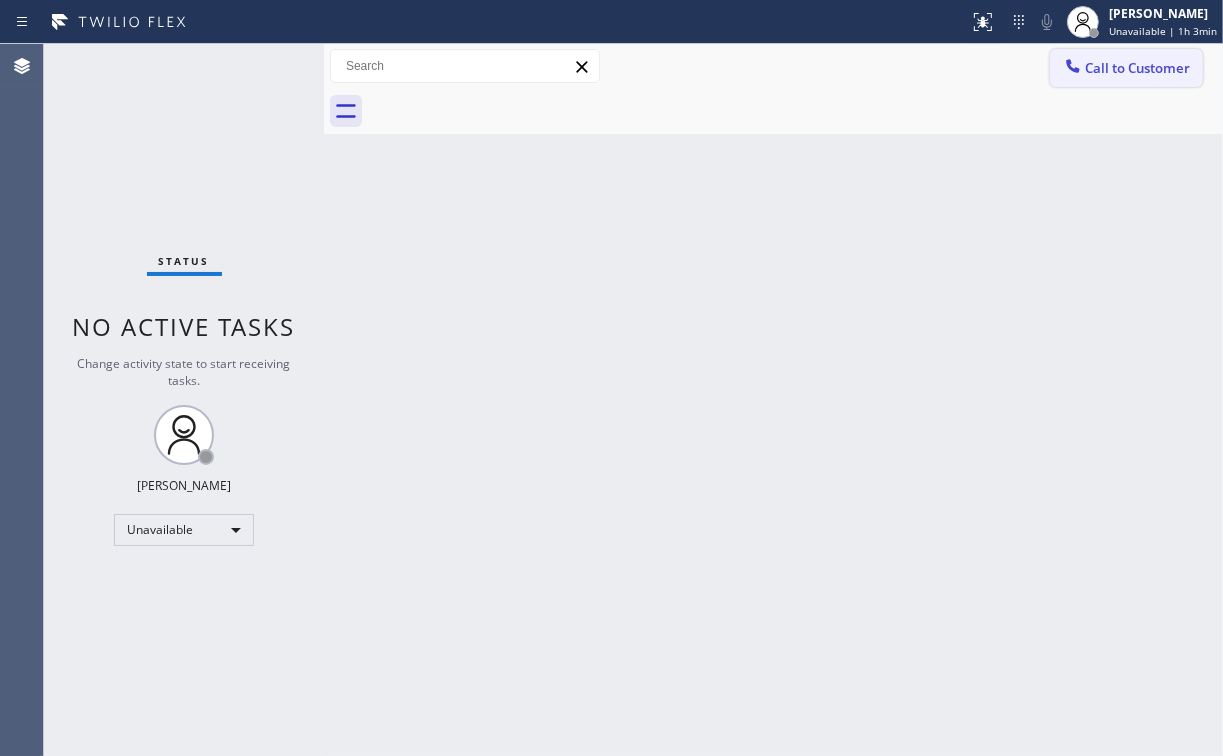 click on "Call to Customer" at bounding box center (1137, 68) 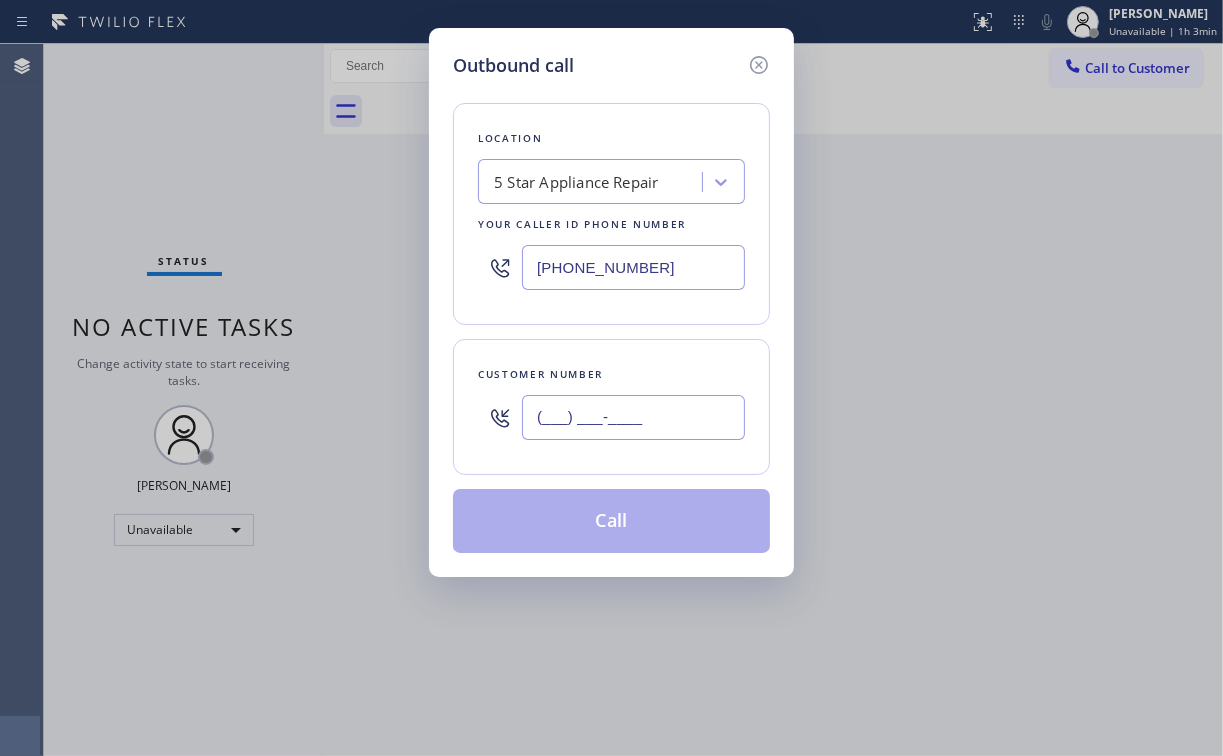 click on "(___) ___-____" at bounding box center (633, 417) 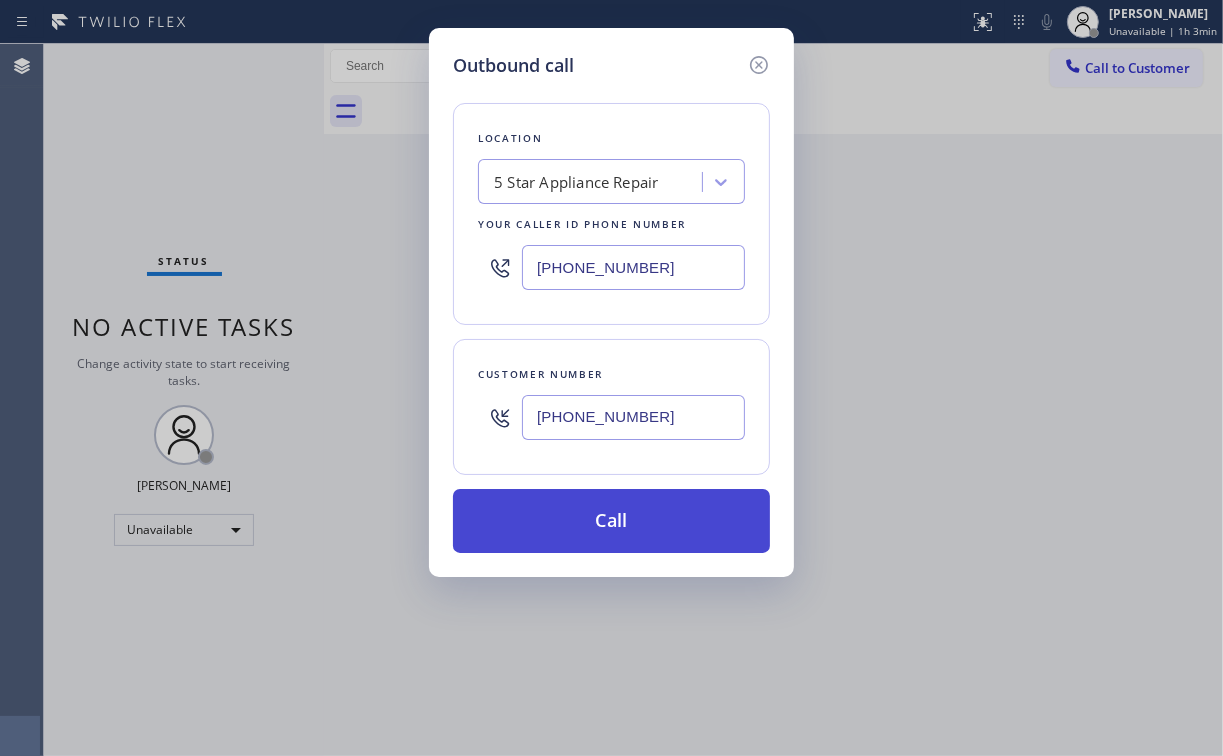 type on "[PHONE_NUMBER]" 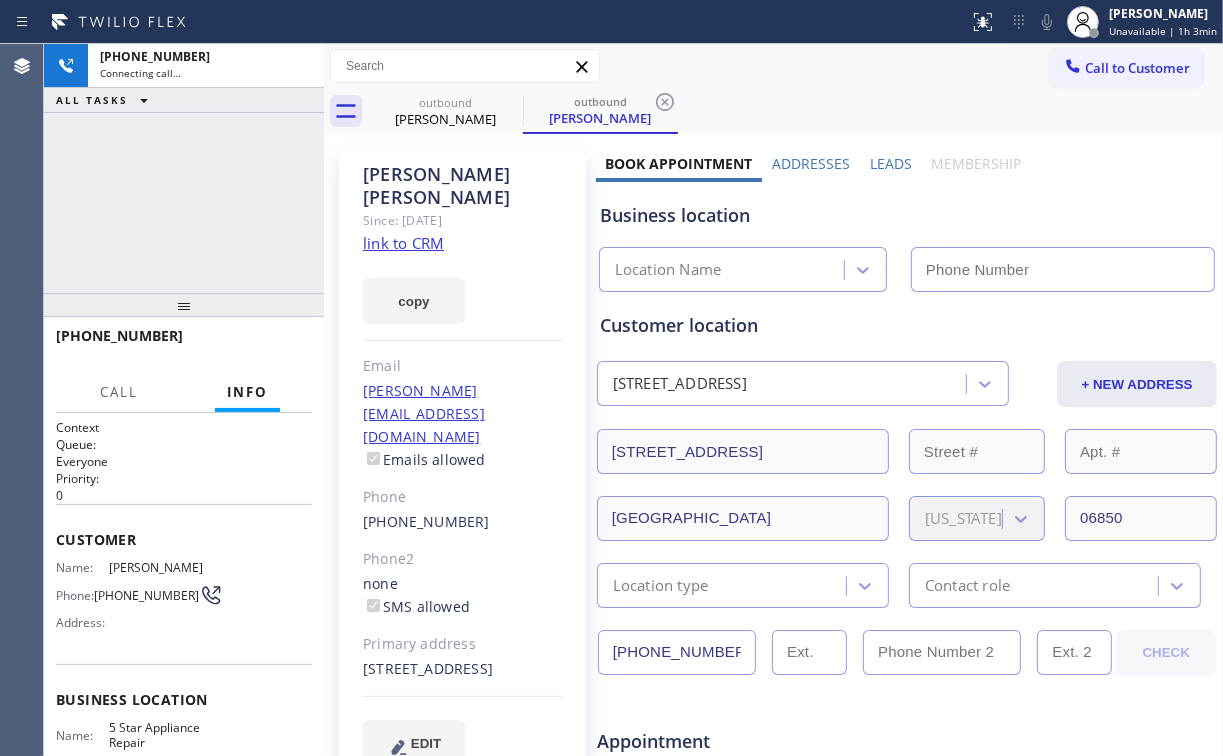 click on "[PHONE_NUMBER] Connecting call… ALL TASKS ALL TASKS ACTIVE TASKS TASKS IN WRAP UP" at bounding box center (184, 168) 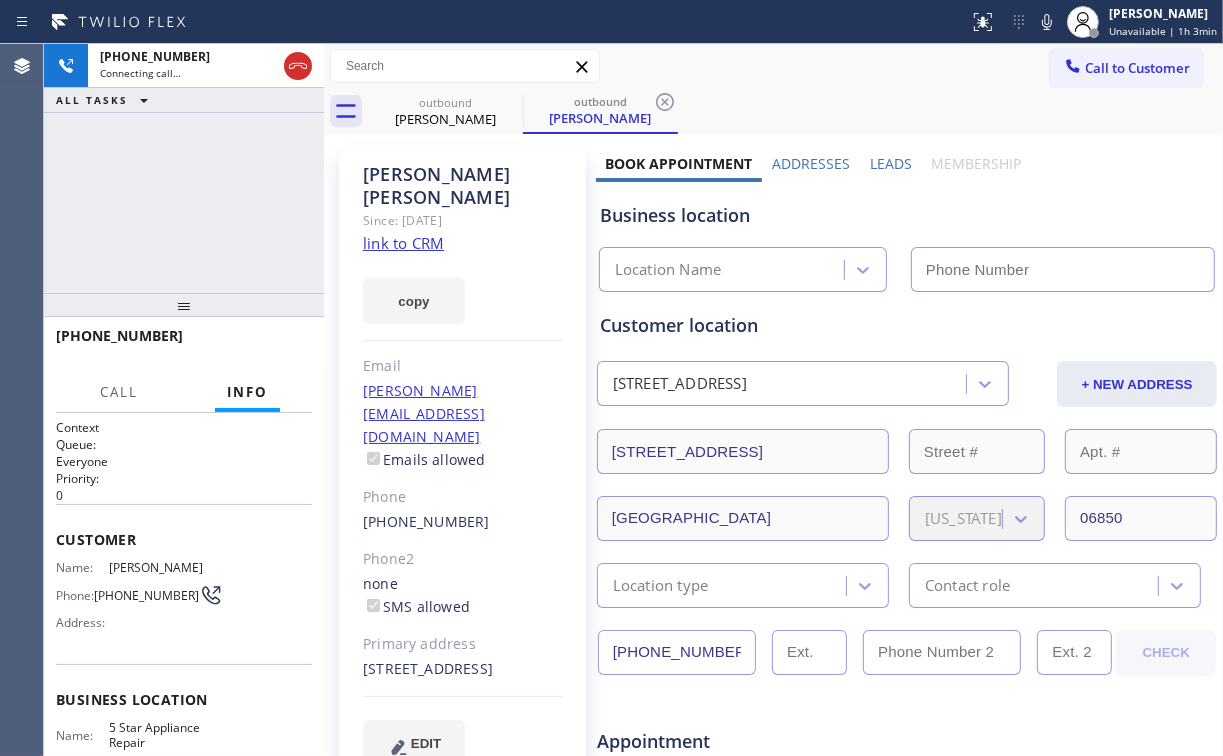 type on "[PHONE_NUMBER]" 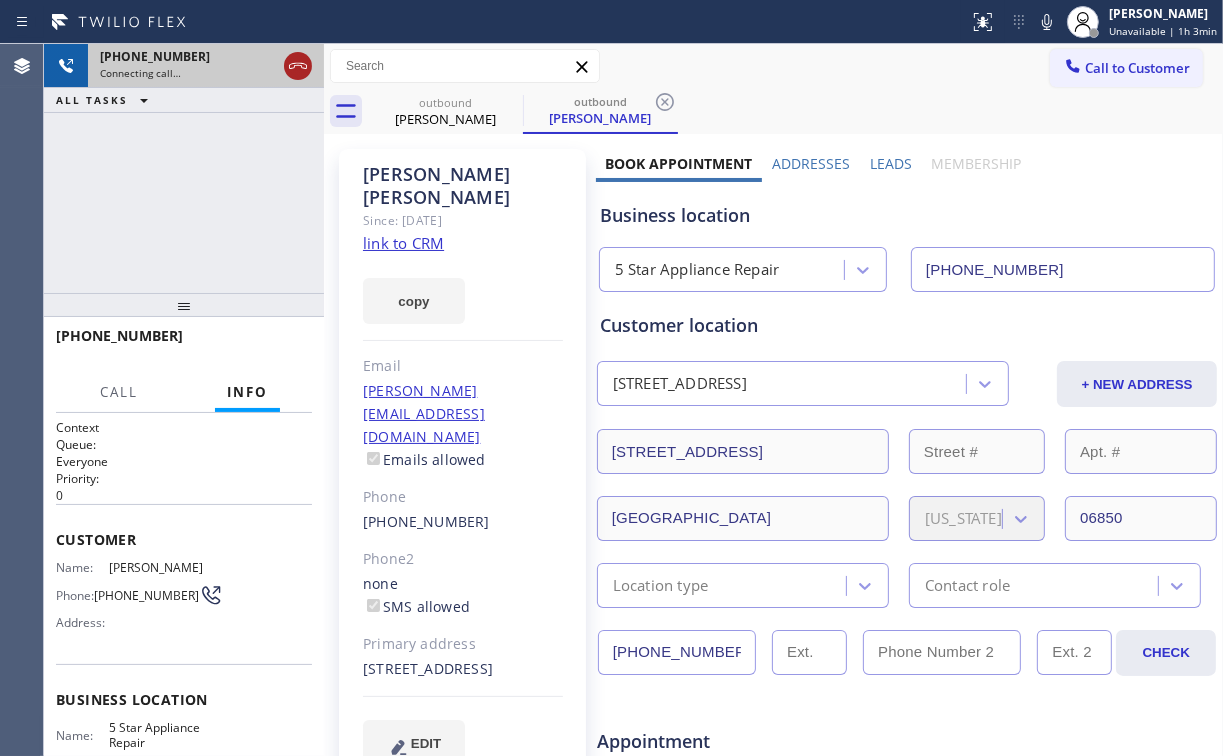 click 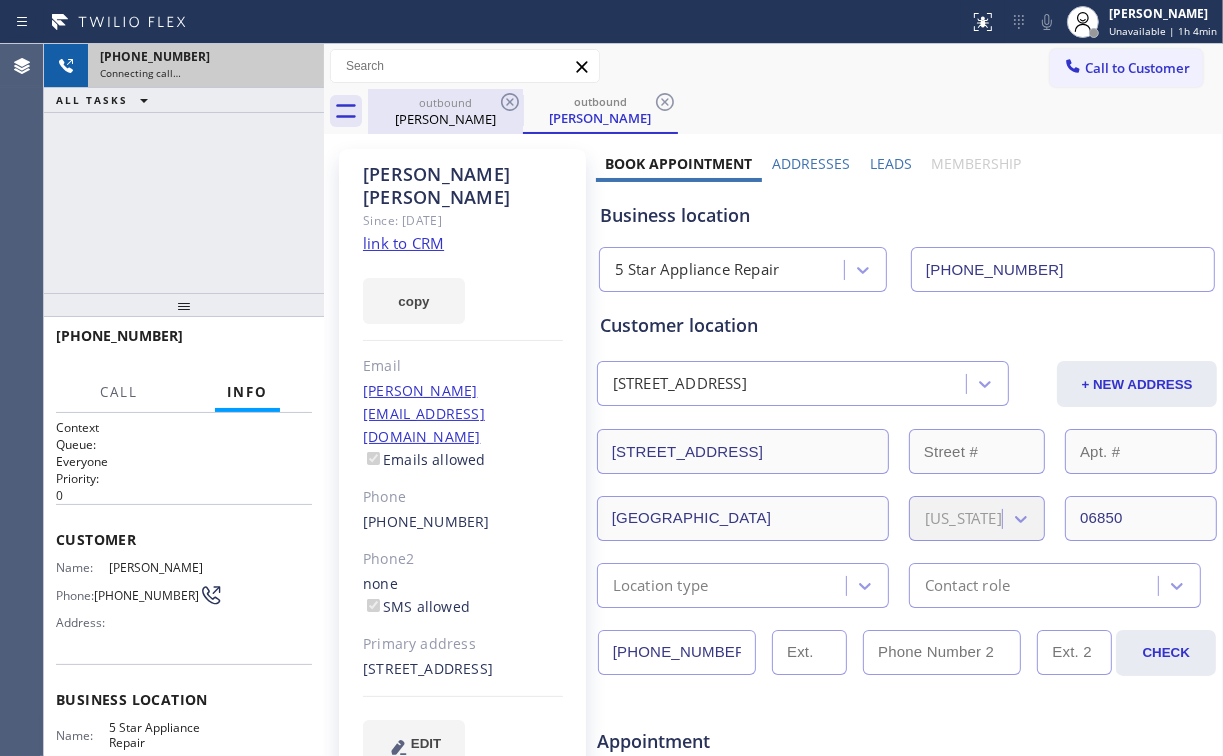 drag, startPoint x: 432, startPoint y: 104, endPoint x: 494, endPoint y: 108, distance: 62.1289 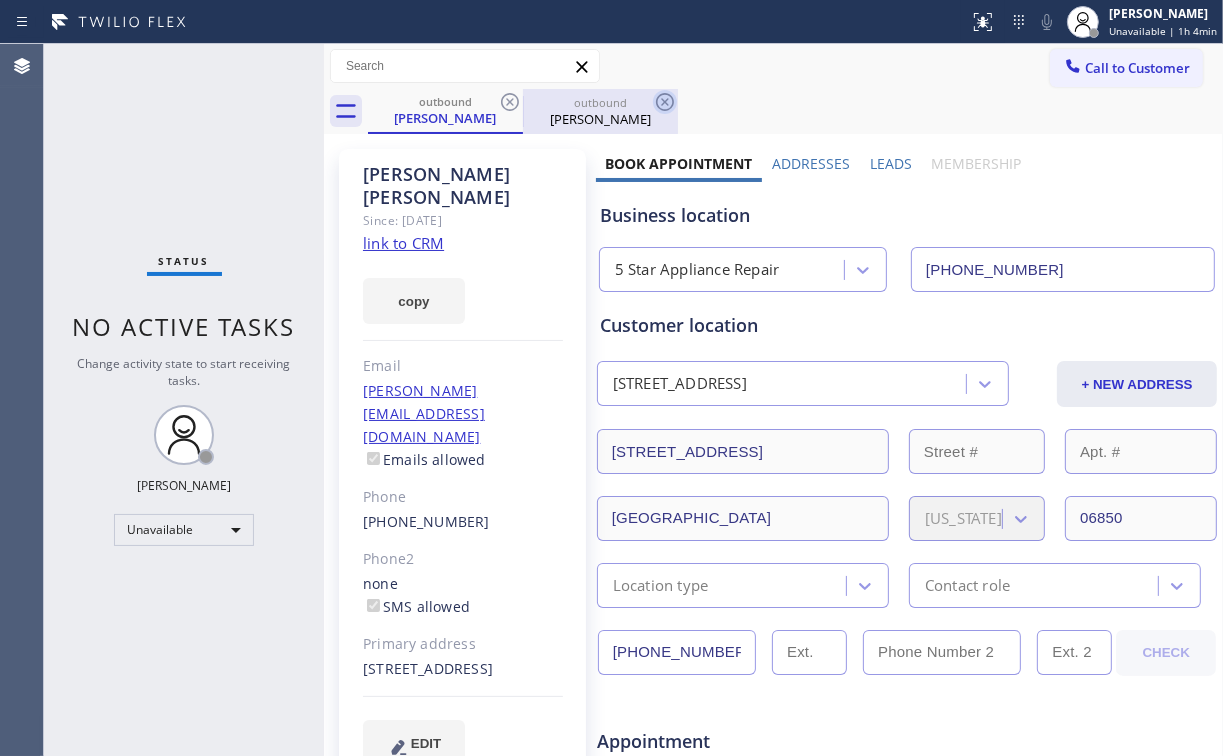 click 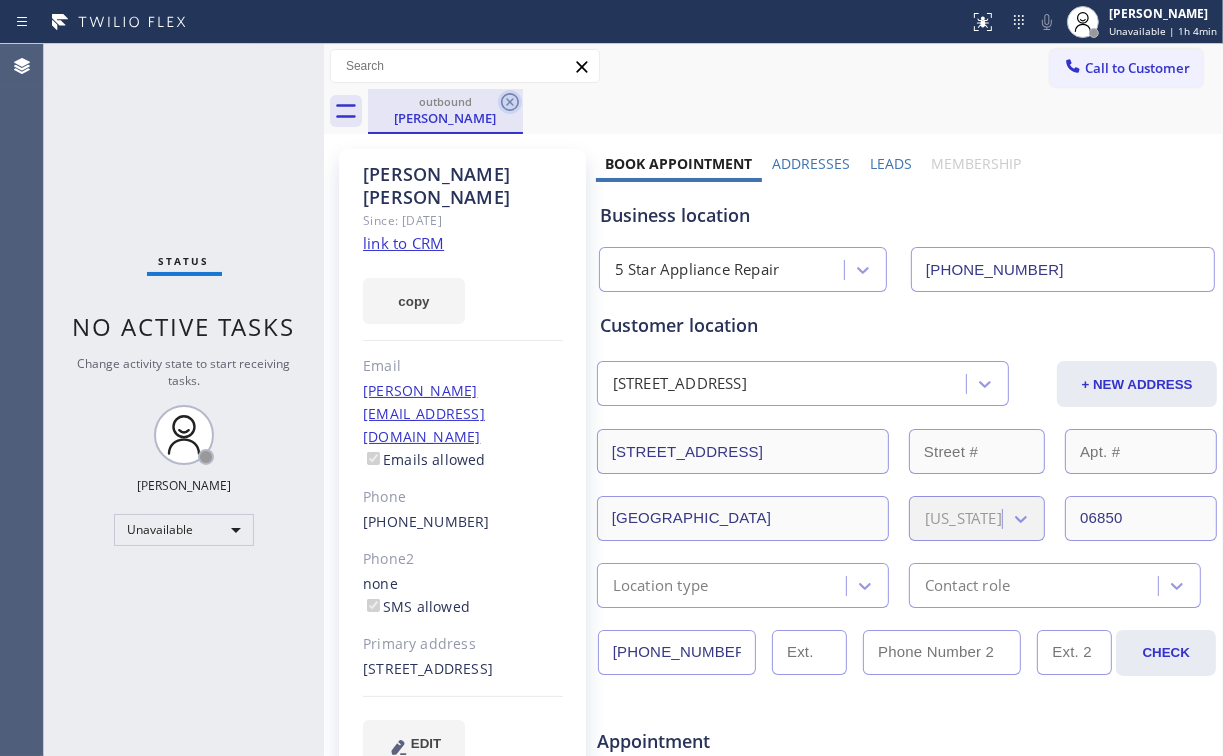click 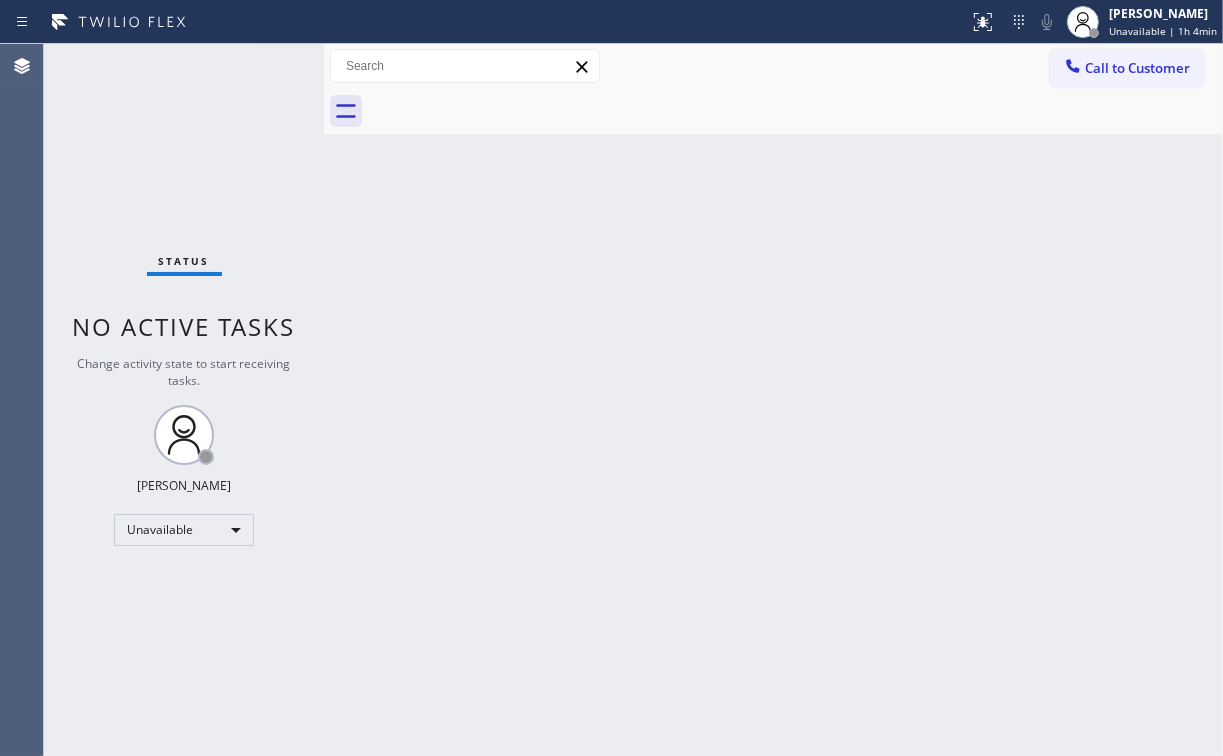 click on "Status   No active tasks     Change activity state to start receiving tasks.   [PERSON_NAME] Unavailable" at bounding box center [184, 400] 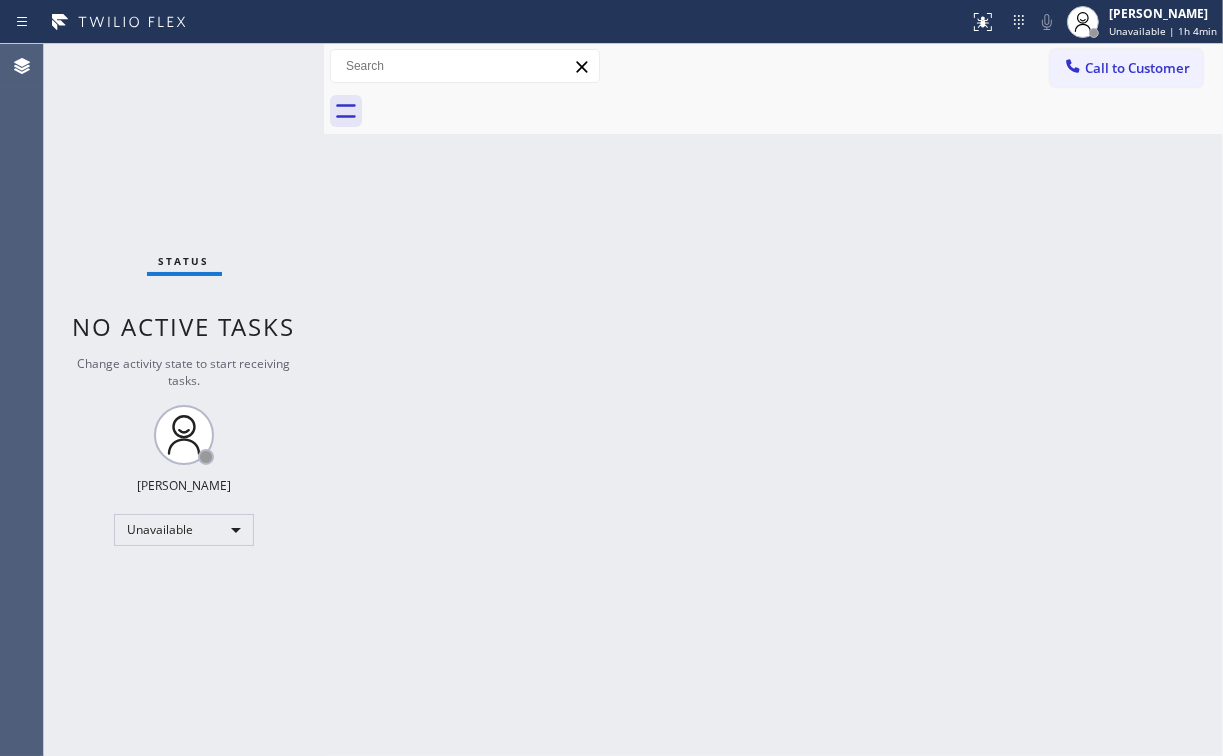 click on "Call to Customer" at bounding box center (1137, 68) 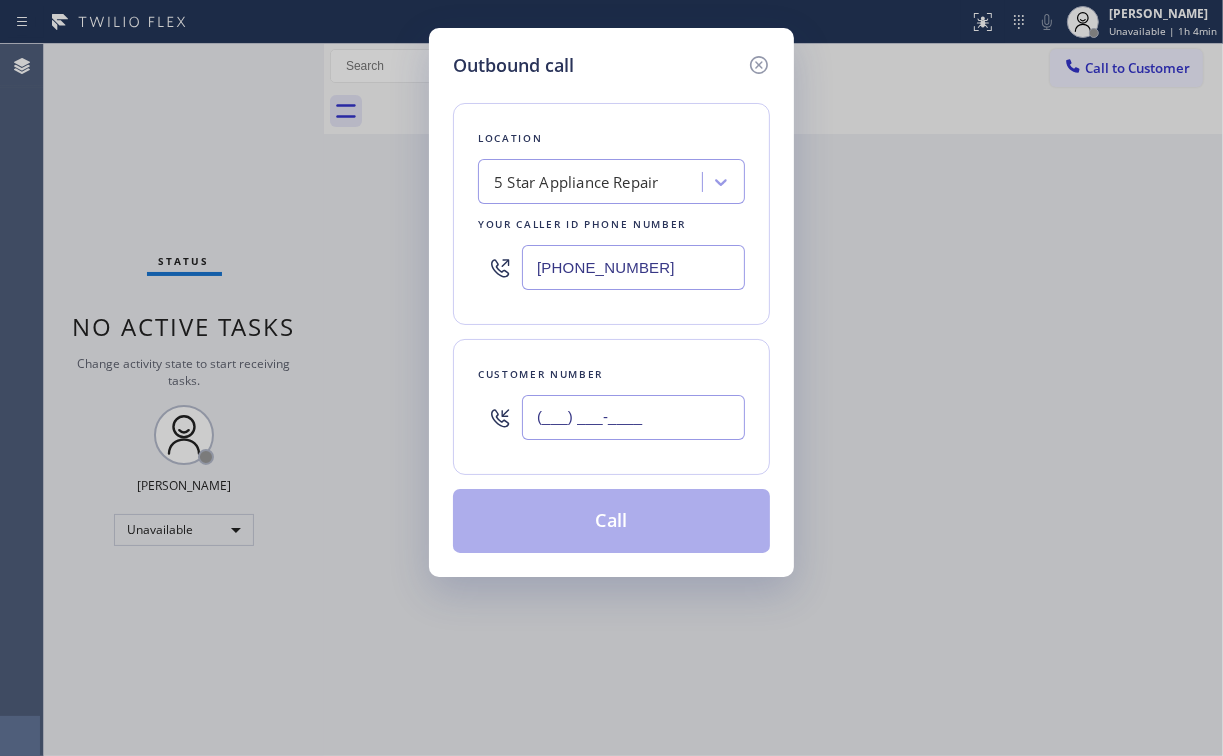 click on "(___) ___-____" at bounding box center (633, 417) 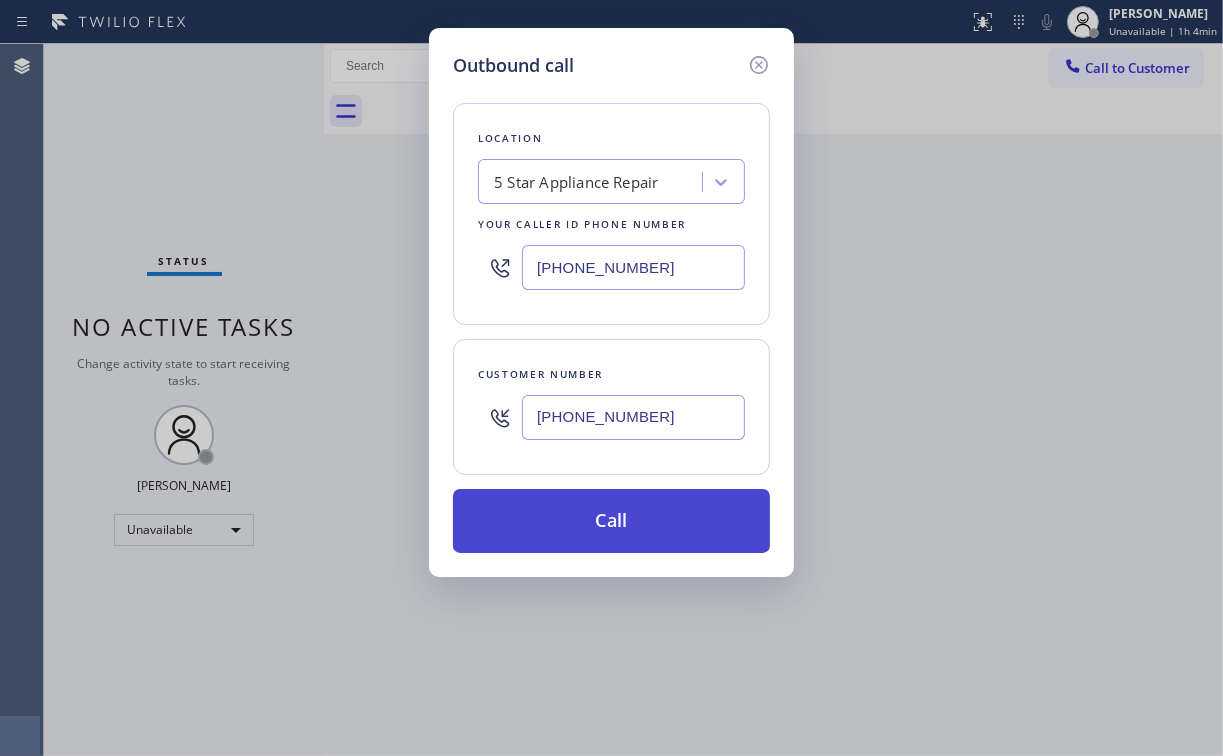 type on "[PHONE_NUMBER]" 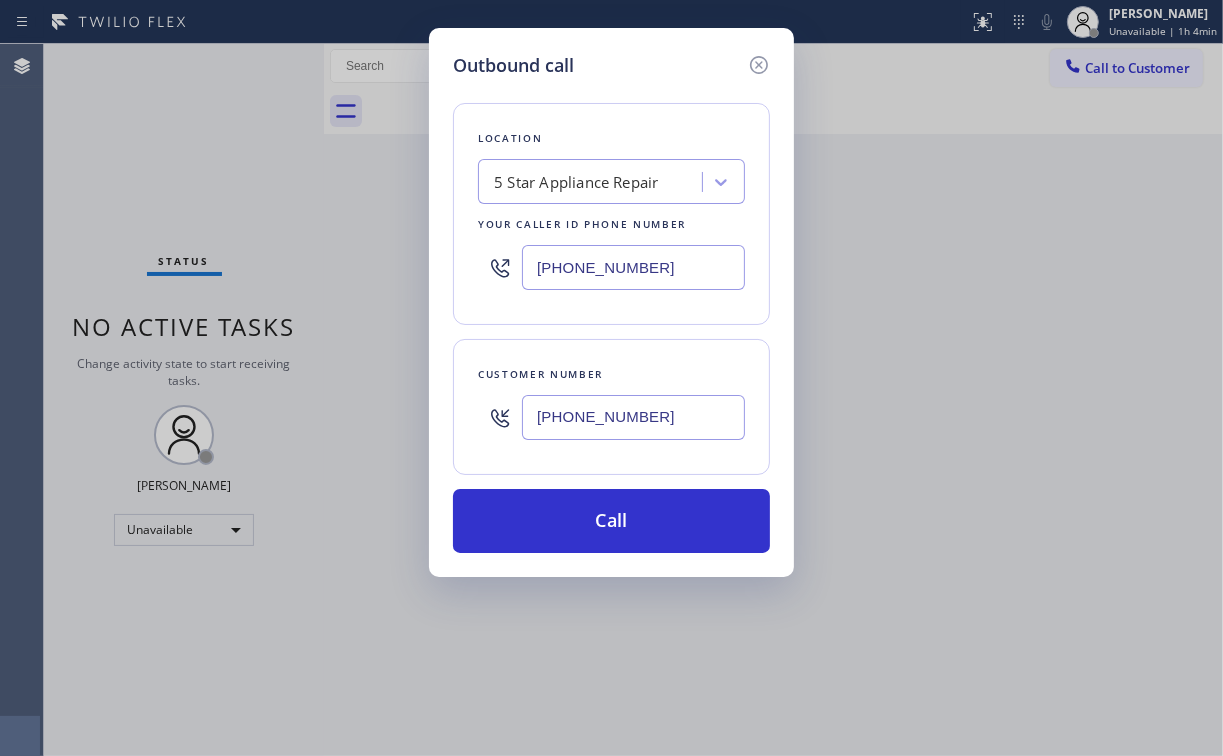 drag, startPoint x: 608, startPoint y: 526, endPoint x: 525, endPoint y: 706, distance: 198.21452 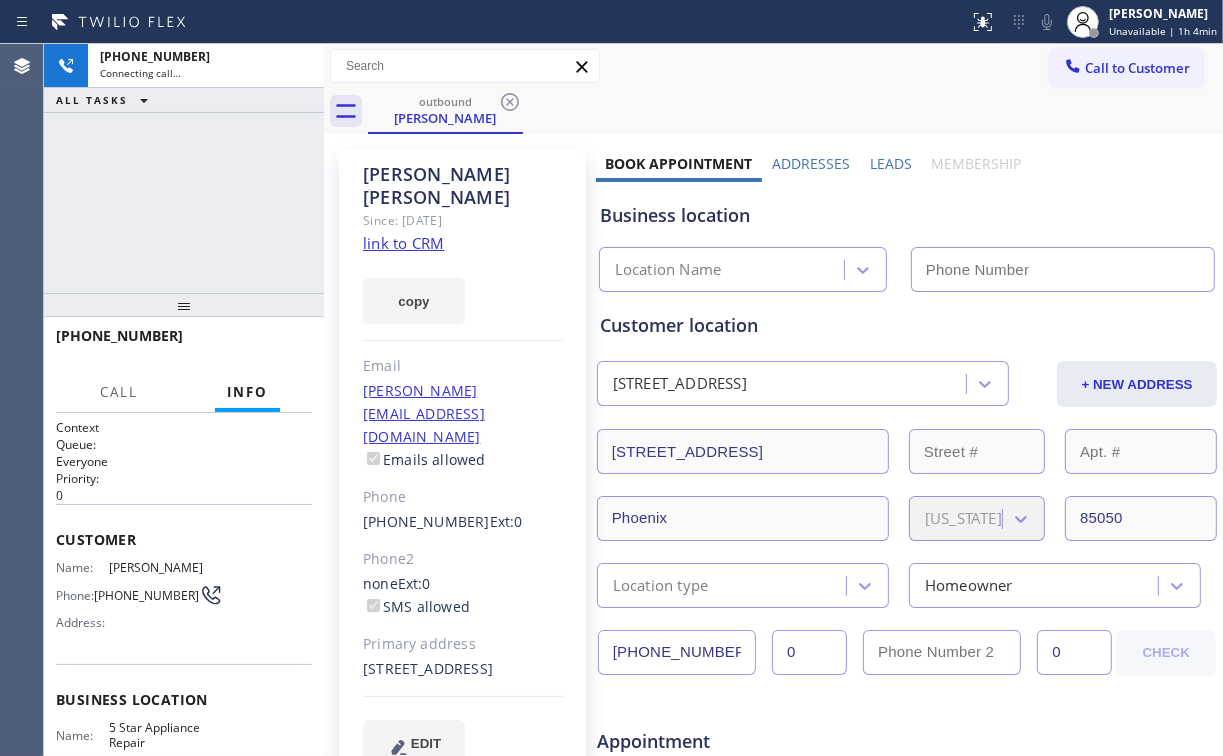 click on "[PHONE_NUMBER] Connecting call… ALL TASKS ALL TASKS ACTIVE TASKS TASKS IN WRAP UP" at bounding box center [184, 168] 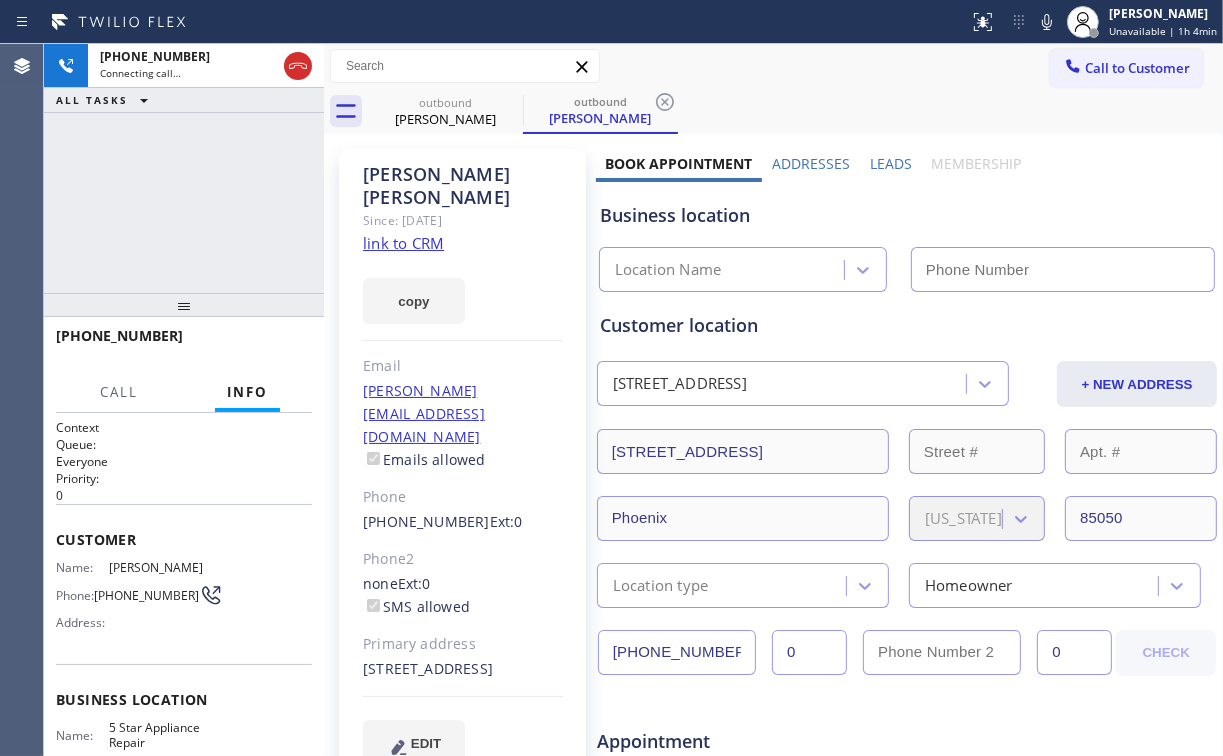 type on "[PHONE_NUMBER]" 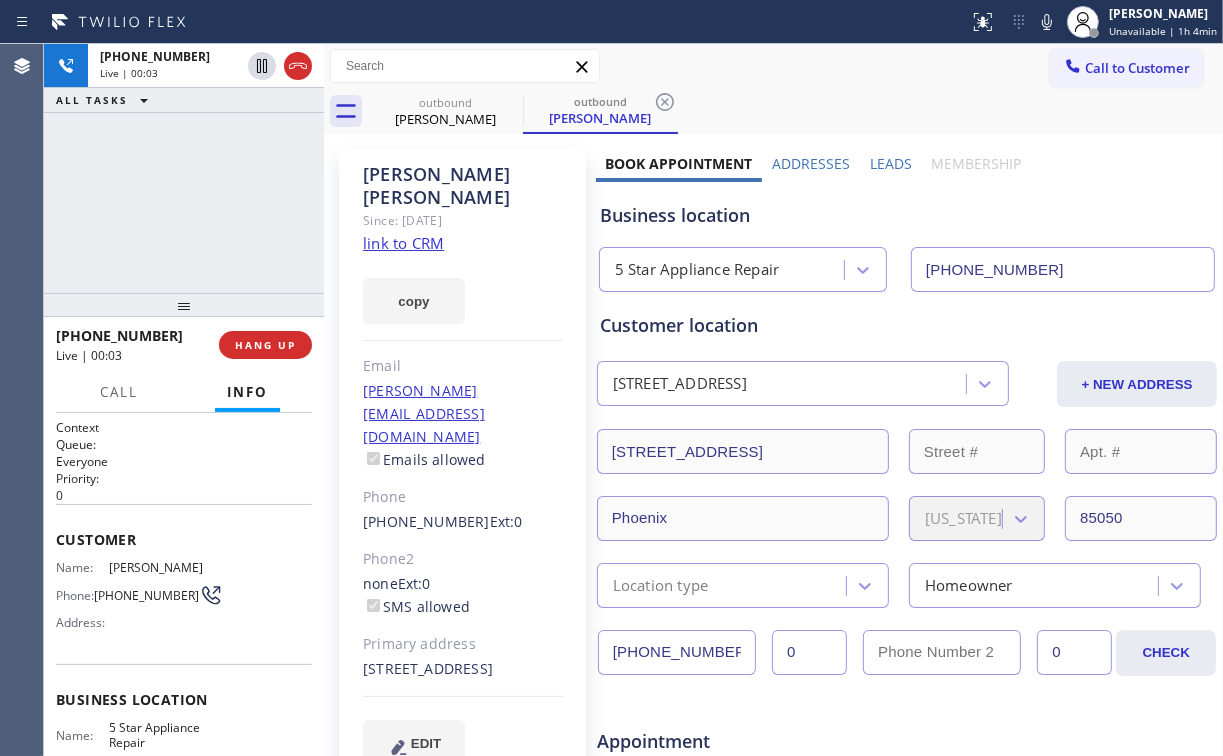 drag, startPoint x: 146, startPoint y: 194, endPoint x: 269, endPoint y: 369, distance: 213.90184 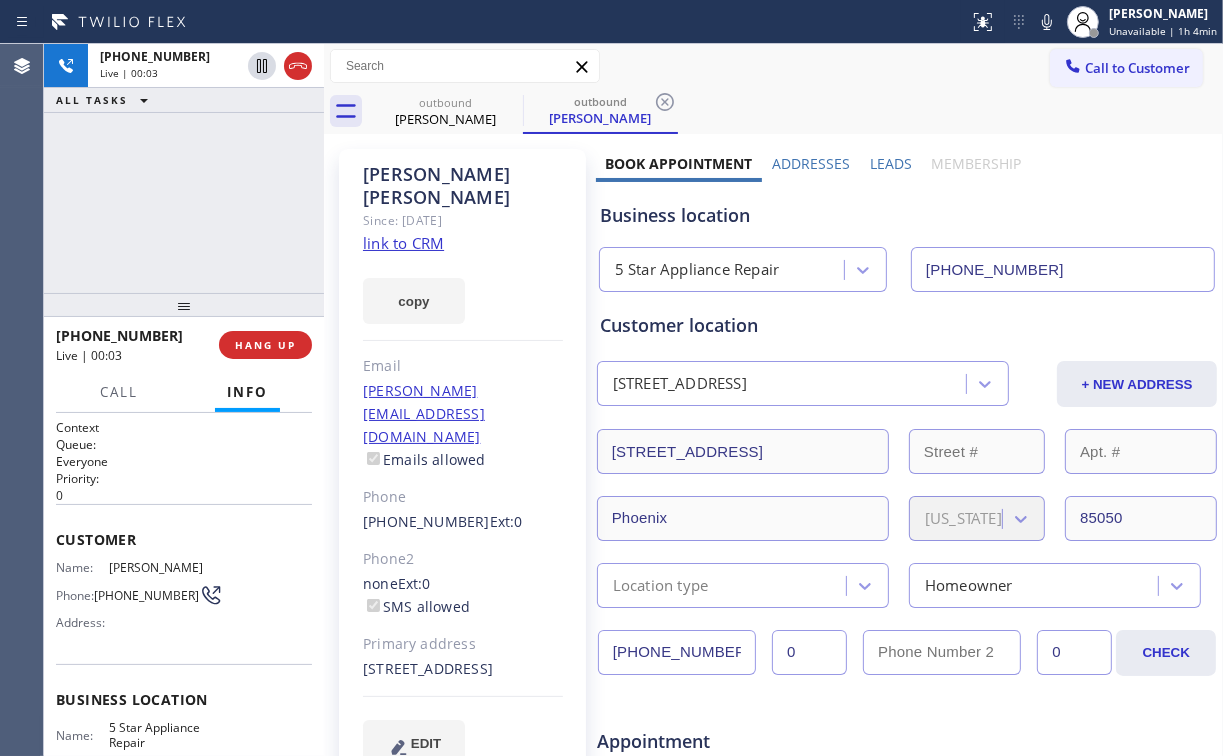 click on "[PHONE_NUMBER] Live | 00:03 ALL TASKS ALL TASKS ACTIVE TASKS TASKS IN WRAP UP" at bounding box center (184, 168) 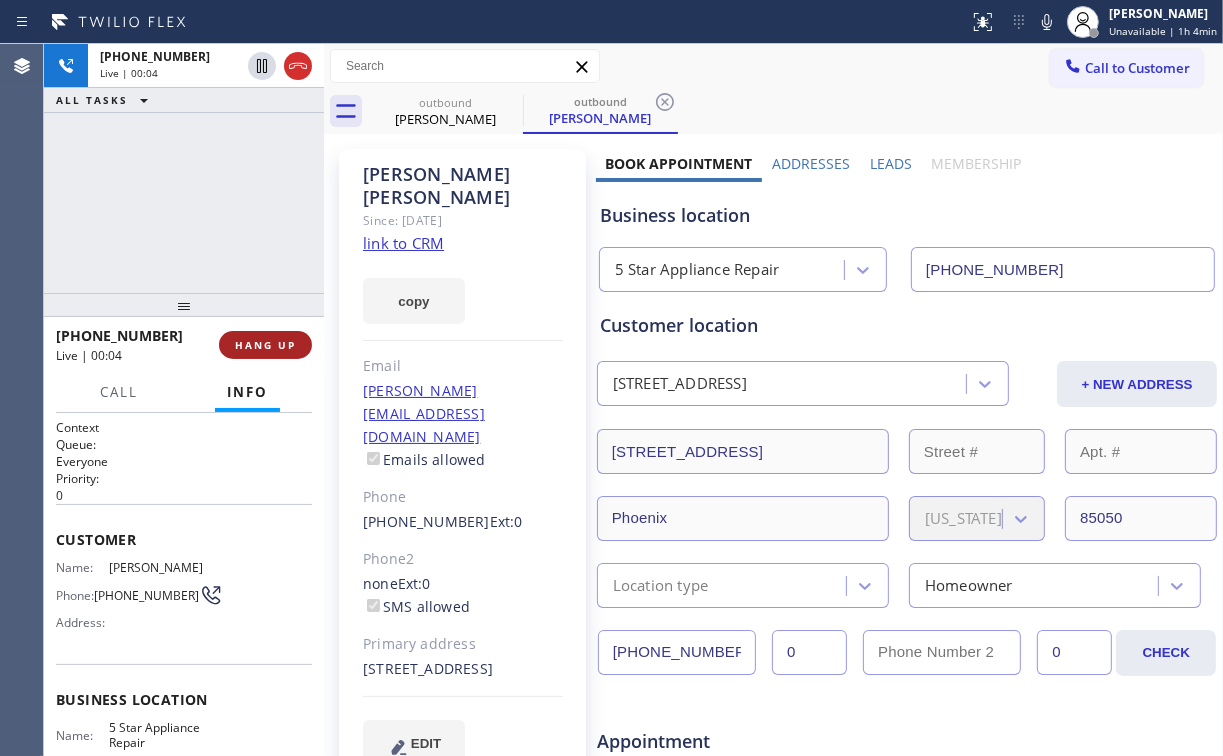click on "HANG UP" at bounding box center [265, 345] 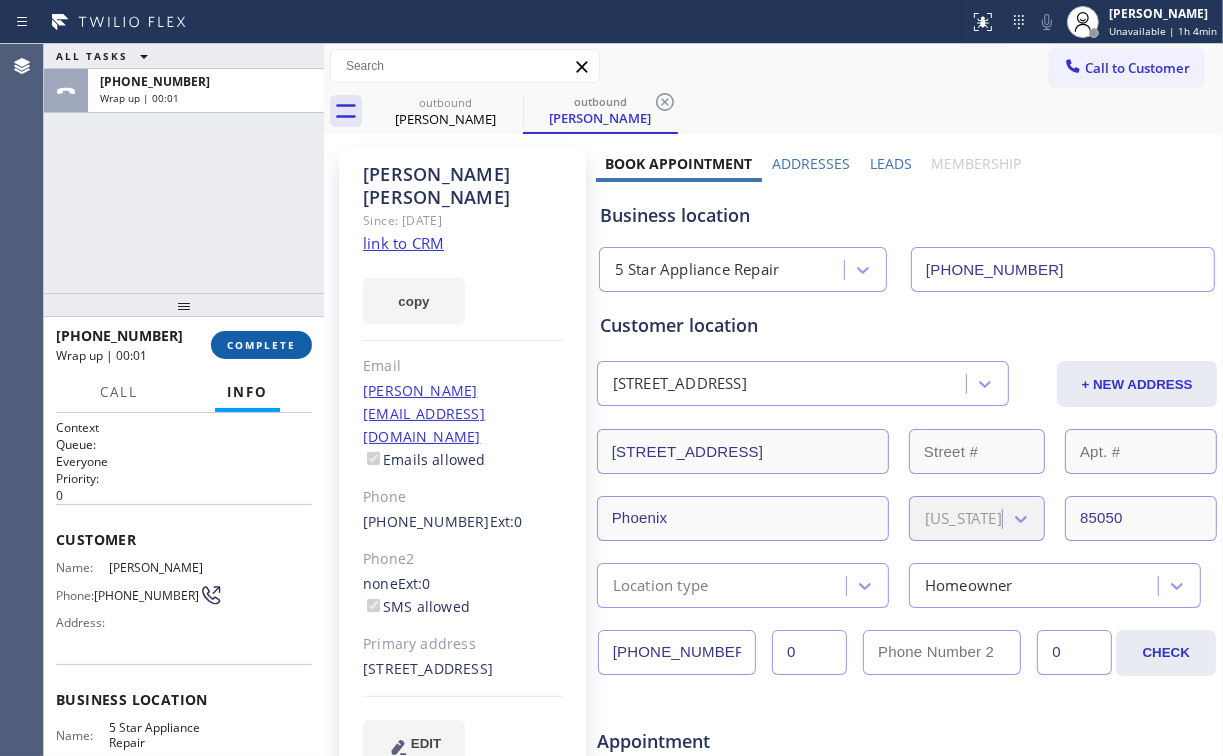 click on "COMPLETE" at bounding box center [261, 345] 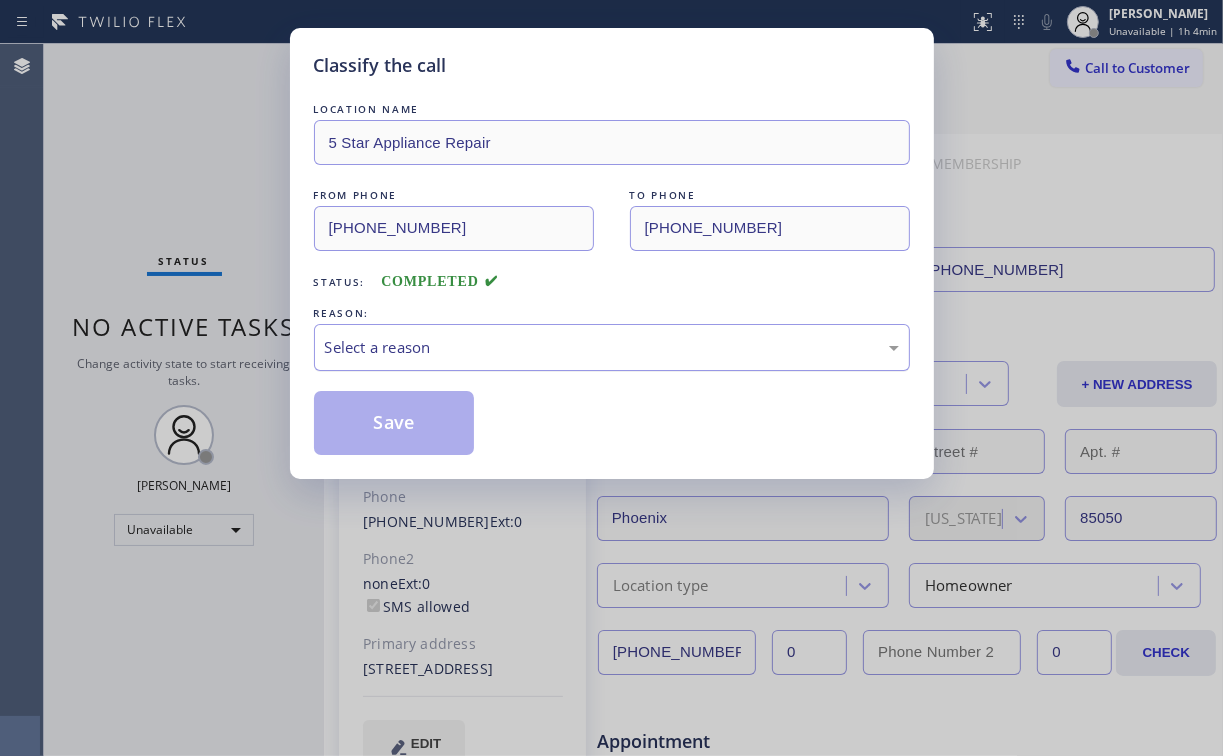drag, startPoint x: 391, startPoint y: 349, endPoint x: 396, endPoint y: 360, distance: 12.083046 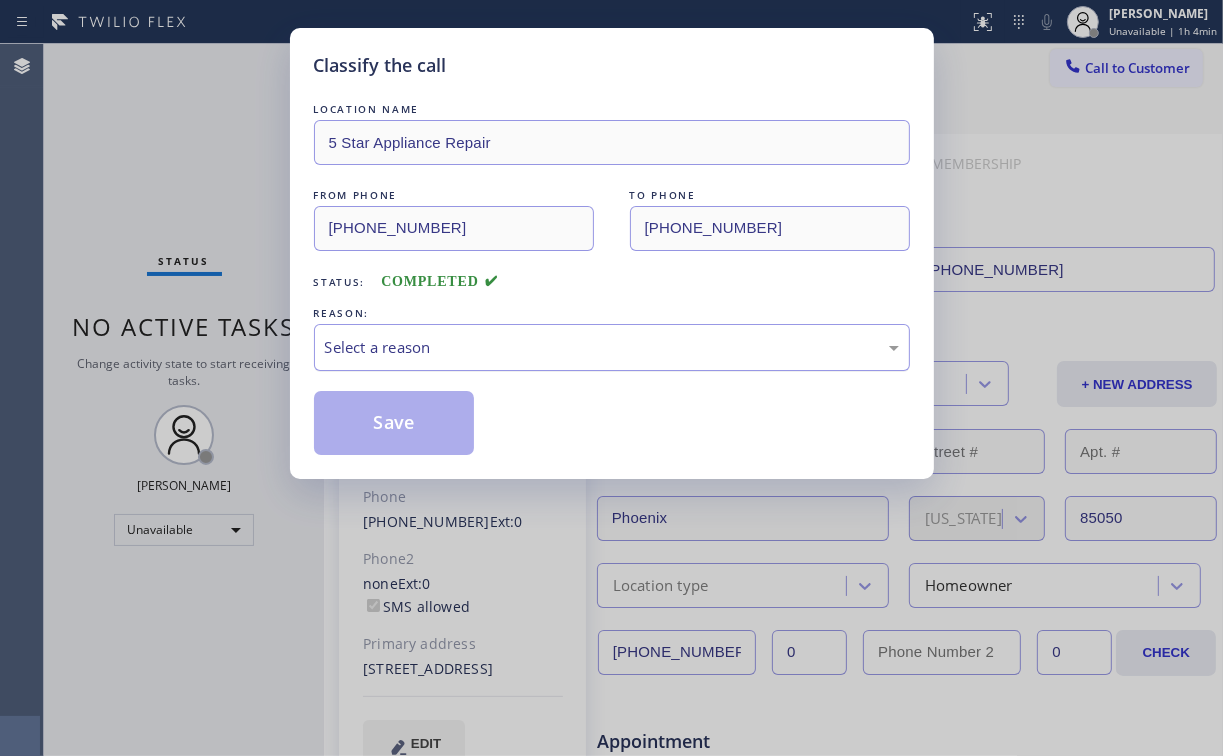 click on "Select a reason" at bounding box center [612, 347] 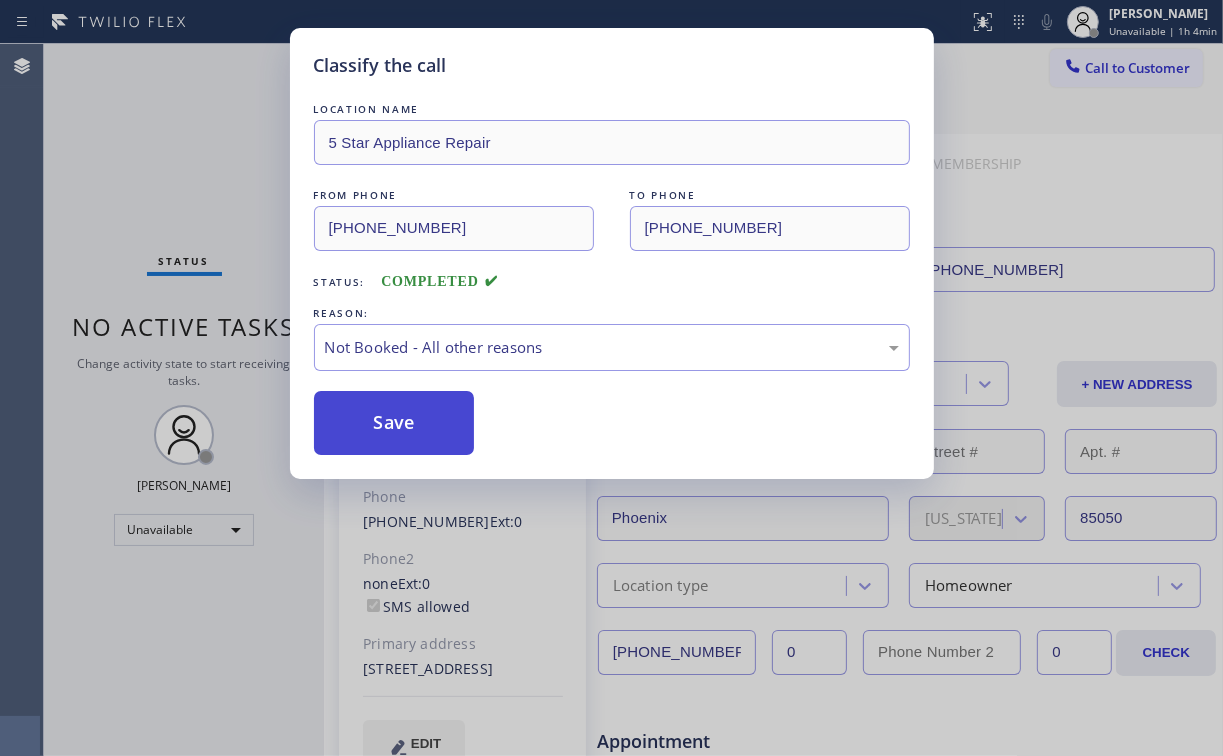 click on "Save" at bounding box center (394, 423) 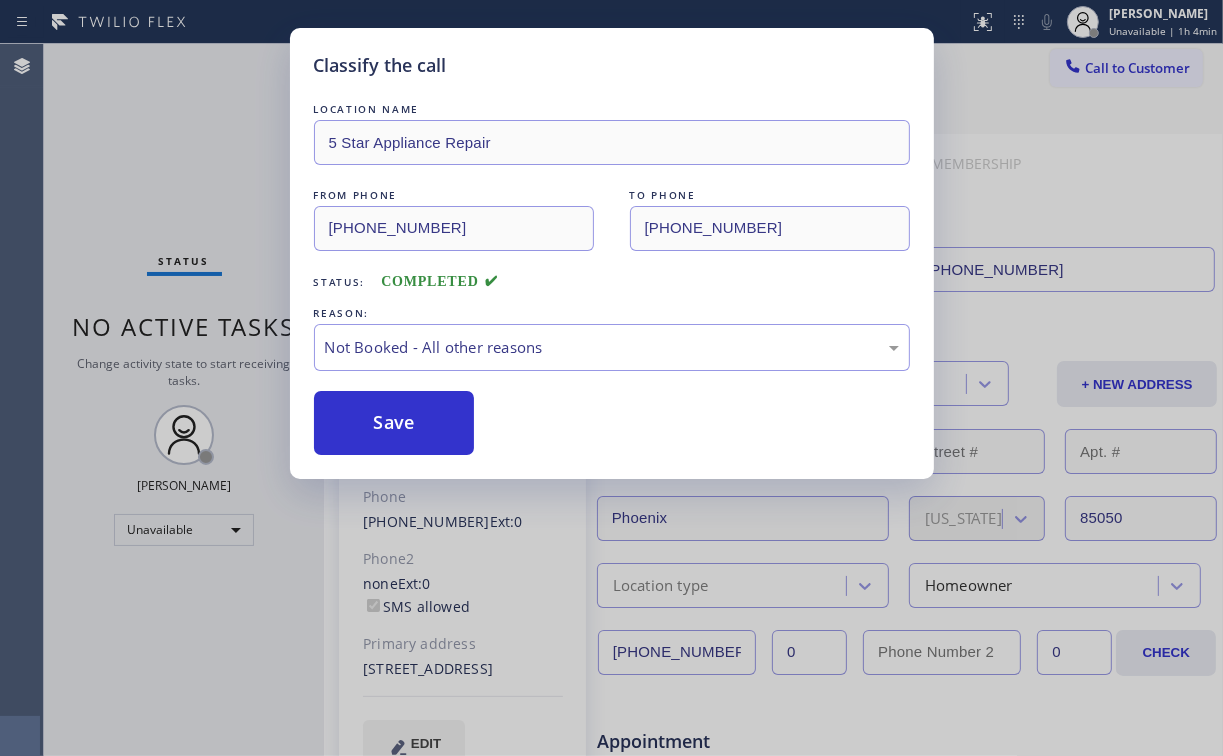 click on "Classify the call LOCATION NAME 5 Star Appliance Repair FROM PHONE [PHONE_NUMBER] TO PHONE [PHONE_NUMBER] Status: COMPLETED REASON: Not Booked - All other reasons Save" at bounding box center [611, 378] 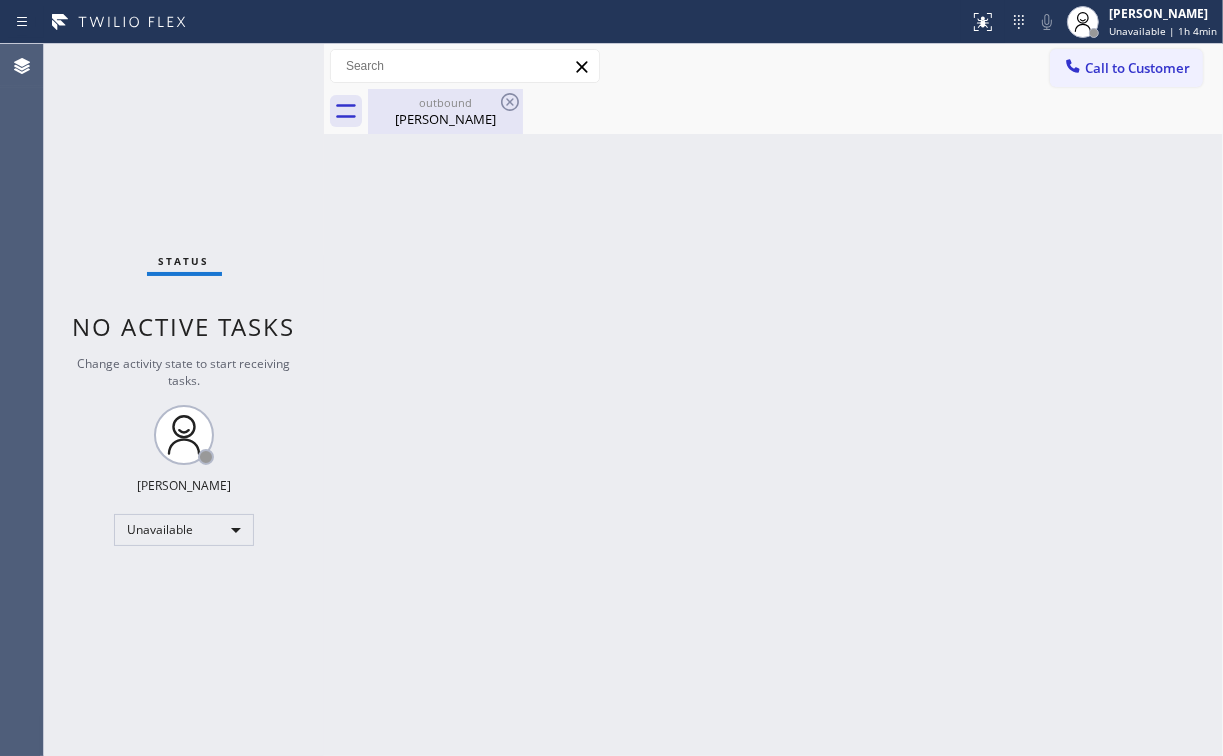 drag, startPoint x: 416, startPoint y: 110, endPoint x: 469, endPoint y: 112, distance: 53.037724 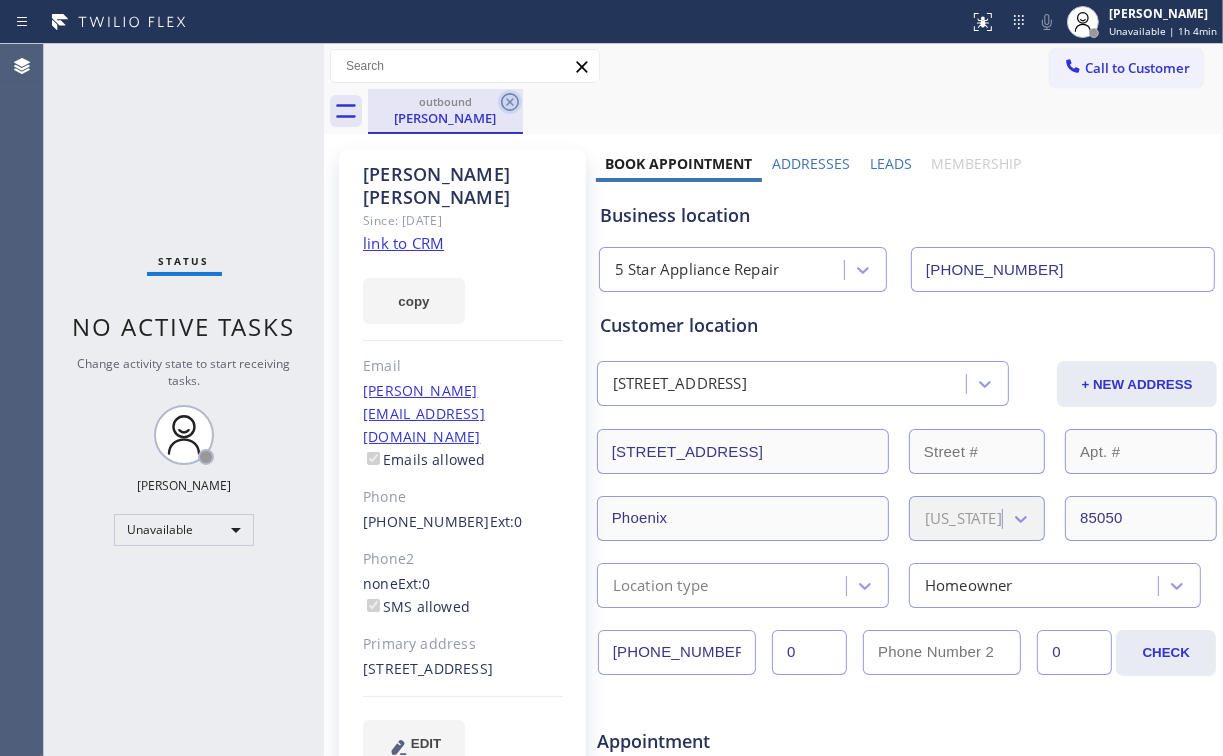 click 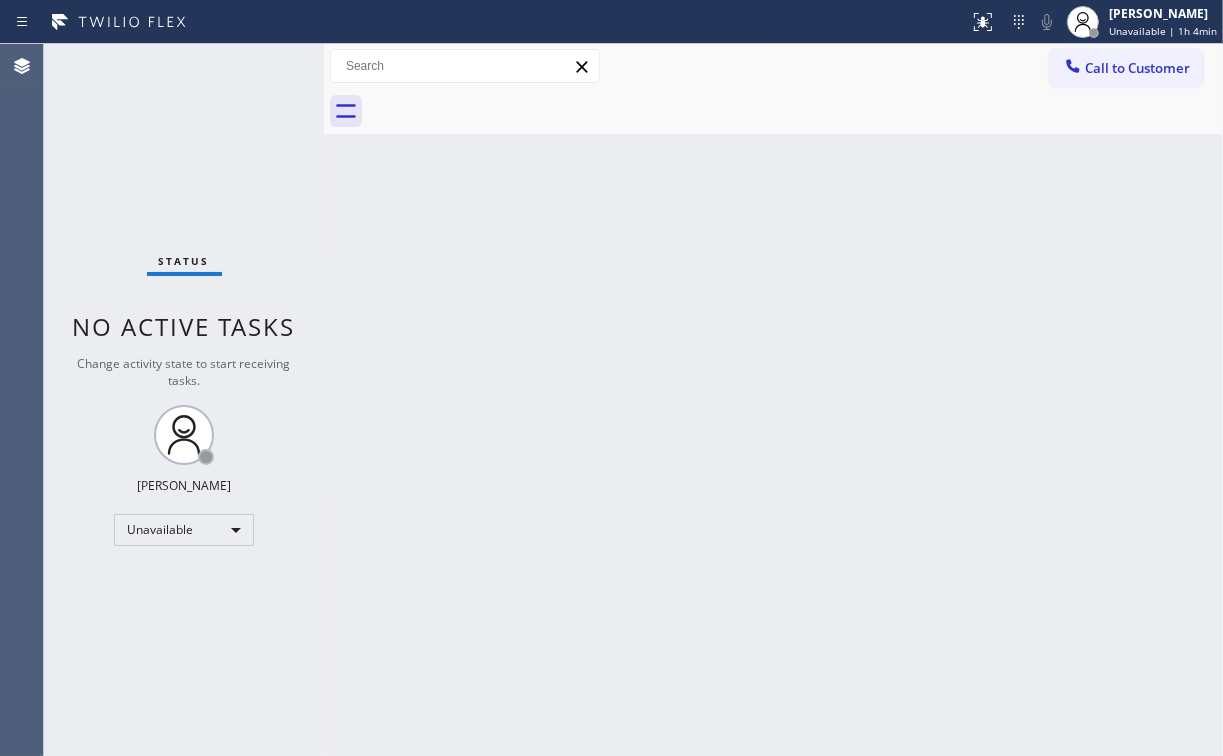 drag, startPoint x: 672, startPoint y: 192, endPoint x: 220, endPoint y: 6, distance: 488.774 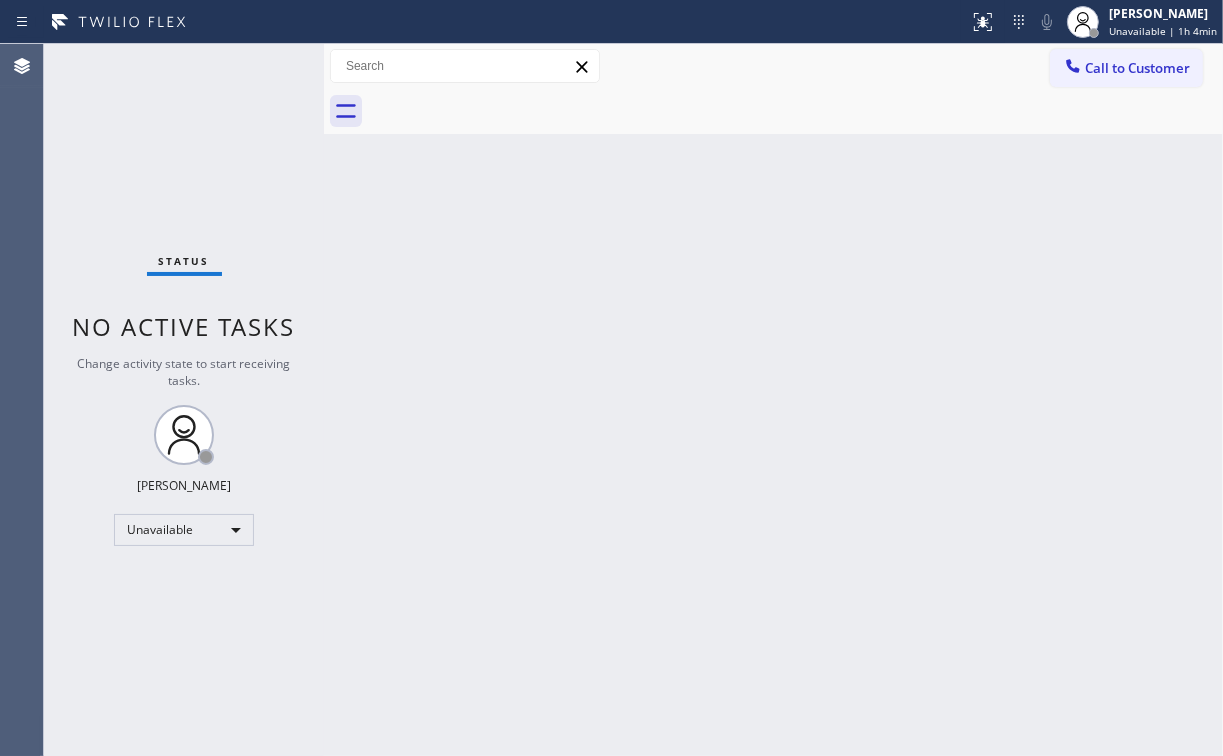 click at bounding box center [795, 111] 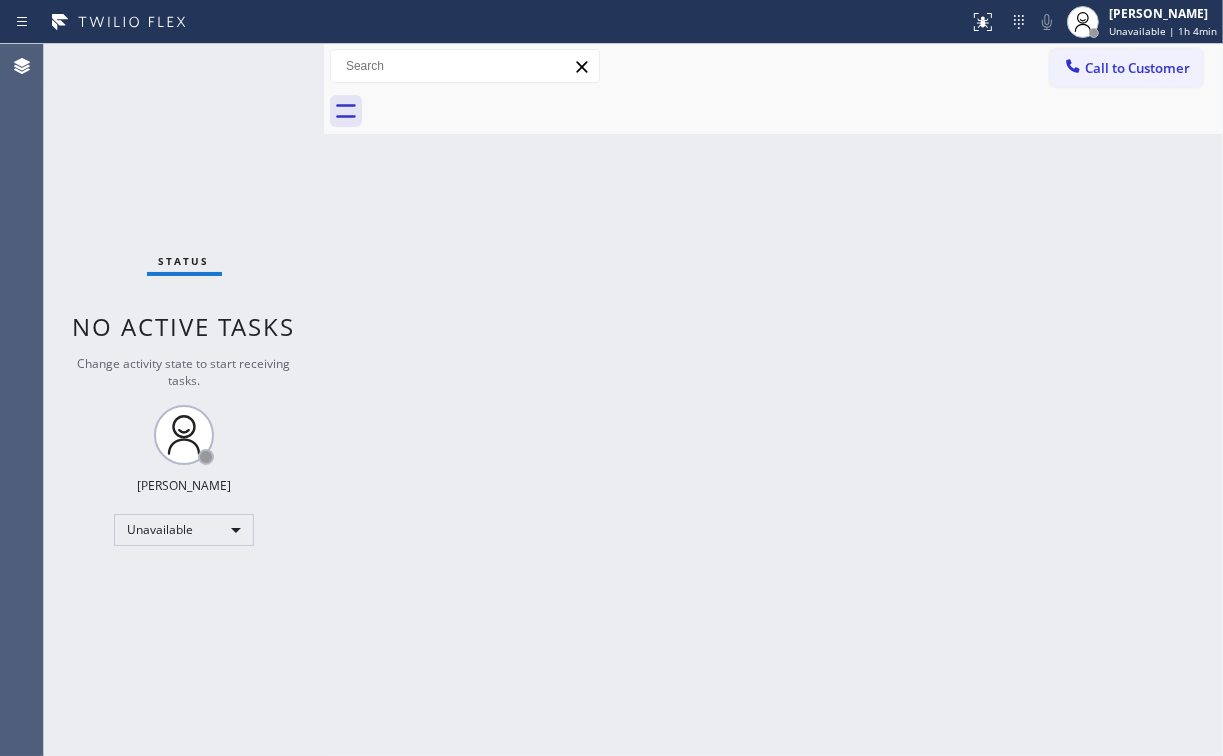 drag, startPoint x: 1087, startPoint y: 67, endPoint x: 1080, endPoint y: 79, distance: 13.892444 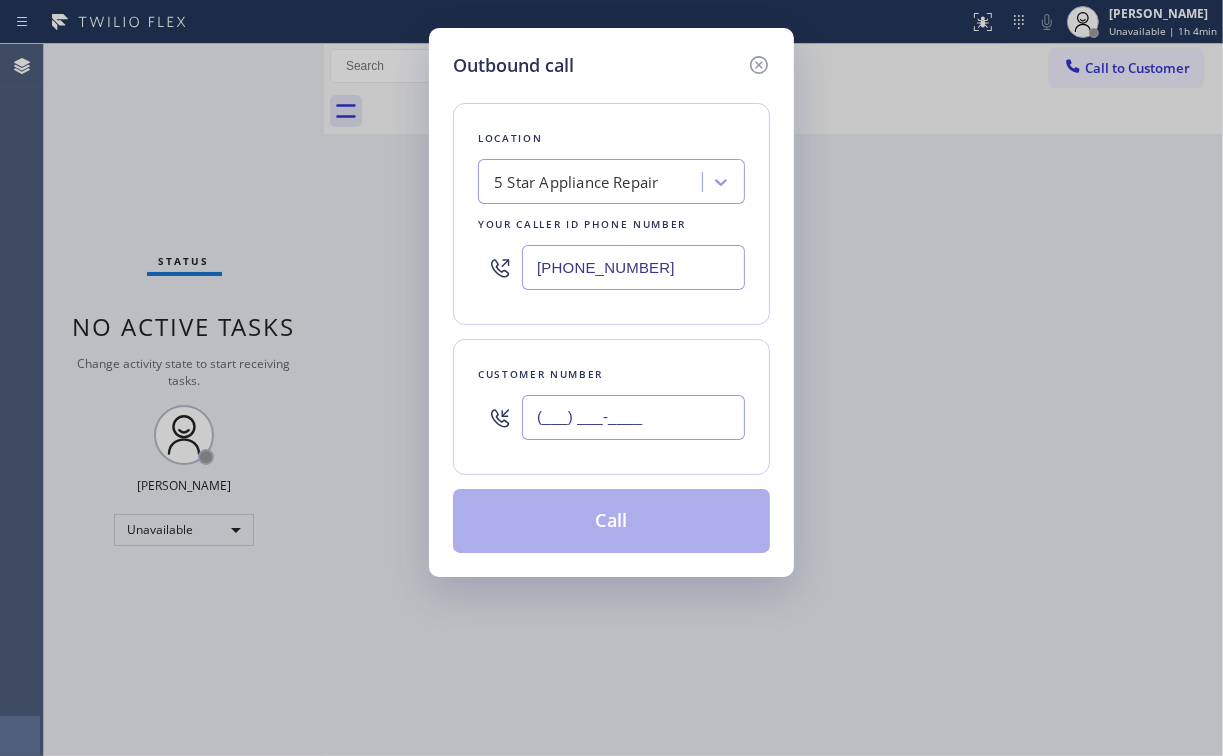 click on "(___) ___-____" at bounding box center [633, 417] 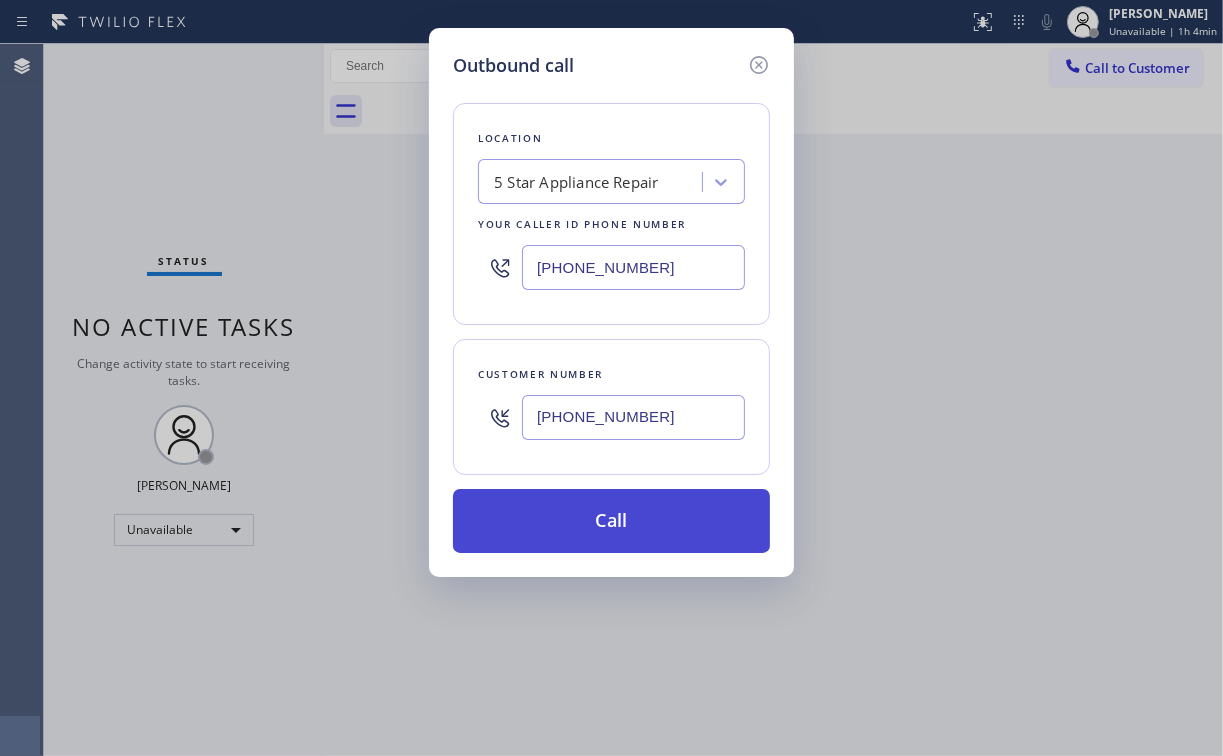 type on "[PHONE_NUMBER]" 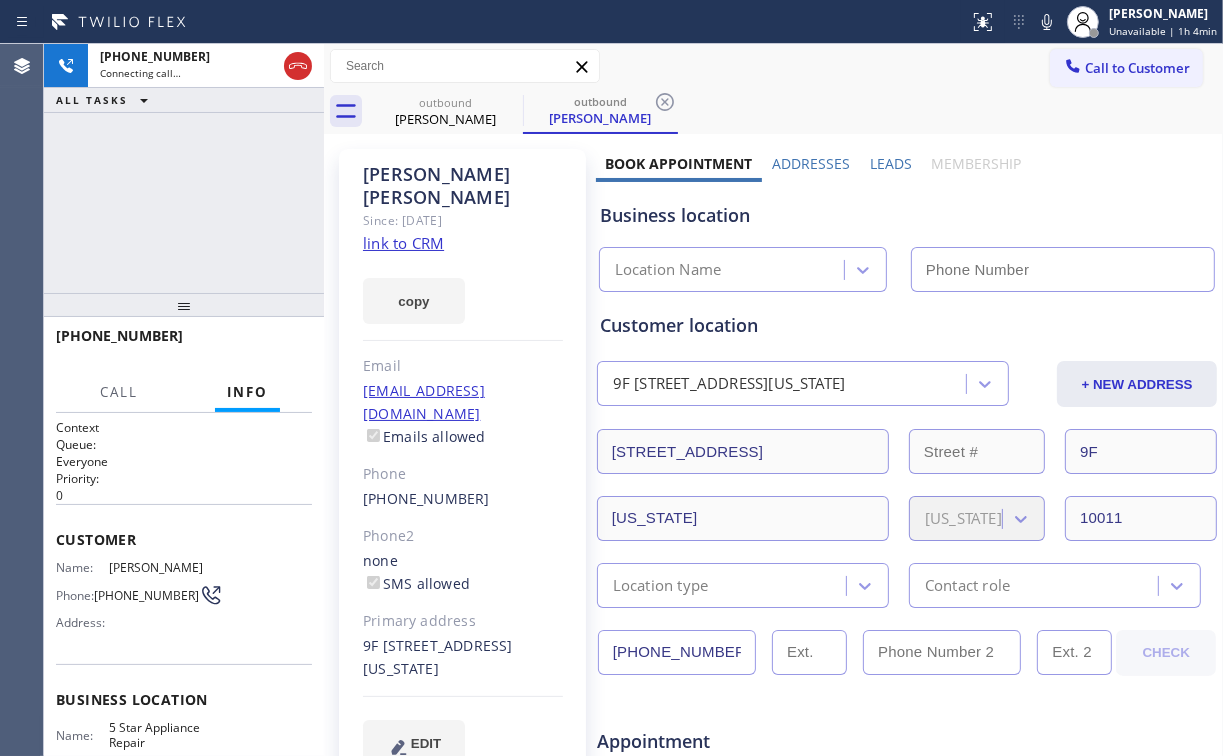 type on "[PHONE_NUMBER]" 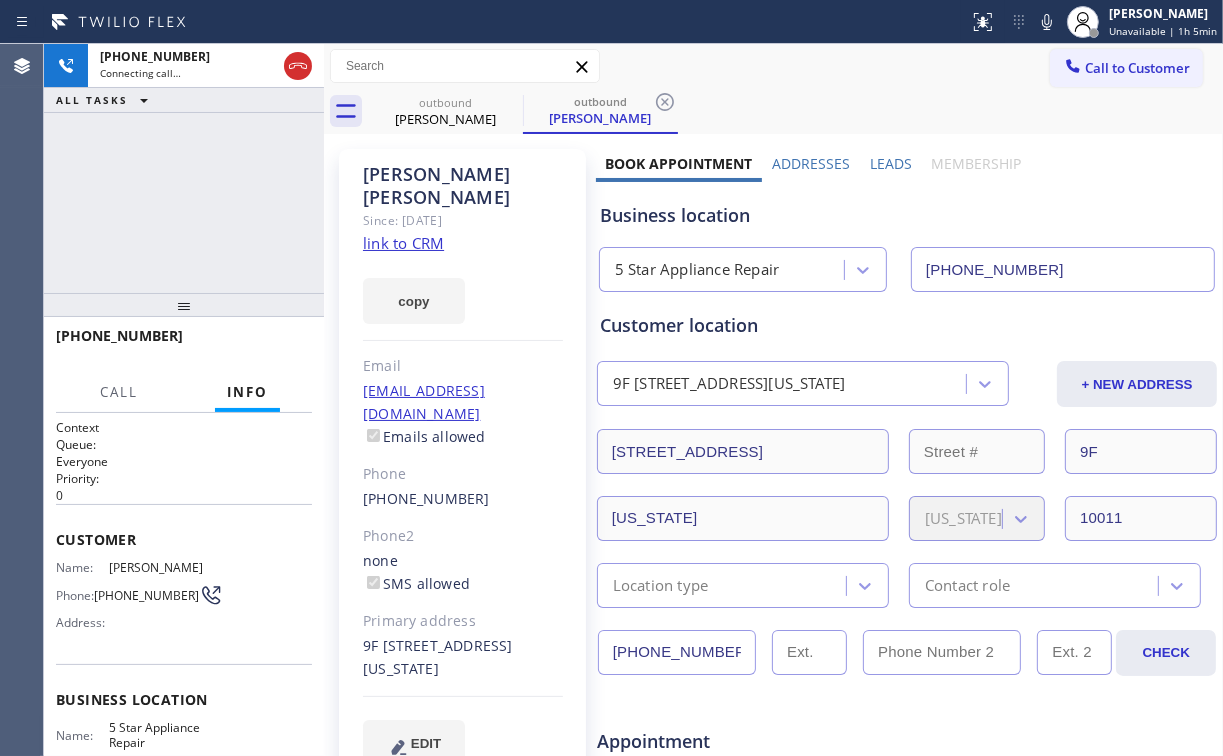 click on "[PHONE_NUMBER] Connecting call… ALL TASKS ALL TASKS ACTIVE TASKS TASKS IN WRAP UP" at bounding box center [184, 168] 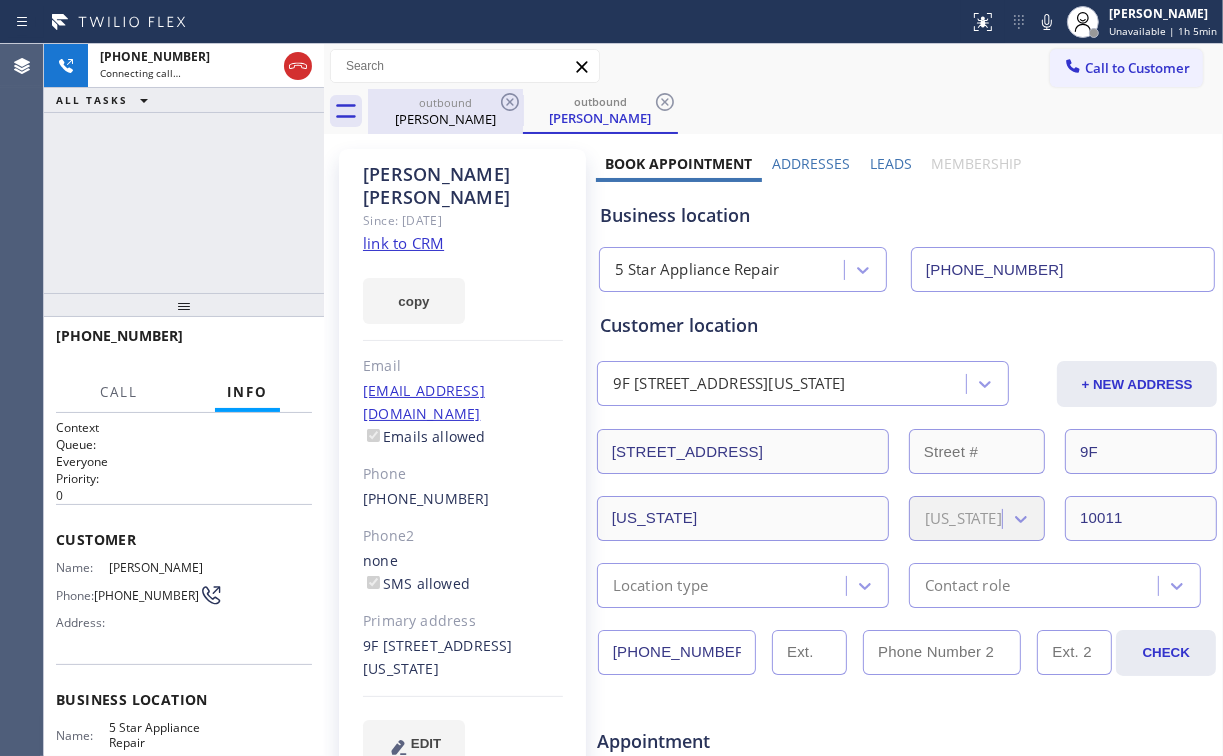 click on "outbound" at bounding box center [445, 102] 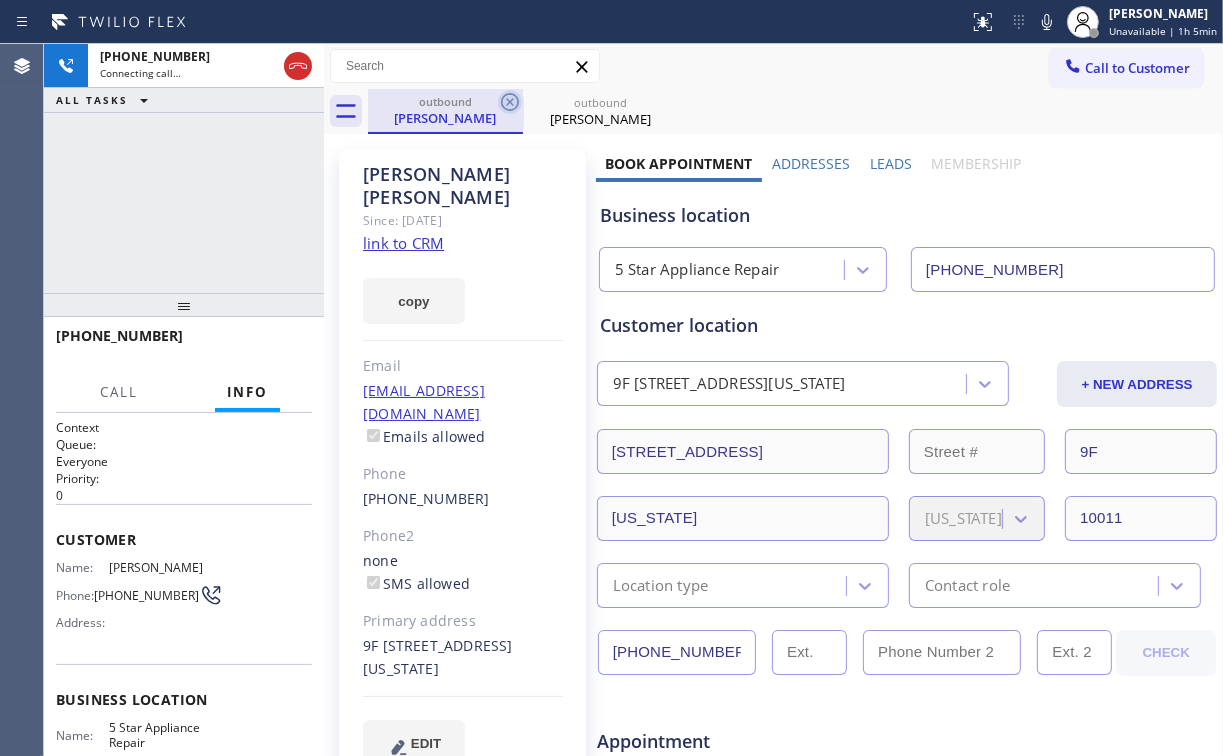 click 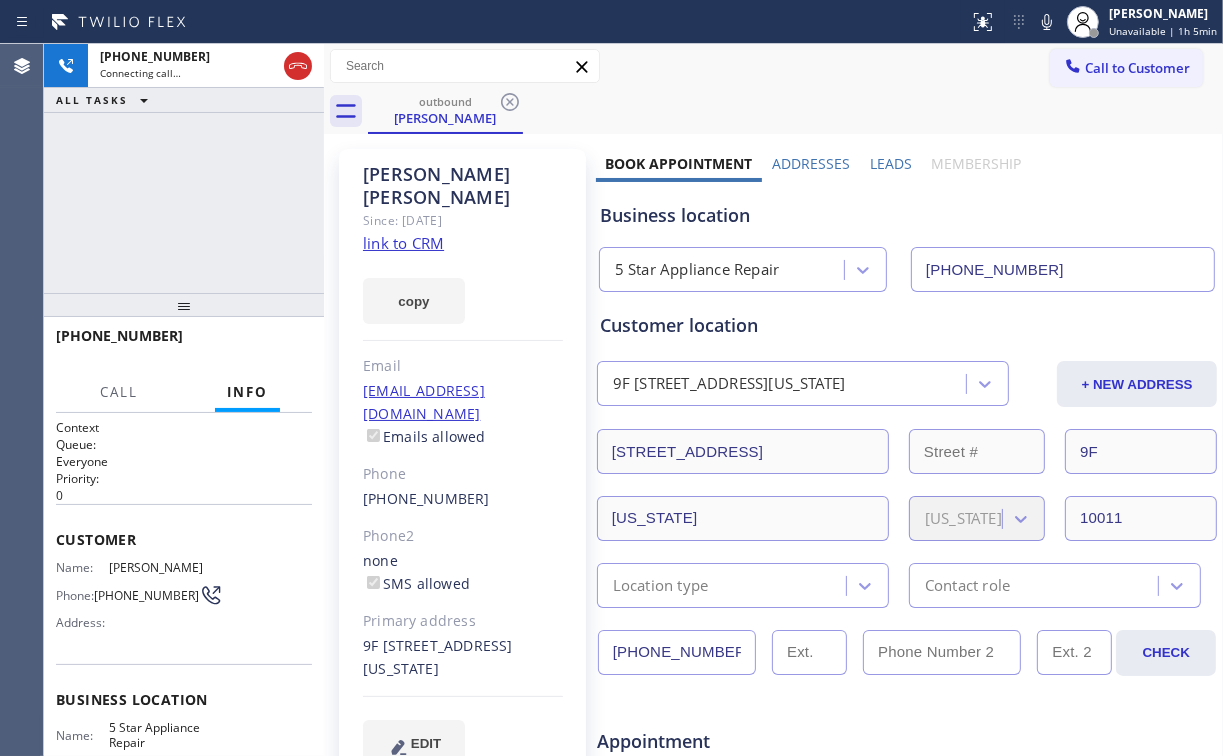 click 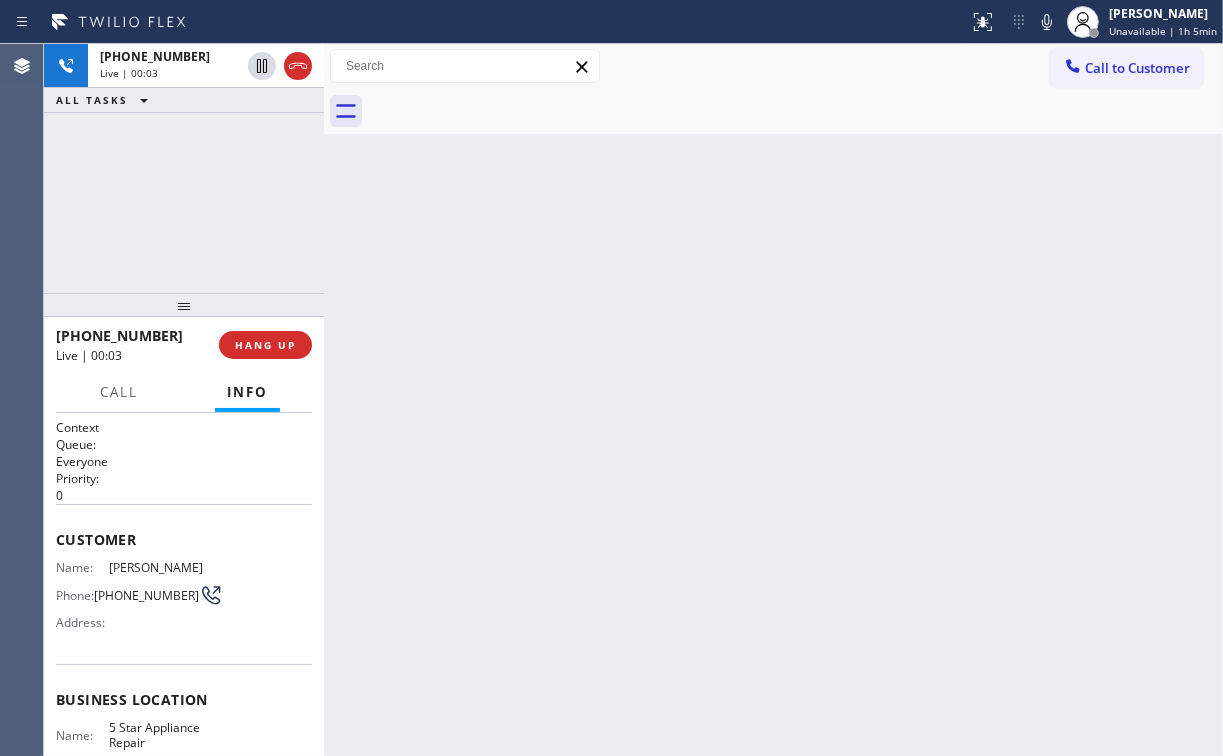 drag, startPoint x: 45, startPoint y: 168, endPoint x: 102, endPoint y: 174, distance: 57.31492 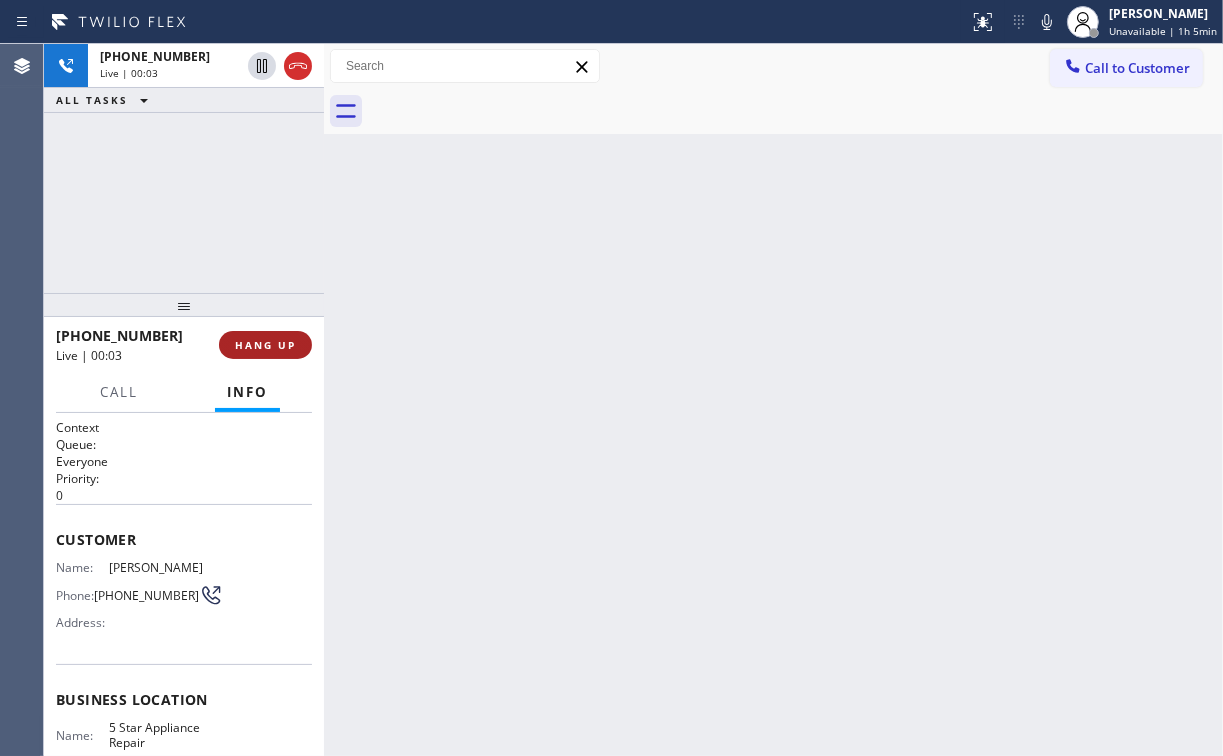 click on "HANG UP" at bounding box center (265, 345) 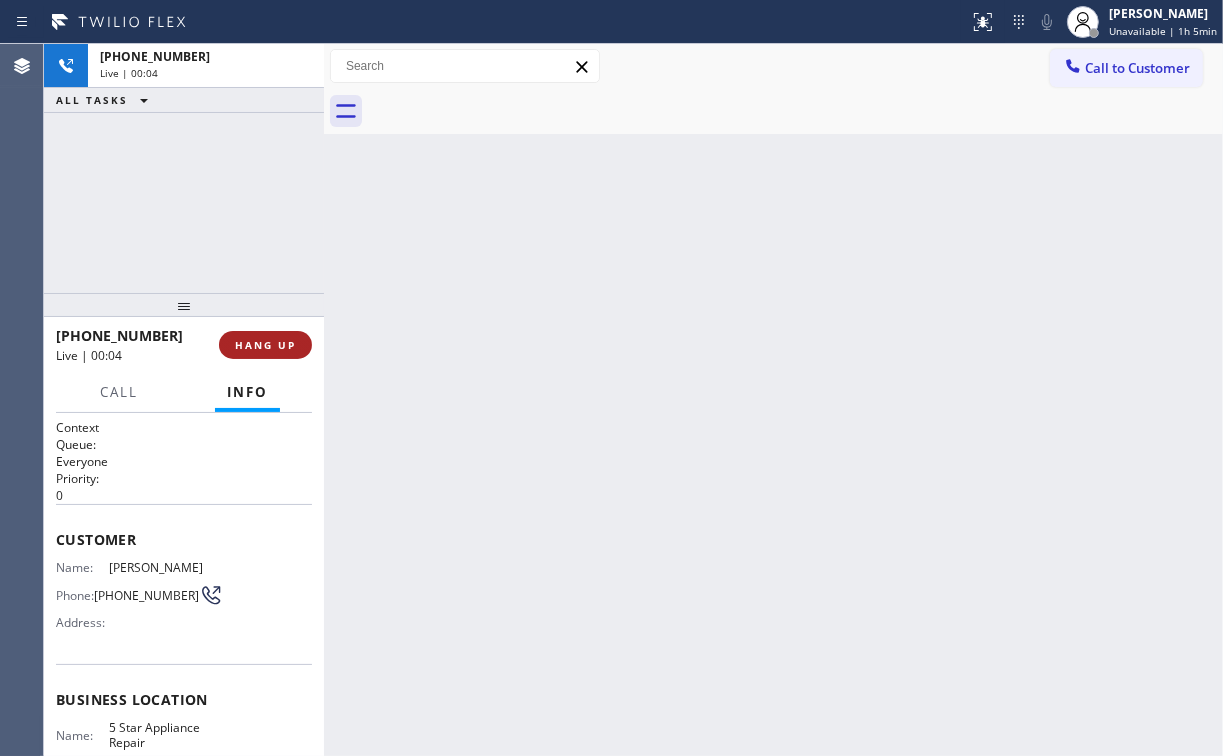 click on "HANG UP" at bounding box center [265, 345] 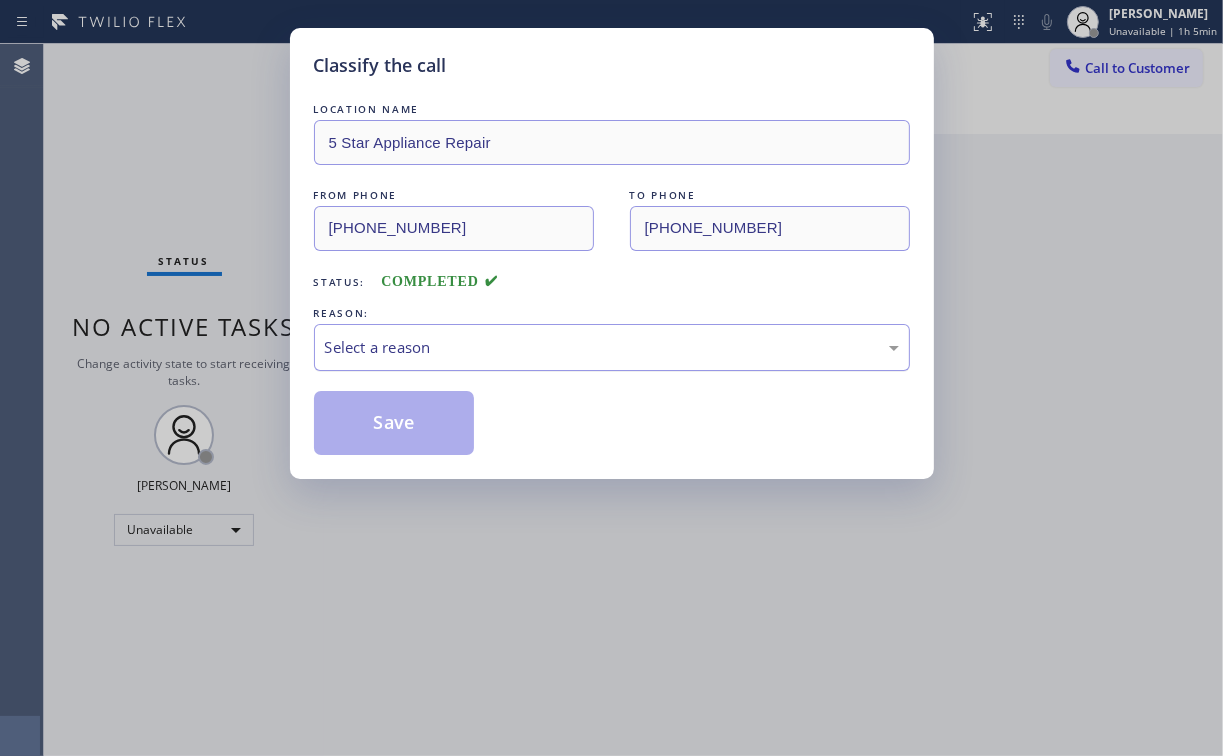 click on "Select a reason" at bounding box center [612, 347] 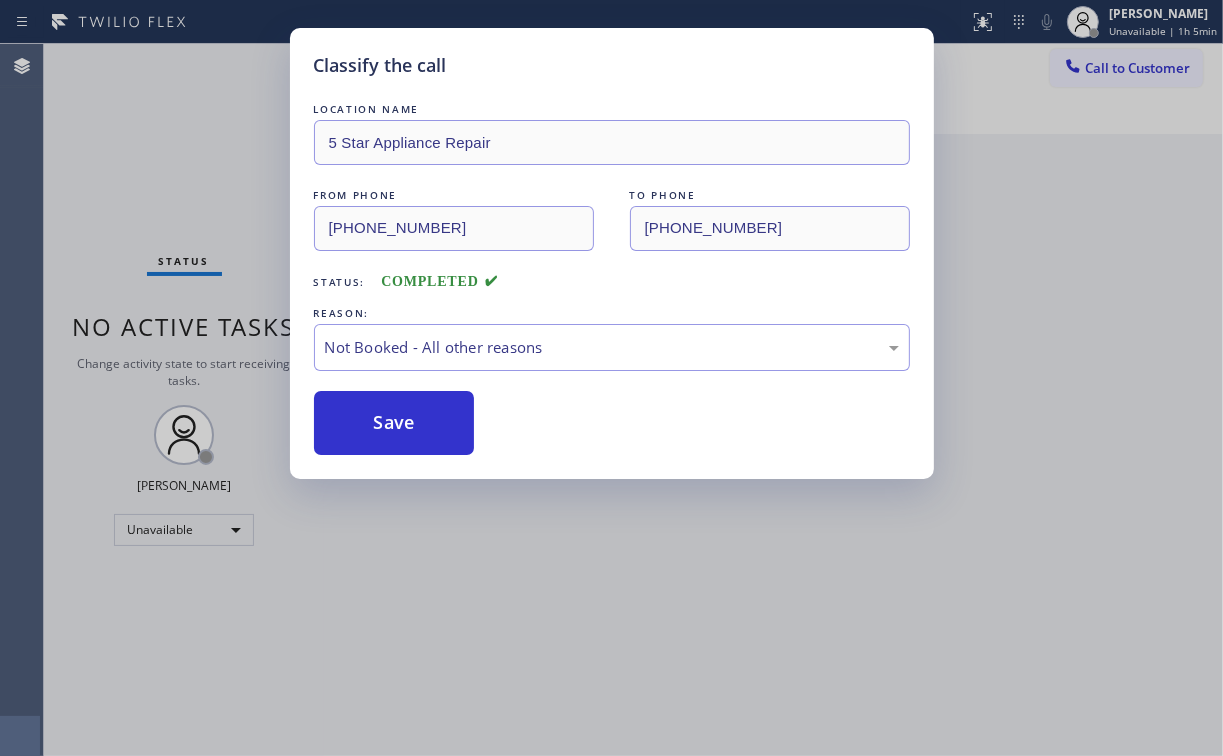 drag, startPoint x: 408, startPoint y: 421, endPoint x: 196, endPoint y: 136, distance: 355.20276 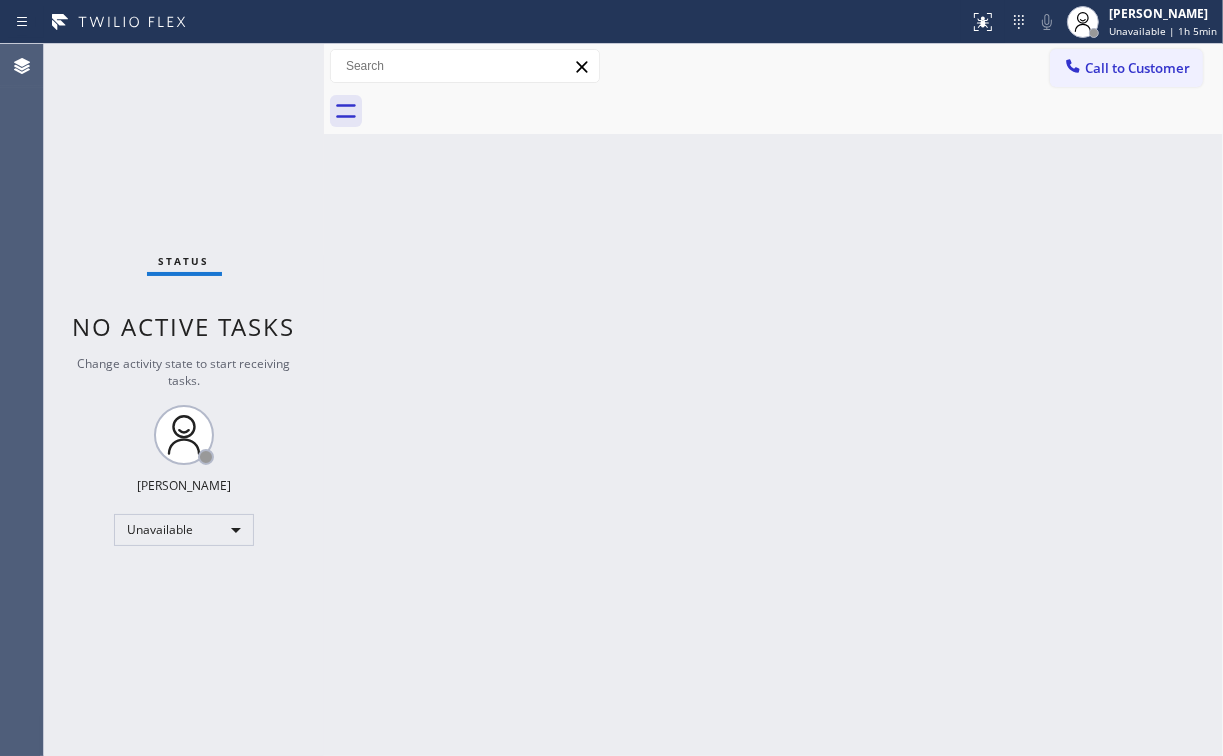 drag, startPoint x: 1117, startPoint y: 68, endPoint x: 740, endPoint y: 321, distance: 454.02423 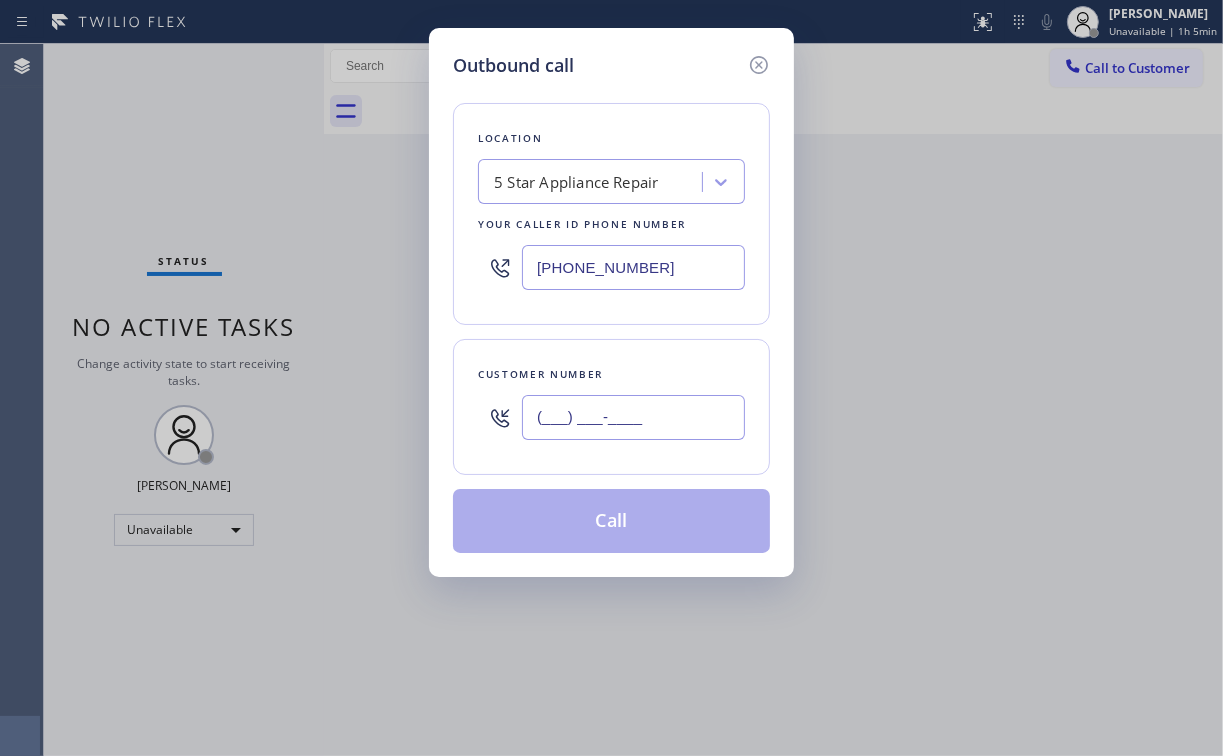 click on "(___) ___-____" at bounding box center (633, 417) 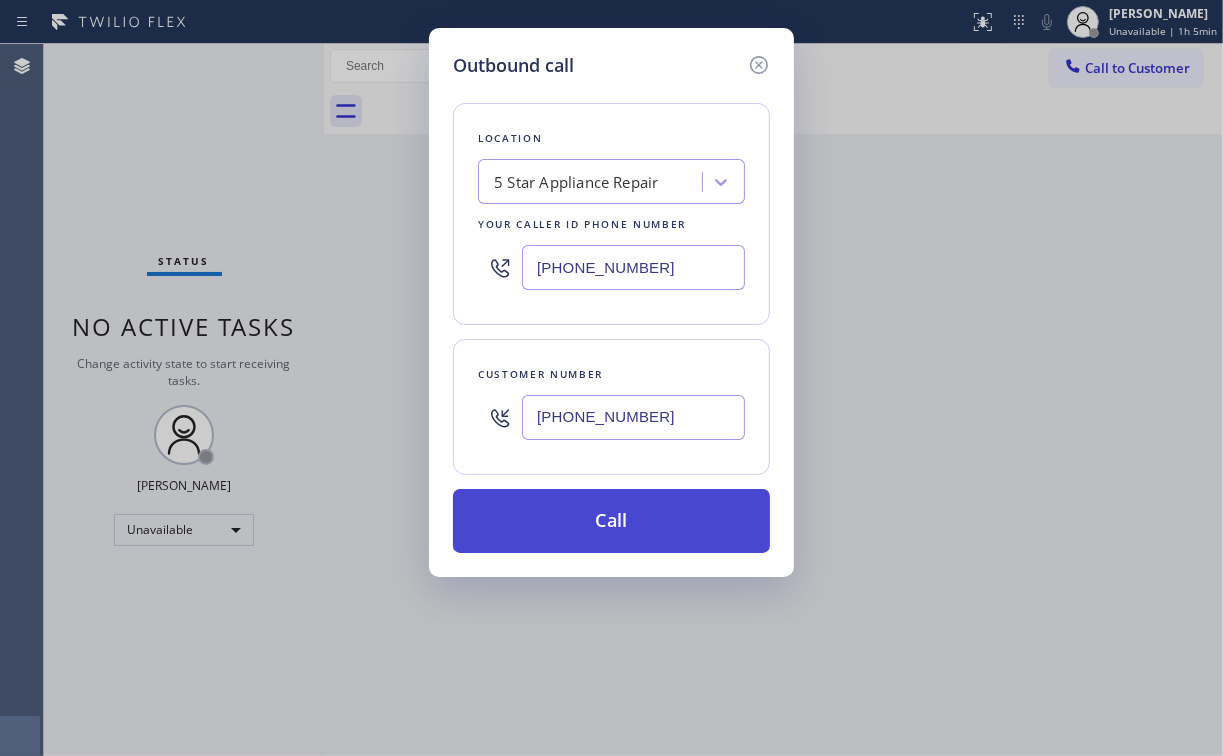 type on "[PHONE_NUMBER]" 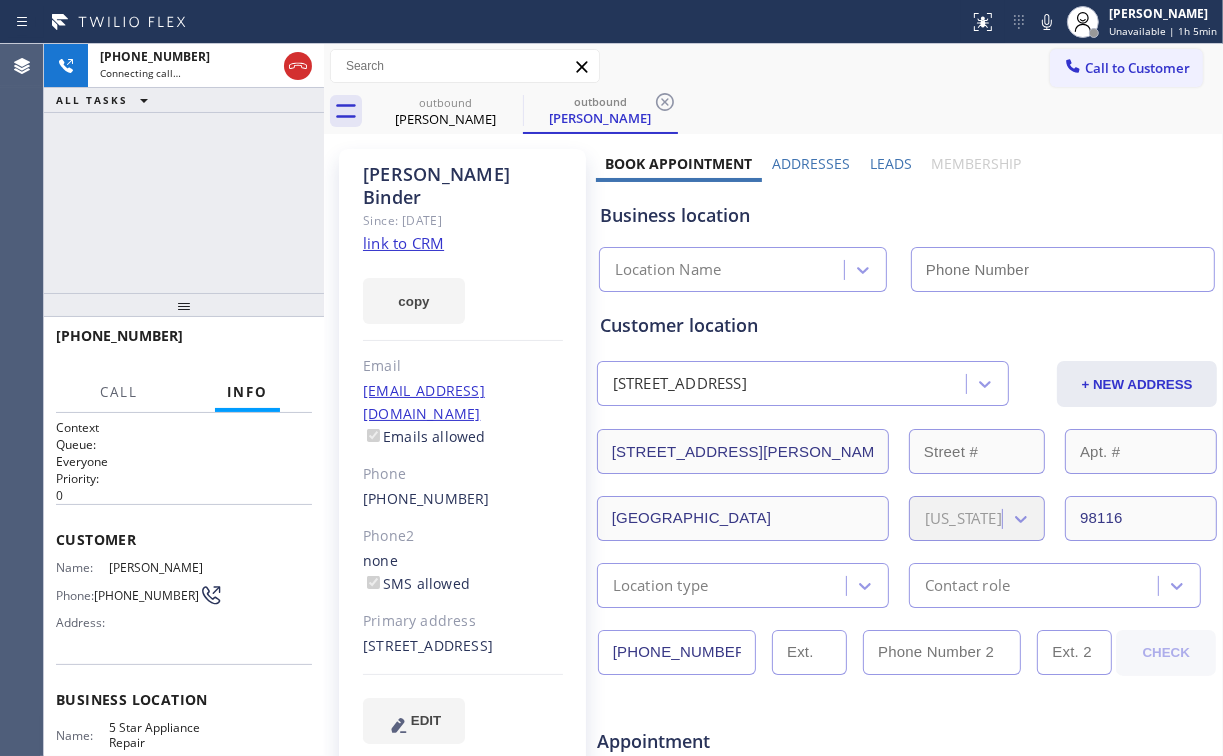 type on "[PHONE_NUMBER]" 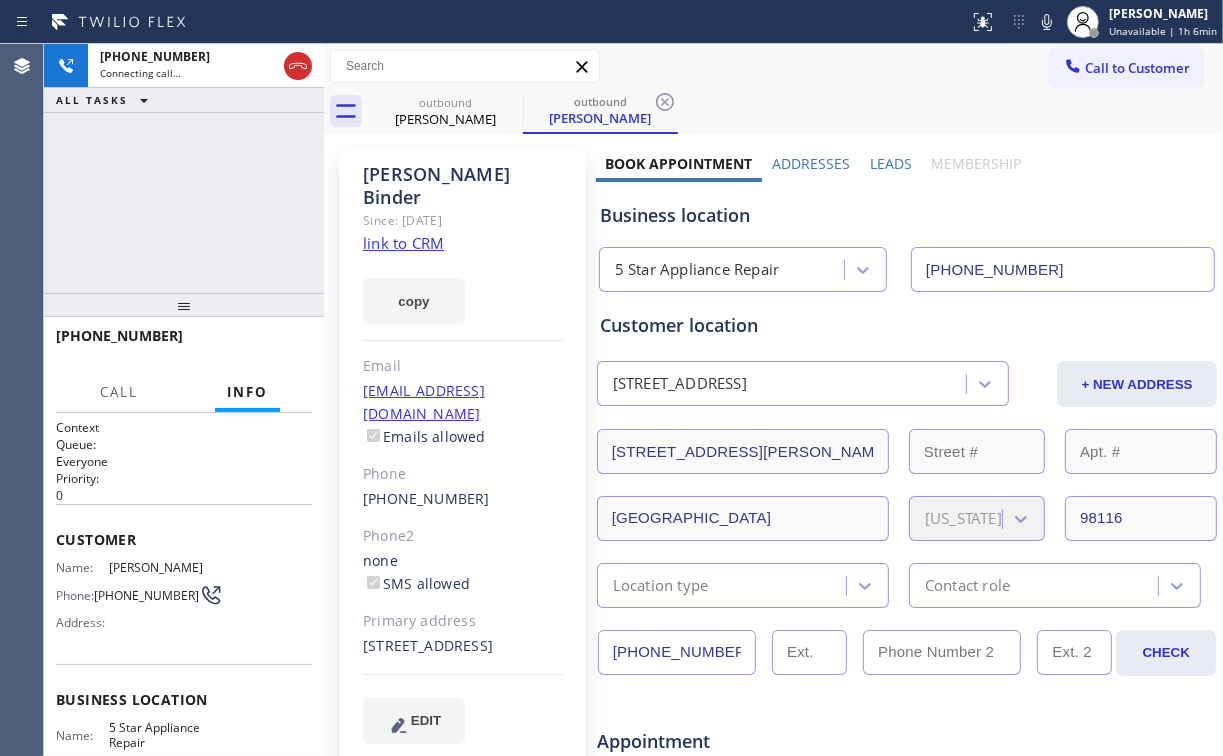 click on "[PHONE_NUMBER] Connecting call… ALL TASKS ALL TASKS ACTIVE TASKS TASKS IN WRAP UP" at bounding box center [184, 168] 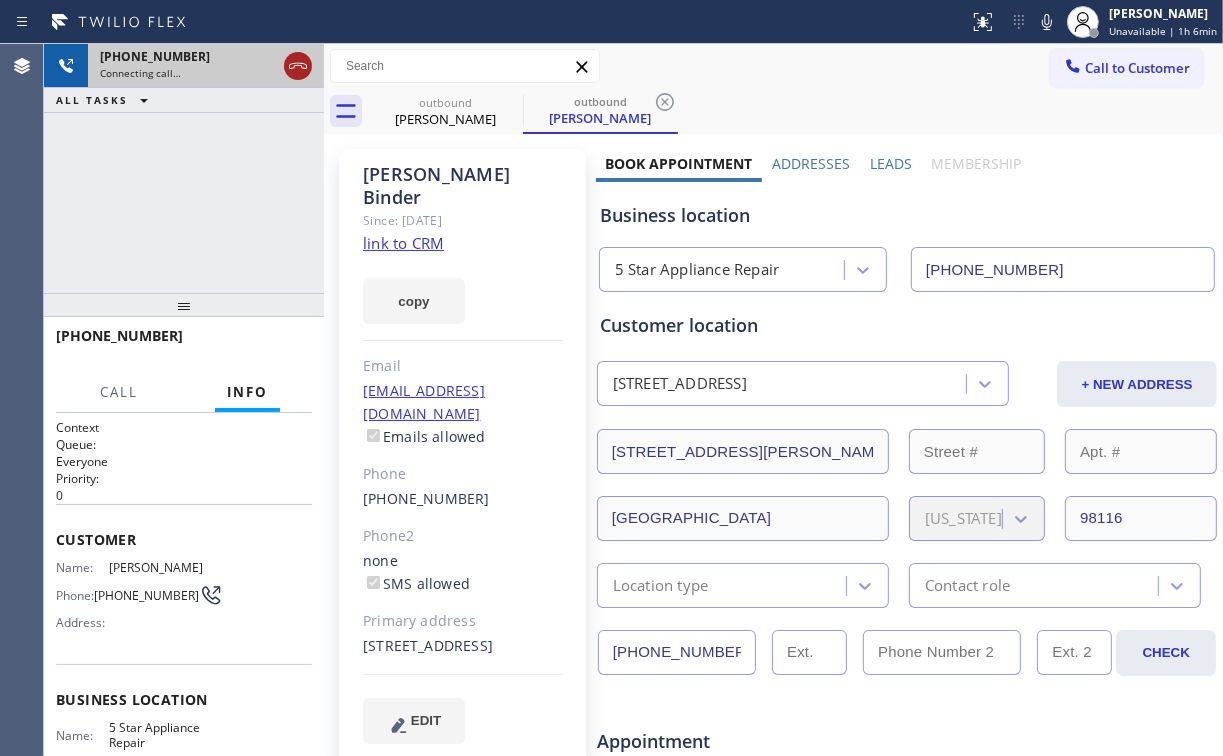 click 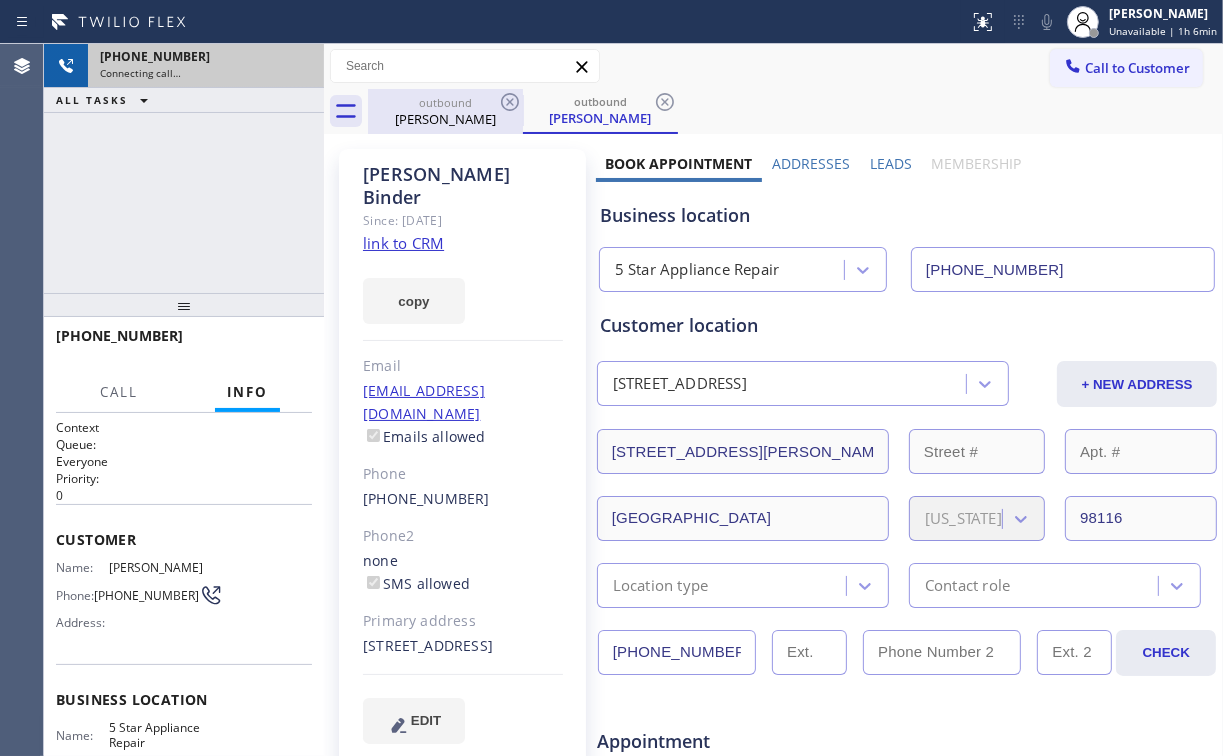 click on "outbound" at bounding box center [445, 102] 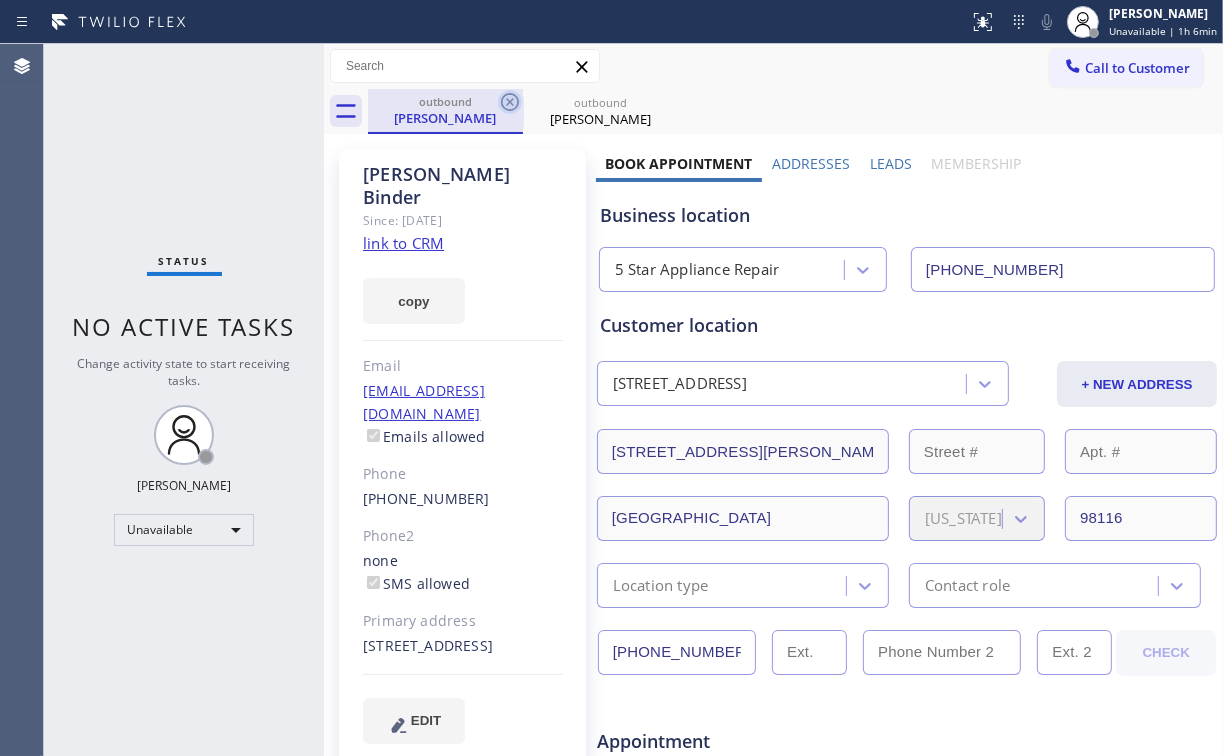 click 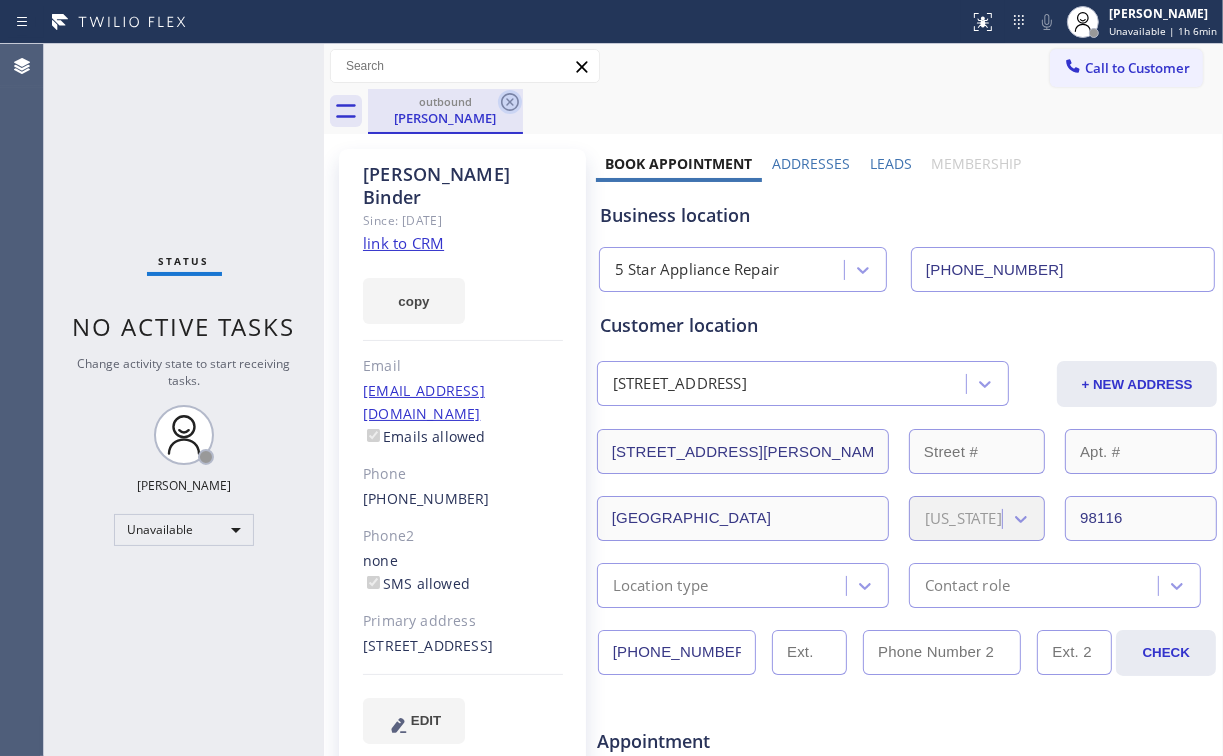 click 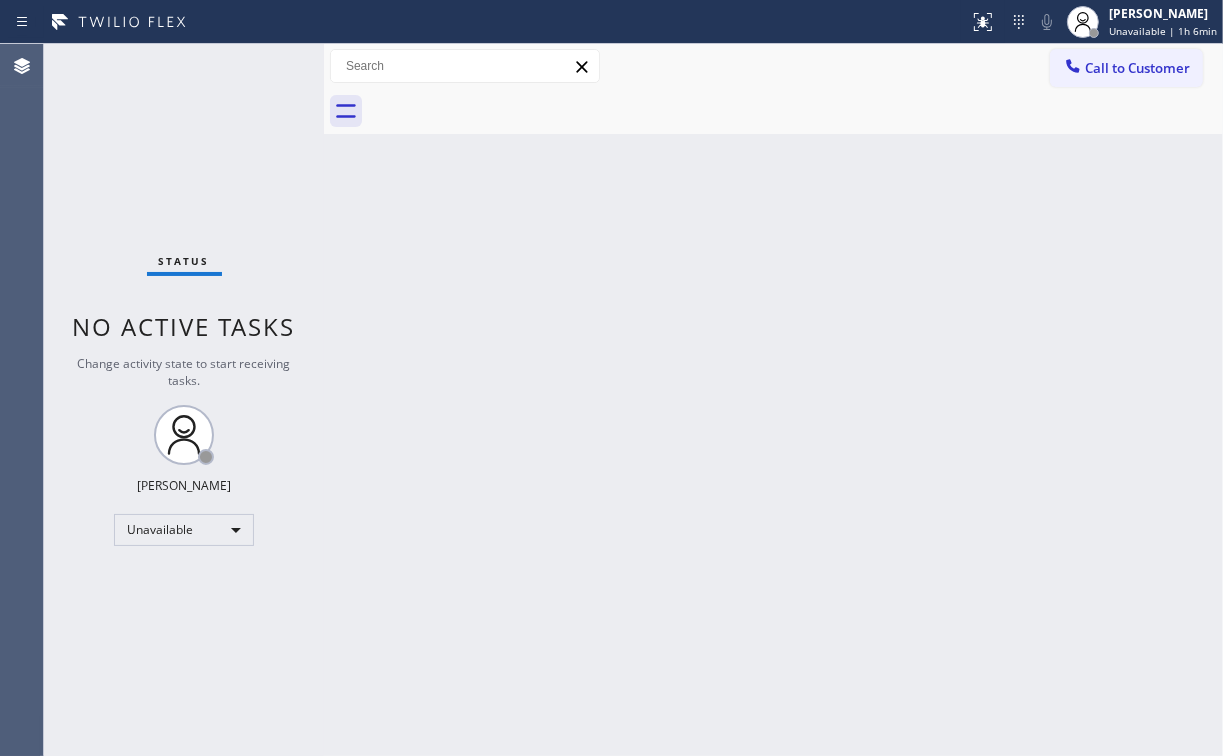 click on "Back to Dashboard Change Sender ID Customers Technicians Select a contact Outbound call Location Search location Your caller id phone number Customer number Call Customer info Name   Phone none Address none Change Sender ID HVAC [PHONE_NUMBER] 5 Star Appliance [PHONE_NUMBER] Appliance Repair [PHONE_NUMBER] Plumbing [PHONE_NUMBER] Air Duct Cleaning [PHONE_NUMBER]  Electricians [PHONE_NUMBER] Cancel Change Check personal SMS Reset Change No tabs Call to Customer Outbound call Location 5 Star Appliance Repair Your caller id phone number [PHONE_NUMBER] Customer number Call Outbound call Technician Search Technician Your caller id phone number Your caller id phone number Call" at bounding box center (773, 400) 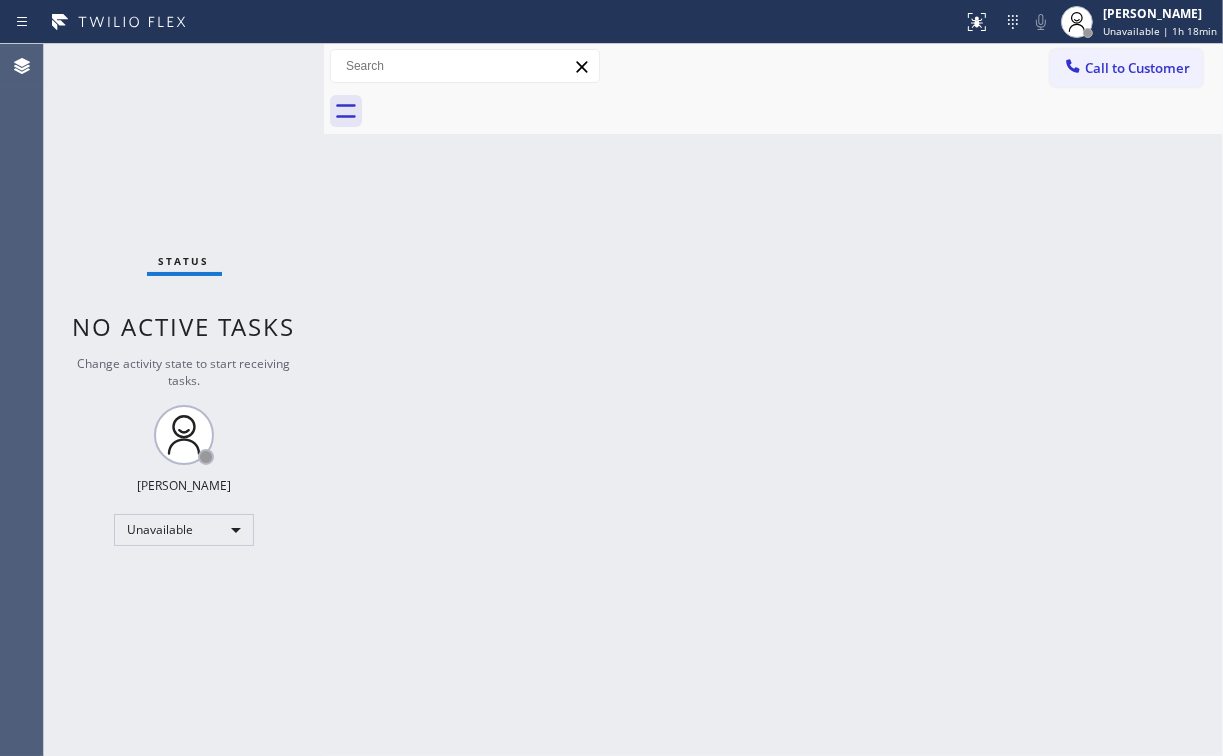 click at bounding box center [795, 111] 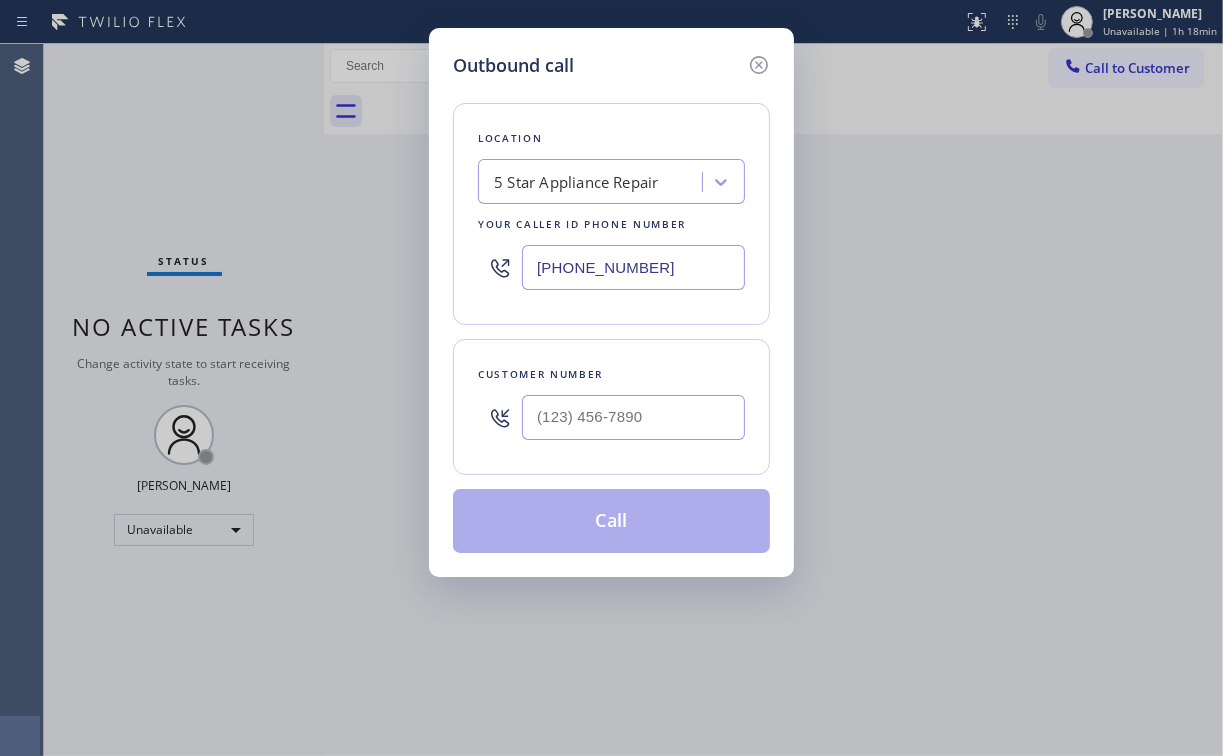 drag, startPoint x: 684, startPoint y: 260, endPoint x: 200, endPoint y: 284, distance: 484.59467 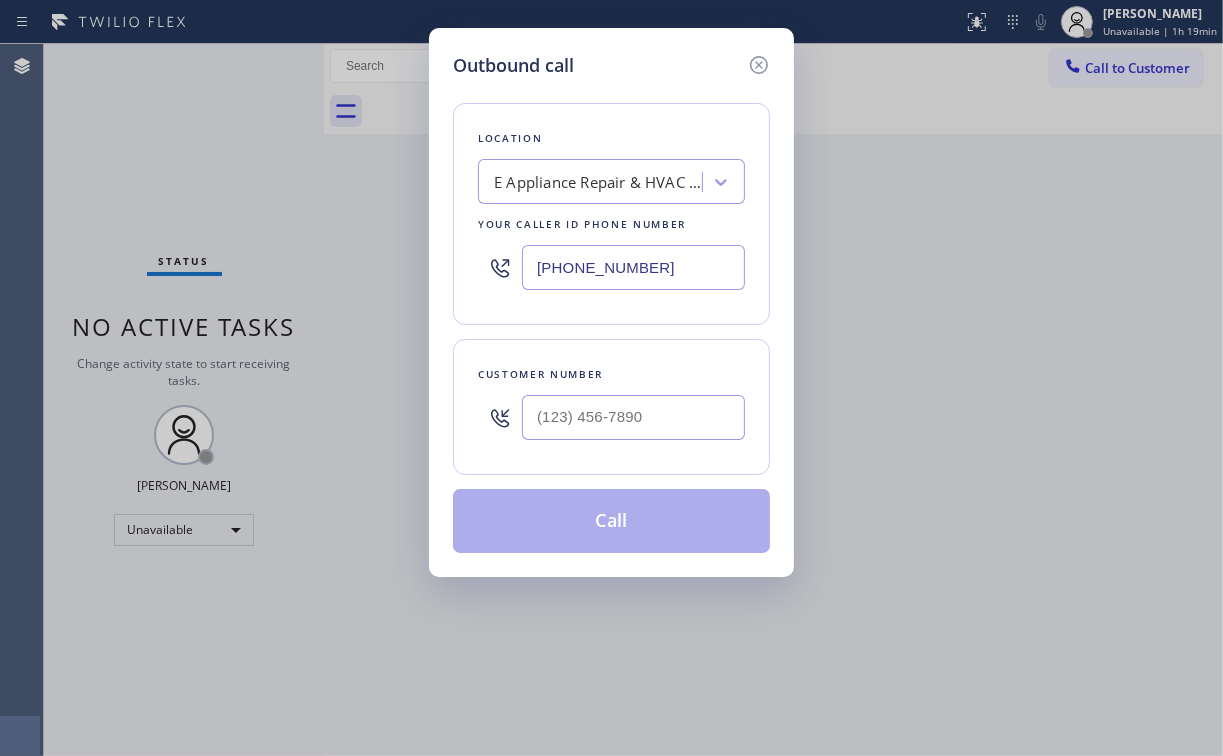 type on "[PHONE_NUMBER]" 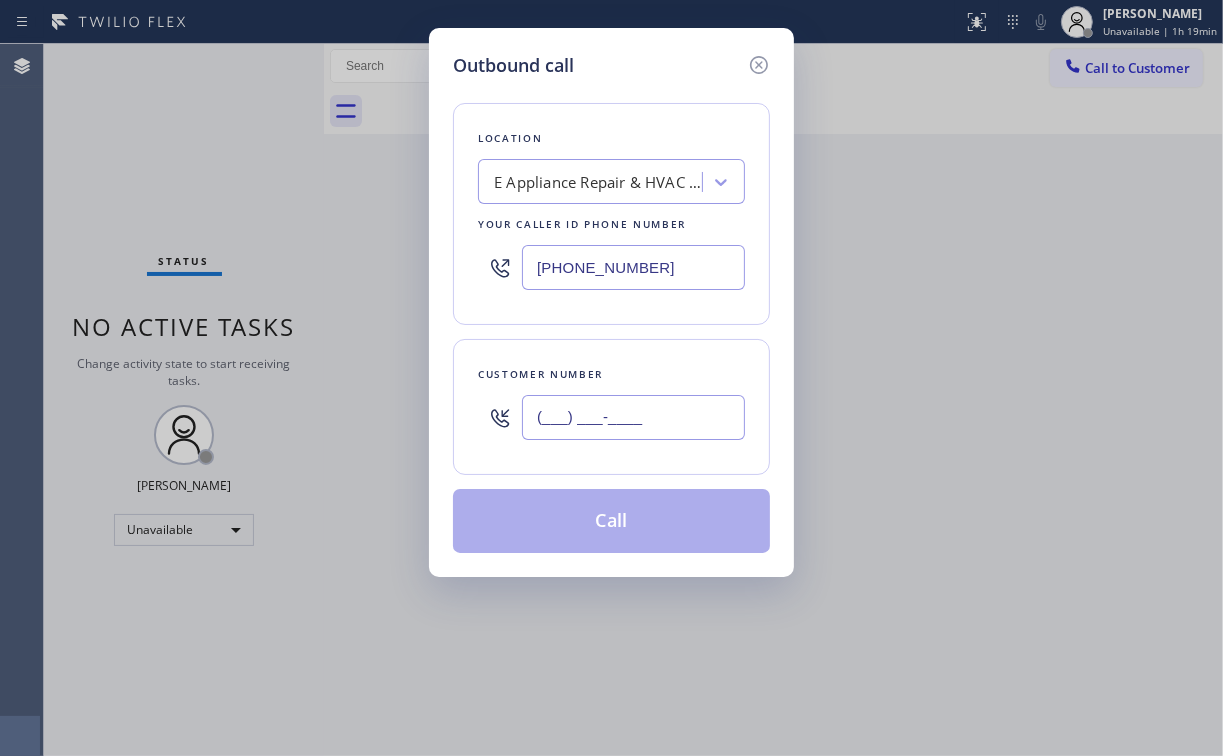 click on "(___) ___-____" at bounding box center (633, 417) 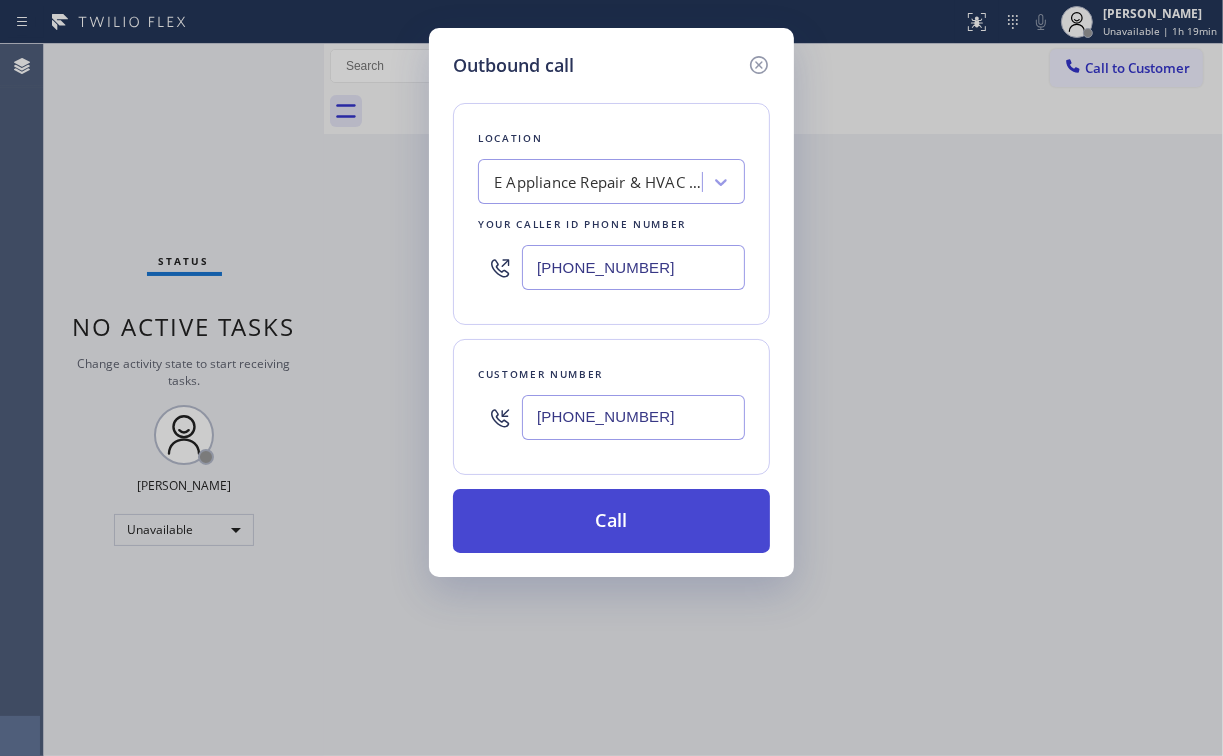 type on "[PHONE_NUMBER]" 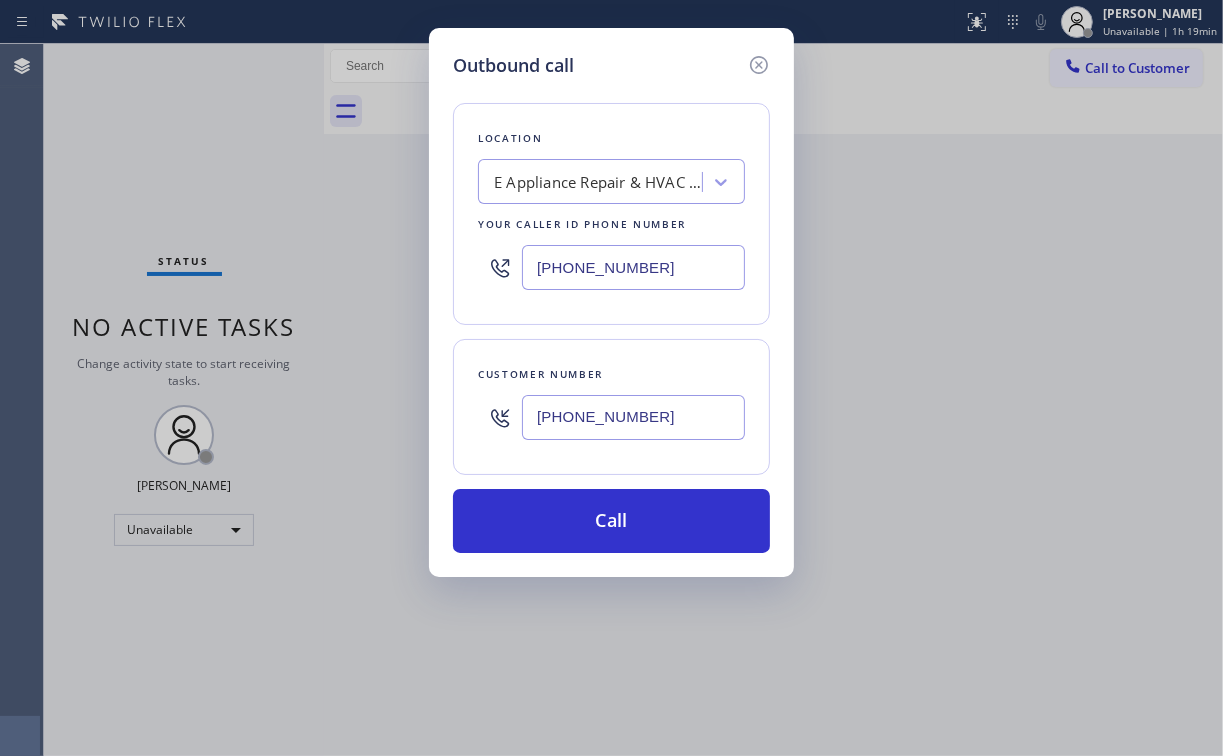 drag, startPoint x: 597, startPoint y: 515, endPoint x: 554, endPoint y: 719, distance: 208.48262 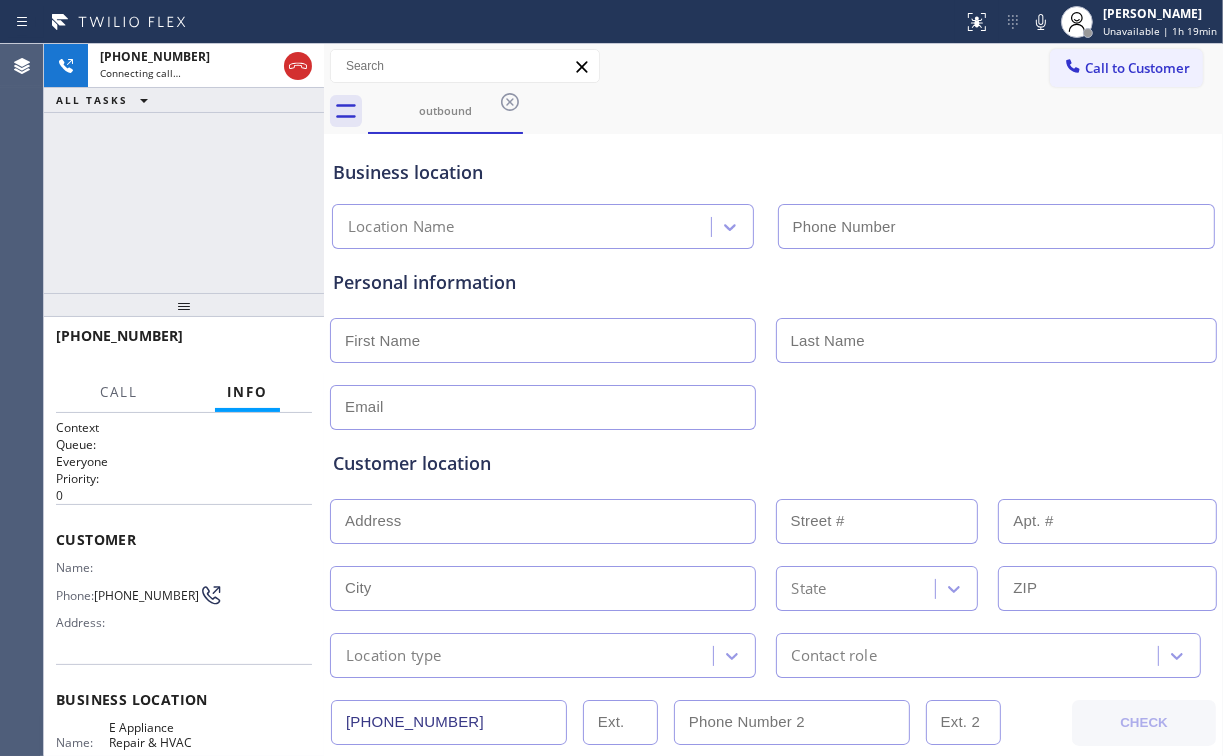 type on "[PHONE_NUMBER]" 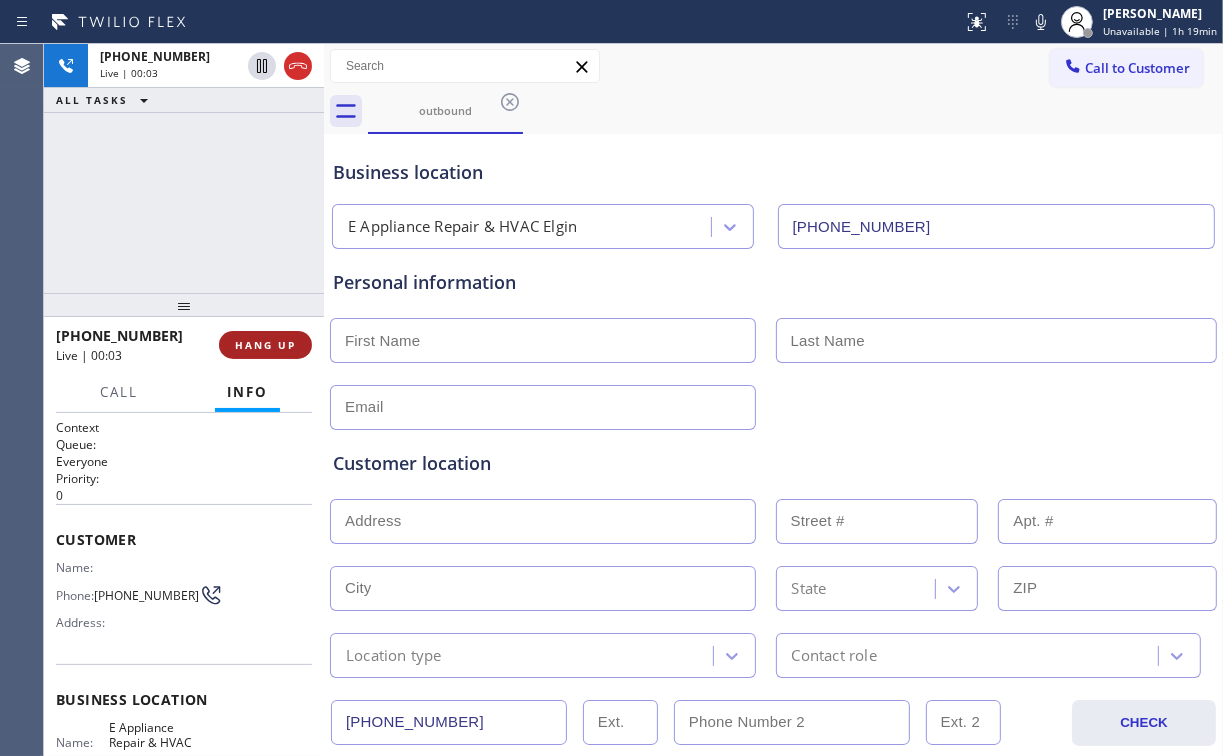 click on "HANG UP" at bounding box center [265, 345] 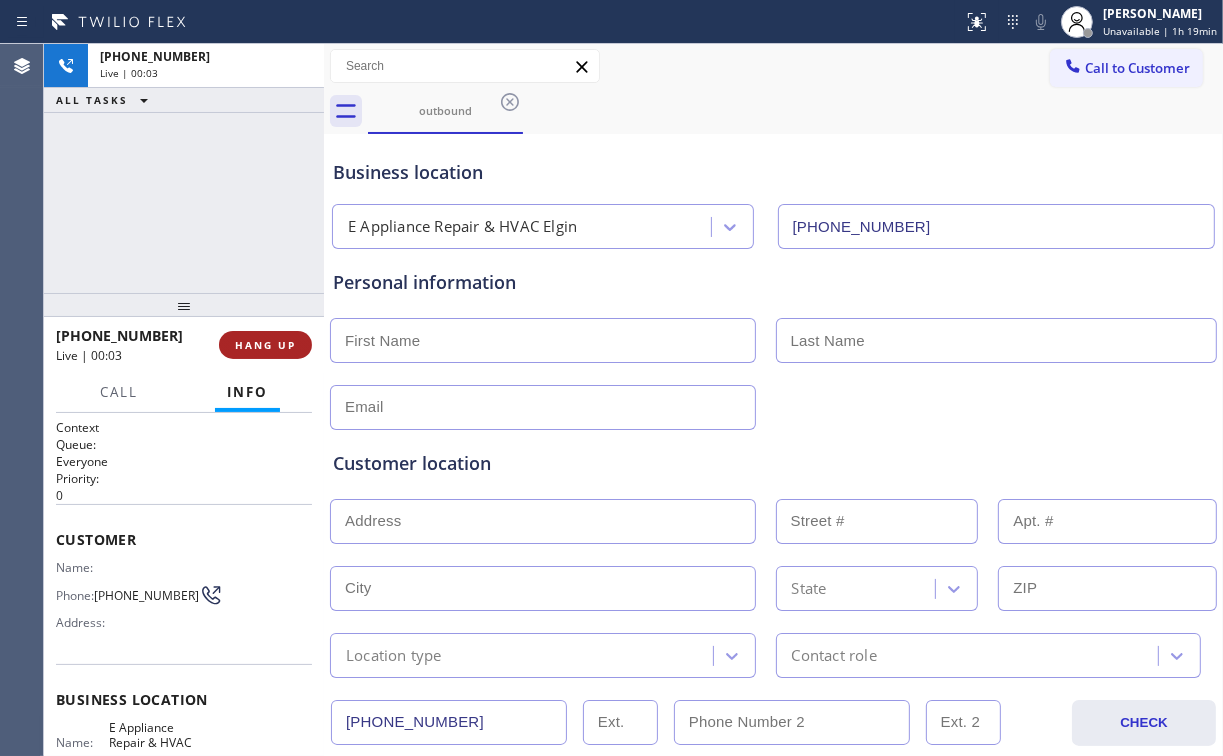 click on "HANG UP" at bounding box center [265, 345] 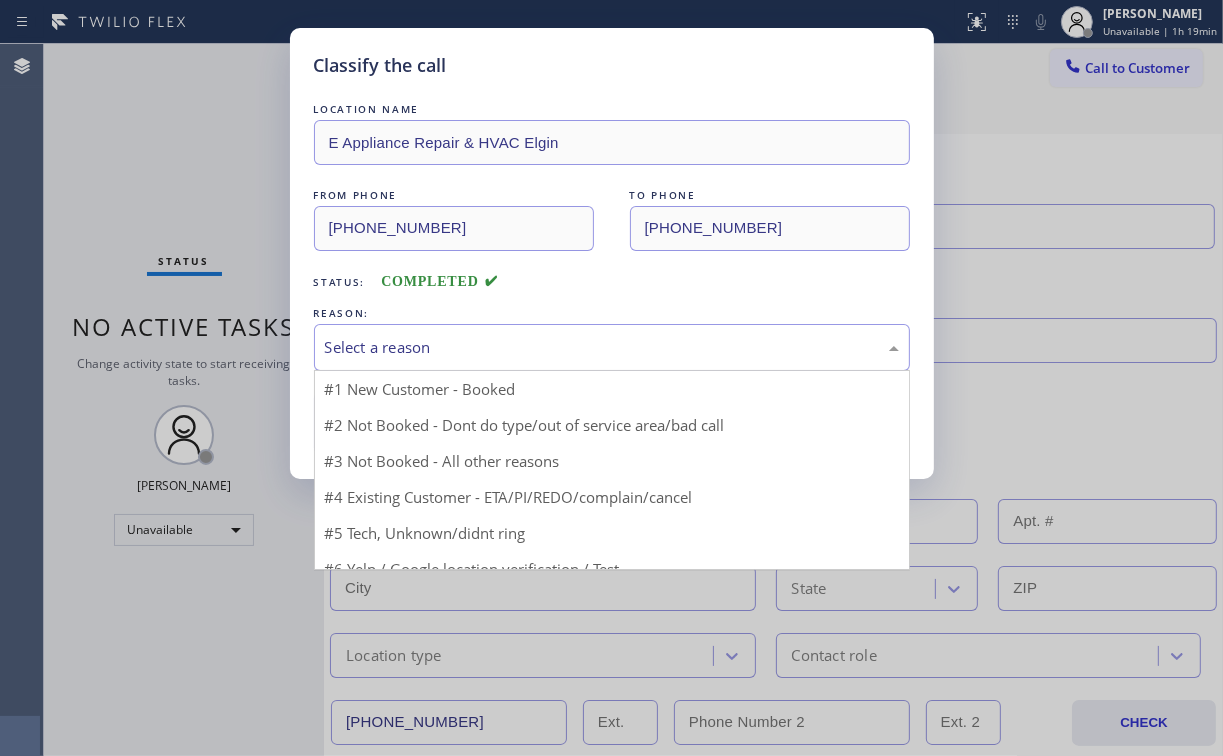 click on "Select a reason" at bounding box center (612, 347) 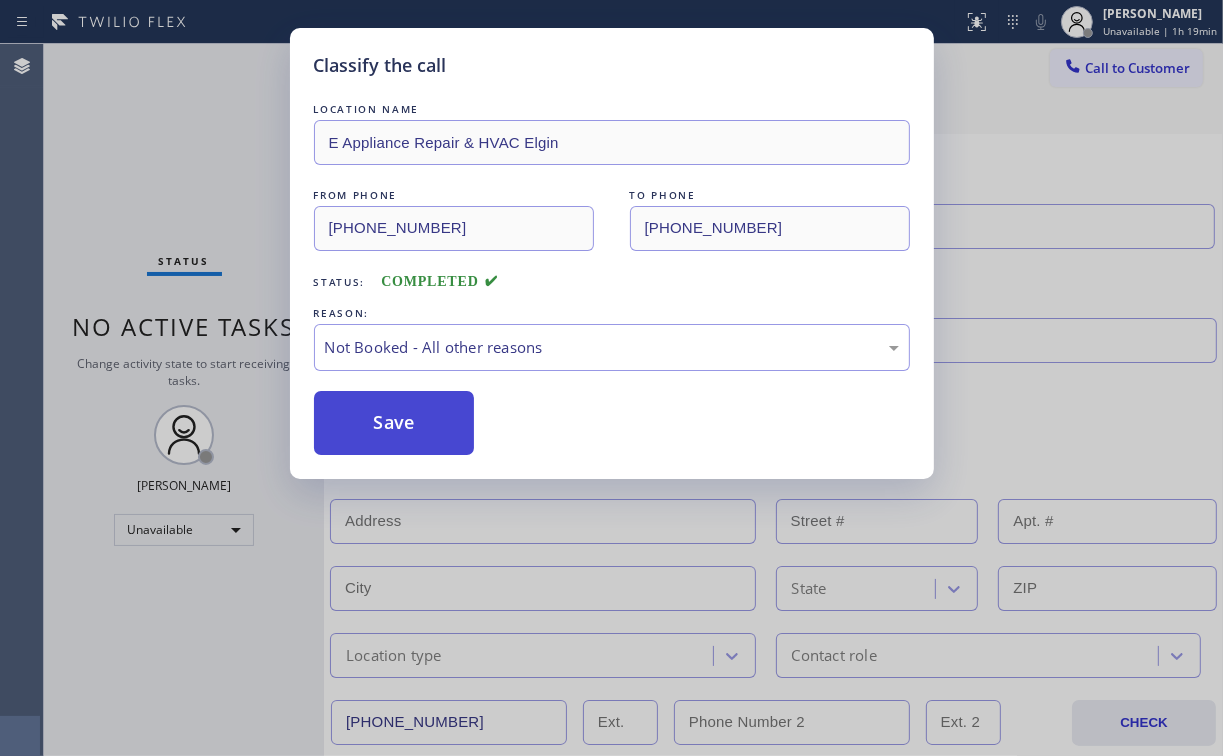 drag, startPoint x: 396, startPoint y: 419, endPoint x: 240, endPoint y: 266, distance: 218.50629 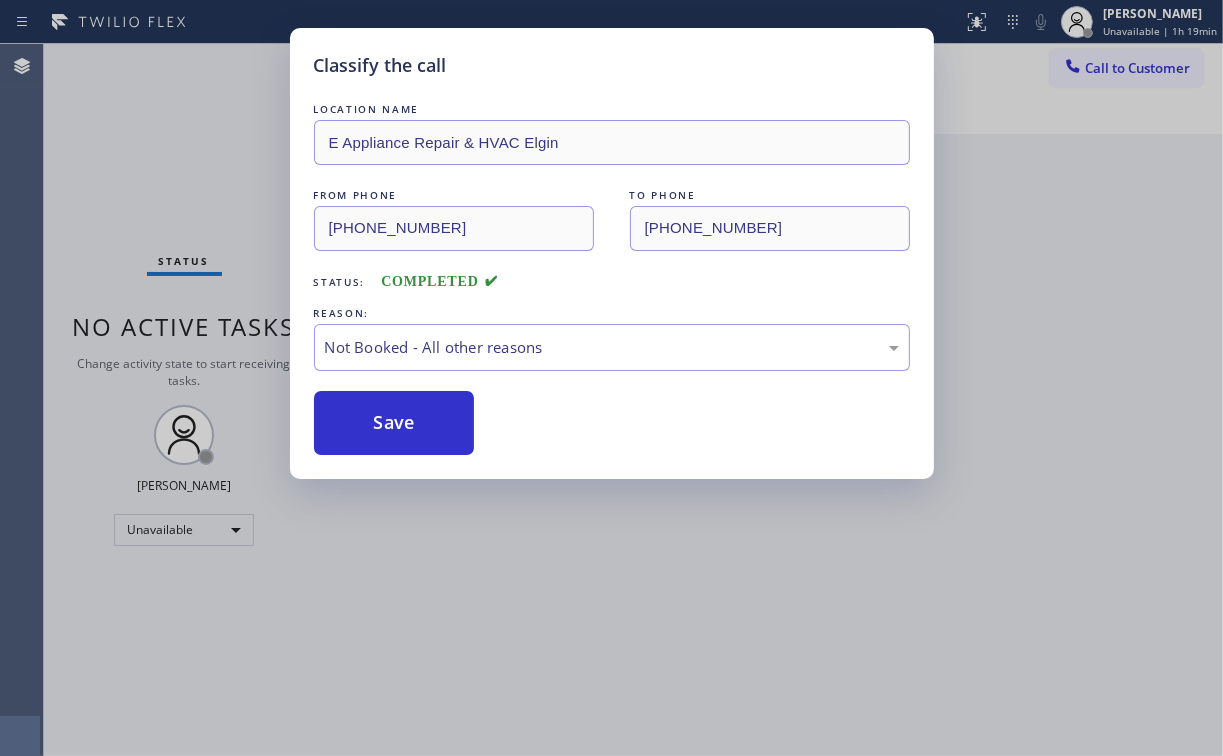 click on "Classify the call LOCATION NAME E Appliance Repair & HVAC Elgin FROM PHONE [PHONE_NUMBER] TO PHONE [PHONE_NUMBER] Status: COMPLETED REASON: Not Booked - All other reasons Save" at bounding box center (611, 378) 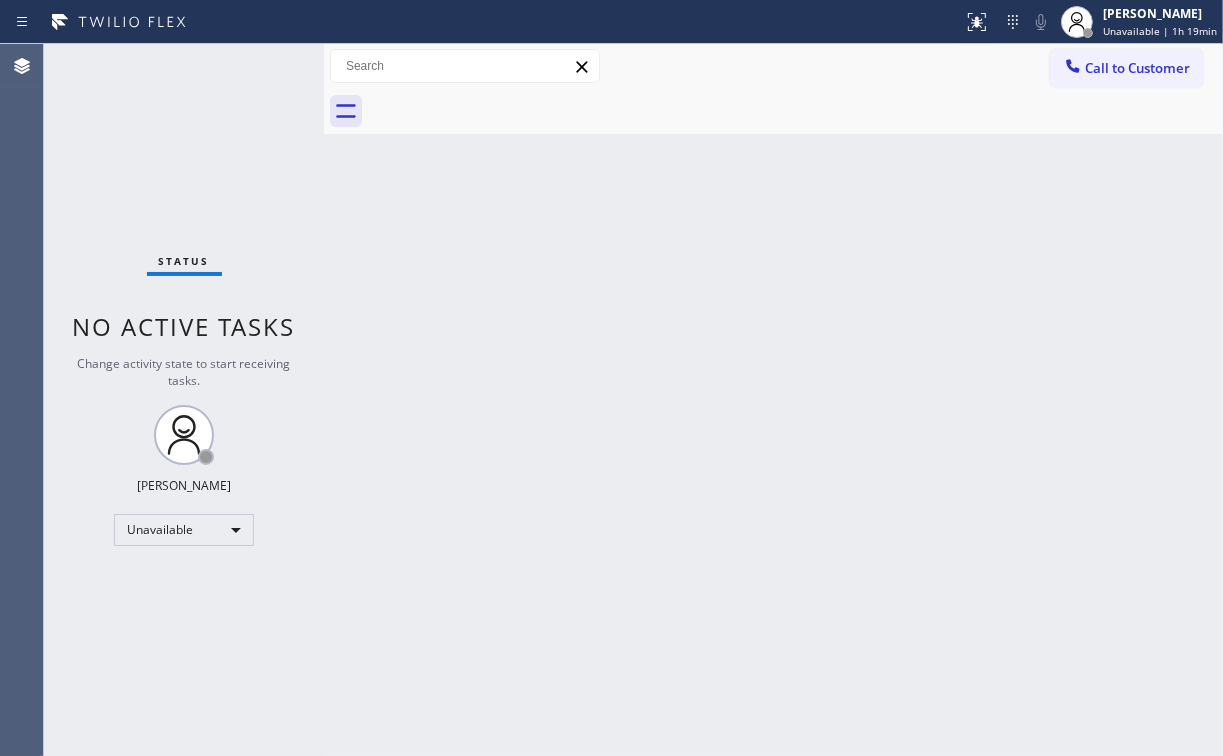 drag, startPoint x: 676, startPoint y: 467, endPoint x: 607, endPoint y: 651, distance: 196.51208 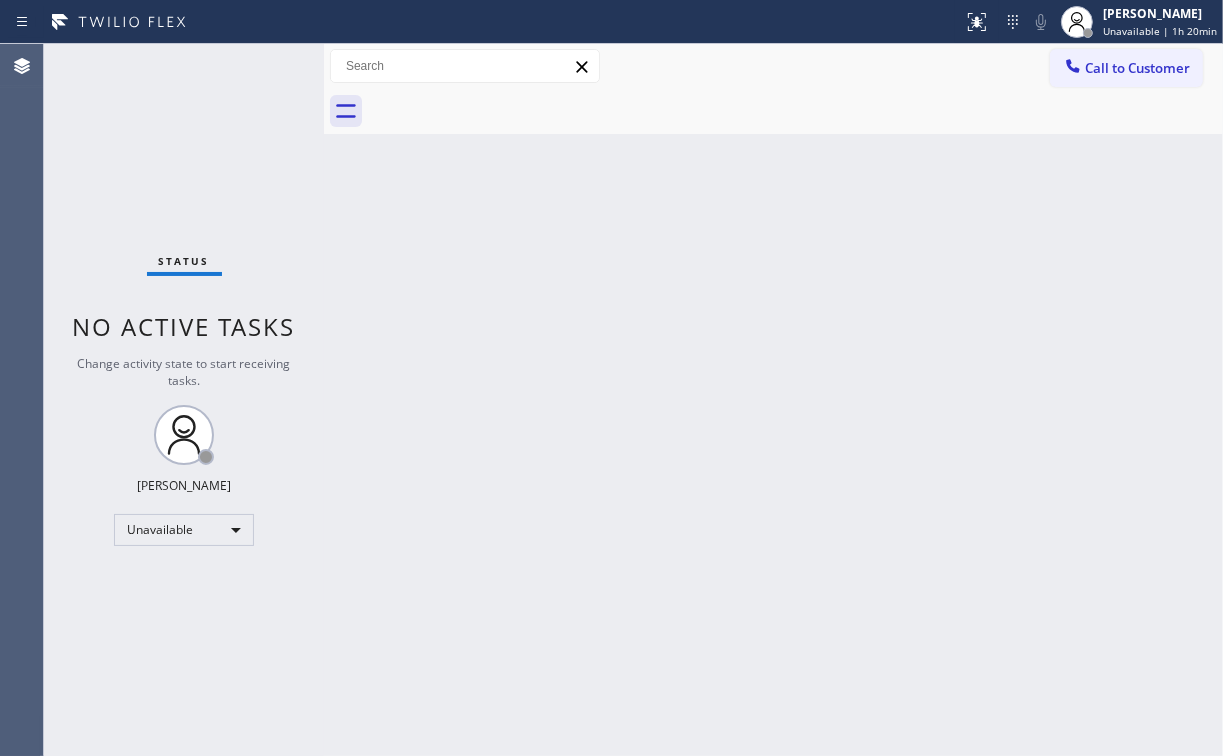 click on "Status   No active tasks     Change activity state to start receiving tasks.   [PERSON_NAME] Unavailable" at bounding box center [184, 400] 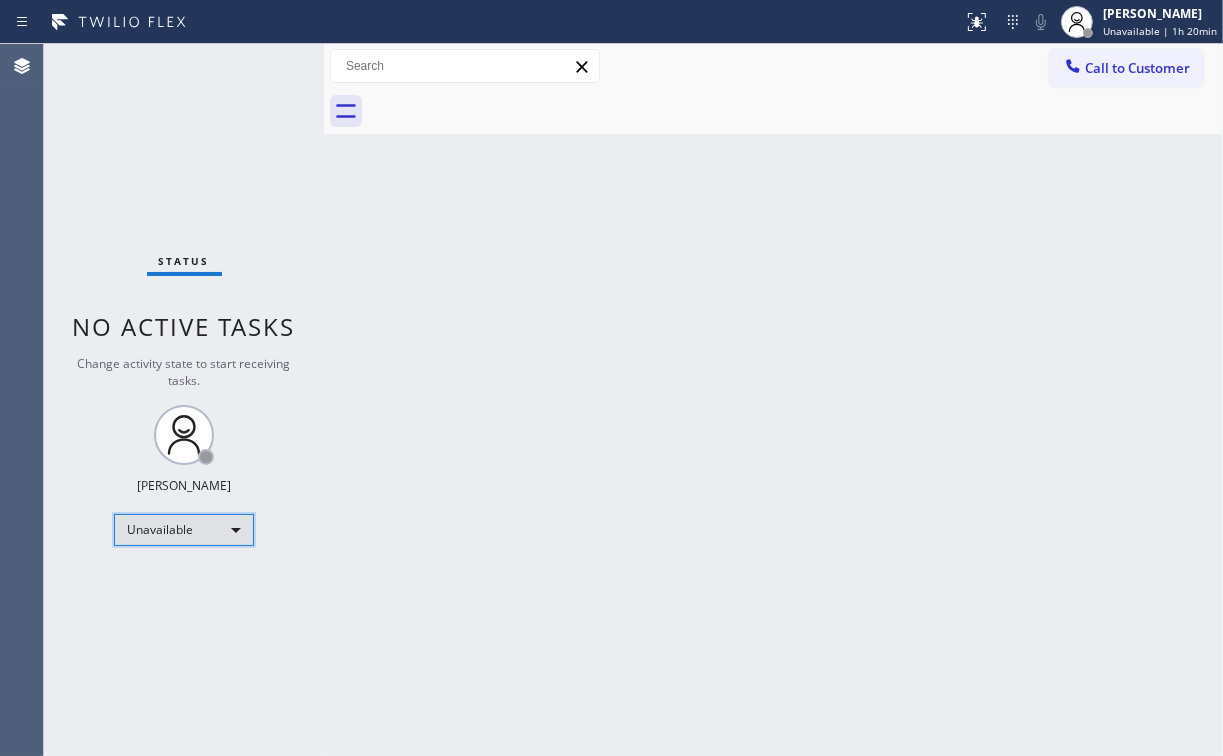 click on "Unavailable" at bounding box center [184, 530] 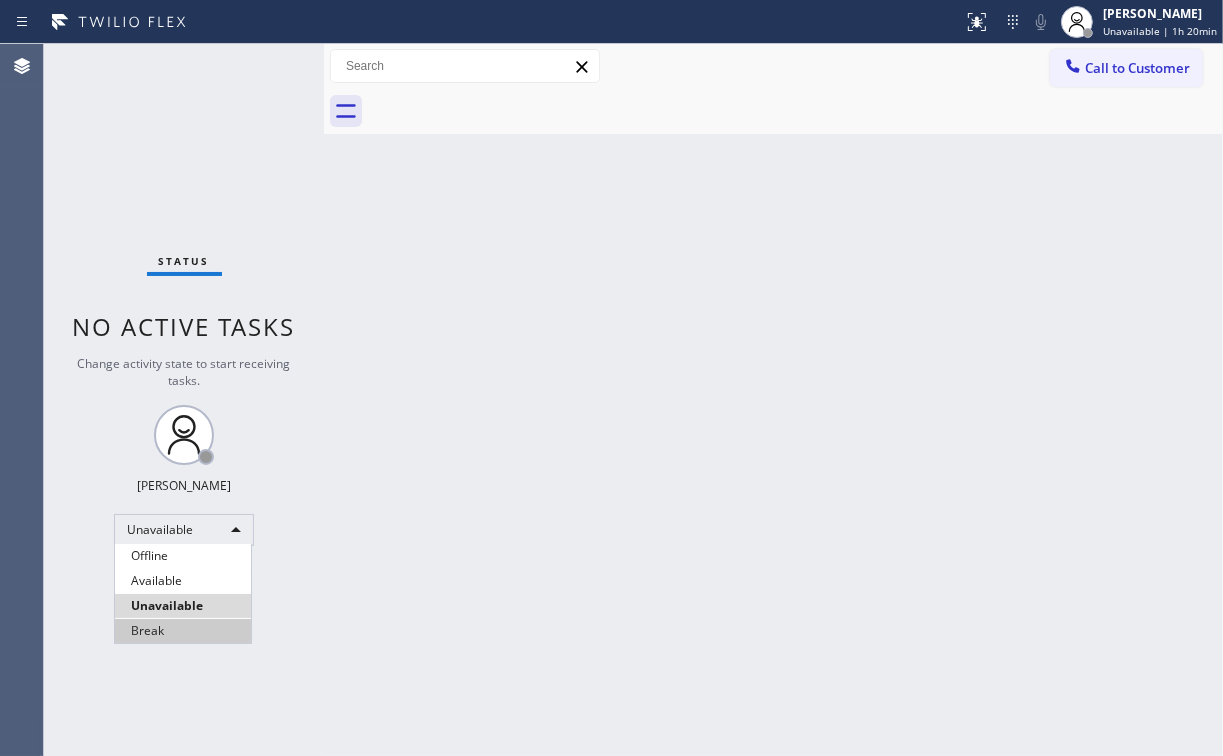 click on "Break" at bounding box center [183, 631] 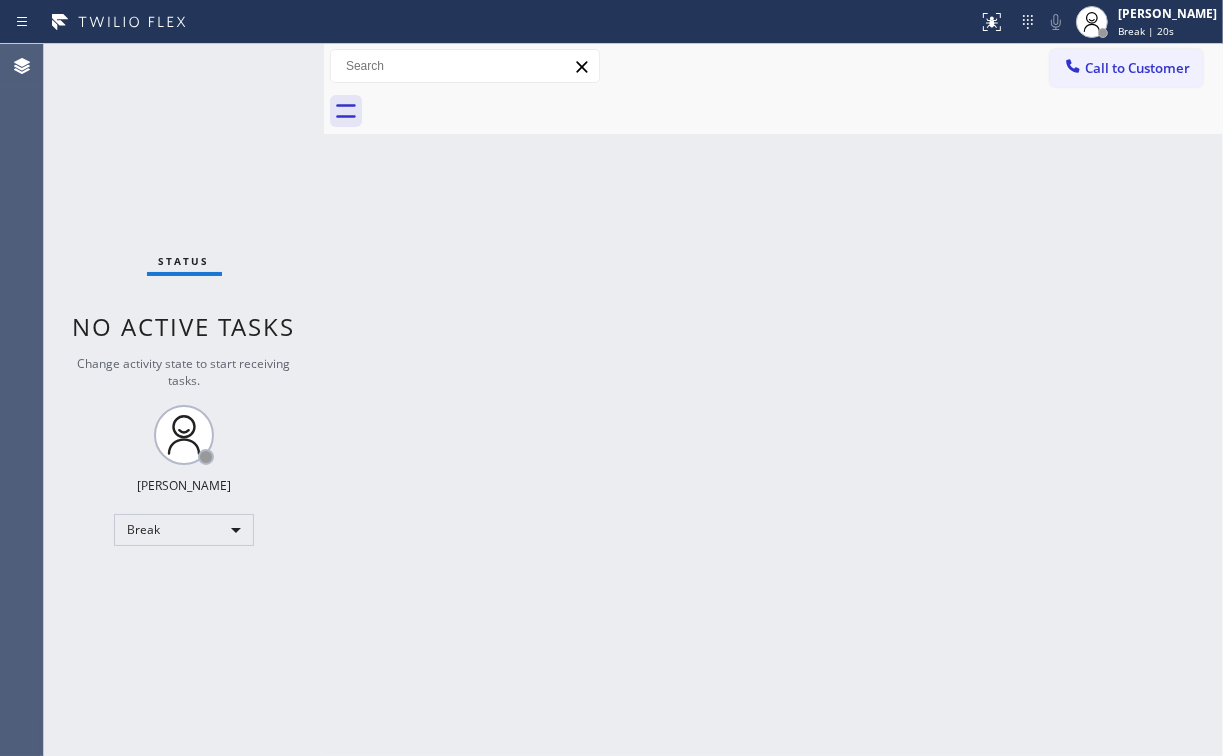 click on "Status   No active tasks     Change activity state to start receiving tasks.   [PERSON_NAME] Break" at bounding box center (184, 400) 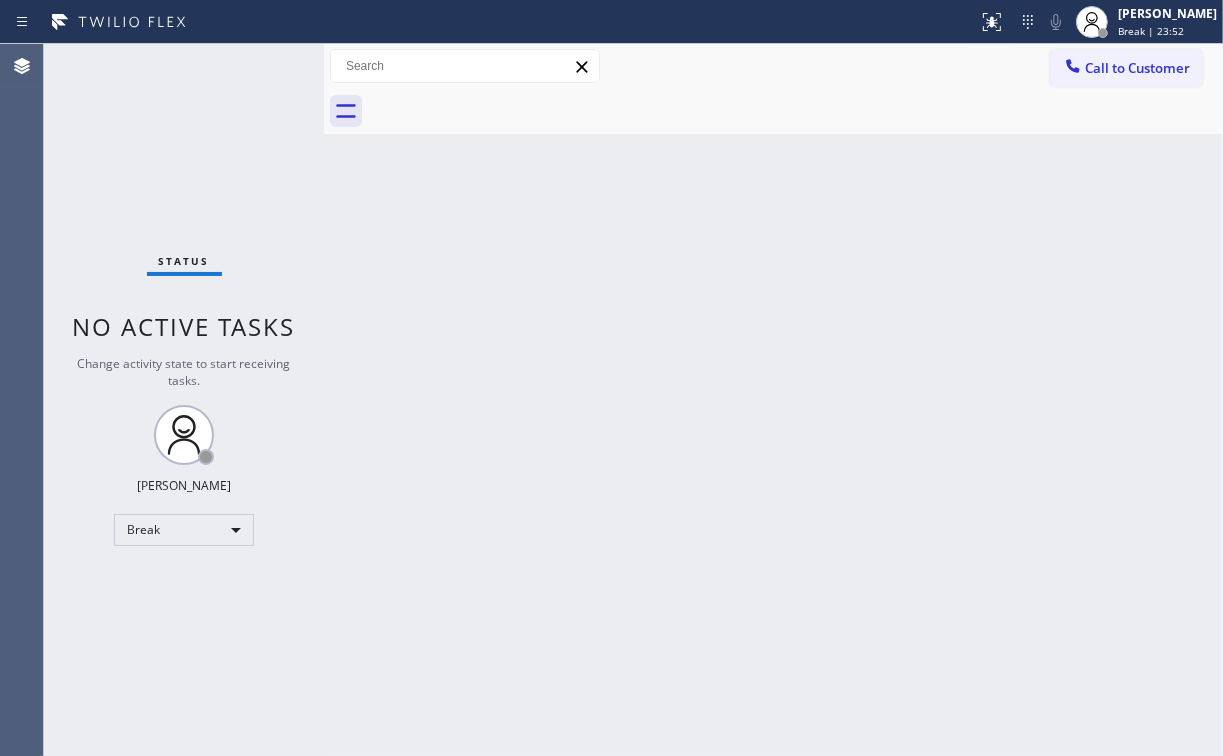 click on "Status   No active tasks     Change activity state to start receiving tasks.   [PERSON_NAME] Break" at bounding box center (184, 400) 